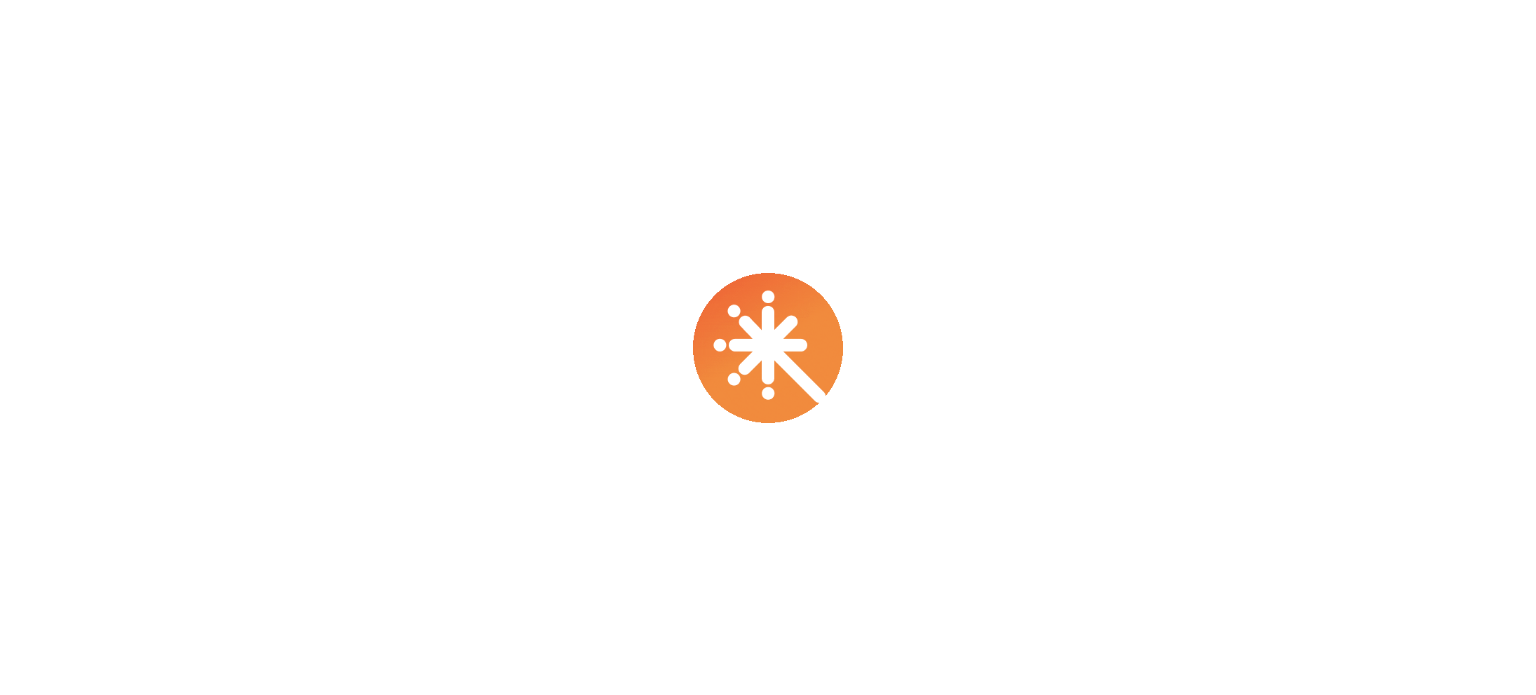 scroll, scrollTop: 0, scrollLeft: 0, axis: both 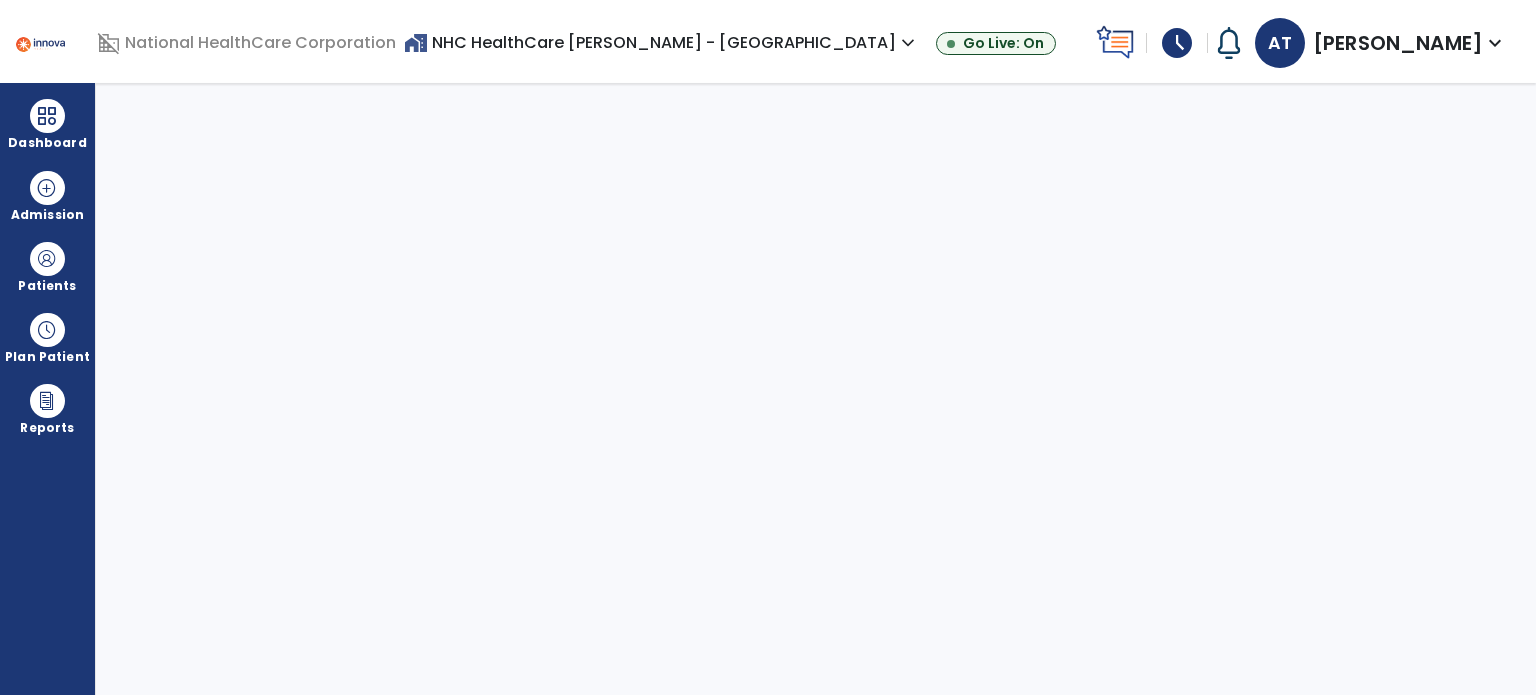 select on "****" 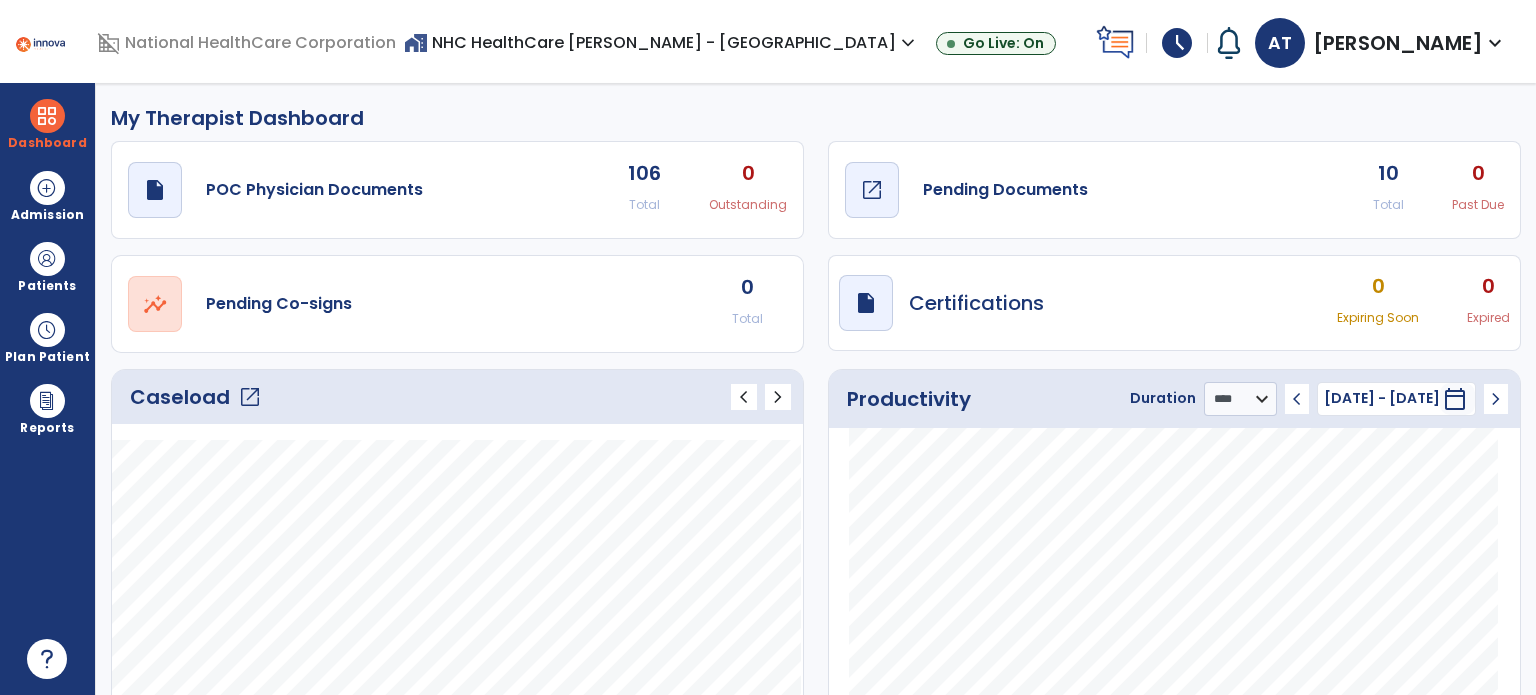 click on "Pending Documents" 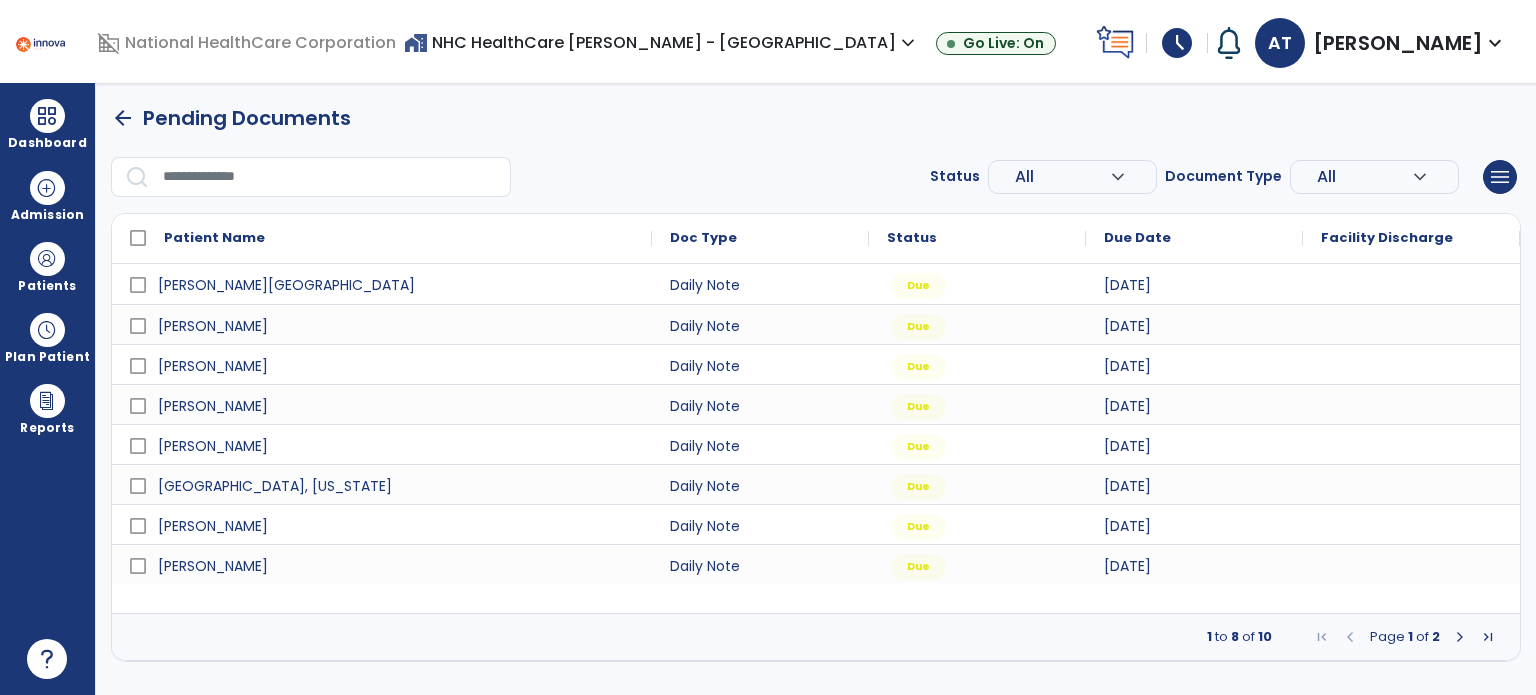 click at bounding box center [1460, 637] 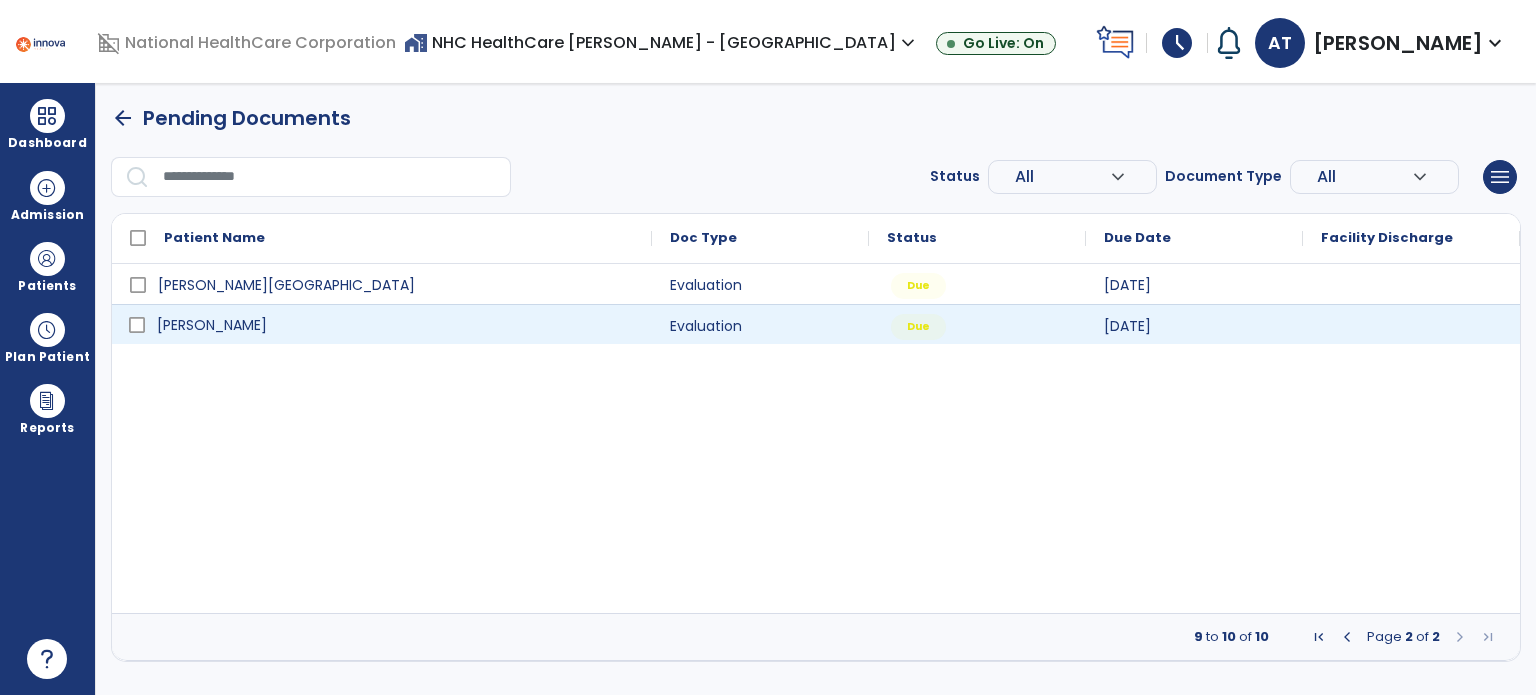 click on "[PERSON_NAME]" at bounding box center [212, 325] 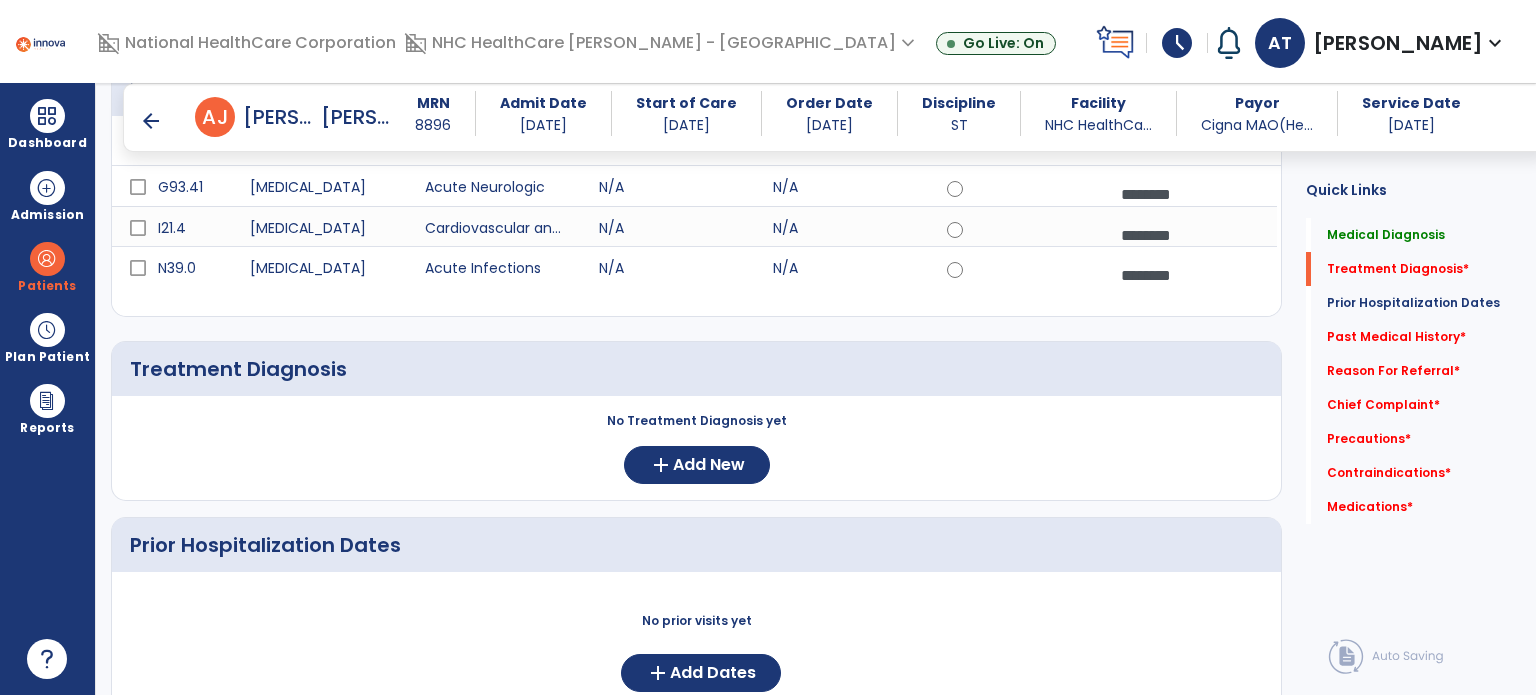 scroll, scrollTop: 300, scrollLeft: 0, axis: vertical 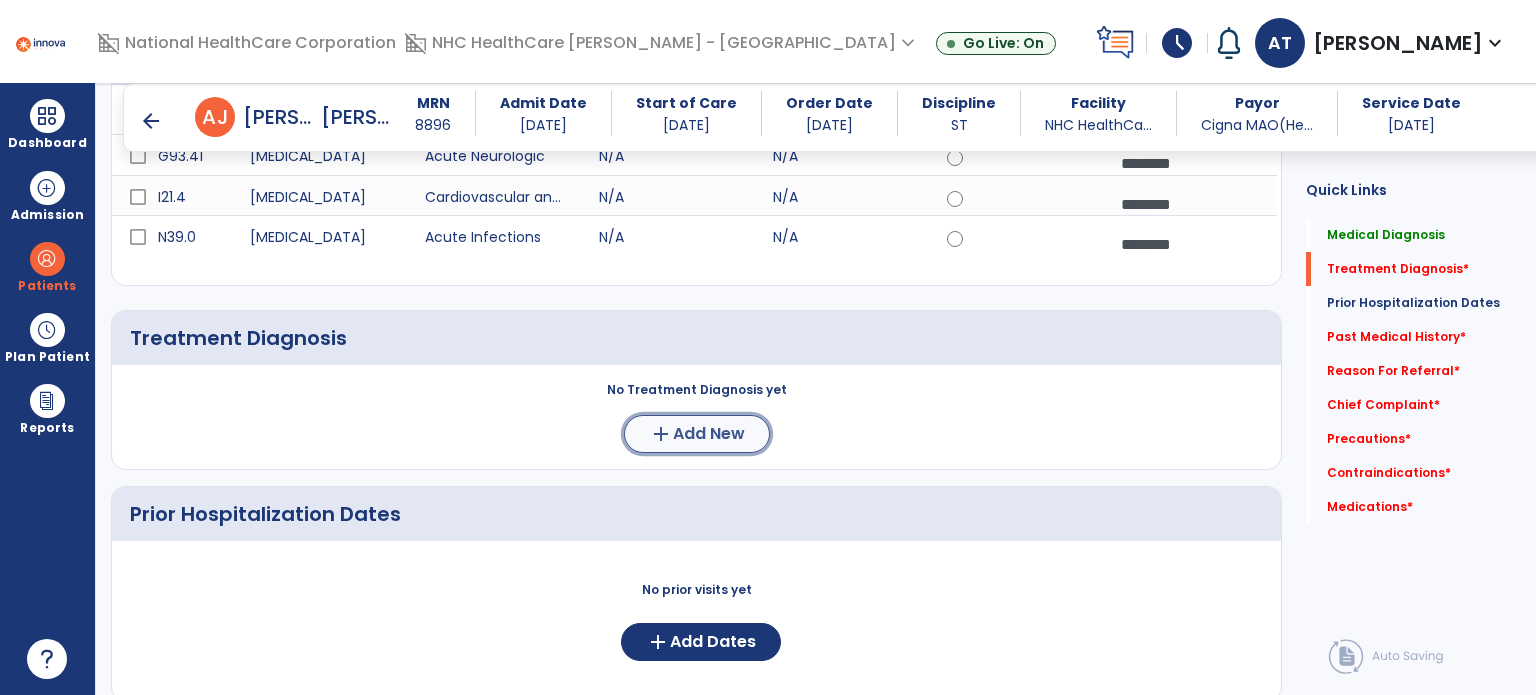 click on "add  Add New" 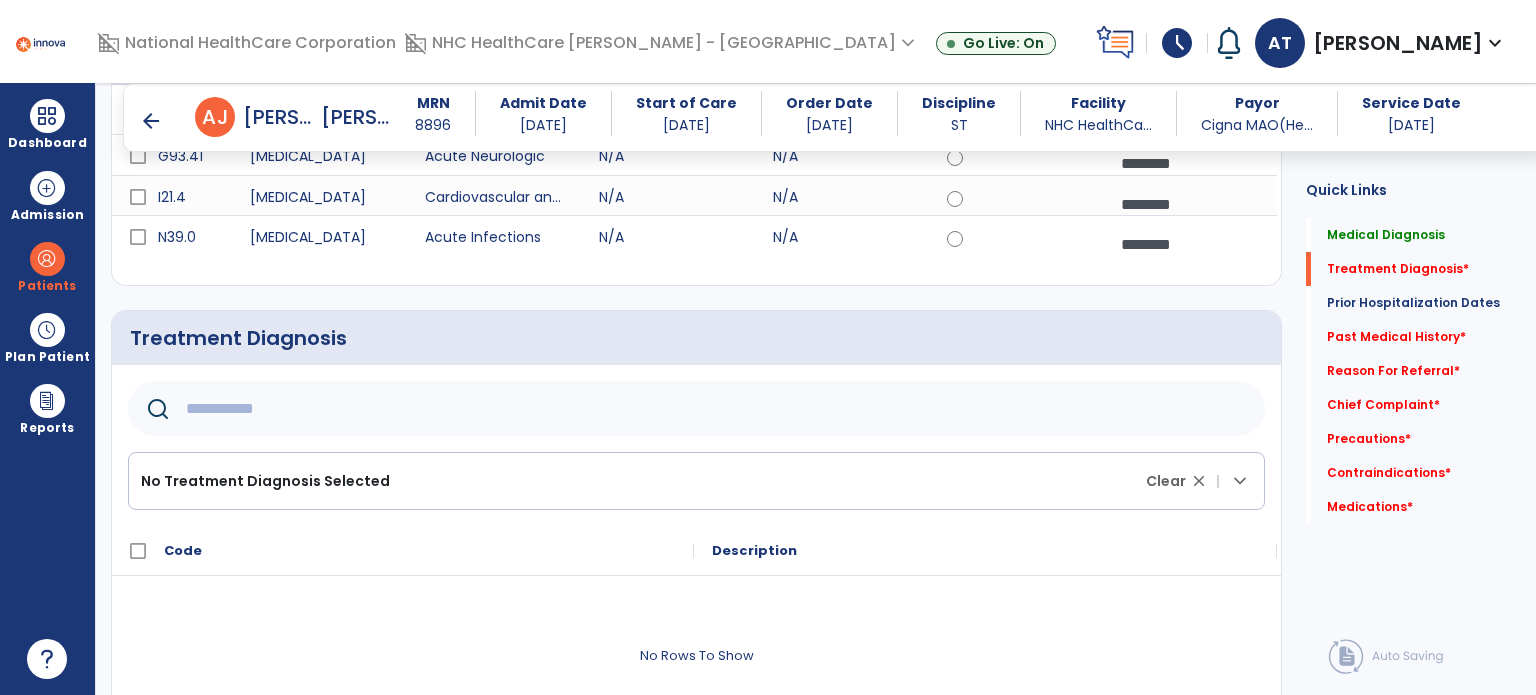 click 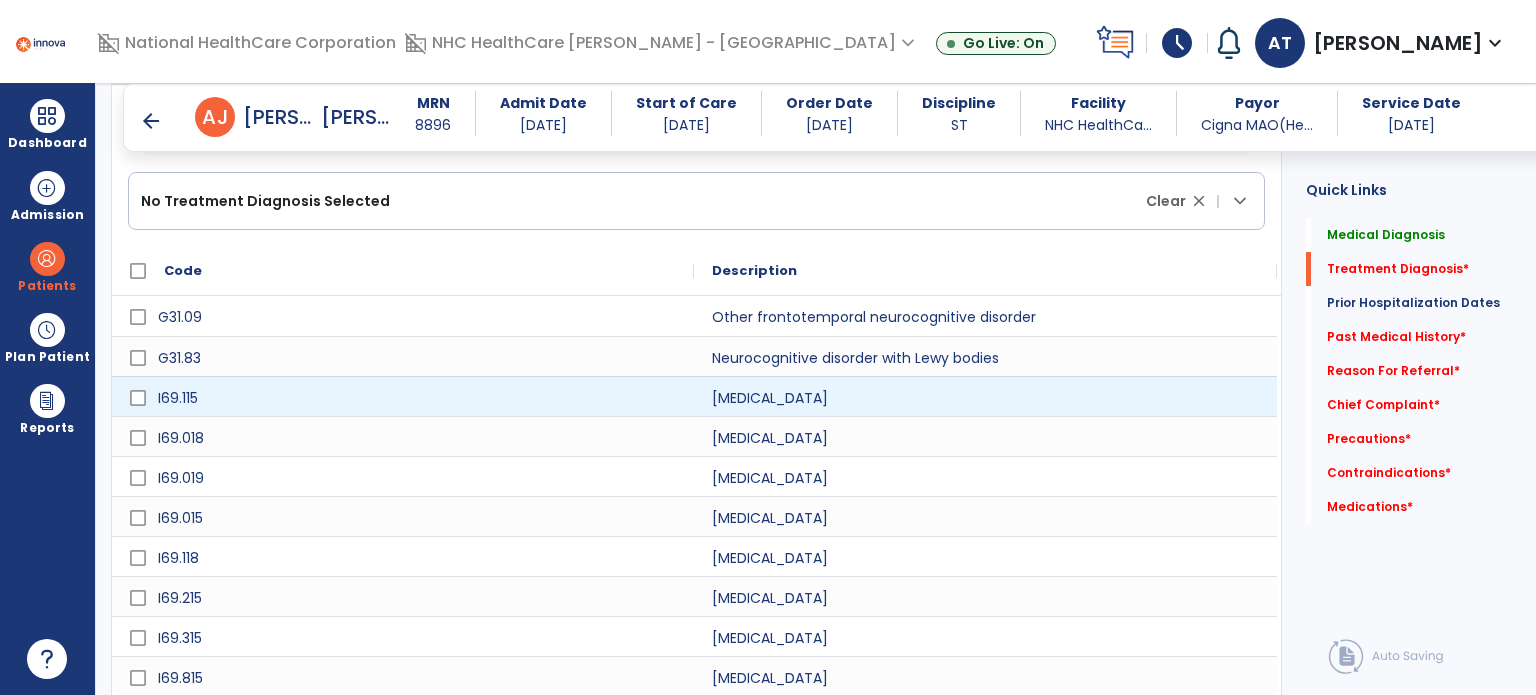 scroll, scrollTop: 625, scrollLeft: 0, axis: vertical 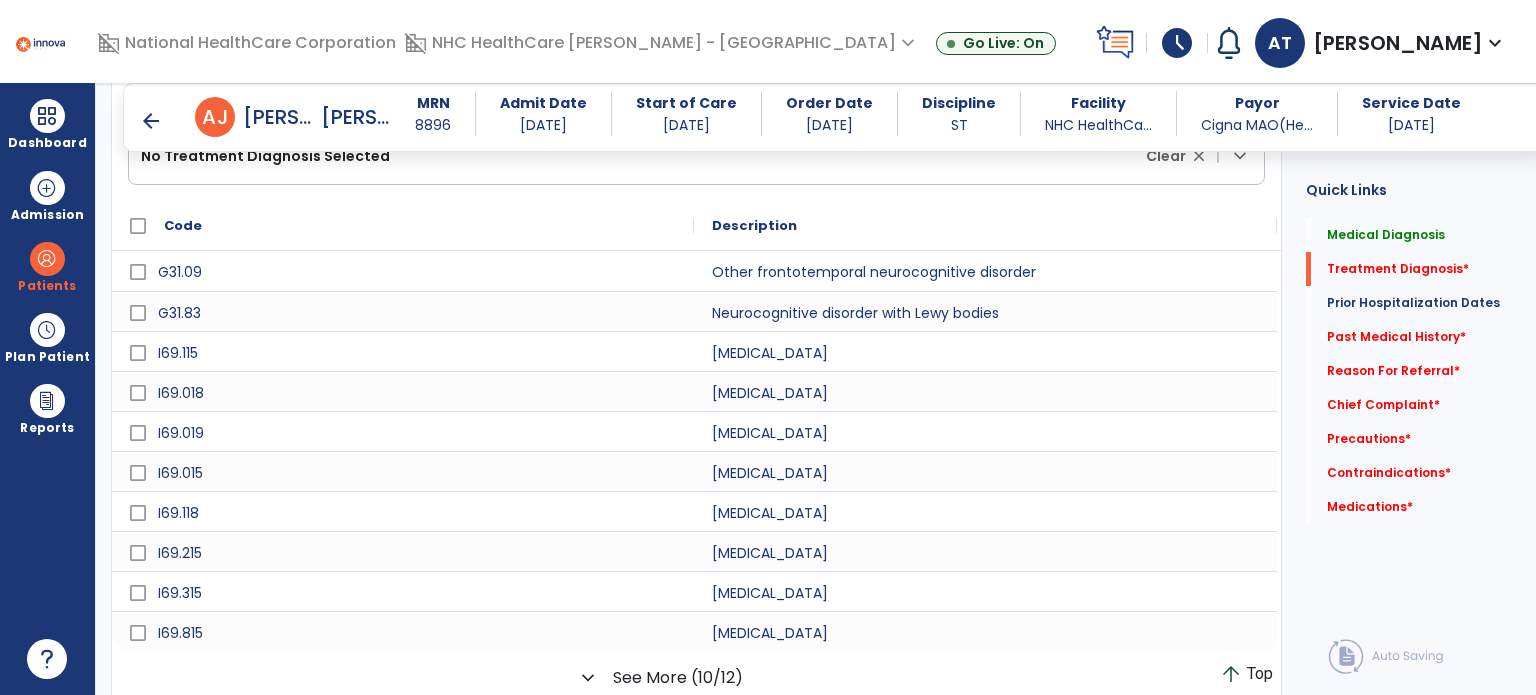 type on "*********" 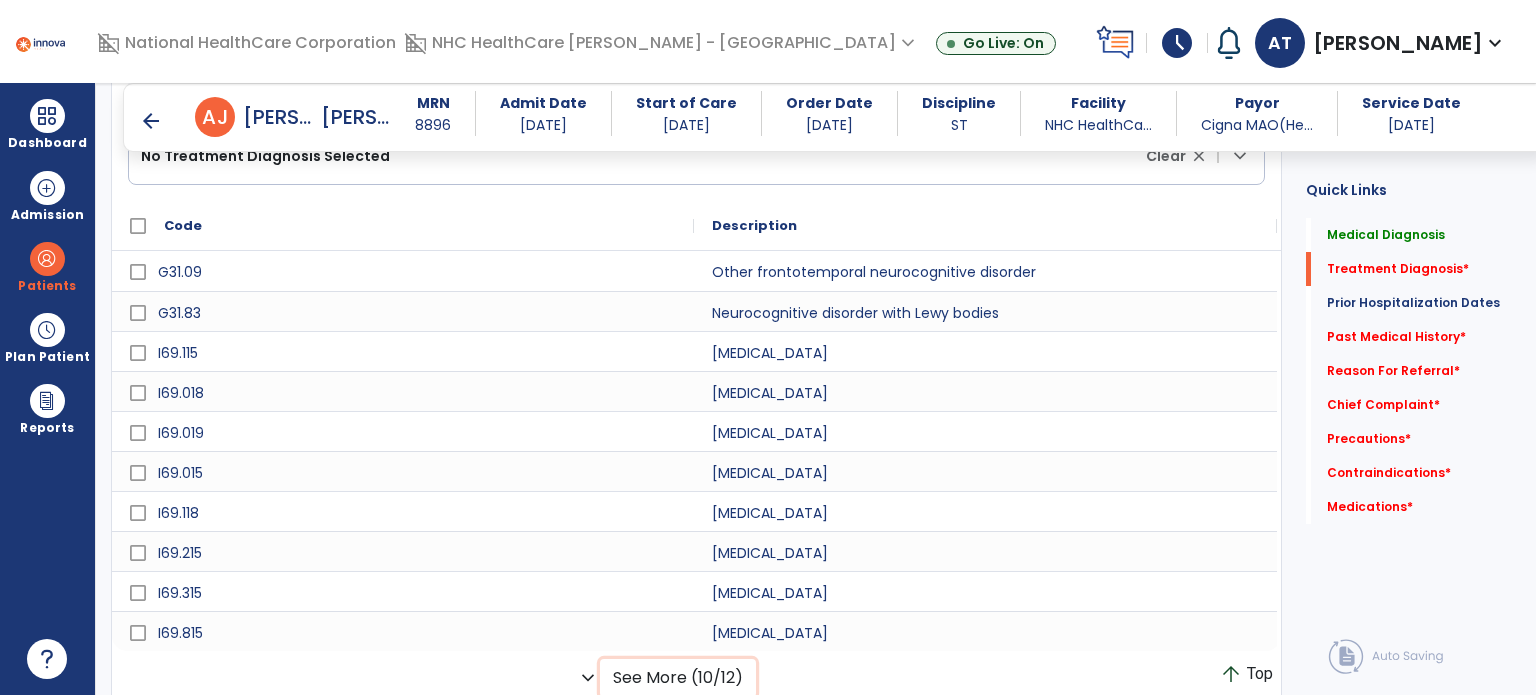 click on "See More (10/12)" 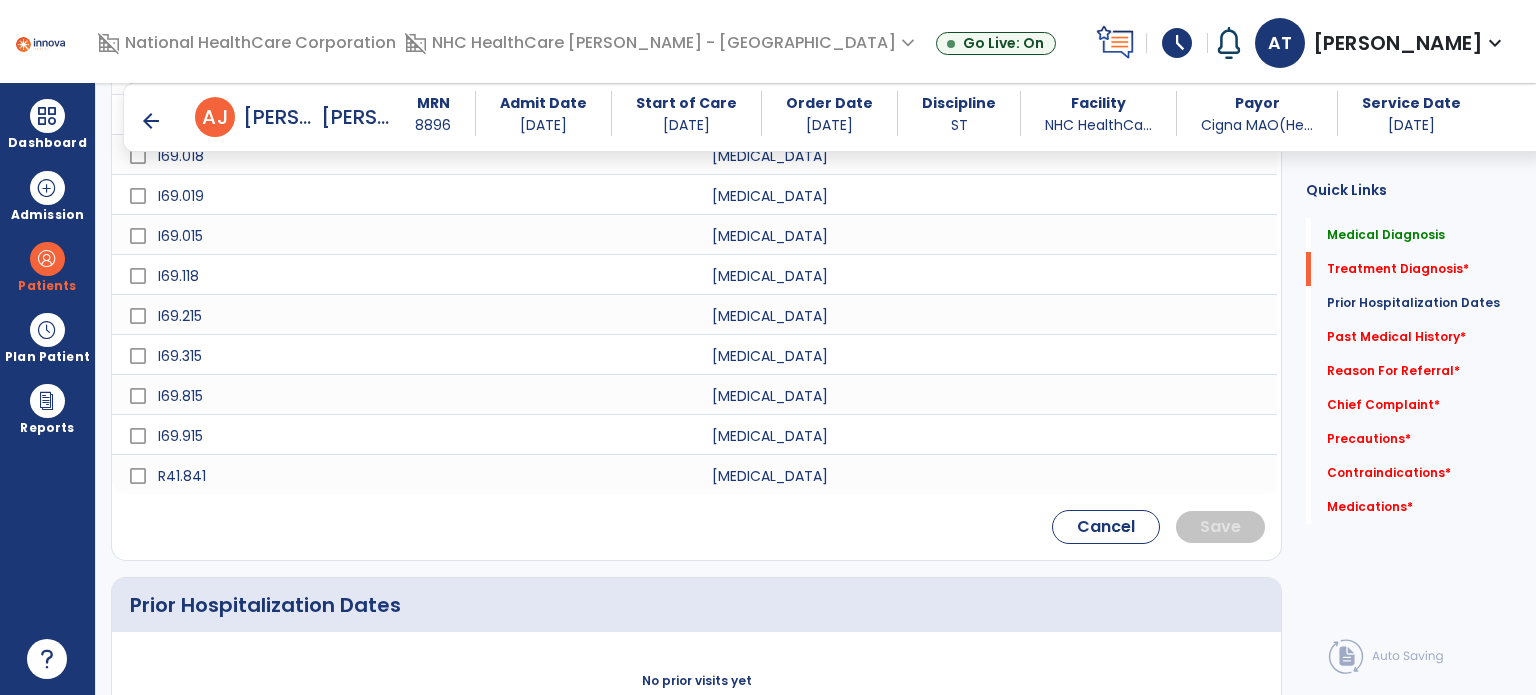 scroll, scrollTop: 925, scrollLeft: 0, axis: vertical 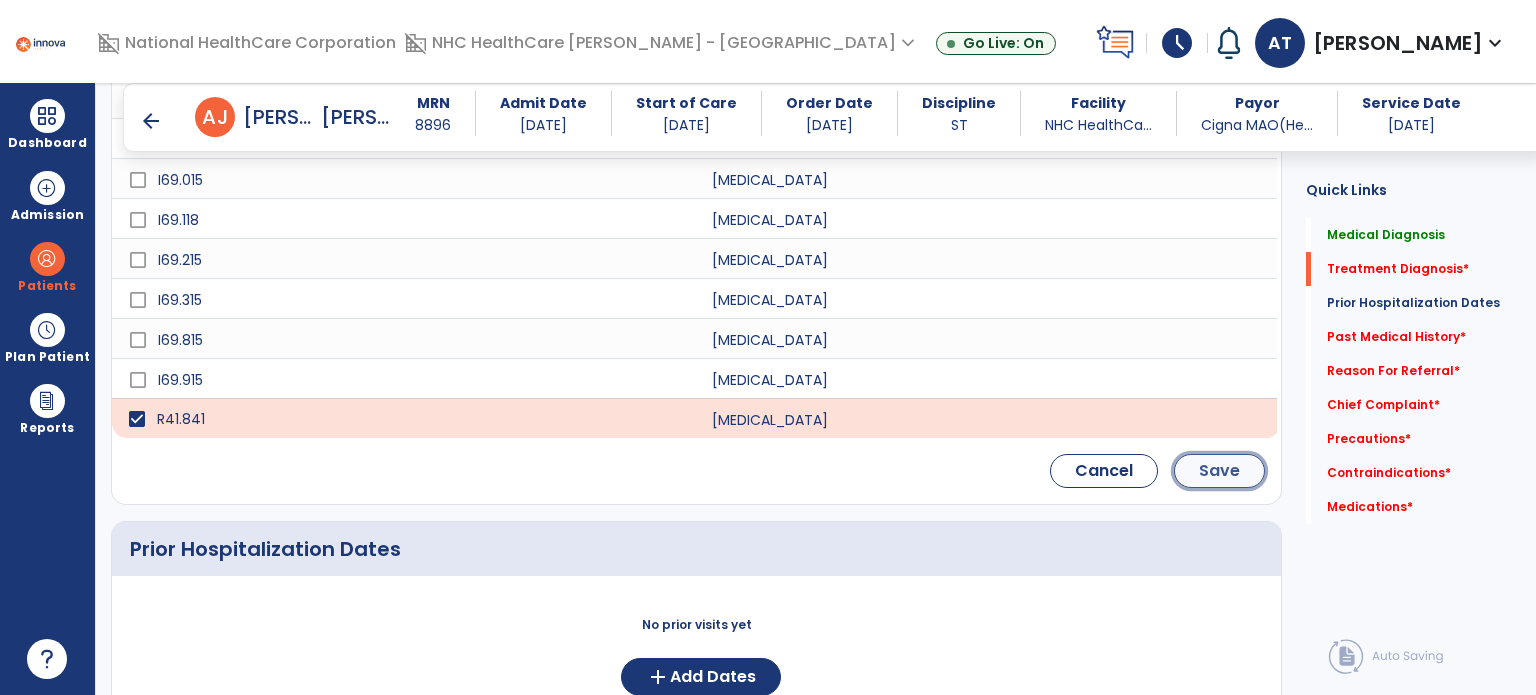 click on "Save" 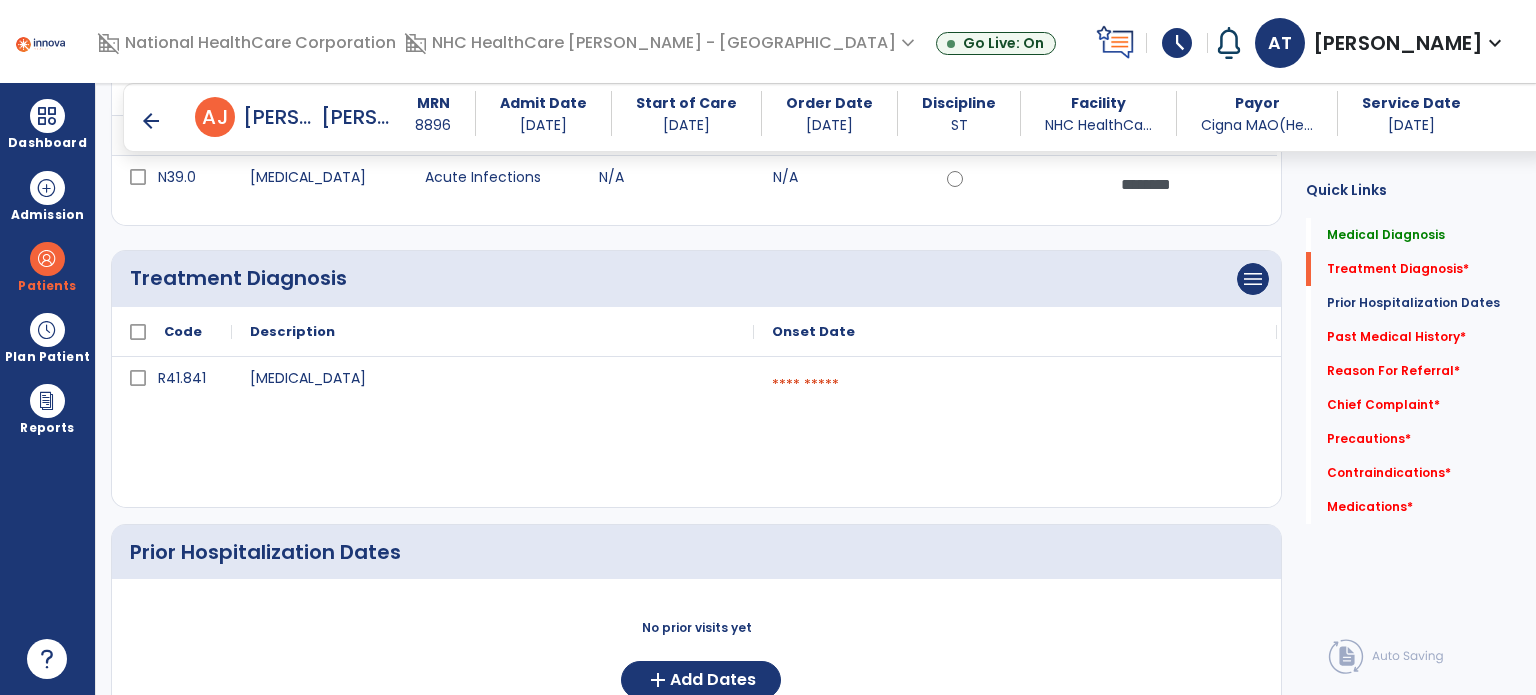scroll, scrollTop: 260, scrollLeft: 0, axis: vertical 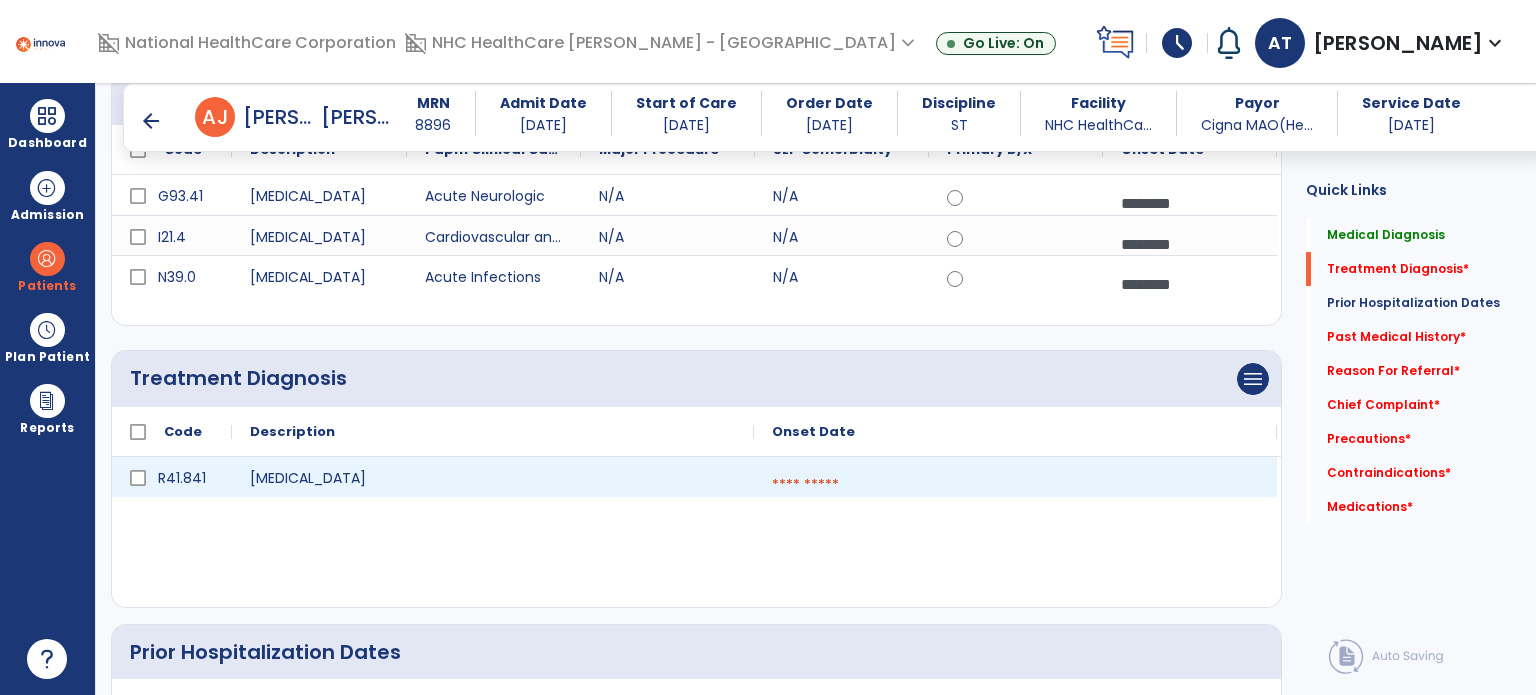 click at bounding box center (1015, 485) 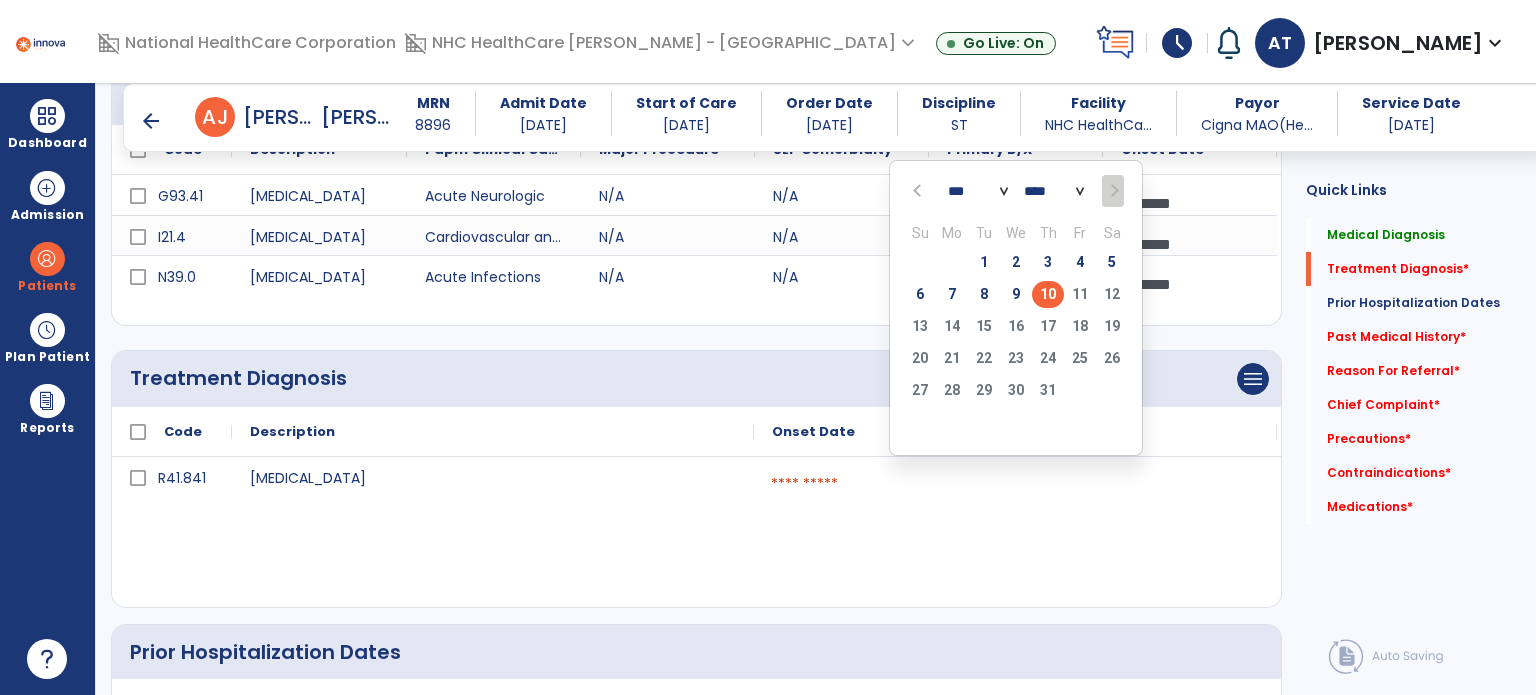 click on "10" 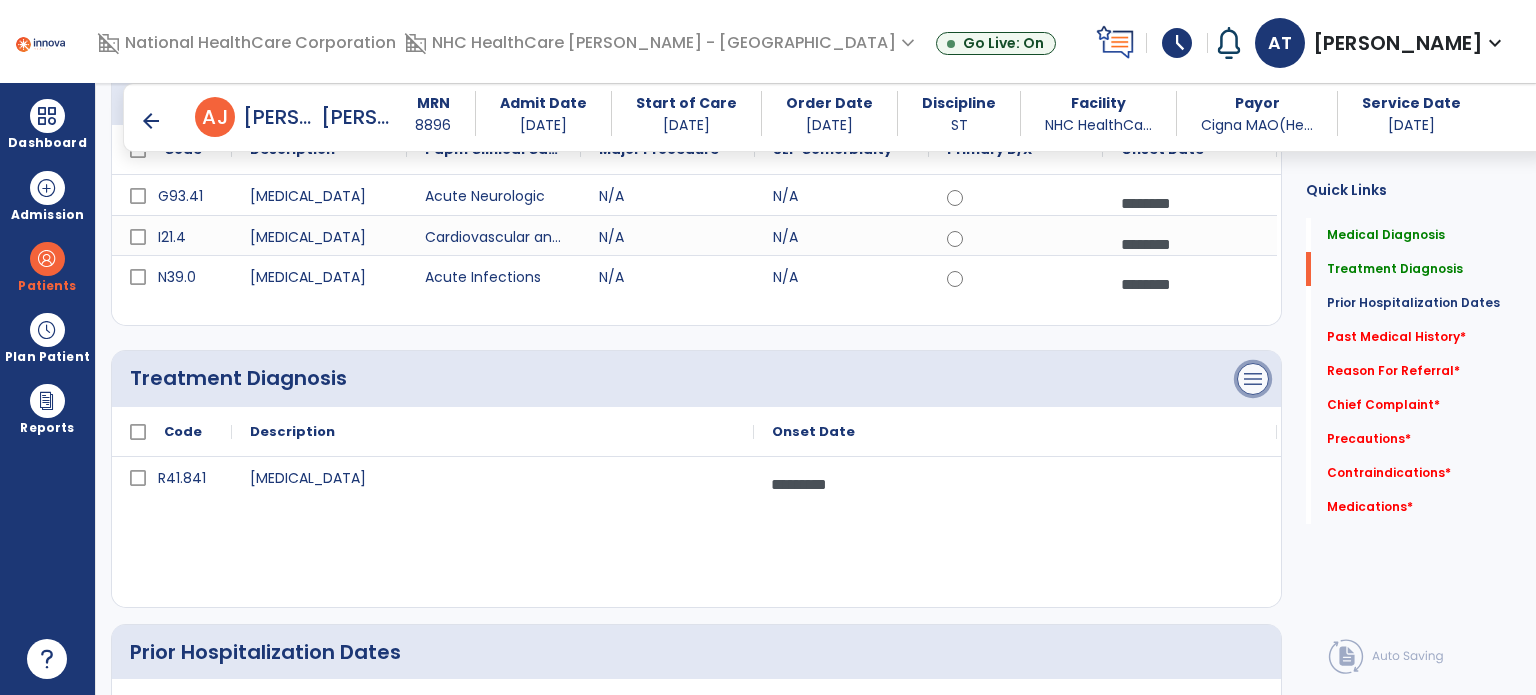 click on "menu" at bounding box center [1253, 97] 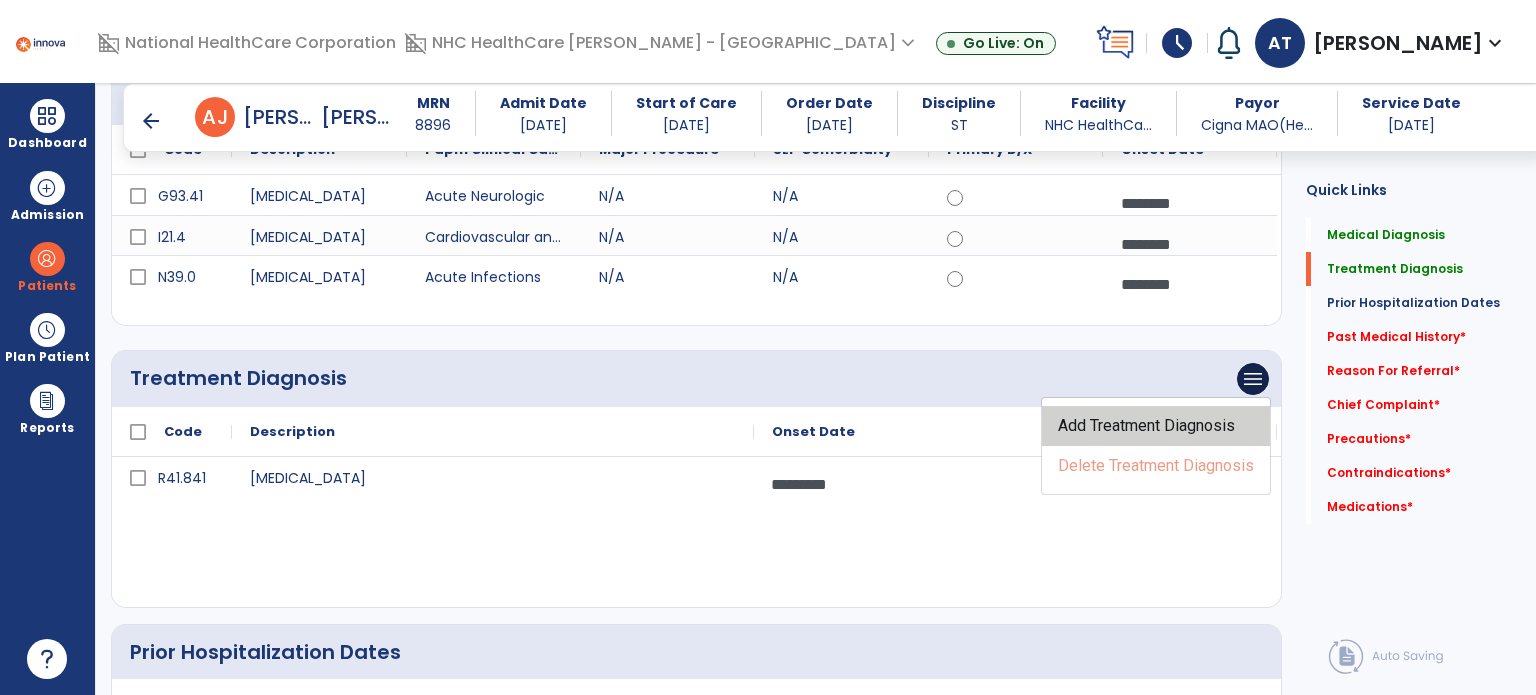 click on "Add Treatment Diagnosis" 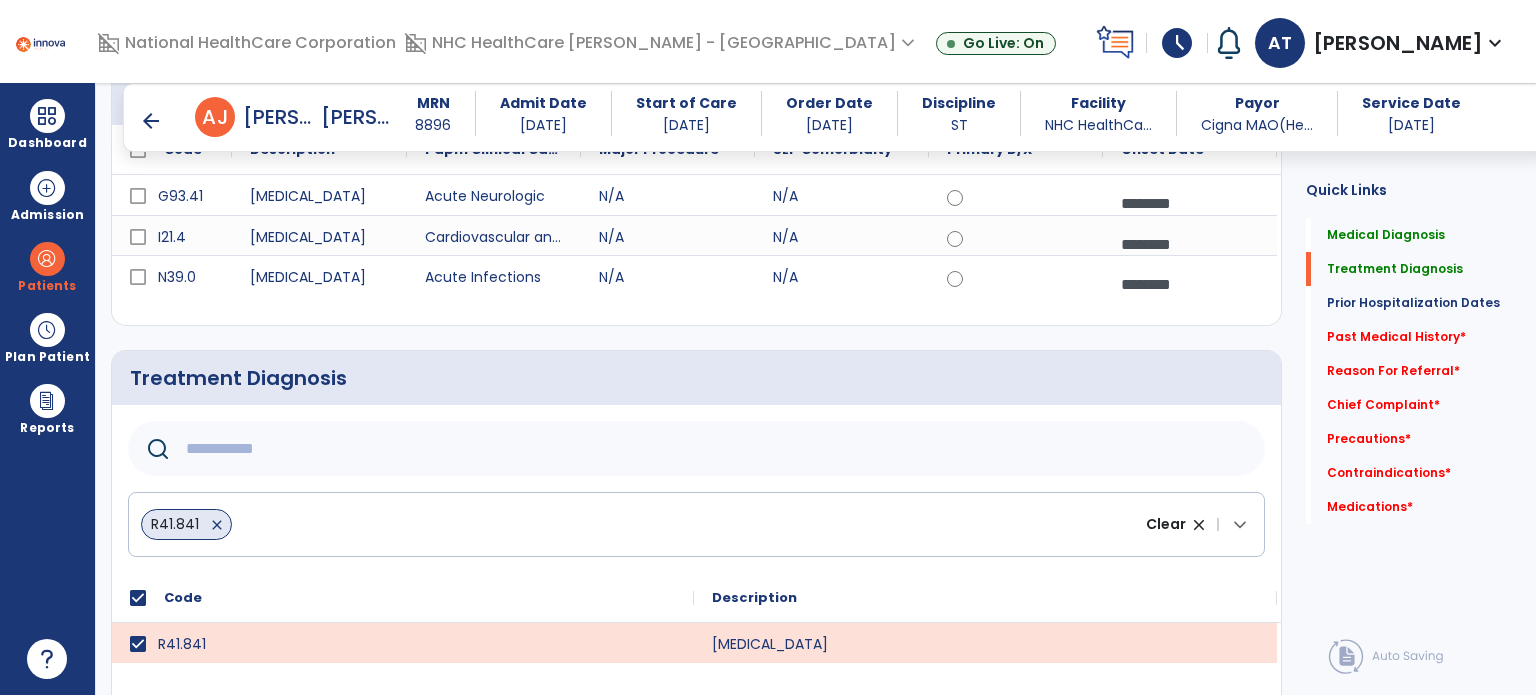 click 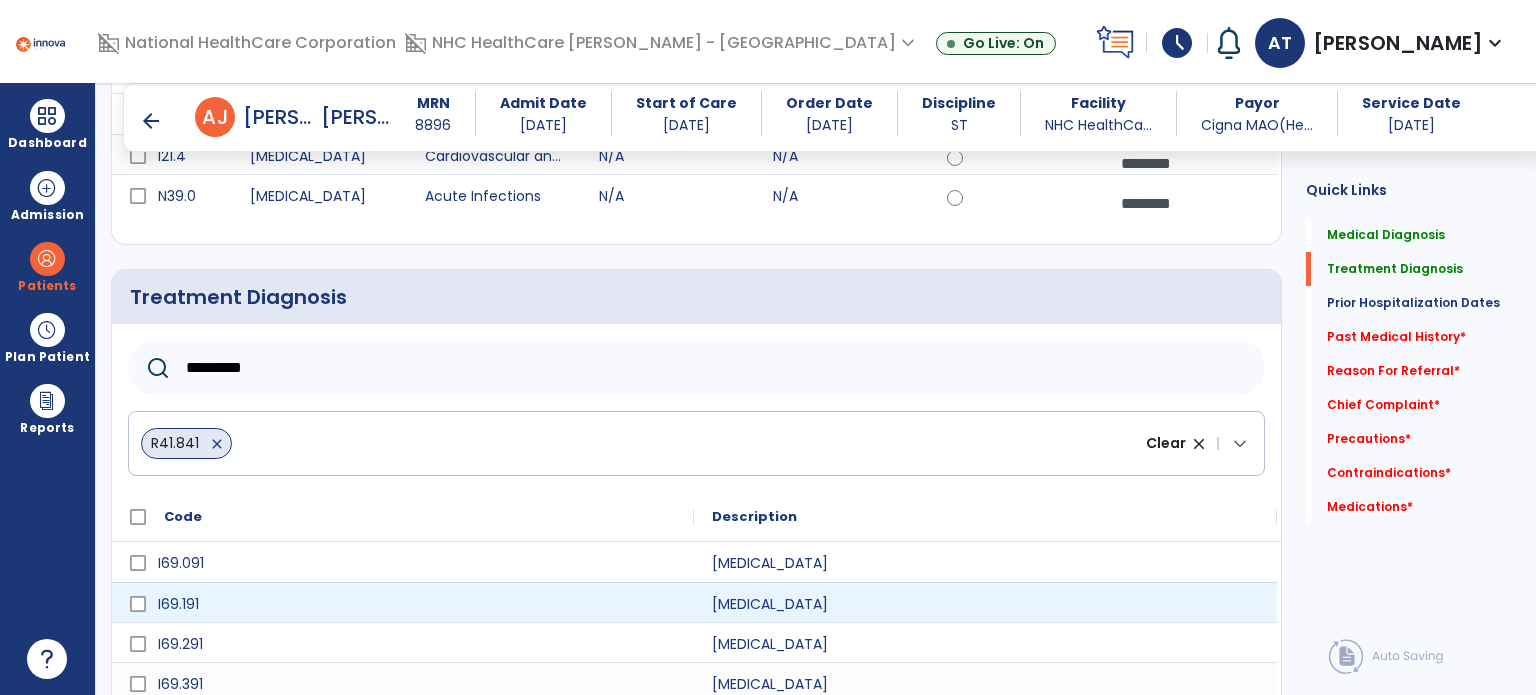 scroll, scrollTop: 632, scrollLeft: 0, axis: vertical 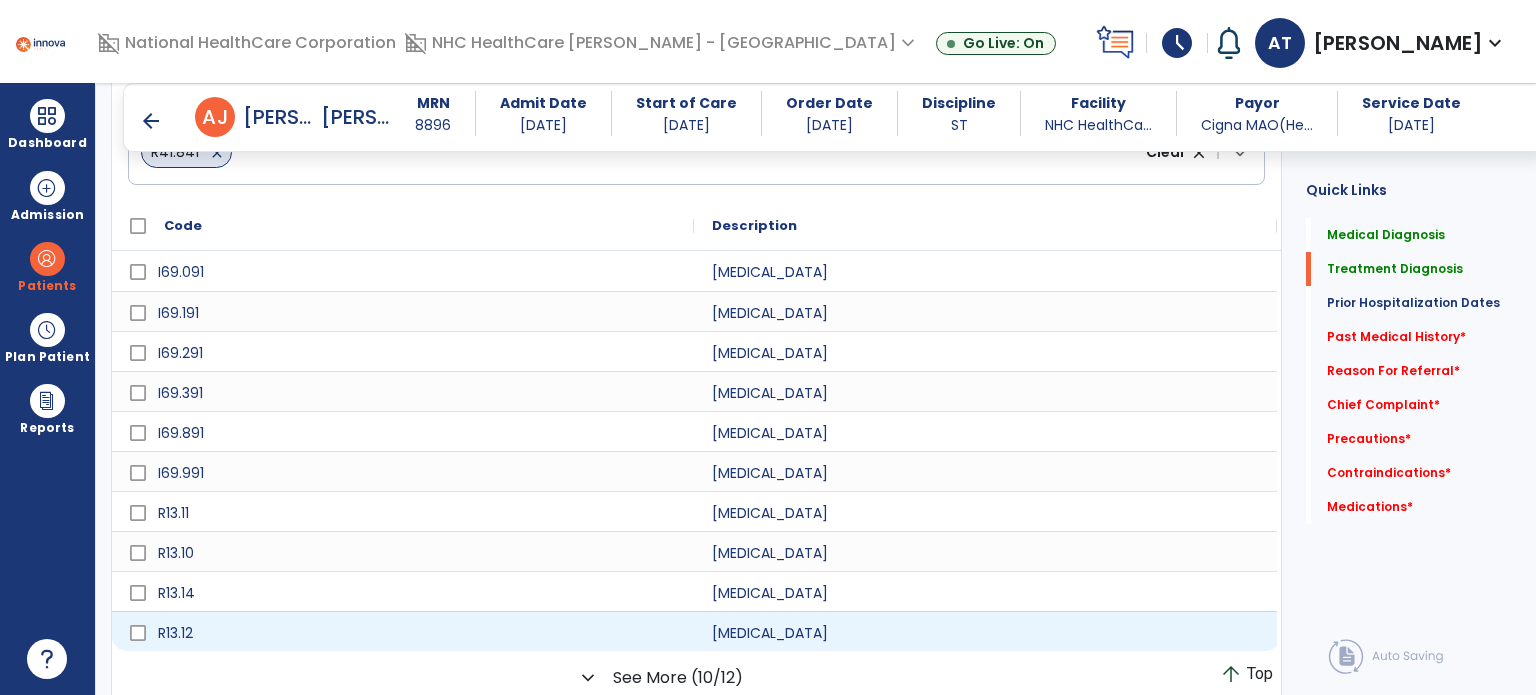 type on "*********" 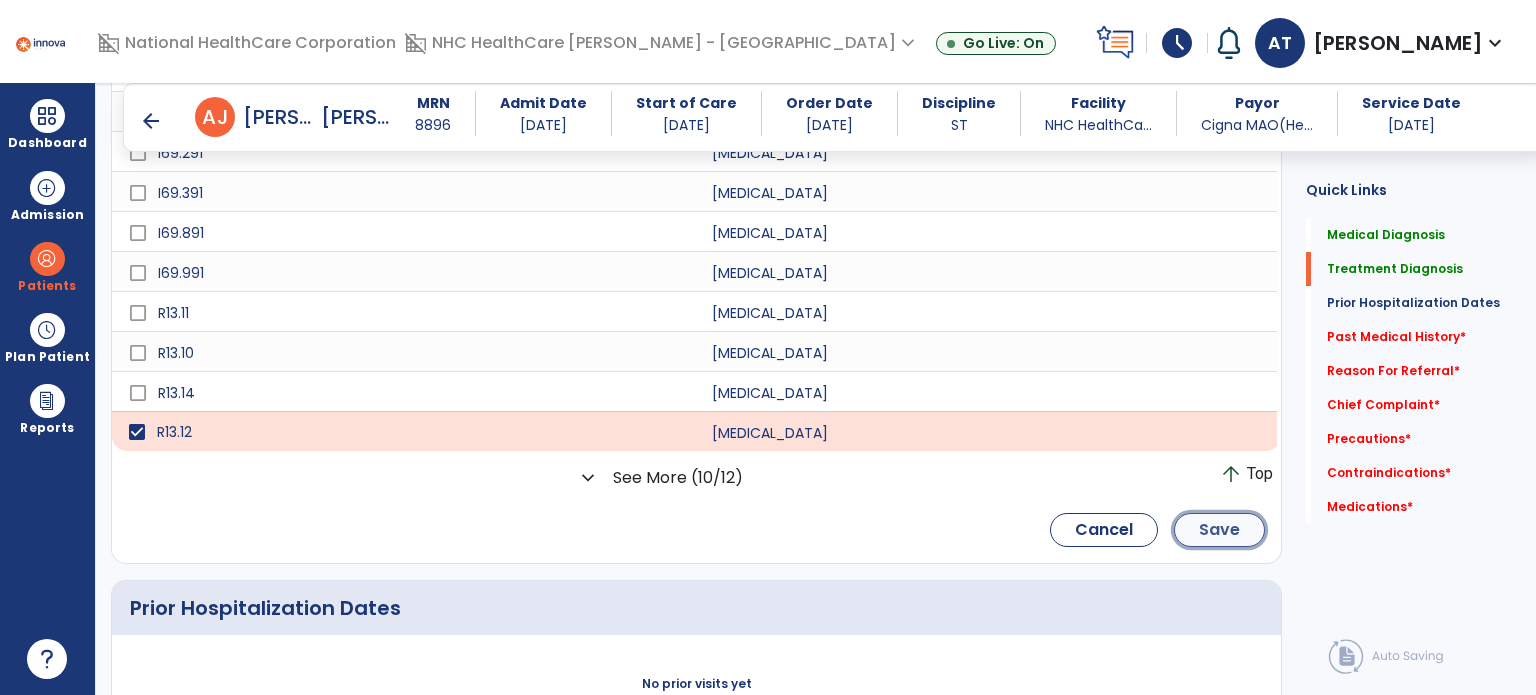 click on "Save" 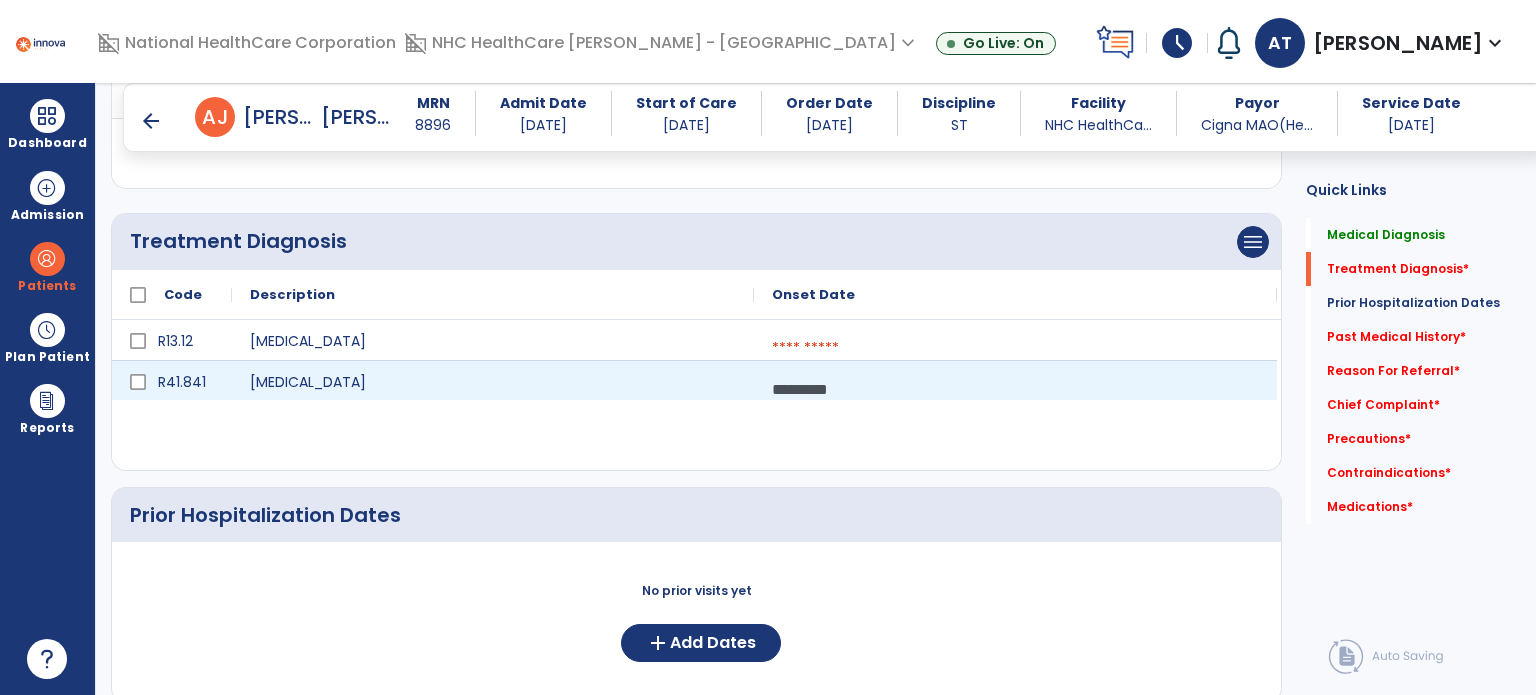 scroll, scrollTop: 368, scrollLeft: 0, axis: vertical 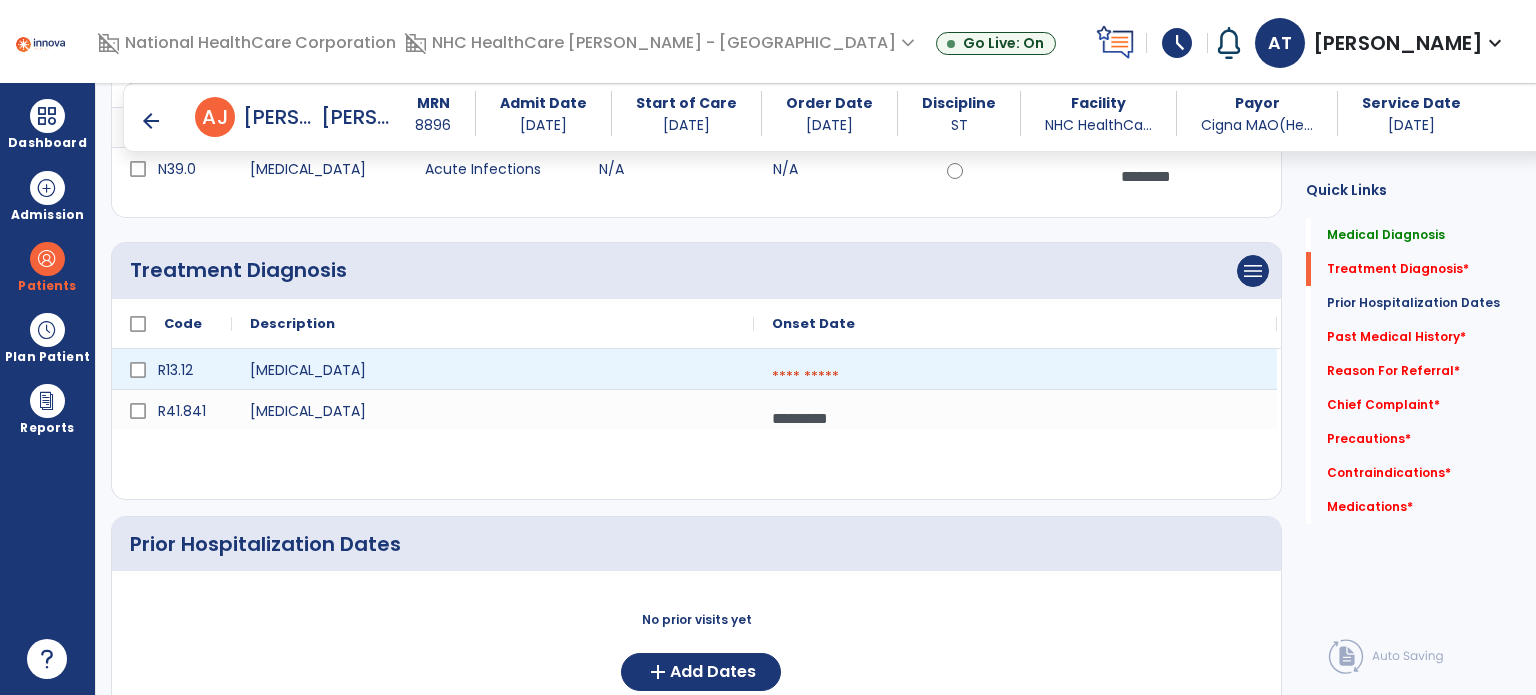 click at bounding box center [1015, 377] 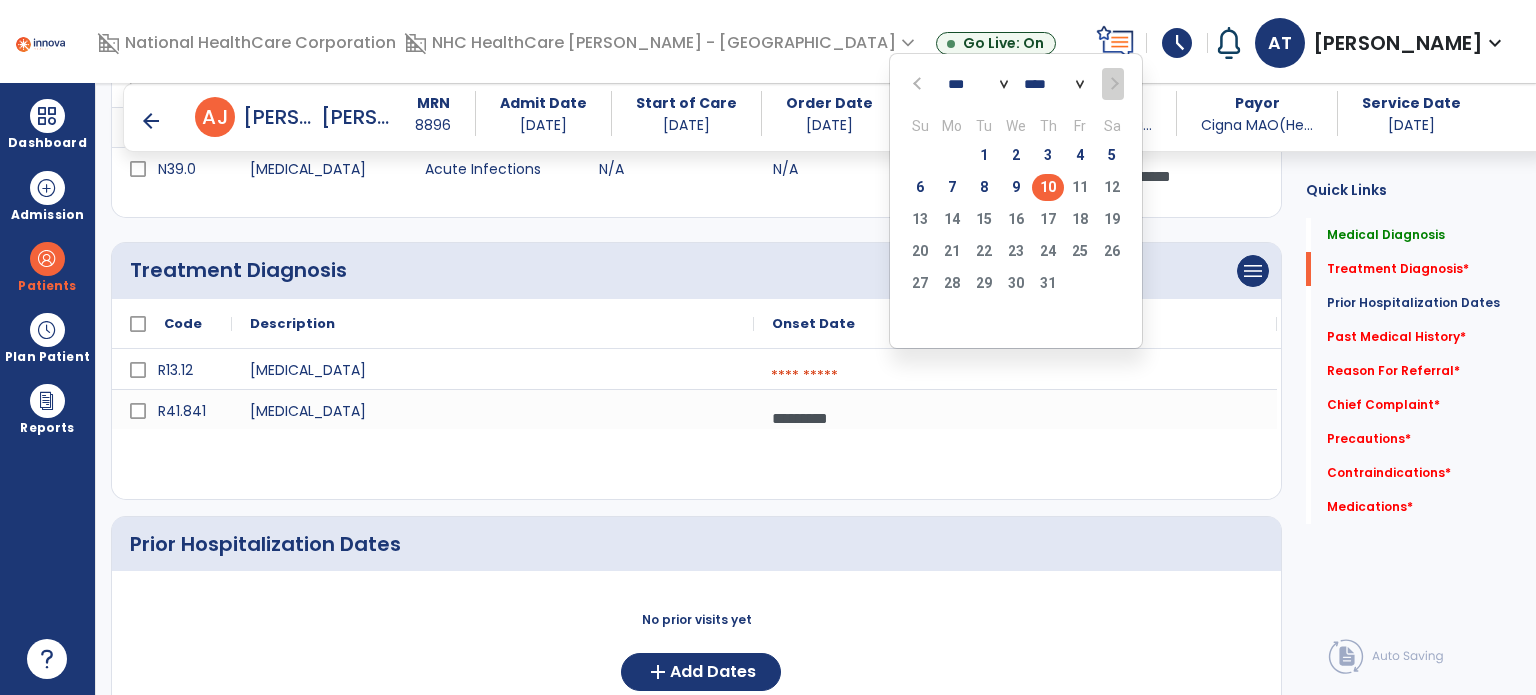 click on "10" 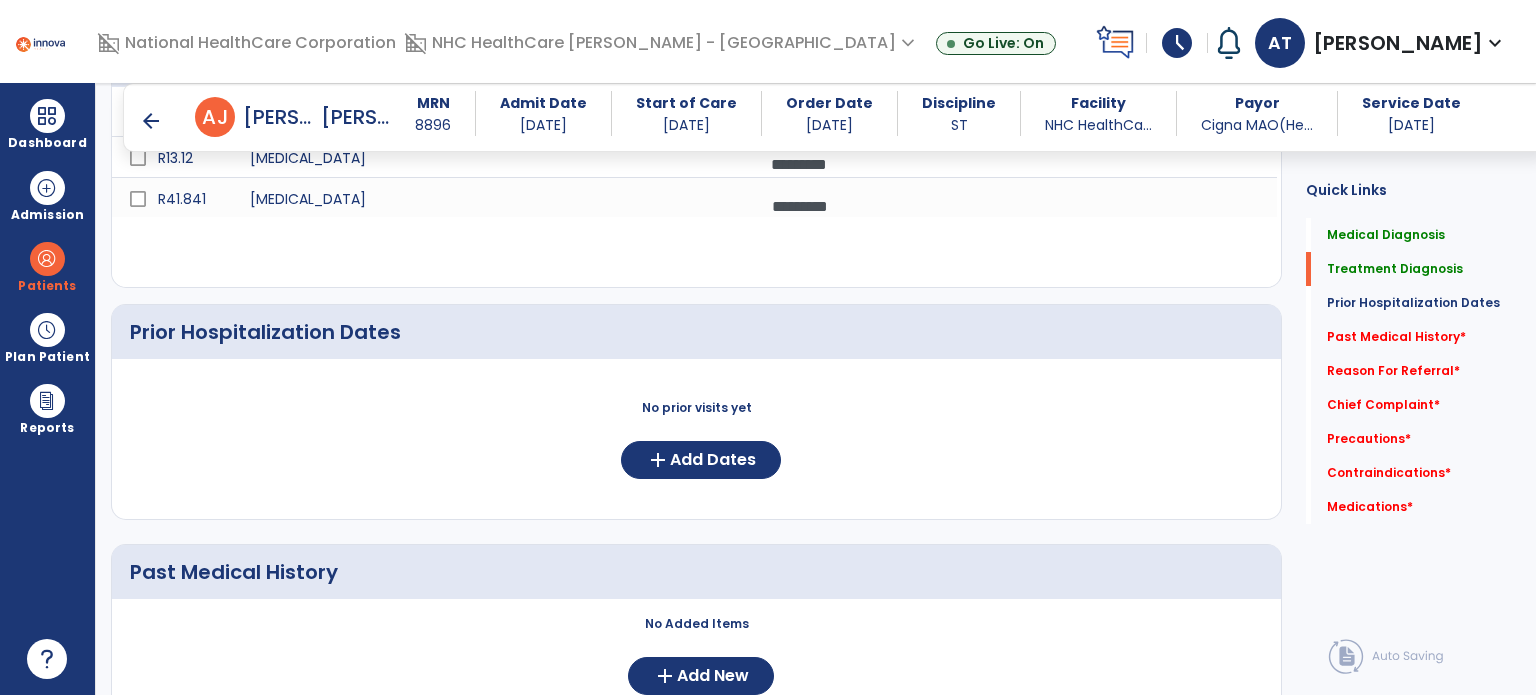 scroll, scrollTop: 768, scrollLeft: 0, axis: vertical 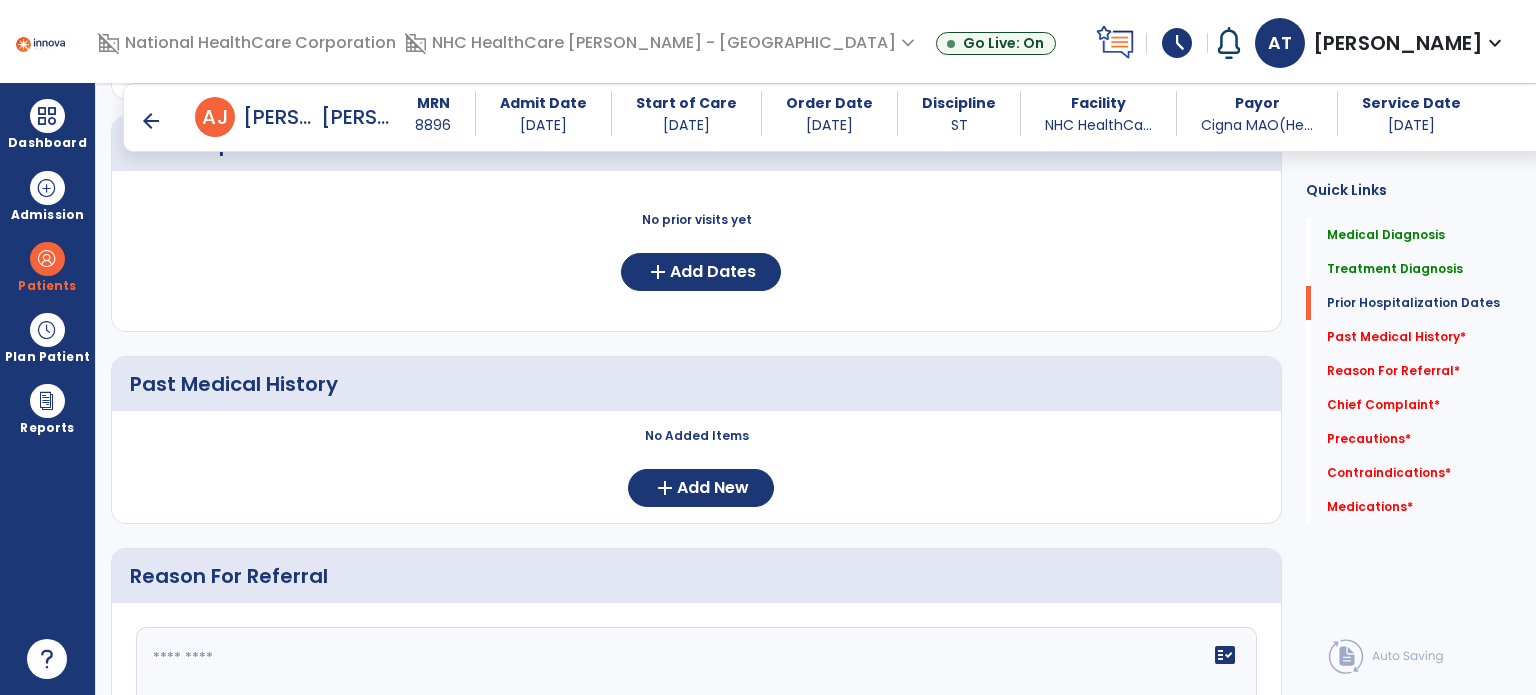click on "Past Medical History" 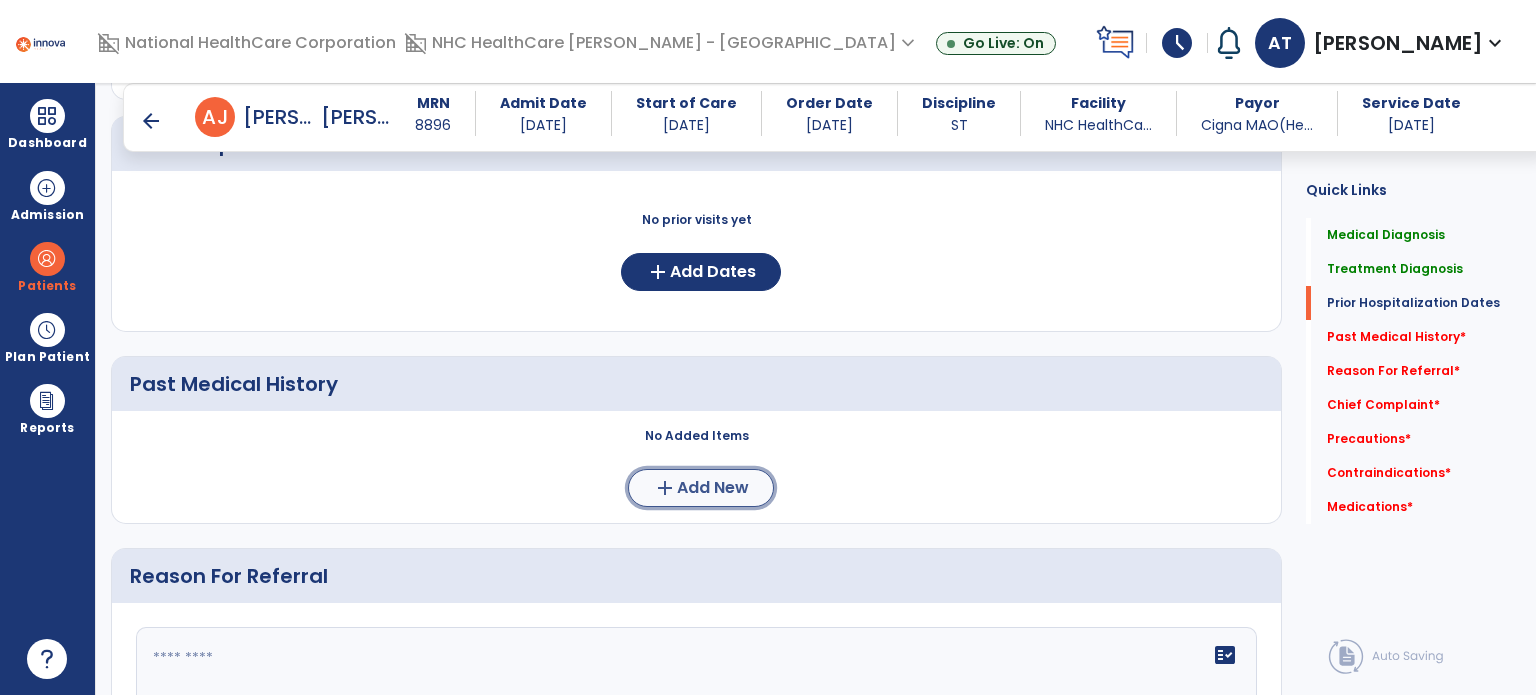 click on "Add New" 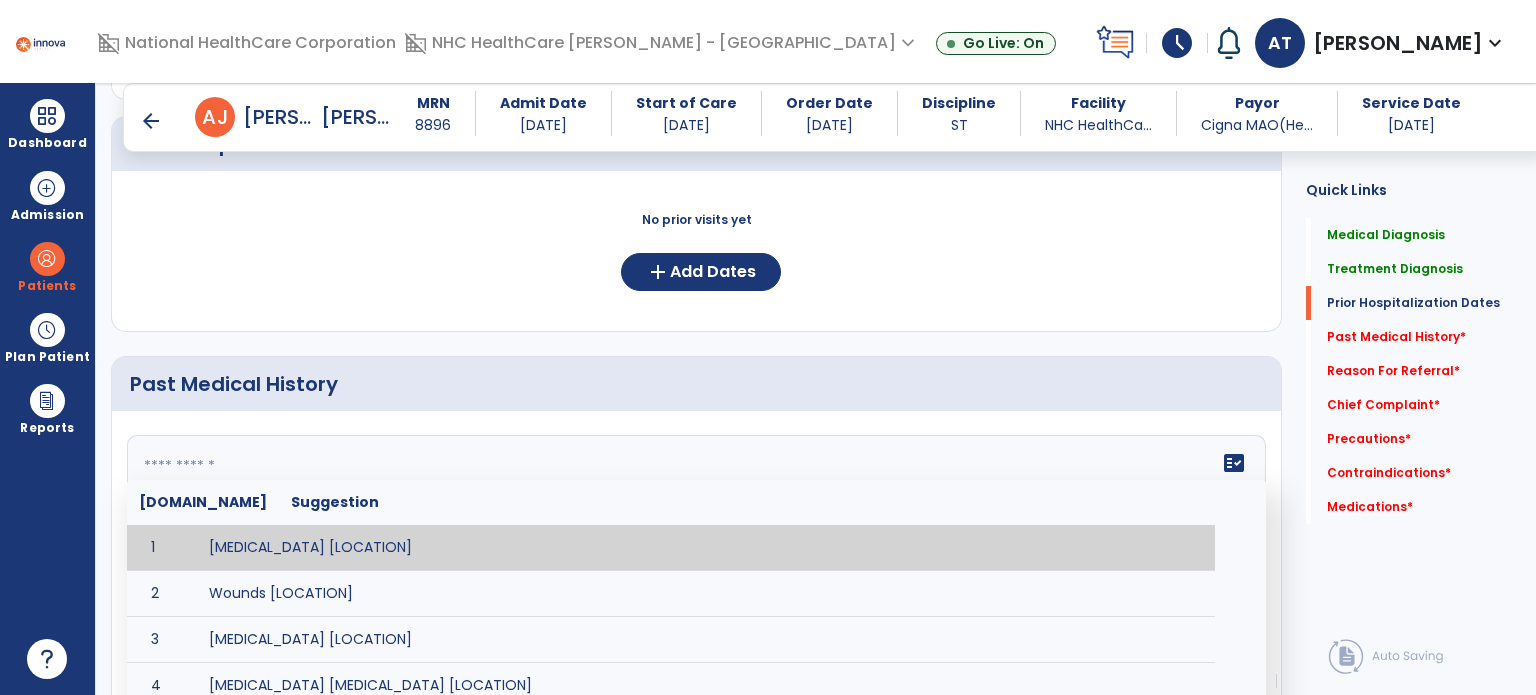 drag, startPoint x: 289, startPoint y: 486, endPoint x: 164, endPoint y: 470, distance: 126.01984 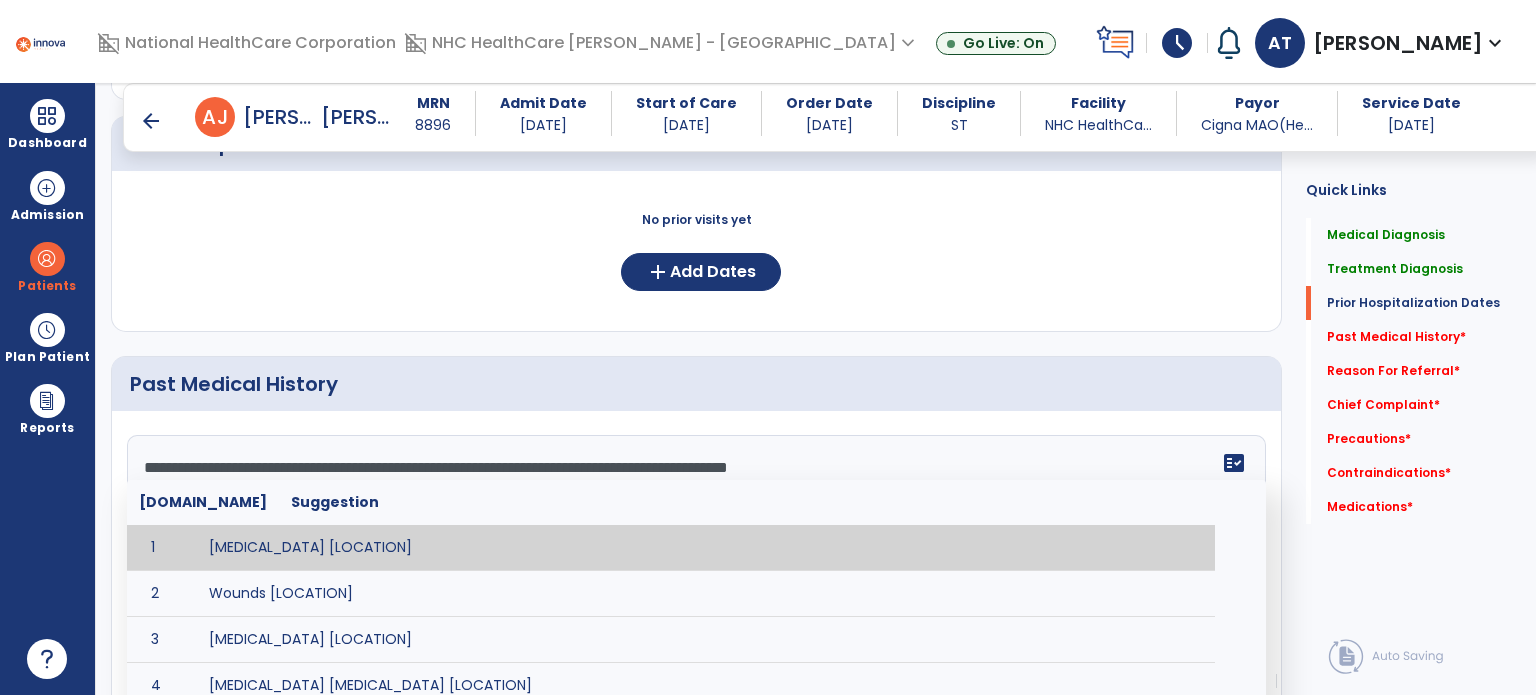 type on "**********" 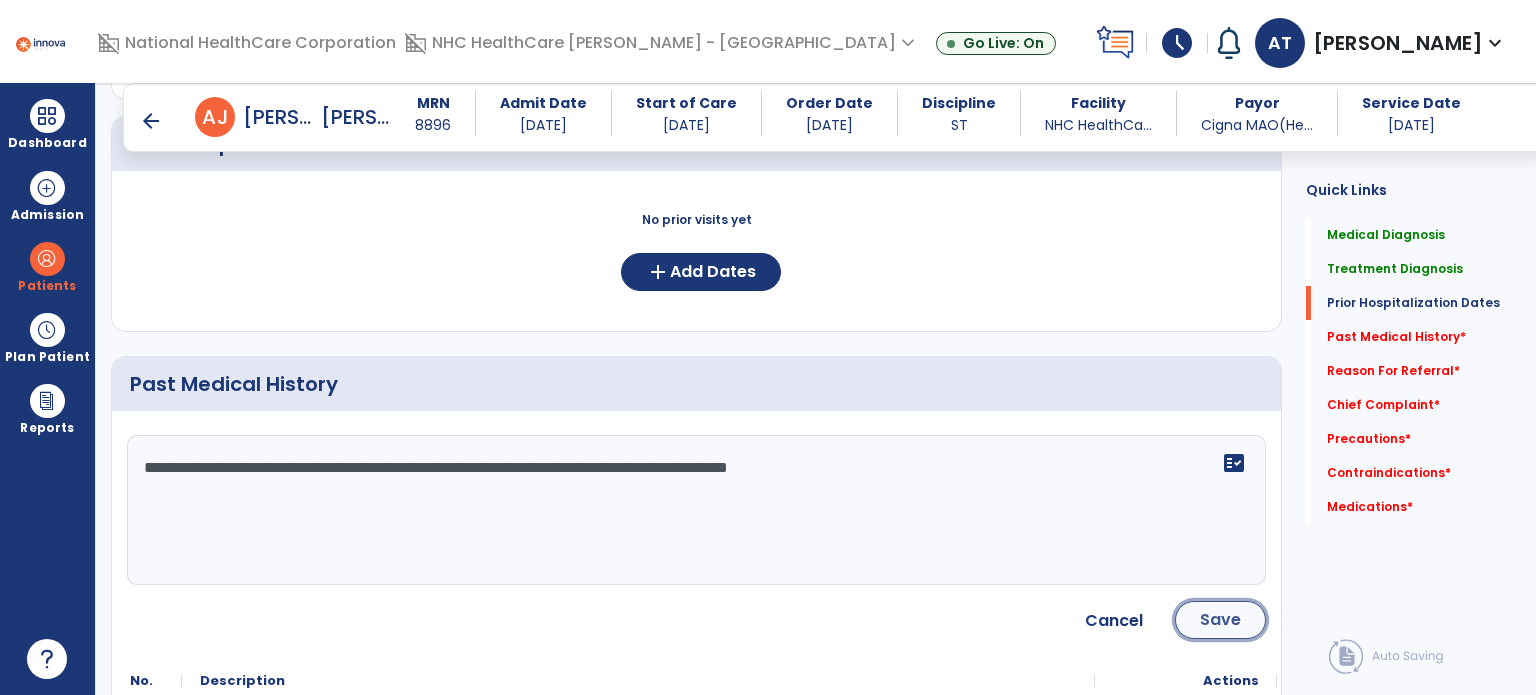 click on "Save" 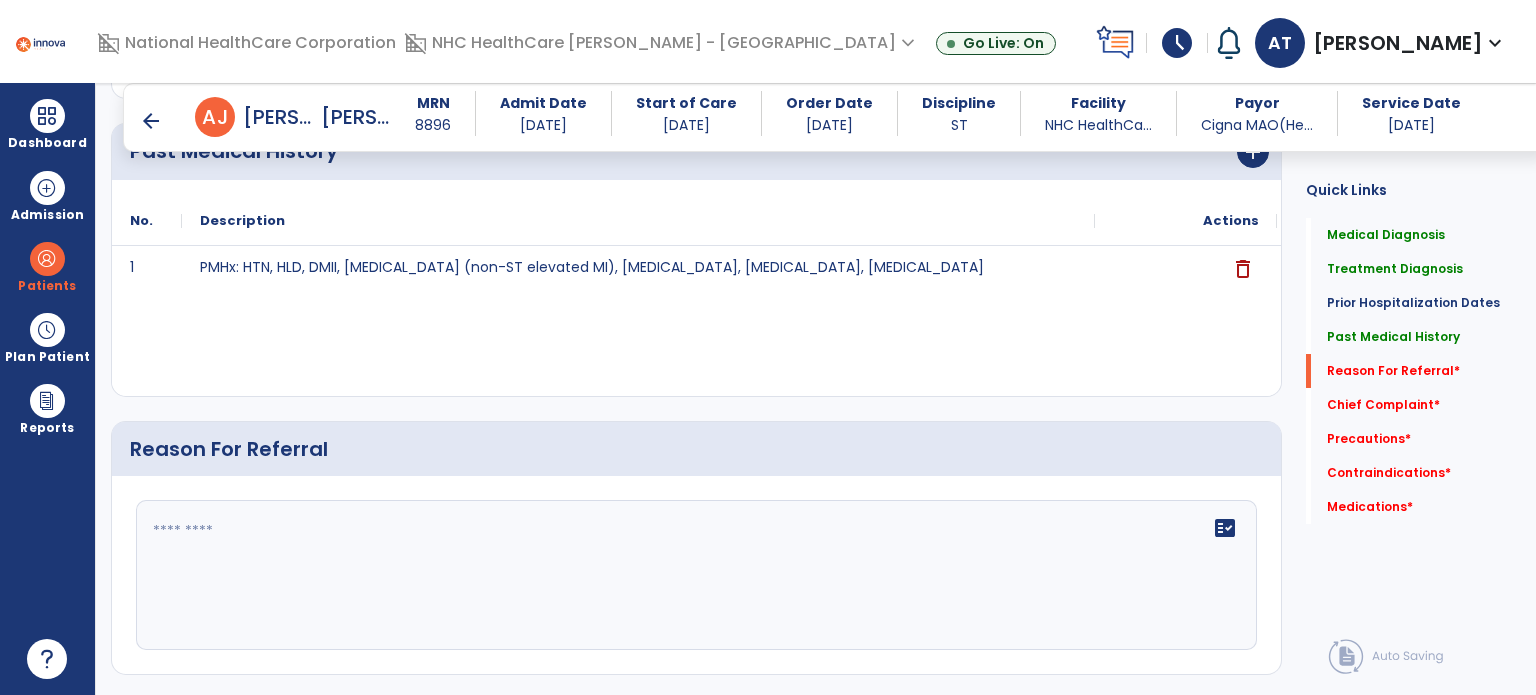 scroll, scrollTop: 1168, scrollLeft: 0, axis: vertical 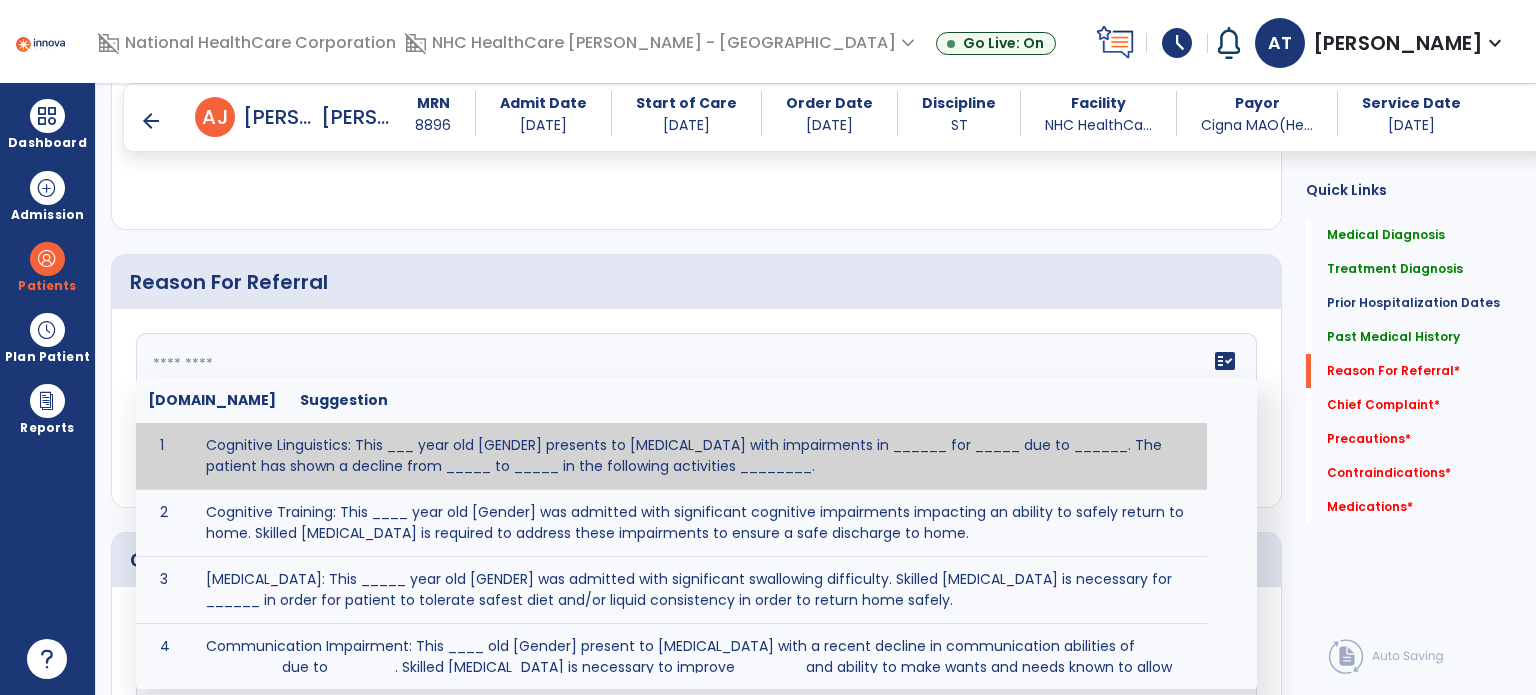 paste on "**********" 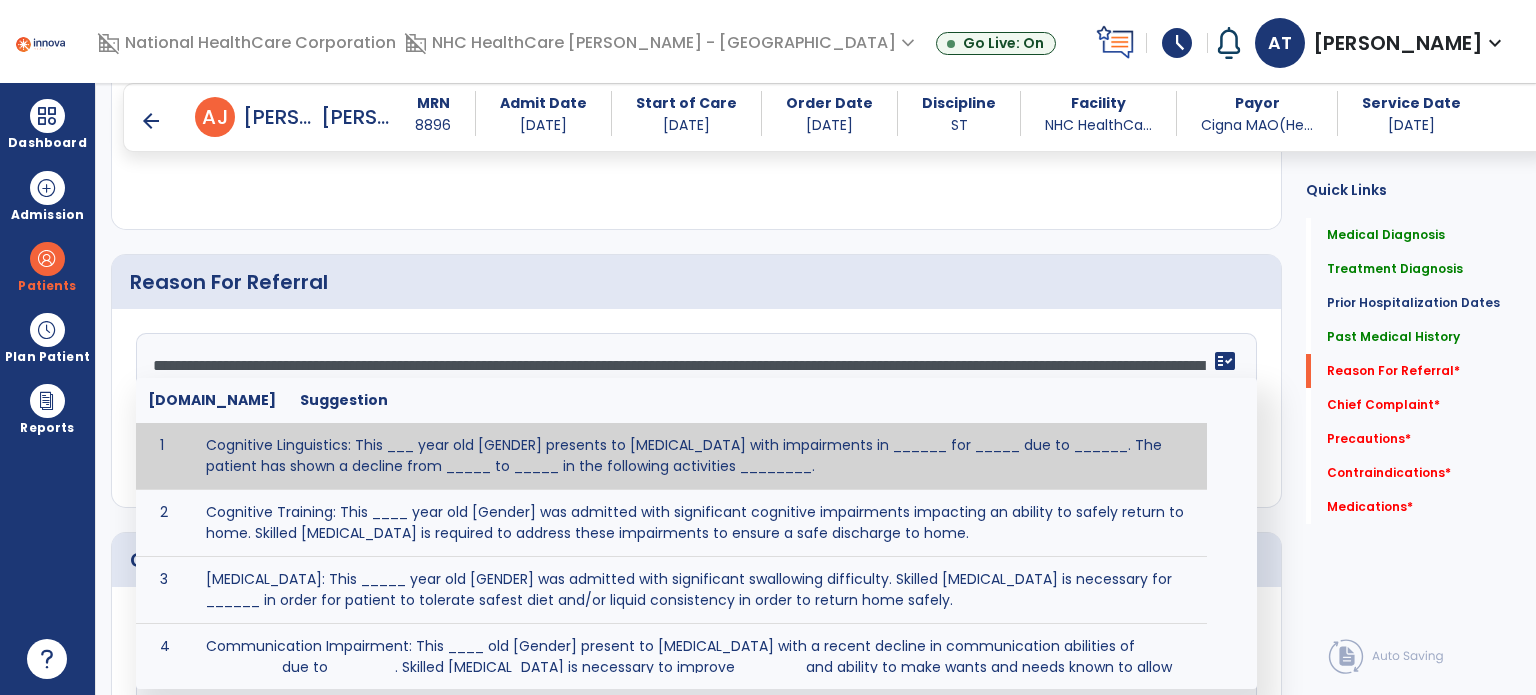 click on "Reason For Referral" 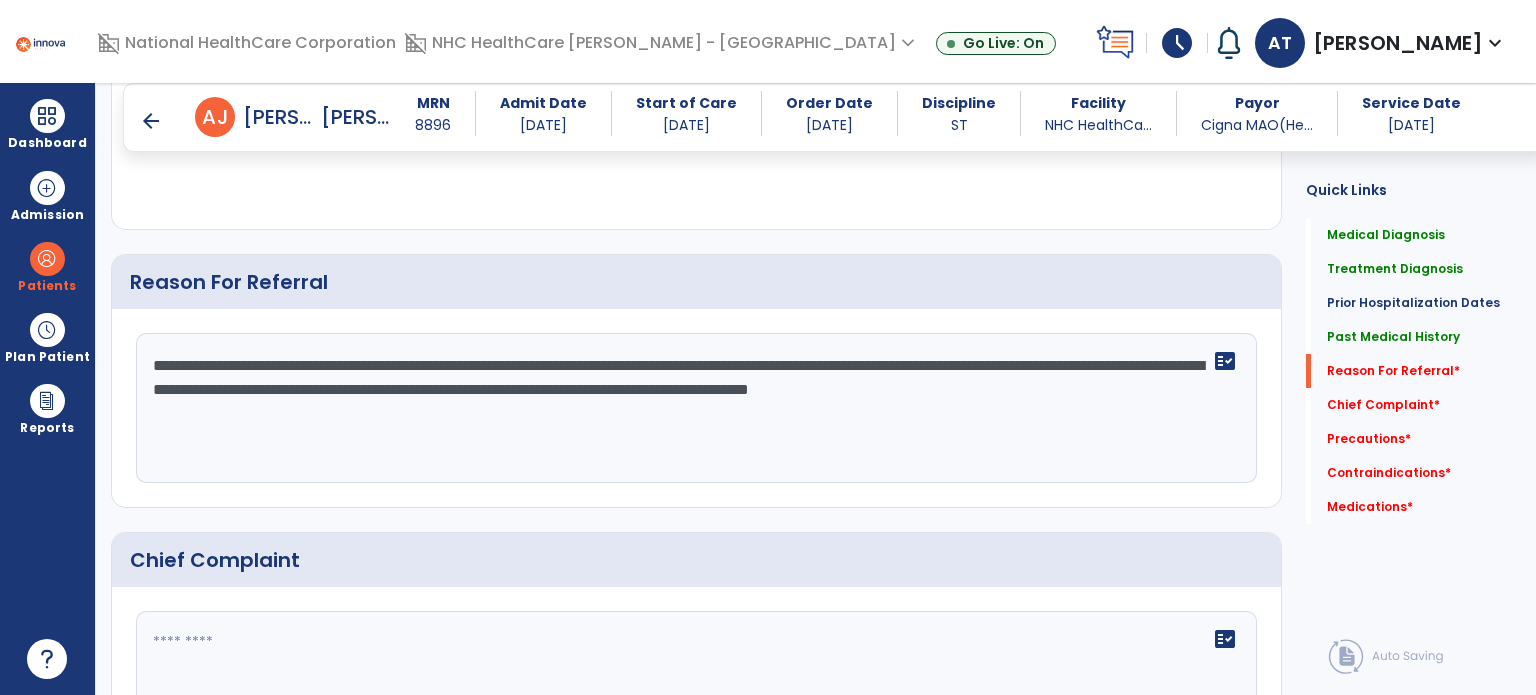 click on "**********" 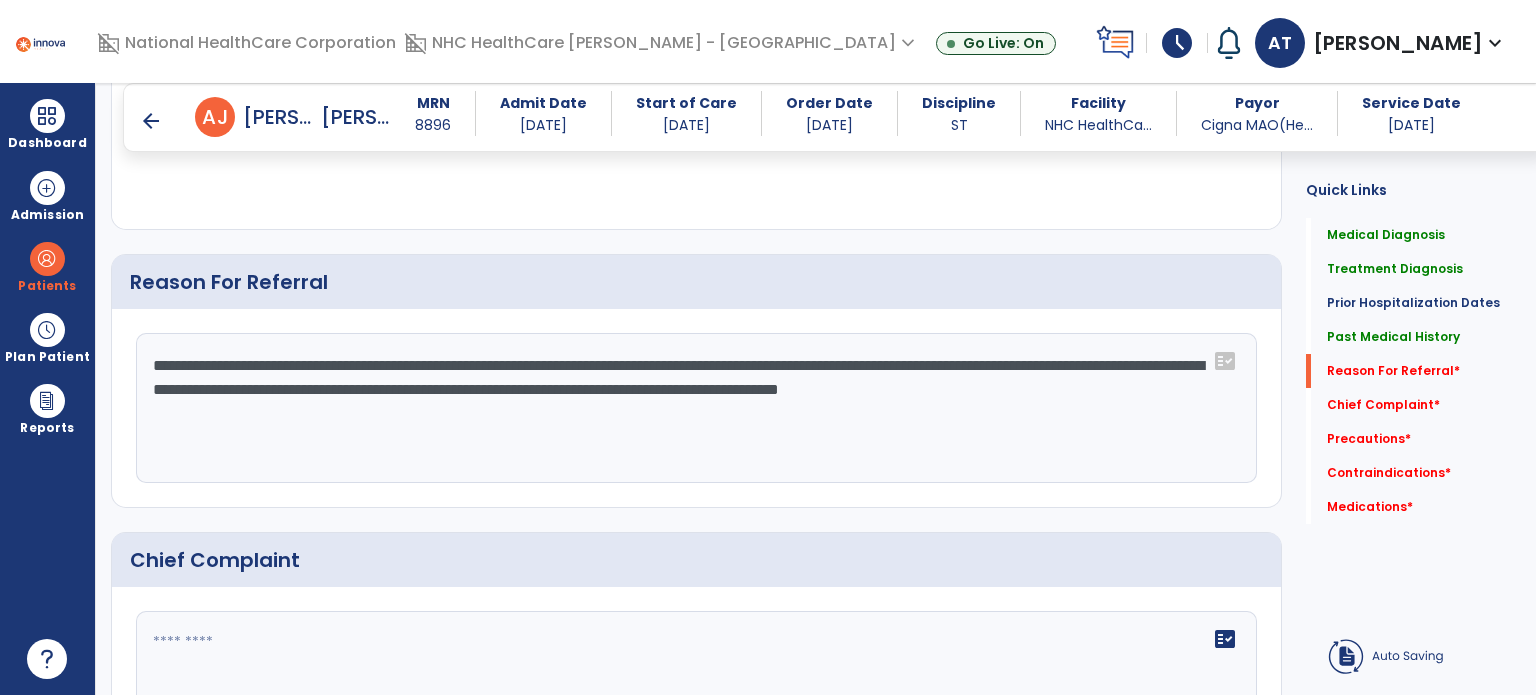 click on "**********" 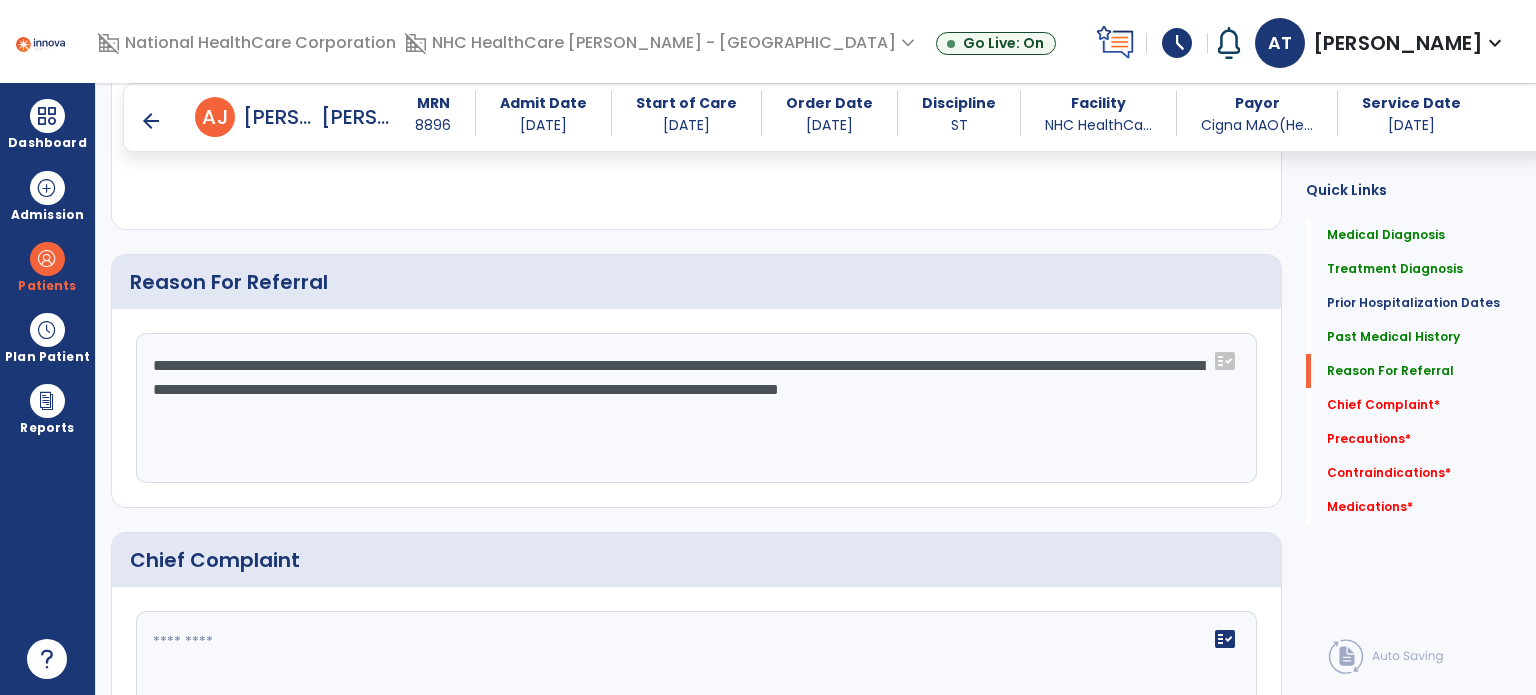 click on "**********" 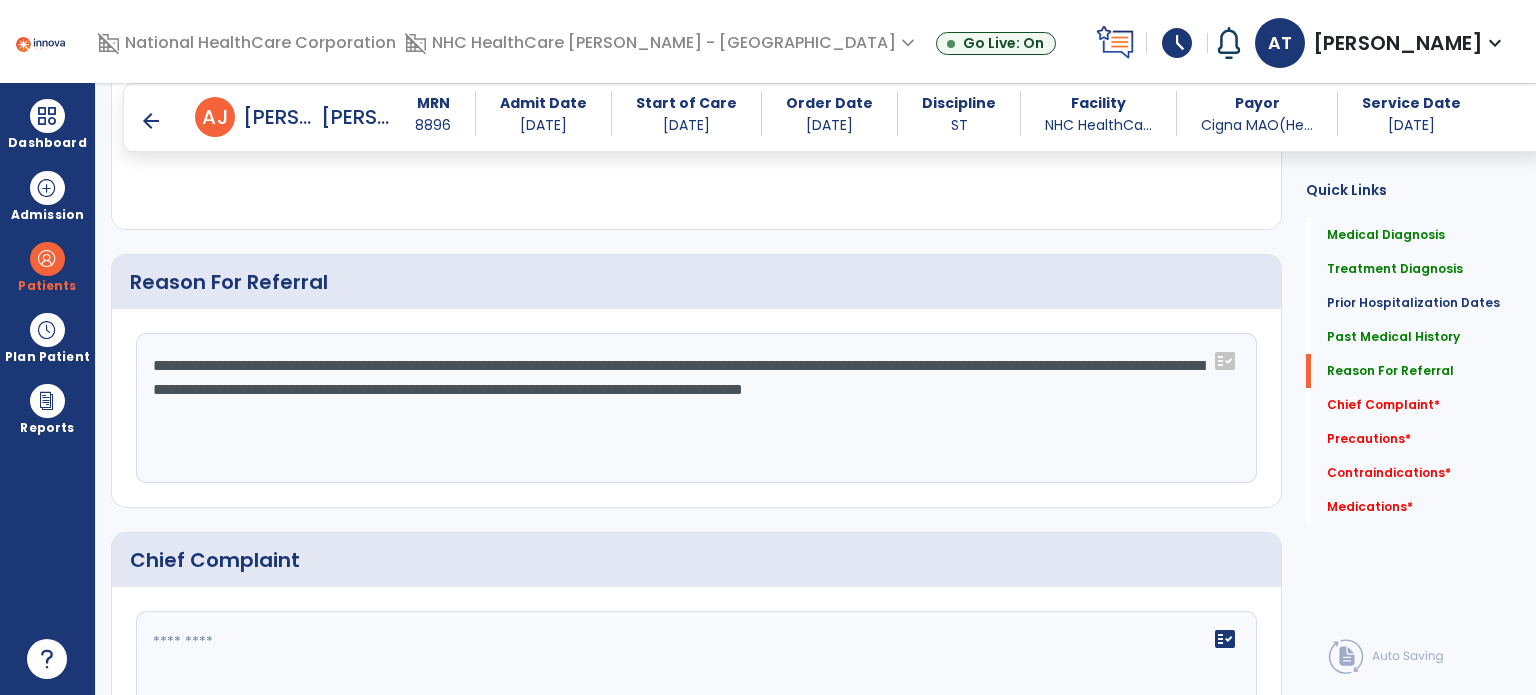 click on "**********" 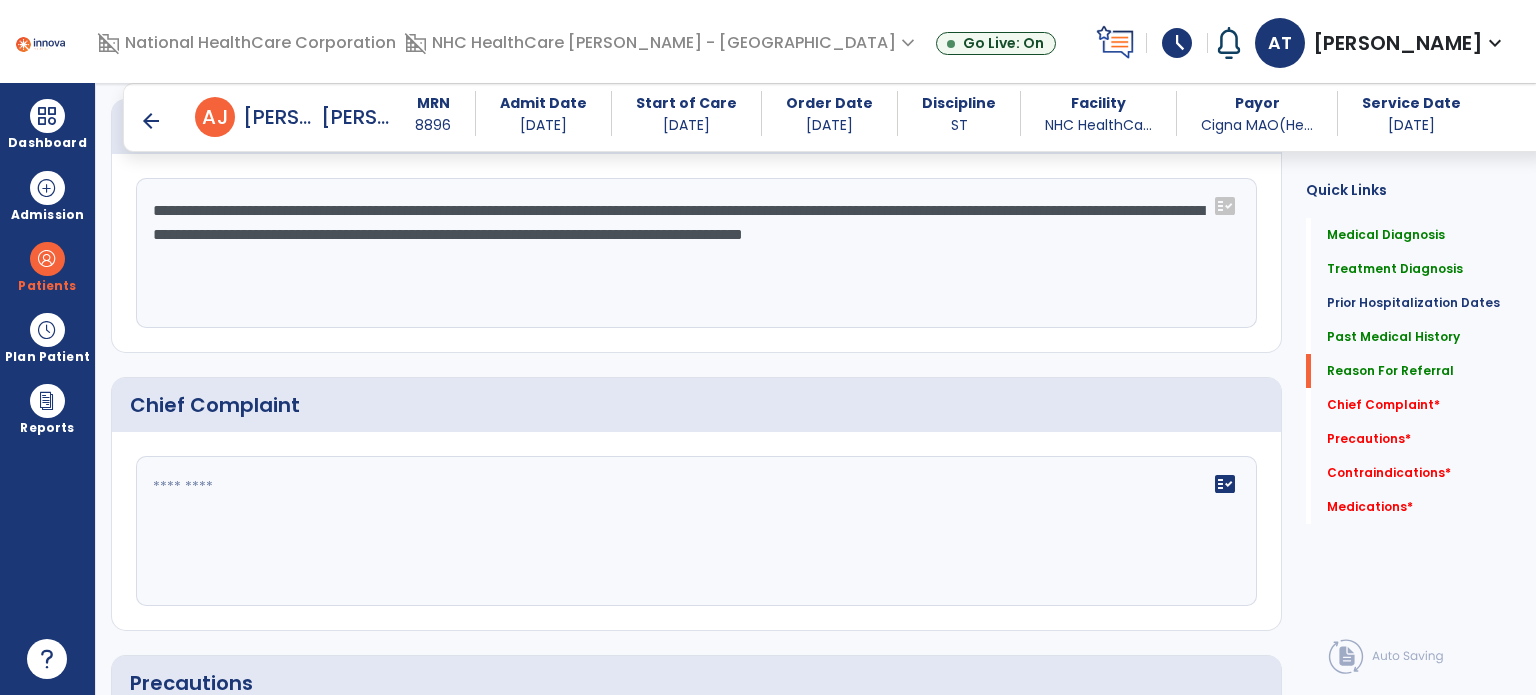 scroll, scrollTop: 1368, scrollLeft: 0, axis: vertical 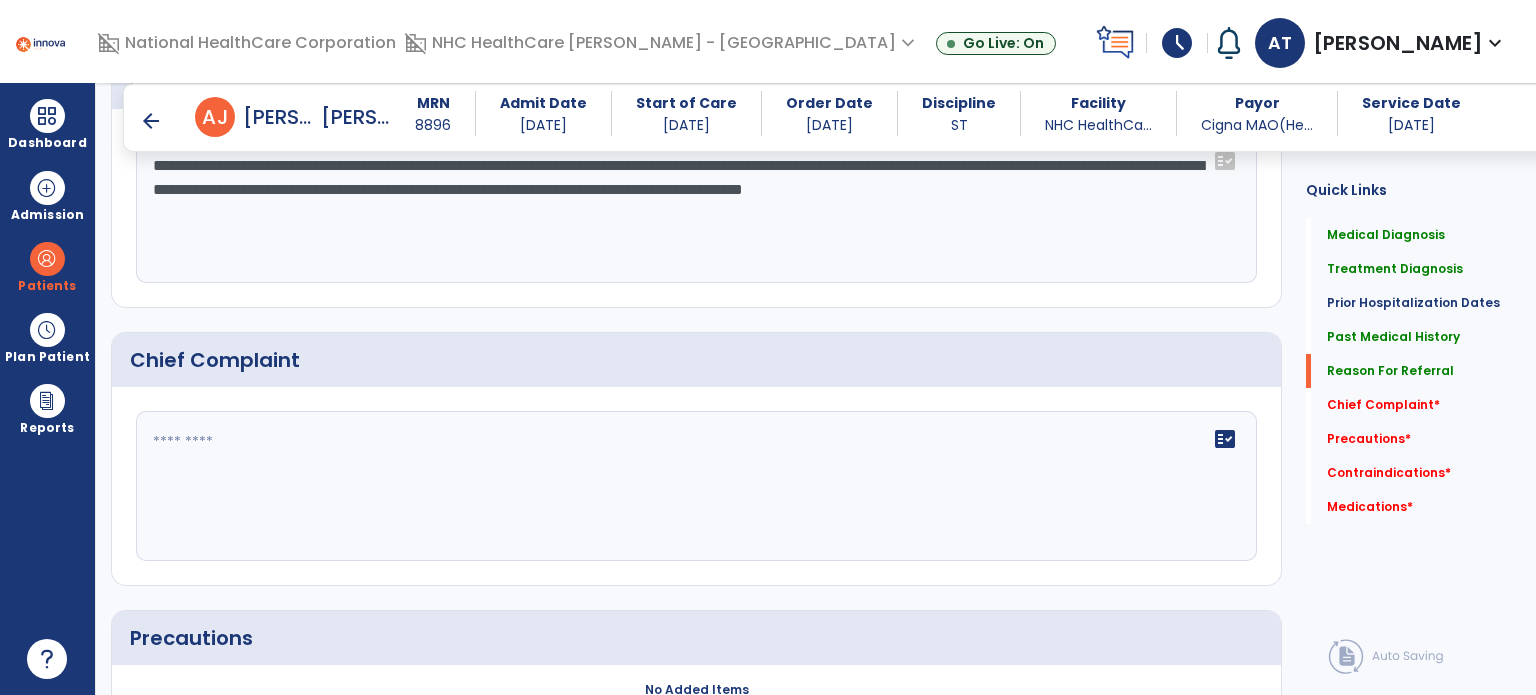 type on "**********" 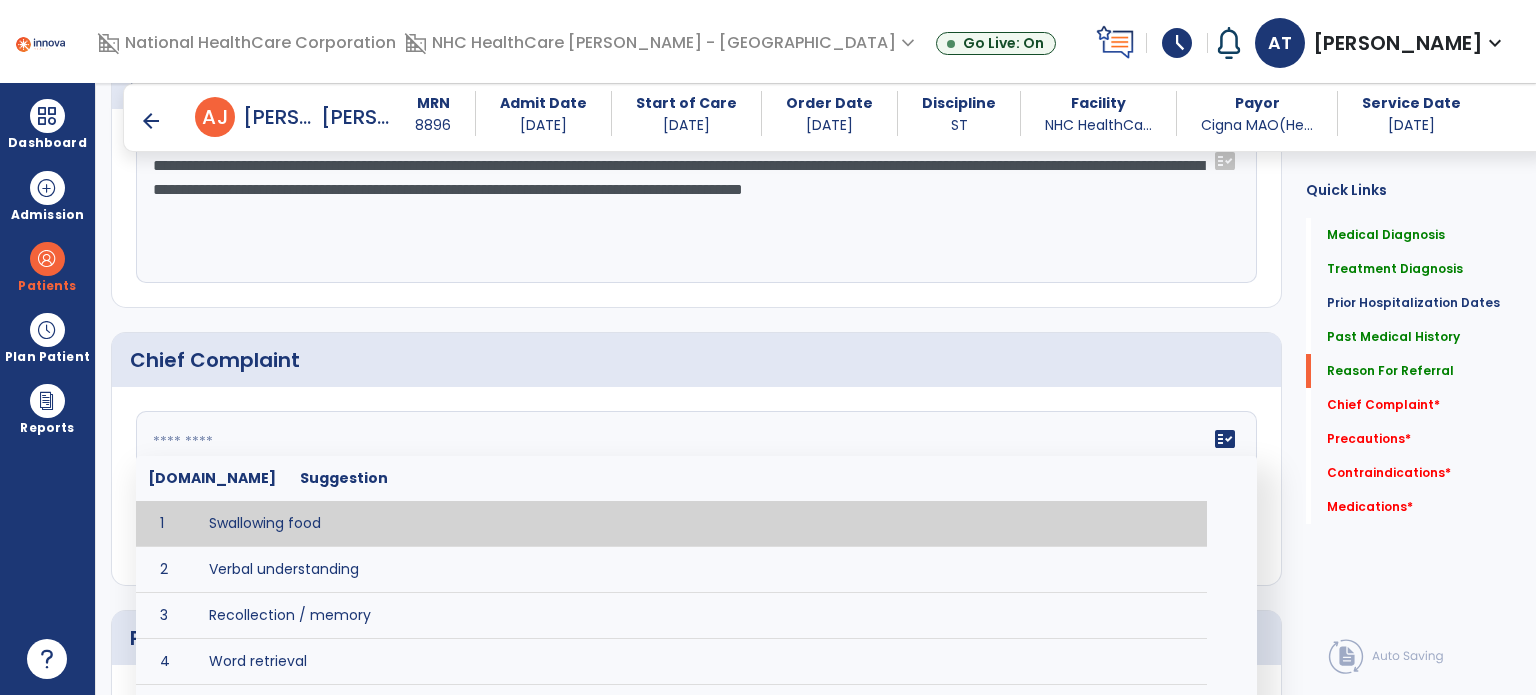 click on "fact_check  [DOMAIN_NAME] Suggestion 1 Swallowing food 2 Verbal understanding 3 Recollection / memory 4 Word retrieval 5 Spoken communication 6 Written communication 7 Understanding 8 Pocketing food 9 Holding food in mouth 10 Coughing at meals 11 Expectorating food or medications 12 Weight loss related to [MEDICAL_DATA] 13 Recurrent aspiration PNA" 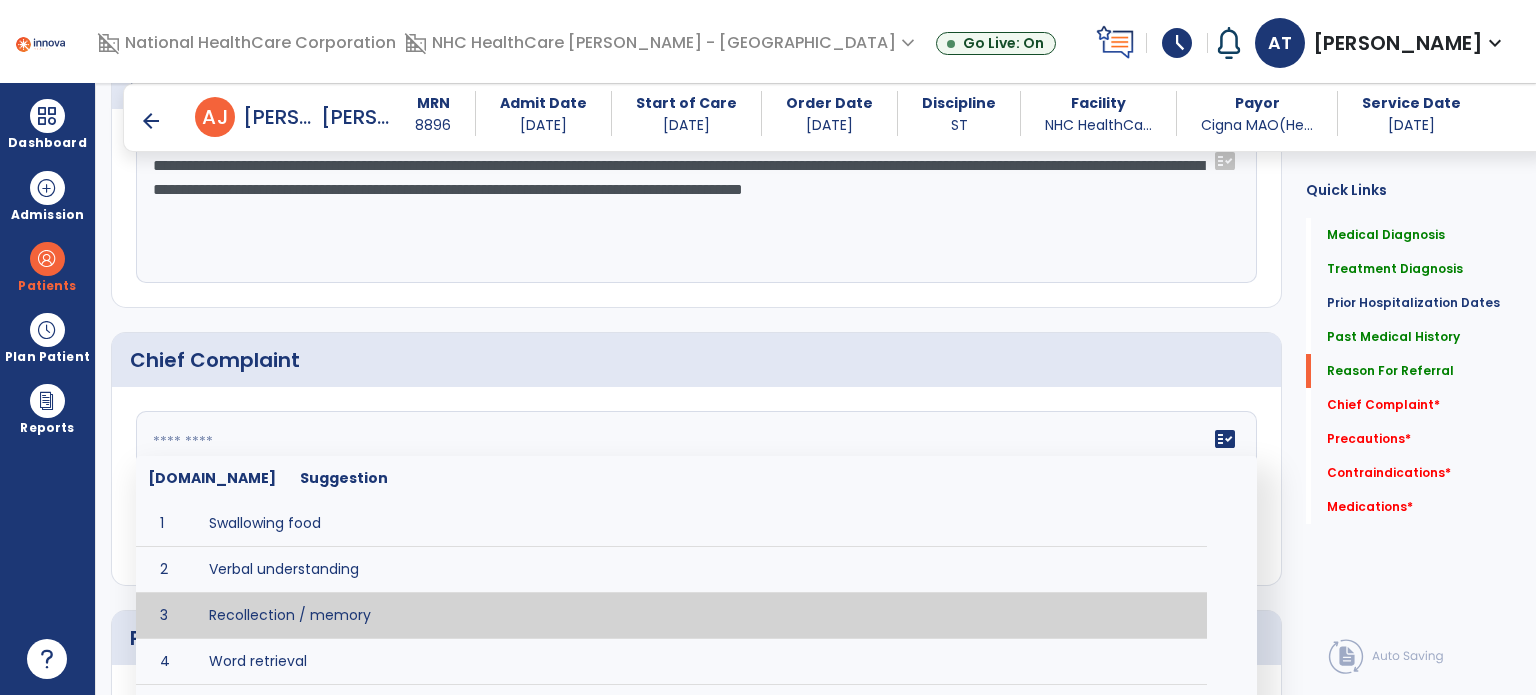 type on "**********" 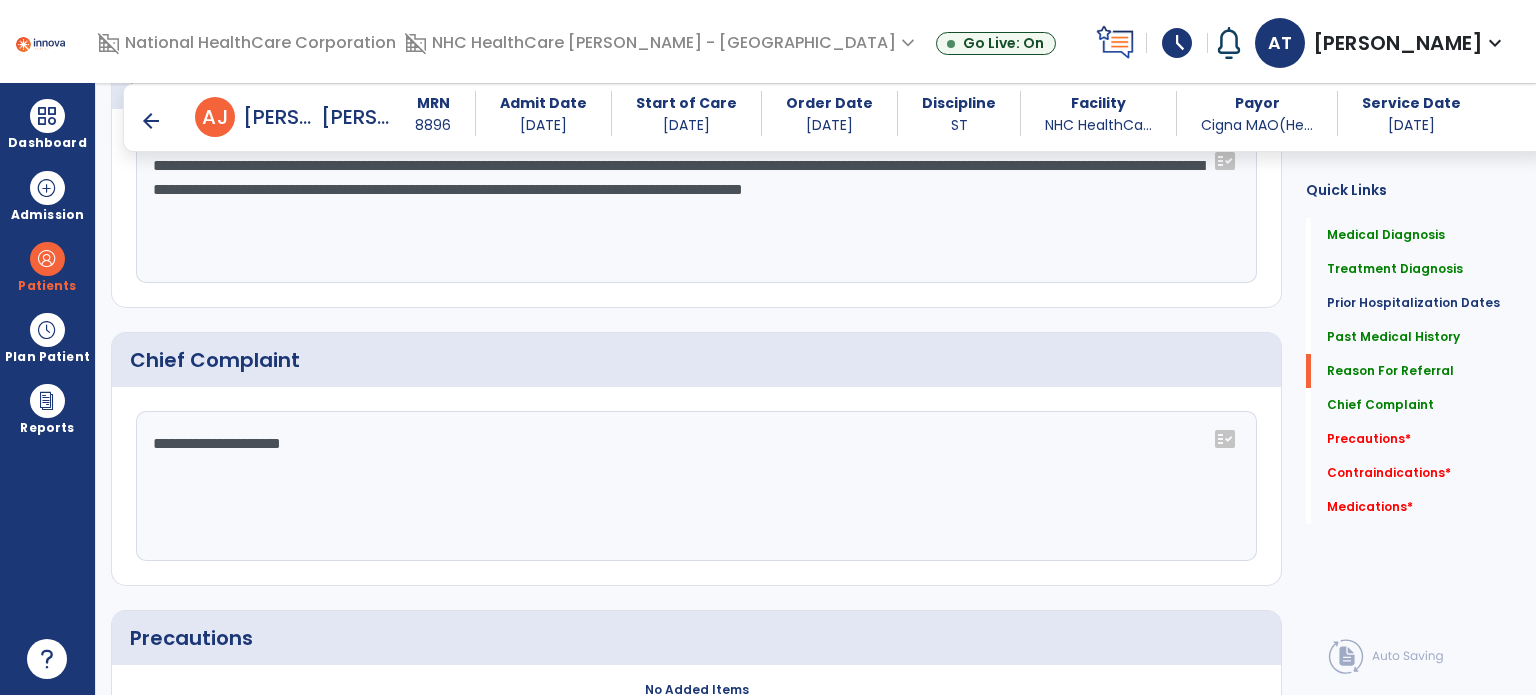 scroll, scrollTop: 1768, scrollLeft: 0, axis: vertical 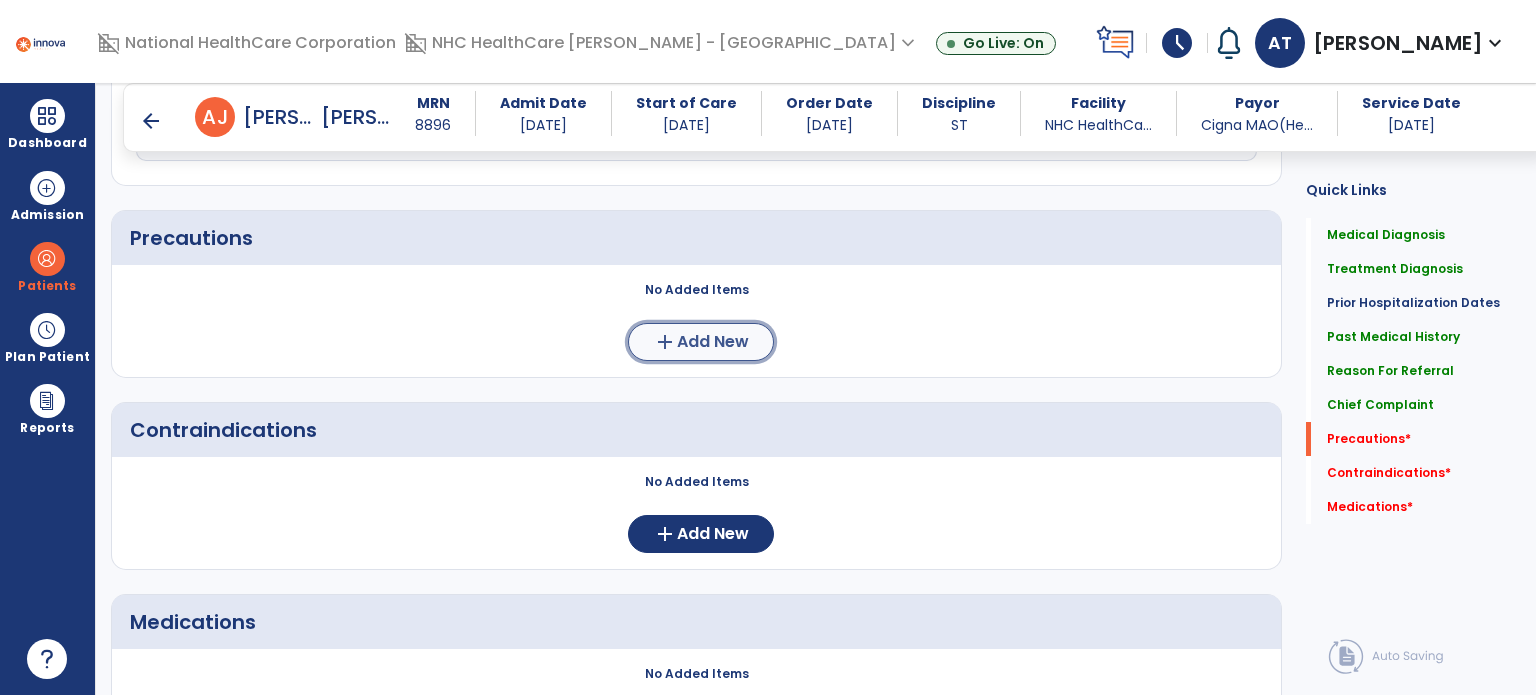 click on "Add New" 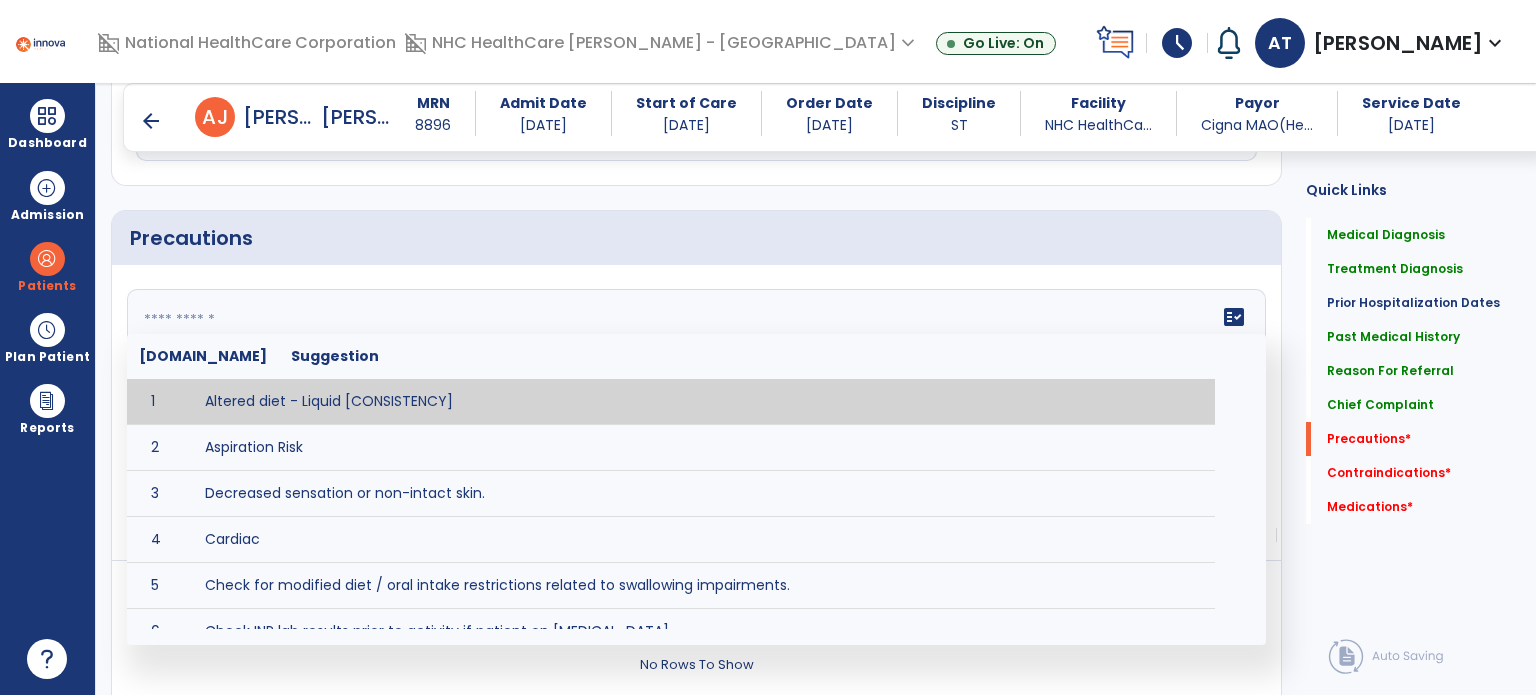 click 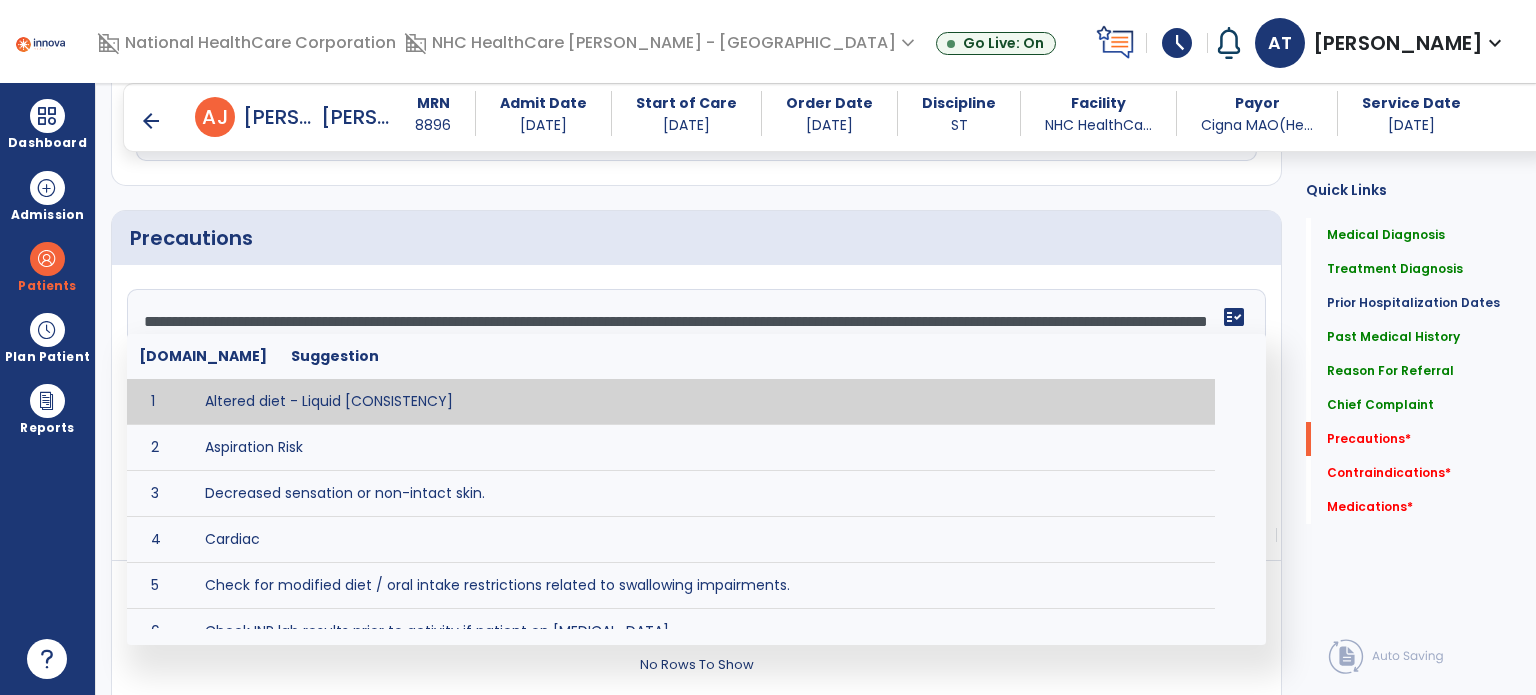 click on "**********" 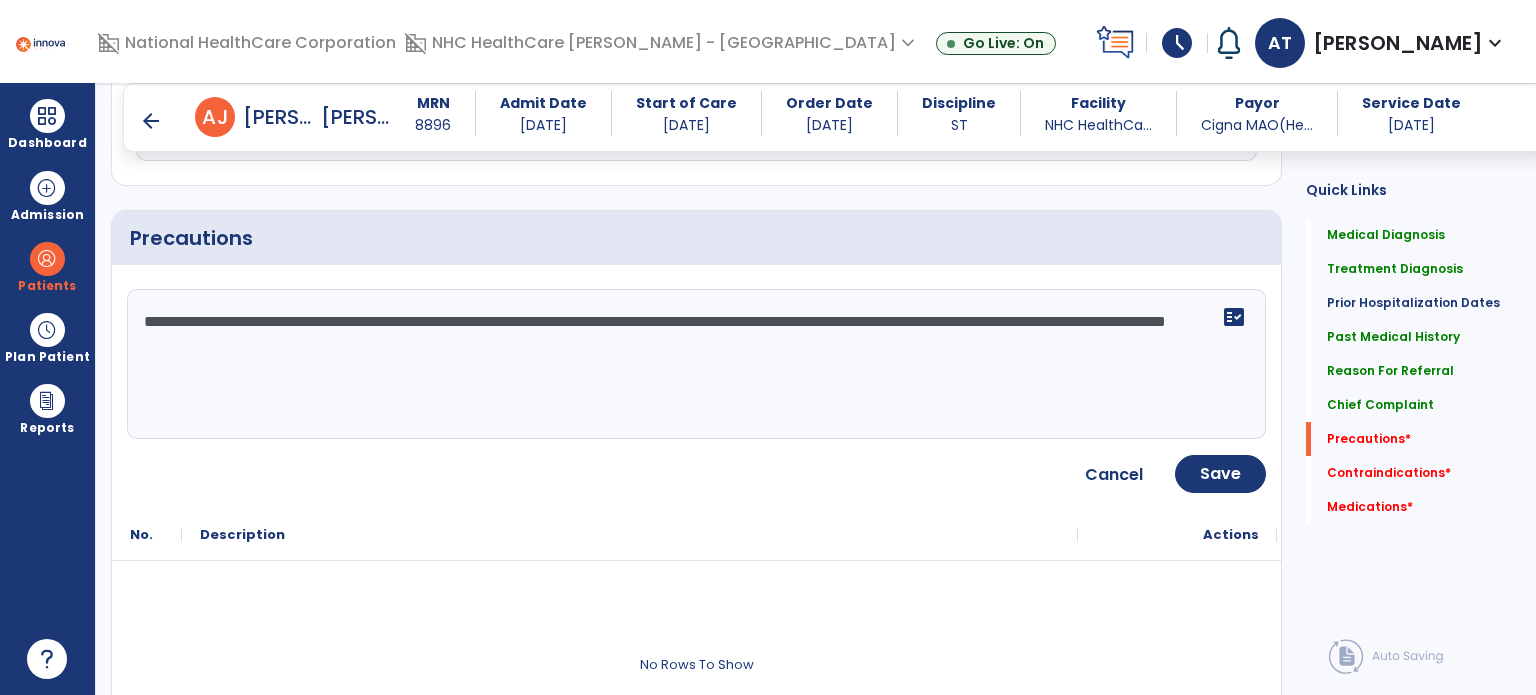 click on "**********" 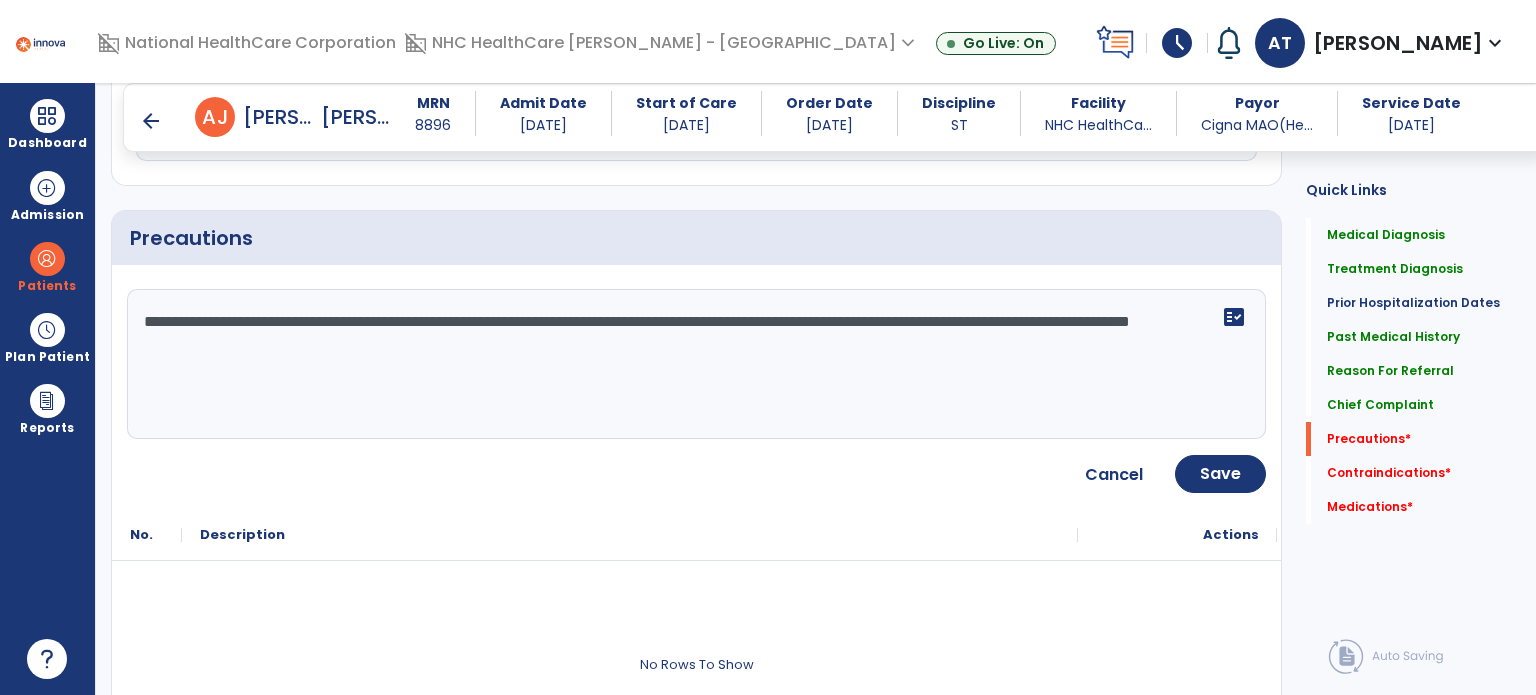 click on "**********" 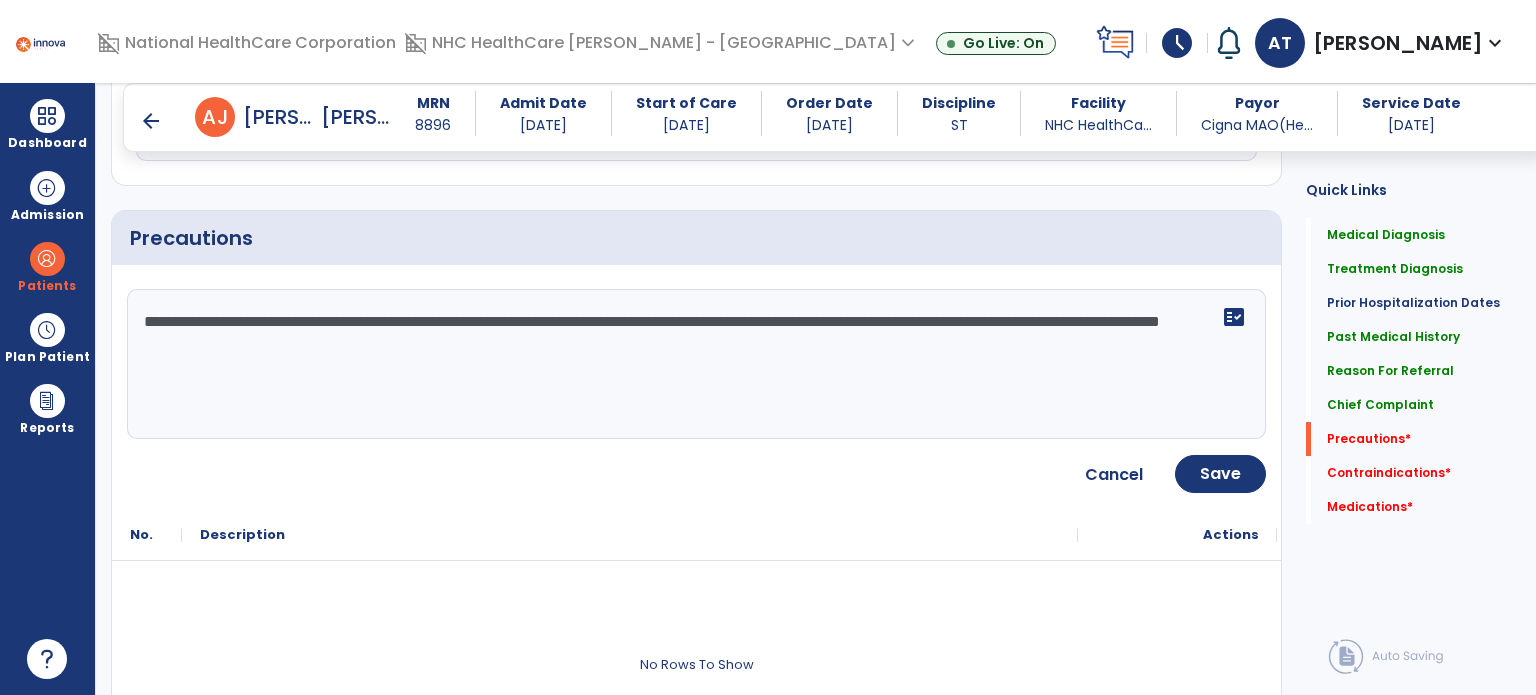 click on "**********" 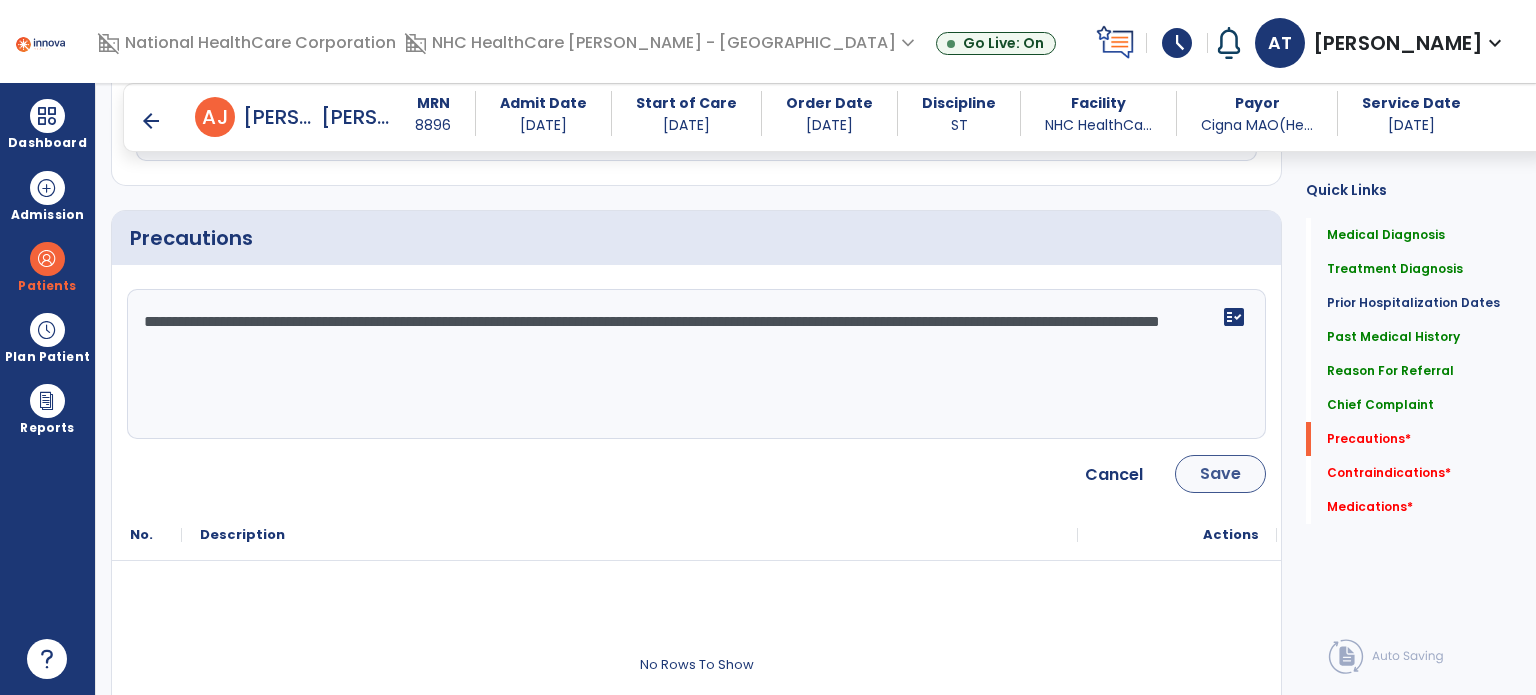 type on "**********" 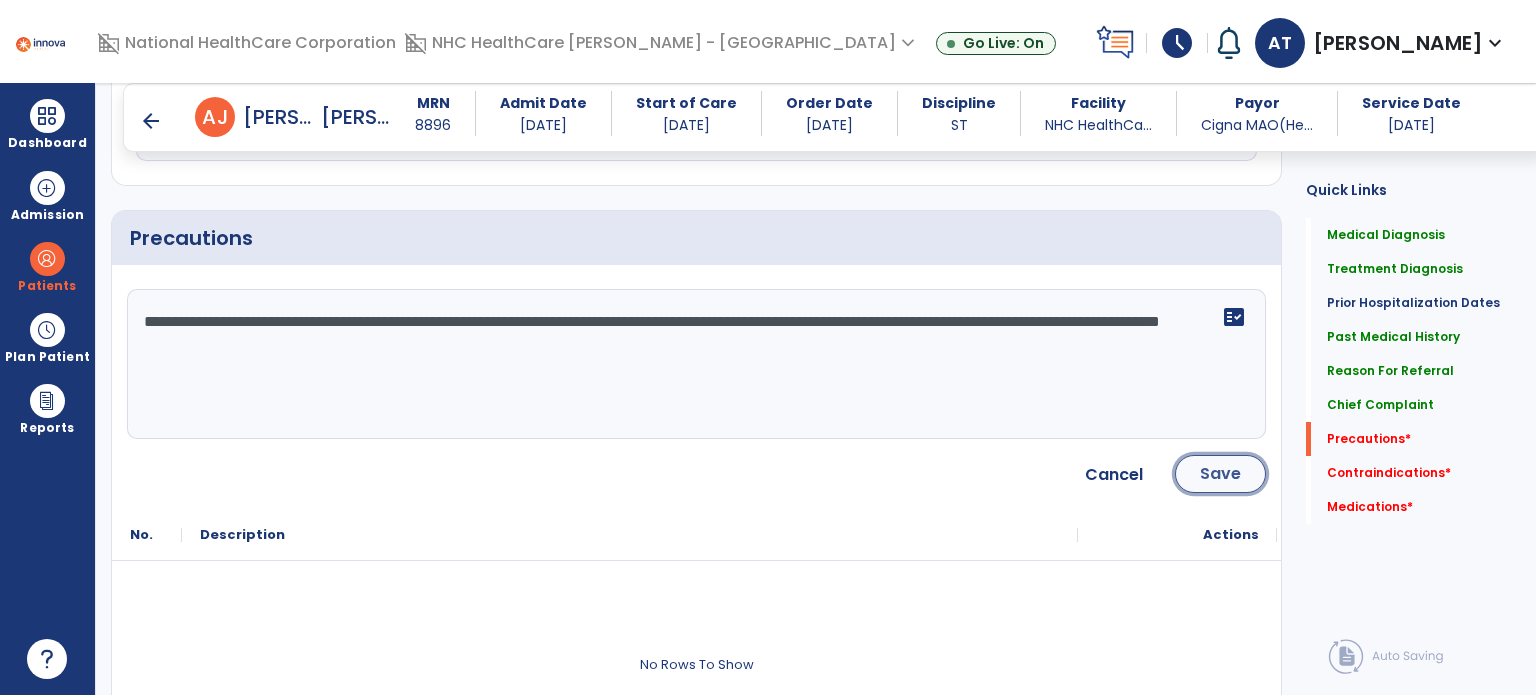 click on "Save" 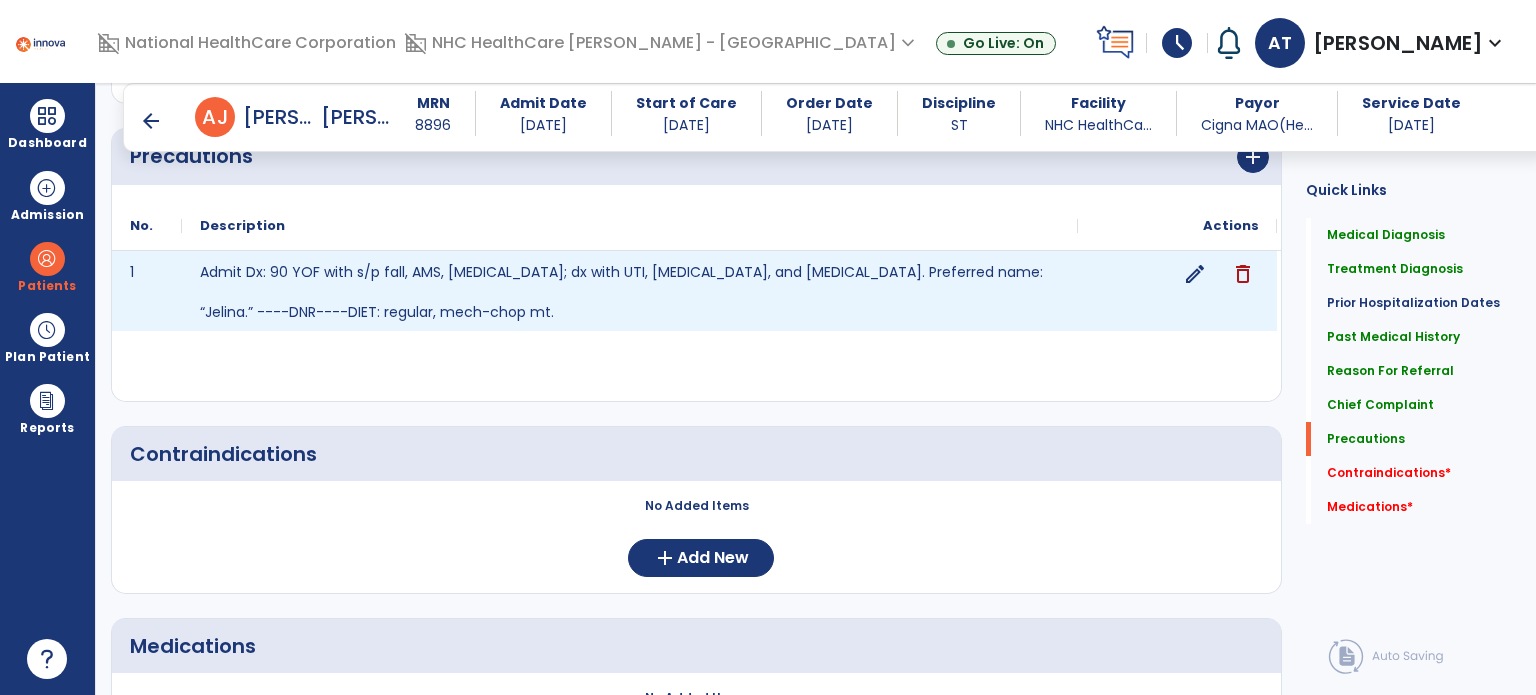 scroll, scrollTop: 1968, scrollLeft: 0, axis: vertical 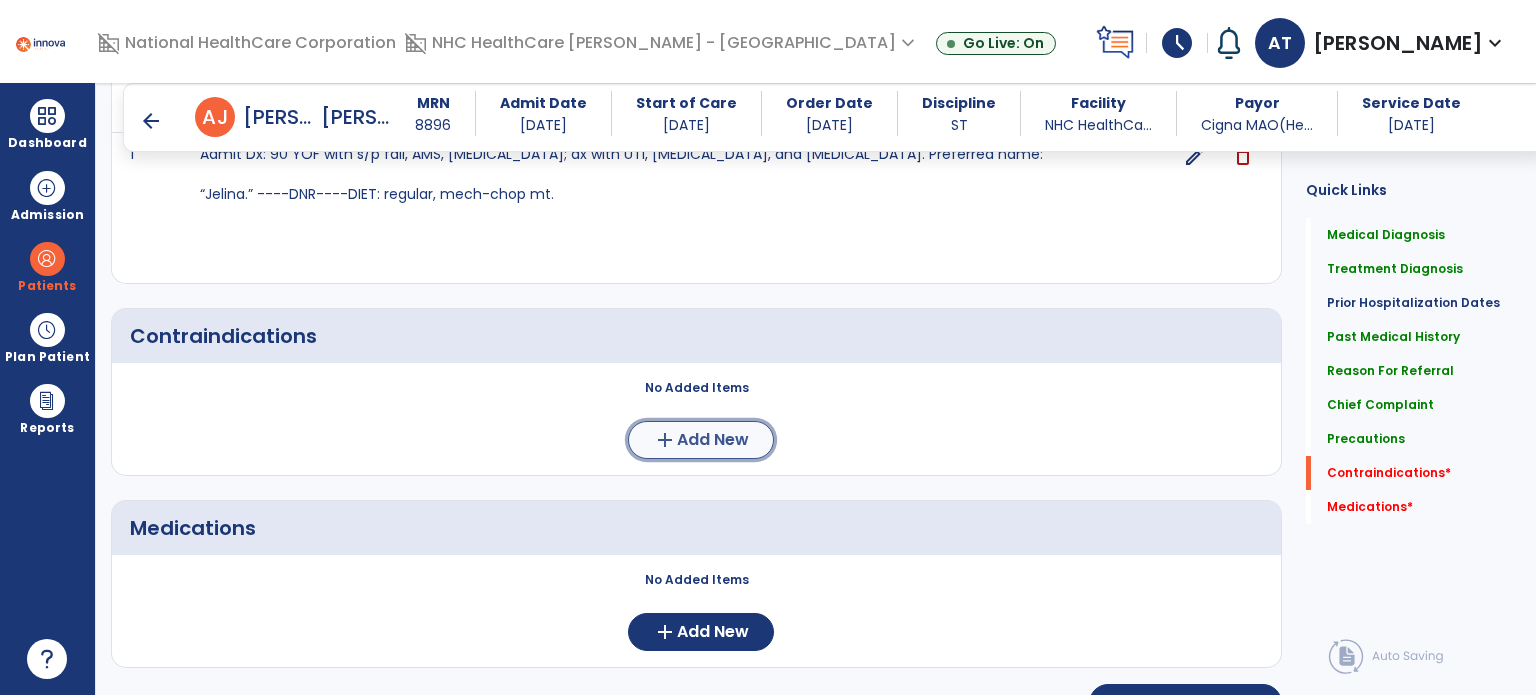 click on "Add New" 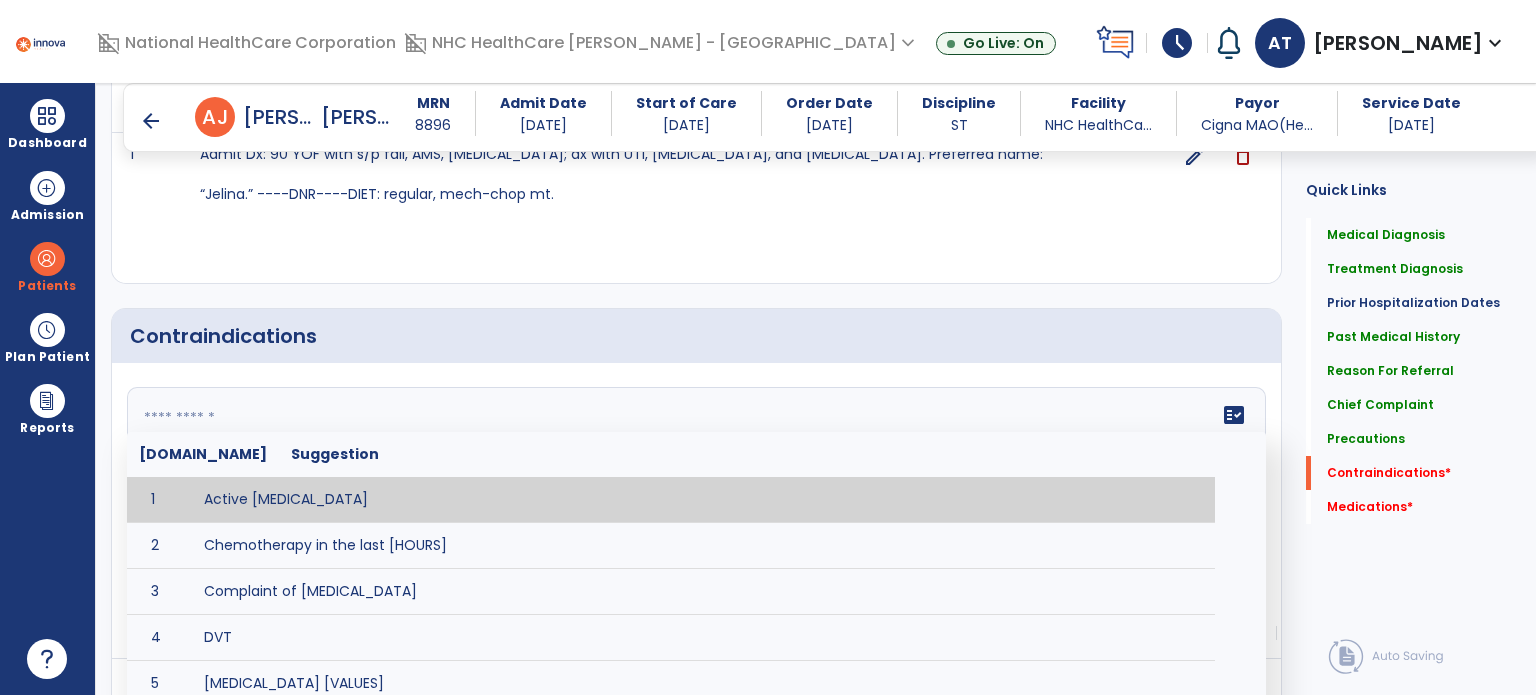 click on "fact_check  [DOMAIN_NAME] Suggestion 1 Active [MEDICAL_DATA] 2 Chemotherapy in the last [HOURS] 3 Complaint of [MEDICAL_DATA] 4 DVT 5 [MEDICAL_DATA] [VALUES] 6 Inflammation or infection in the heart. 7 [MEDICAL_DATA] lower than [VALUE] 8 [MEDICAL_DATA] 9 Pulmonary [MEDICAL_DATA] 10 Recent changes in EKG 11 Severe [MEDICAL_DATA] 12 Severe dehydration 13 Severe diaphoresis 14 Severe [MEDICAL_DATA] 15 Severe shortness of breath/dyspnea 16 Significantly elevated potassium levels 17 Significantly [MEDICAL_DATA] levels 18 Suspected or known [MEDICAL_DATA] 19 [MEDICAL_DATA] 20 Uncontrolled [MEDICAL_DATA] with blood sugar levels greater than [VALUE] or less than [Value]  21 [MEDICAL_DATA] 22 Untreated [MEDICAL_DATA]" 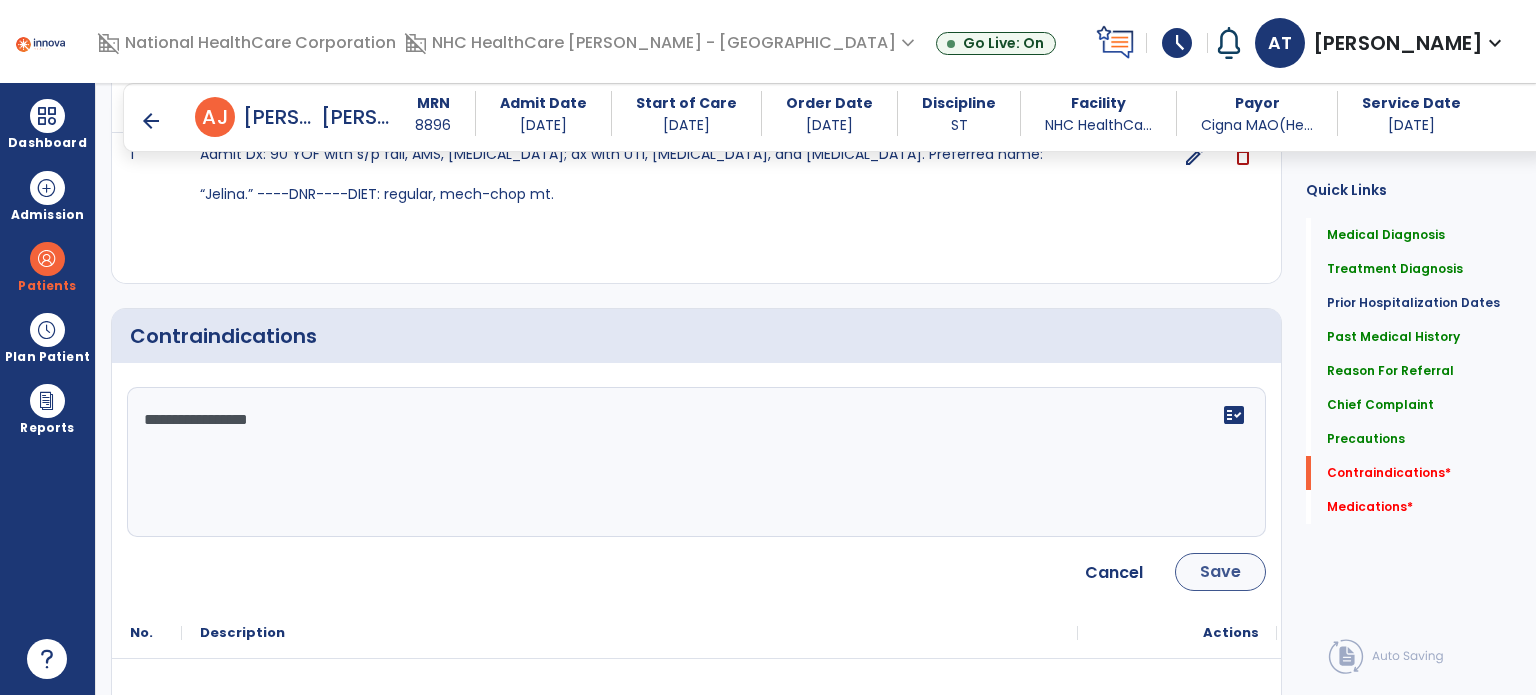 type on "**********" 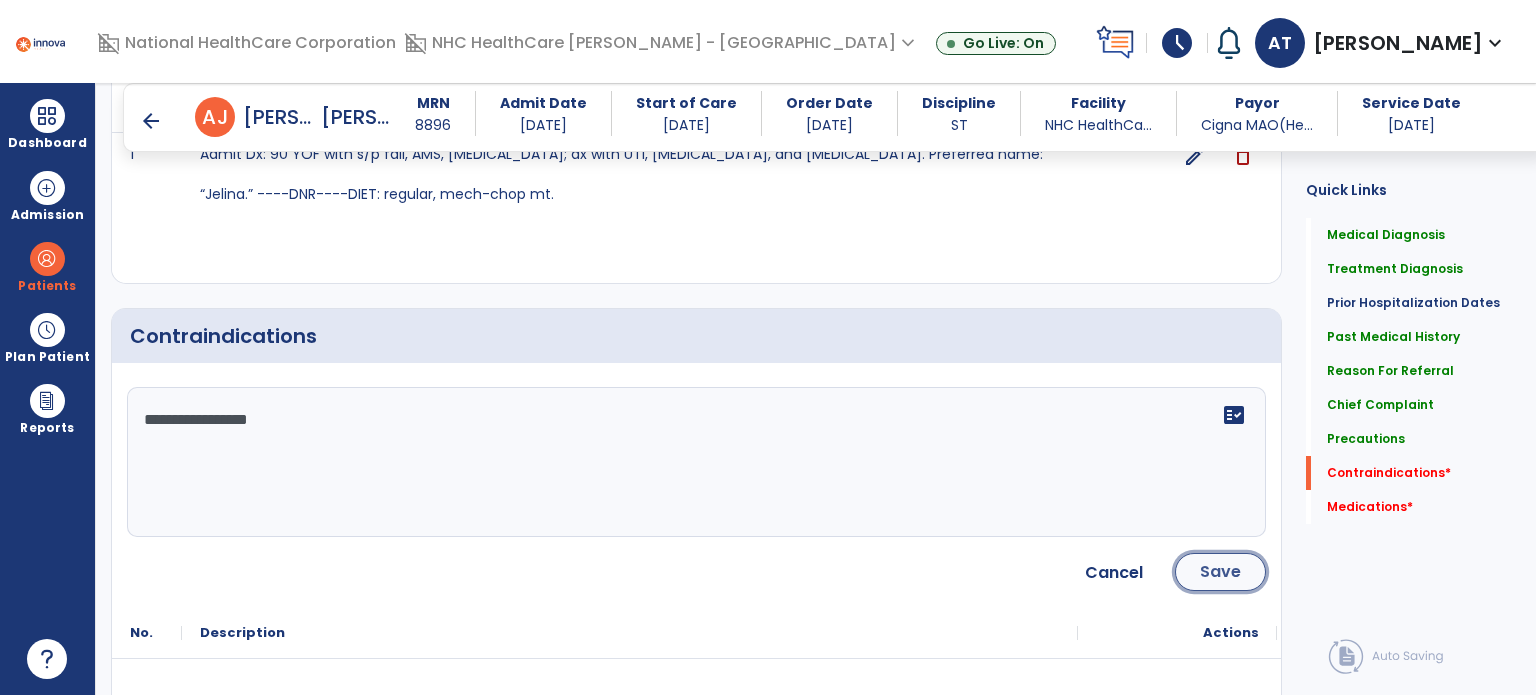 click on "Save" 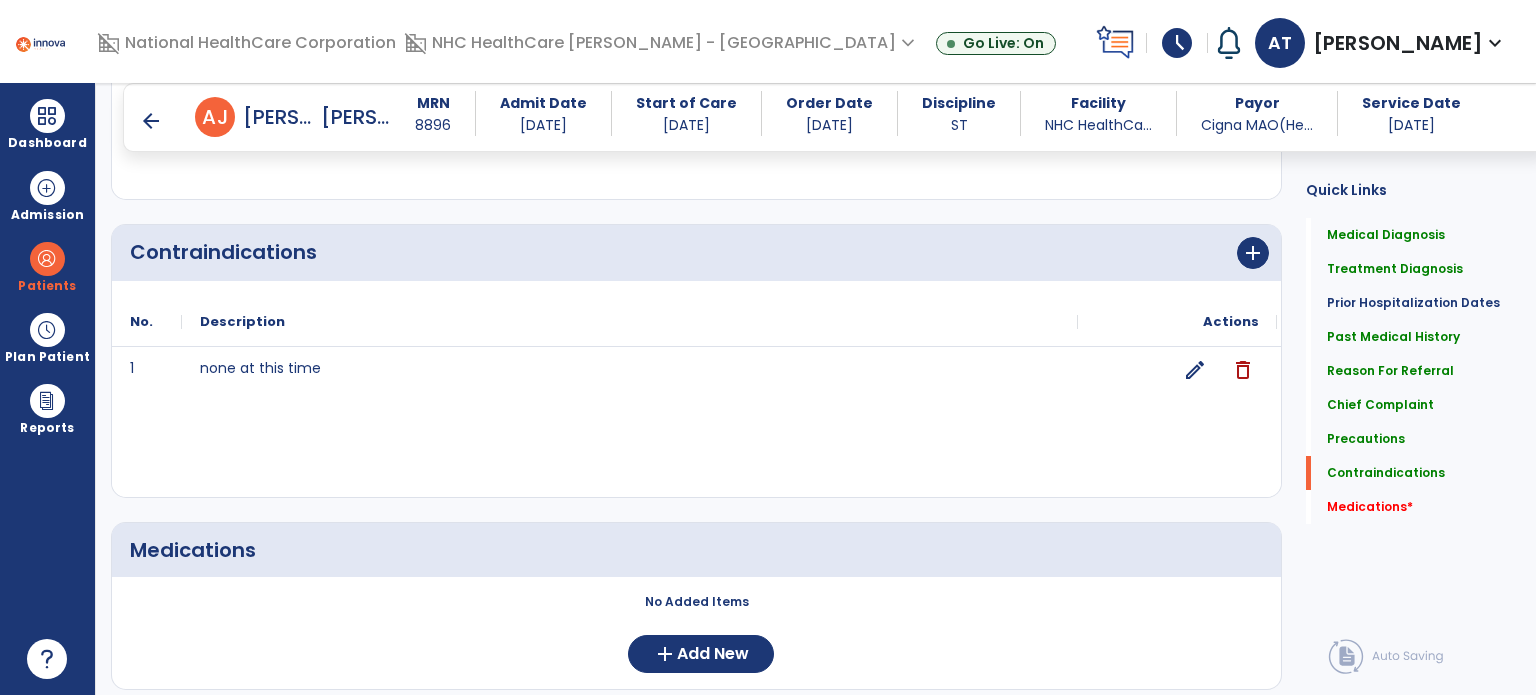 scroll, scrollTop: 2111, scrollLeft: 0, axis: vertical 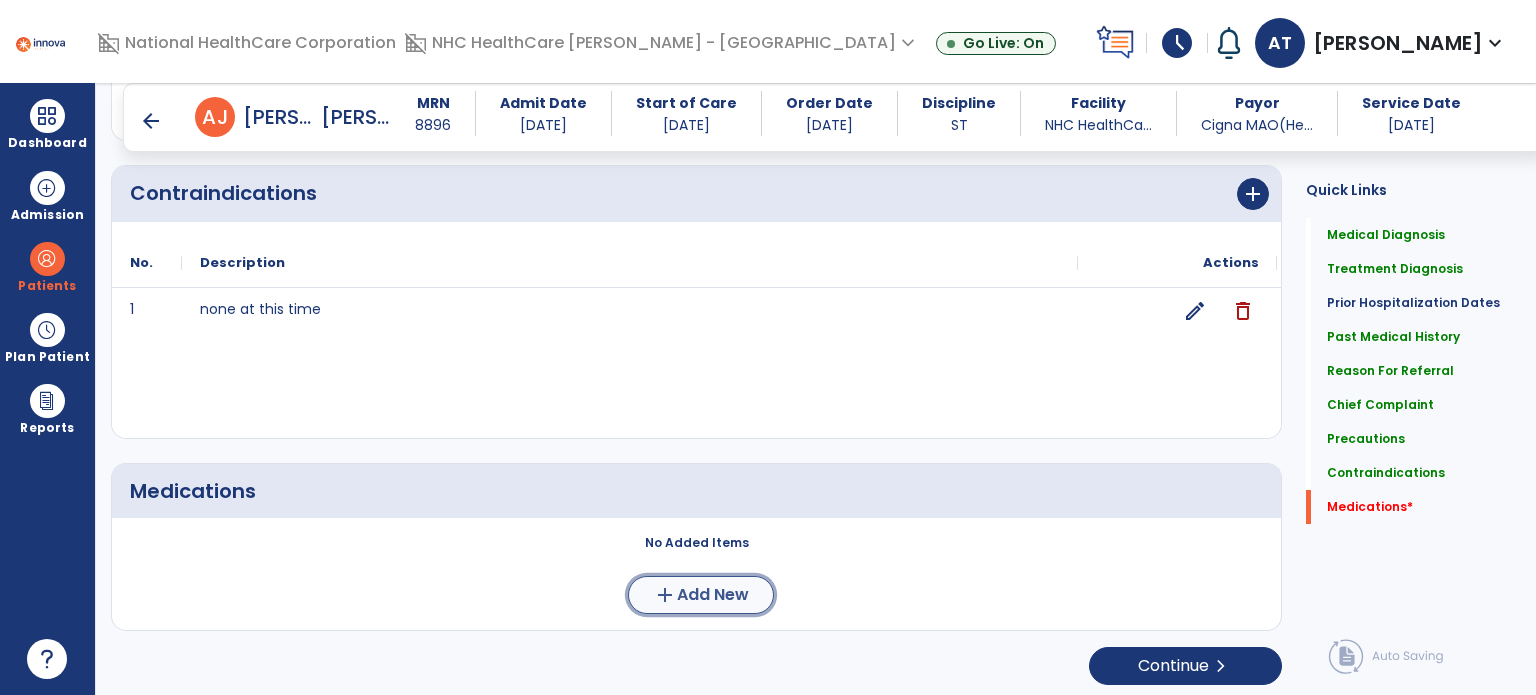 click on "Add New" 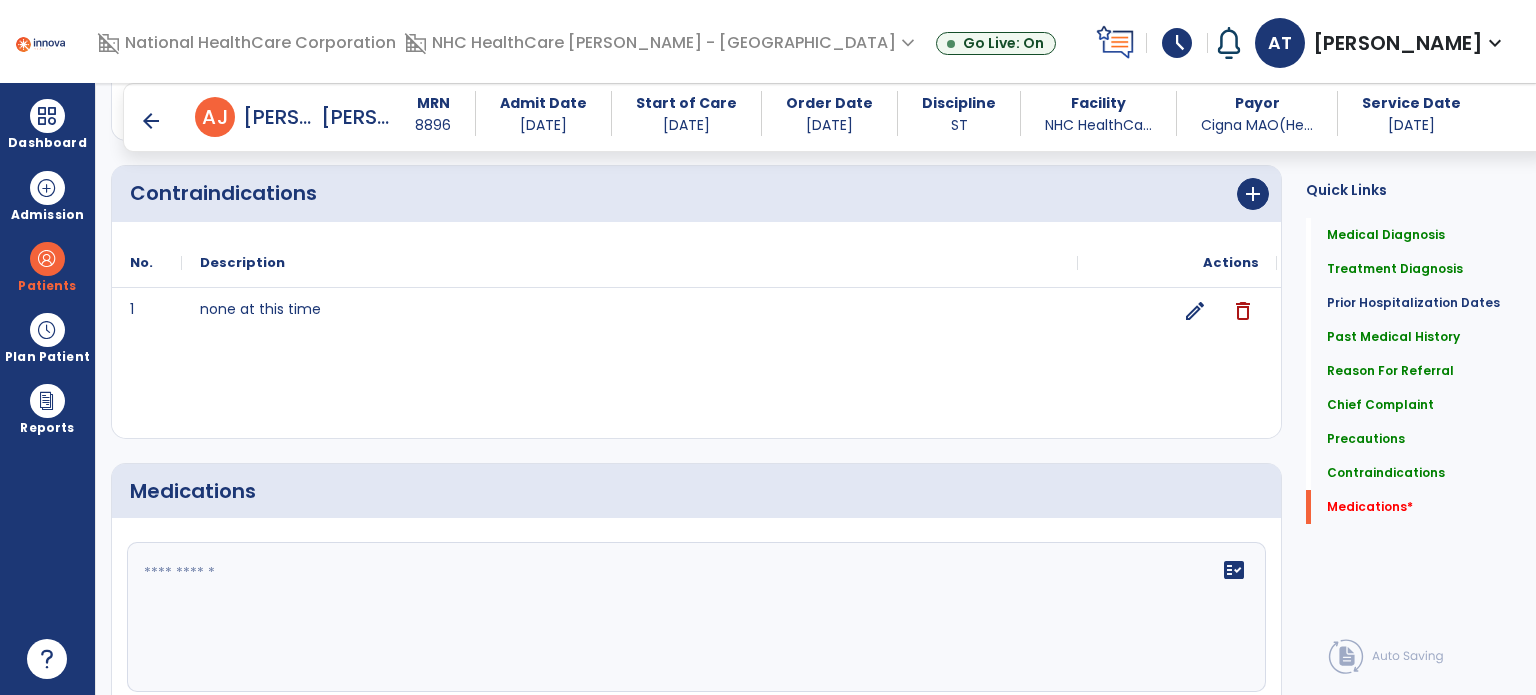 click 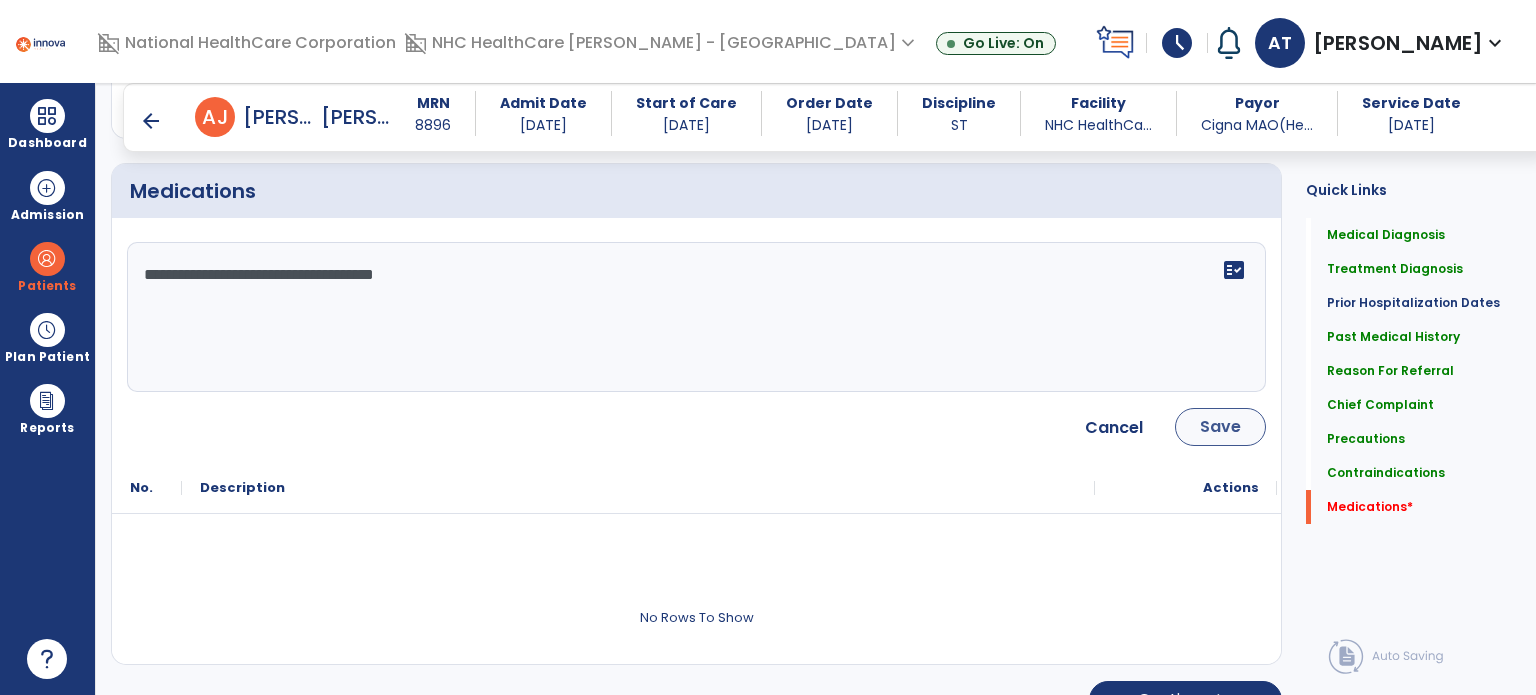 type on "**********" 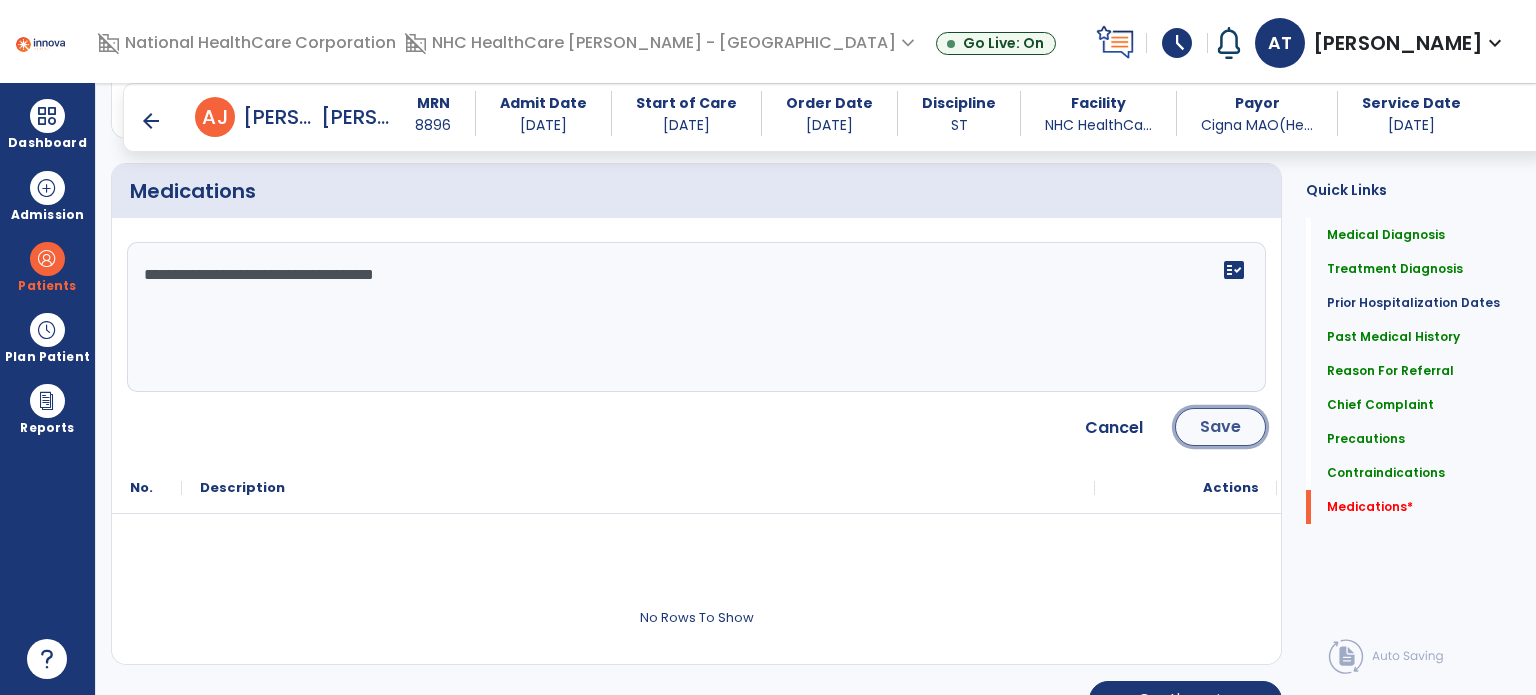 click on "Save" 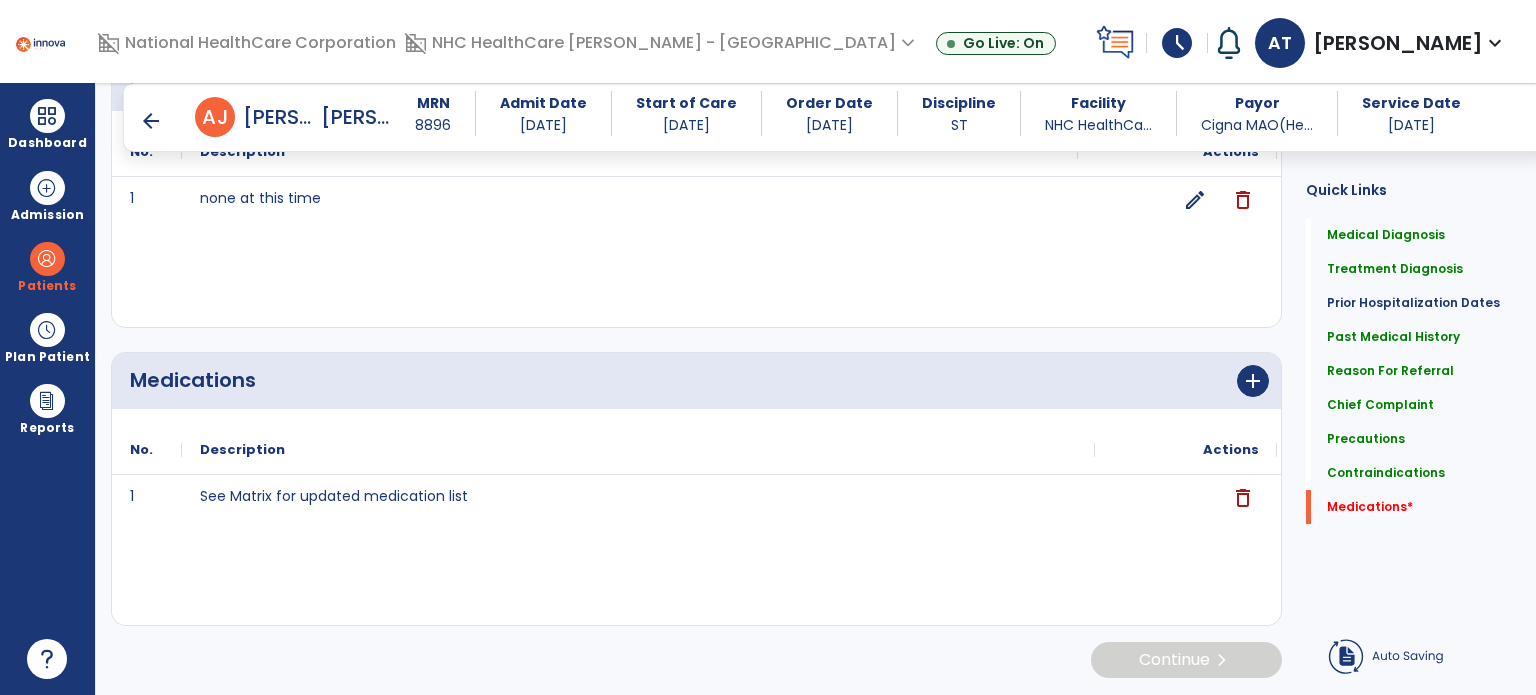 scroll, scrollTop: 2217, scrollLeft: 0, axis: vertical 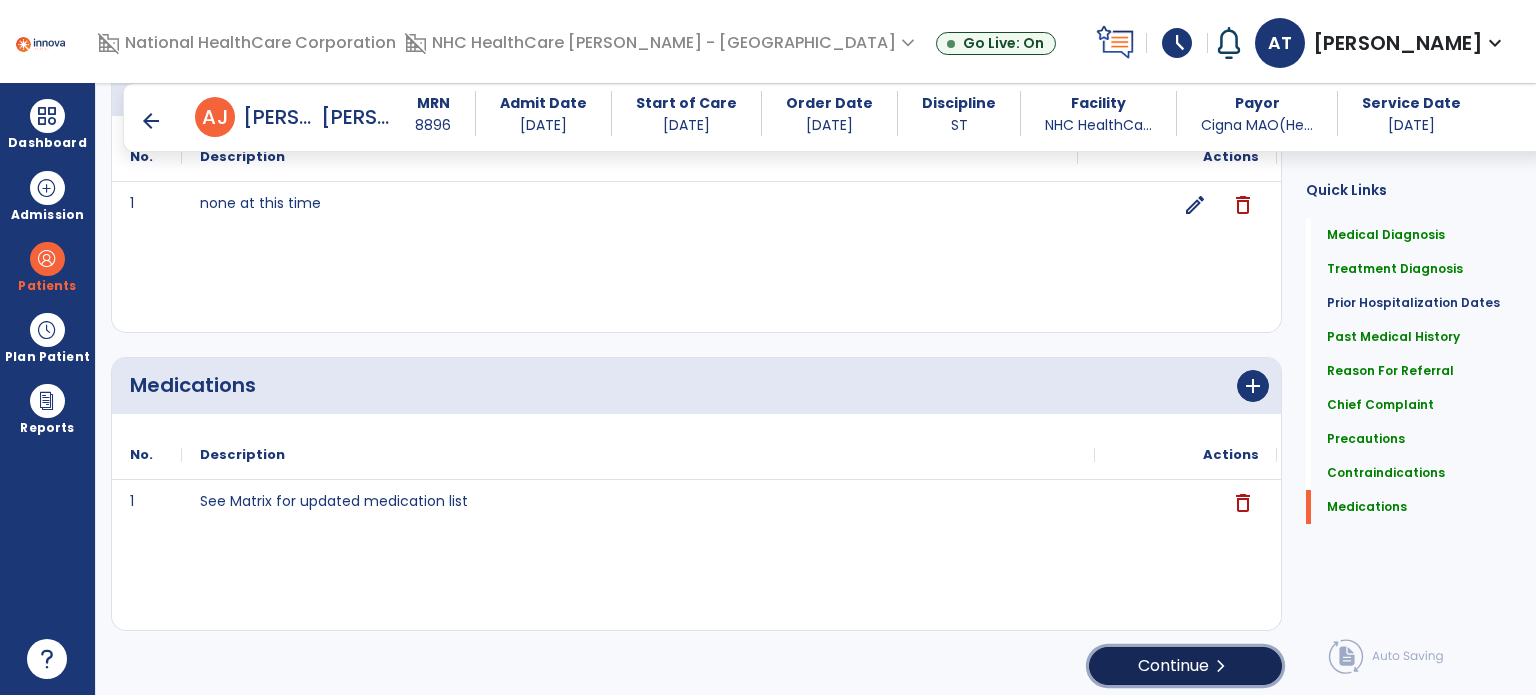 click on "Continue  chevron_right" 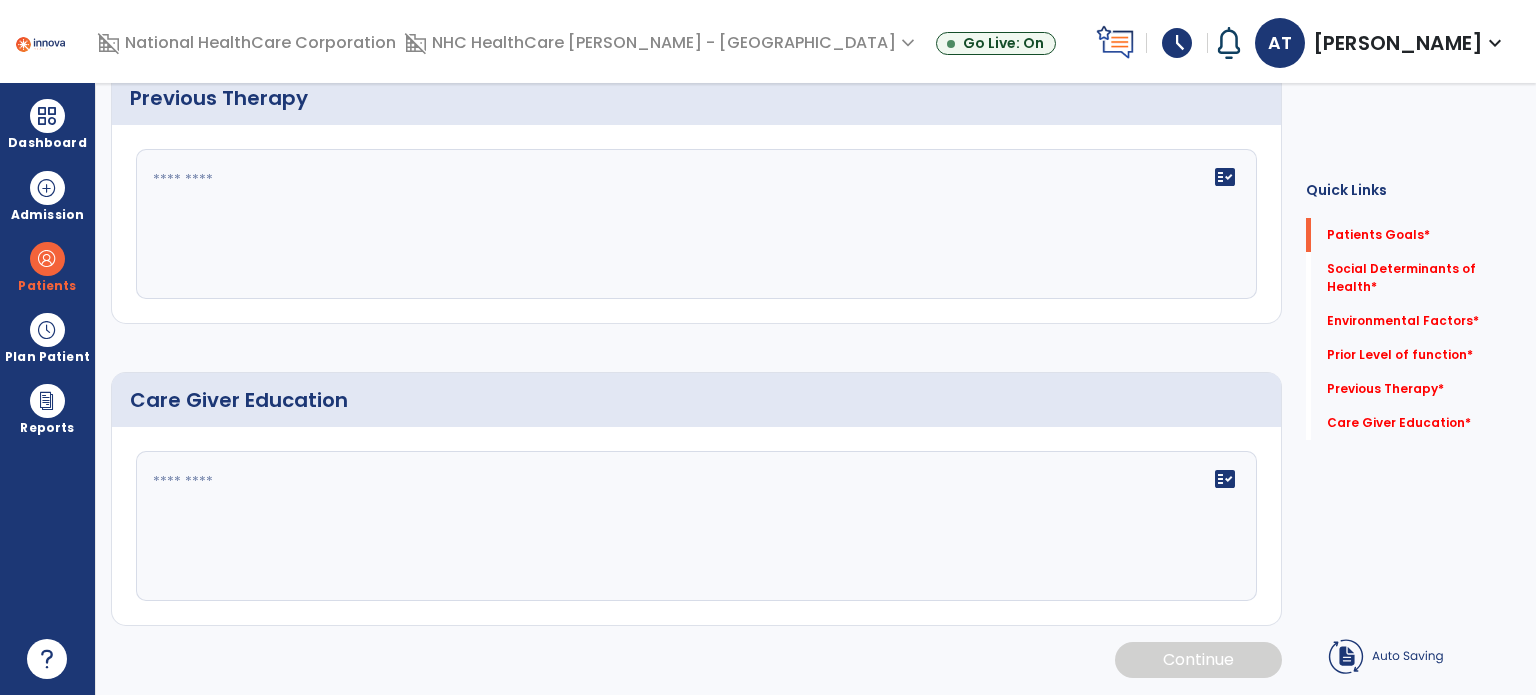 scroll, scrollTop: 8, scrollLeft: 0, axis: vertical 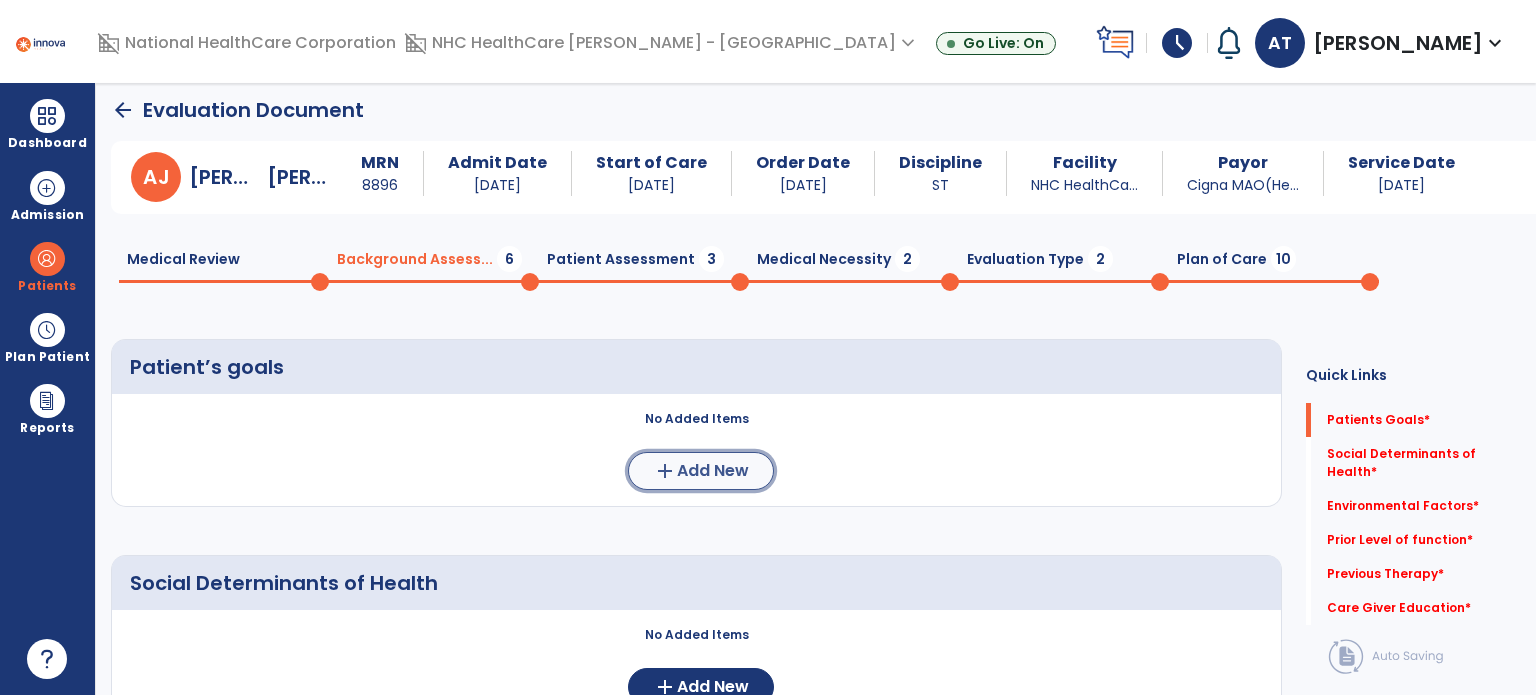 click on "Add New" 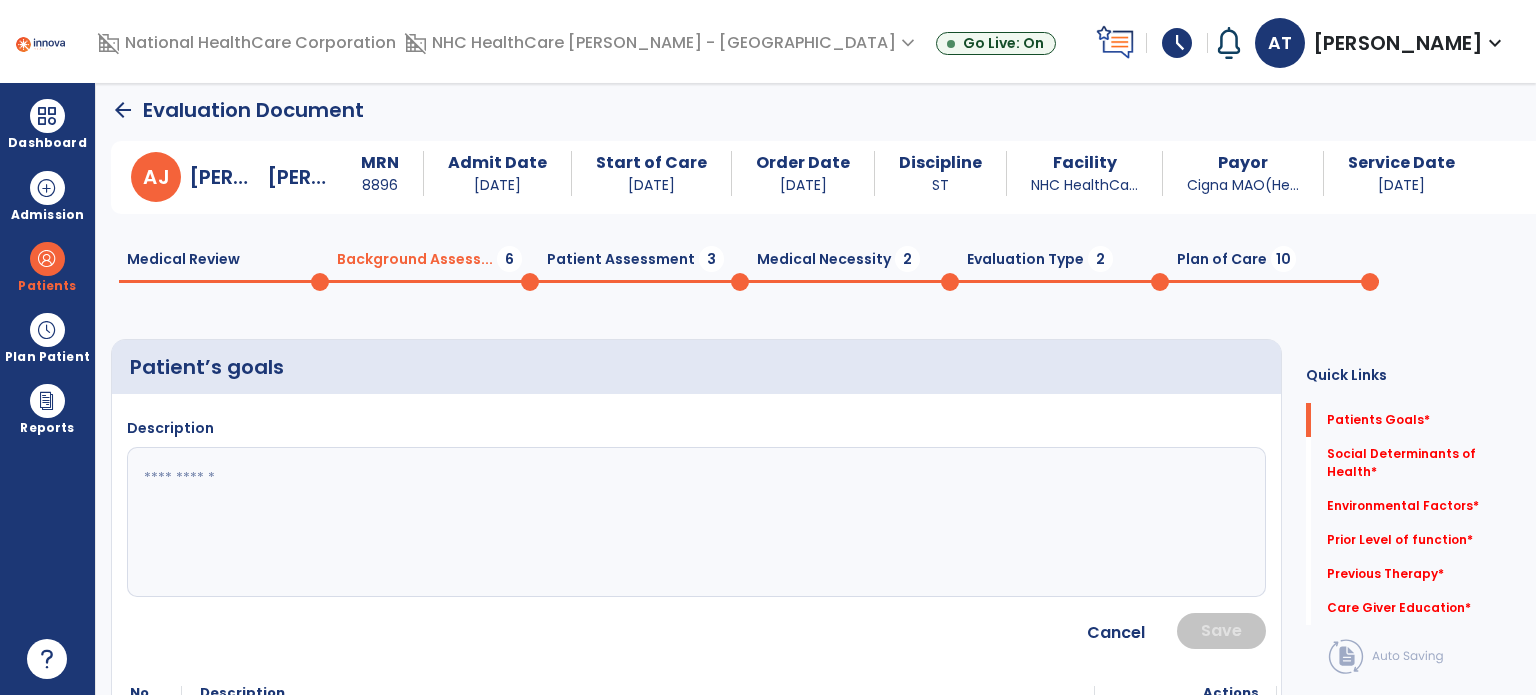 click 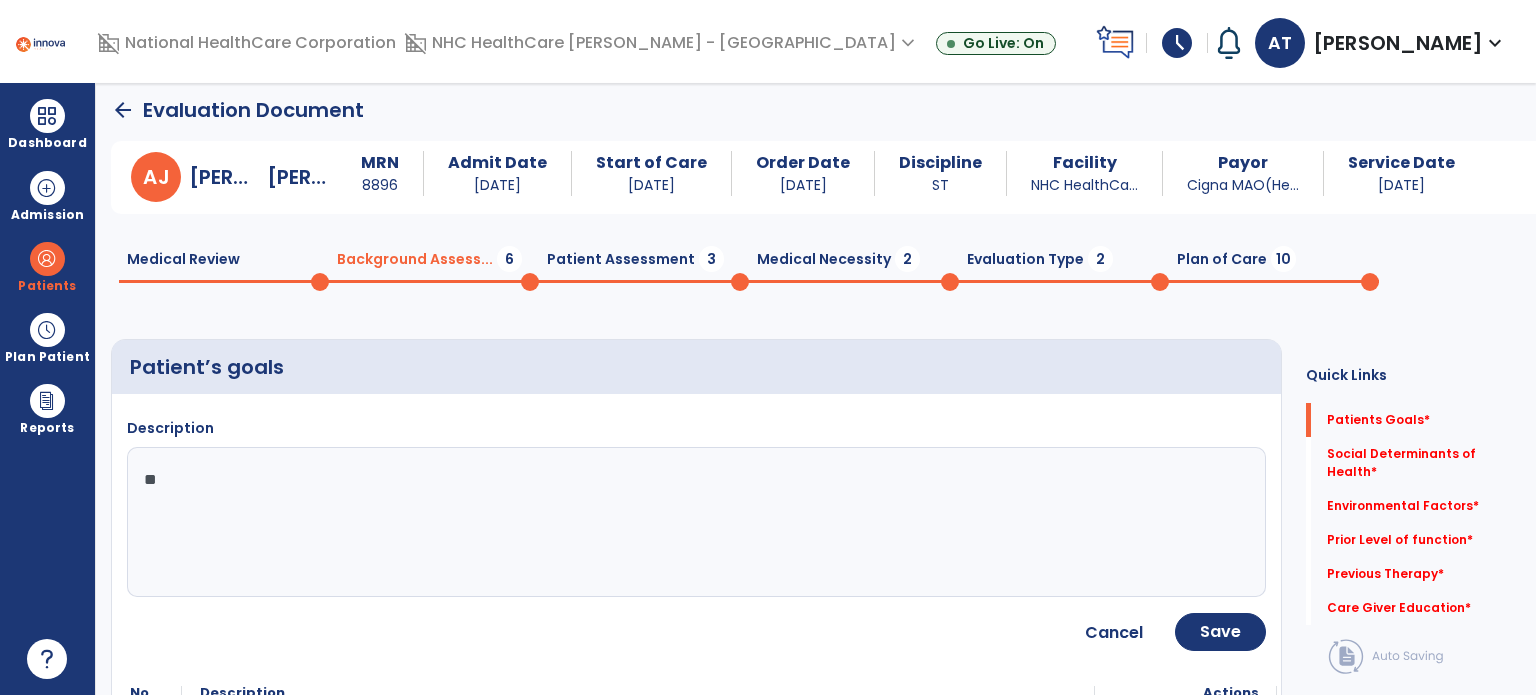 type on "*" 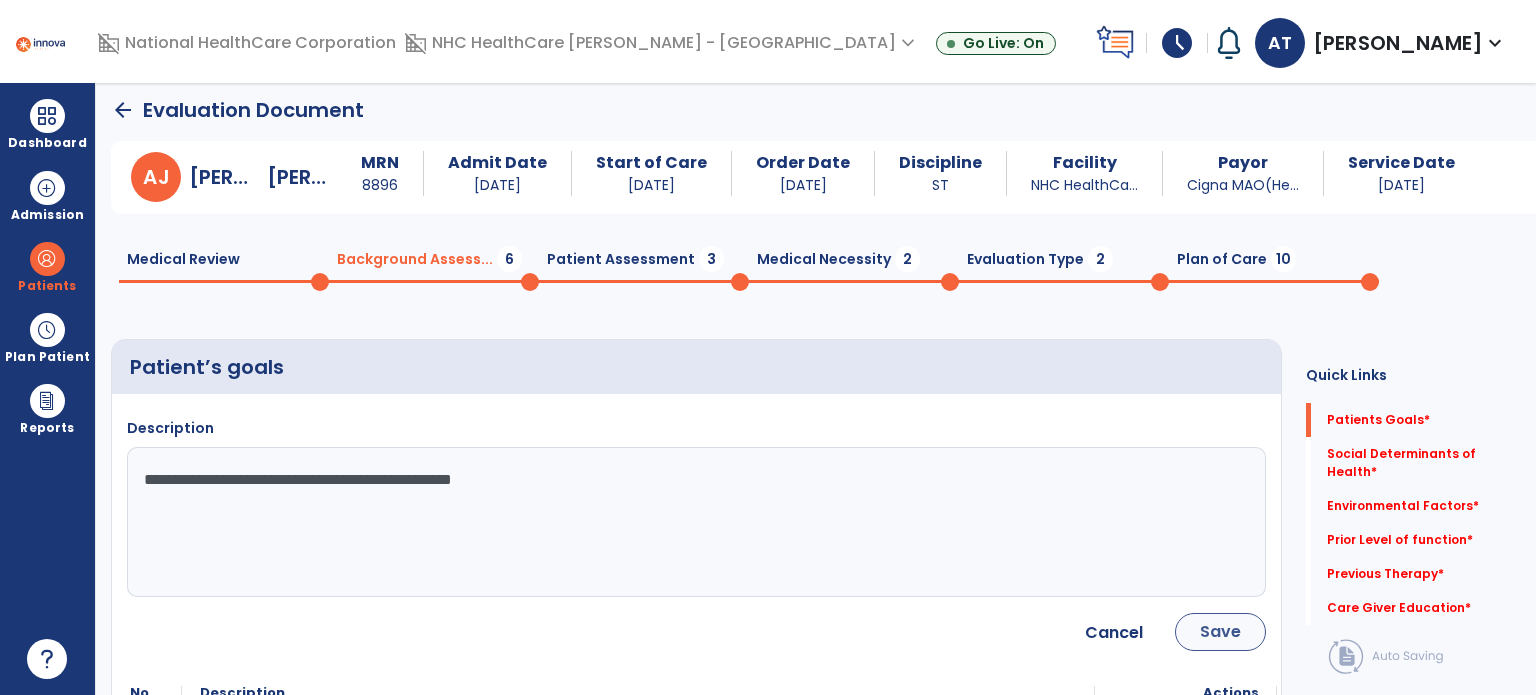 type on "**********" 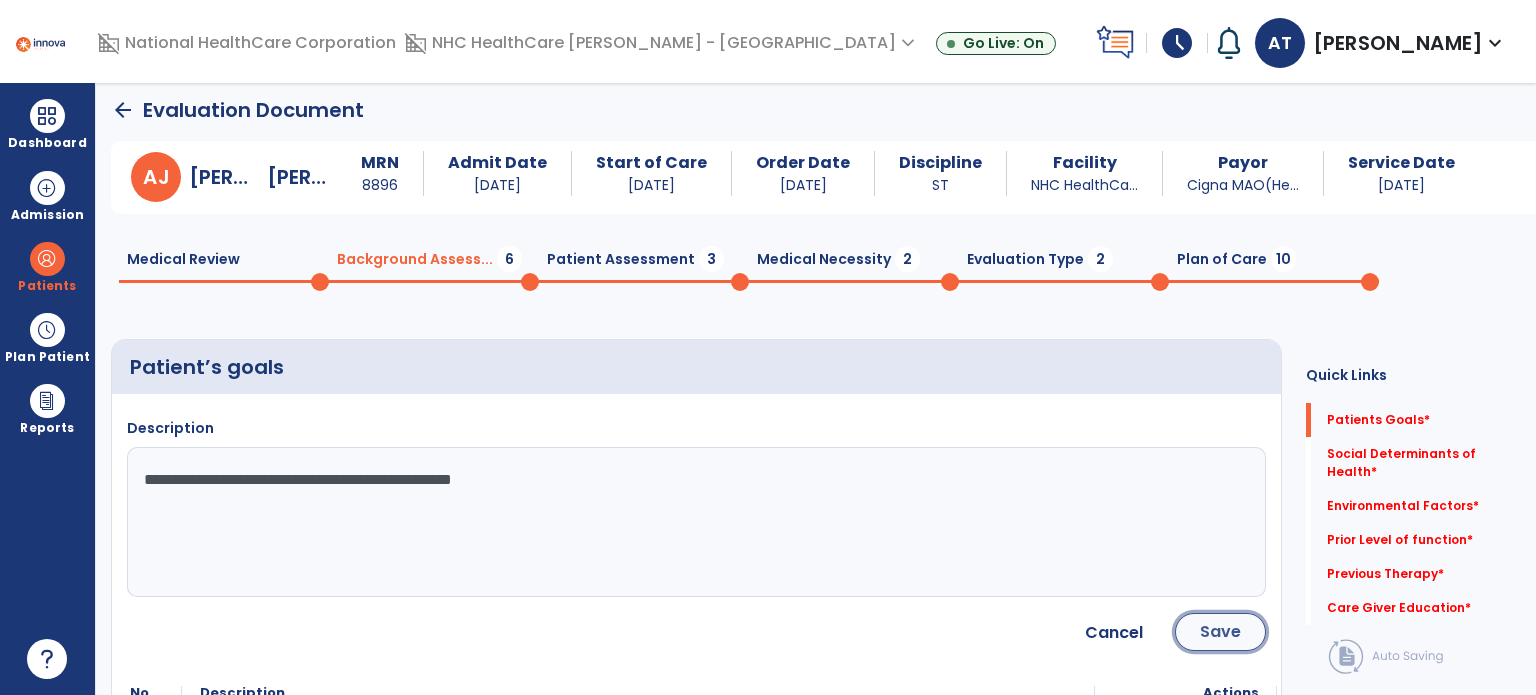 click on "Save" 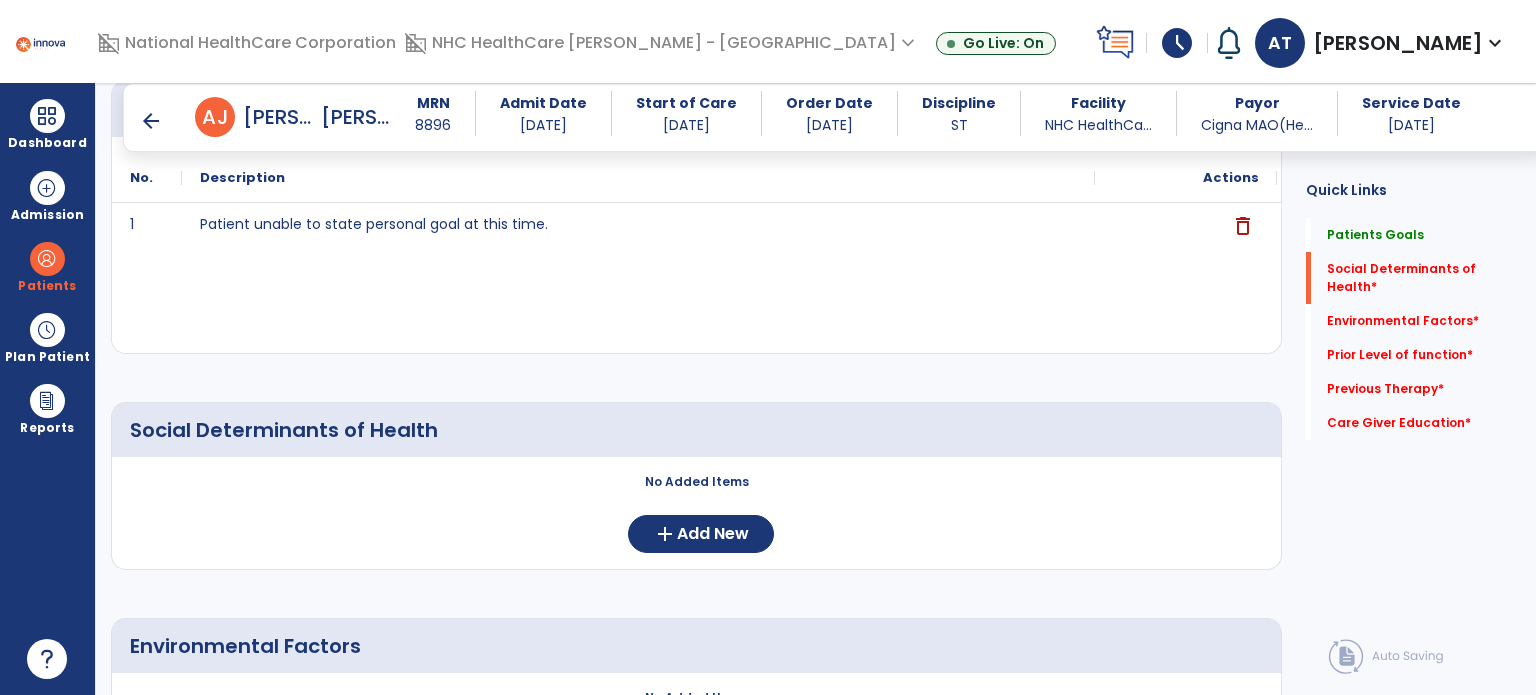 scroll, scrollTop: 308, scrollLeft: 0, axis: vertical 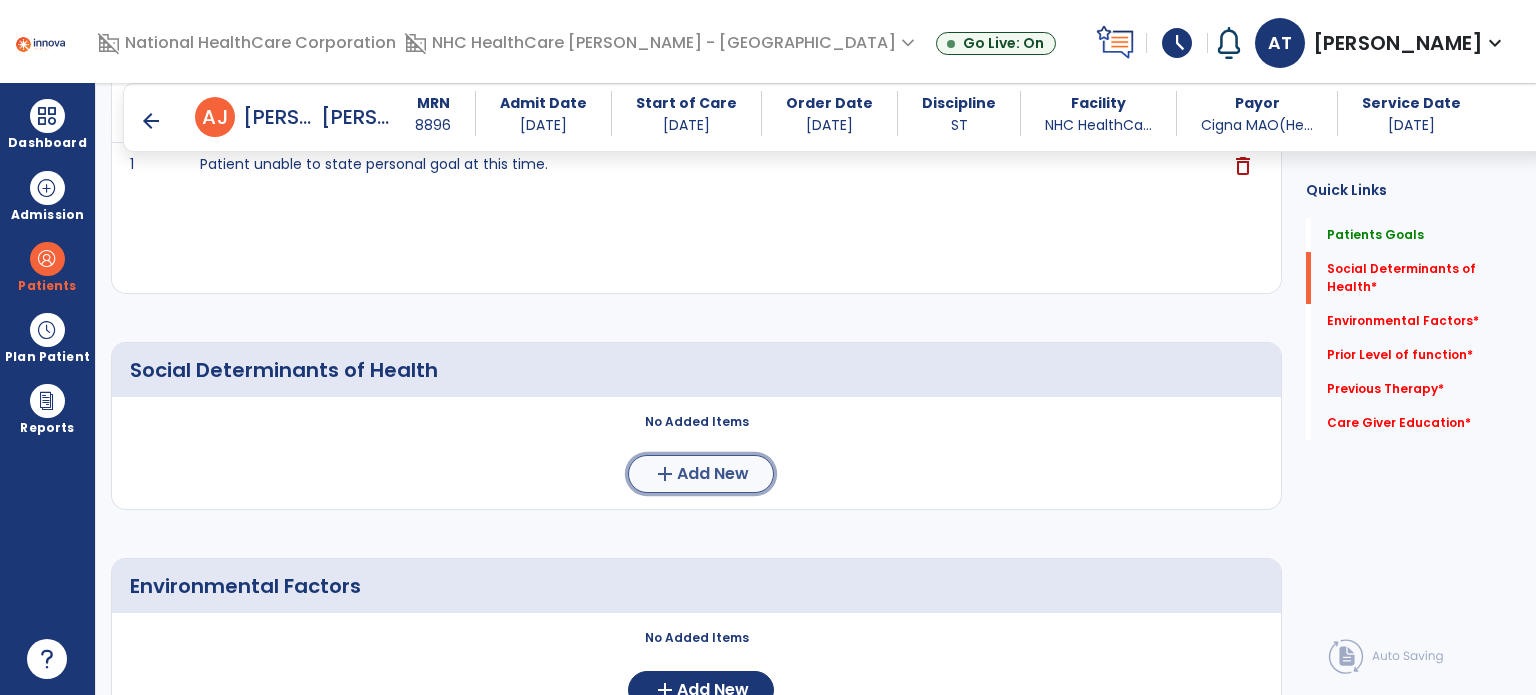 click on "add  Add New" 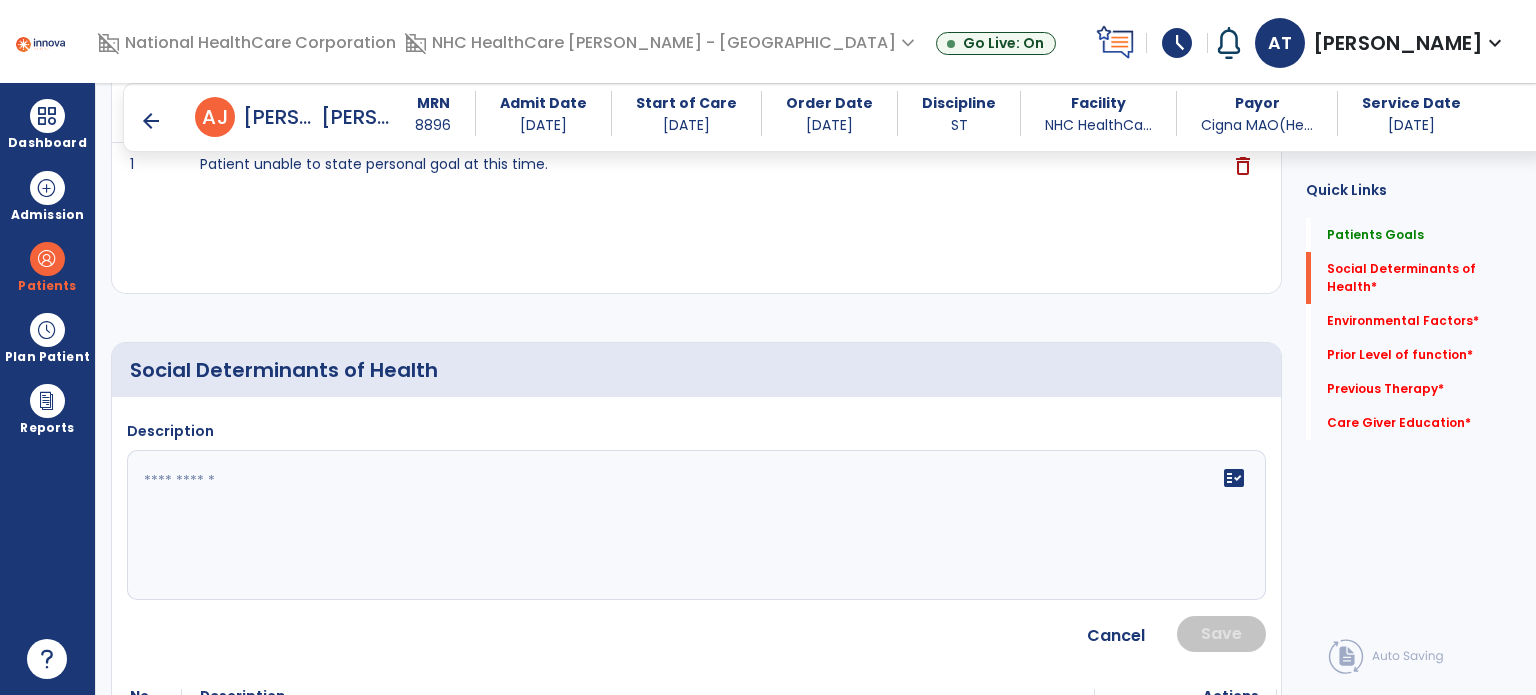 click 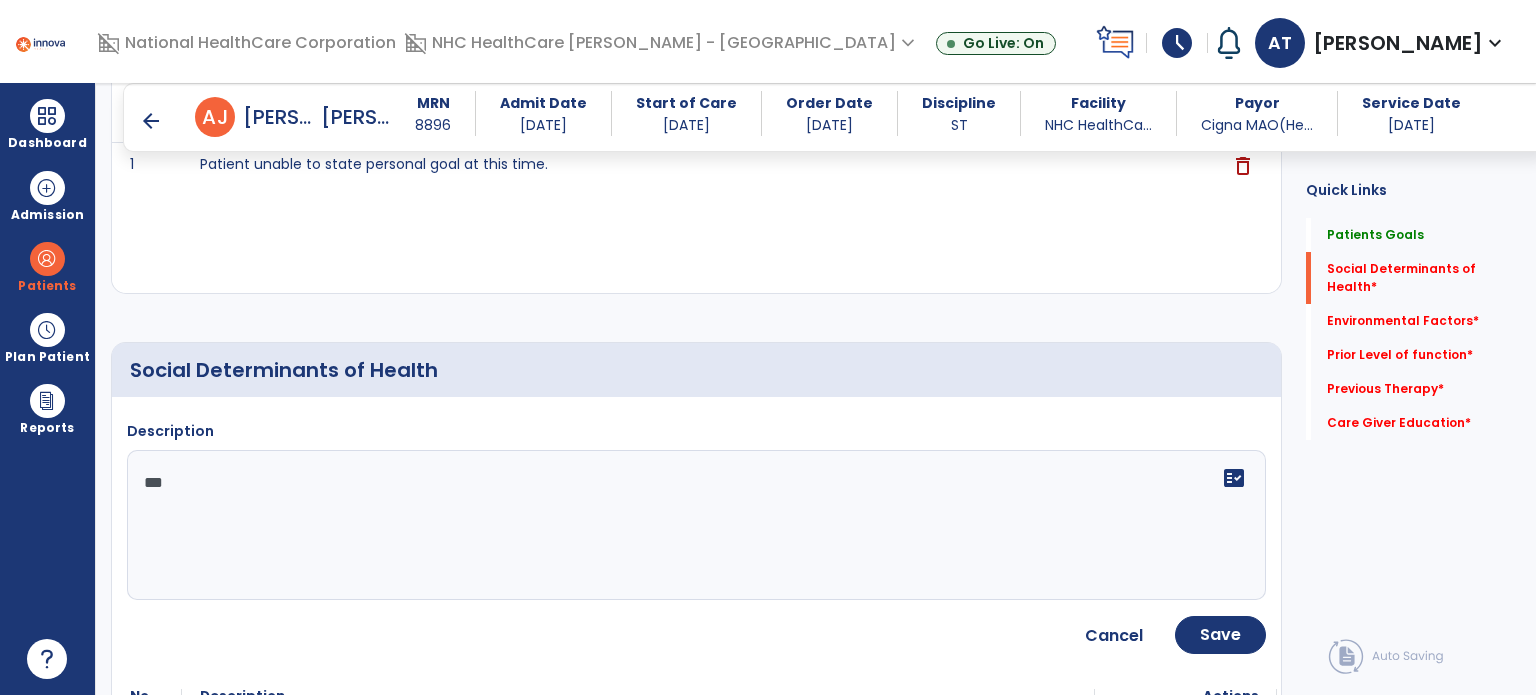 type on "***" 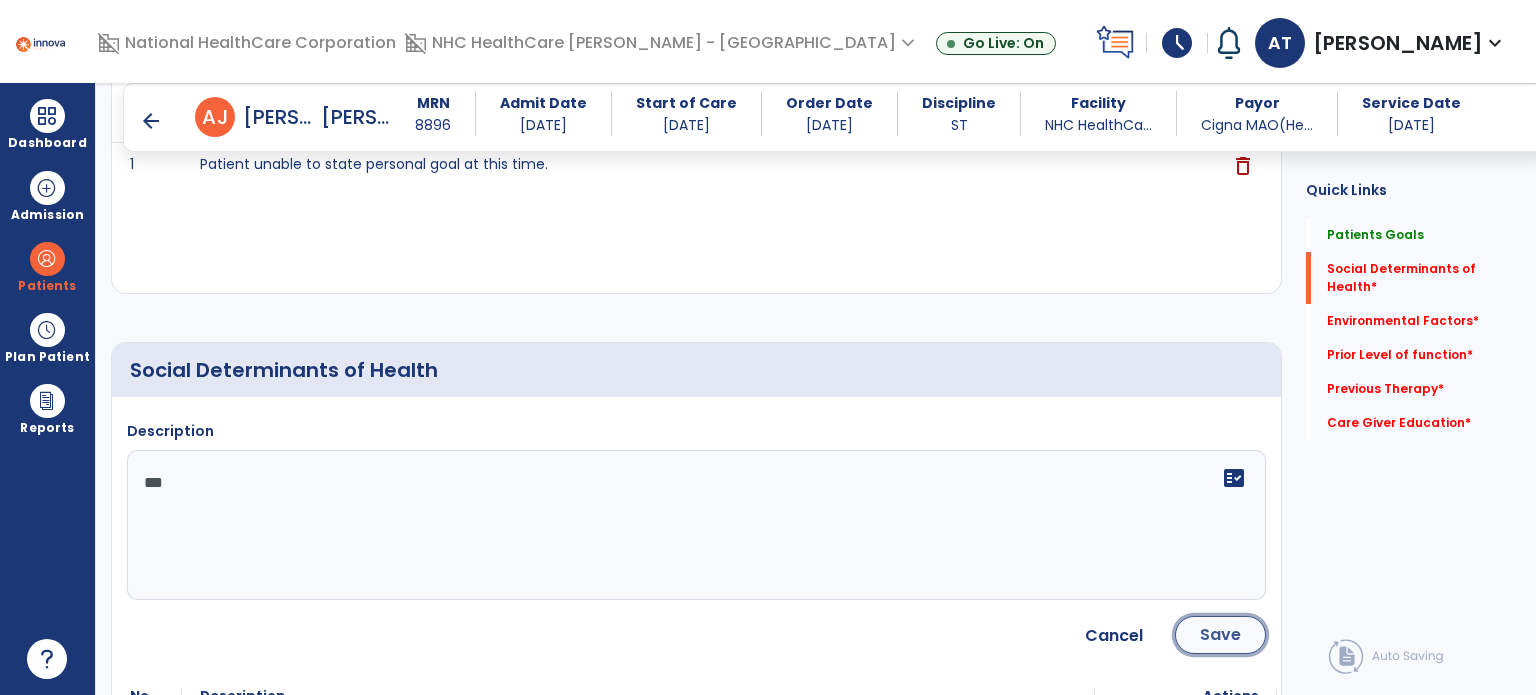 click on "Save" 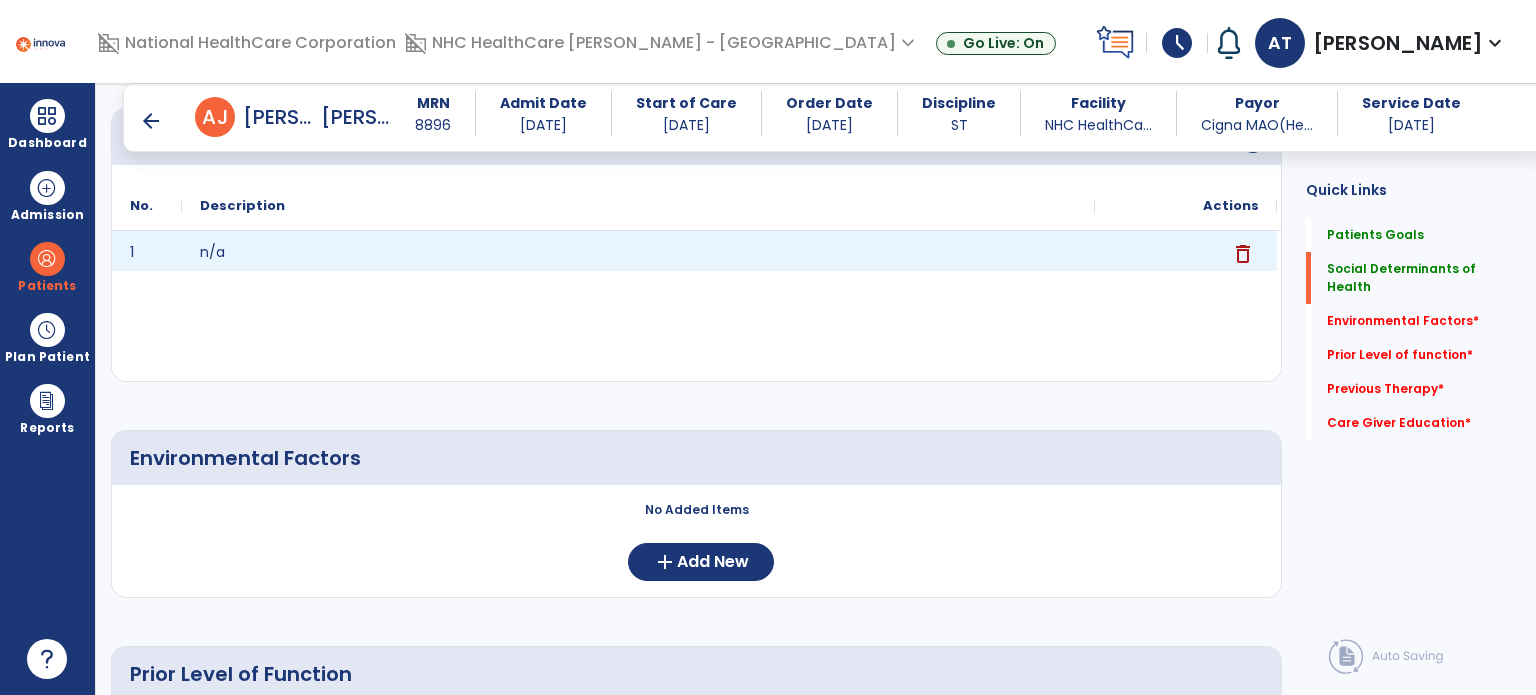 scroll, scrollTop: 708, scrollLeft: 0, axis: vertical 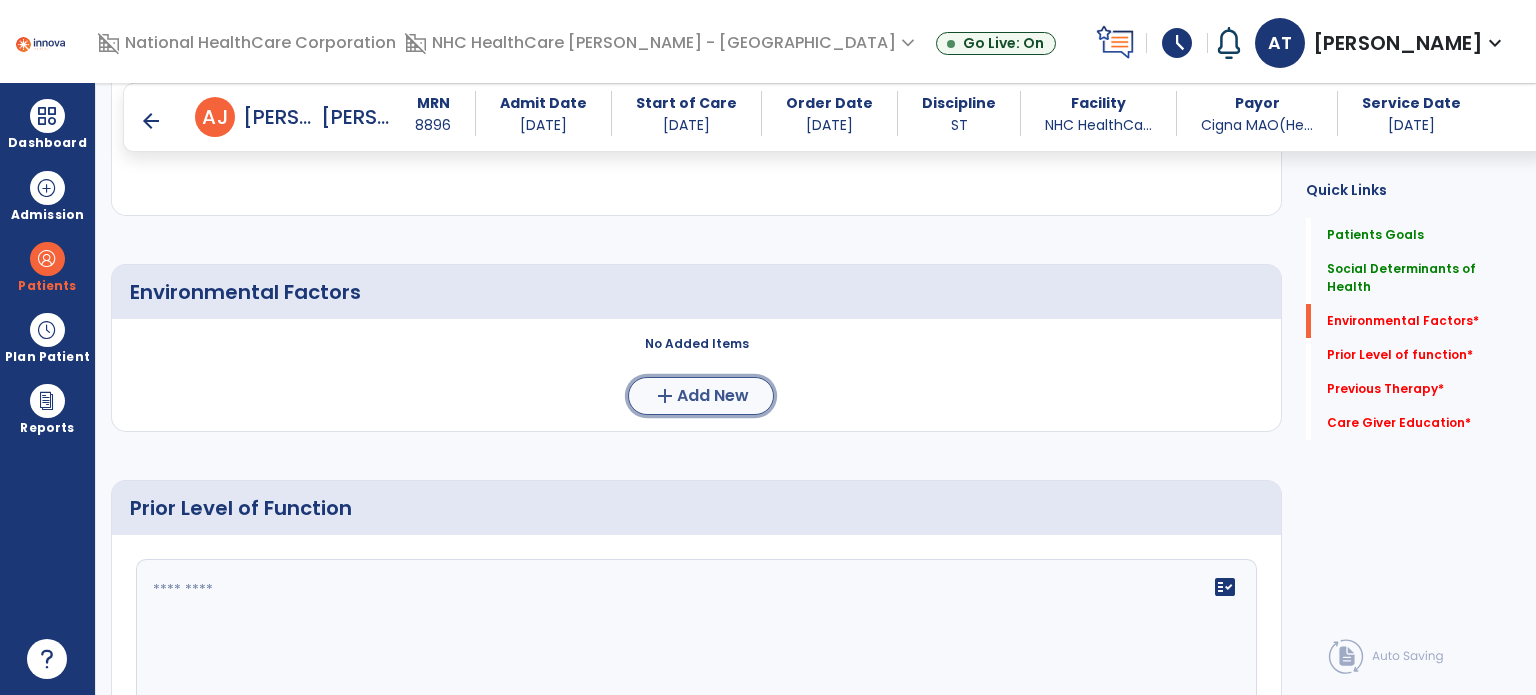 click on "Add New" 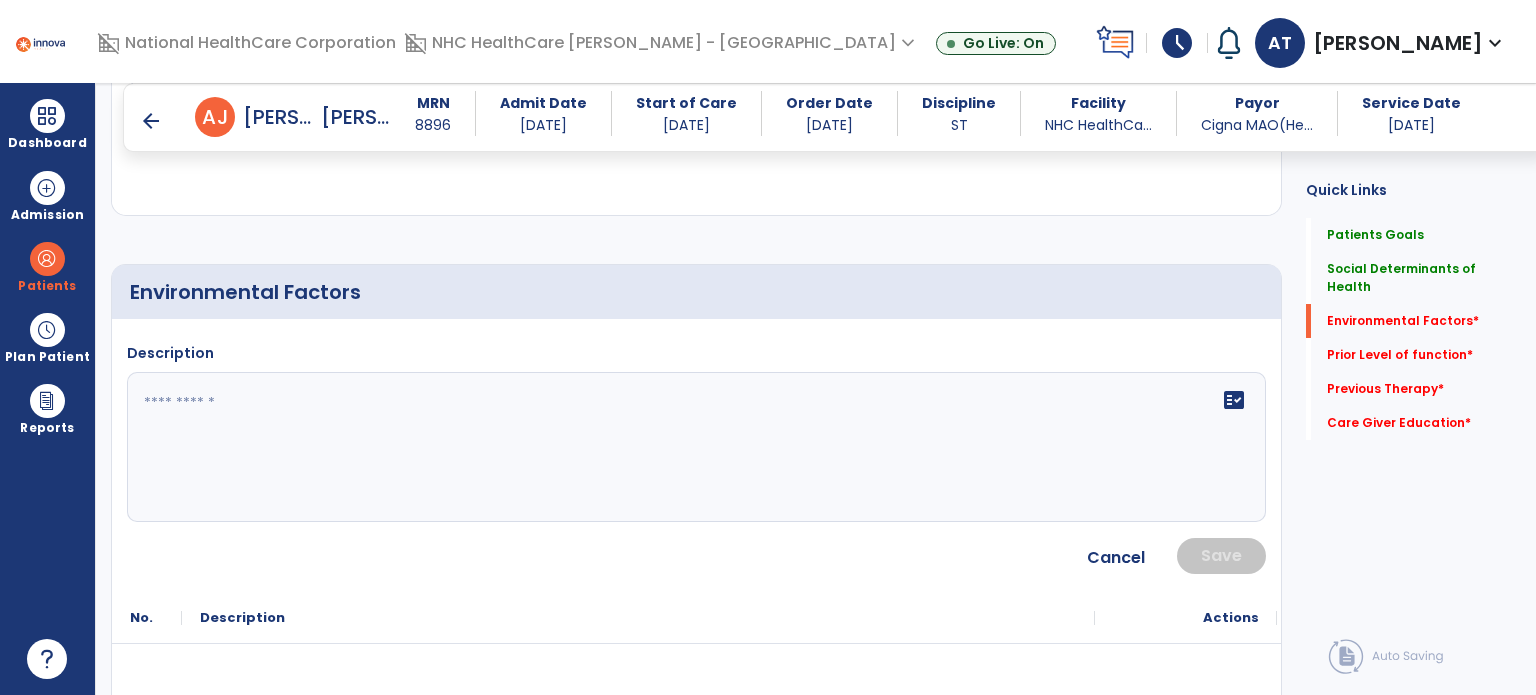 click on "fact_check" 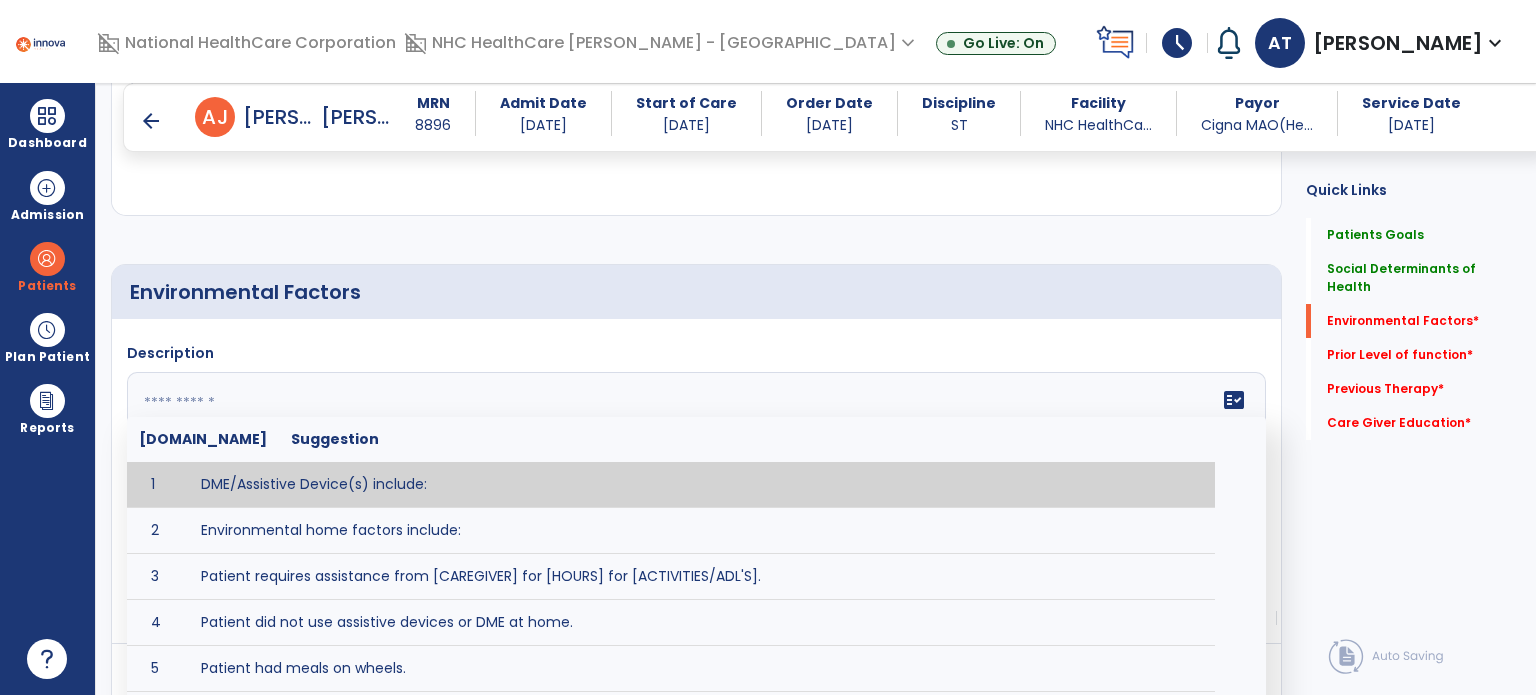 click 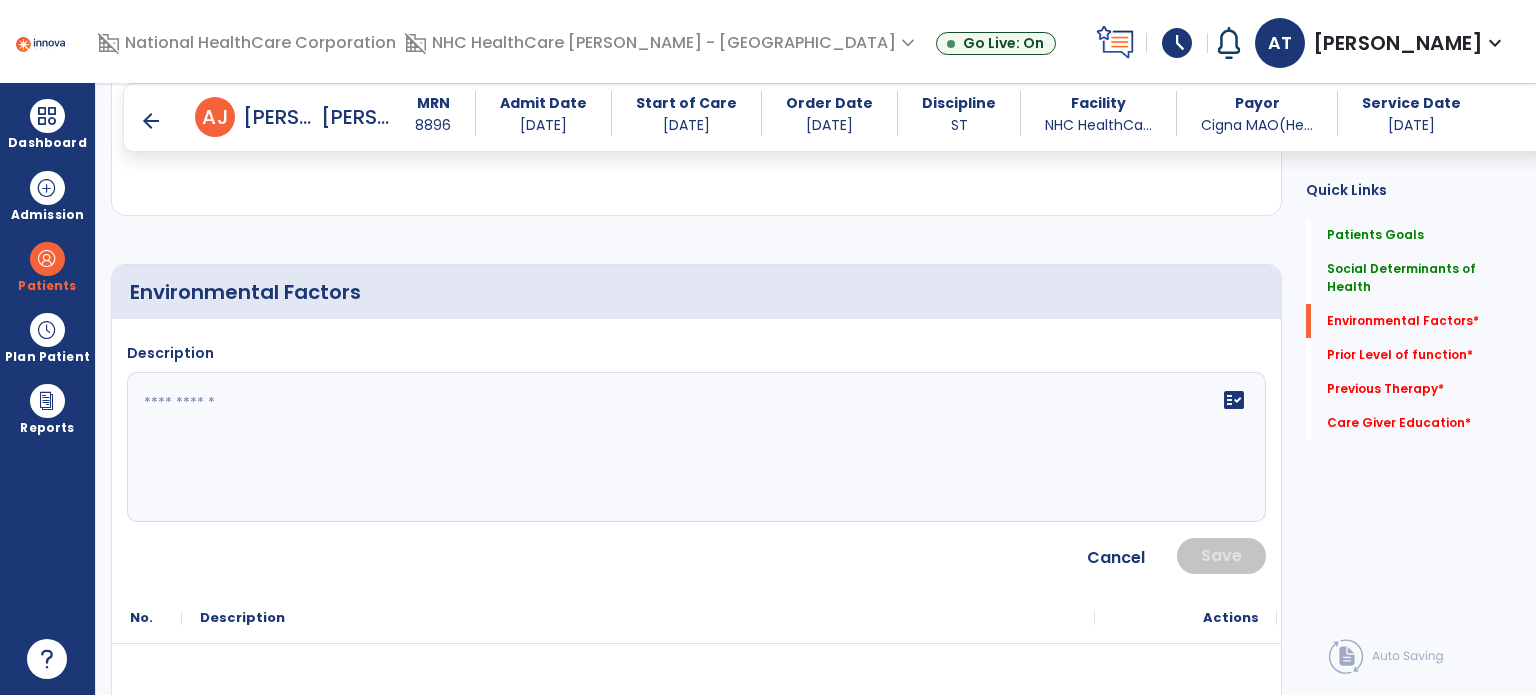 click on "fact_check" 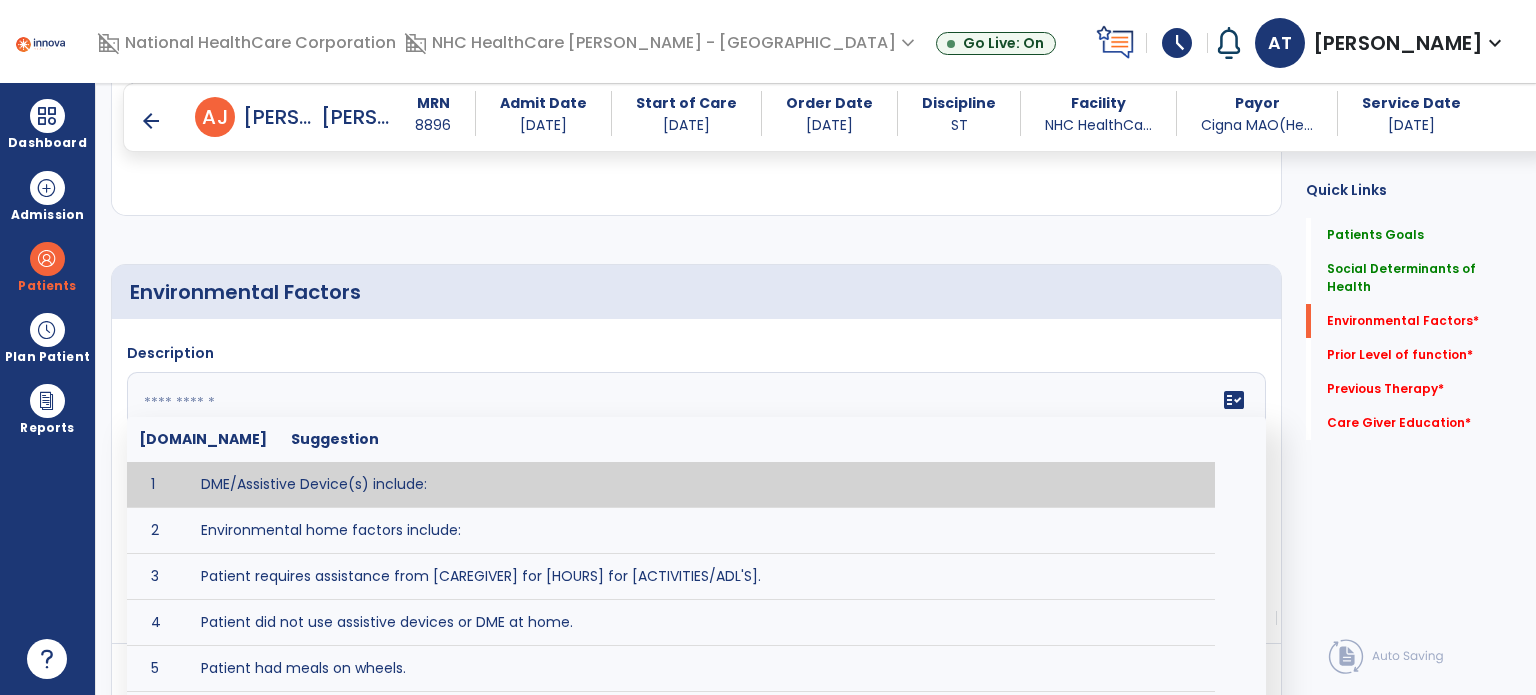 click 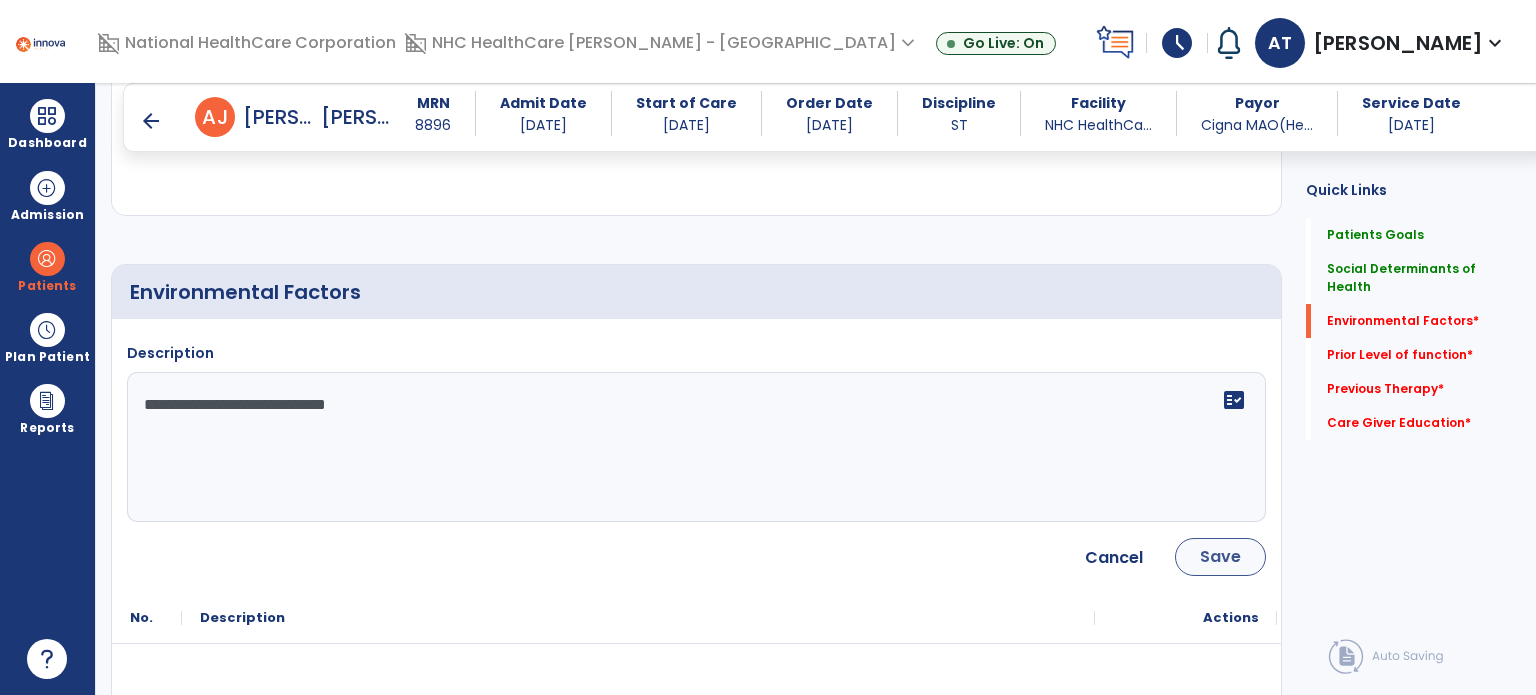 type on "**********" 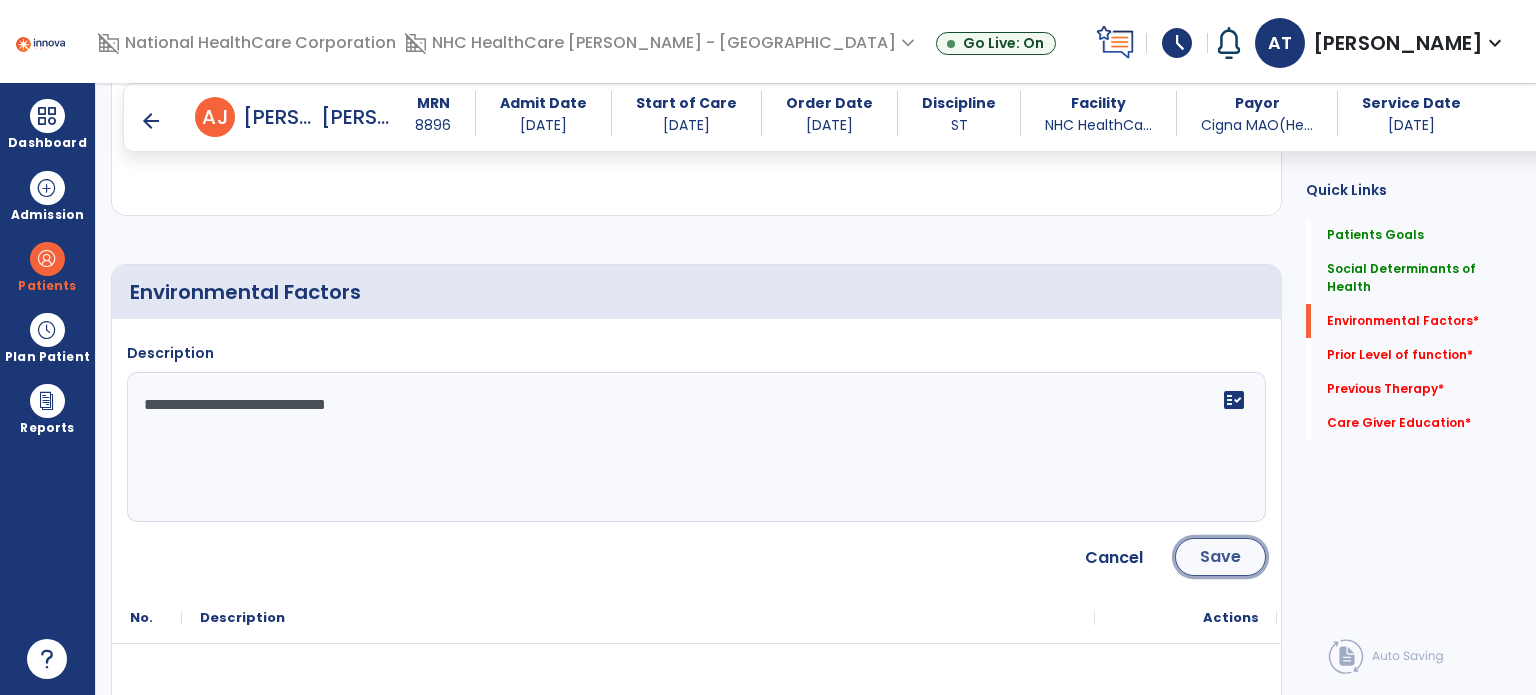 click on "Save" 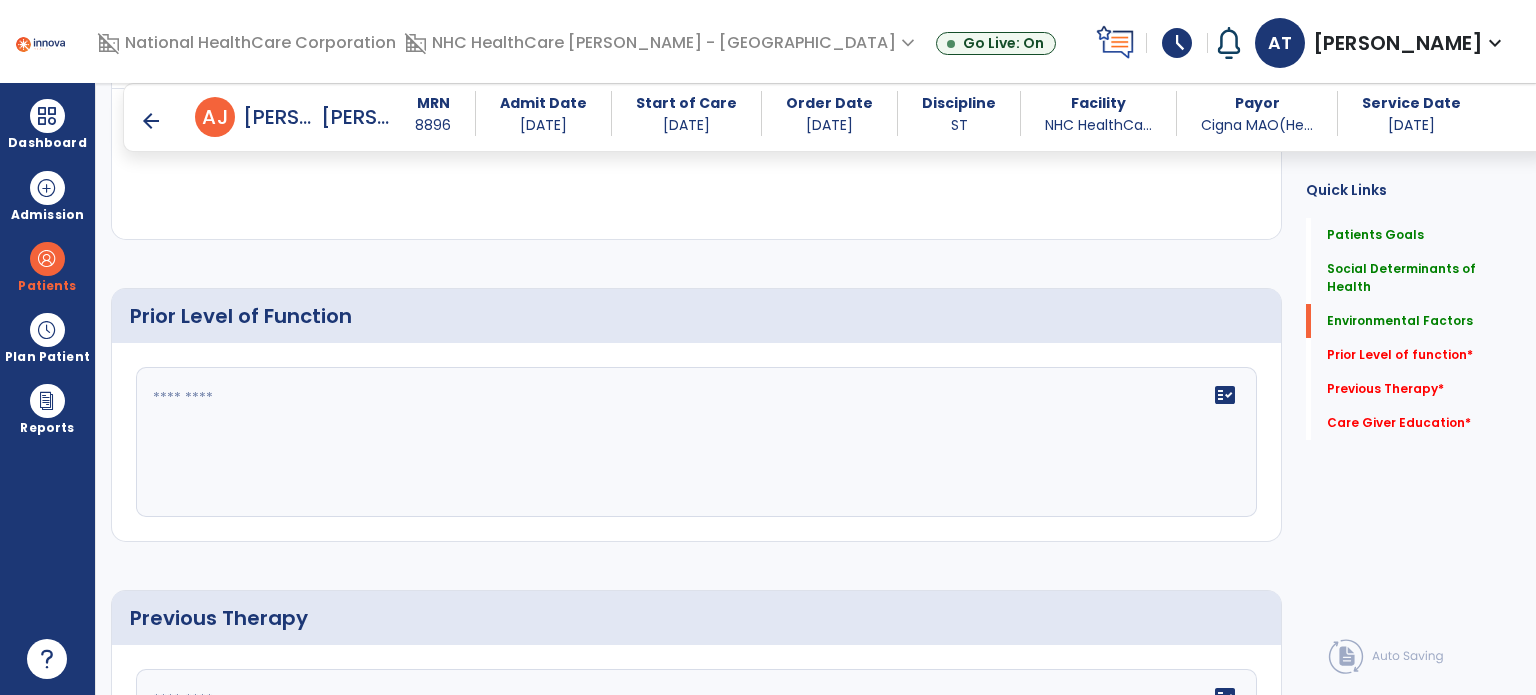 scroll, scrollTop: 1008, scrollLeft: 0, axis: vertical 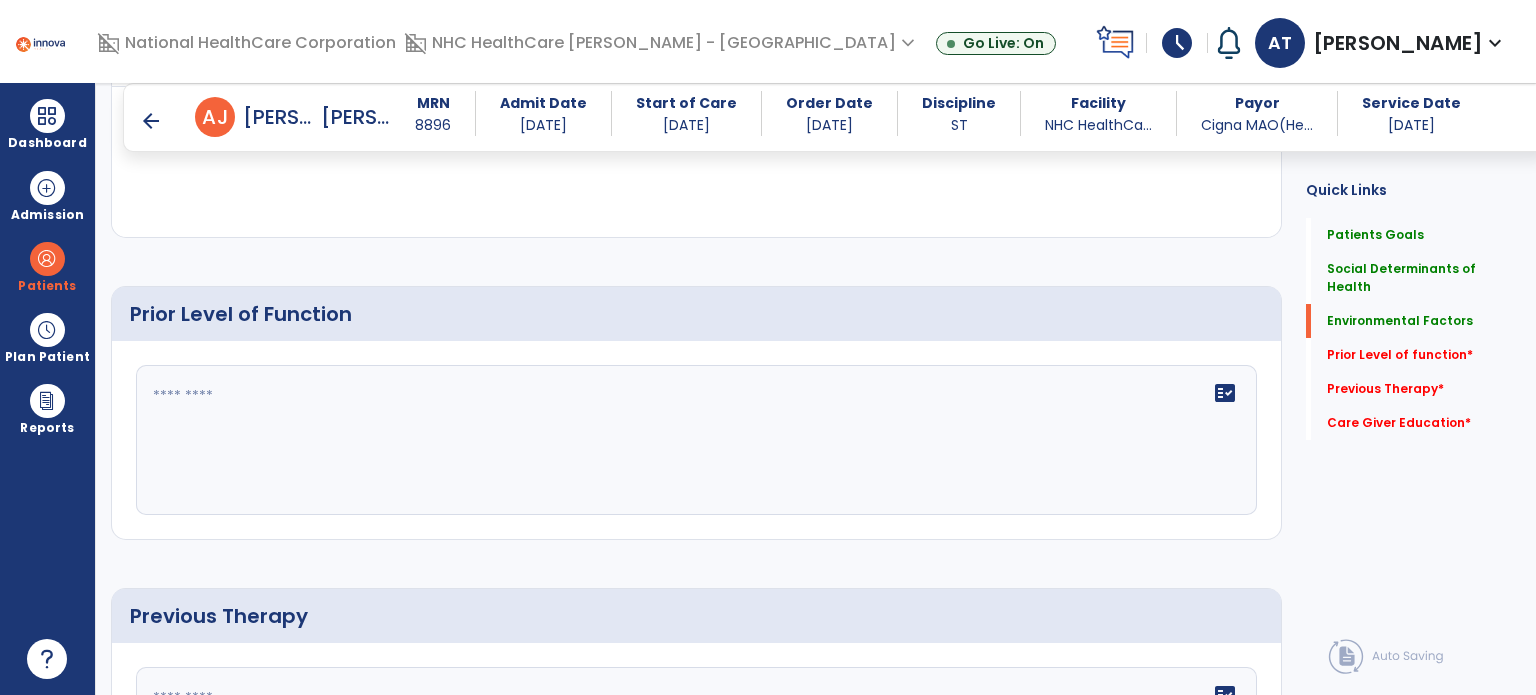 click 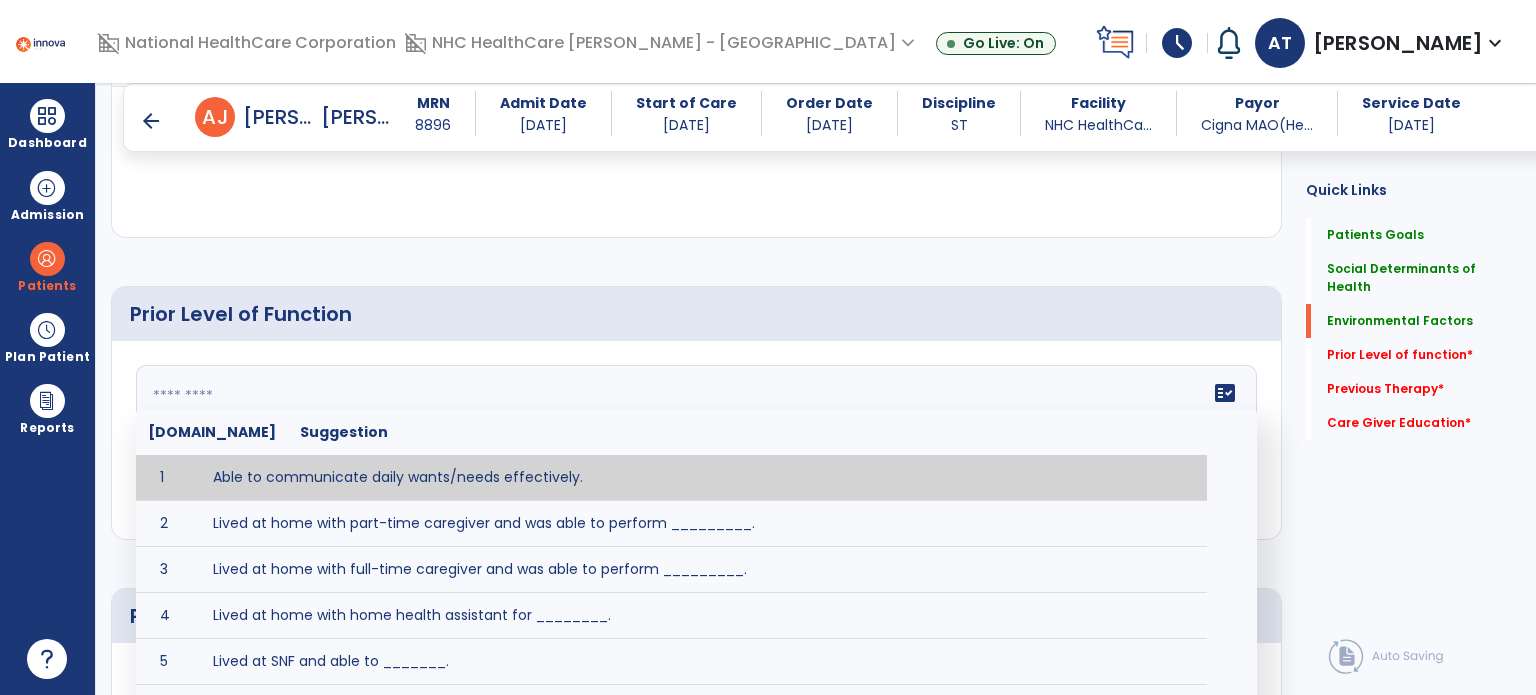 paste on "**********" 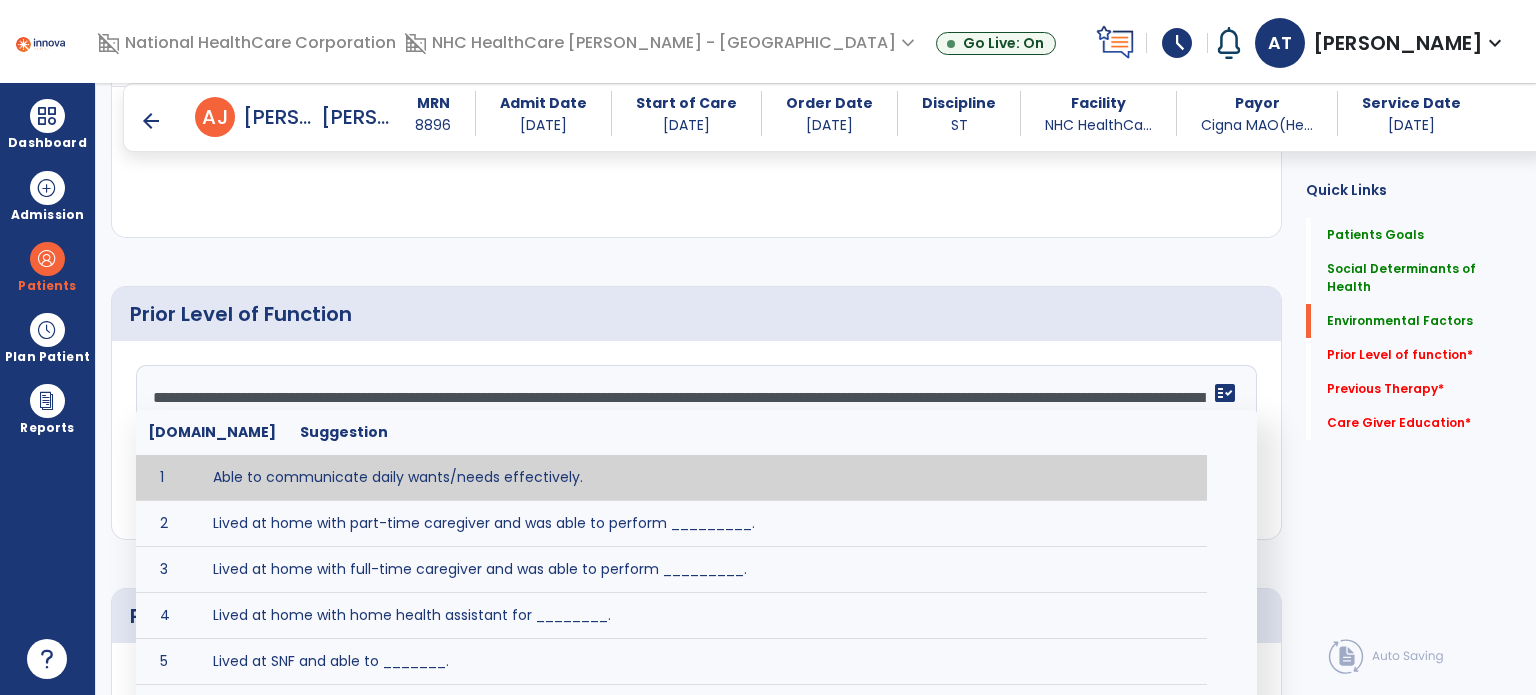 scroll, scrollTop: 39, scrollLeft: 0, axis: vertical 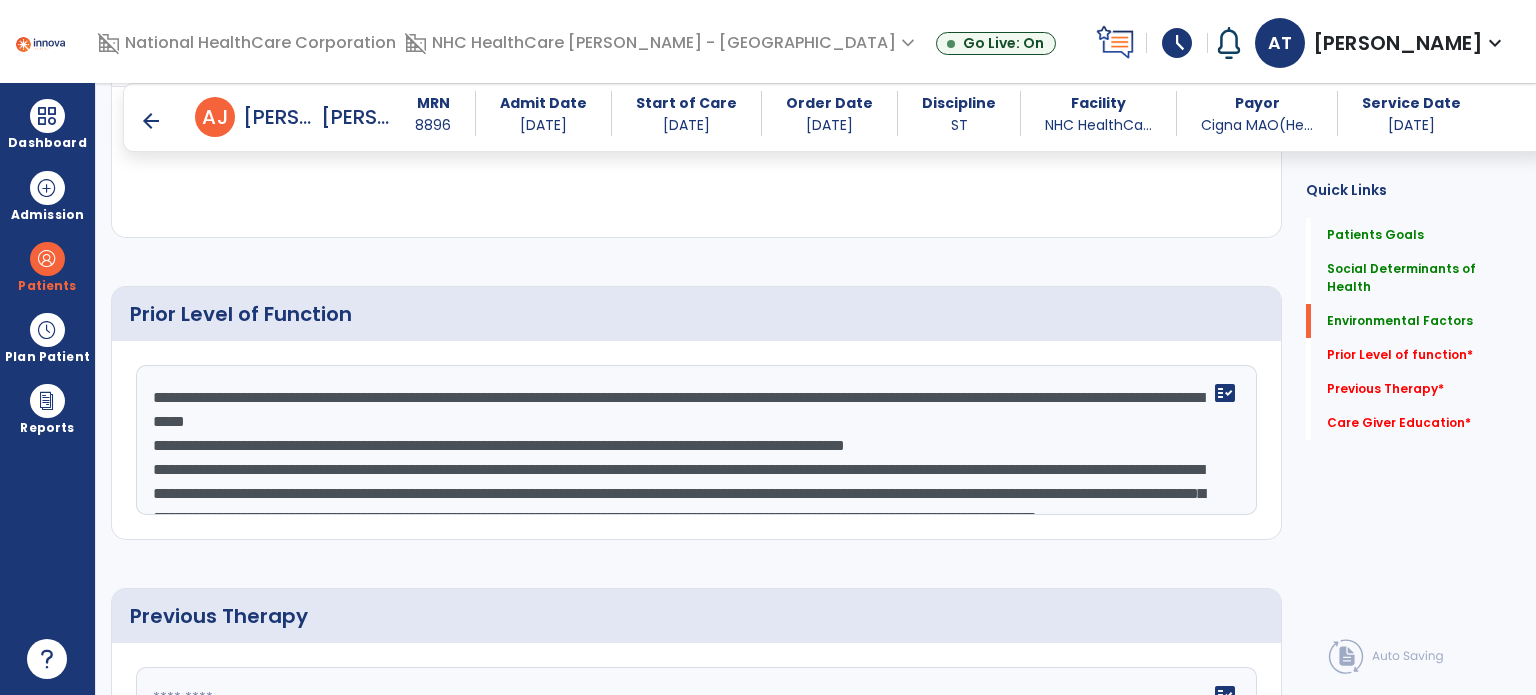 click on "**********" 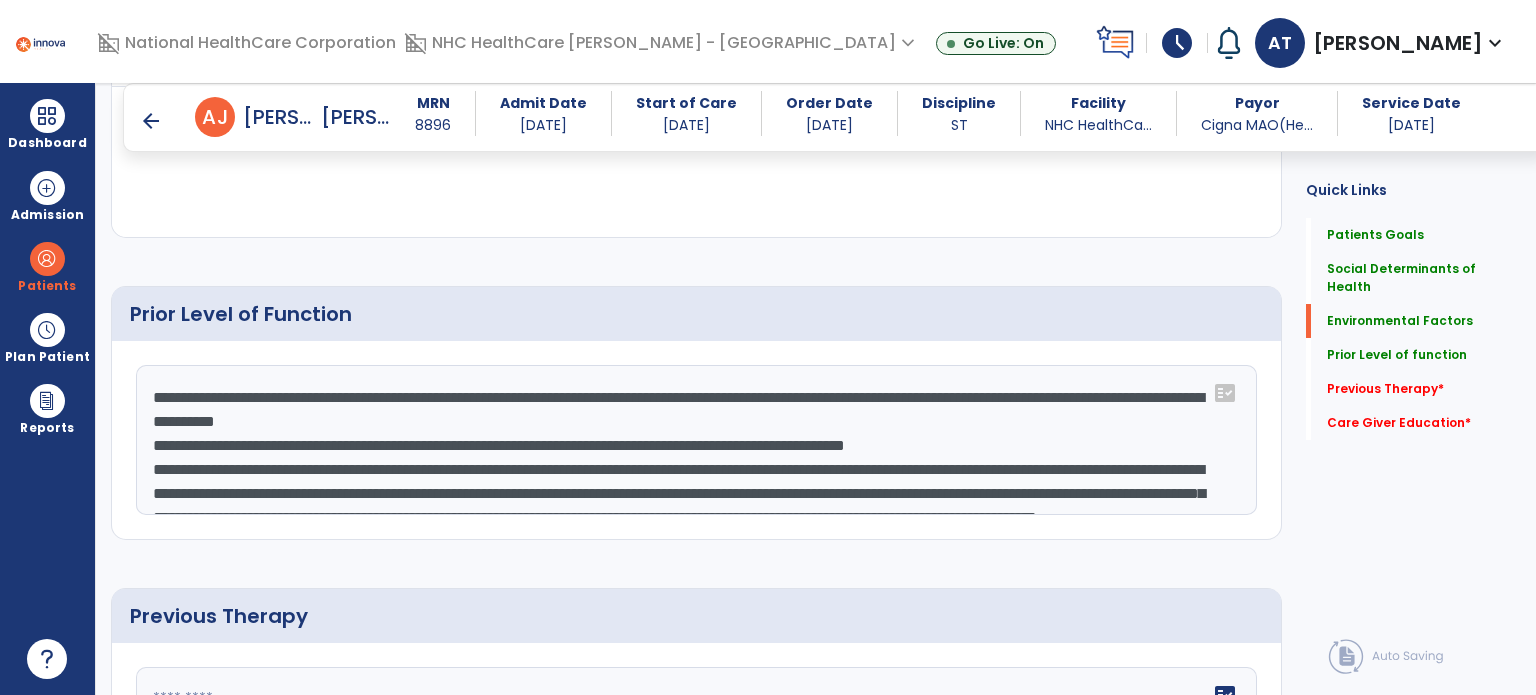 click on "**********" 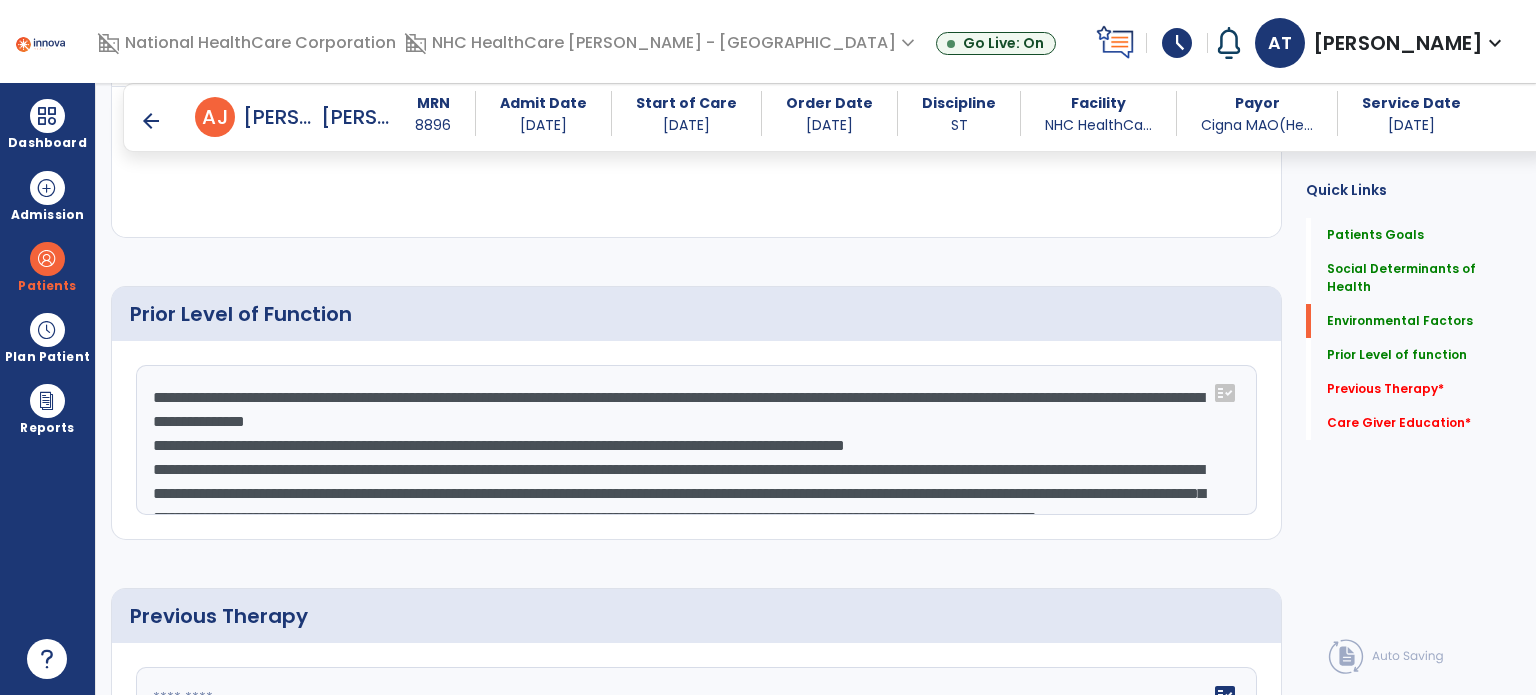 click on "**********" 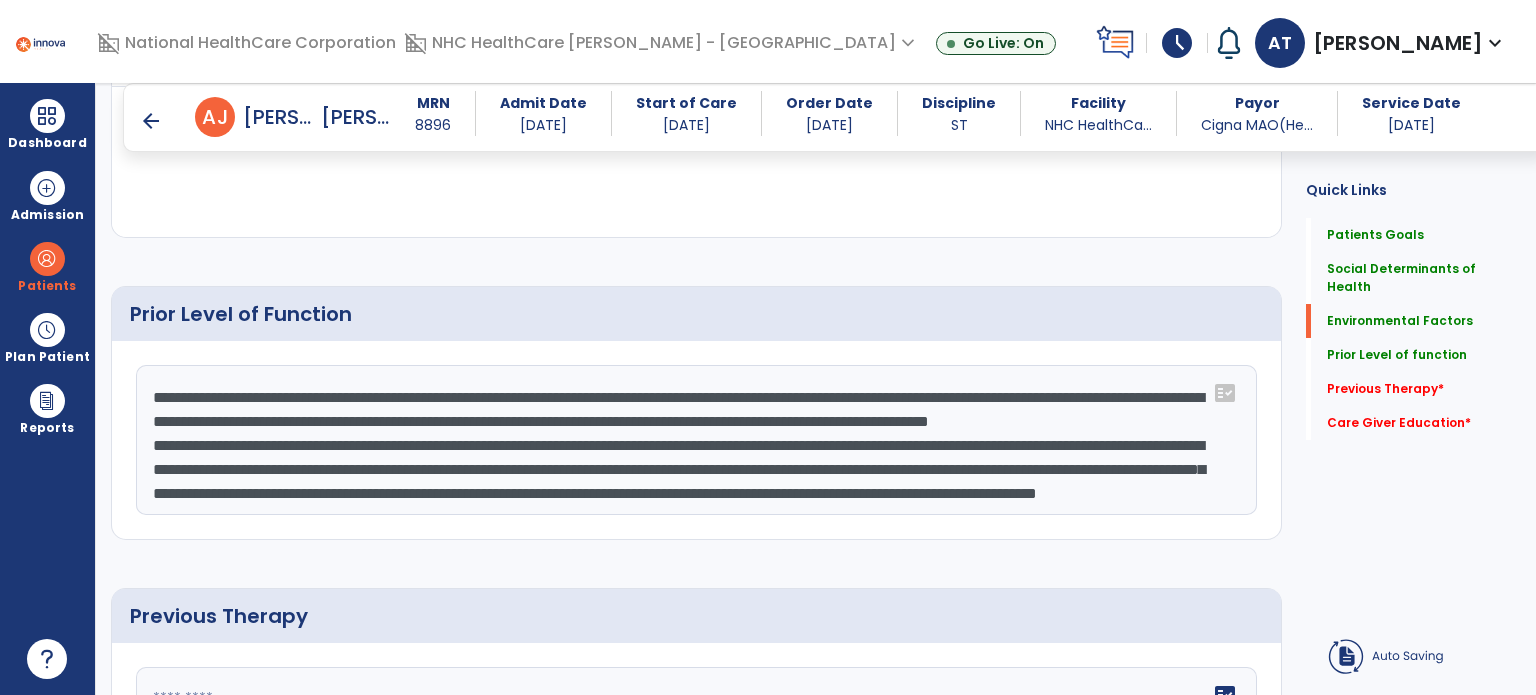 click on "**********" 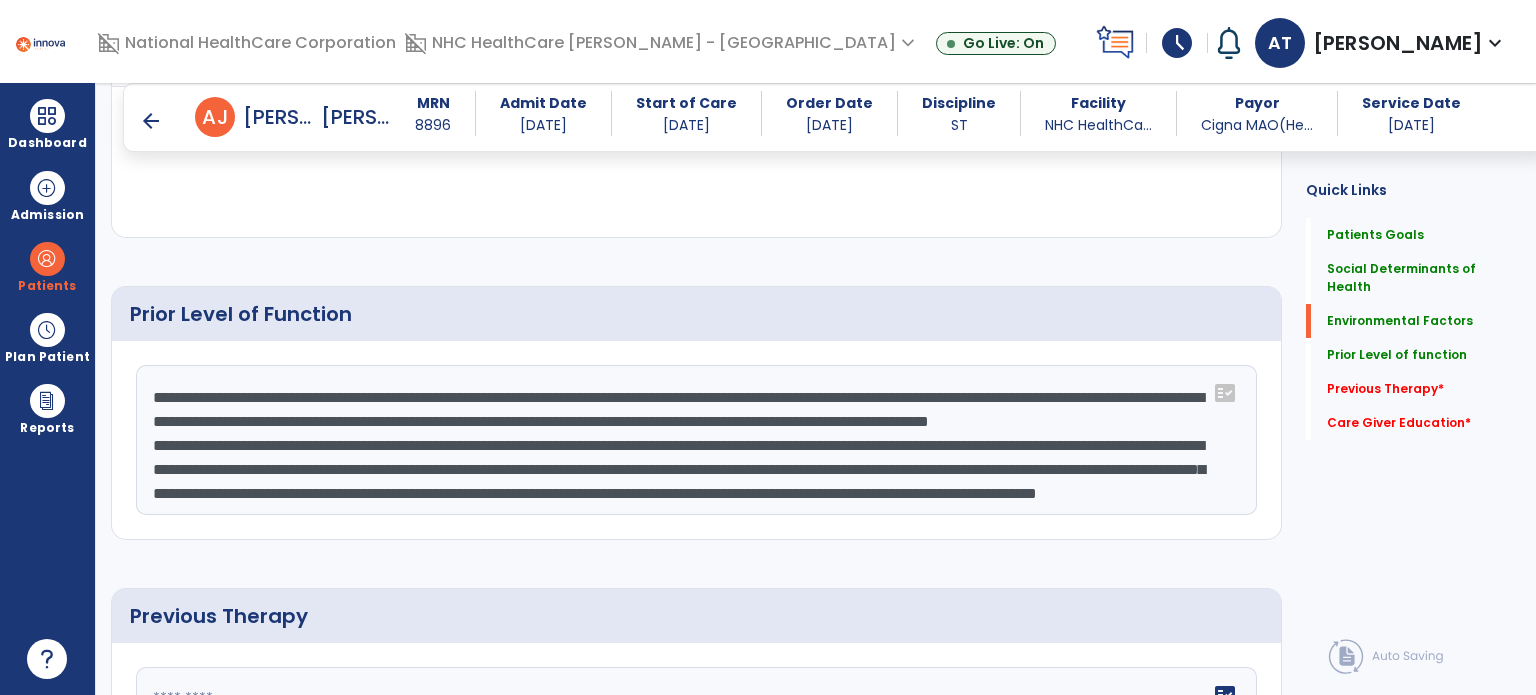 click on "**********" 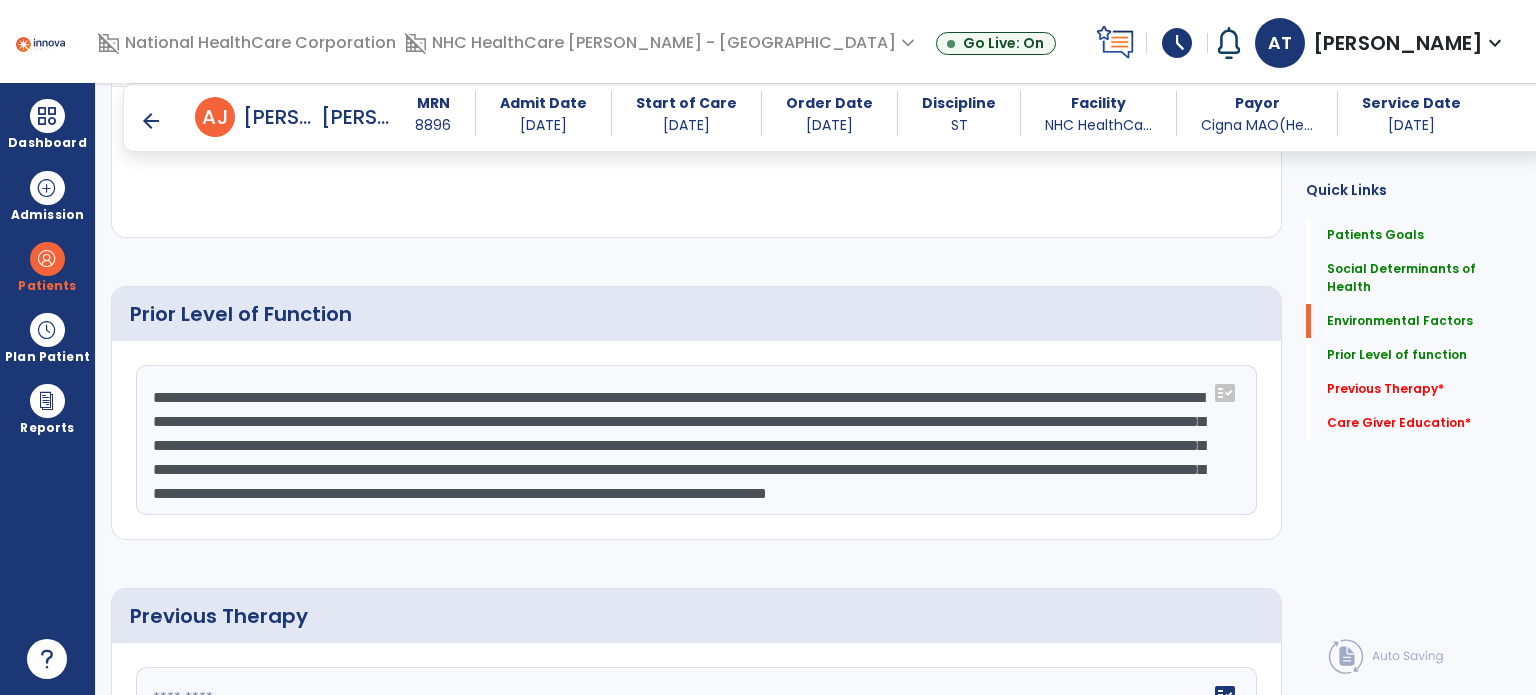 click on "**********" 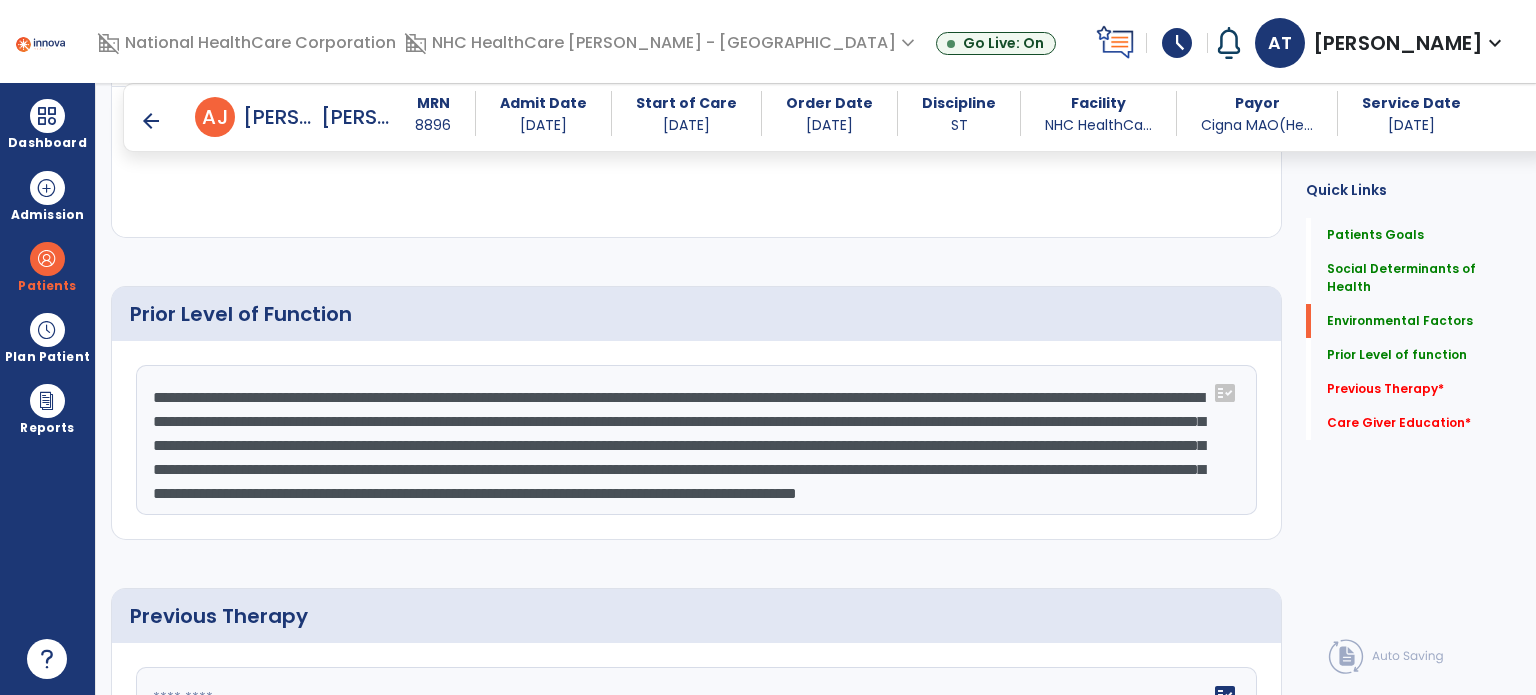 click on "**********" 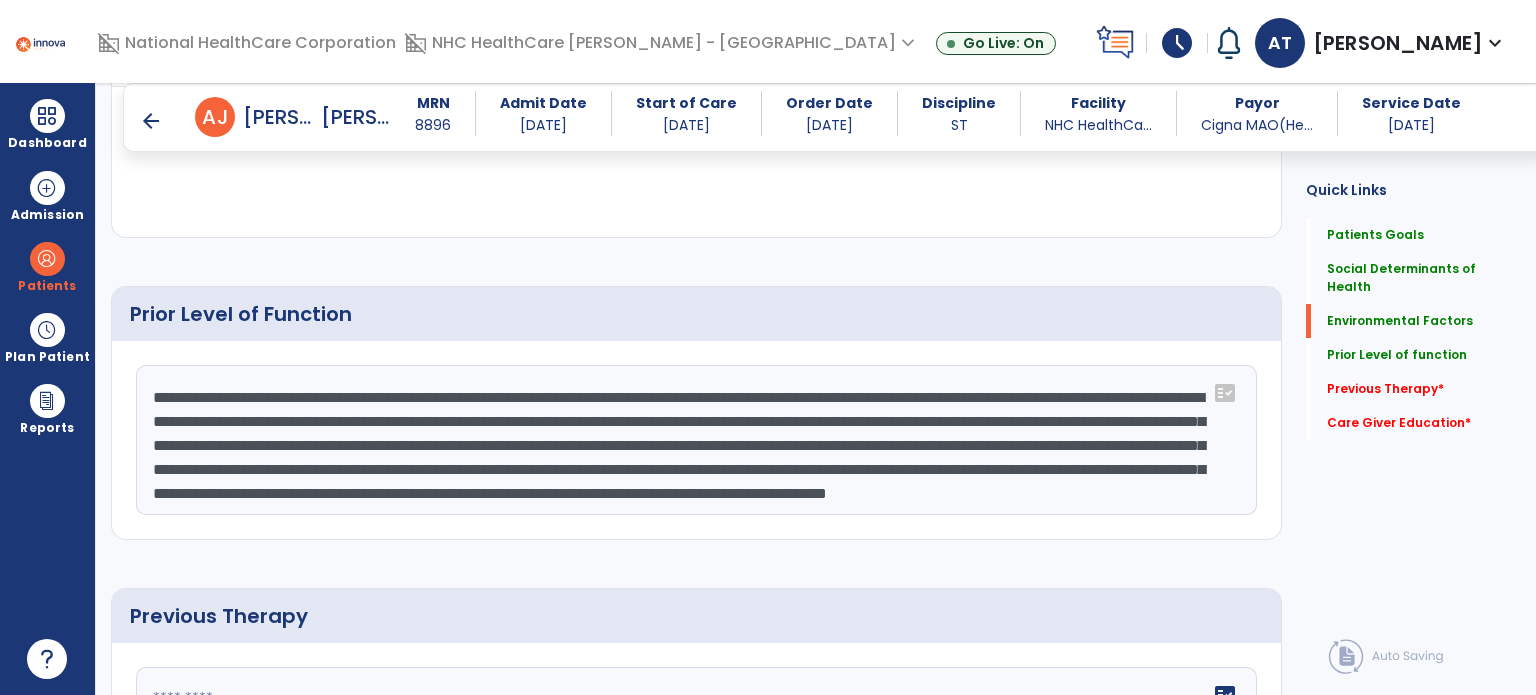 click on "**********" 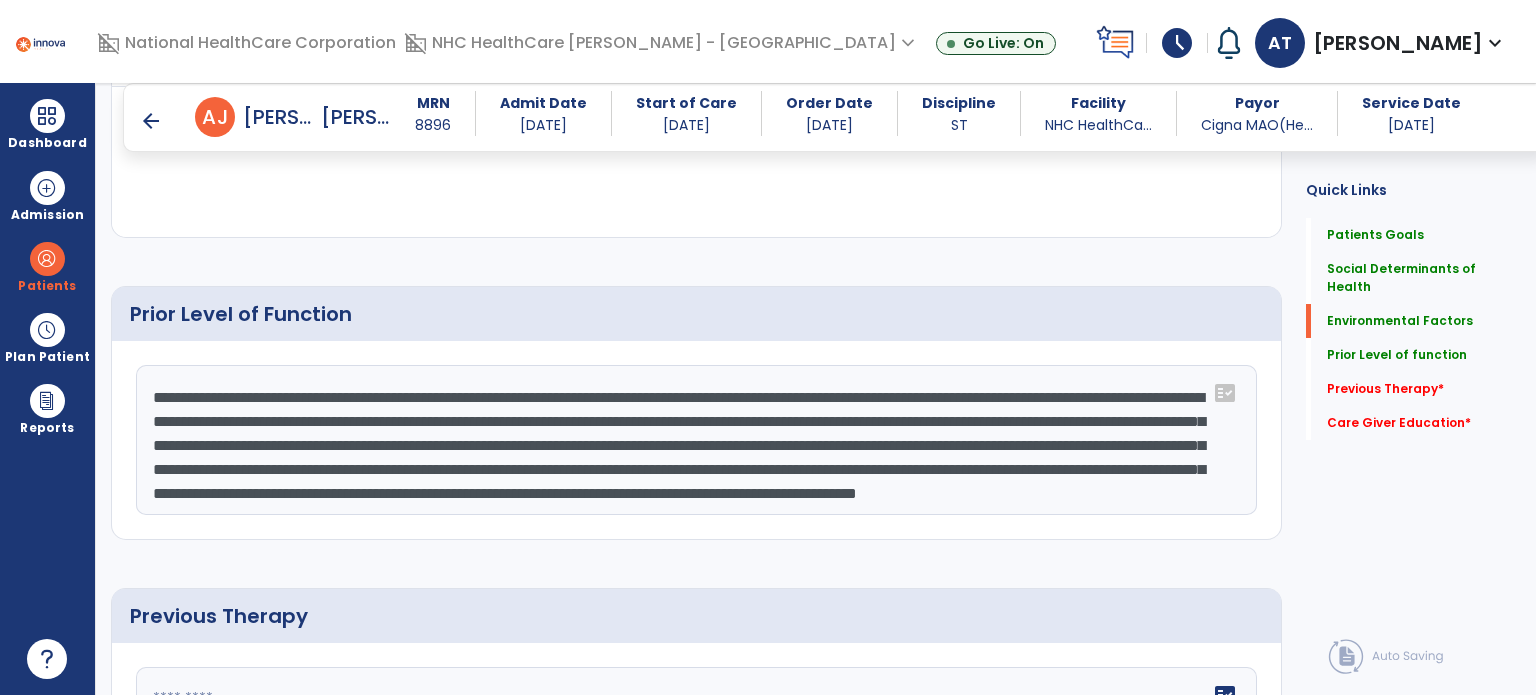 scroll, scrollTop: 32, scrollLeft: 0, axis: vertical 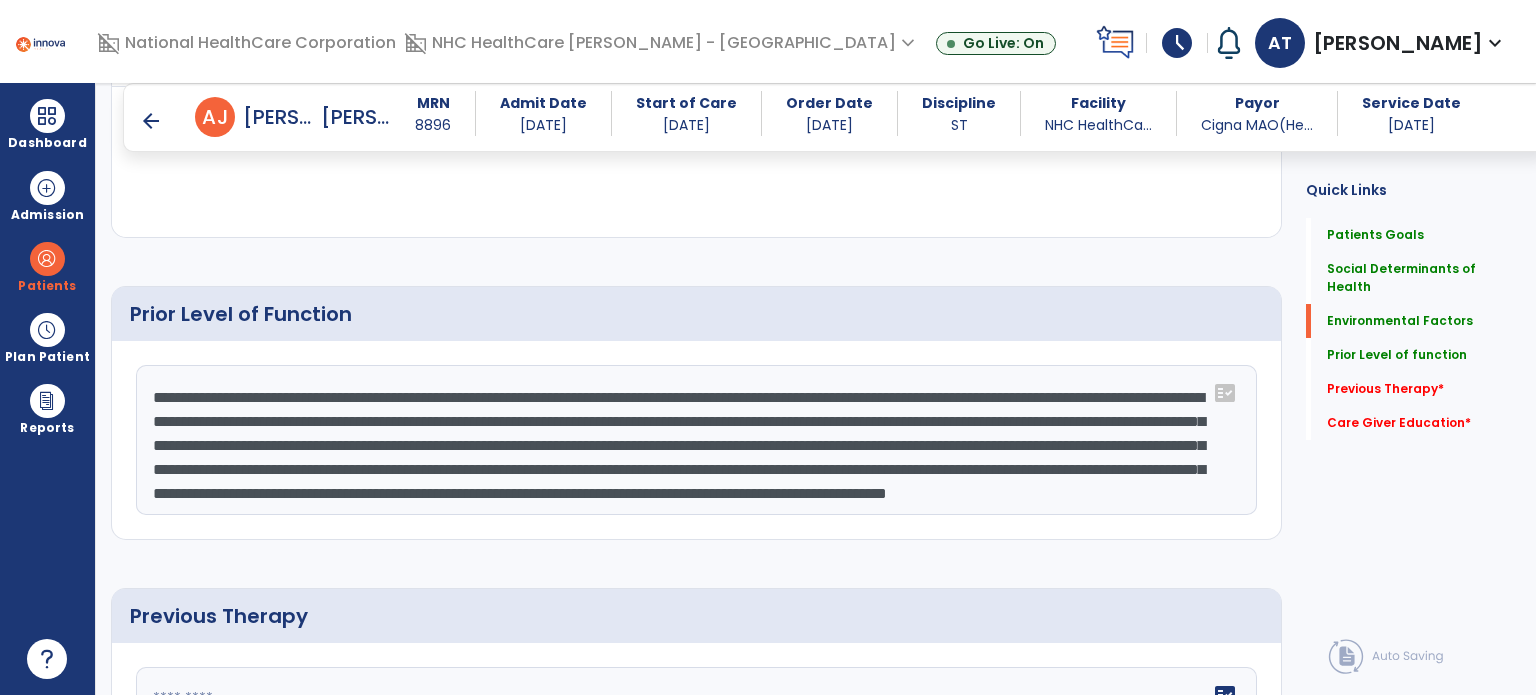 click on "**********" 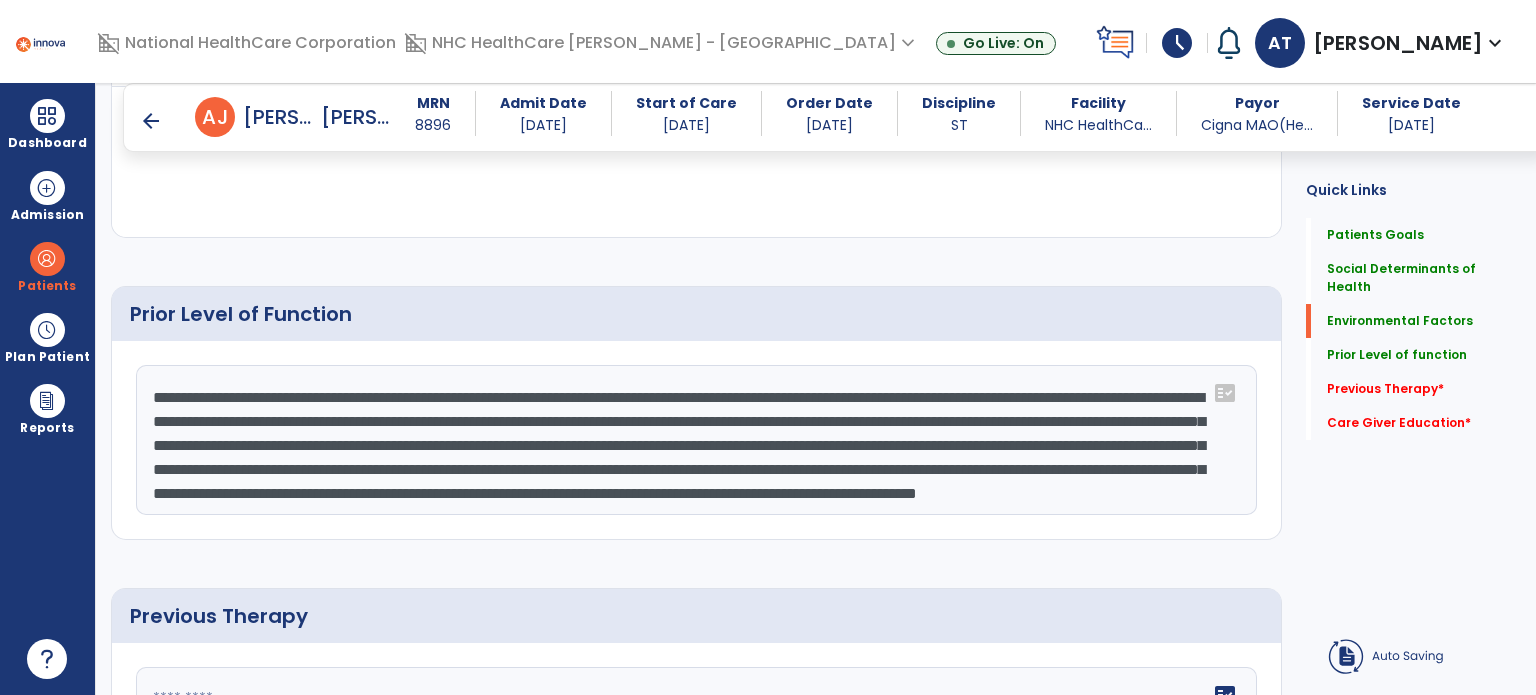 click on "**********" 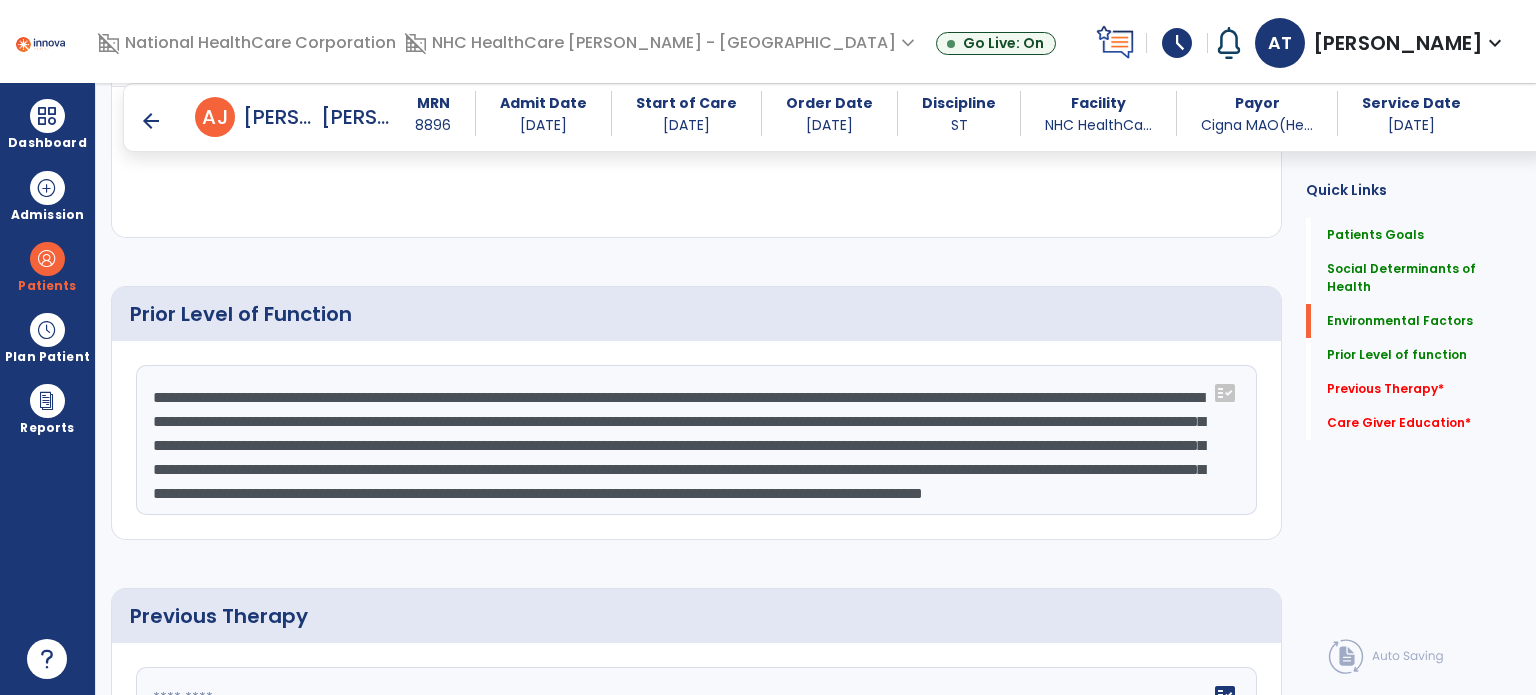 click on "**********" 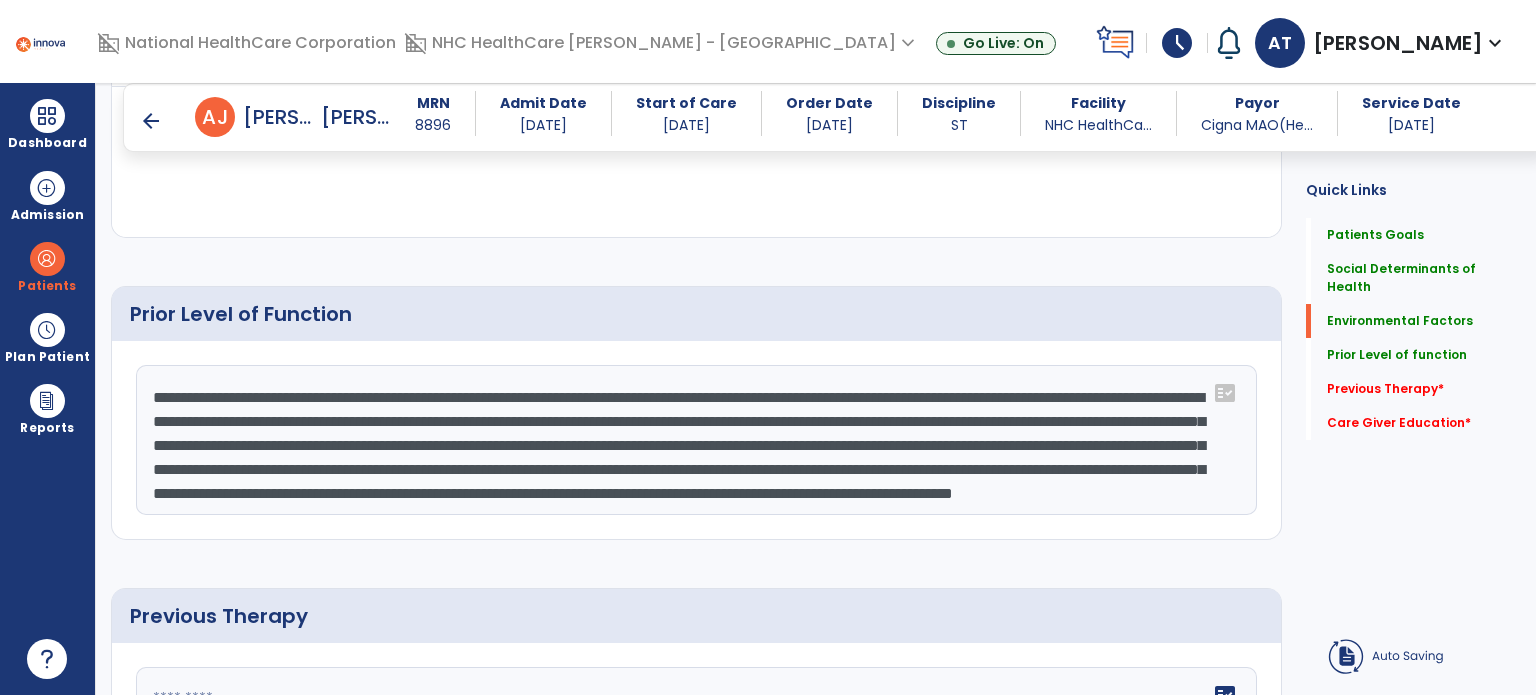 click on "**********" 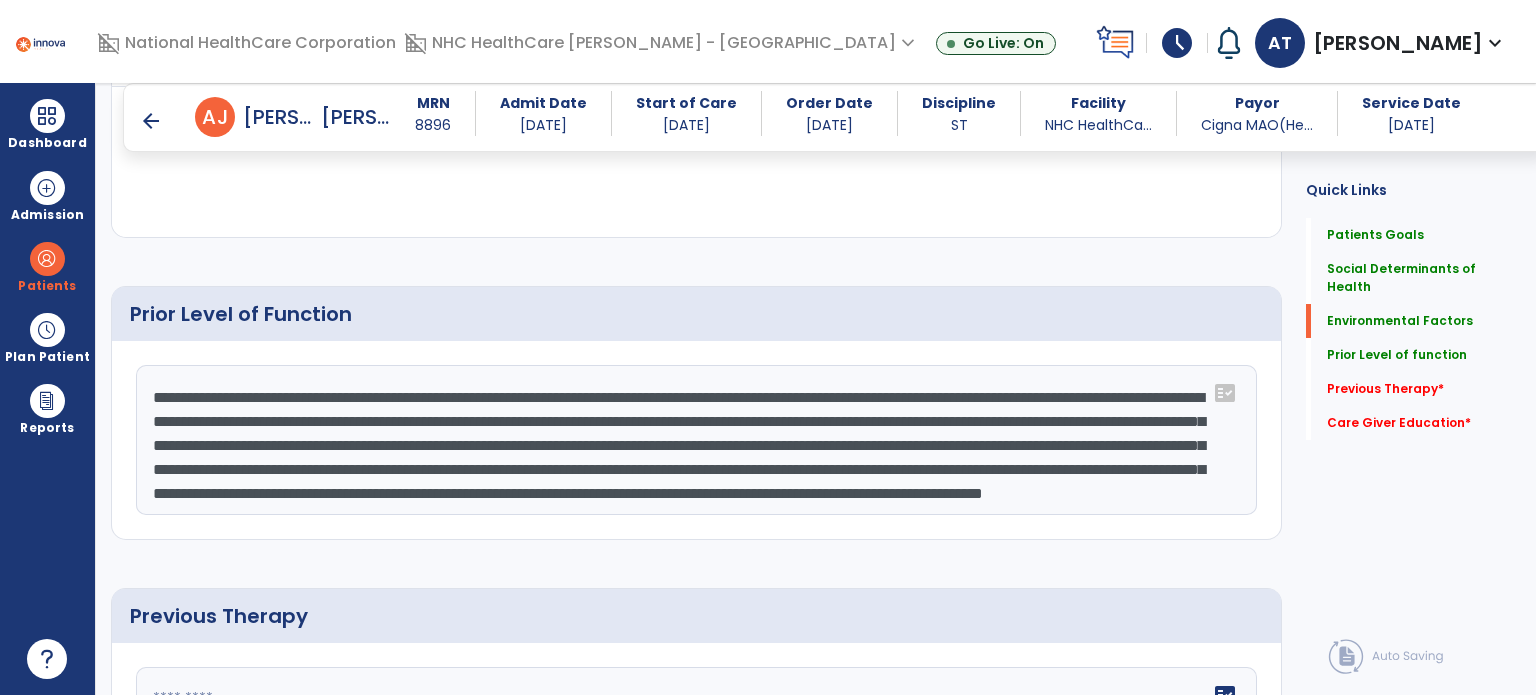 click on "**********" 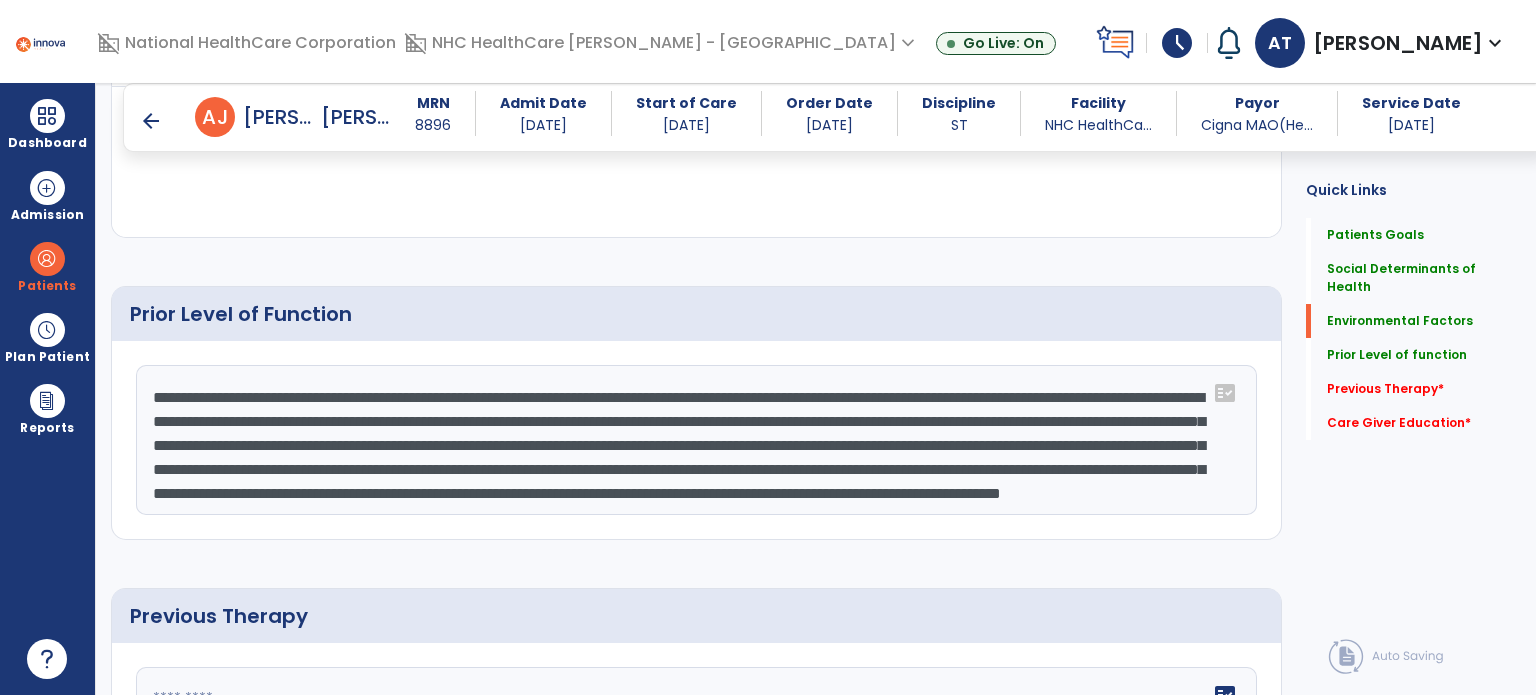 click on "**********" 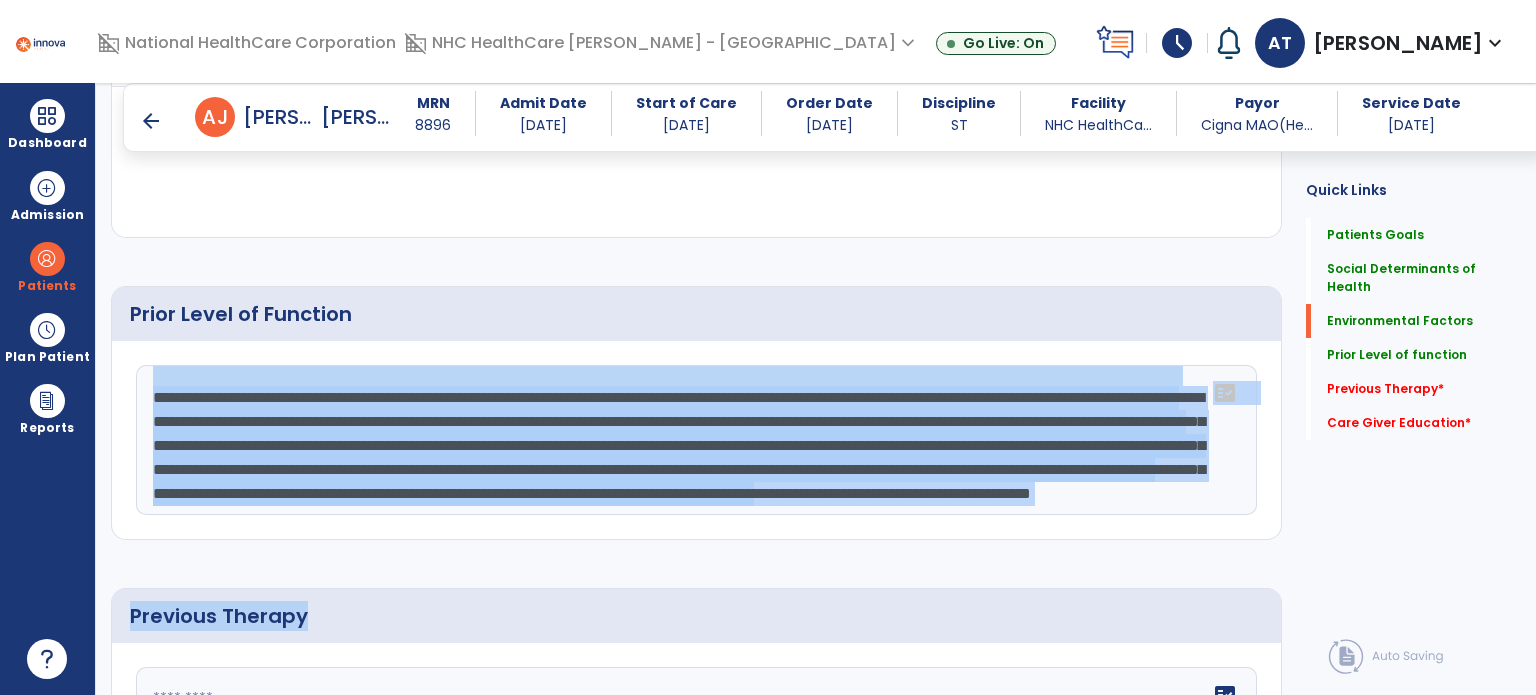 click on "Patient’s goals      add
No.
Description
Actions
1" 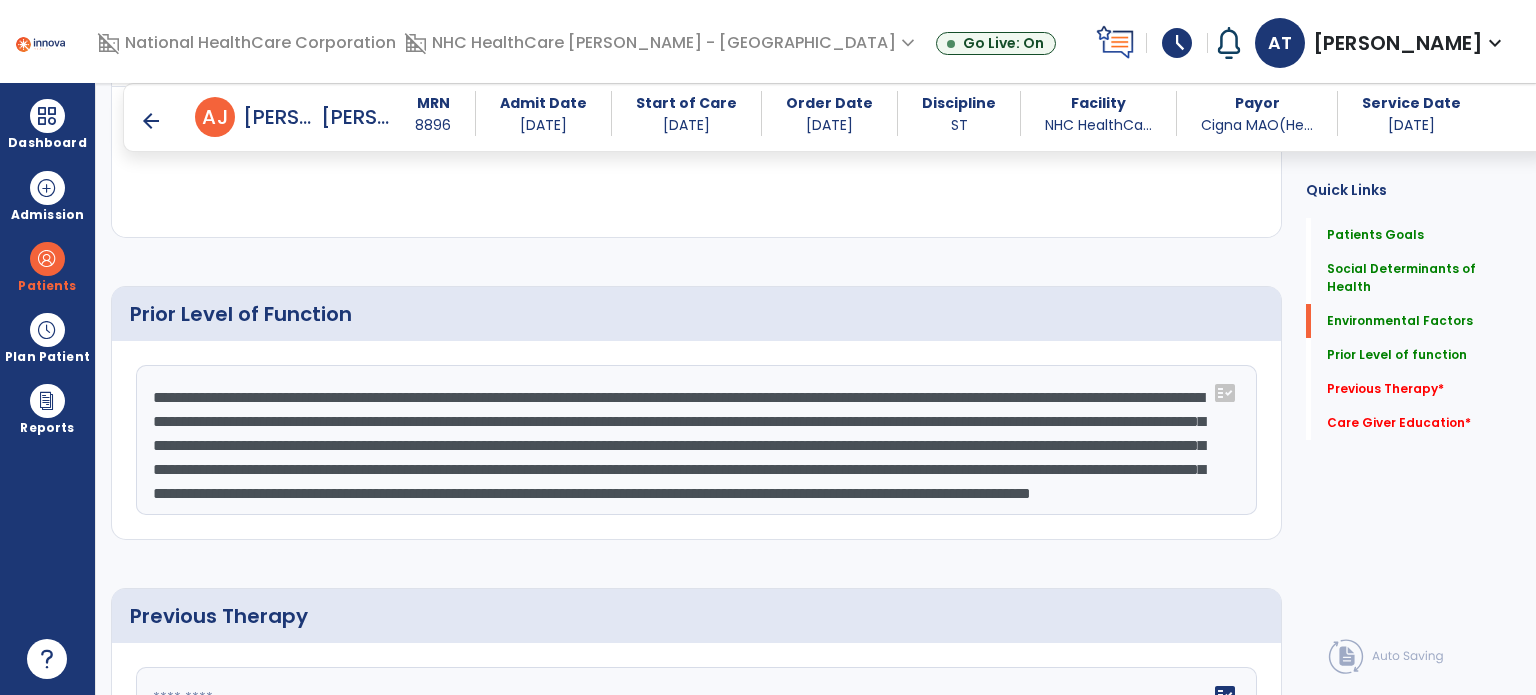click on "**********" 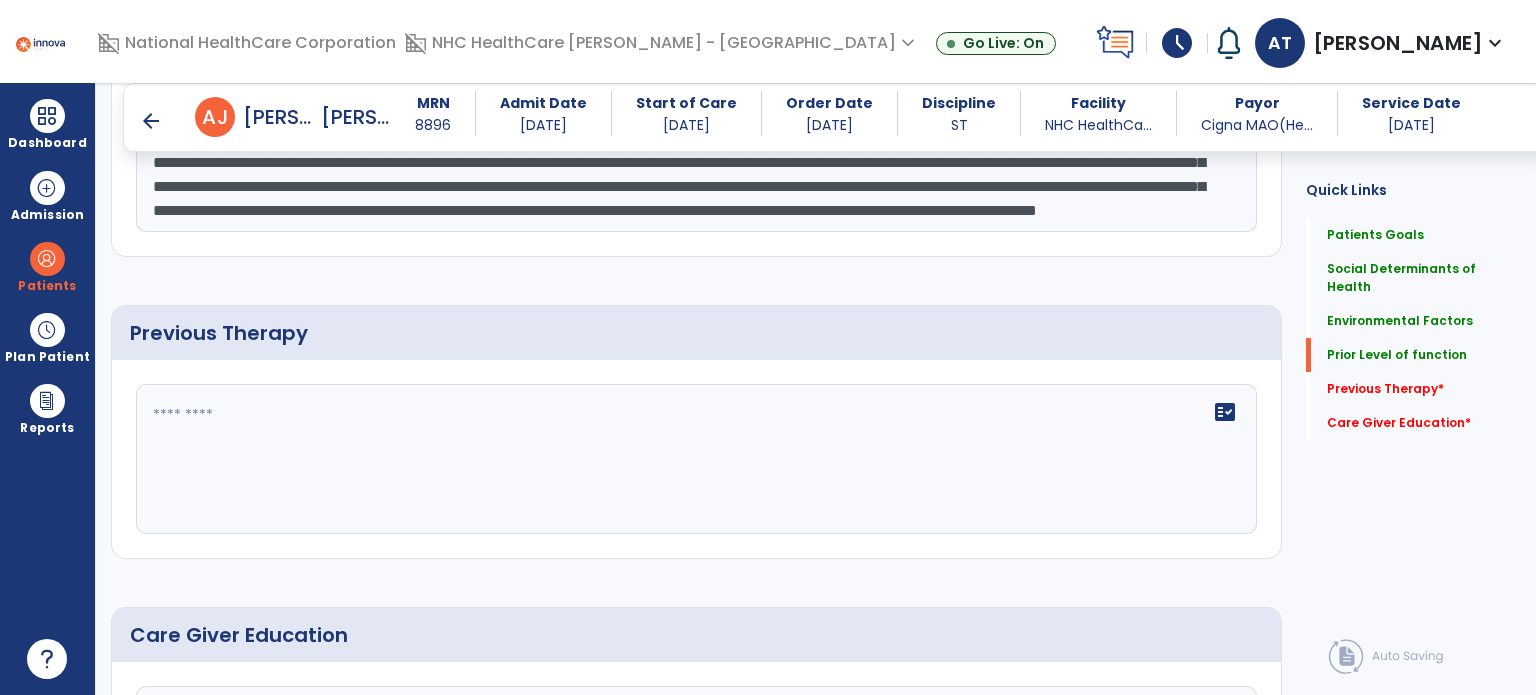 scroll, scrollTop: 1408, scrollLeft: 0, axis: vertical 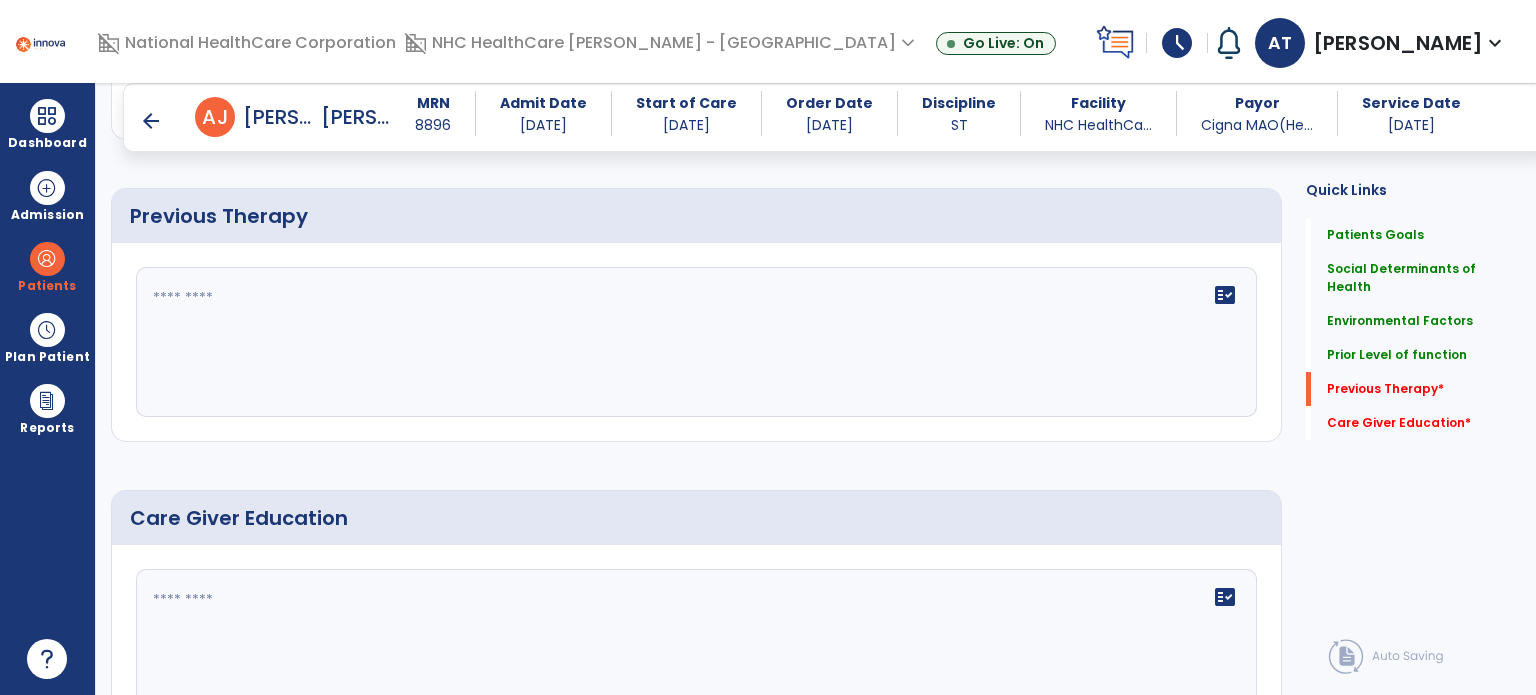 type on "**********" 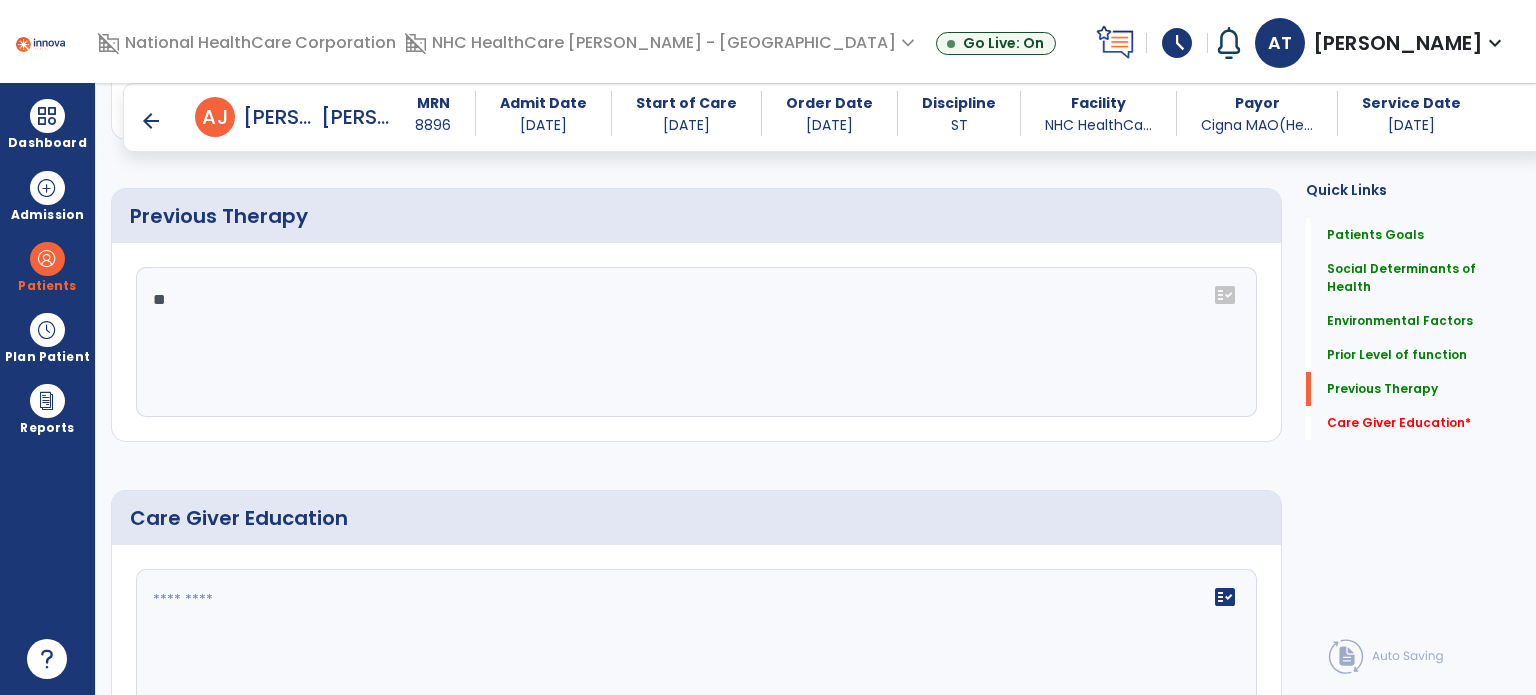 type on "*" 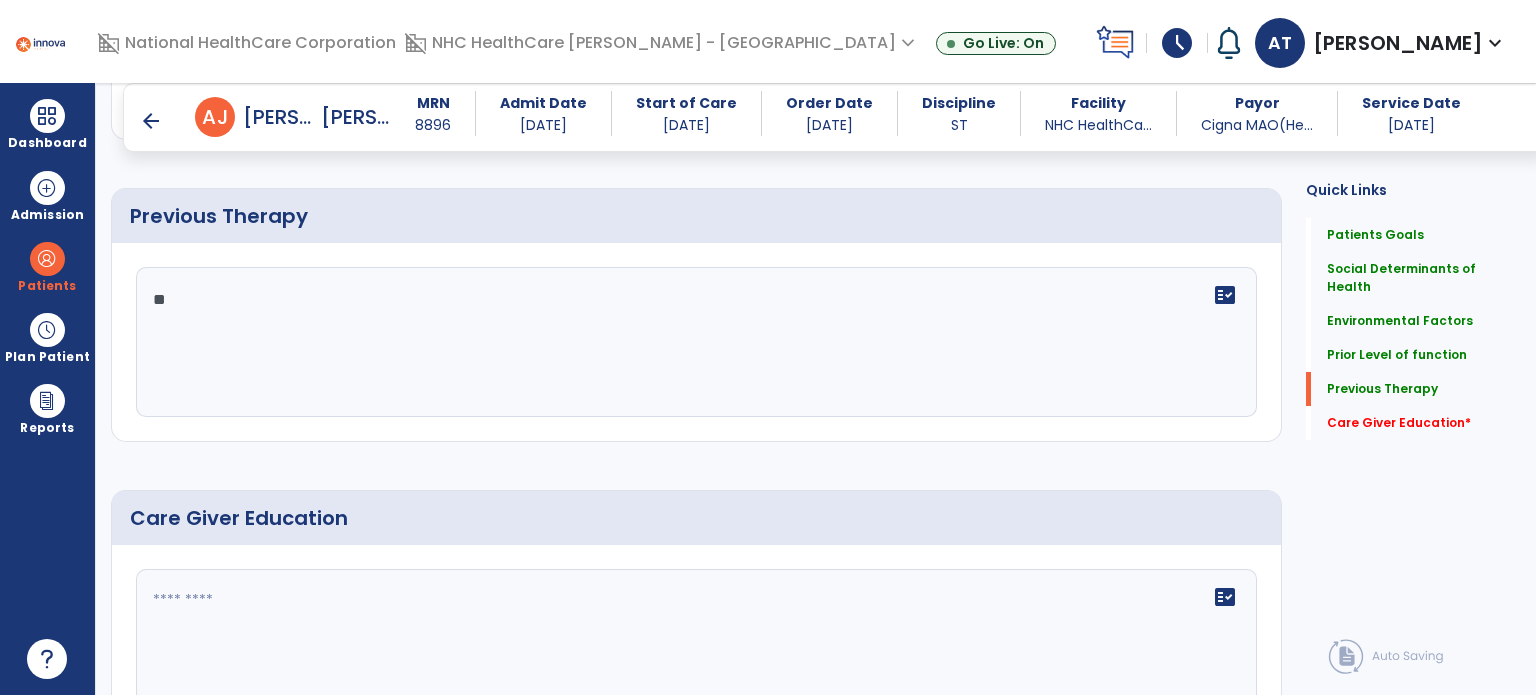 type on "*" 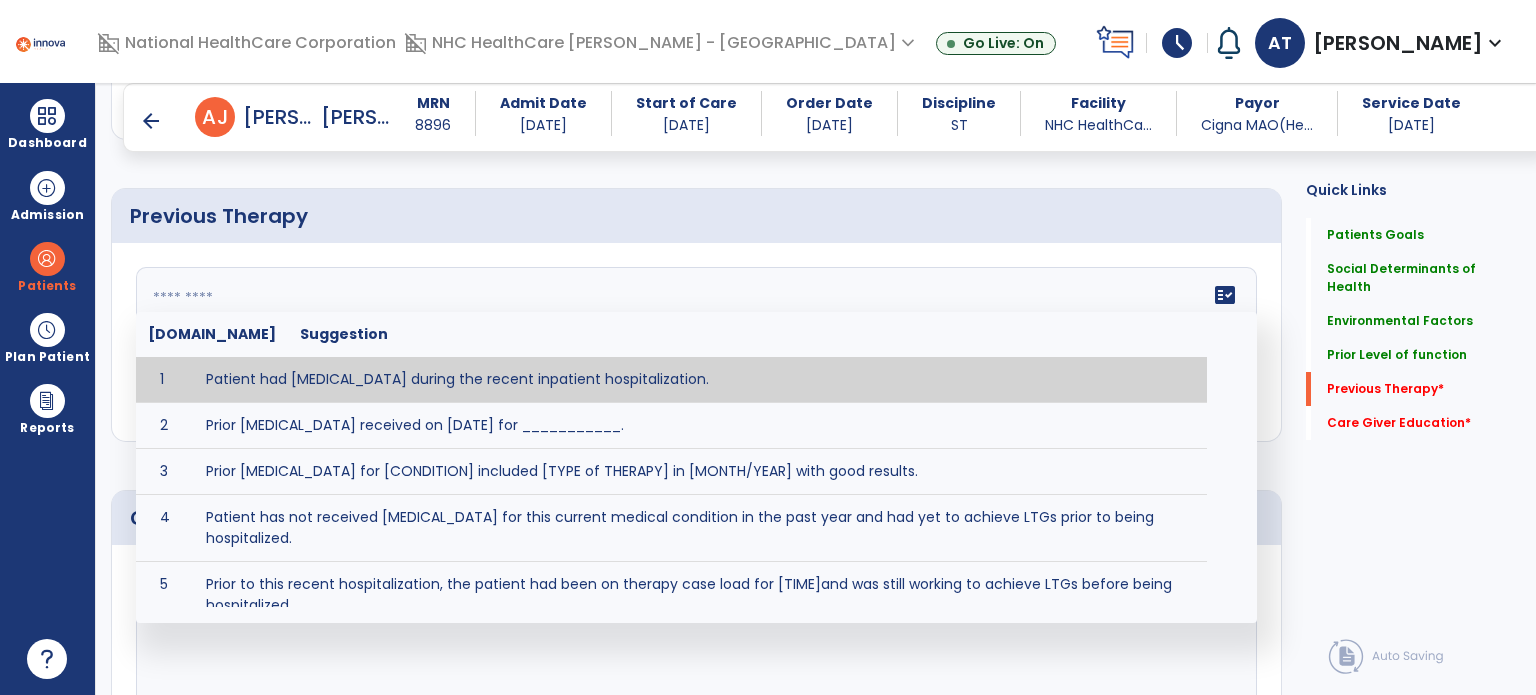 click 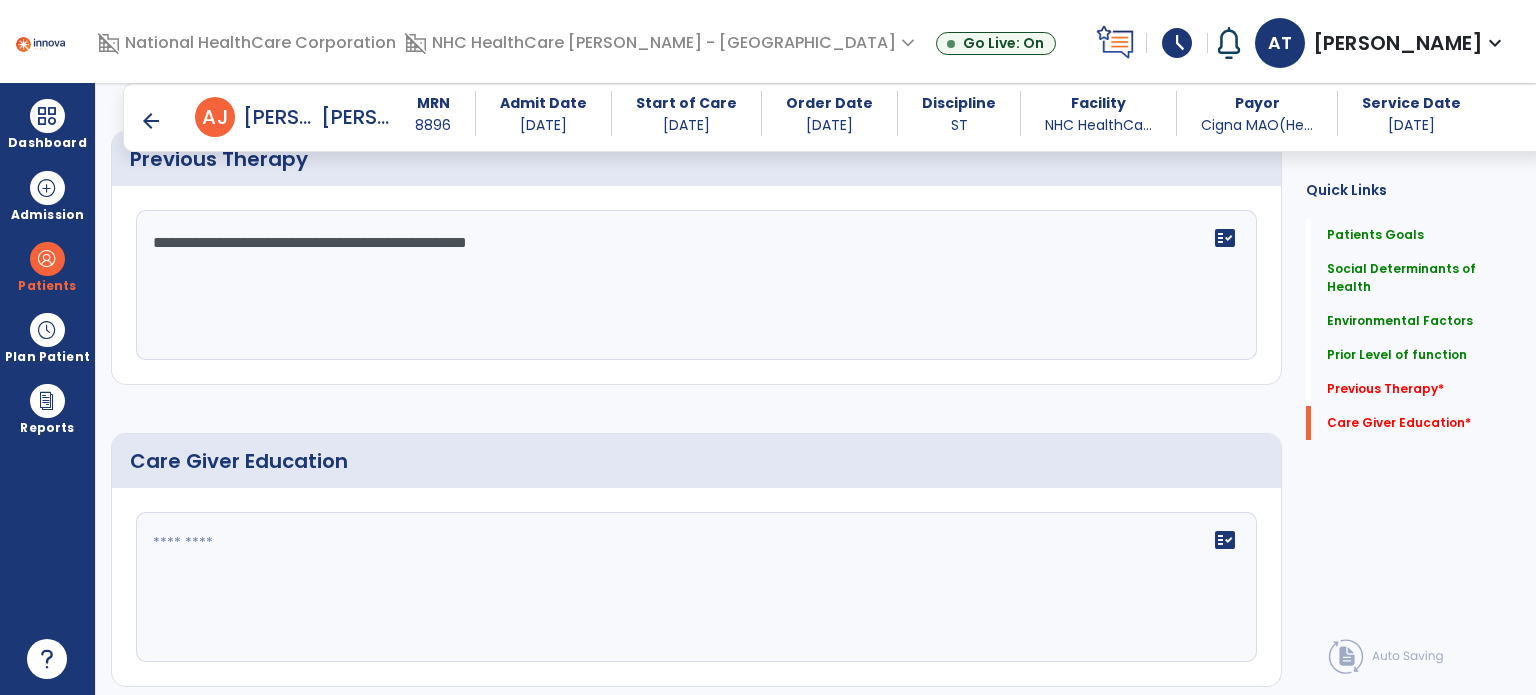 scroll, scrollTop: 1523, scrollLeft: 0, axis: vertical 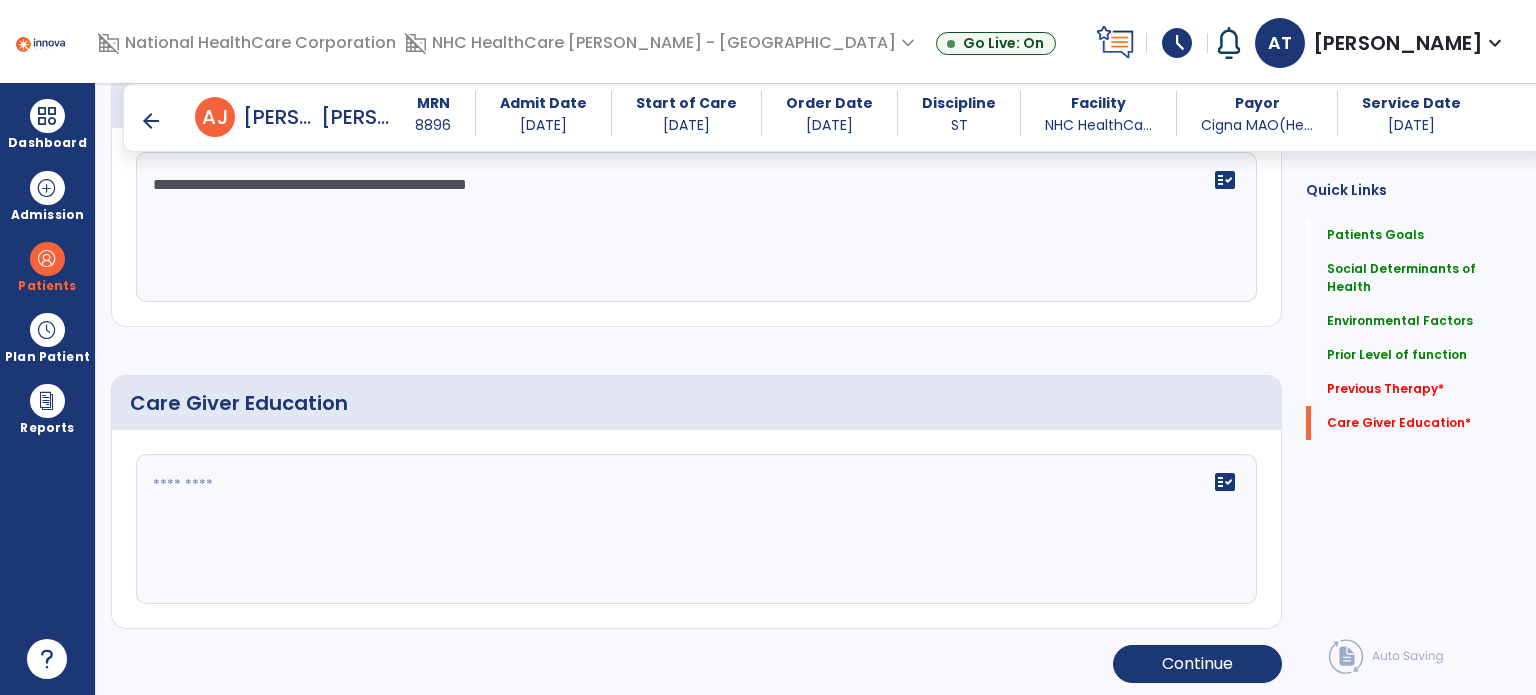type on "**********" 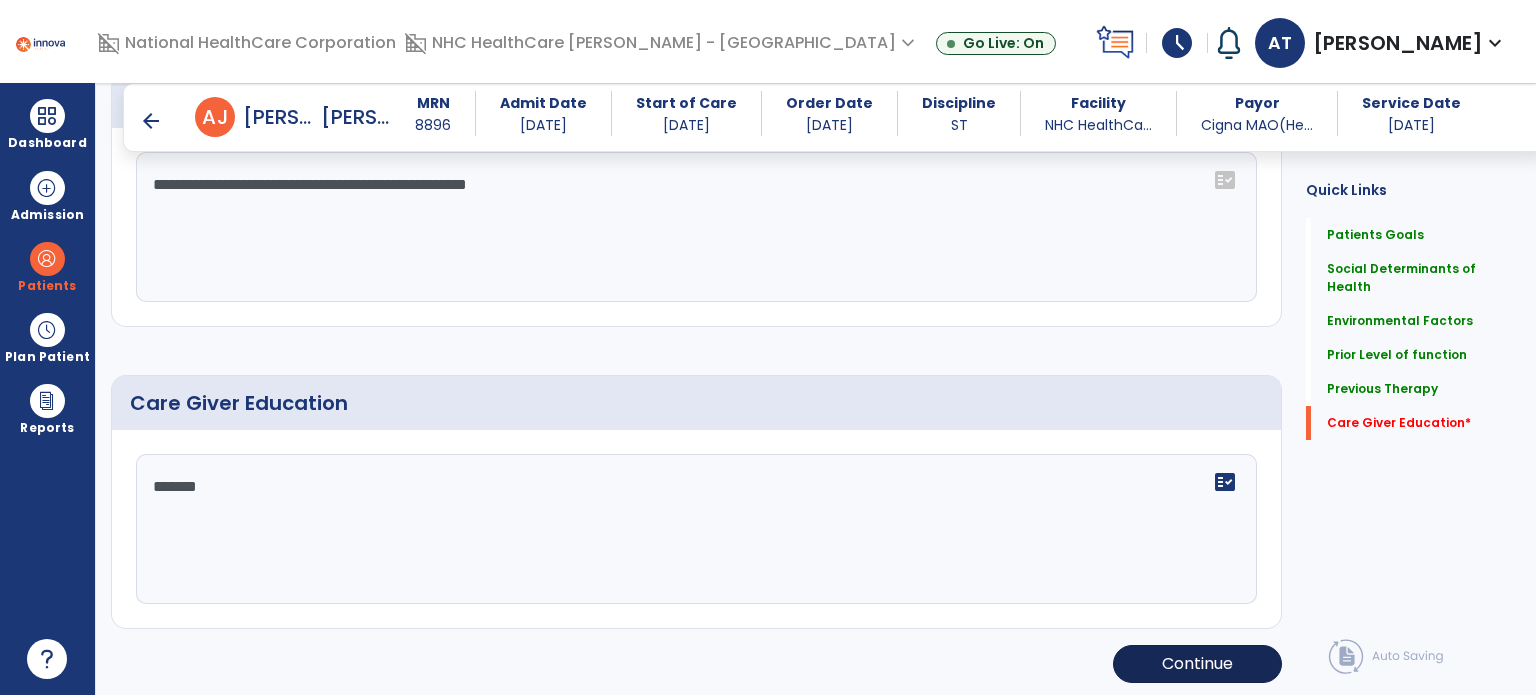 type on "*******" 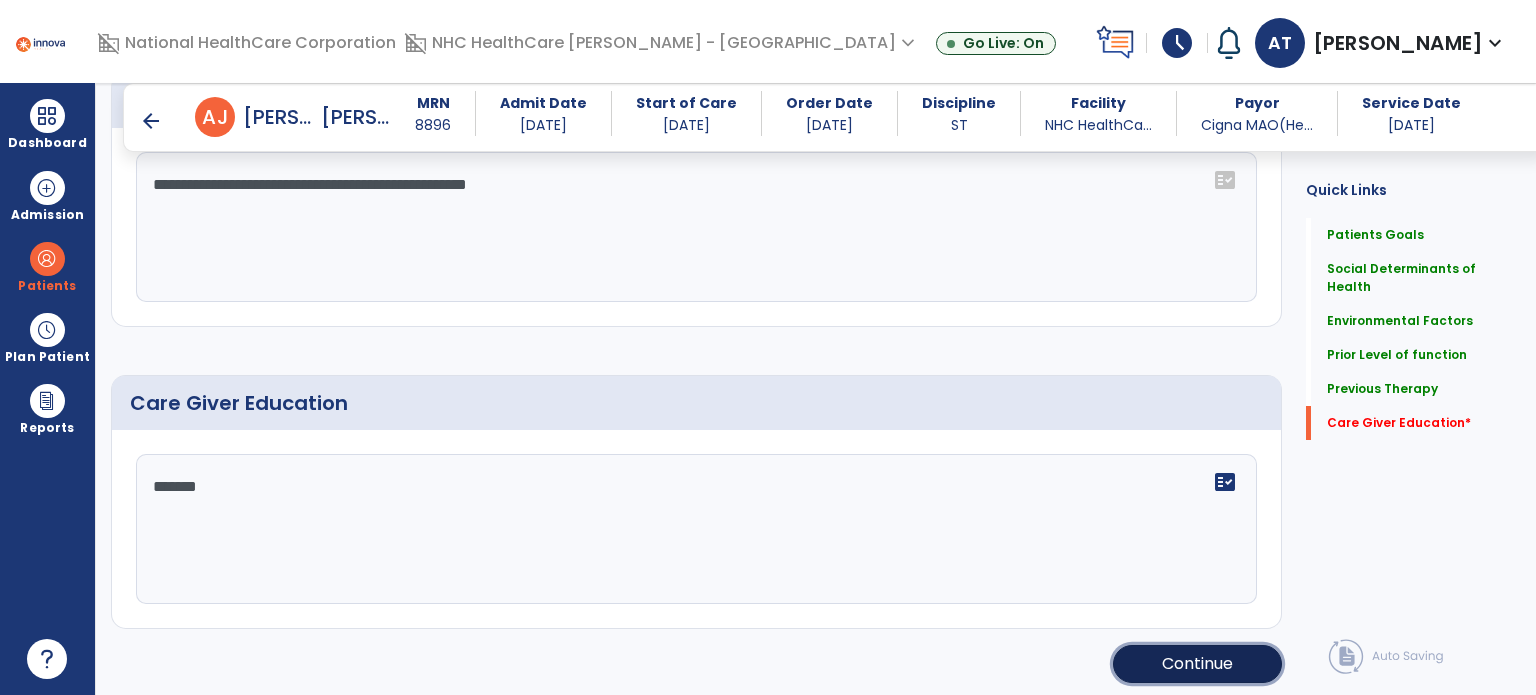 drag, startPoint x: 1227, startPoint y: 643, endPoint x: 1214, endPoint y: 647, distance: 13.601471 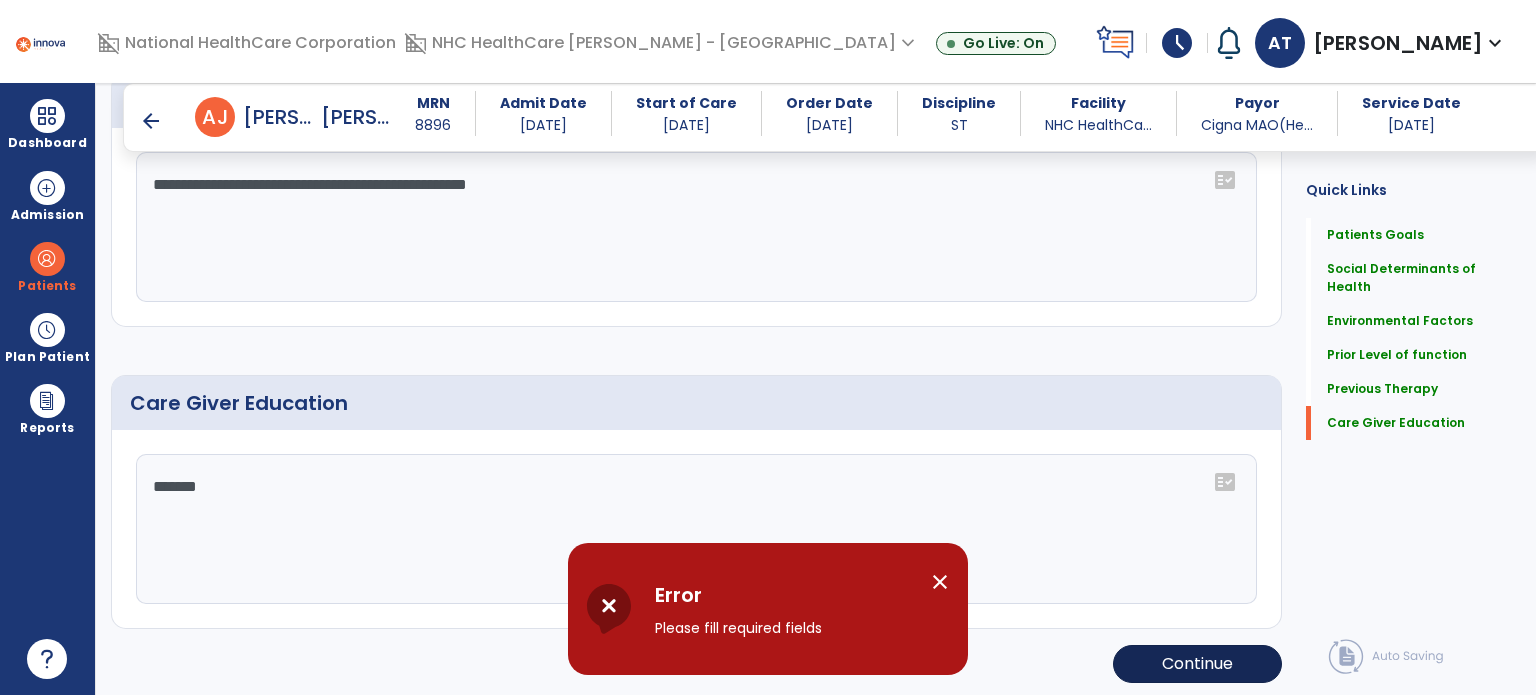 click on "Continue" 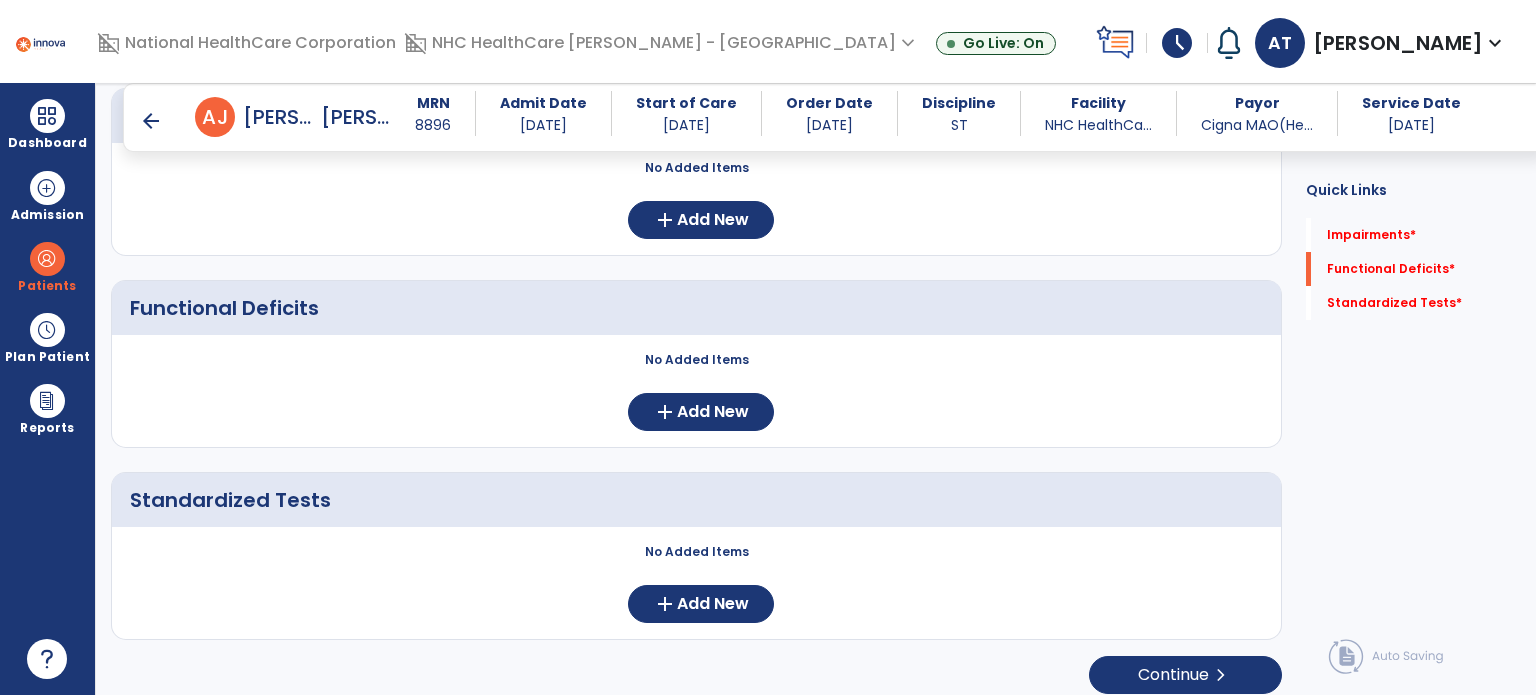 scroll, scrollTop: 252, scrollLeft: 0, axis: vertical 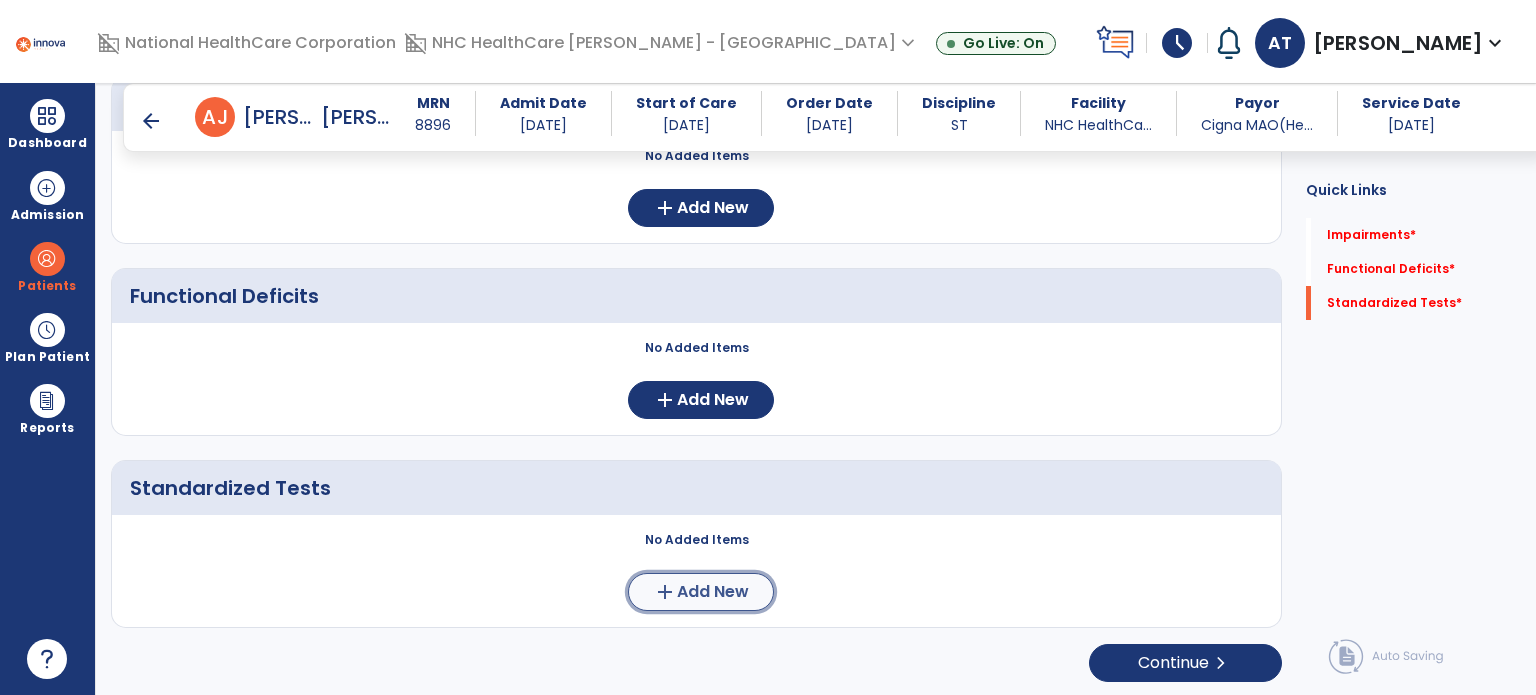 click on "add  Add New" 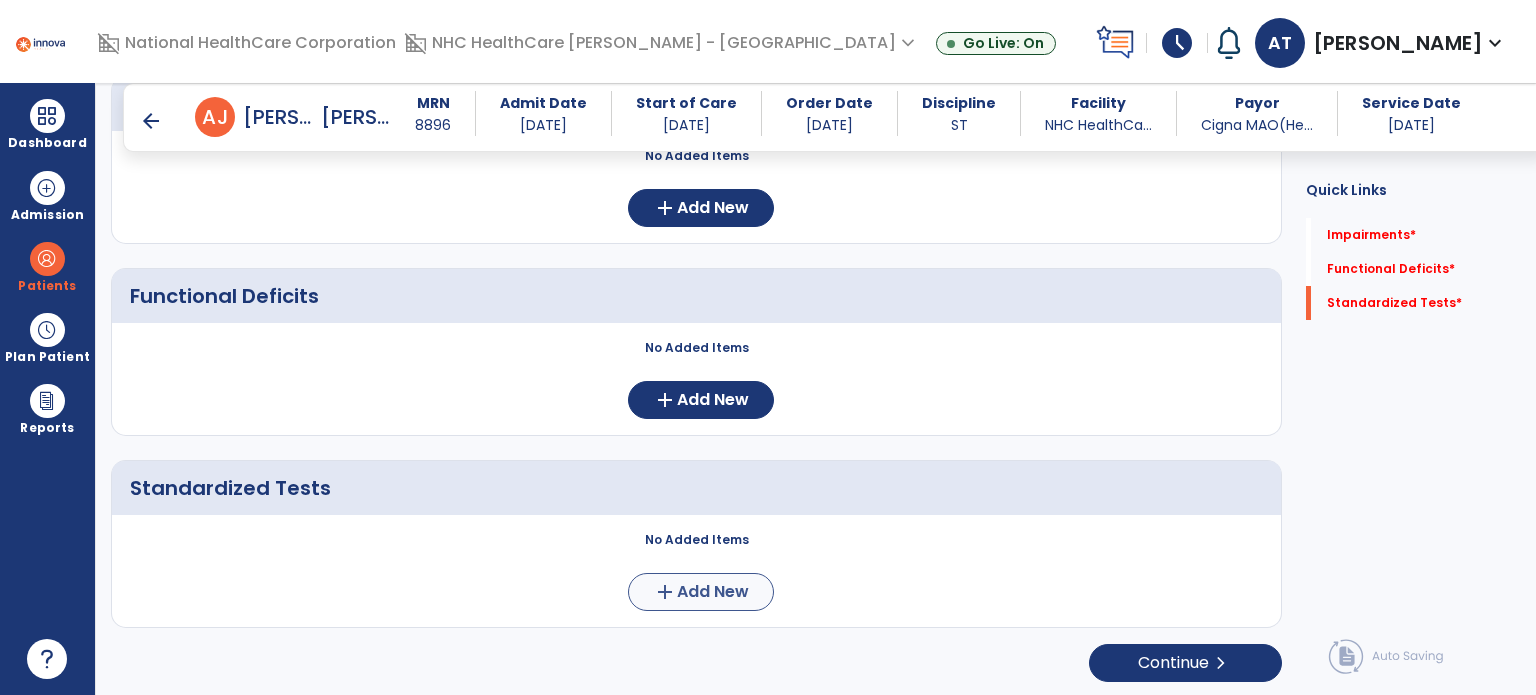 scroll, scrollTop: 0, scrollLeft: 0, axis: both 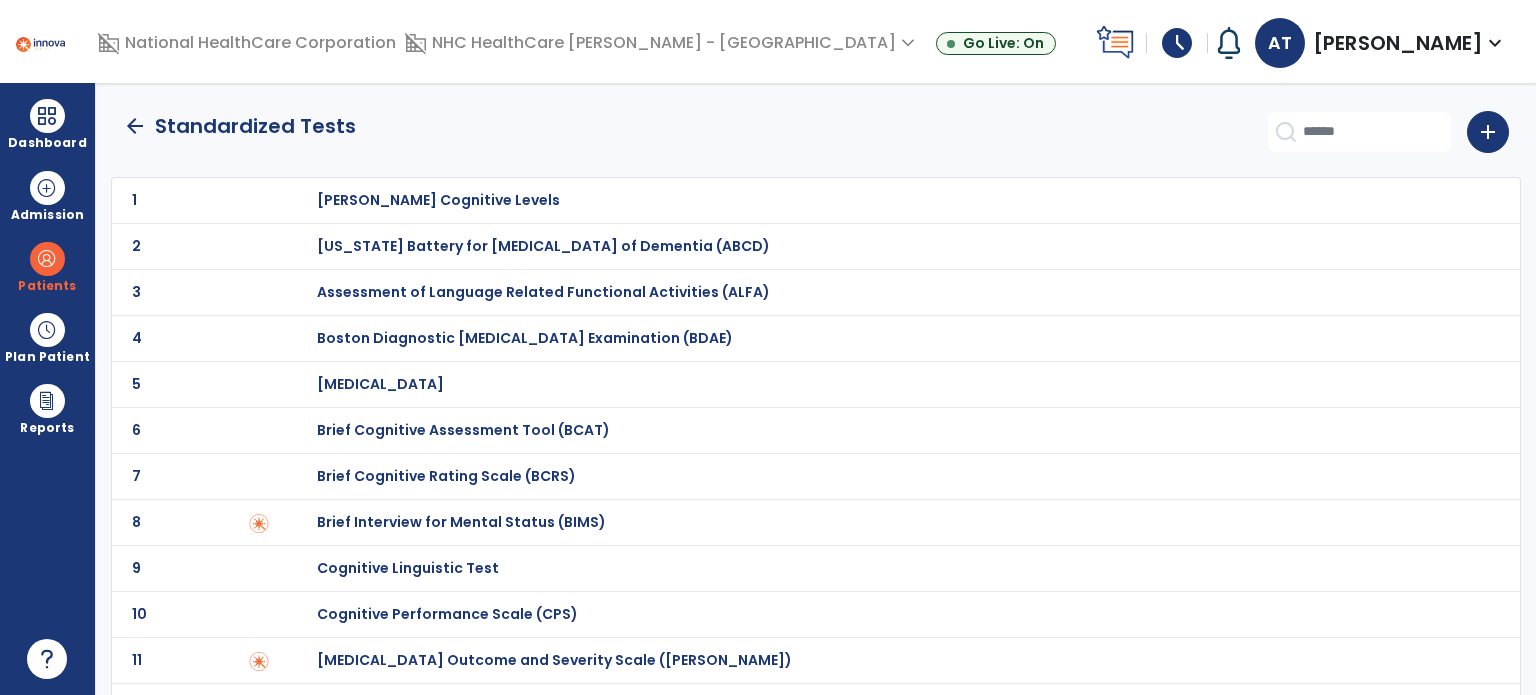 click on "Brief Cognitive Rating Scale (BCRS)" at bounding box center [438, 200] 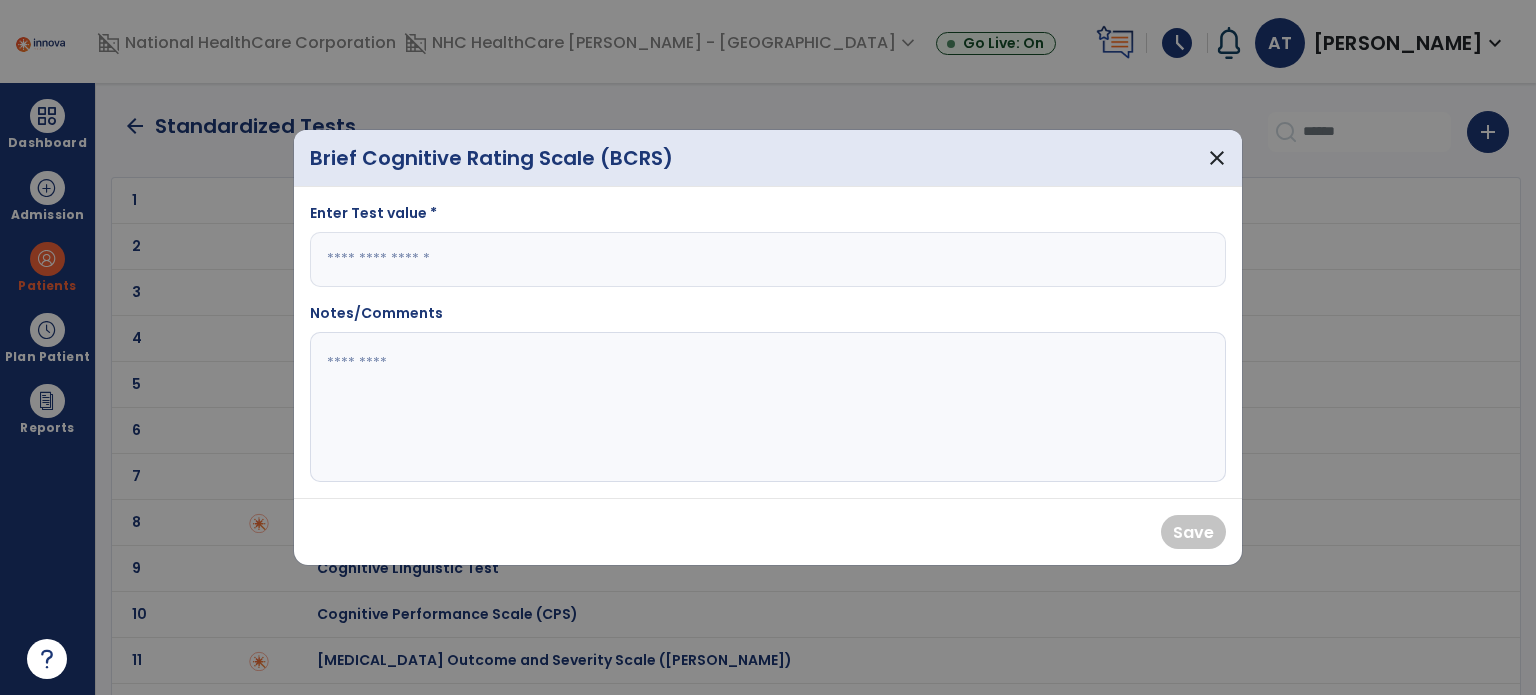 click at bounding box center [768, 259] 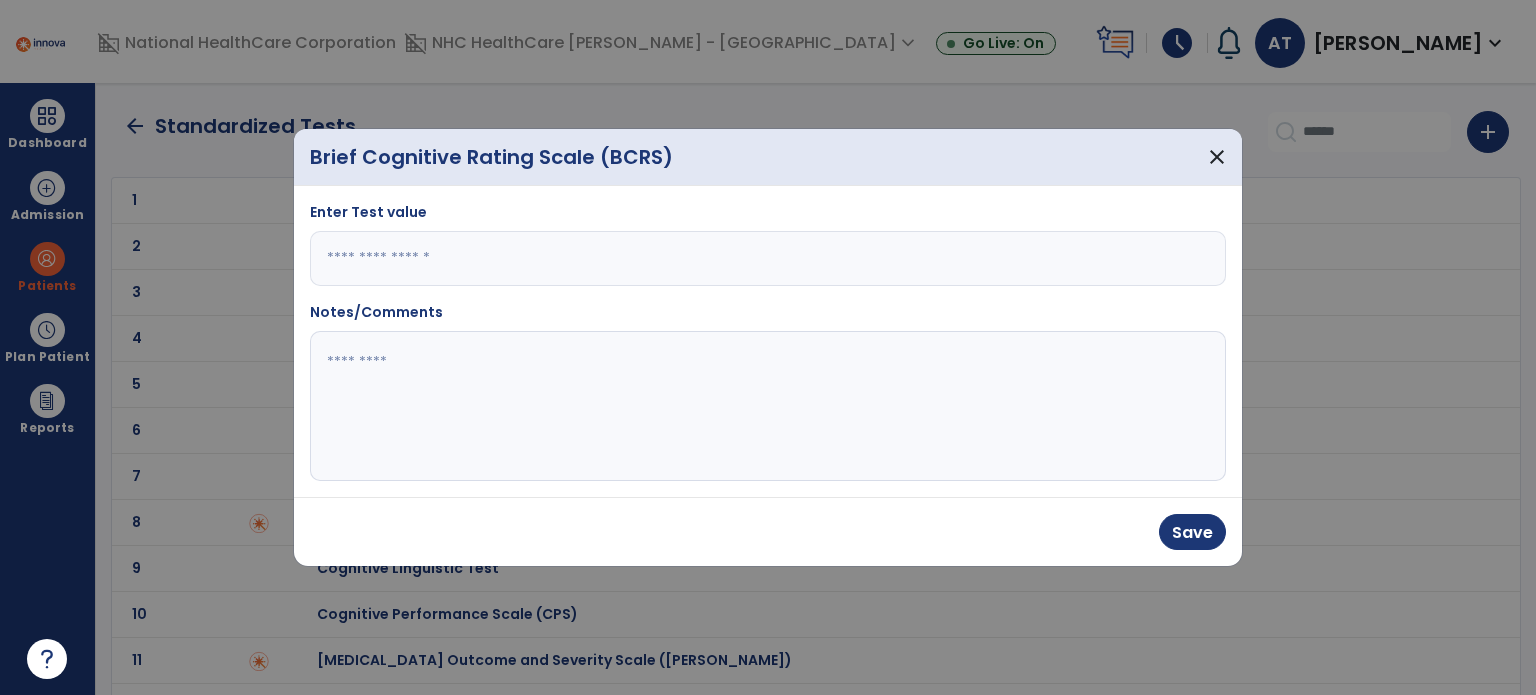 type on "***" 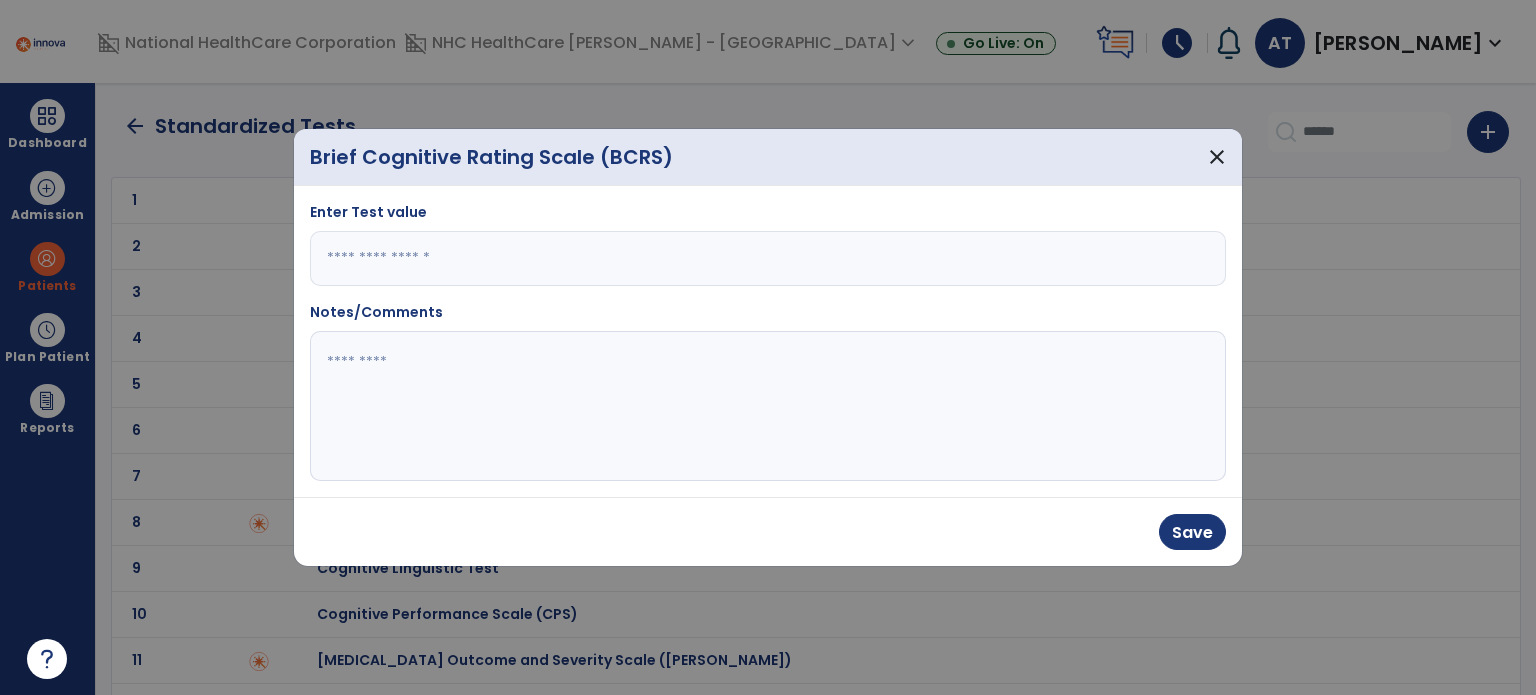click 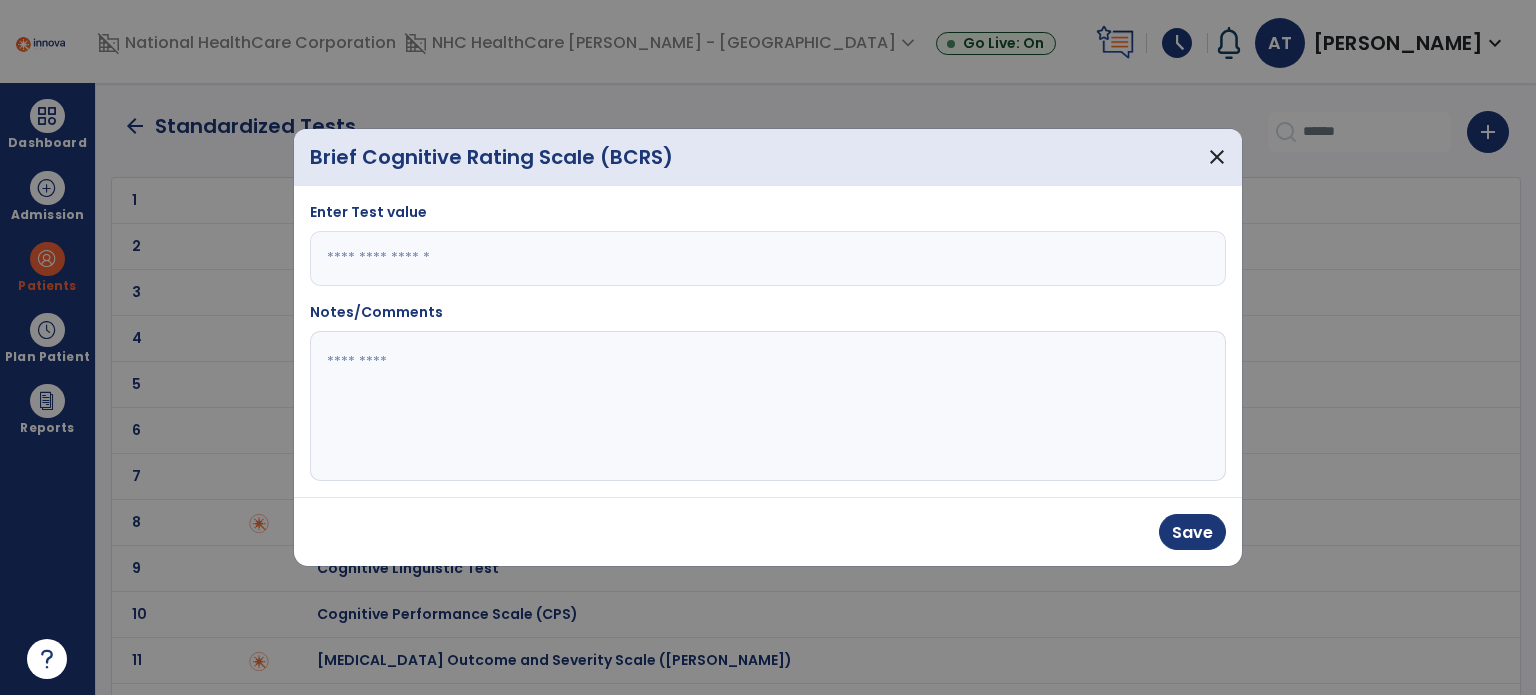 paste on "**********" 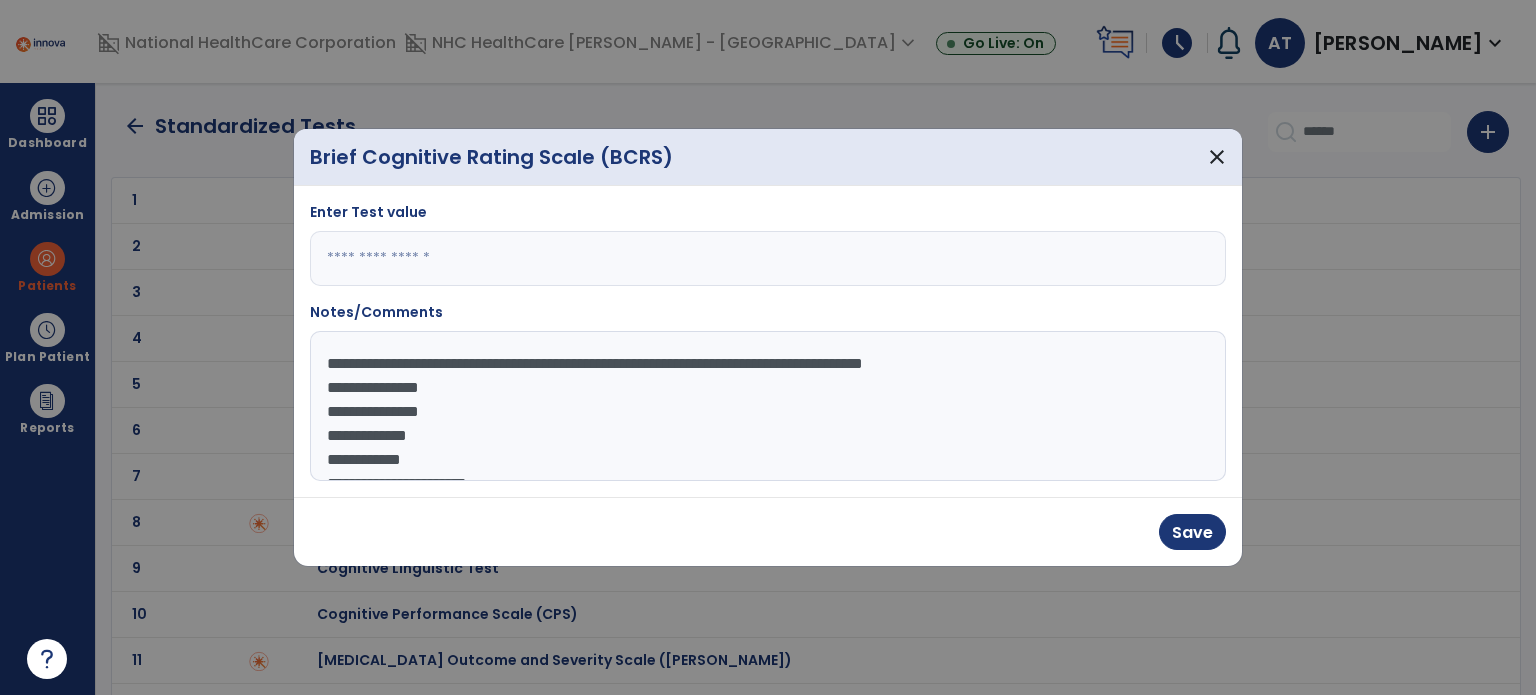 scroll, scrollTop: 39, scrollLeft: 0, axis: vertical 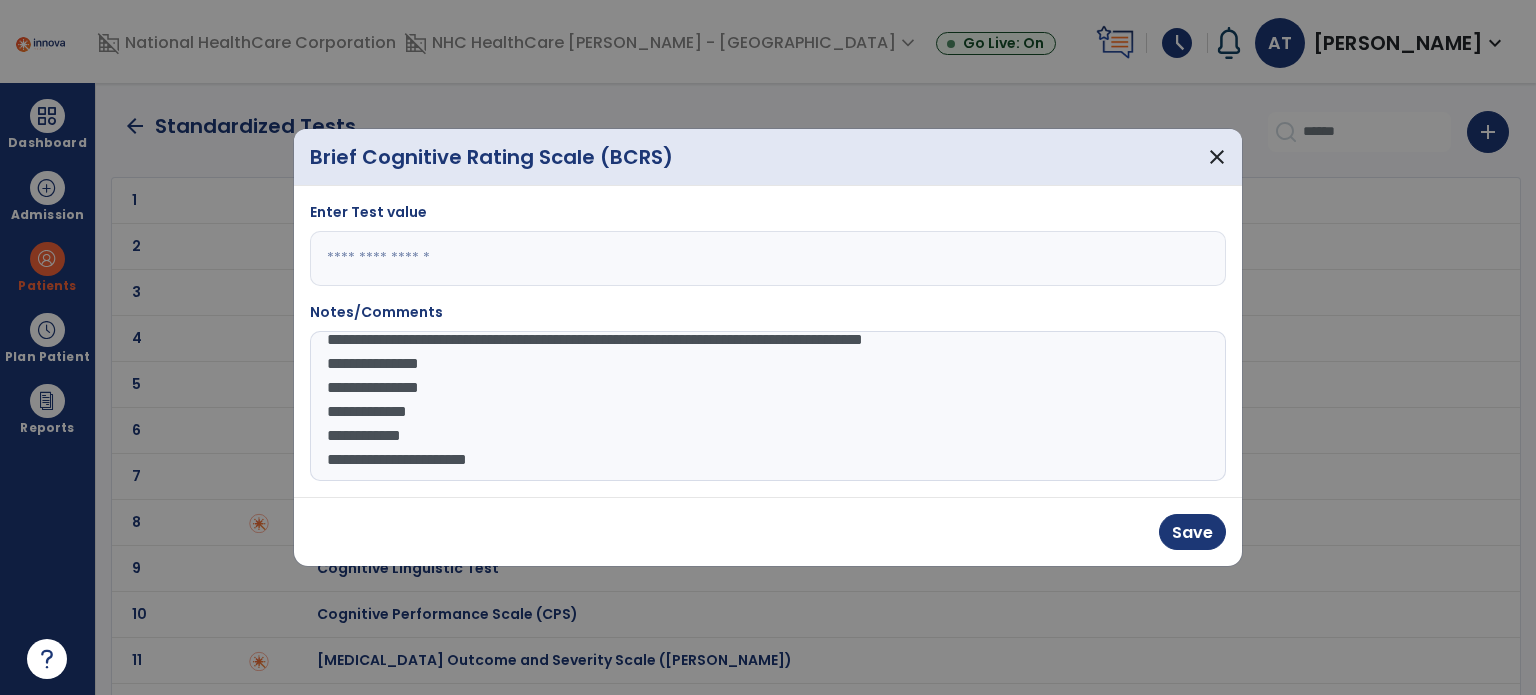 click on "**********" 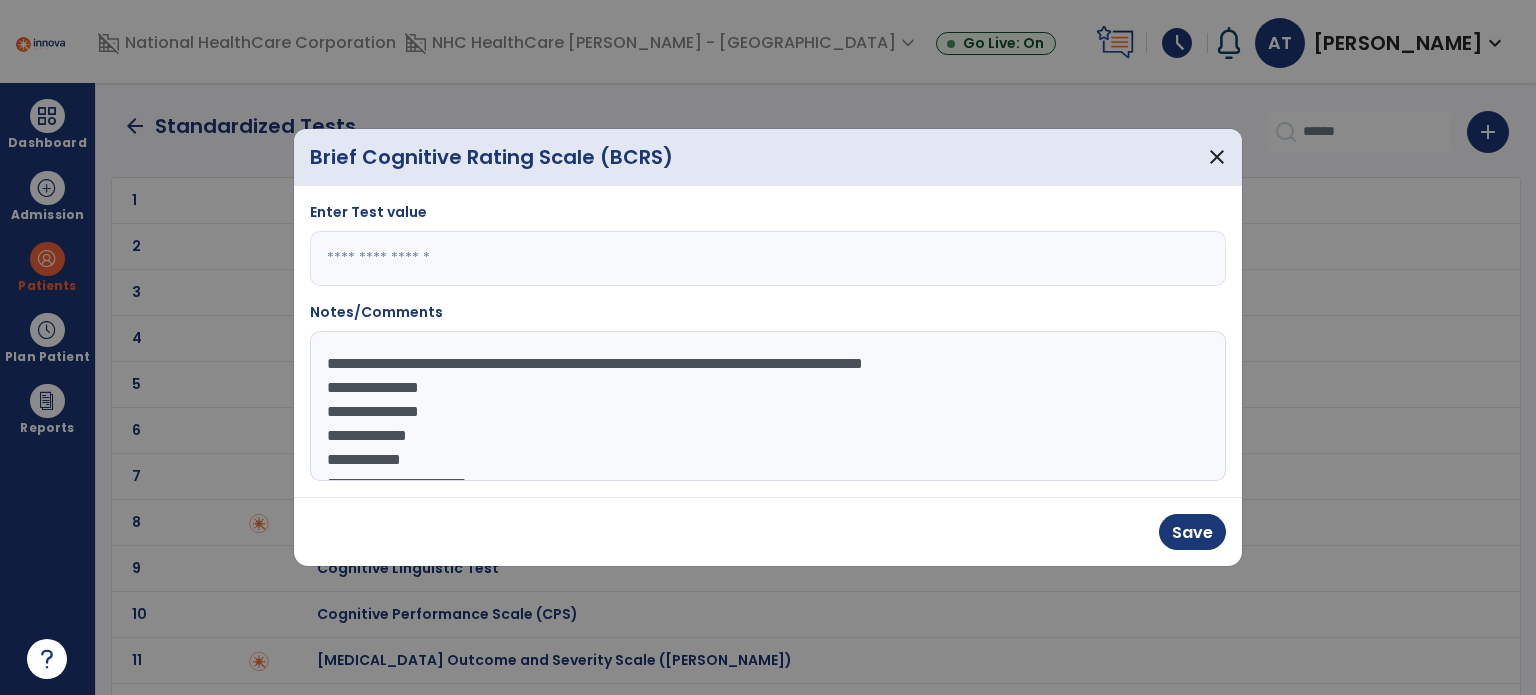 click on "**********" 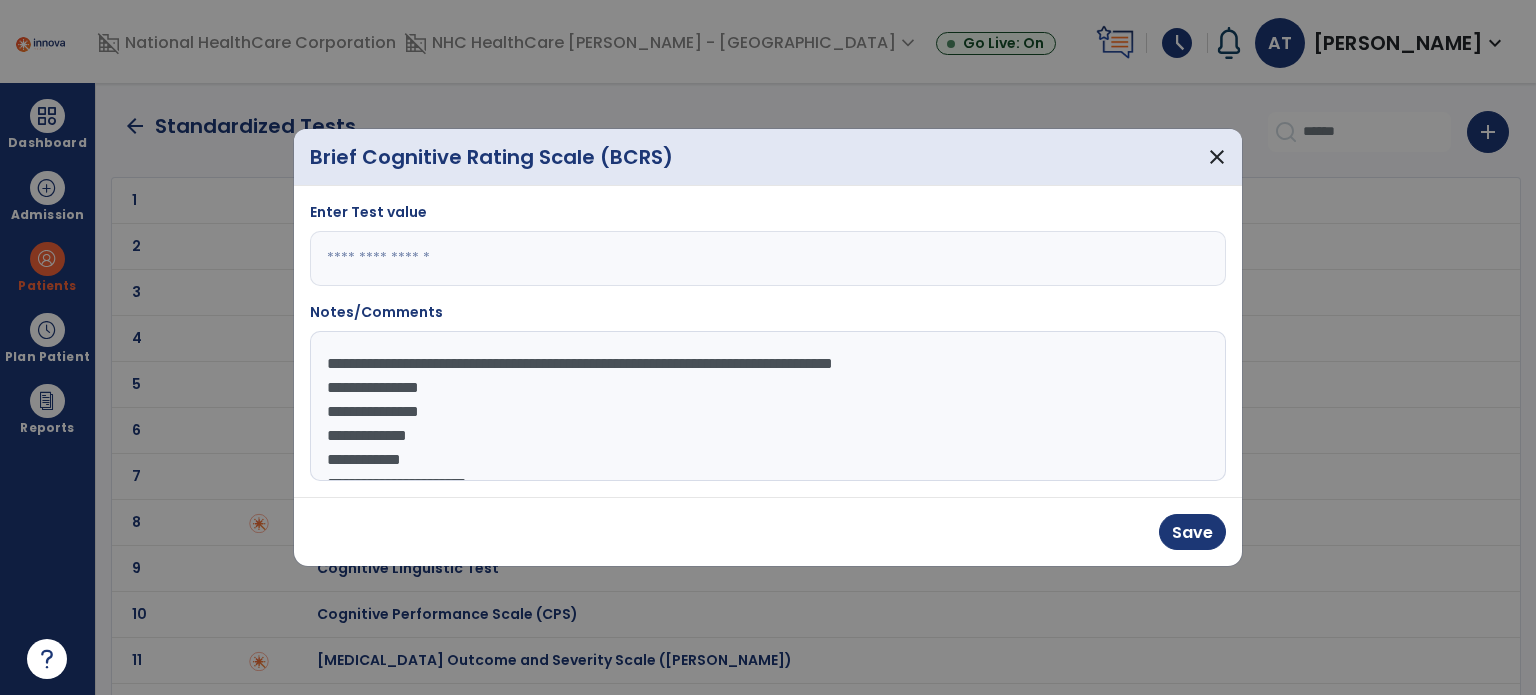 click on "**********" 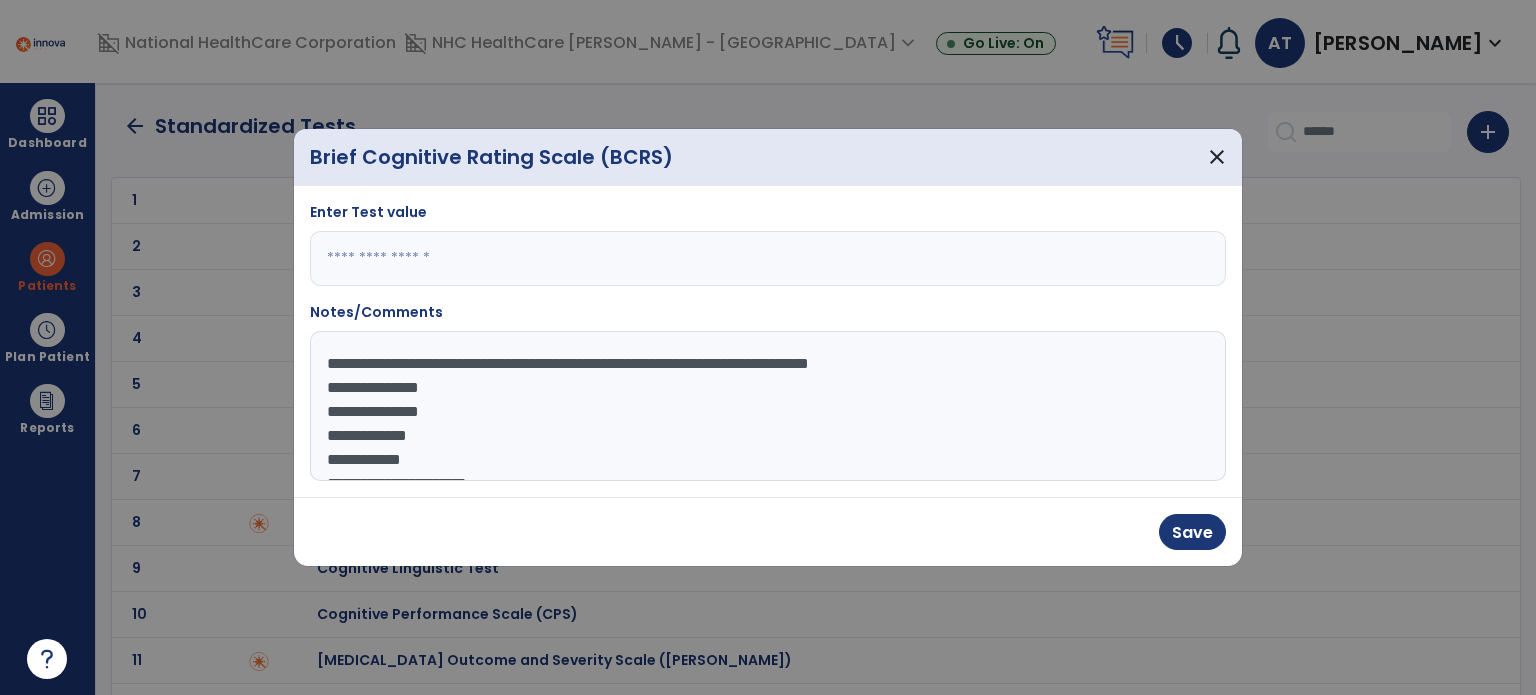 click on "**********" 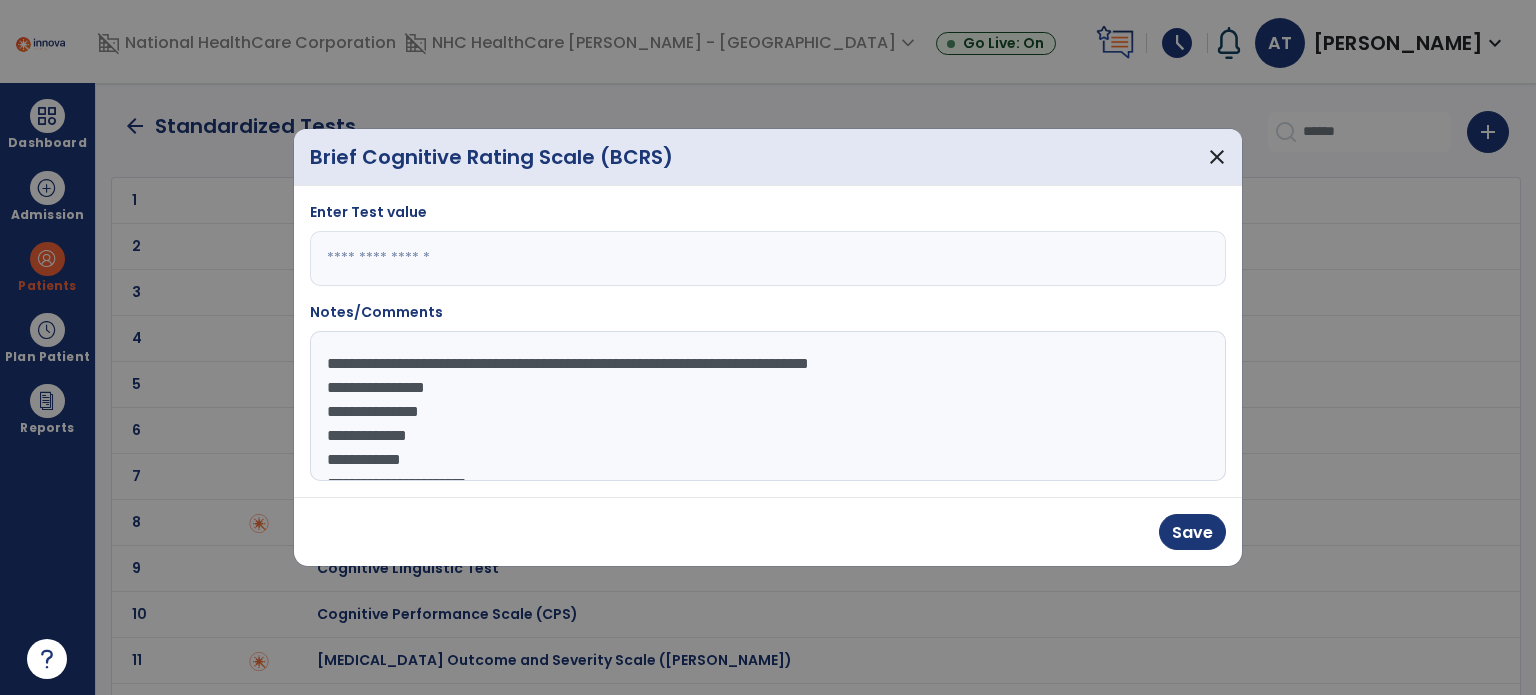 click on "**********" 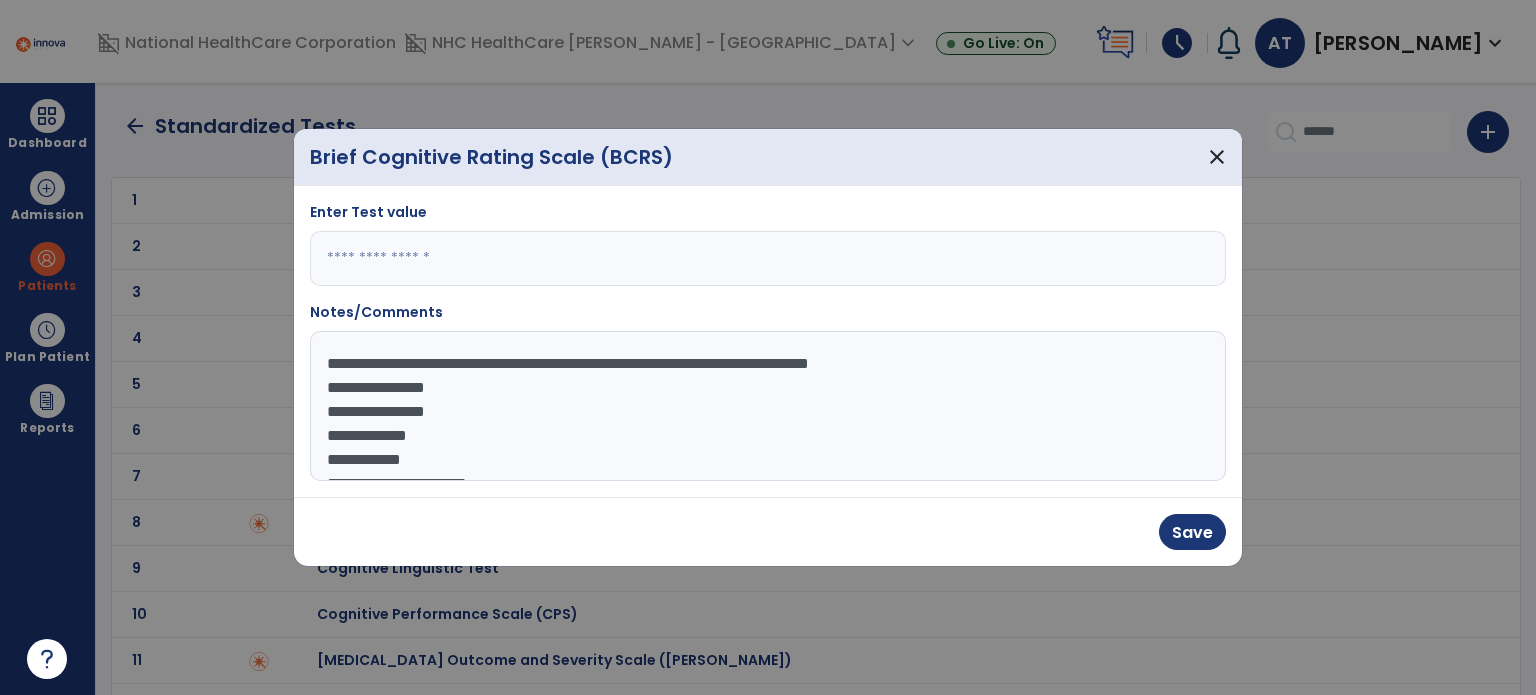 click on "**********" 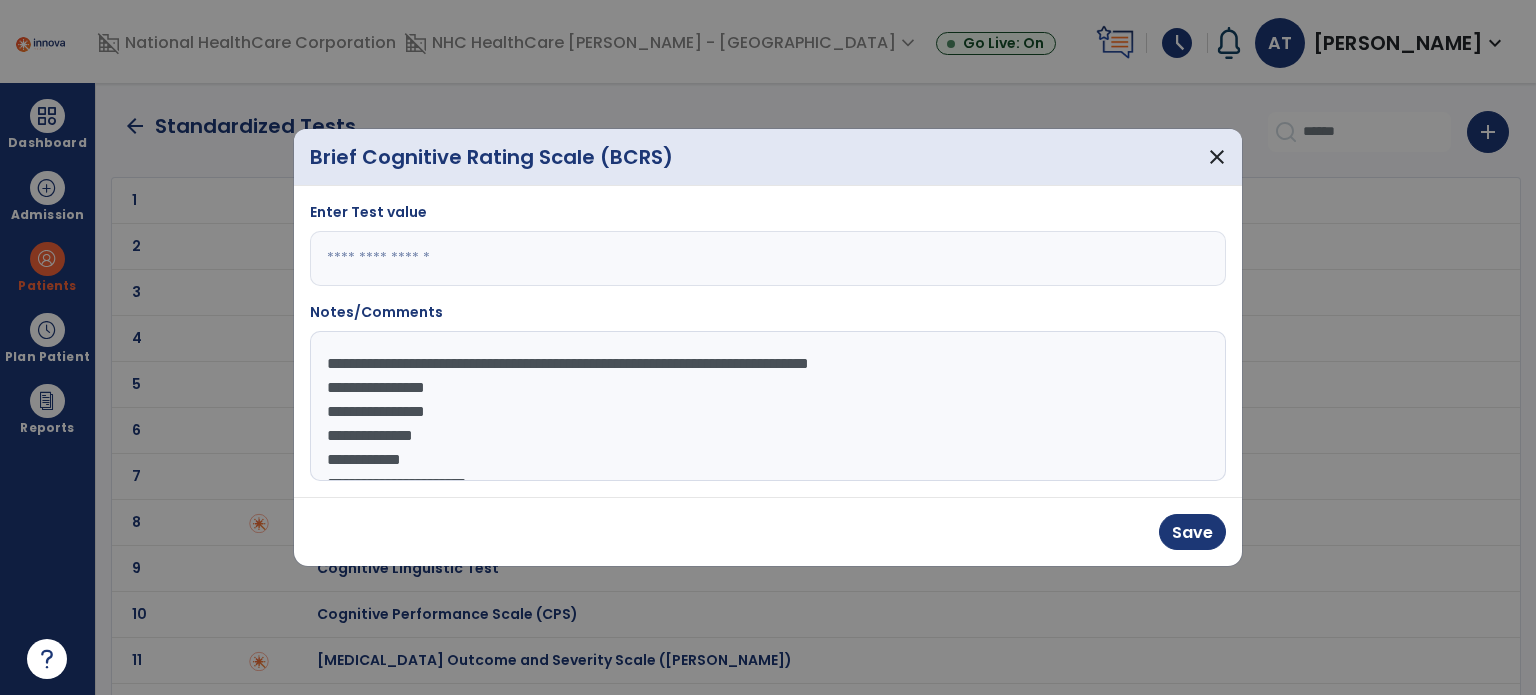 click on "**********" 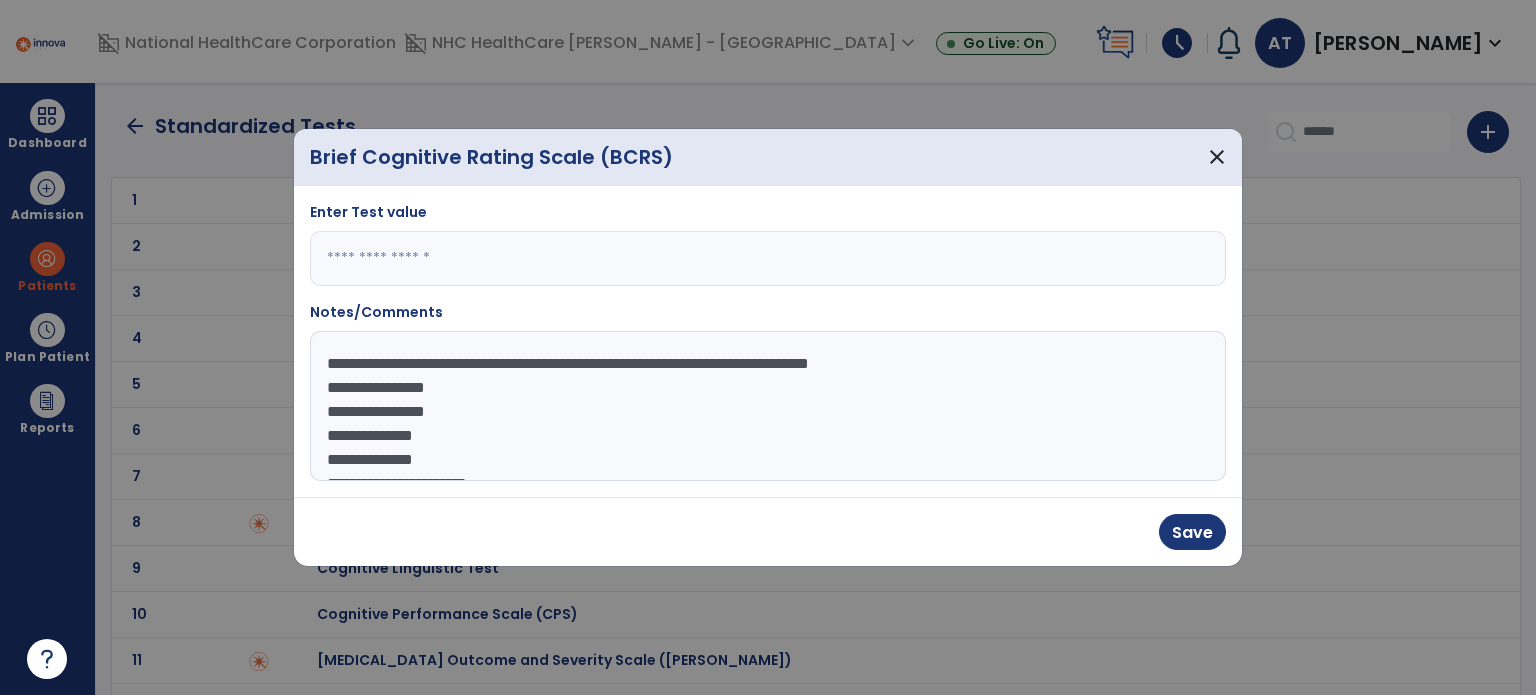 scroll, scrollTop: 36, scrollLeft: 0, axis: vertical 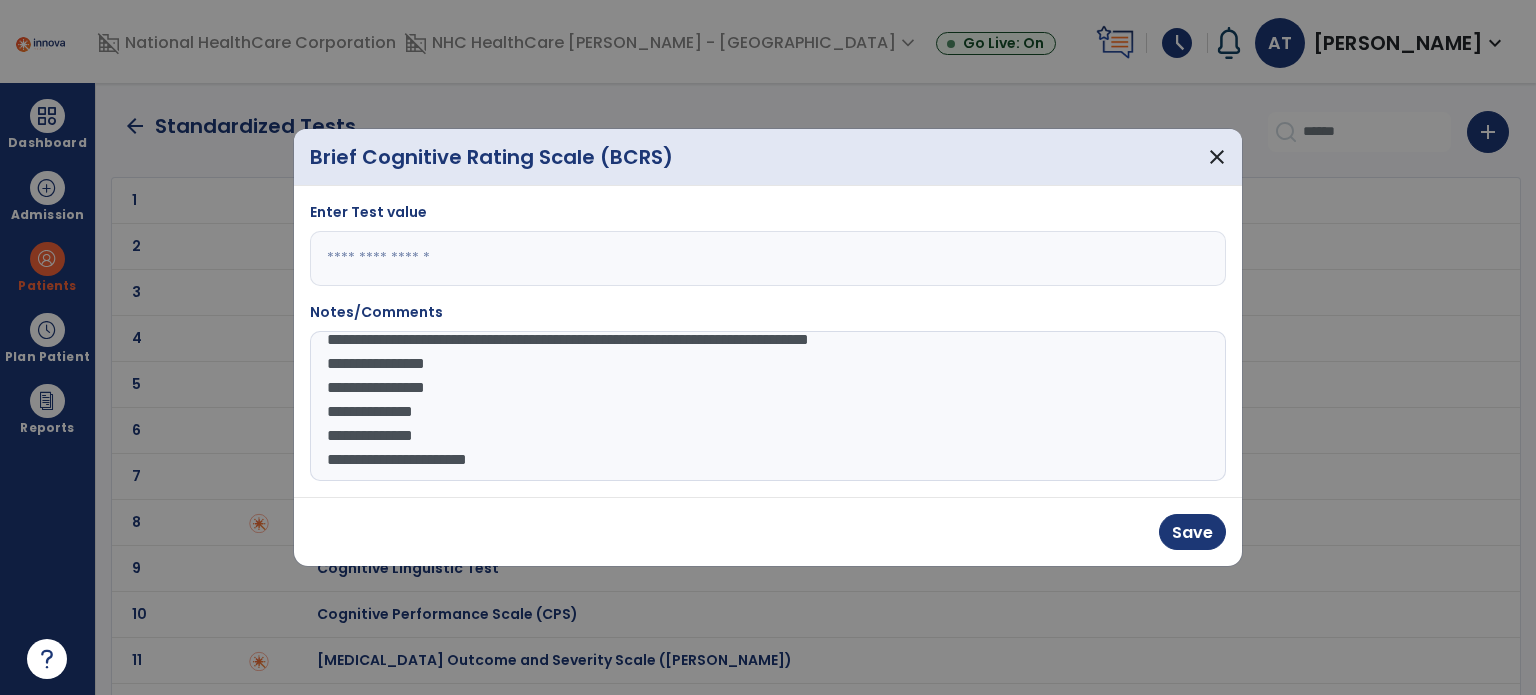 click on "**********" 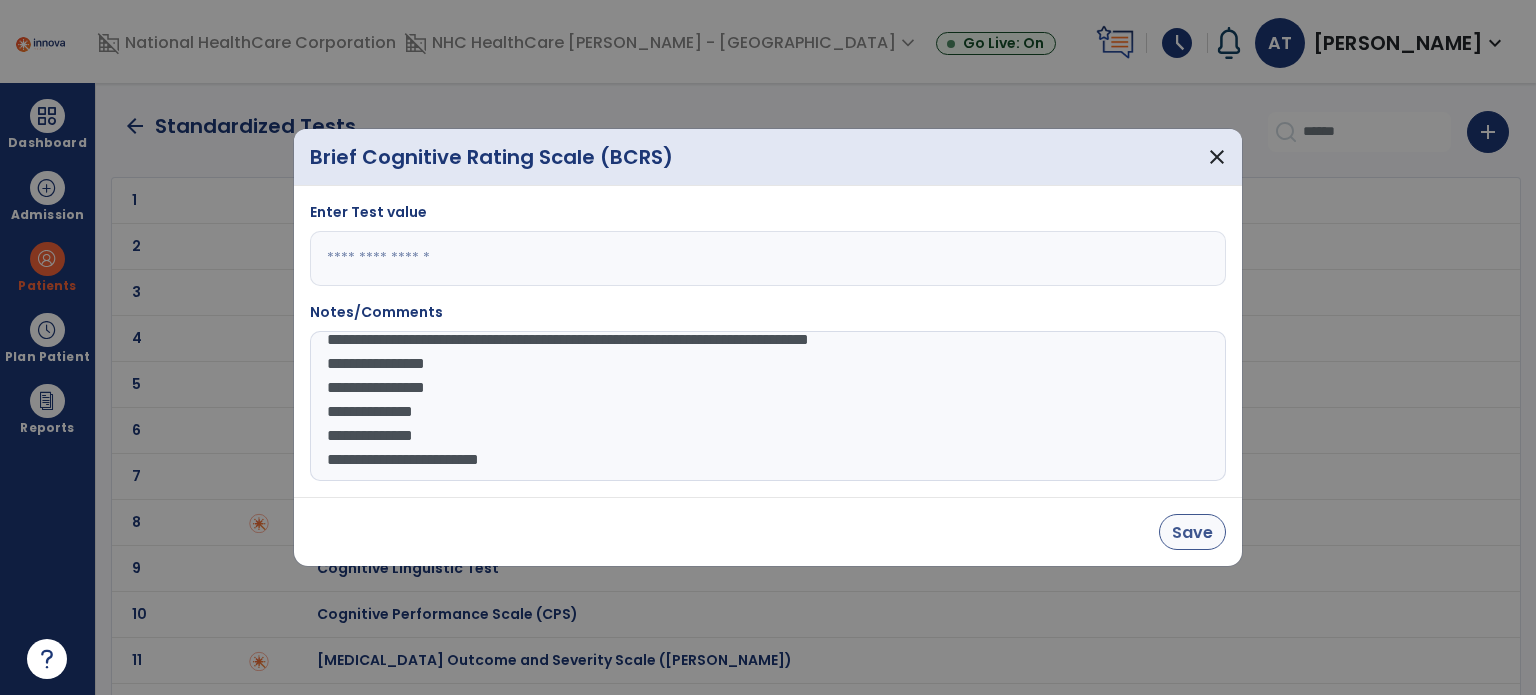 type on "**********" 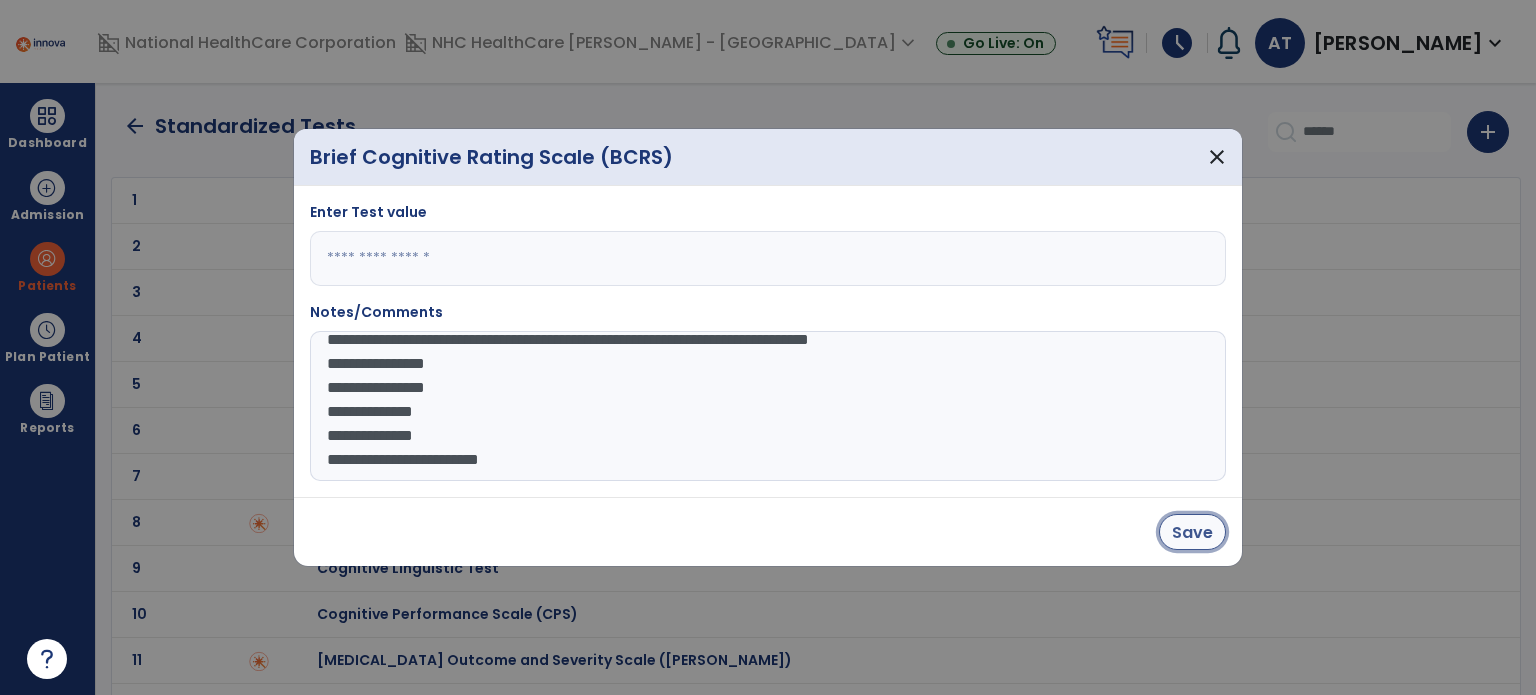 click on "Save" at bounding box center [1192, 532] 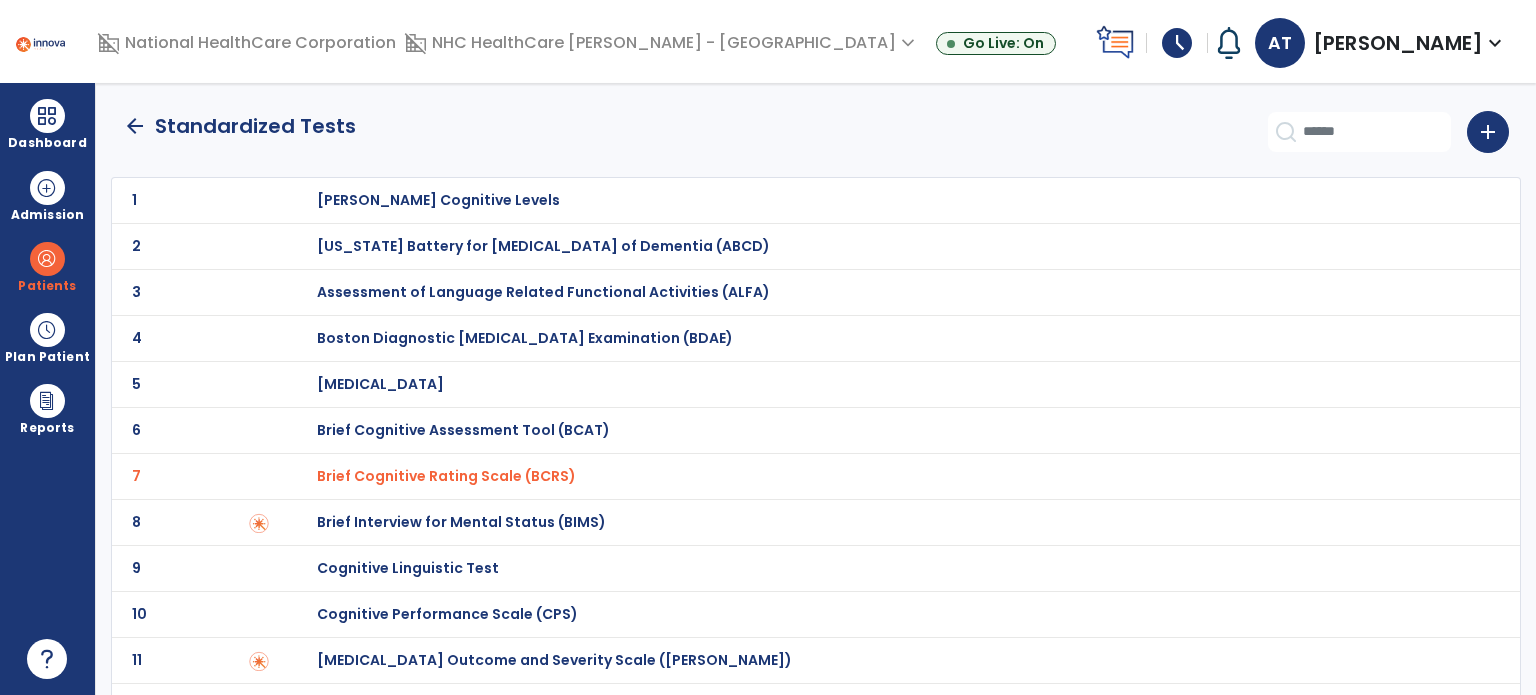 click on "arrow_back" 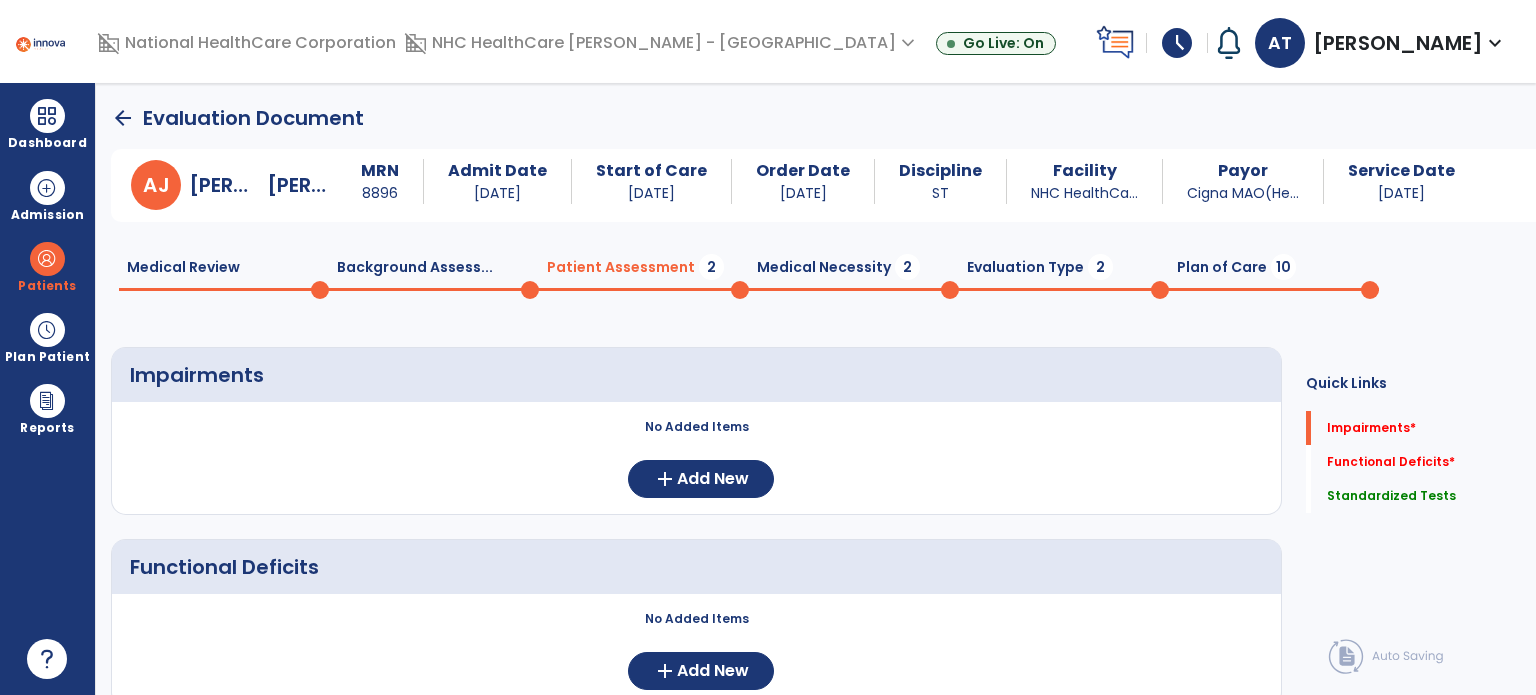 scroll, scrollTop: 20, scrollLeft: 0, axis: vertical 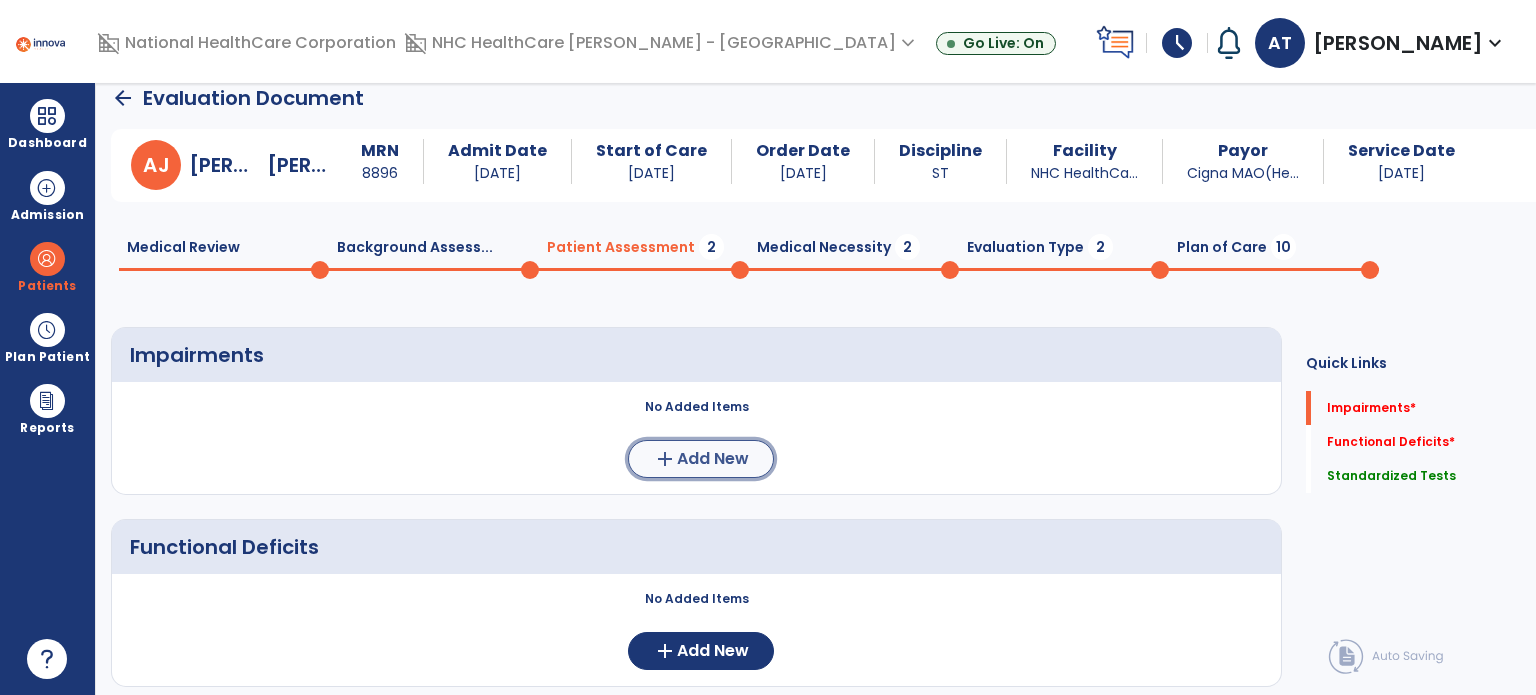 click on "add  Add New" 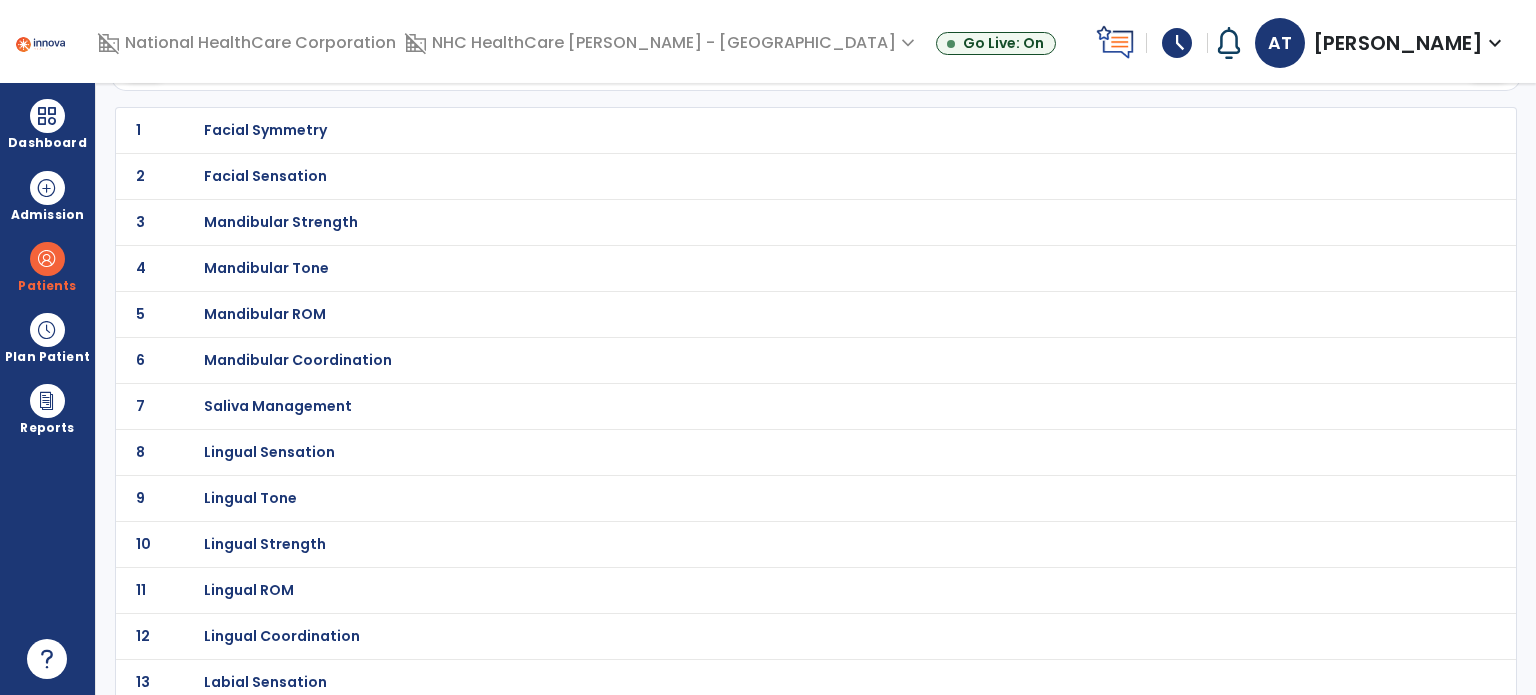 scroll, scrollTop: 0, scrollLeft: 0, axis: both 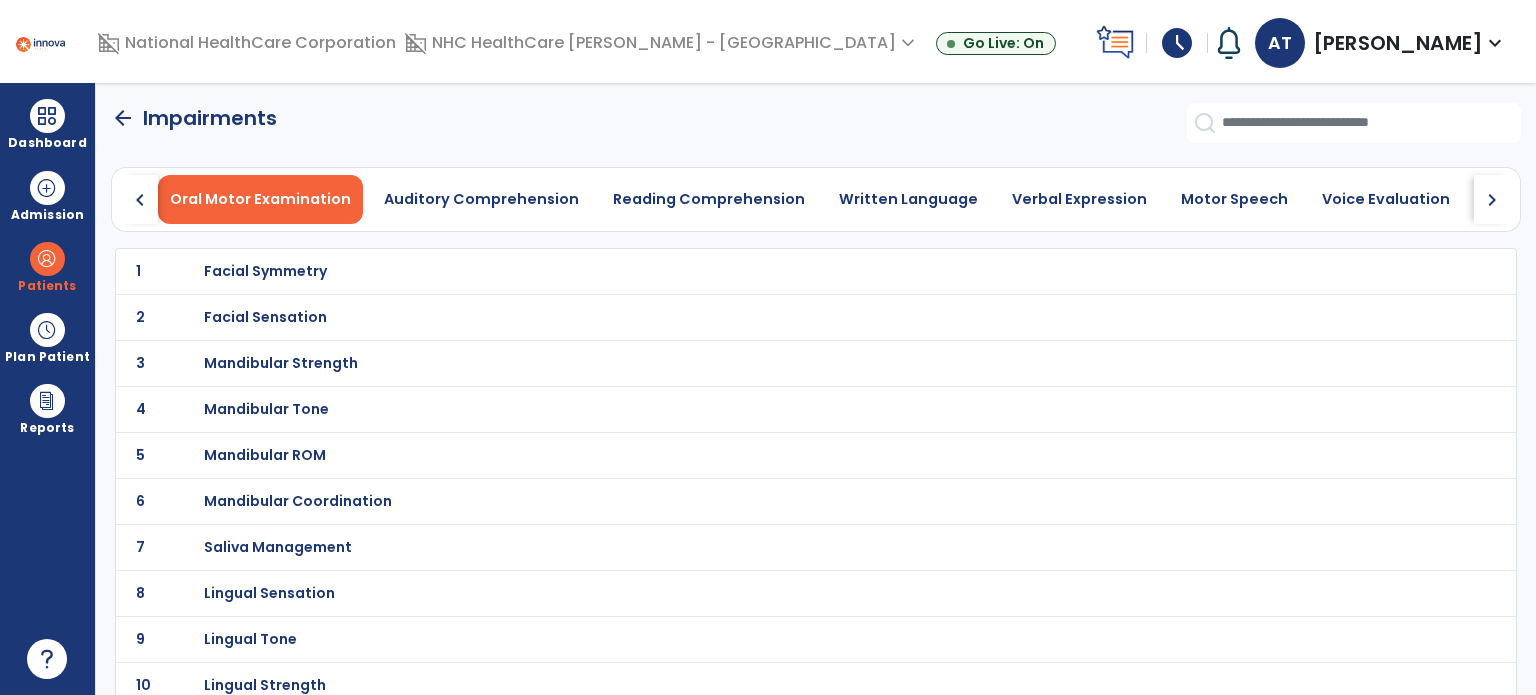 click on "chevron_left" 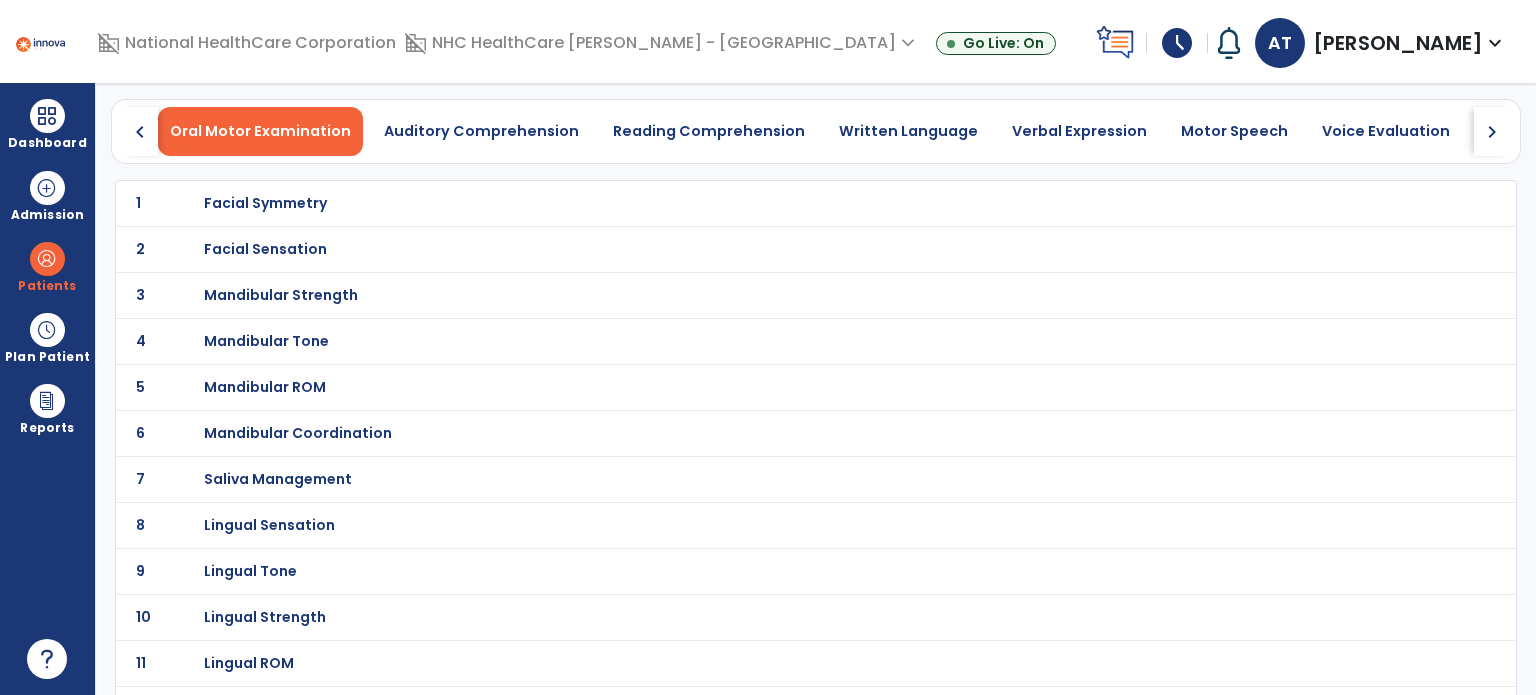 scroll, scrollTop: 0, scrollLeft: 0, axis: both 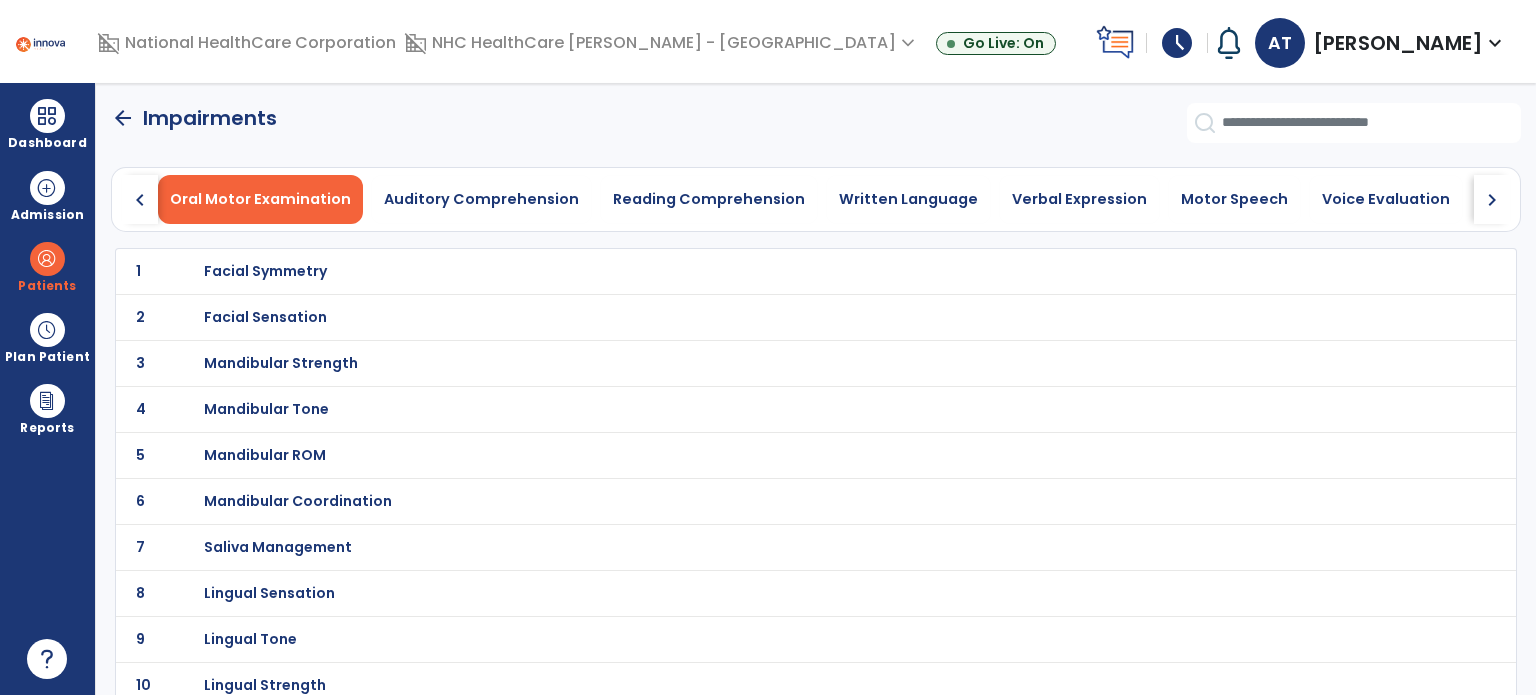 click on "arrow_back" 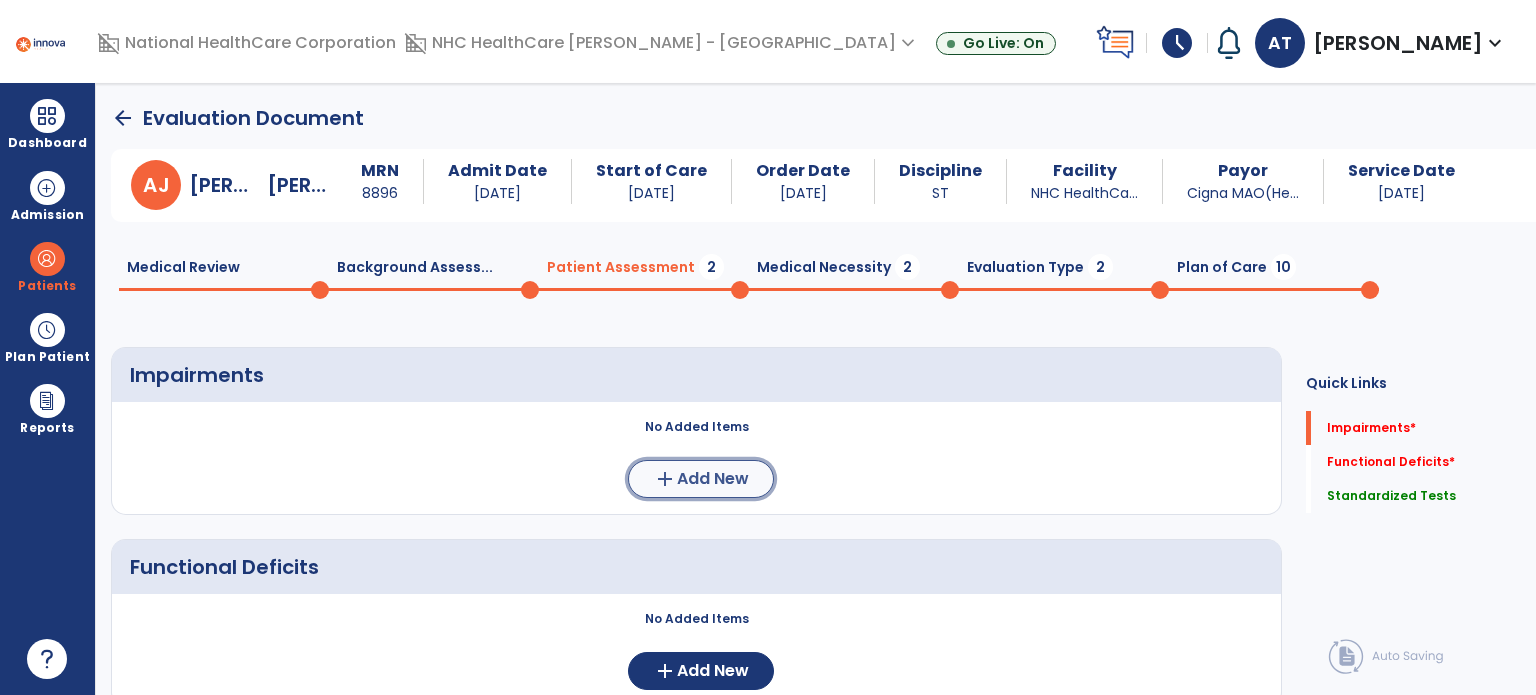 click on "add" 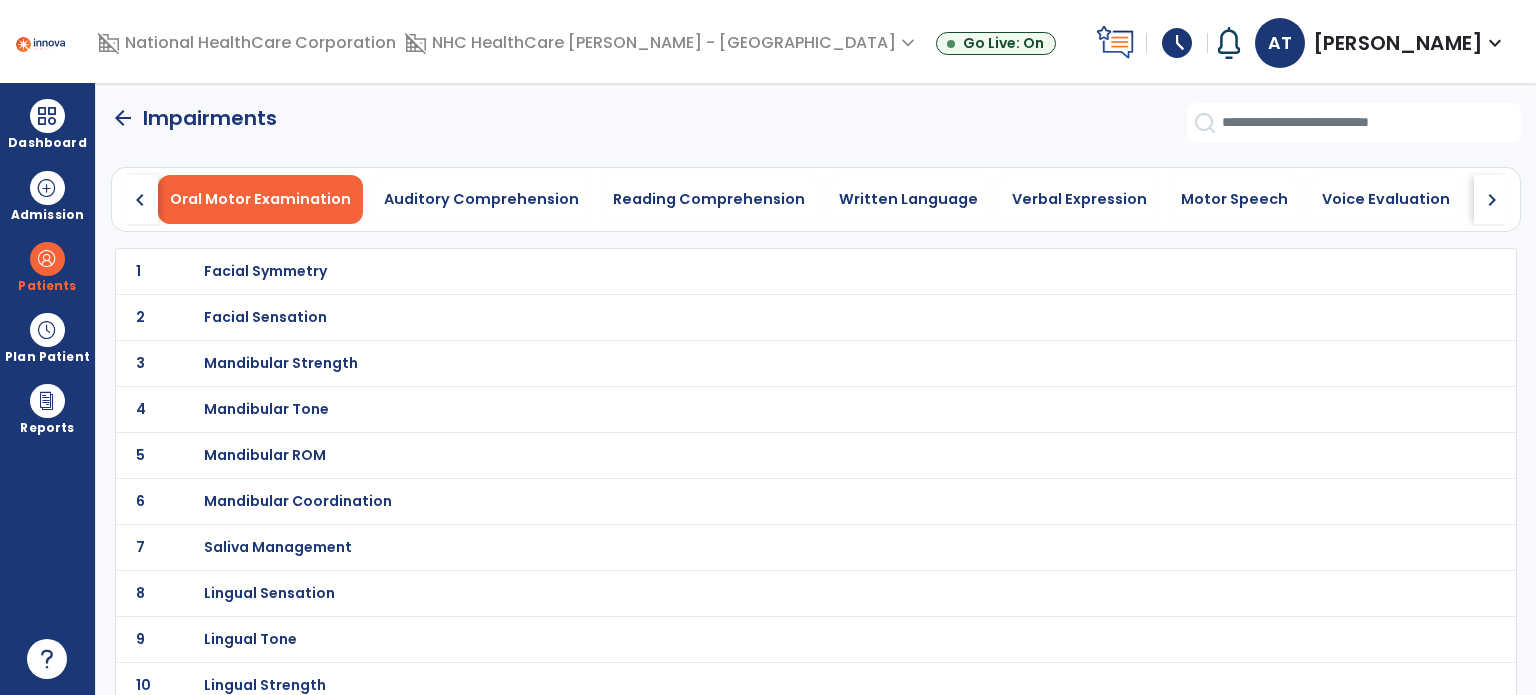 click on "chevron_right" 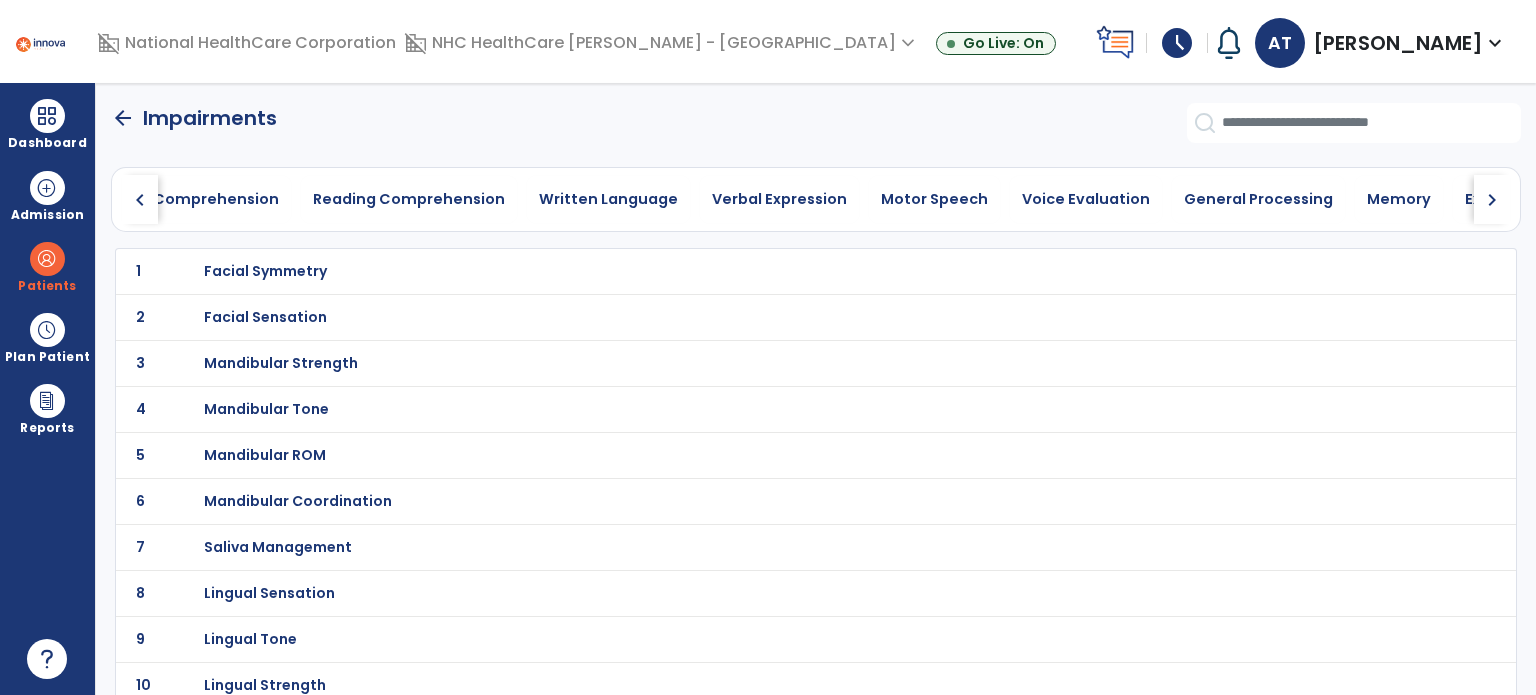 click on "chevron_right" 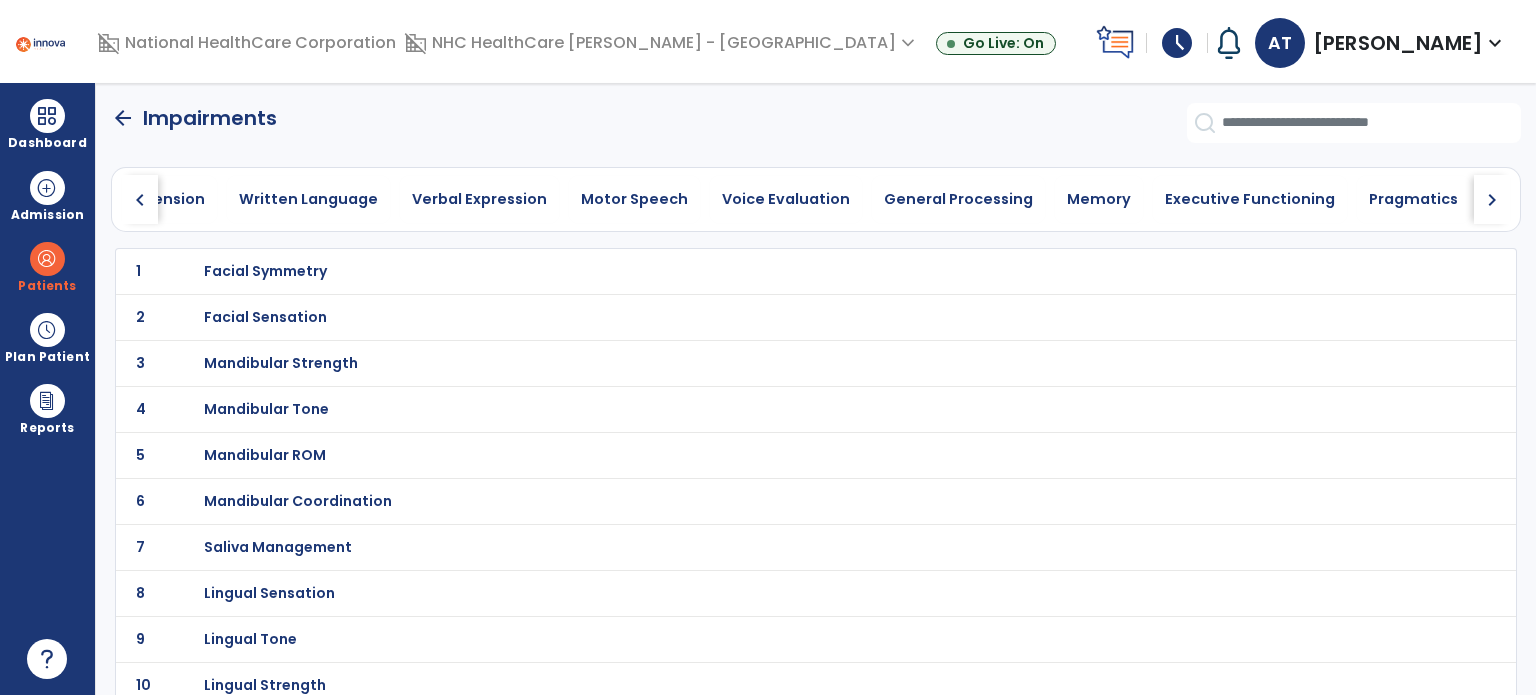 click on "chevron_right" 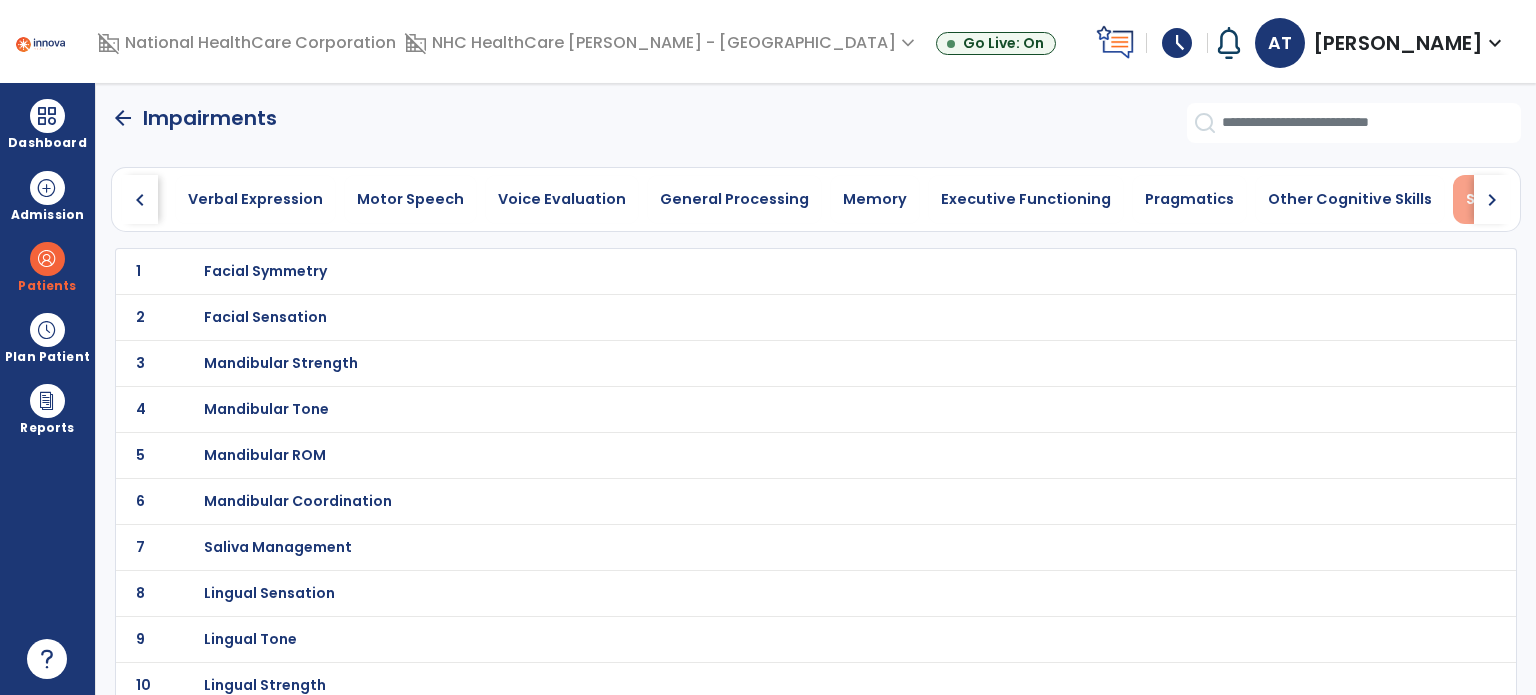 click on "Swallowing" at bounding box center (1508, 199) 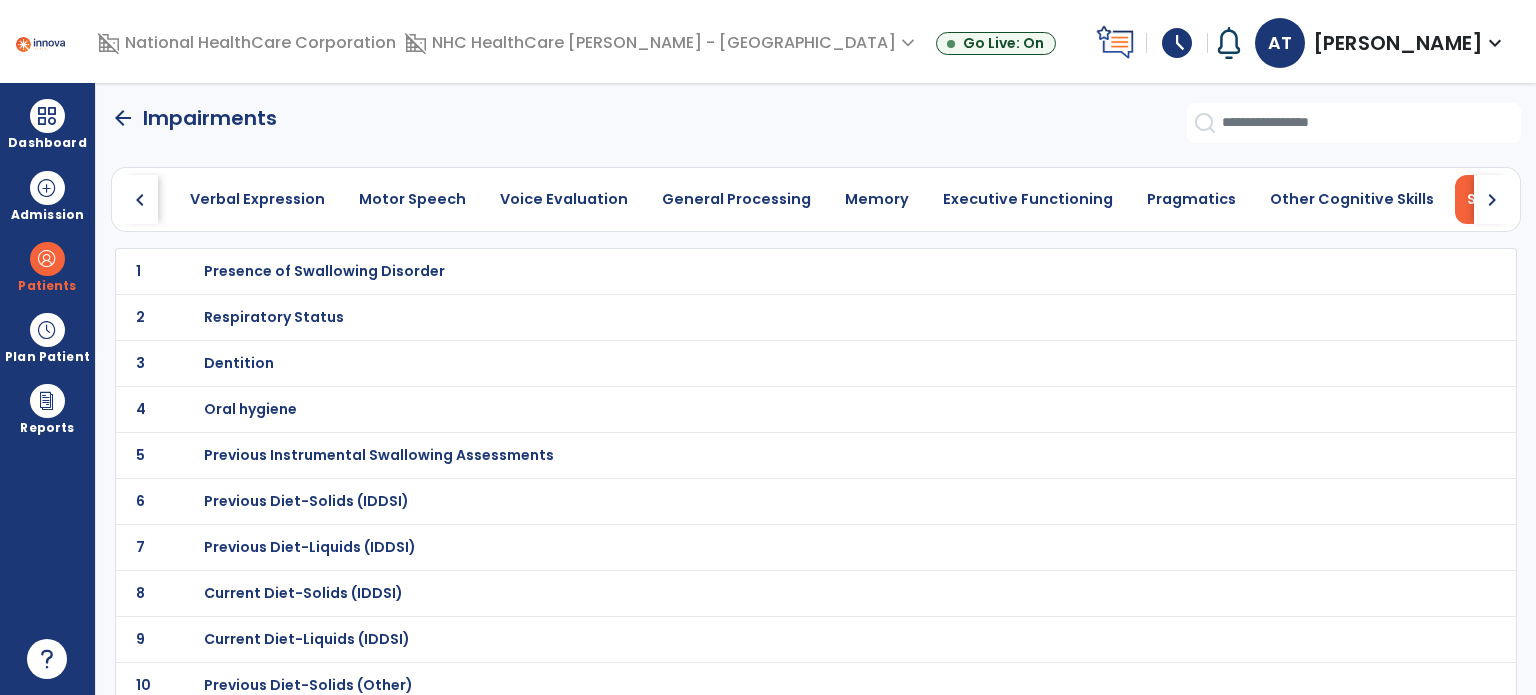 scroll, scrollTop: 0, scrollLeft: 822, axis: horizontal 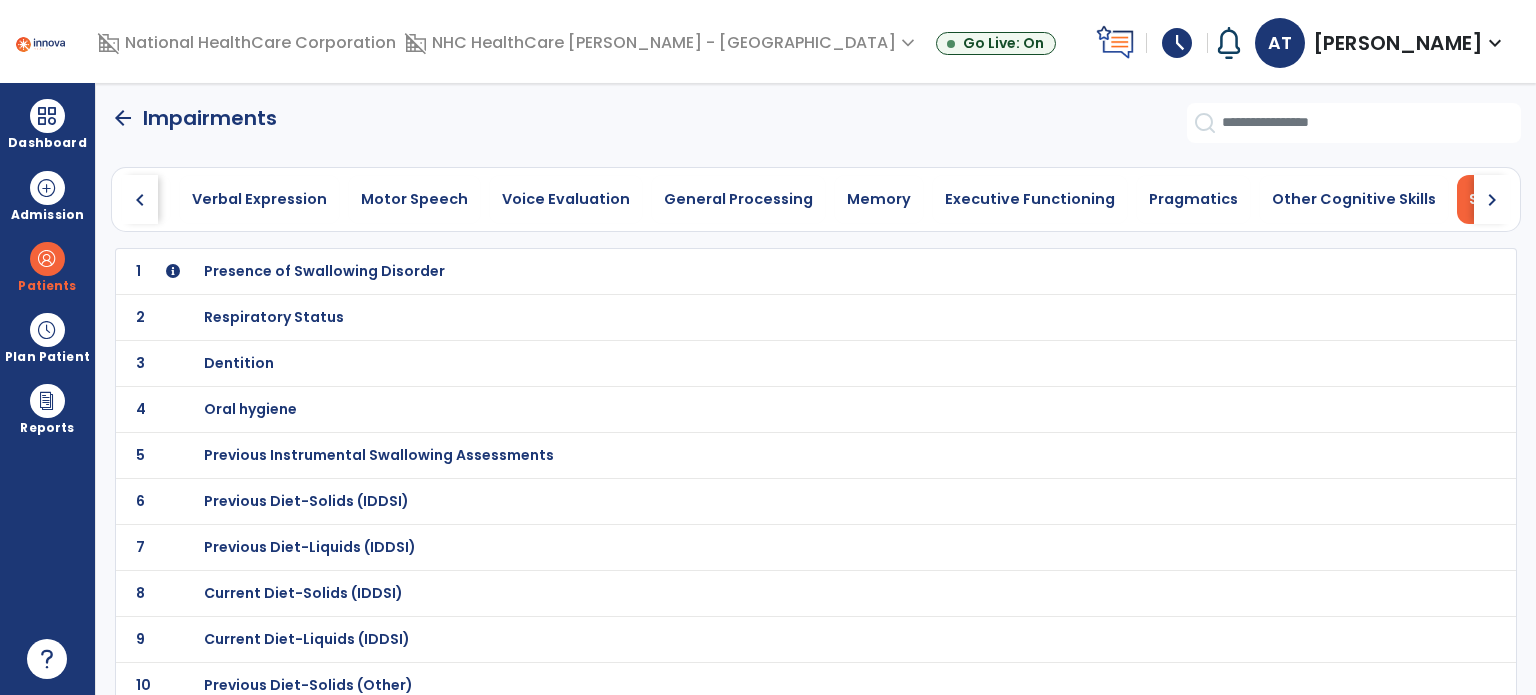 click on "Previous Diet-Solids (IDDSI)" at bounding box center [324, 271] 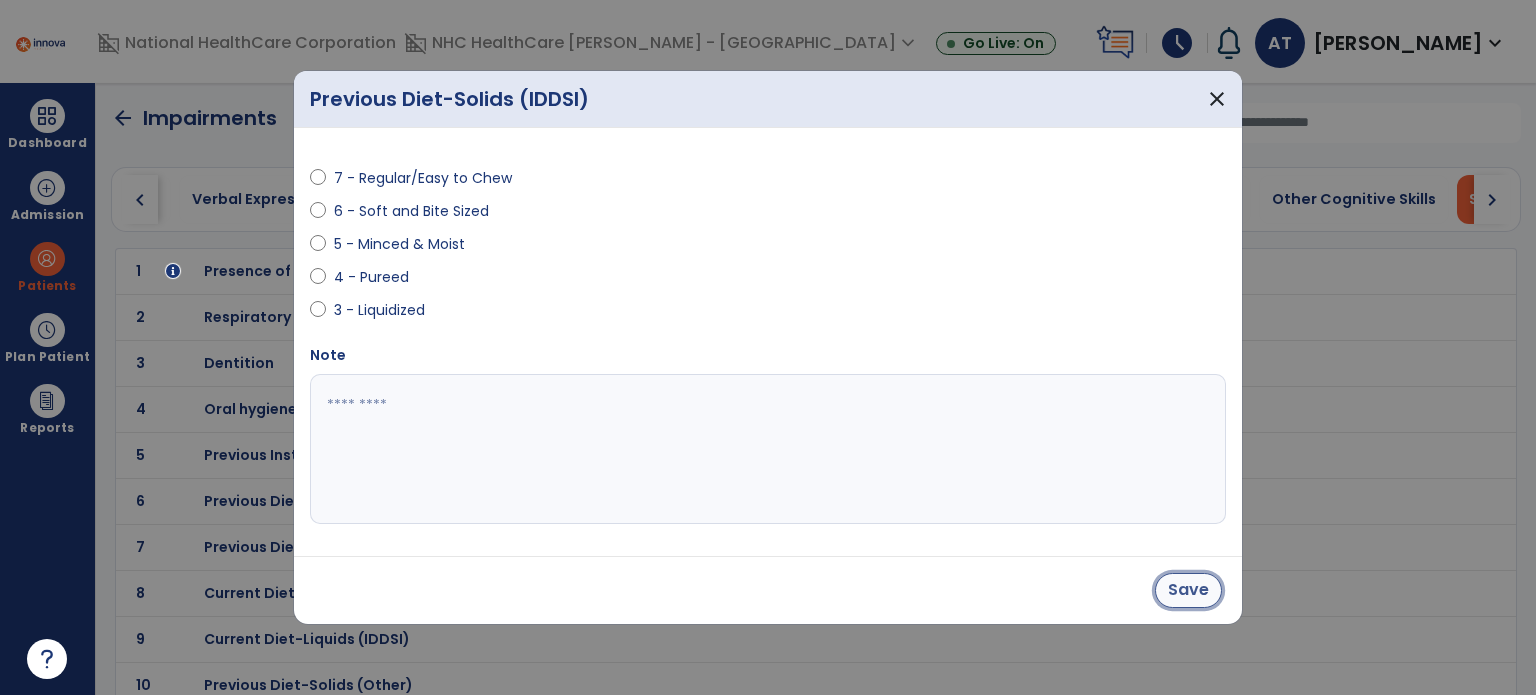 click on "Save" at bounding box center (1188, 590) 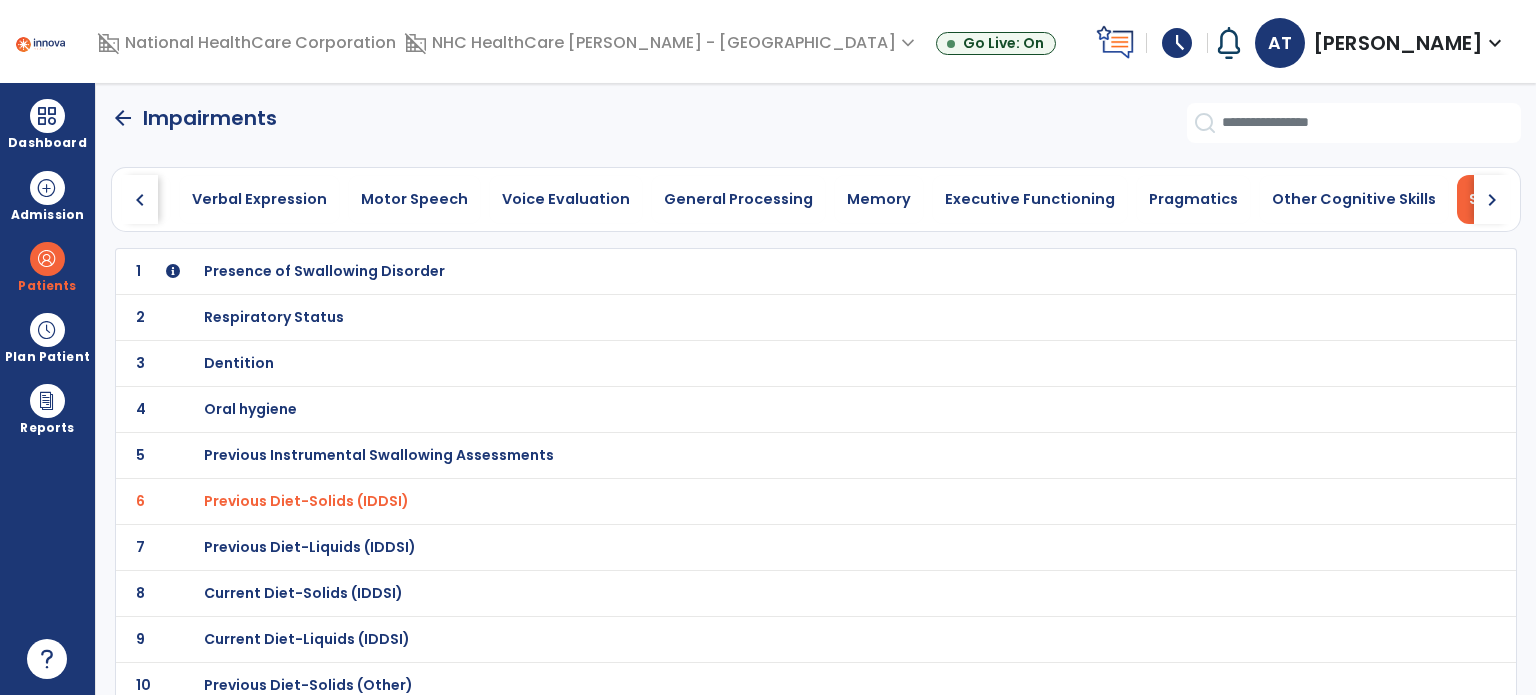 click on "Current Diet-Solids (IDDSI)" at bounding box center [324, 271] 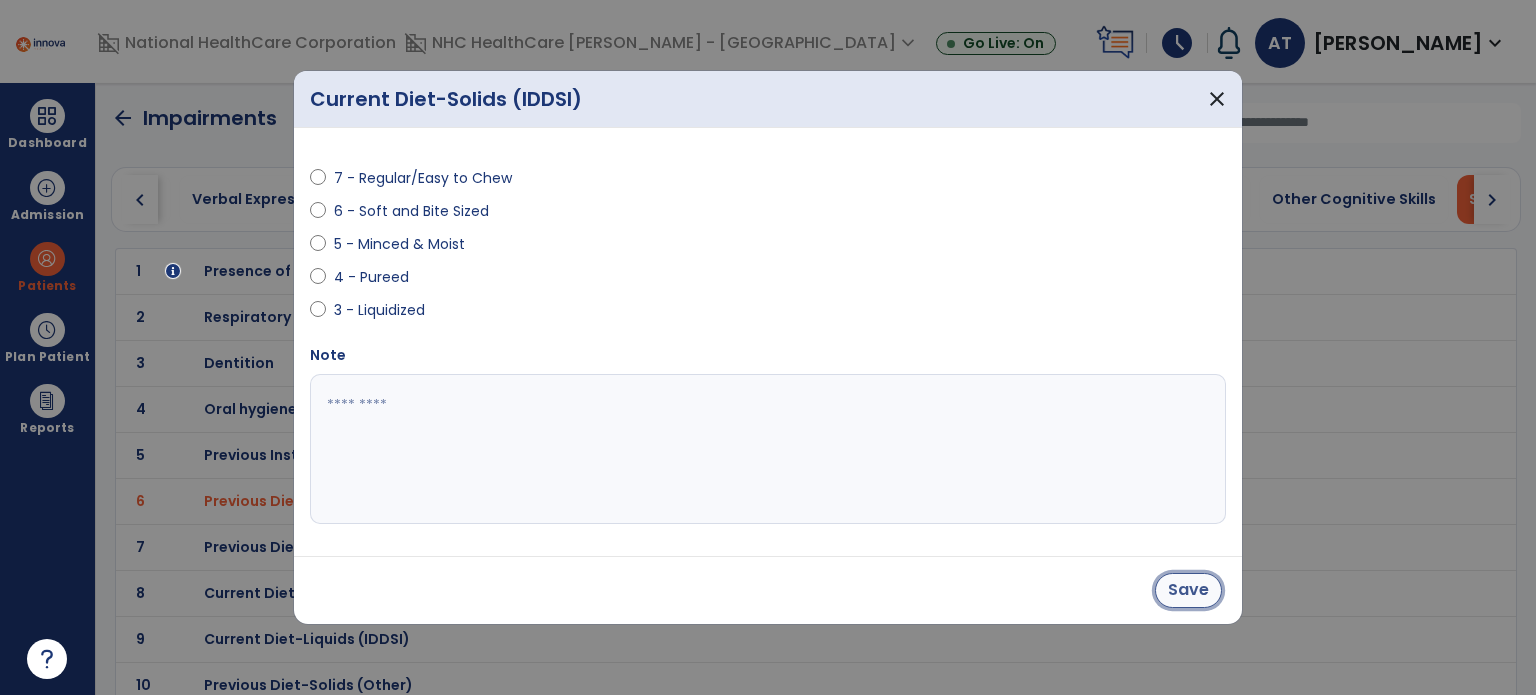 click on "Save" at bounding box center (1188, 590) 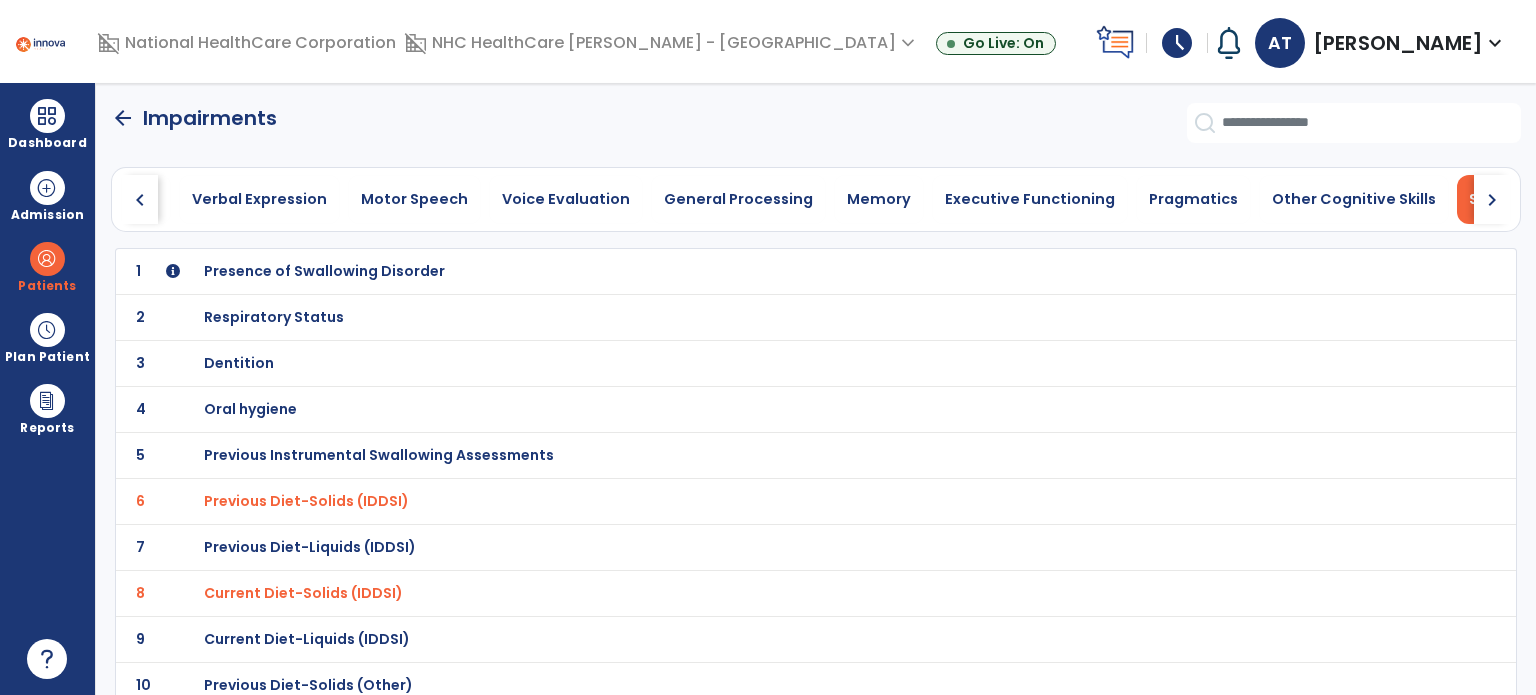 click on "Presence of Swallowing Disorder" at bounding box center (324, 271) 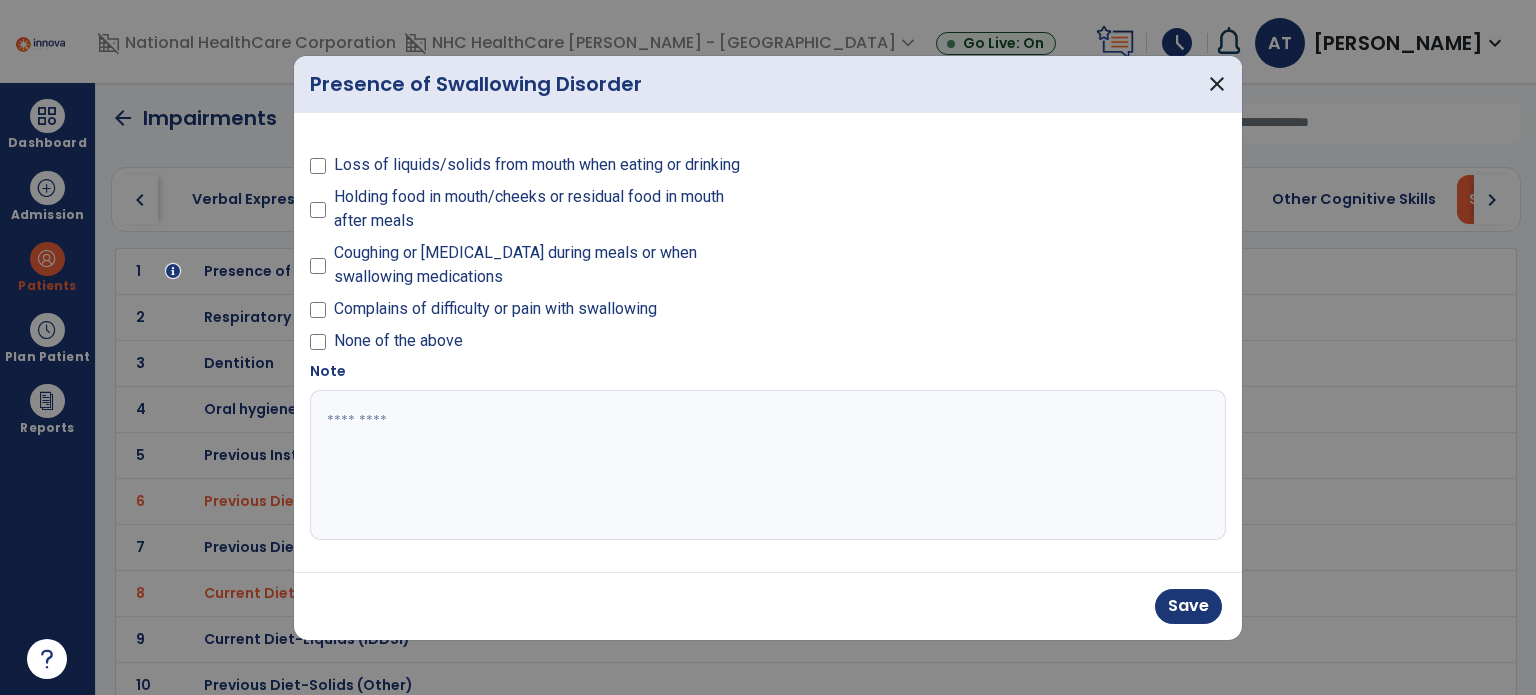 click on "Holding food in mouth/cheeks or residual food in mouth after meals" at bounding box center (533, 213) 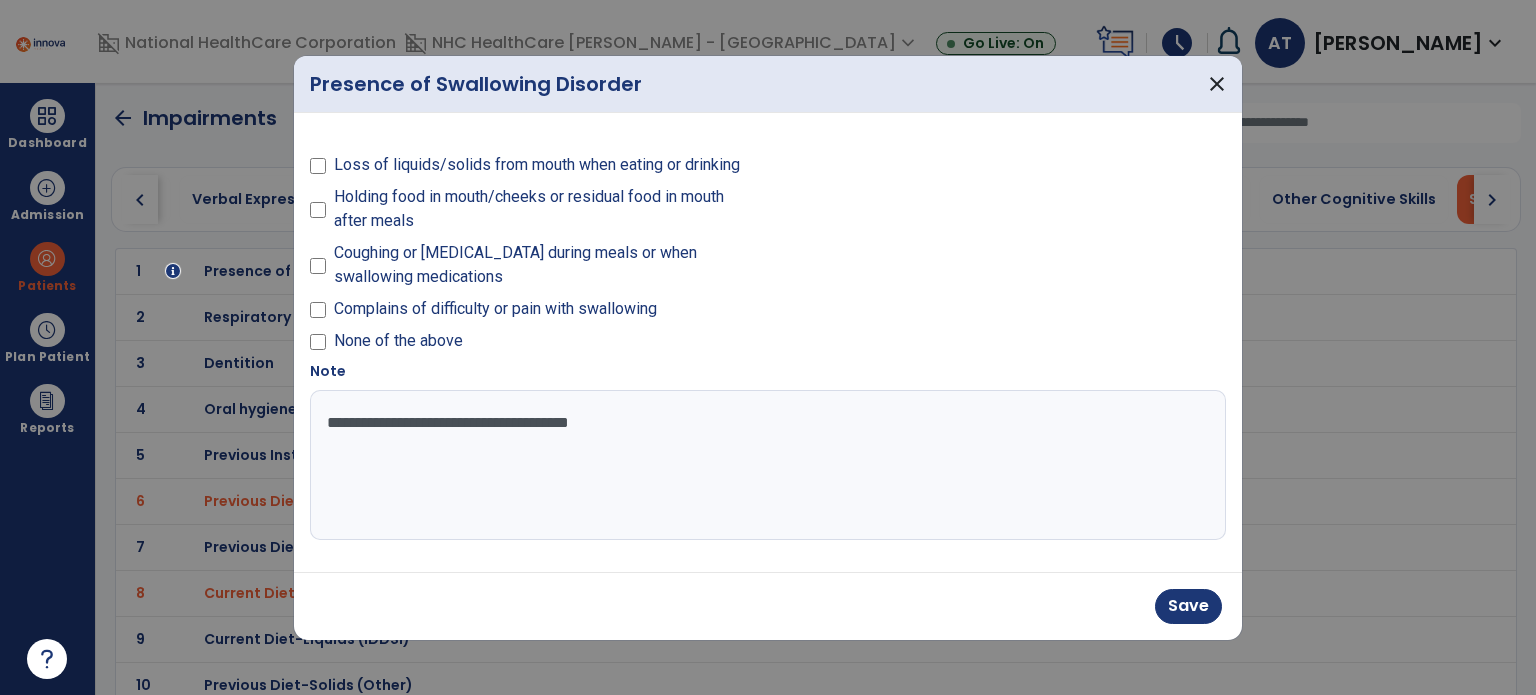 type on "**********" 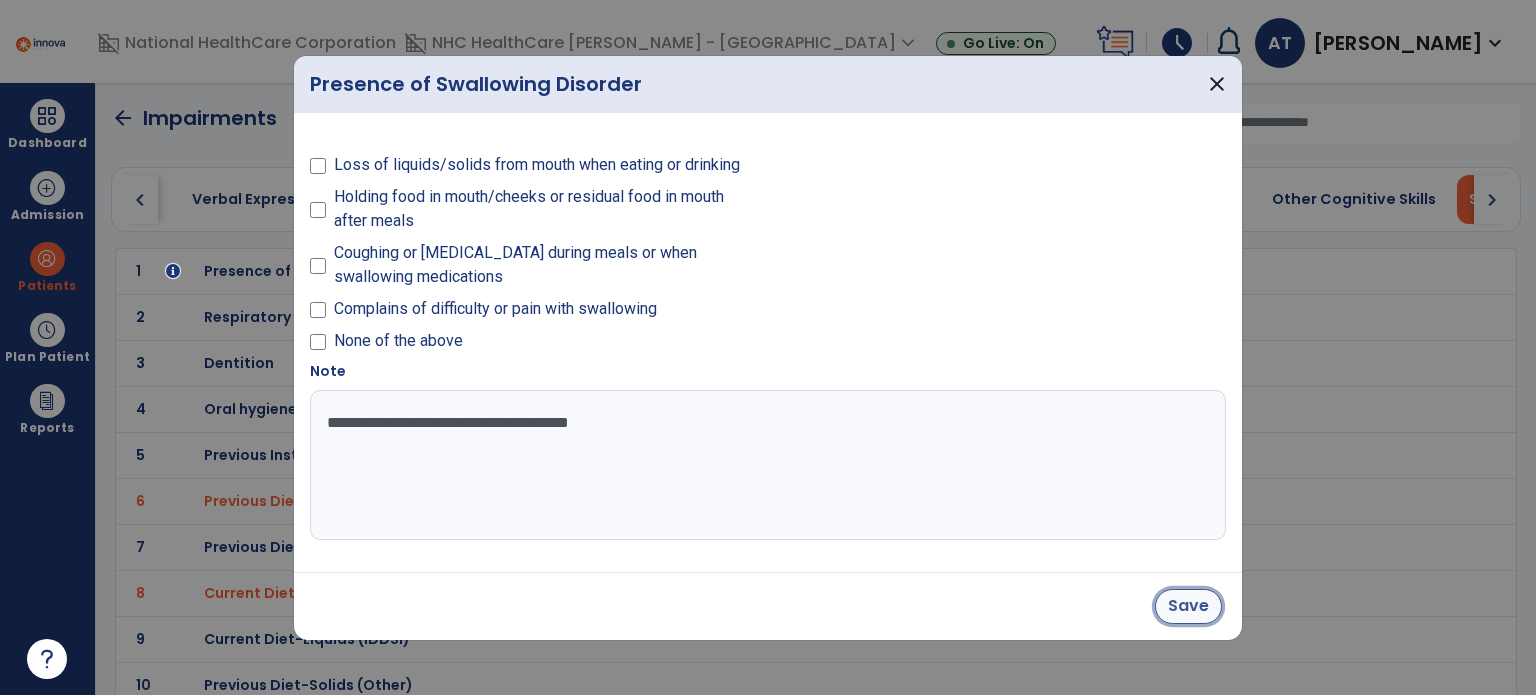 click on "Save" at bounding box center [1188, 606] 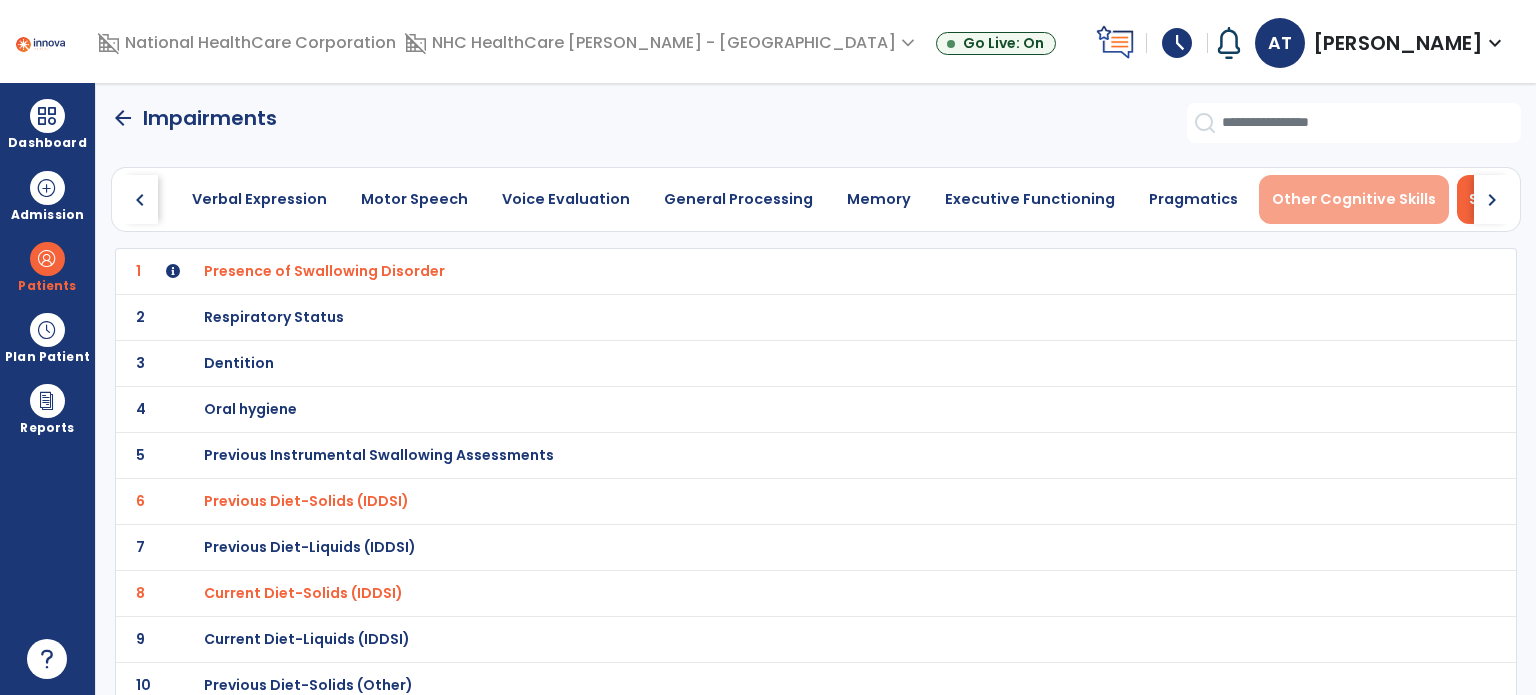 click on "Other Cognitive Skills" at bounding box center [1354, 199] 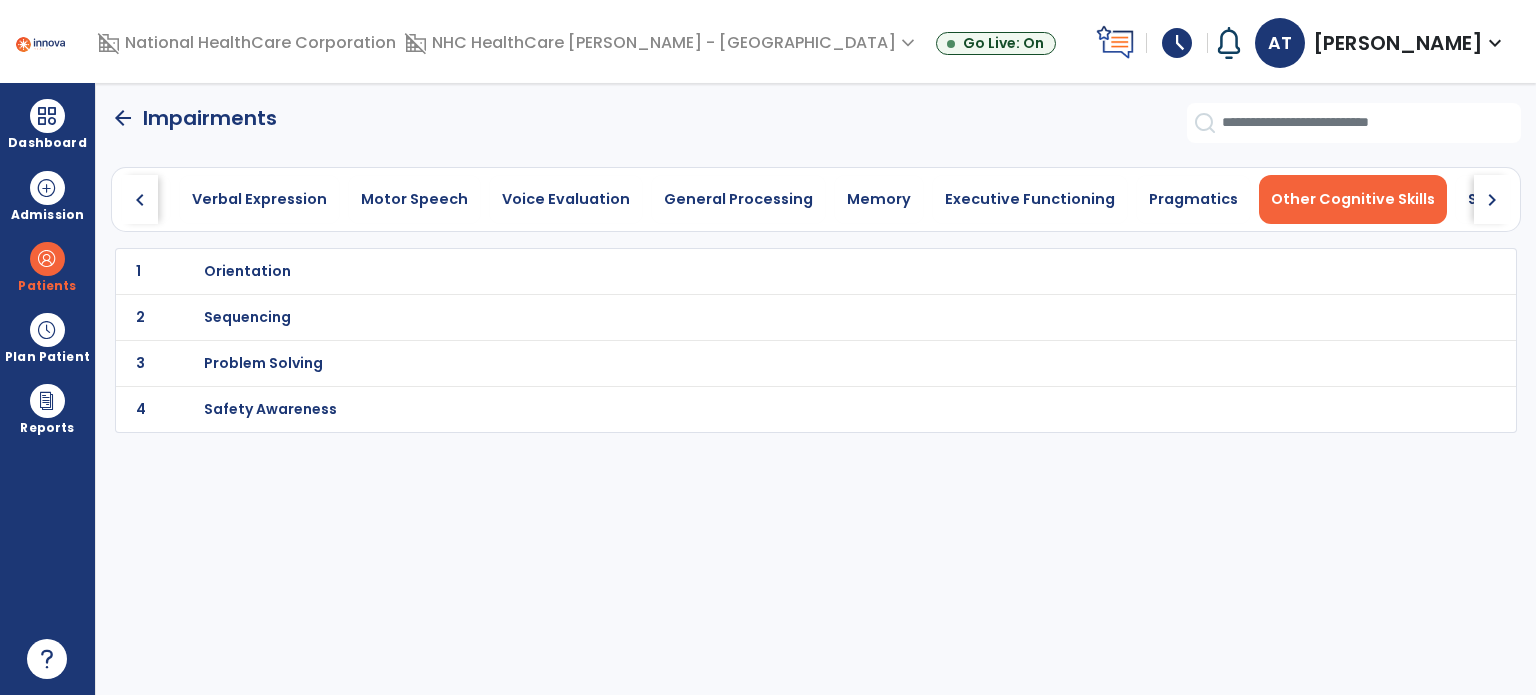 scroll, scrollTop: 0, scrollLeft: 817, axis: horizontal 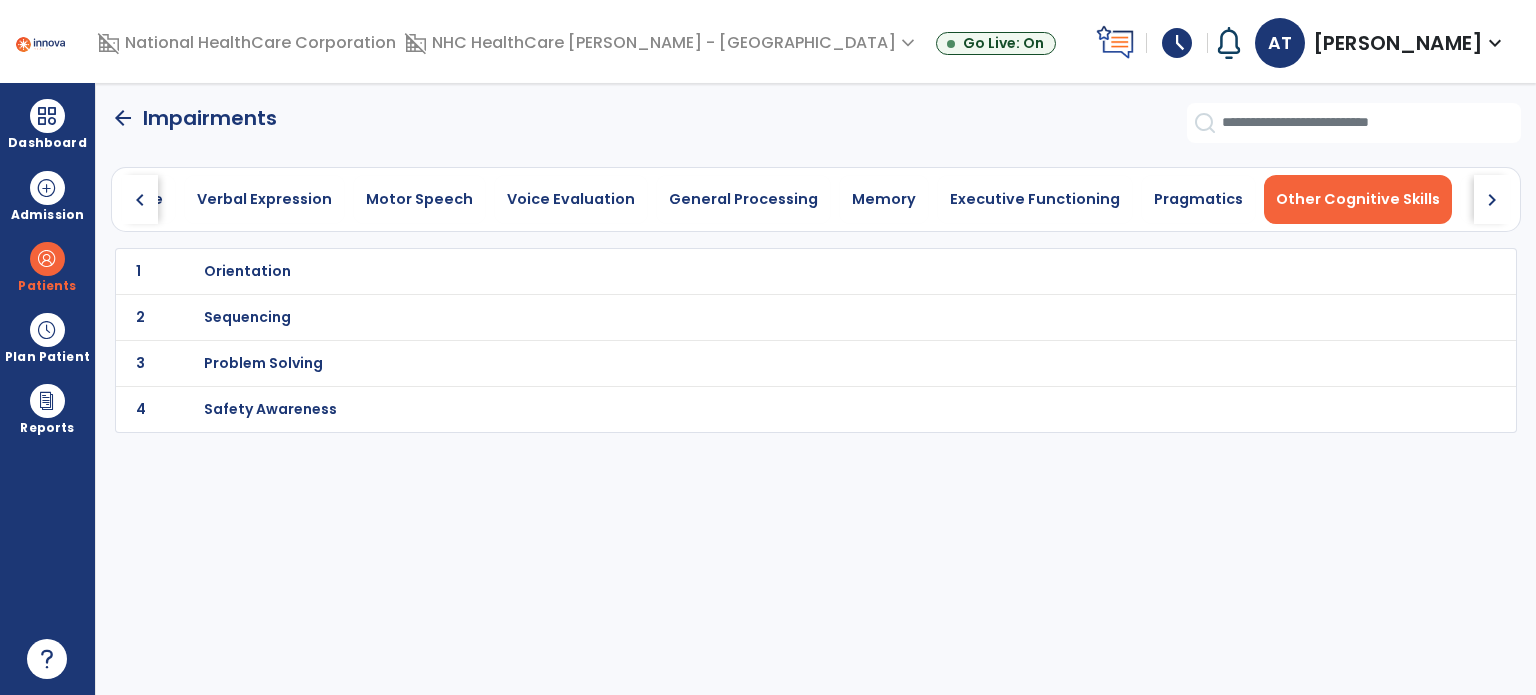 click on "chevron_left" 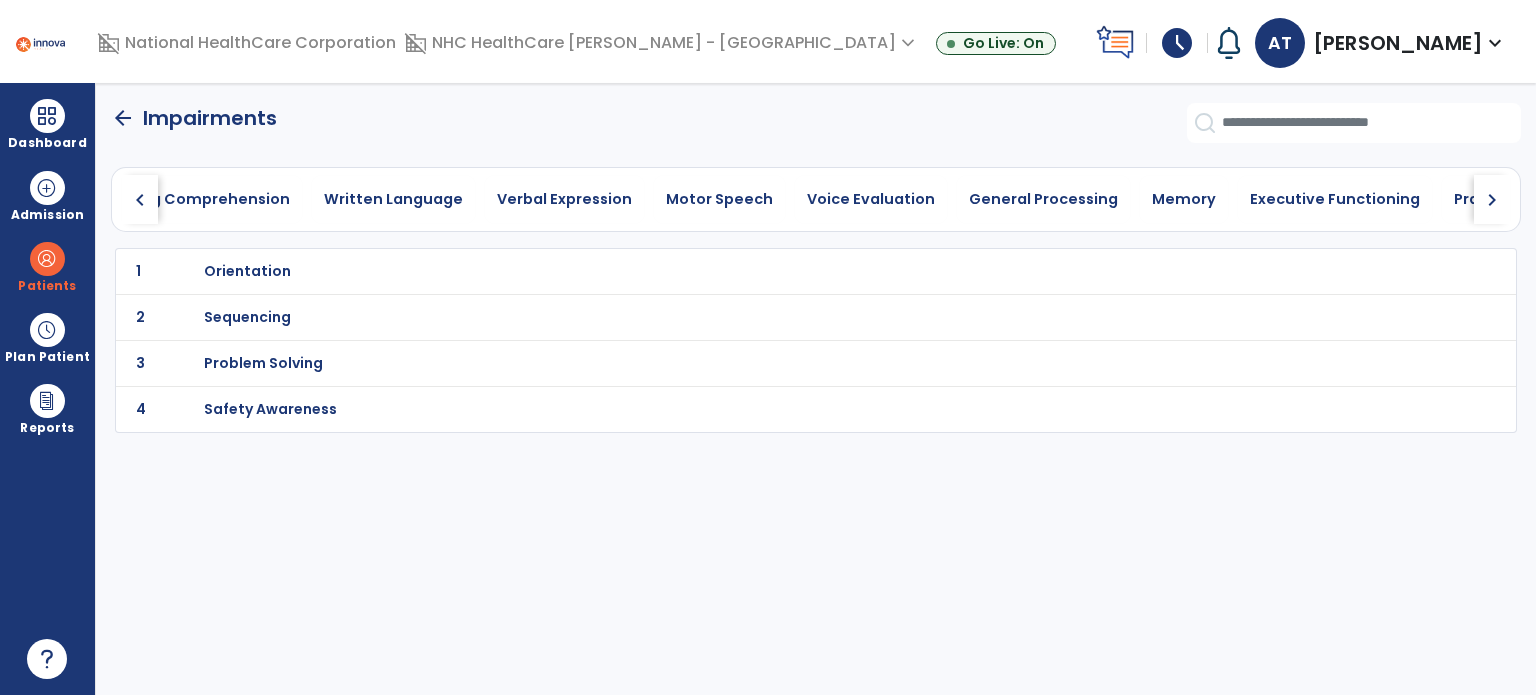 click on "chevron_left" 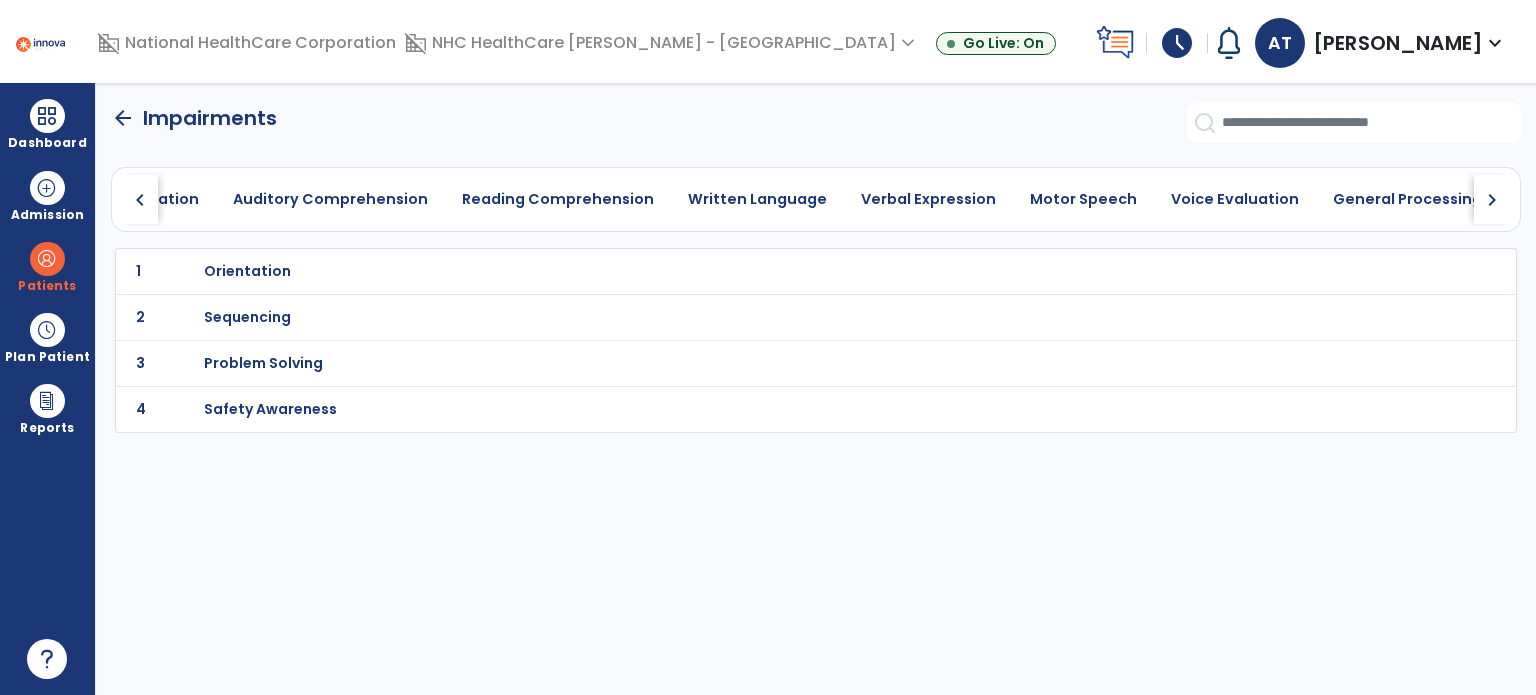 click on "chevron_left" 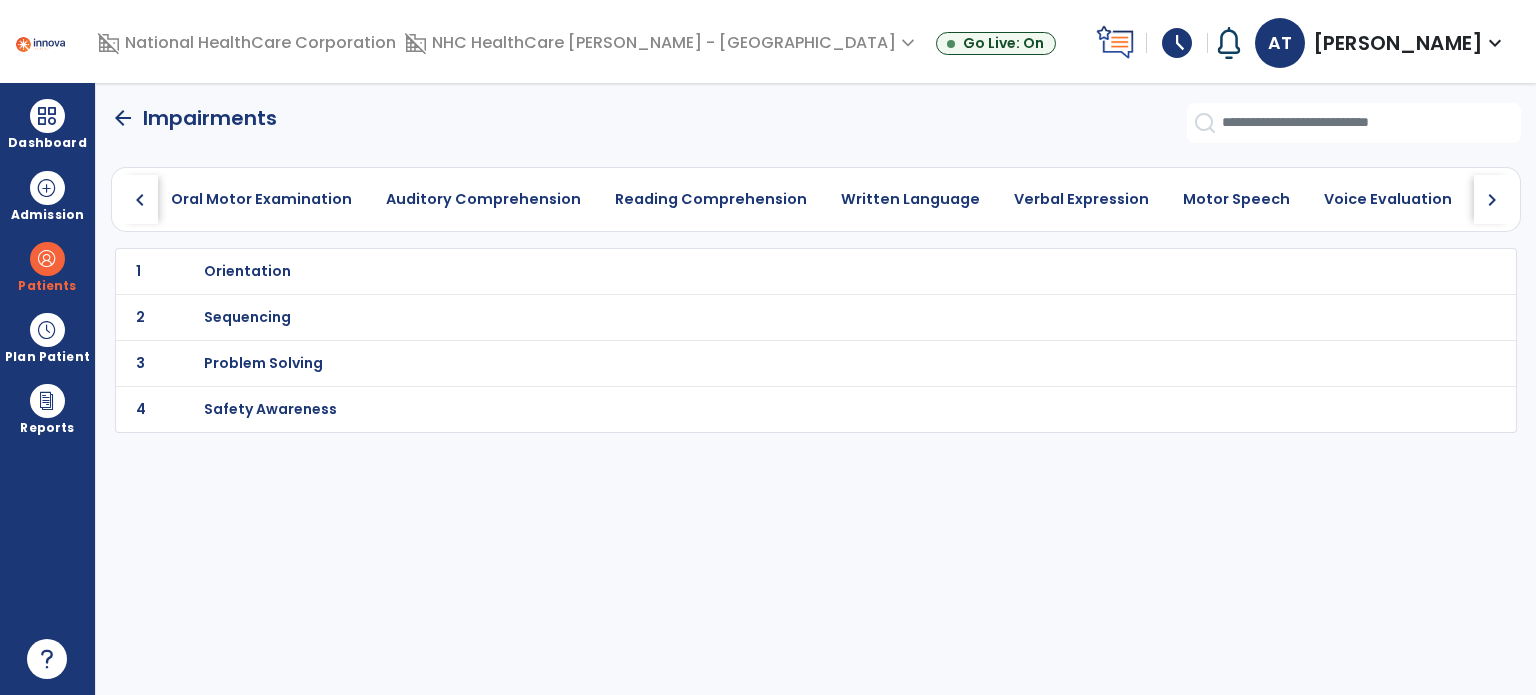 click on "chevron_left" 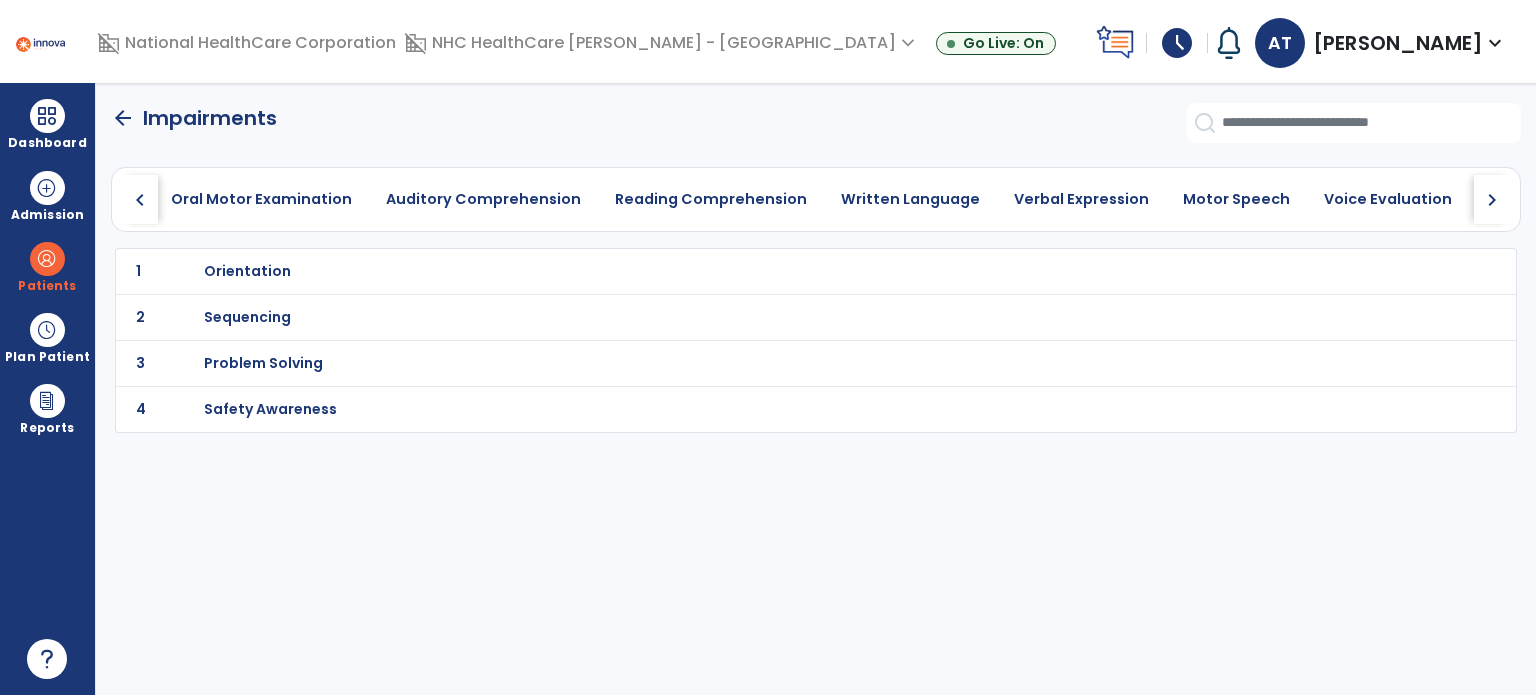 click on "chevron_right" 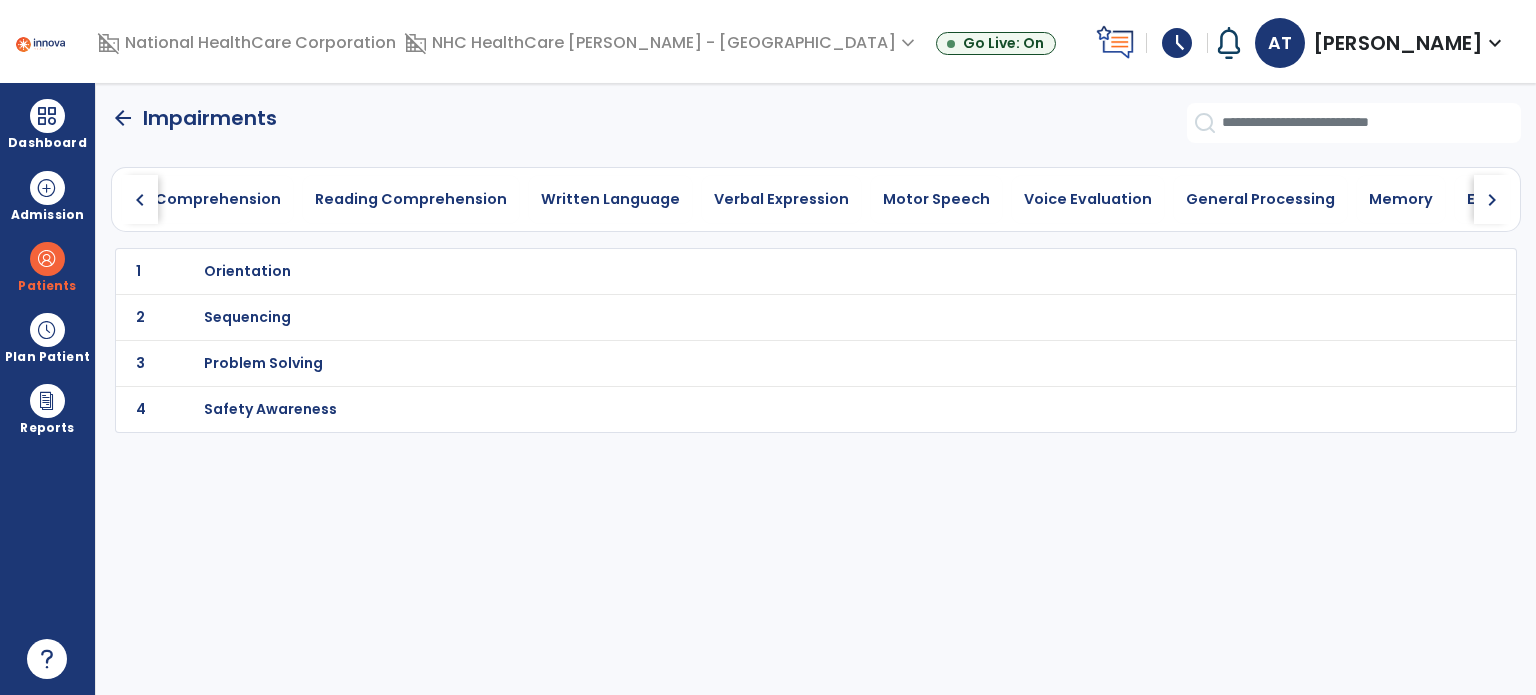 click on "chevron_right" 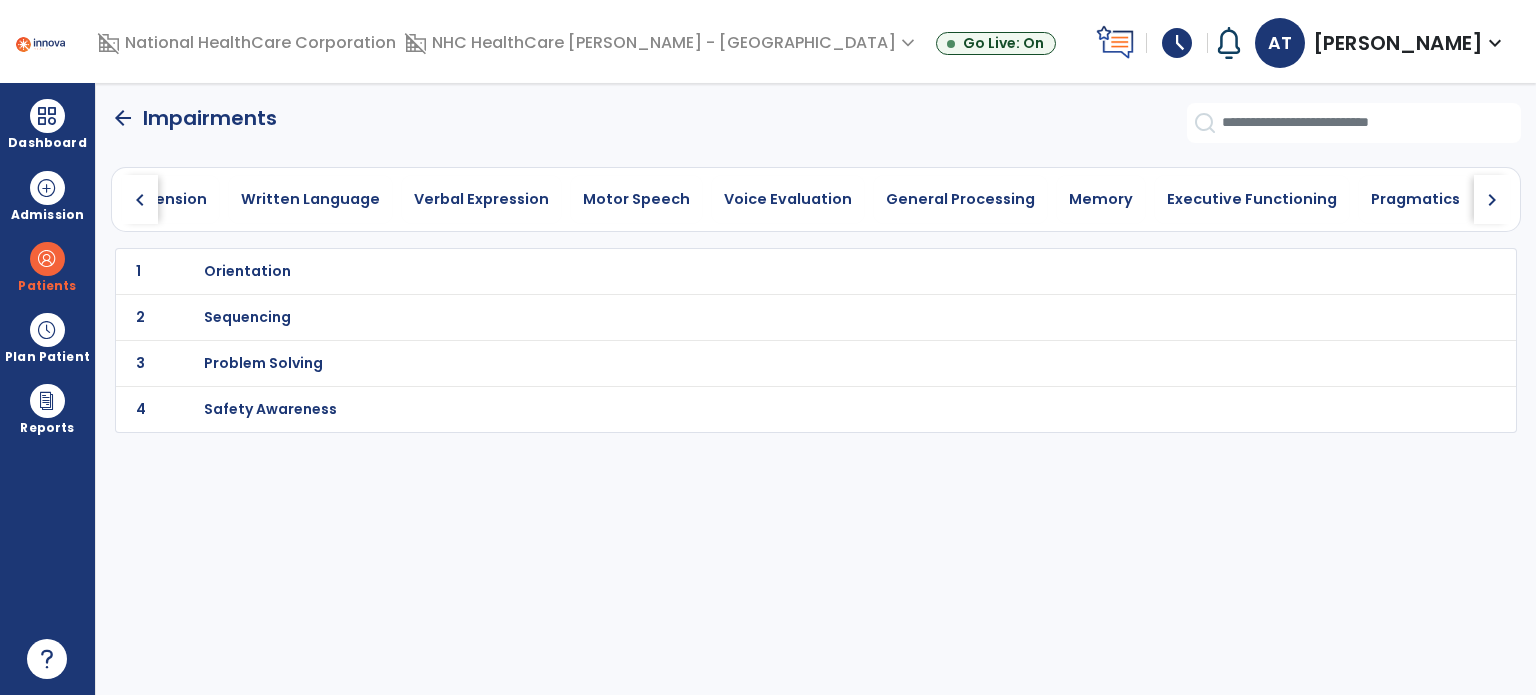 click on "chevron_right" 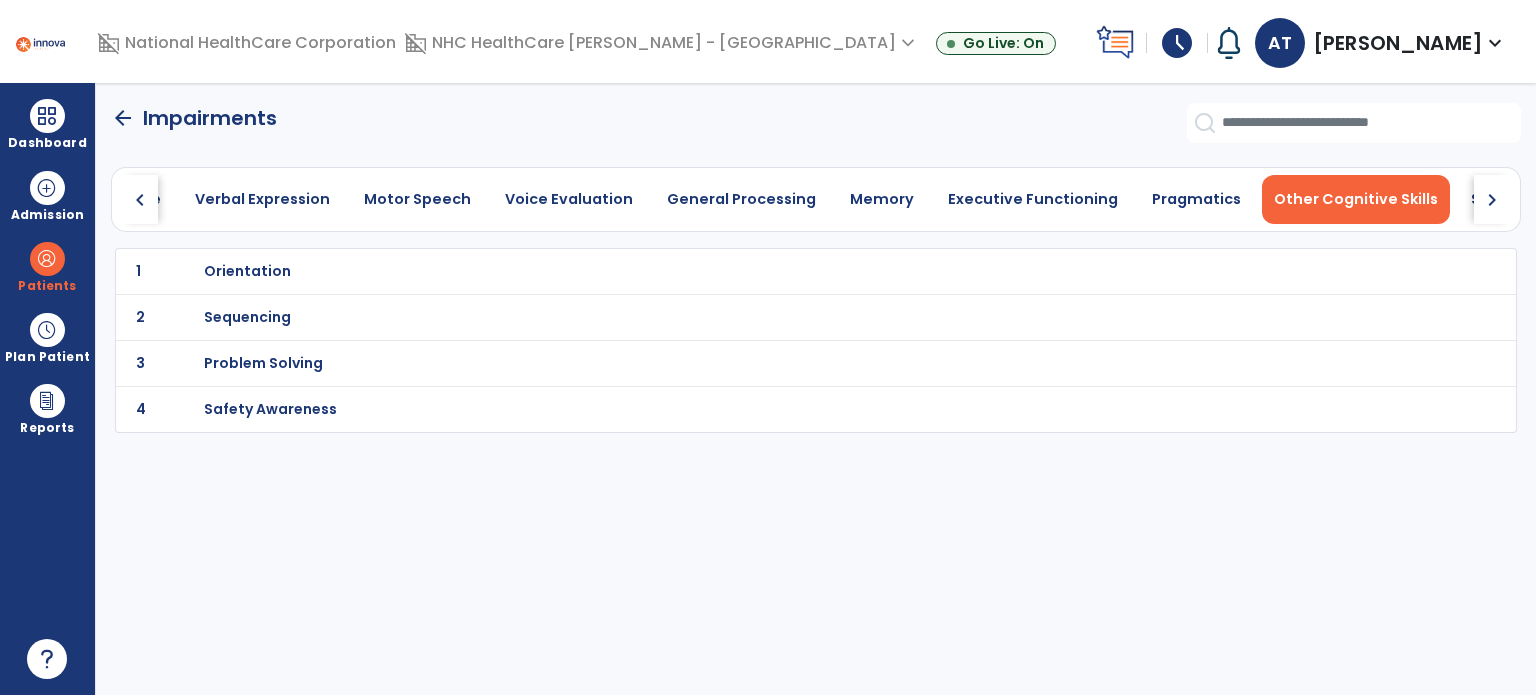 click on "chevron_right" 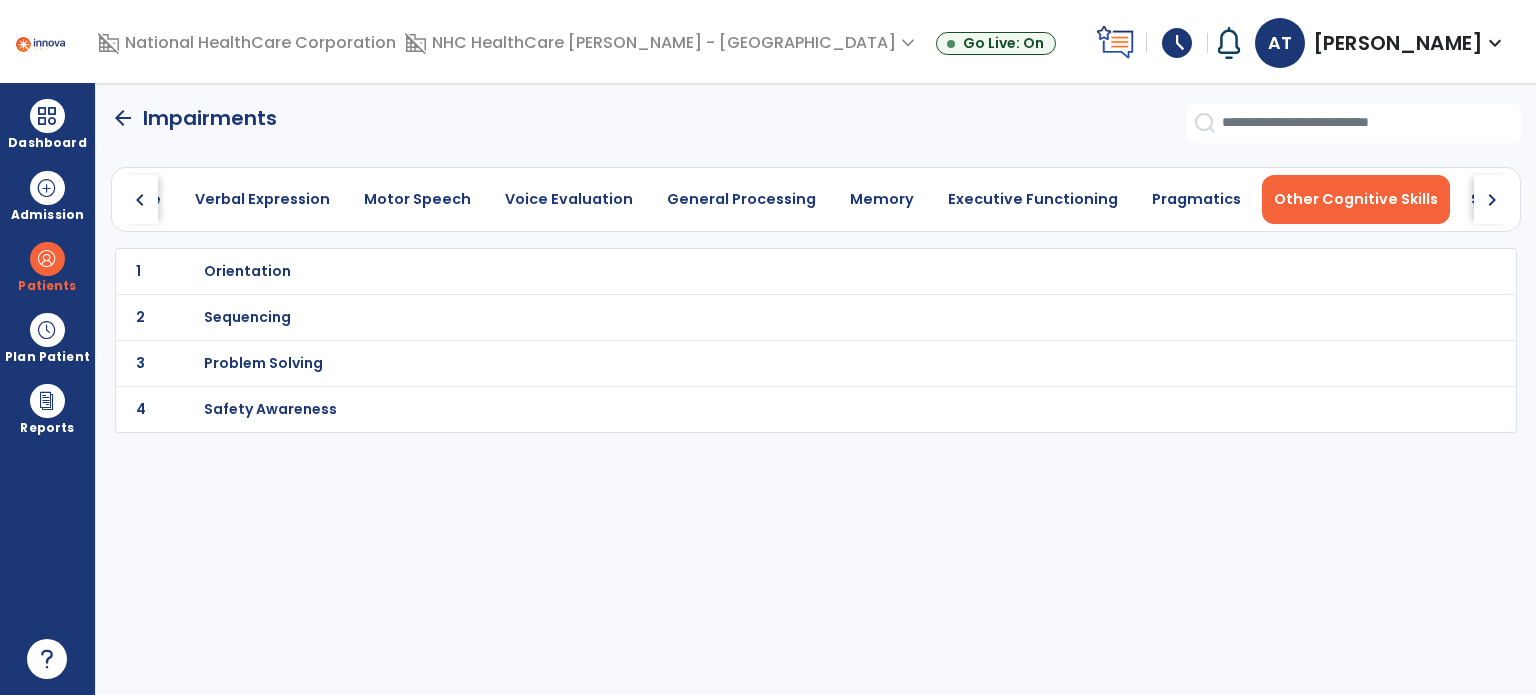 click on "Problem Solving" at bounding box center [247, 271] 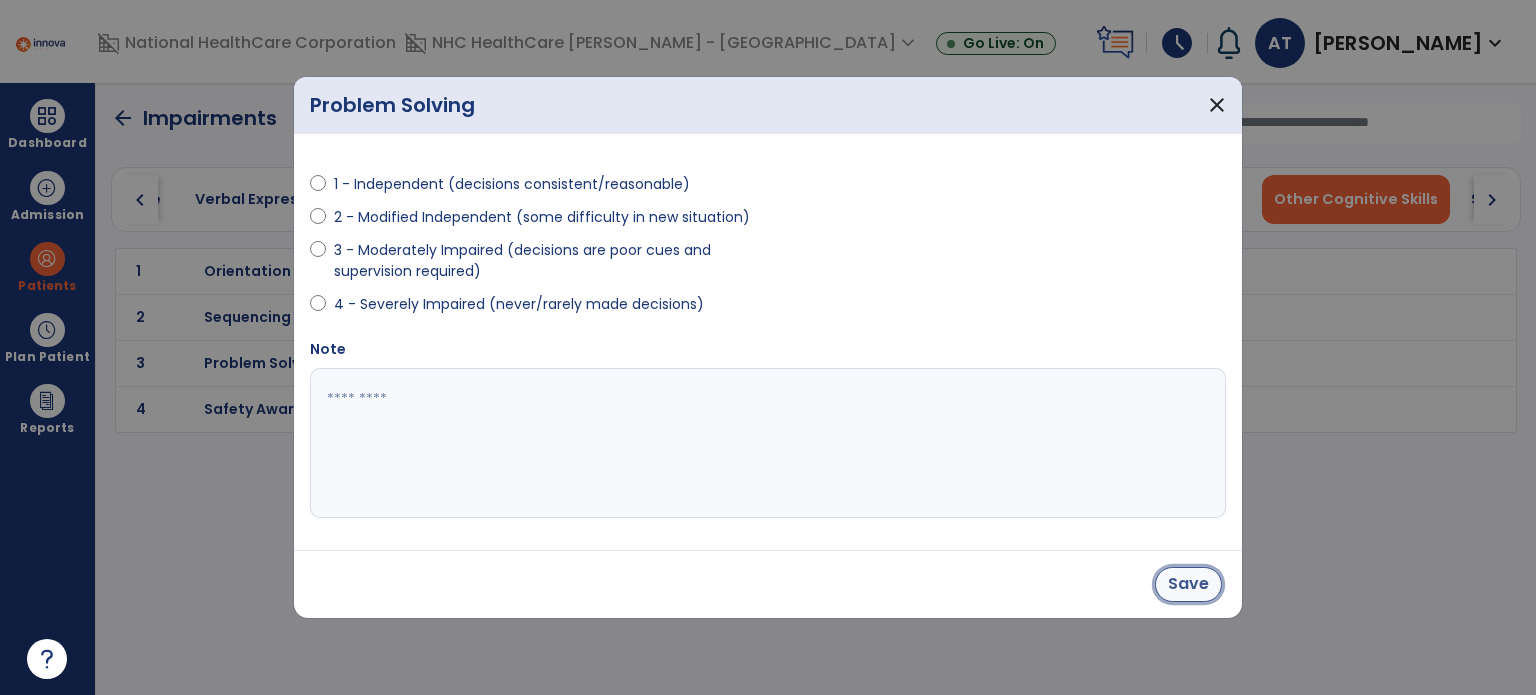 click on "Save" at bounding box center (1188, 584) 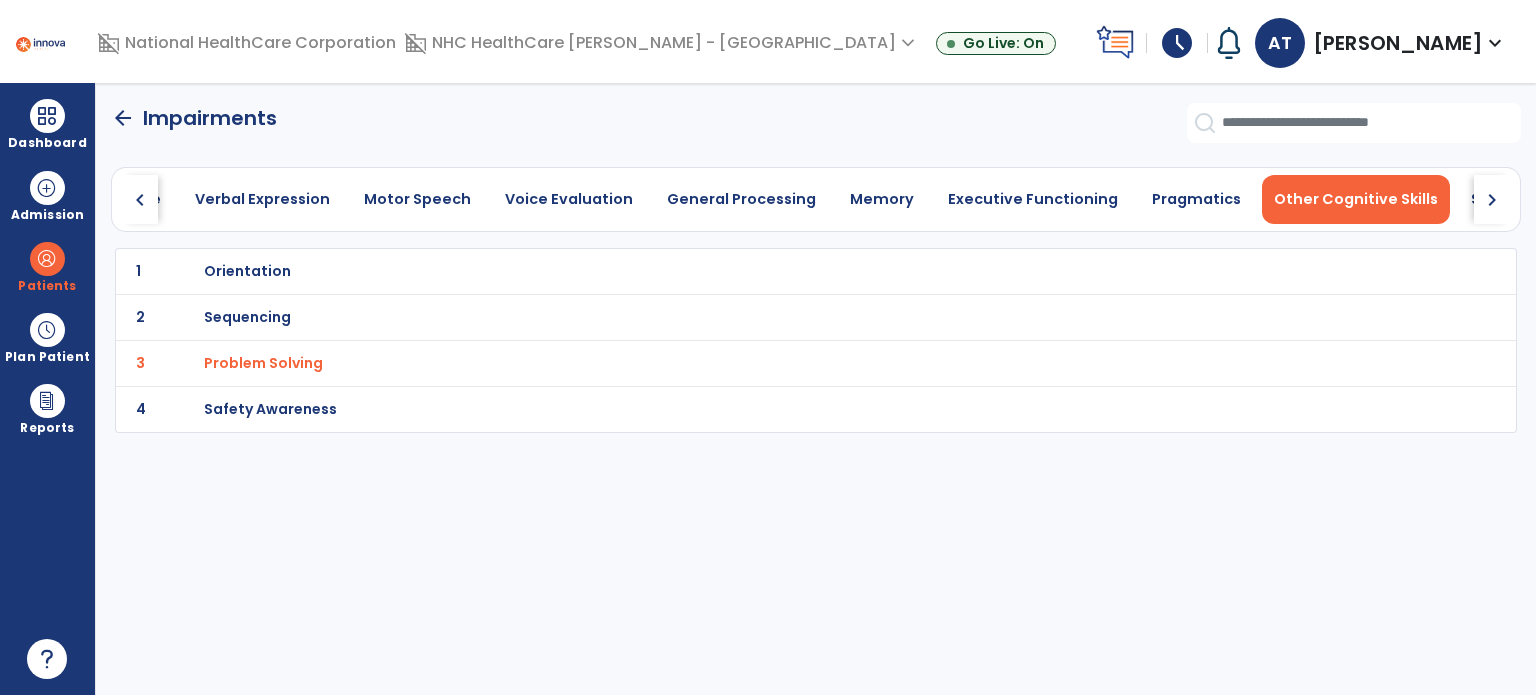 click on "Safety Awareness" at bounding box center [247, 271] 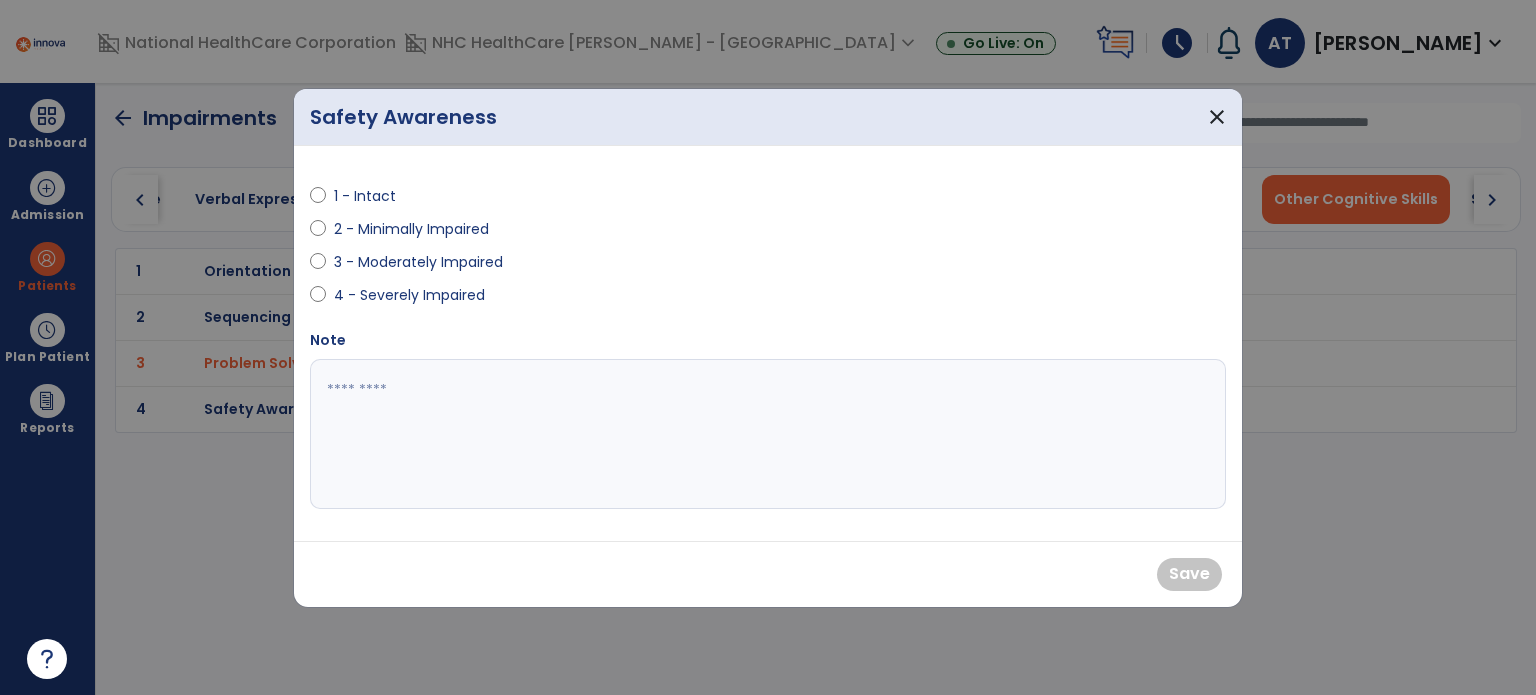 click on "3 - Moderately Impaired" at bounding box center [533, 266] 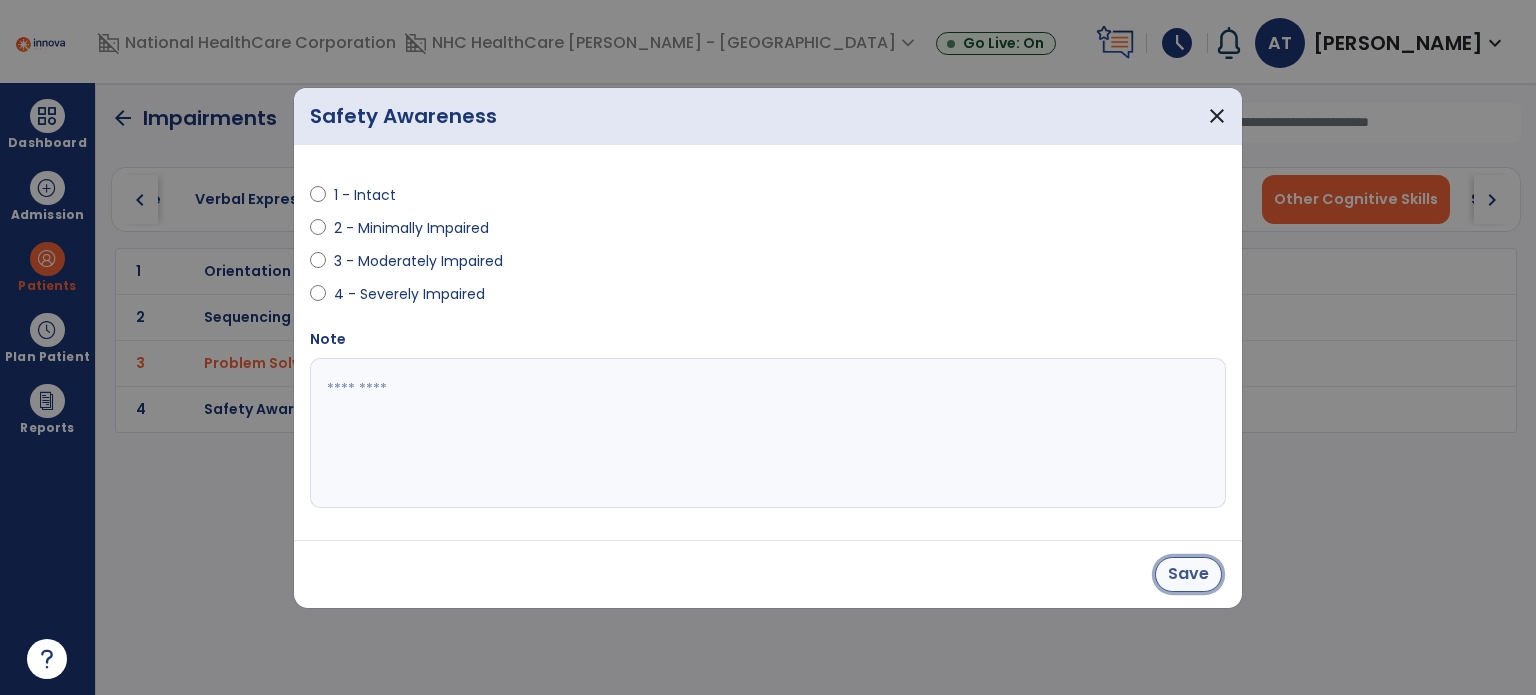 click on "Save" at bounding box center [1188, 574] 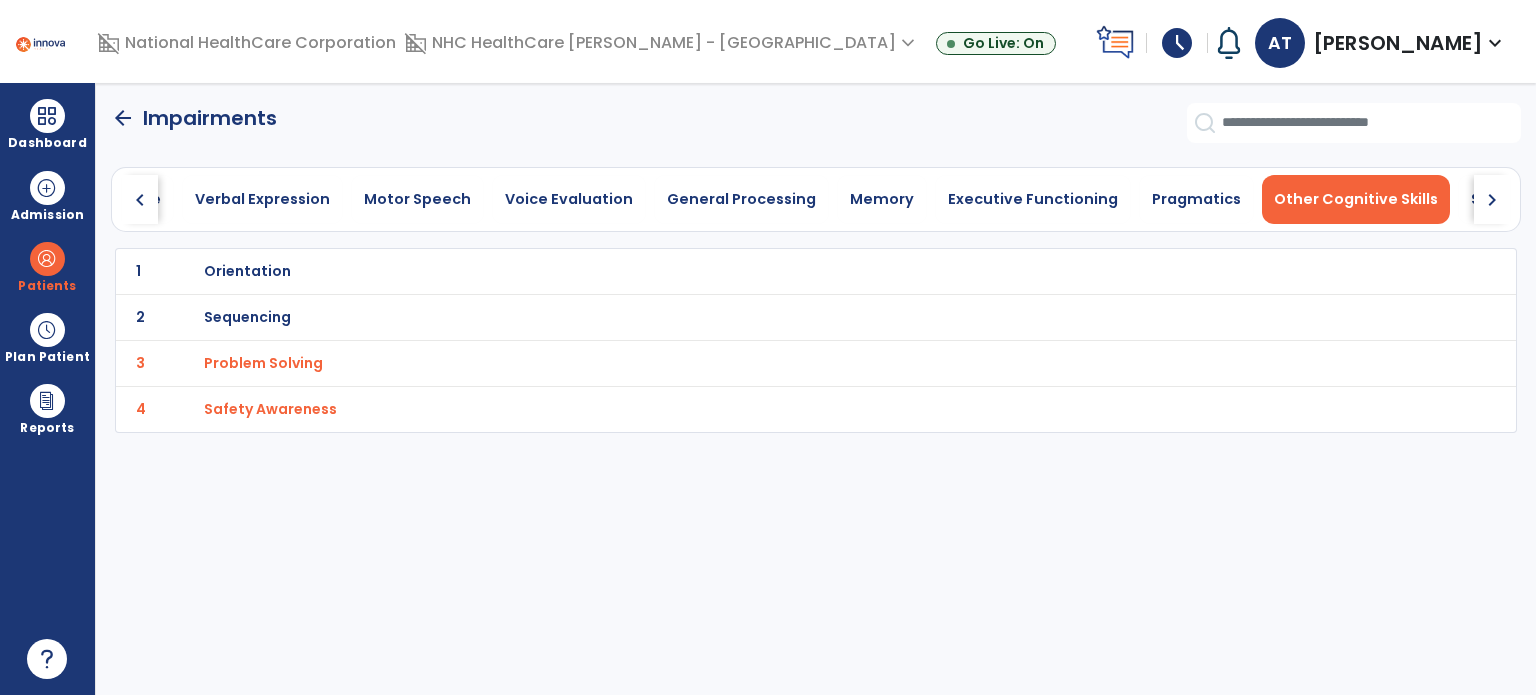 click on "arrow_back" 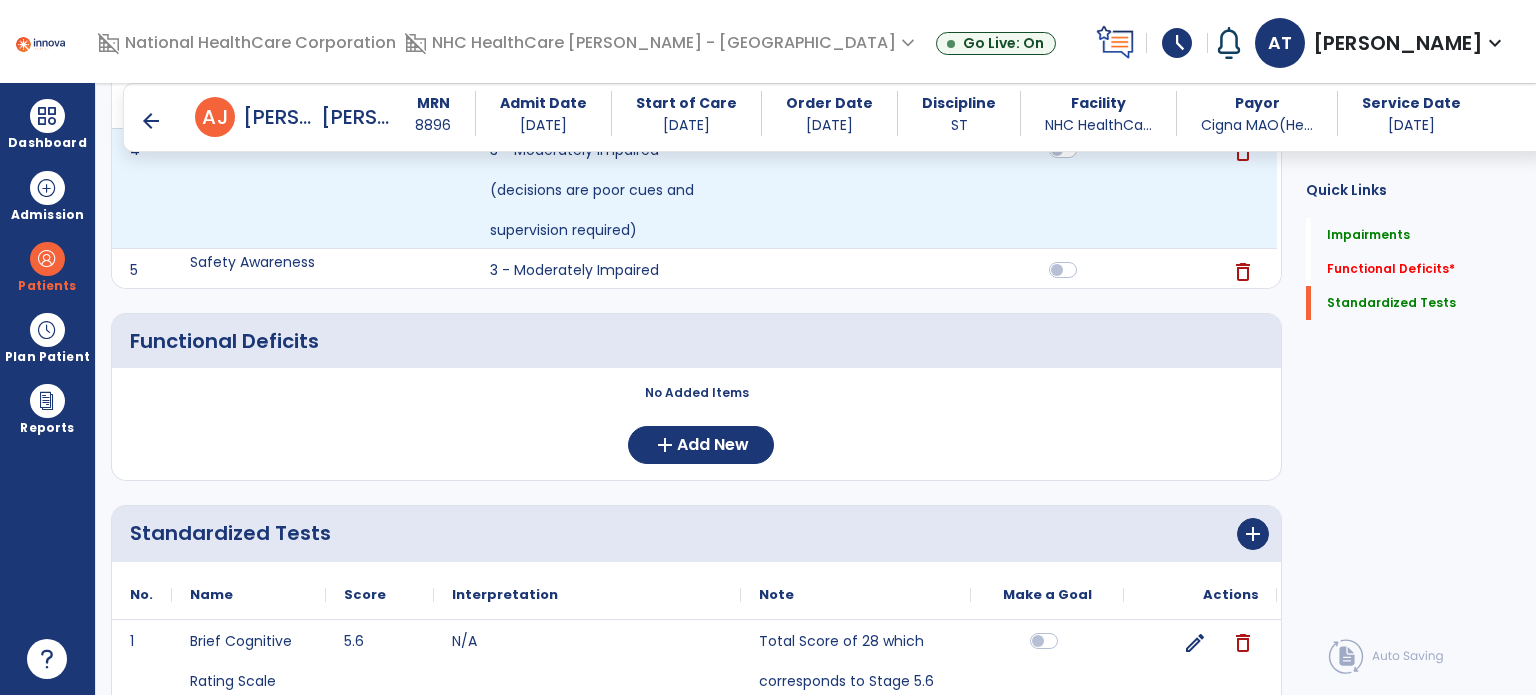 scroll, scrollTop: 800, scrollLeft: 0, axis: vertical 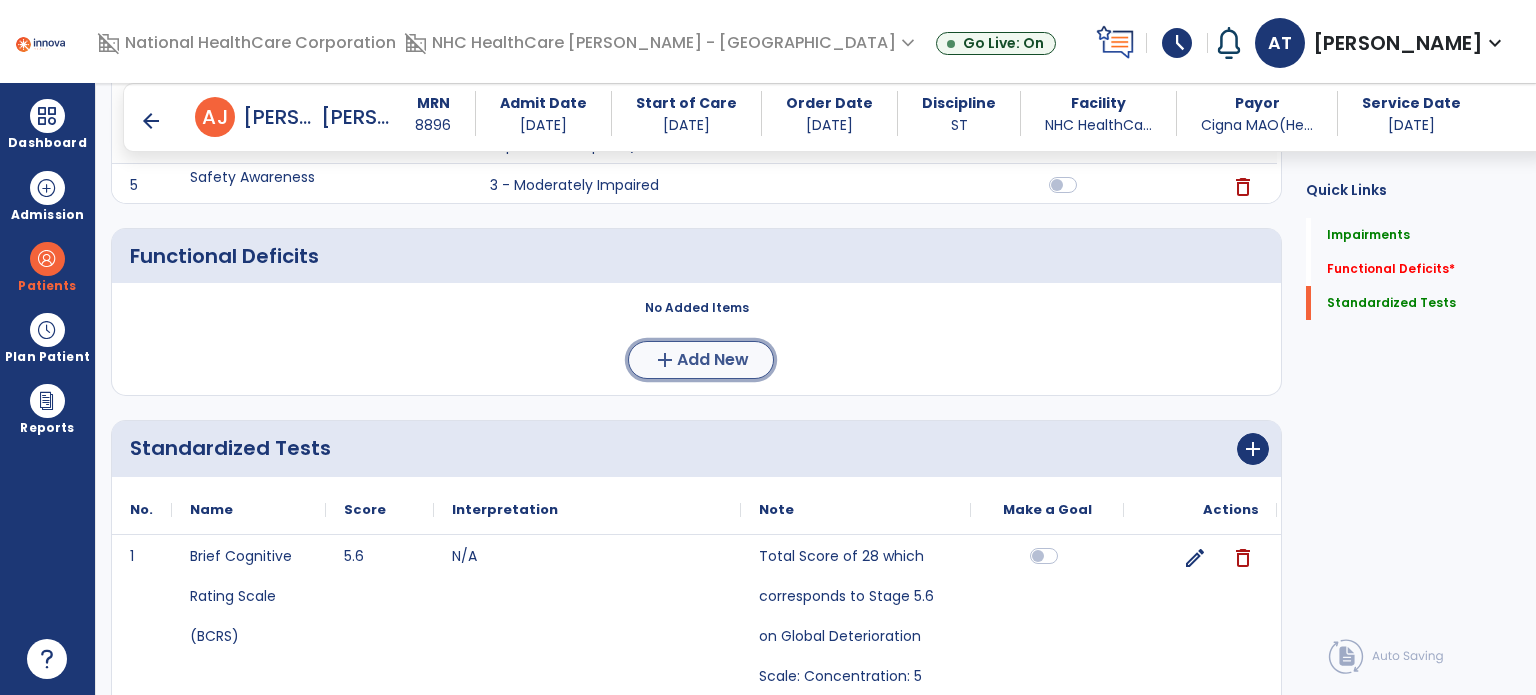 click on "add" 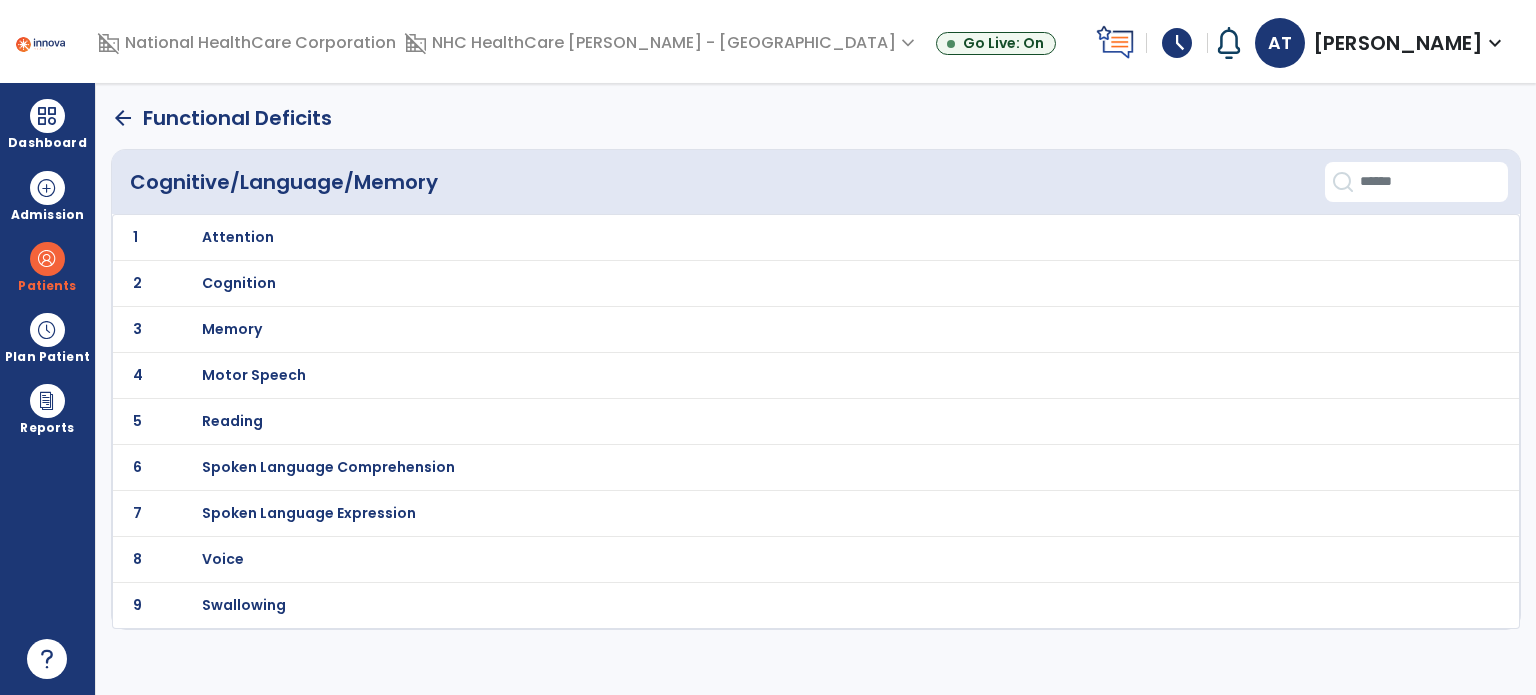 scroll, scrollTop: 0, scrollLeft: 0, axis: both 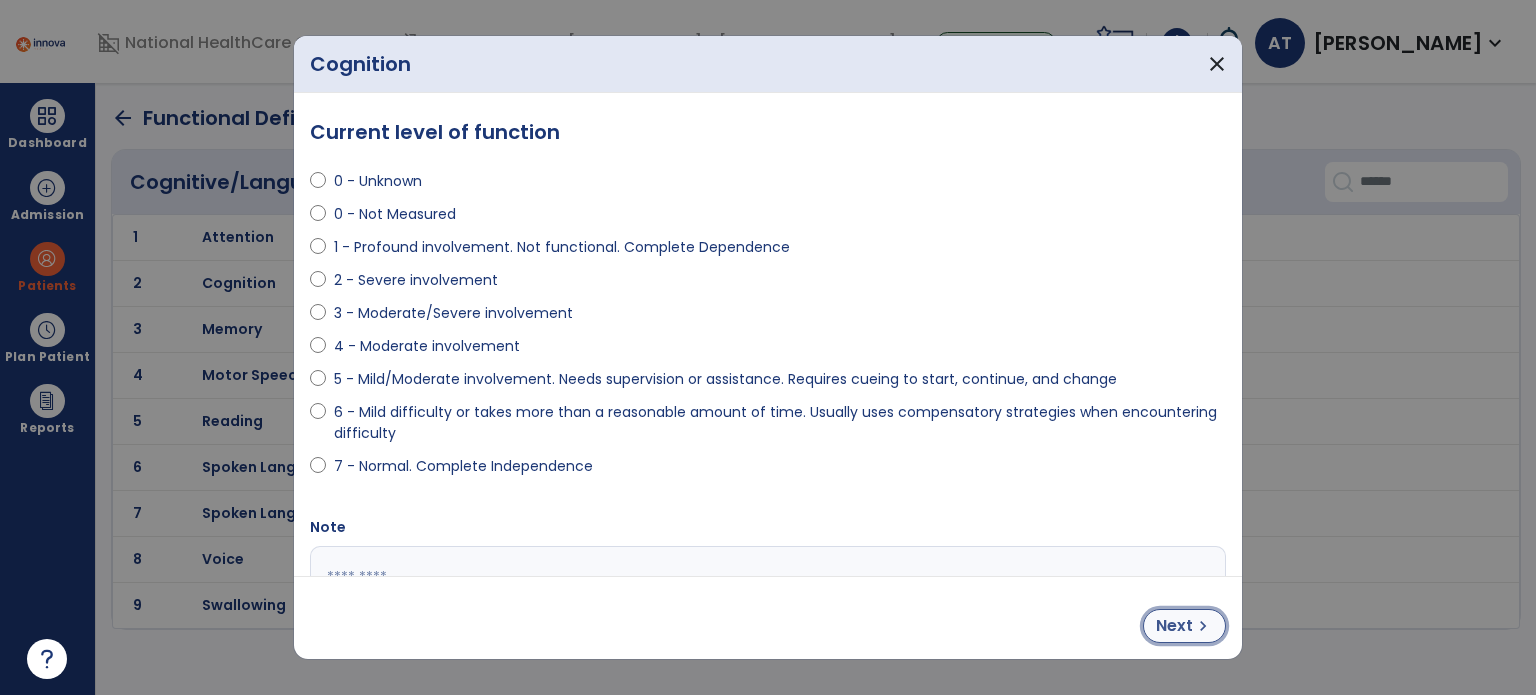 click on "Next" at bounding box center [1174, 626] 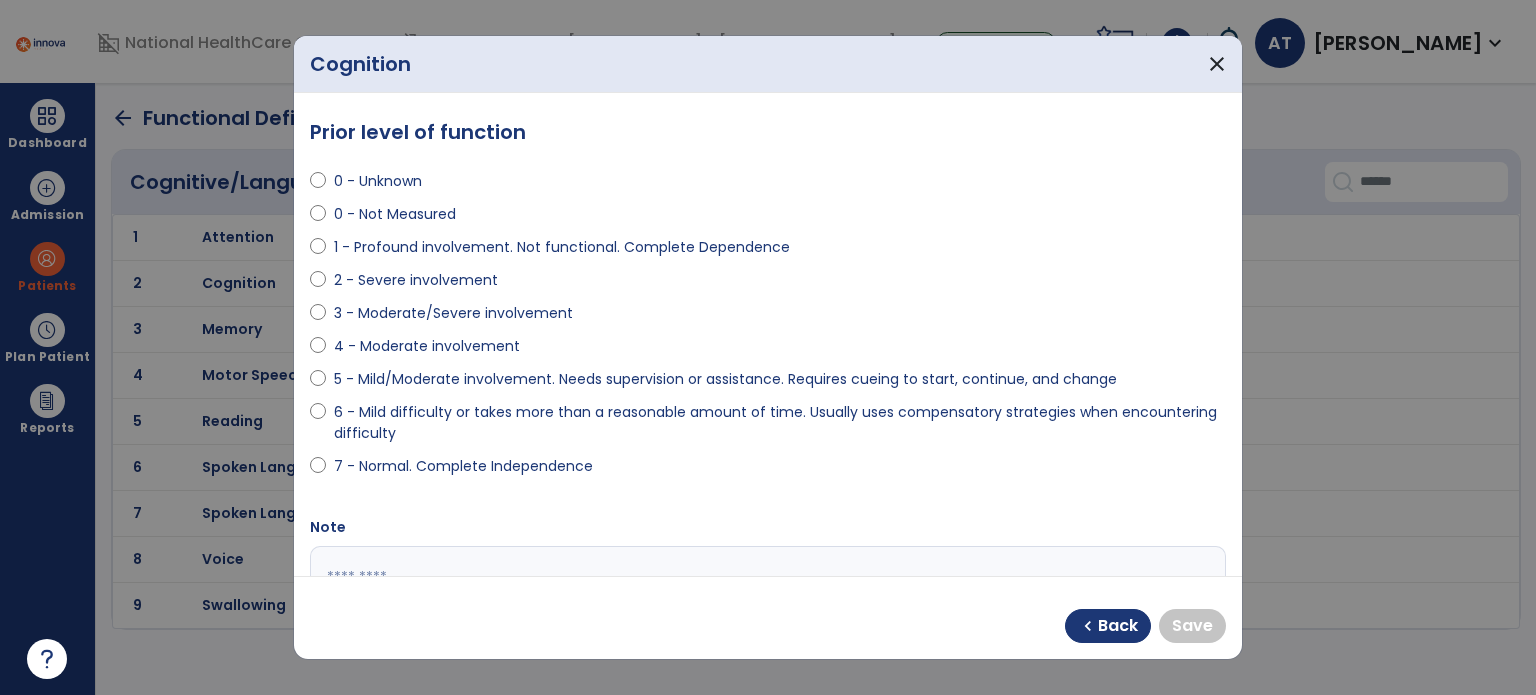 click on "0 - Unknown 0 - Not Measured 1 - Profound involvement. Not functional. Complete Dependence 2 - Severe involvement 3 - Moderate/Severe involvement 4 - Moderate involvement 5 - Mild/Moderate involvement. Needs supervision or assistance. Requires cueing to start, continue, and change 6 - Mild difficulty or takes more than a reasonable amount of time. Usually uses compensatory strategies when encountering difficulty 7 - Normal. Complete Independence" at bounding box center [768, 316] 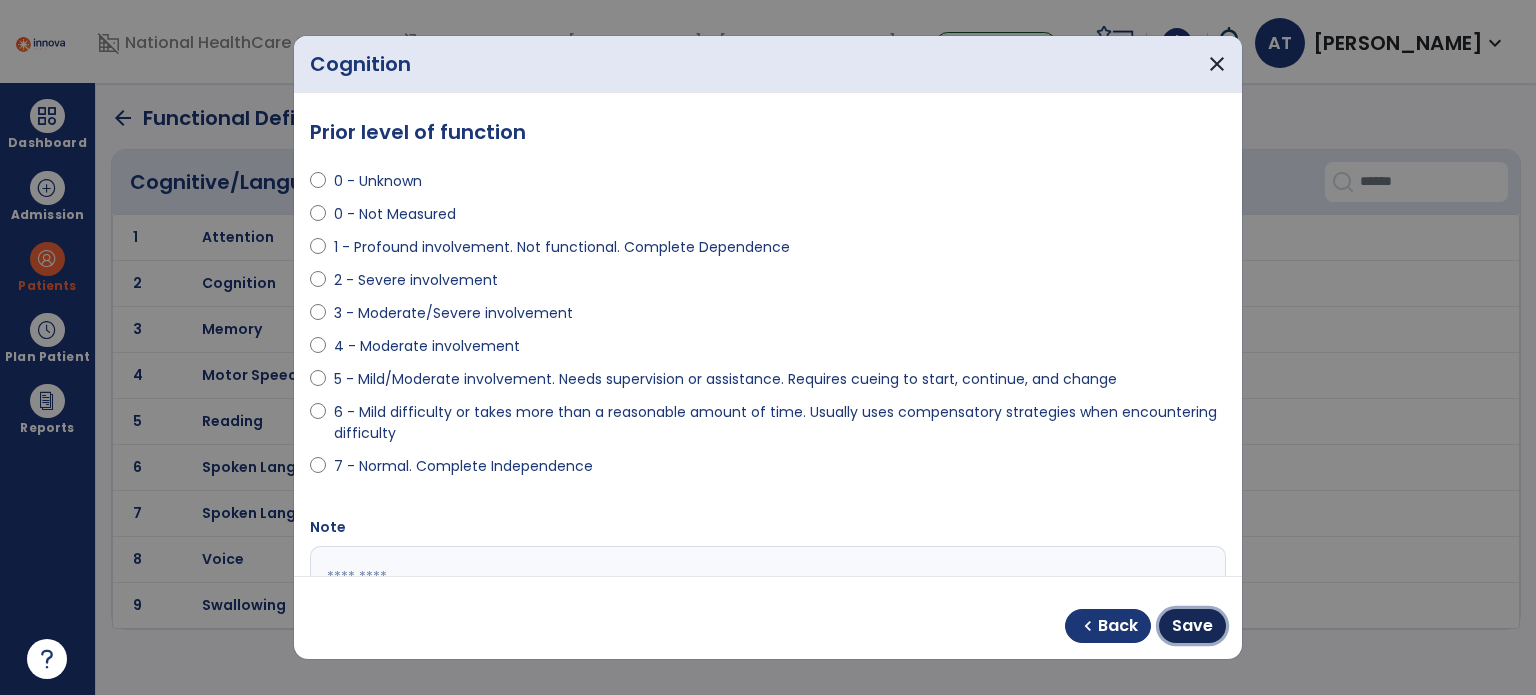 click on "Save" at bounding box center [1192, 626] 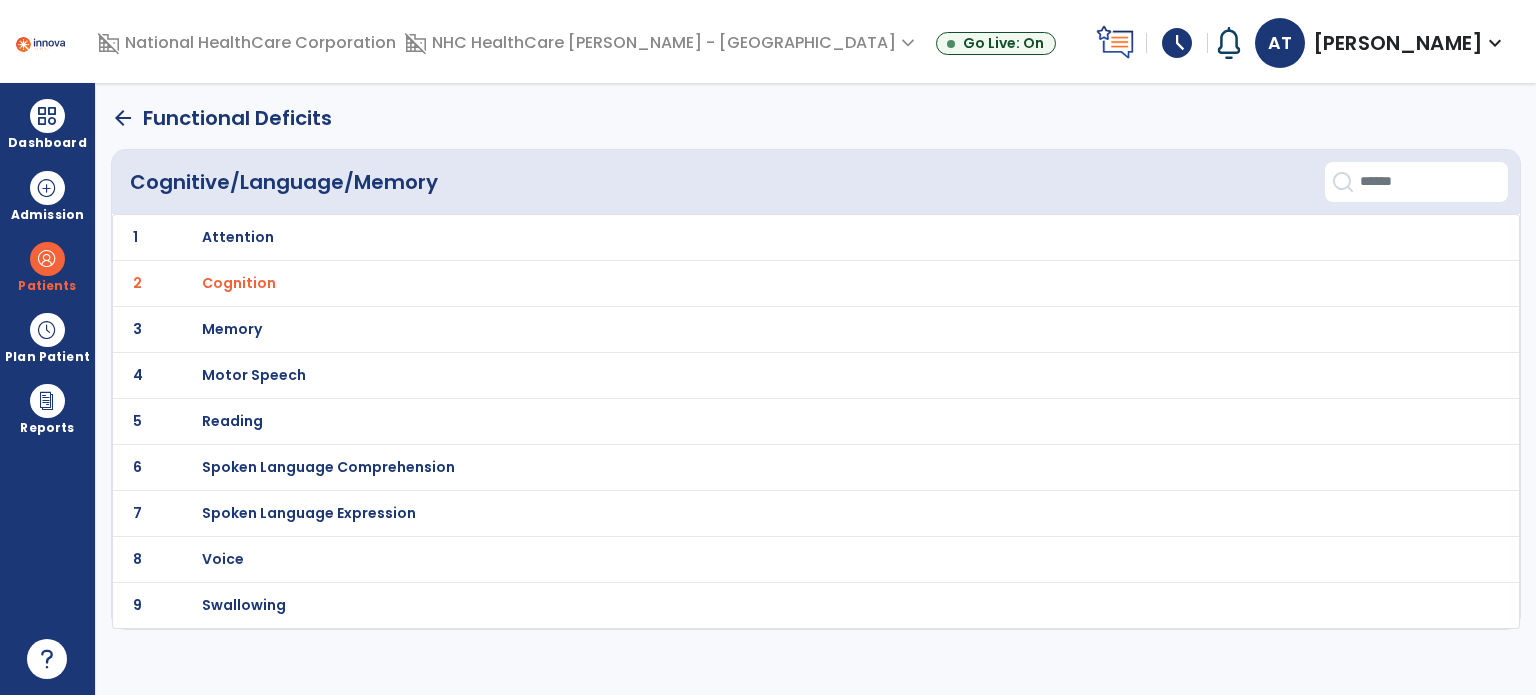 click on "Swallowing" at bounding box center (238, 237) 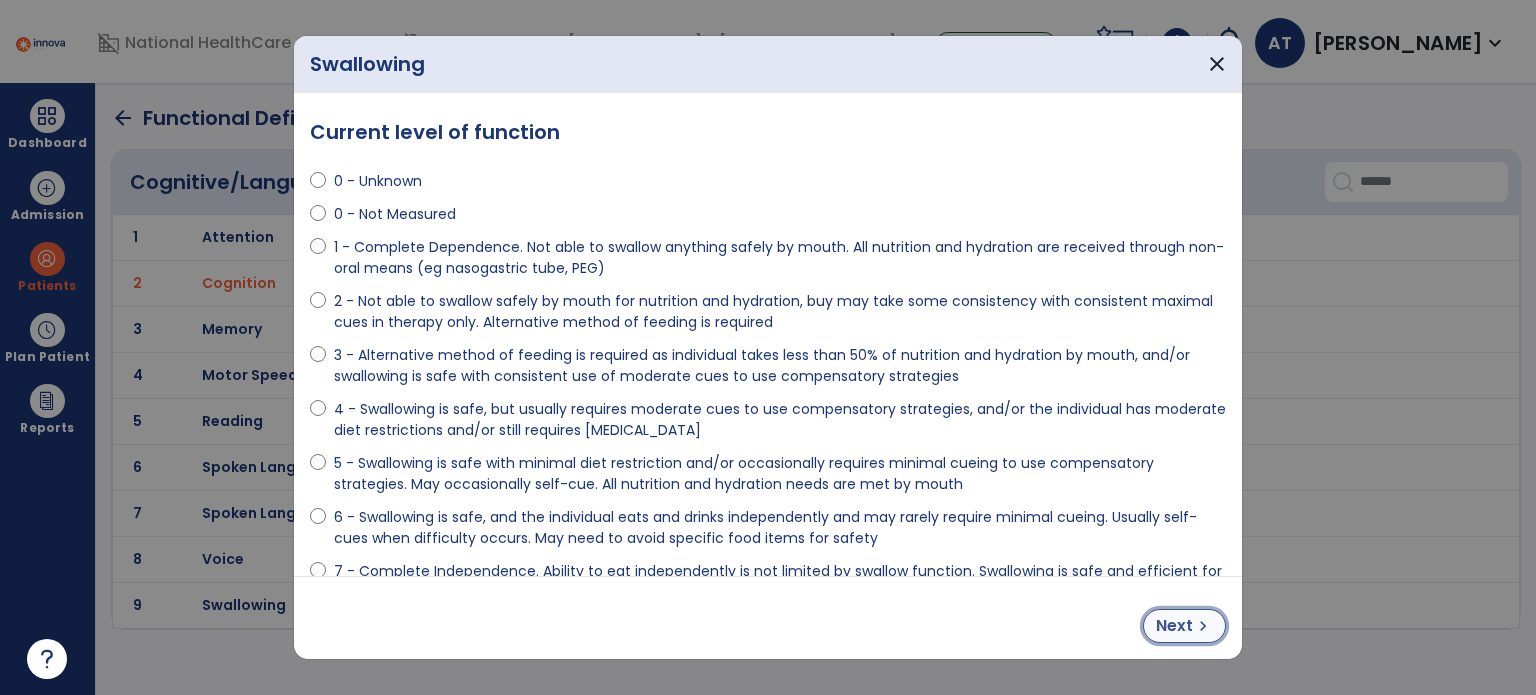 click on "Next" at bounding box center (1174, 626) 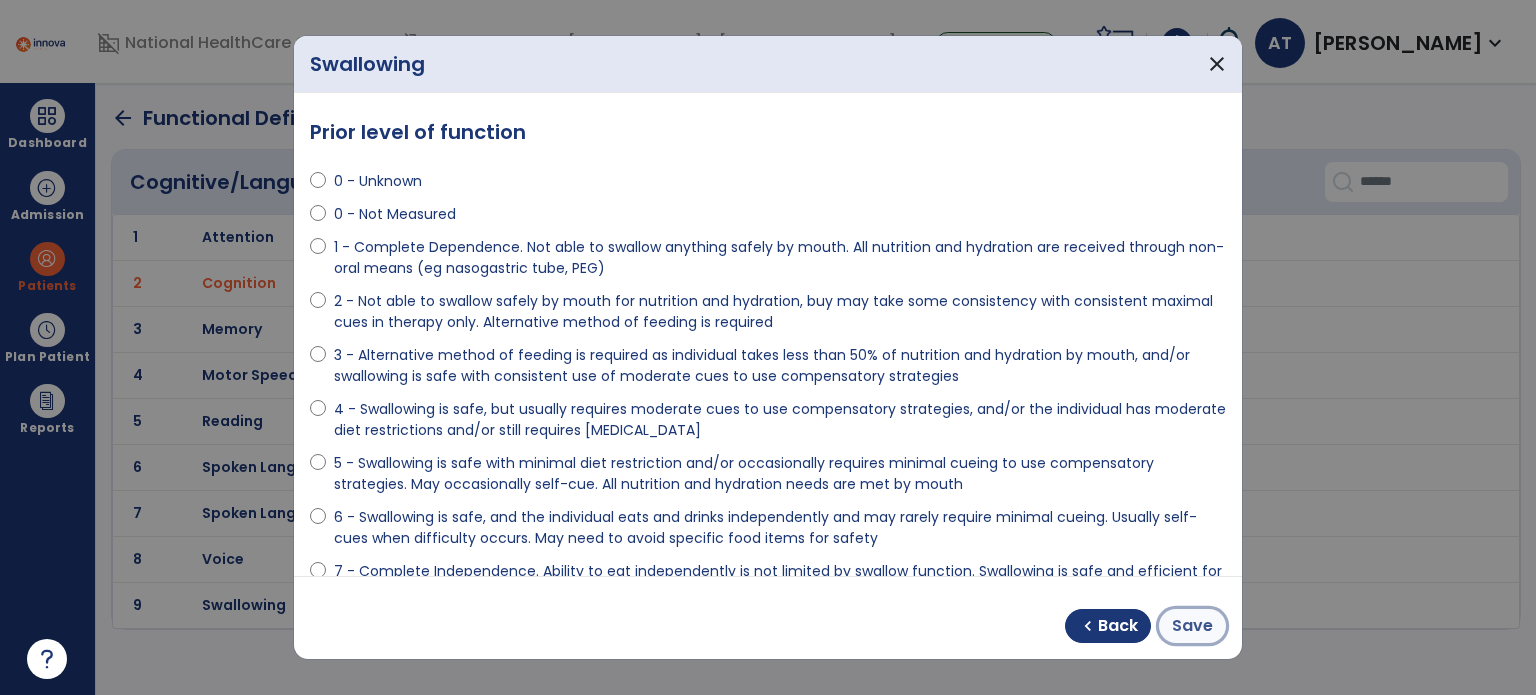 click on "Save" at bounding box center [1192, 626] 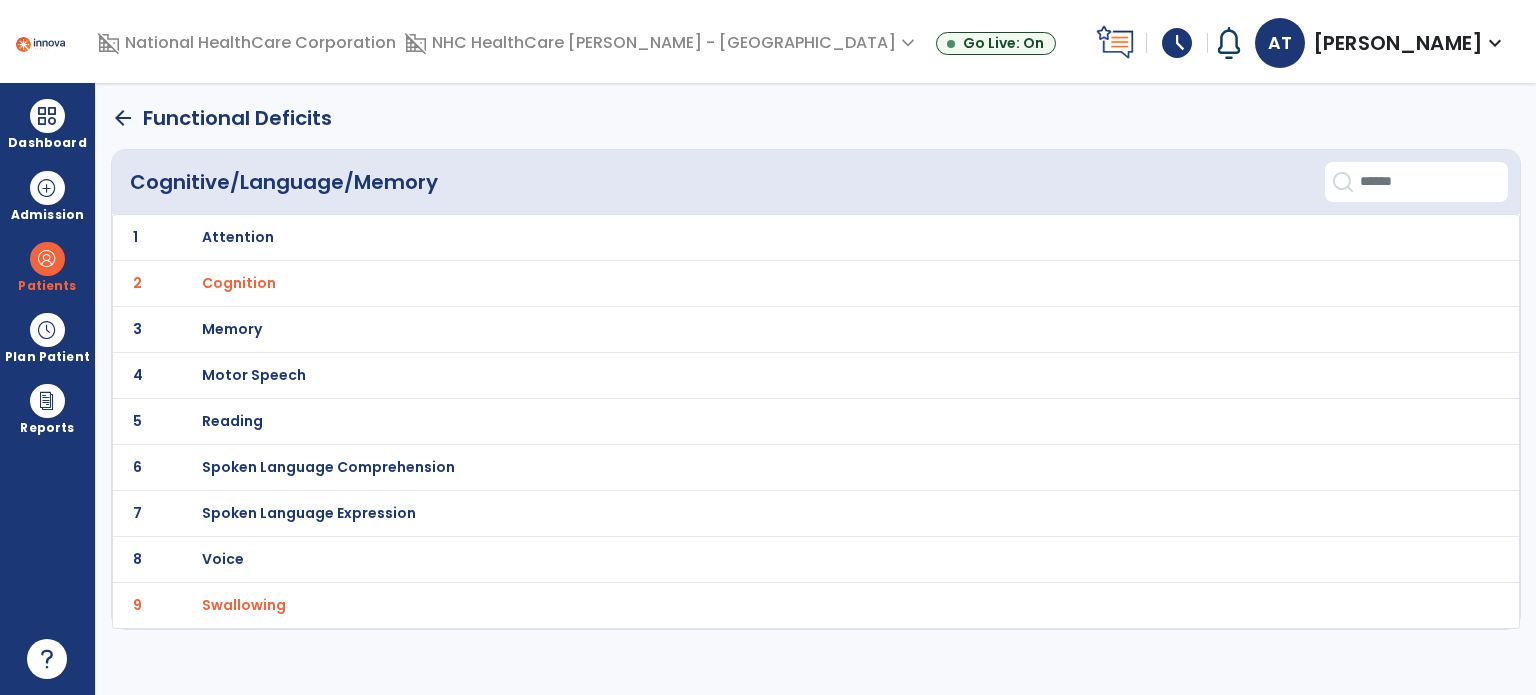 click on "Spoken Language Comprehension" at bounding box center [238, 237] 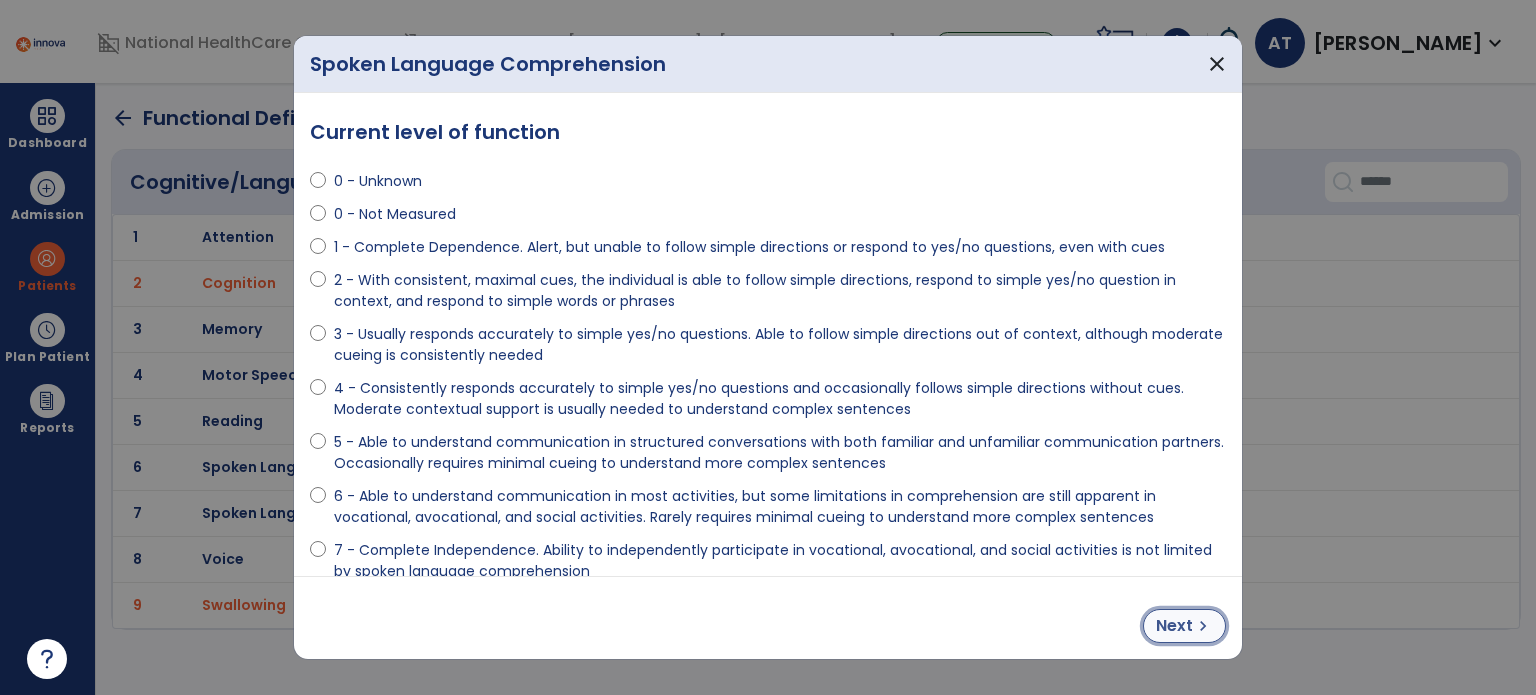 click on "Next" at bounding box center (1174, 626) 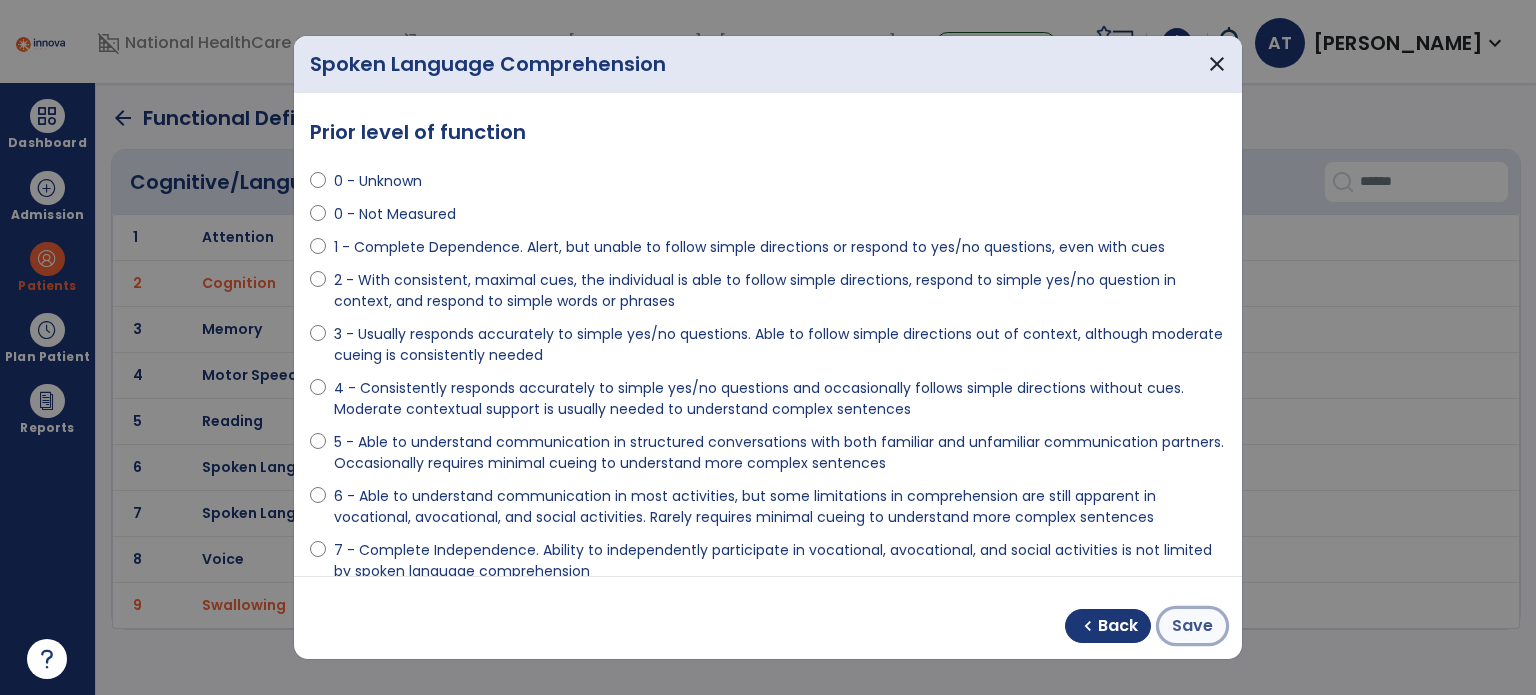 click on "Save" at bounding box center [1192, 626] 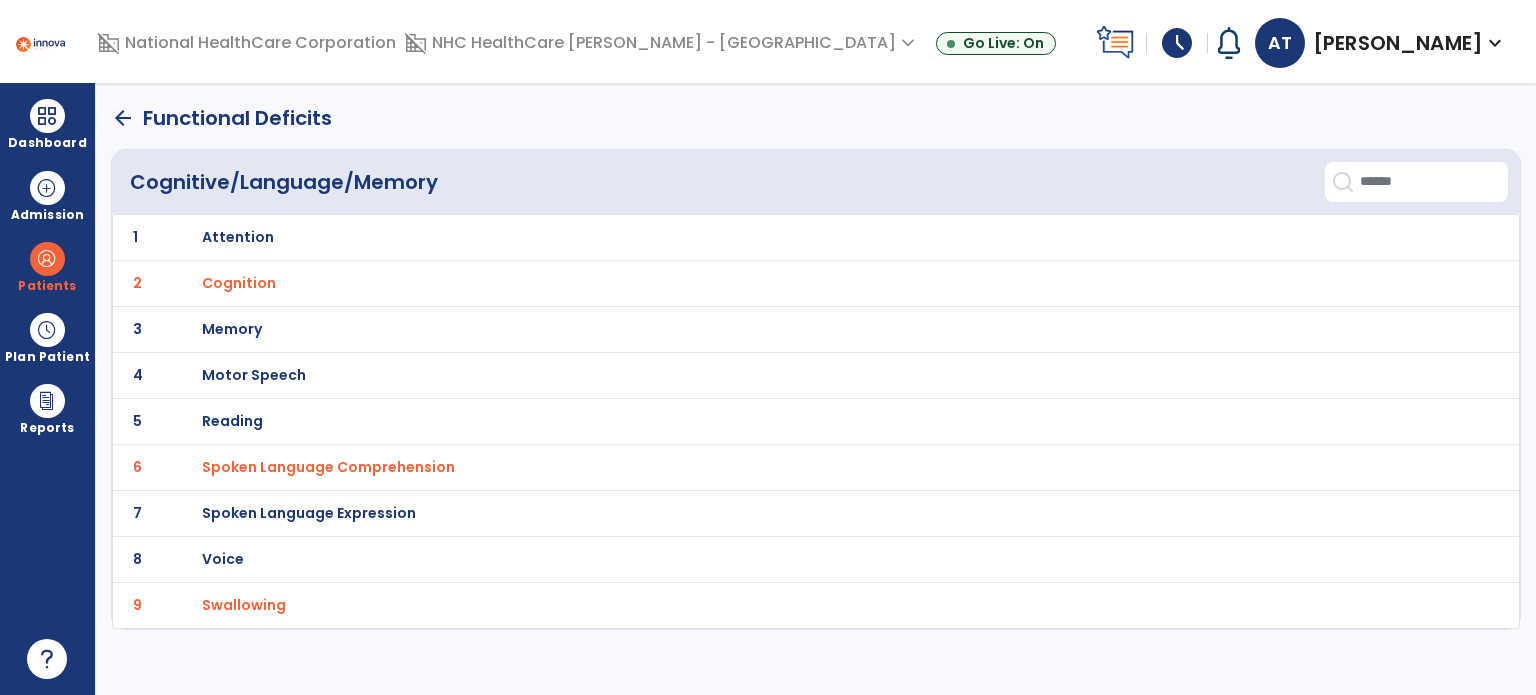 click on "arrow_back" 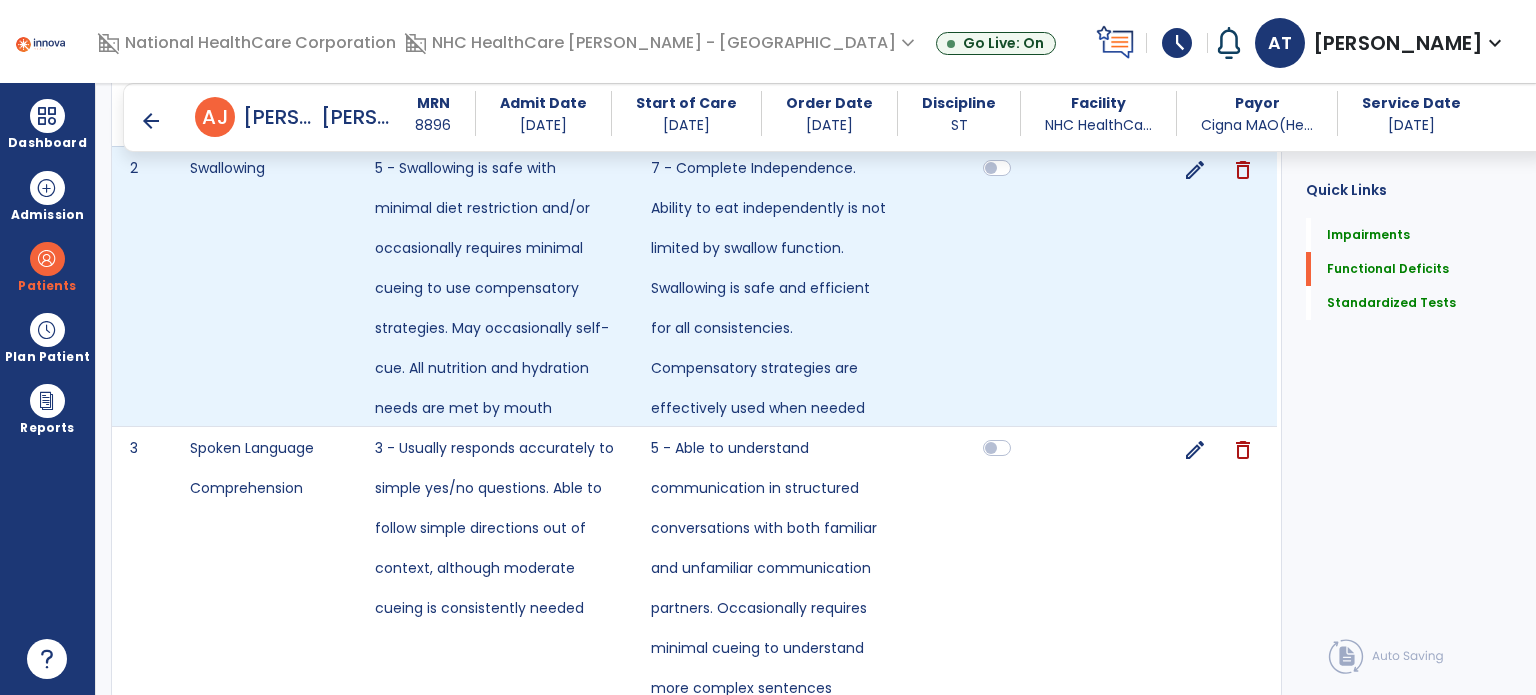 scroll, scrollTop: 857, scrollLeft: 0, axis: vertical 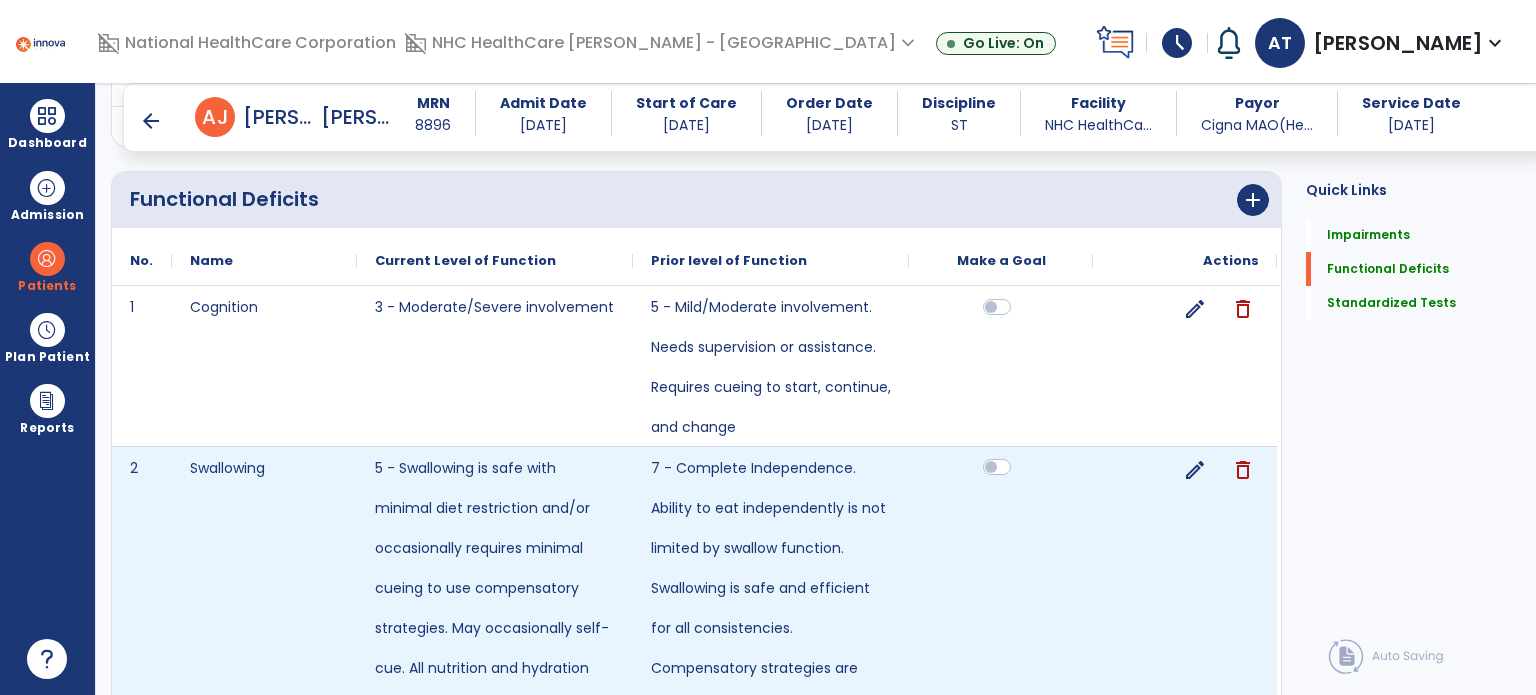 click 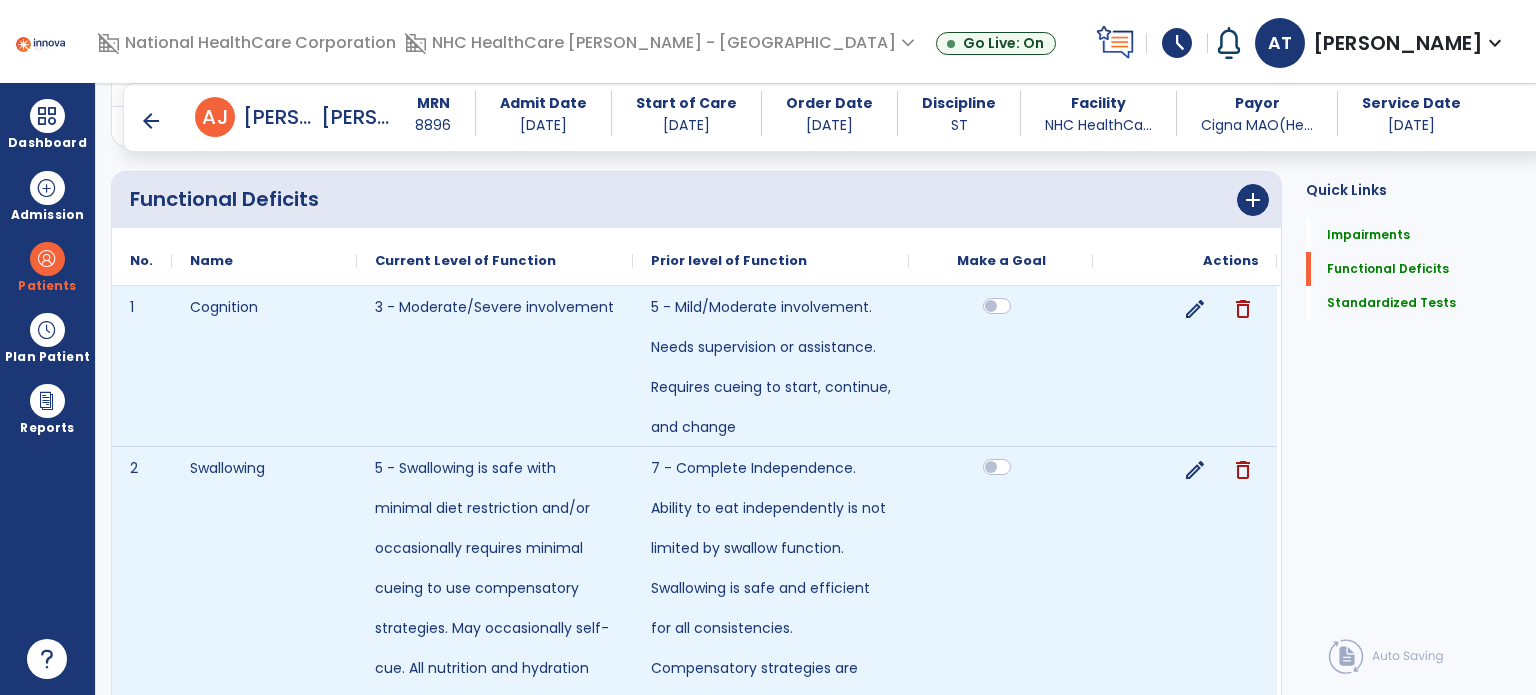 click 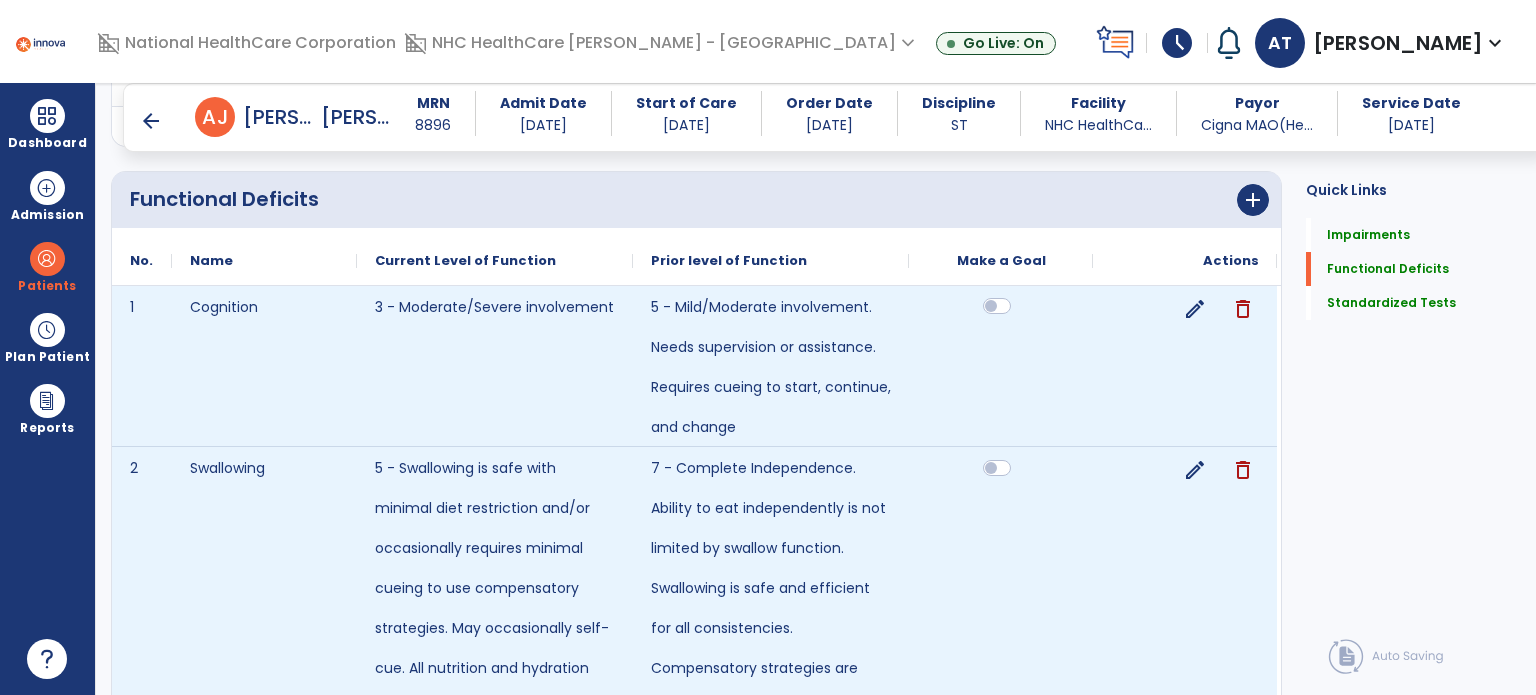 click 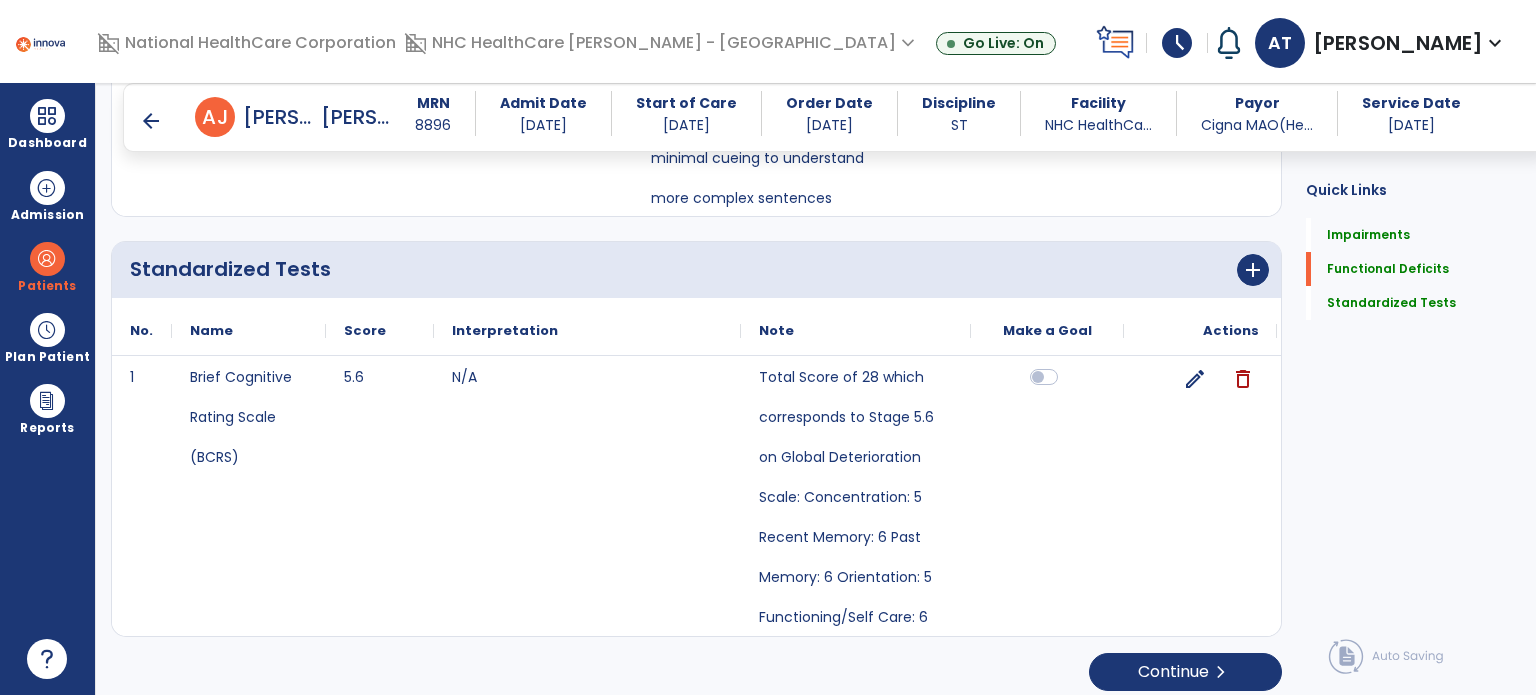 scroll, scrollTop: 1657, scrollLeft: 0, axis: vertical 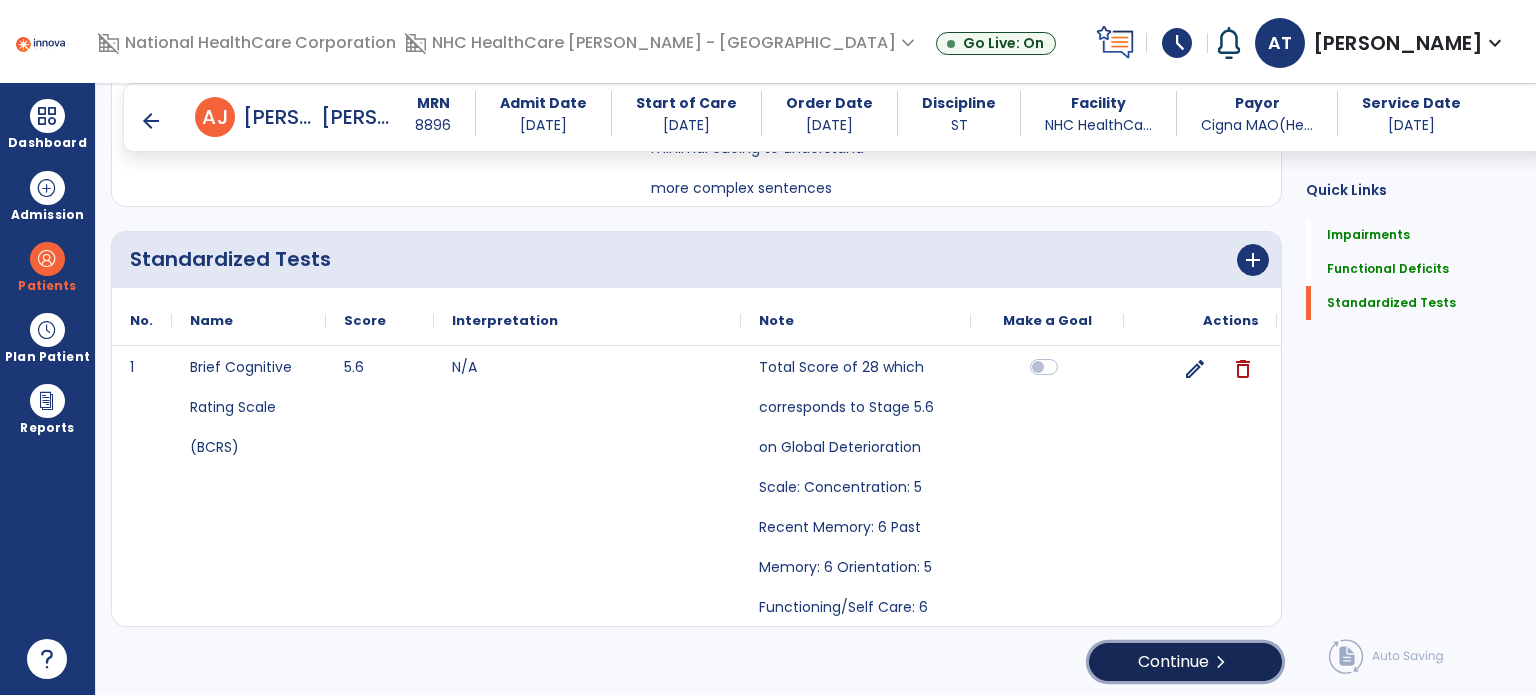 click on "Continue  chevron_right" 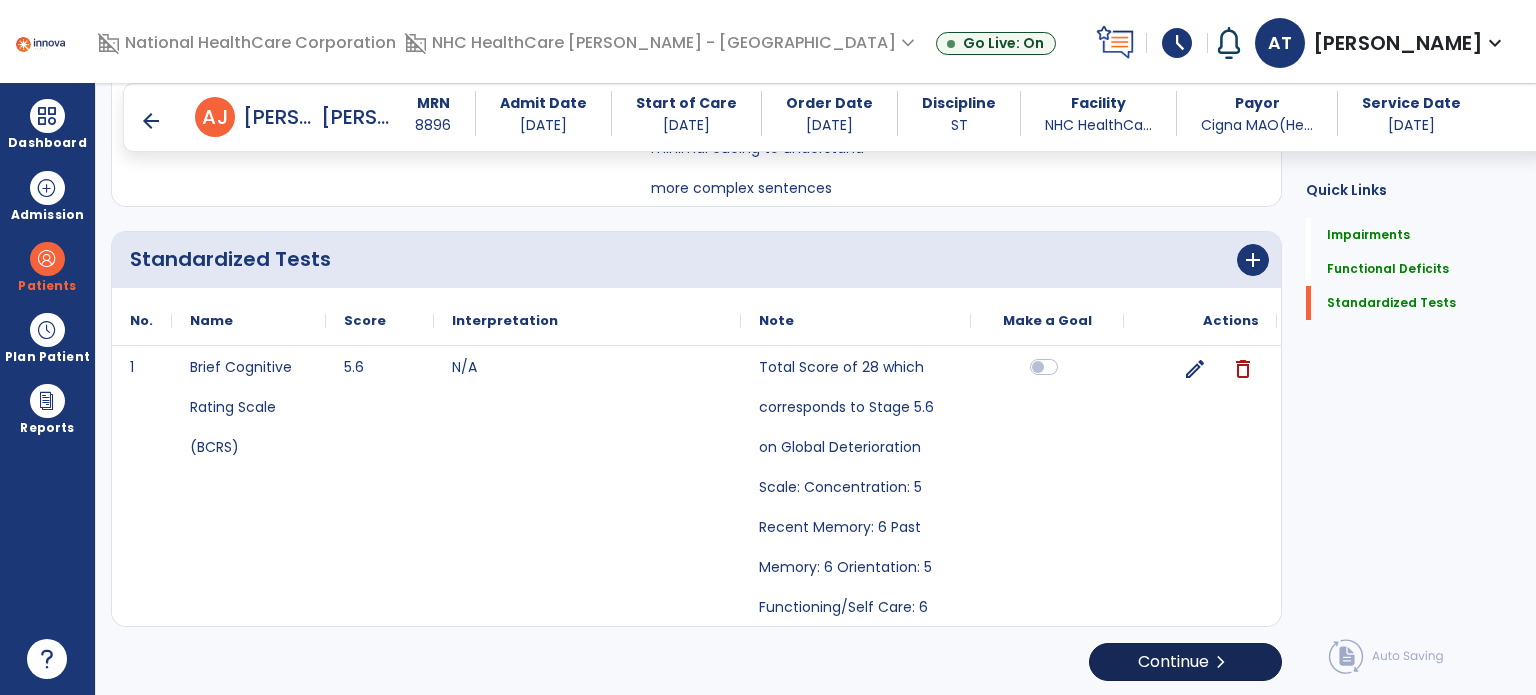 scroll, scrollTop: 0, scrollLeft: 0, axis: both 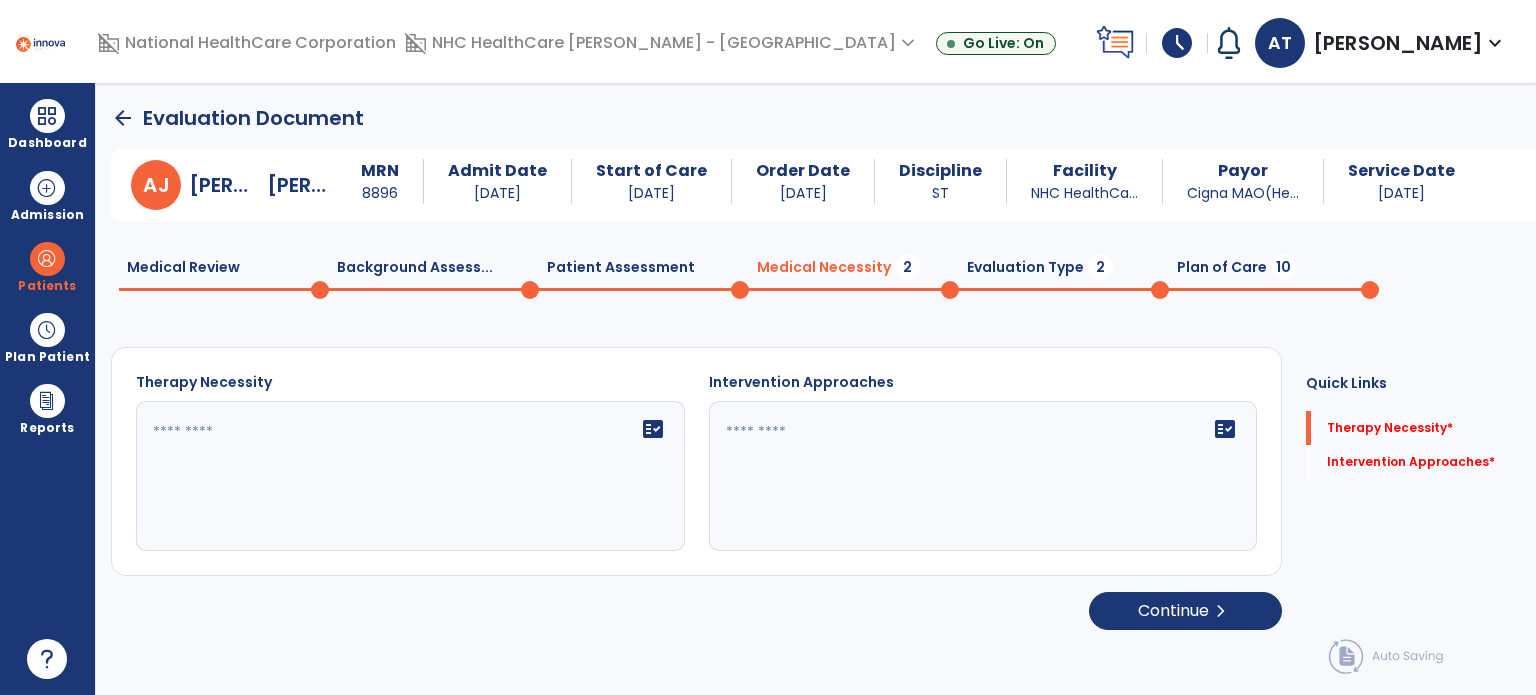 click on "fact_check" 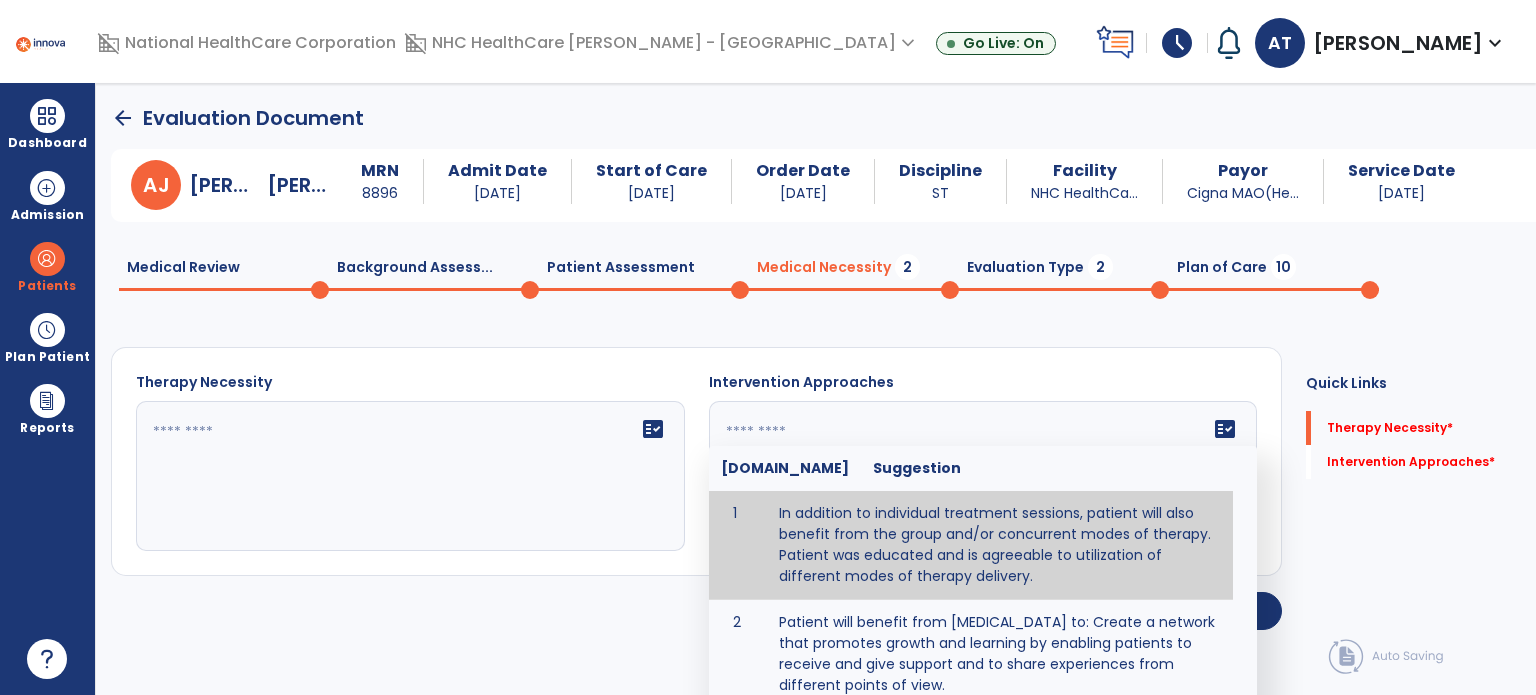 type on "**********" 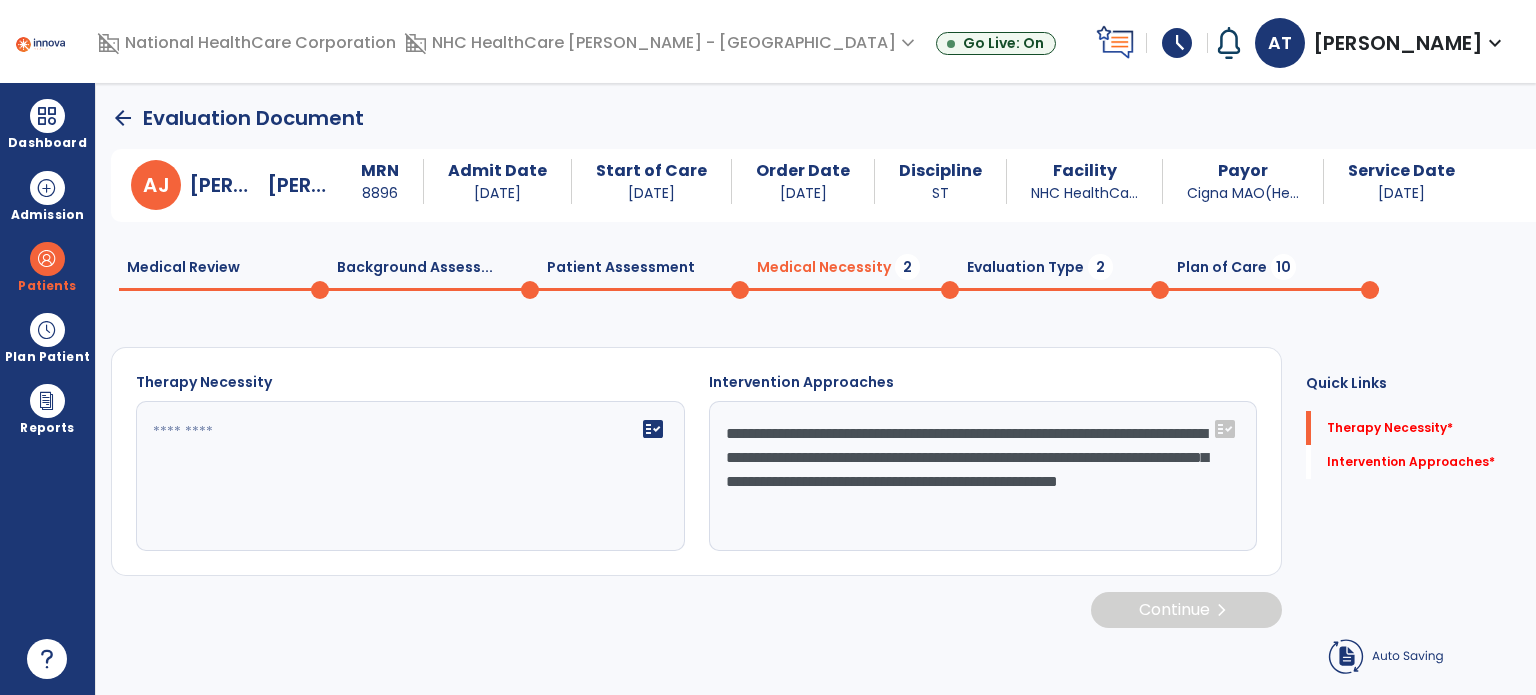 drag, startPoint x: 828, startPoint y: 519, endPoint x: 286, endPoint y: 437, distance: 548.16785 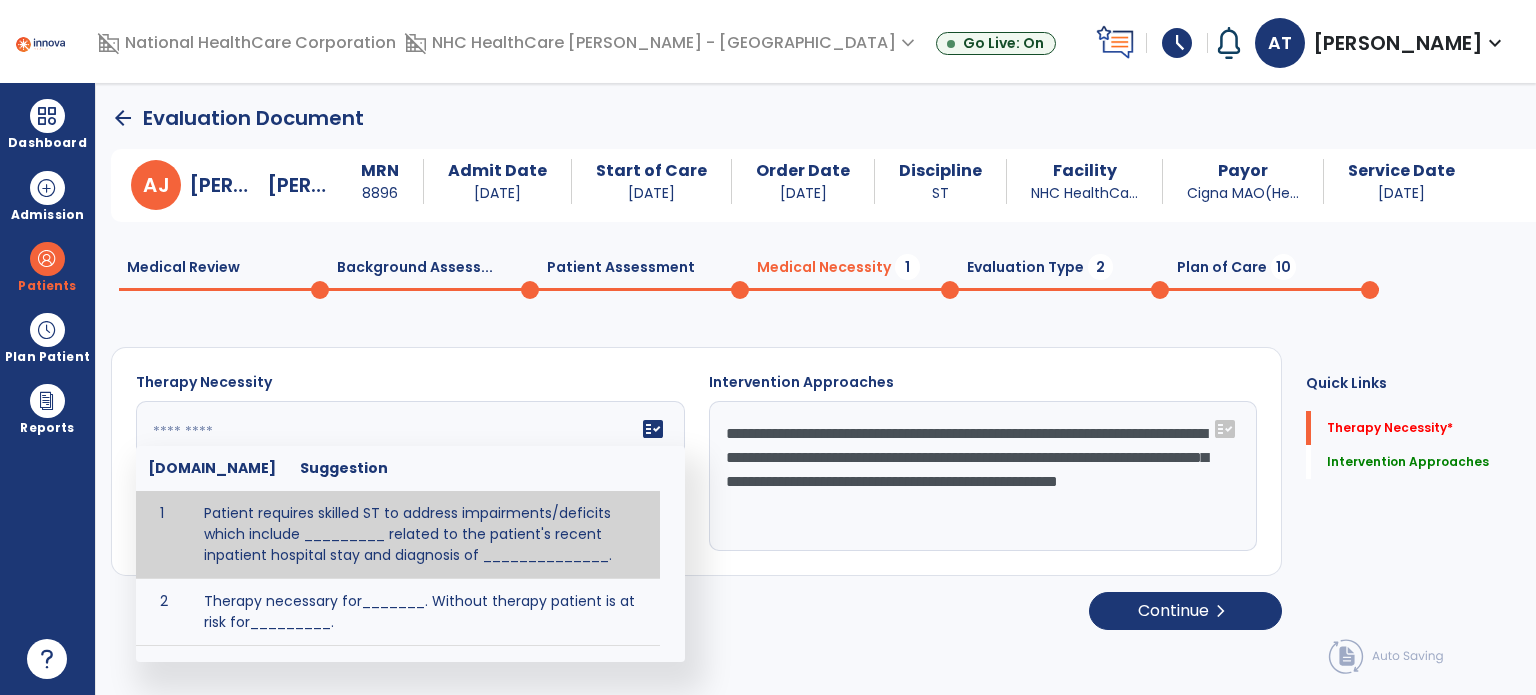 click 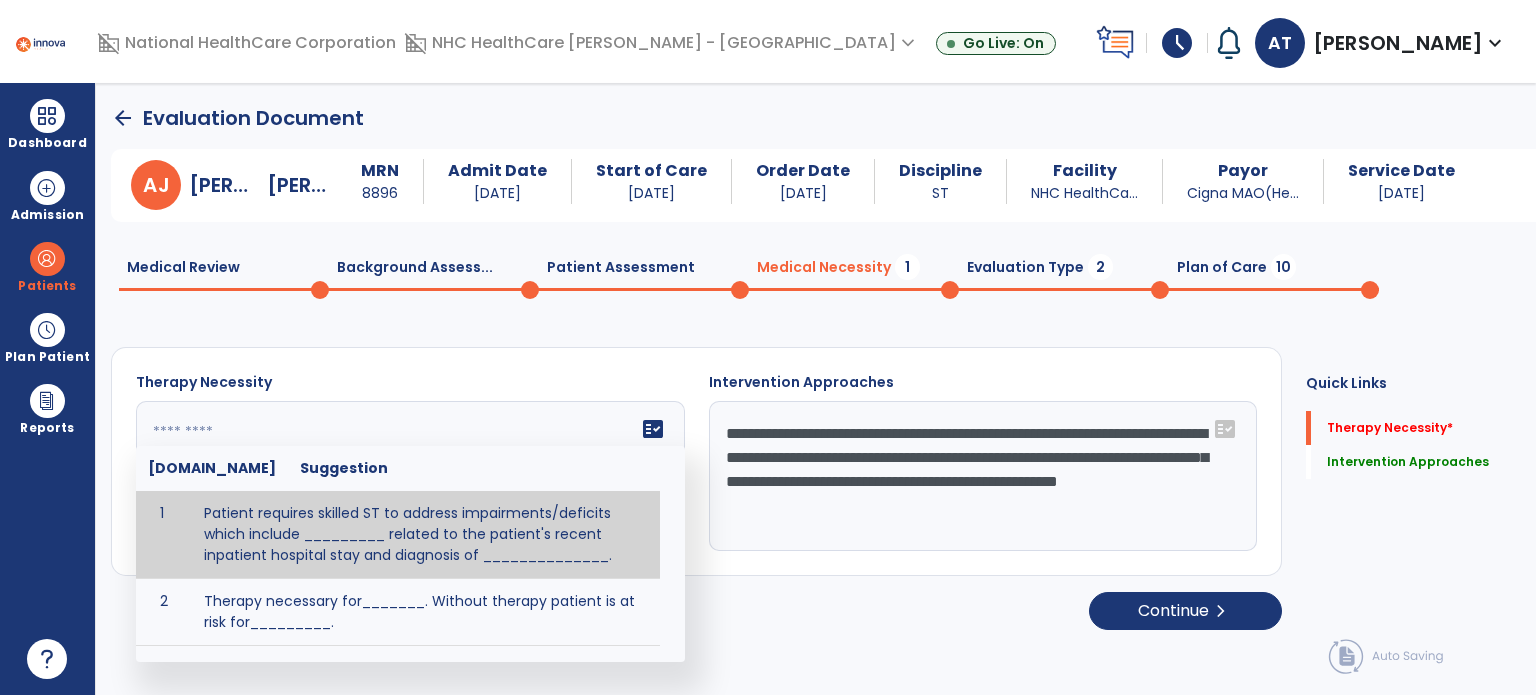 click 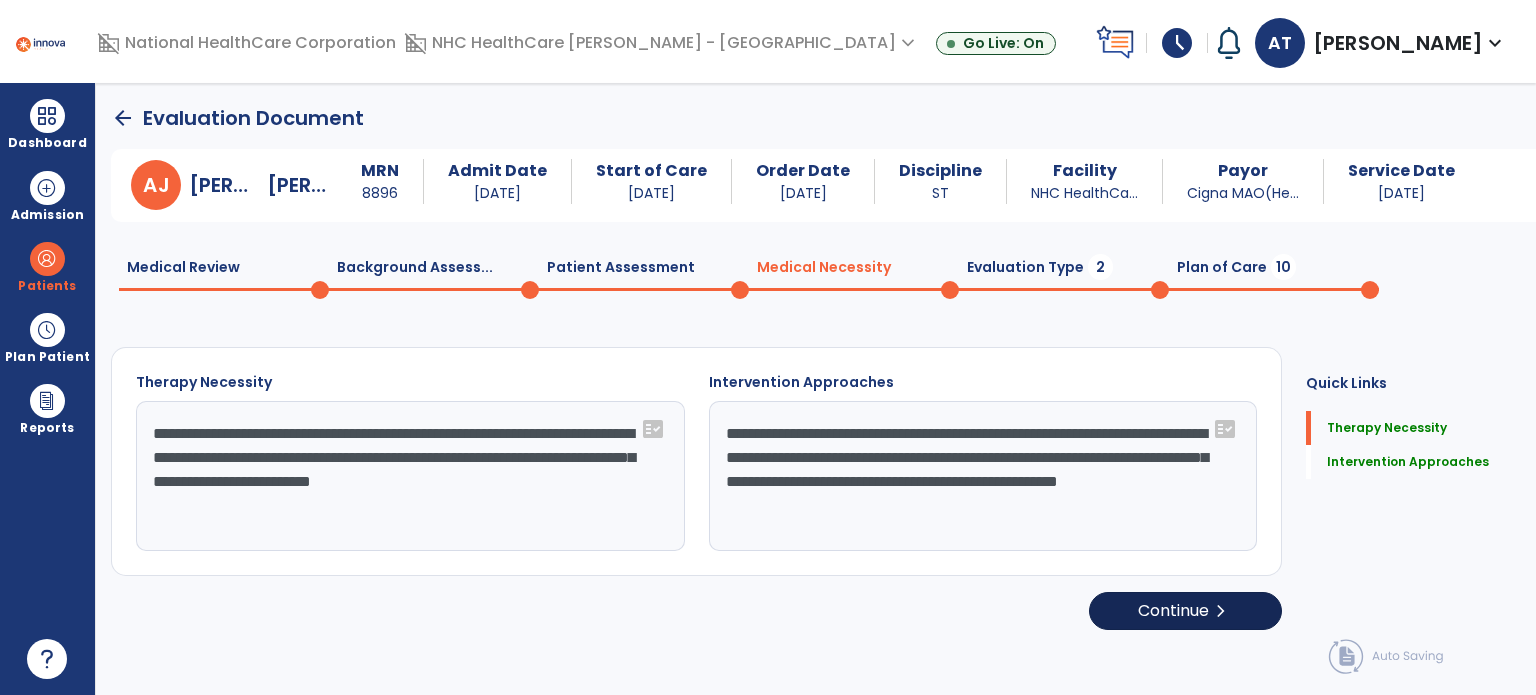 type on "**********" 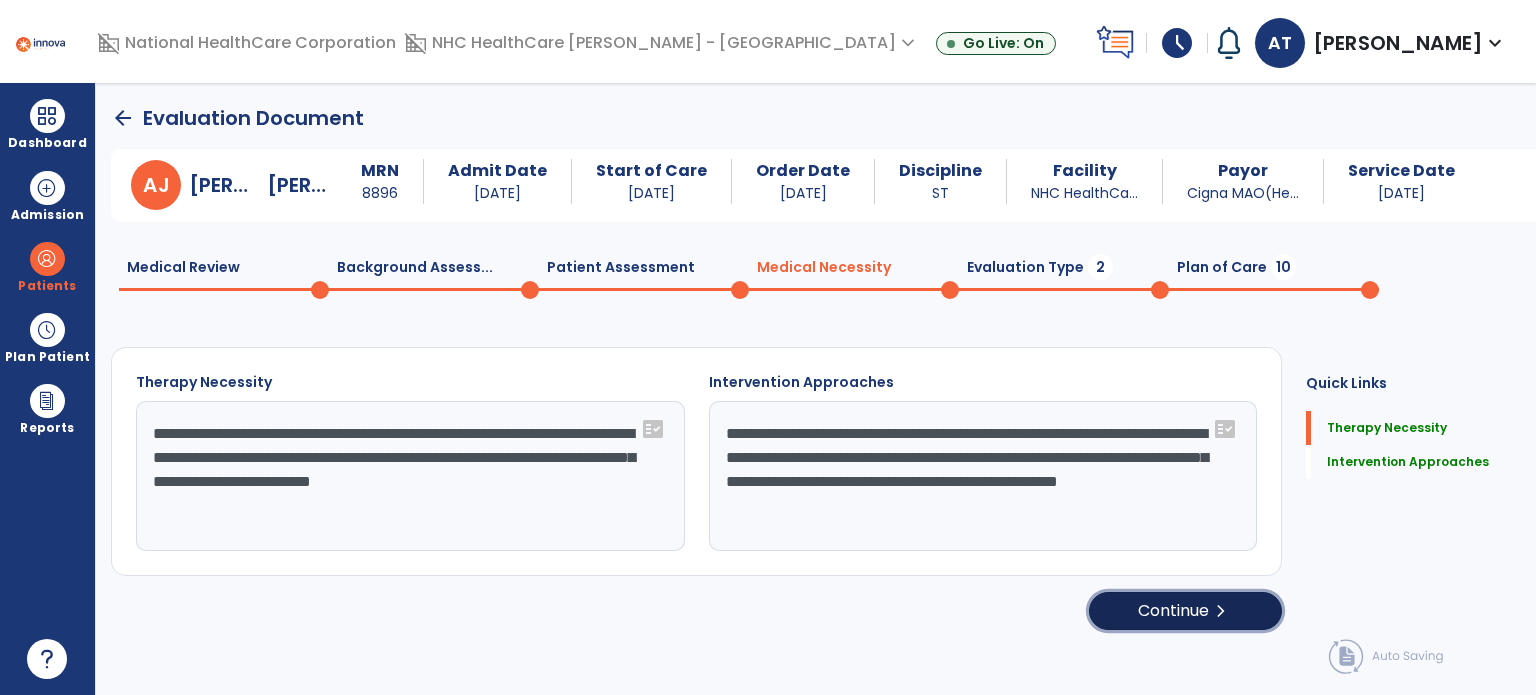 click on "Continue  chevron_right" 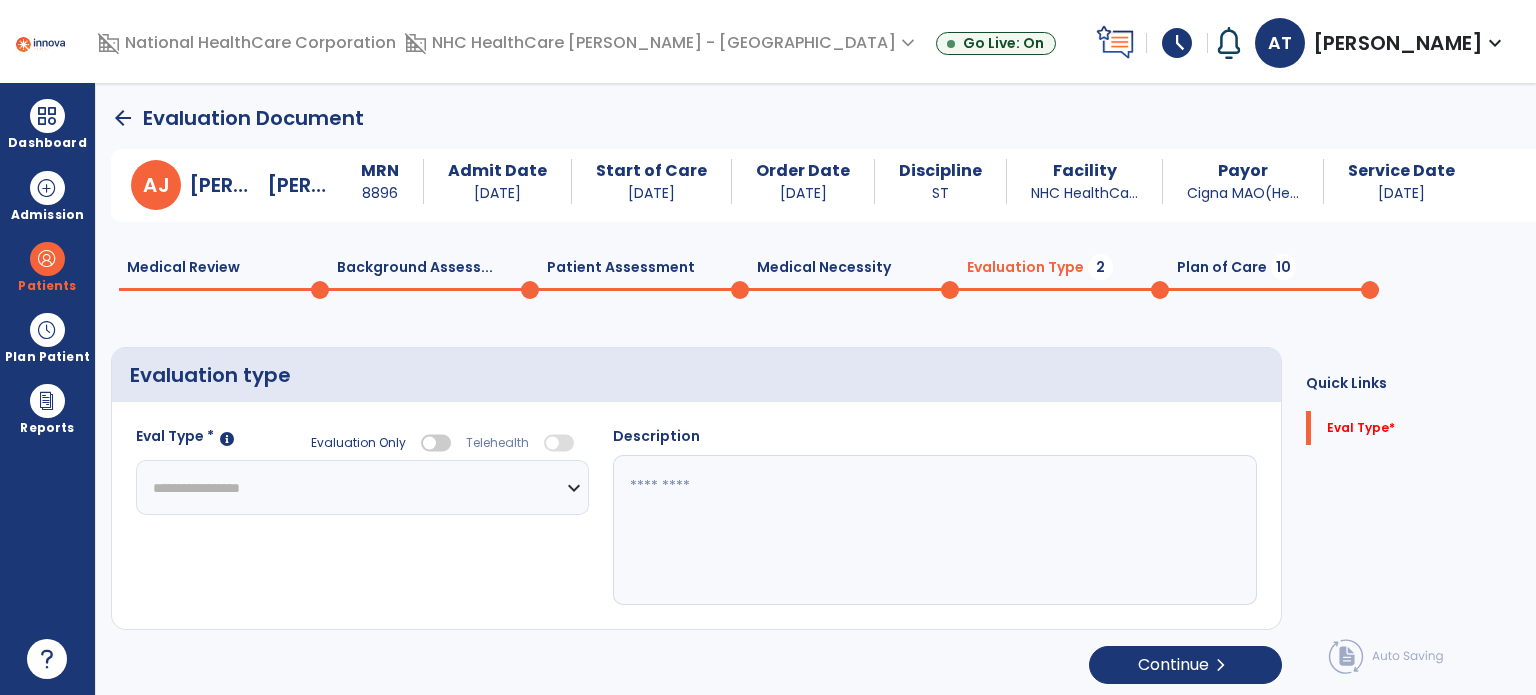 click on "**********" 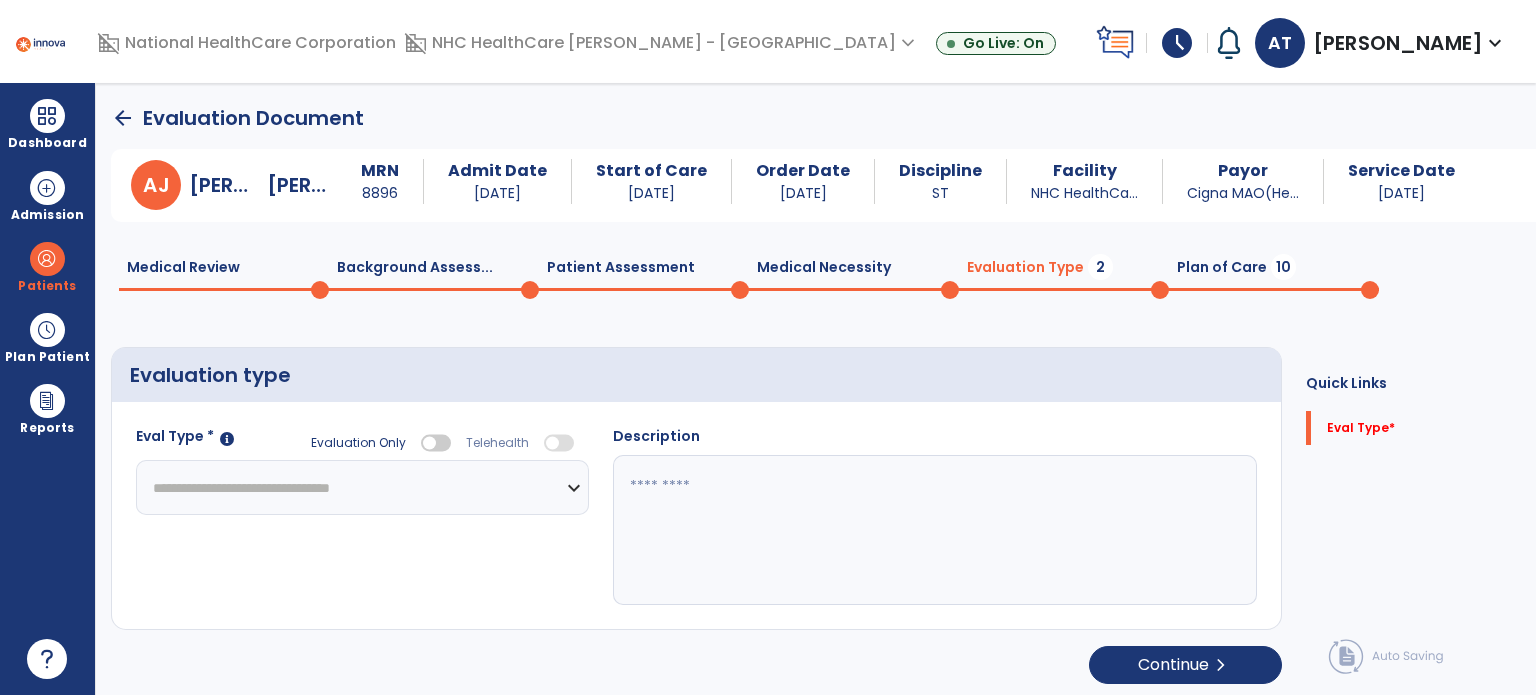 click on "**********" 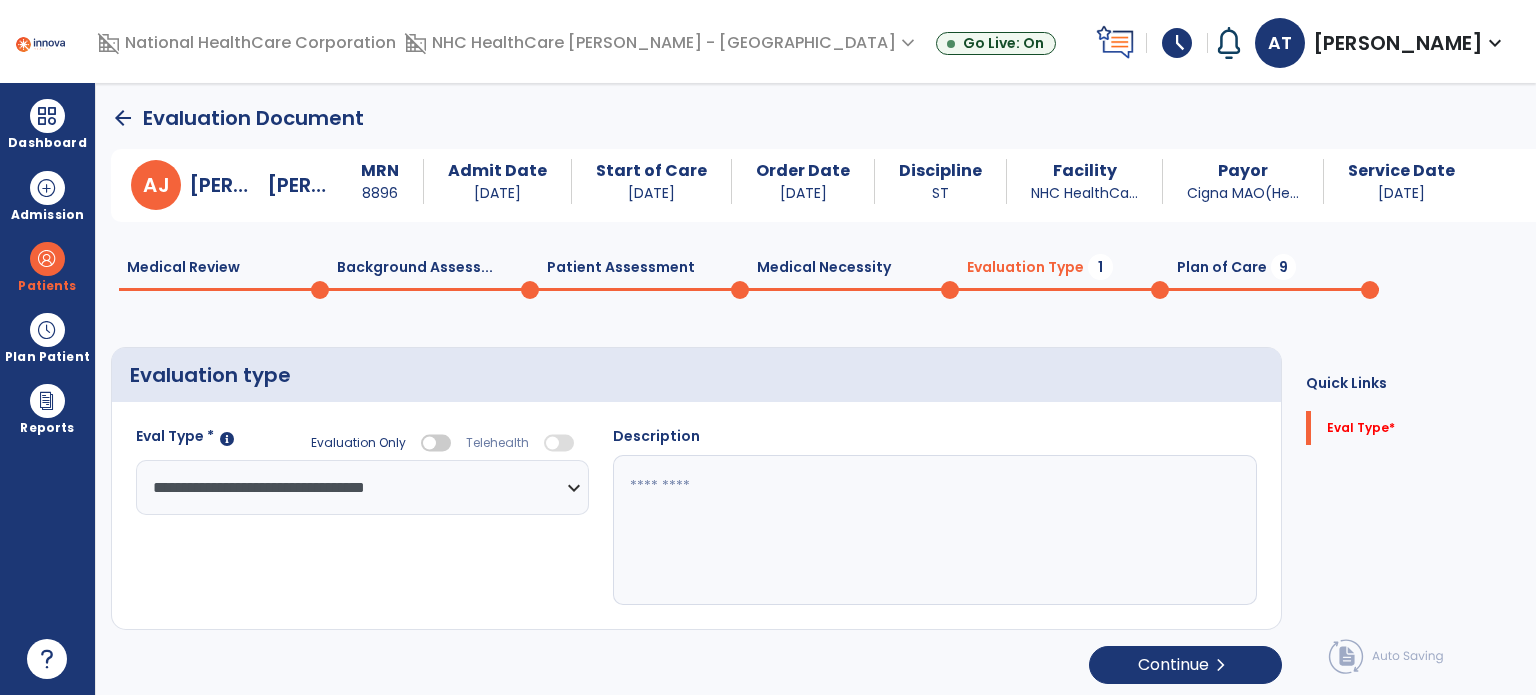 click 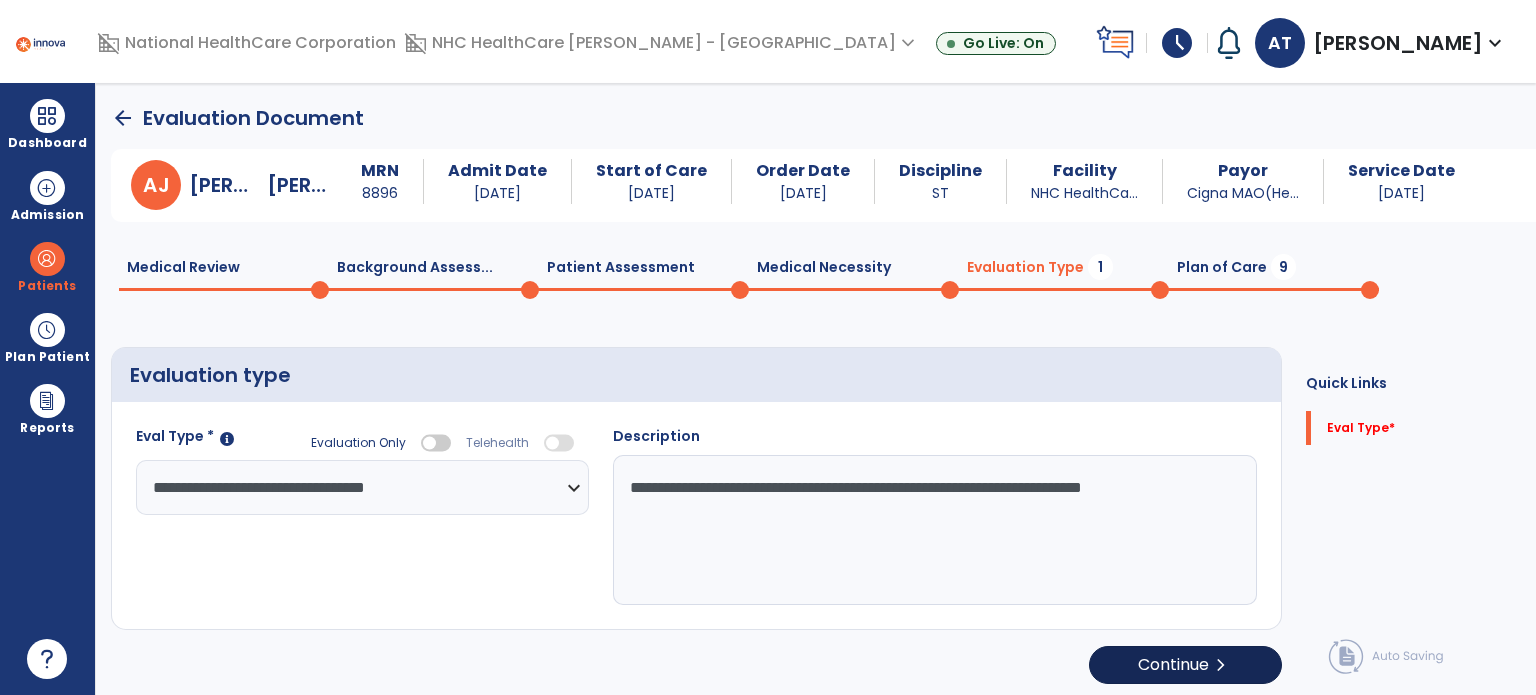 type on "**********" 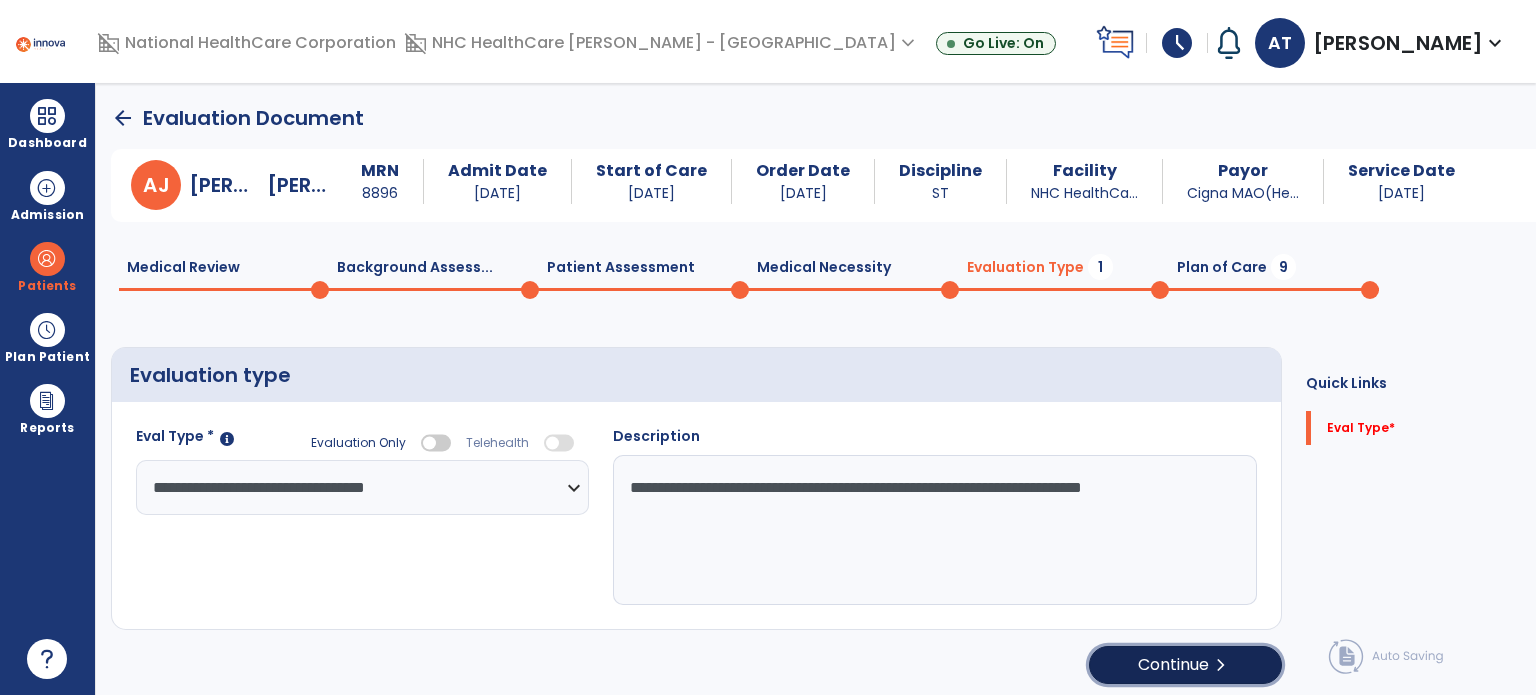 click on "chevron_right" 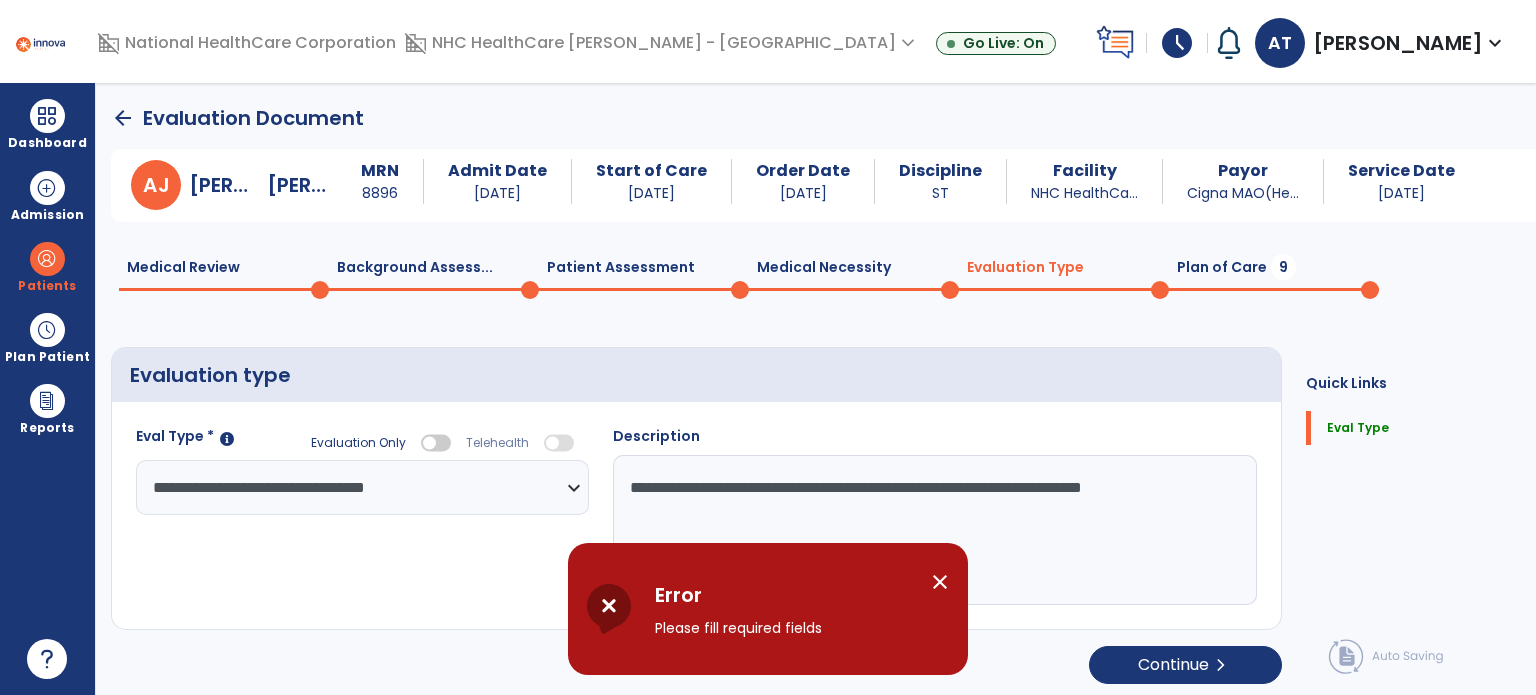 click on "**********" 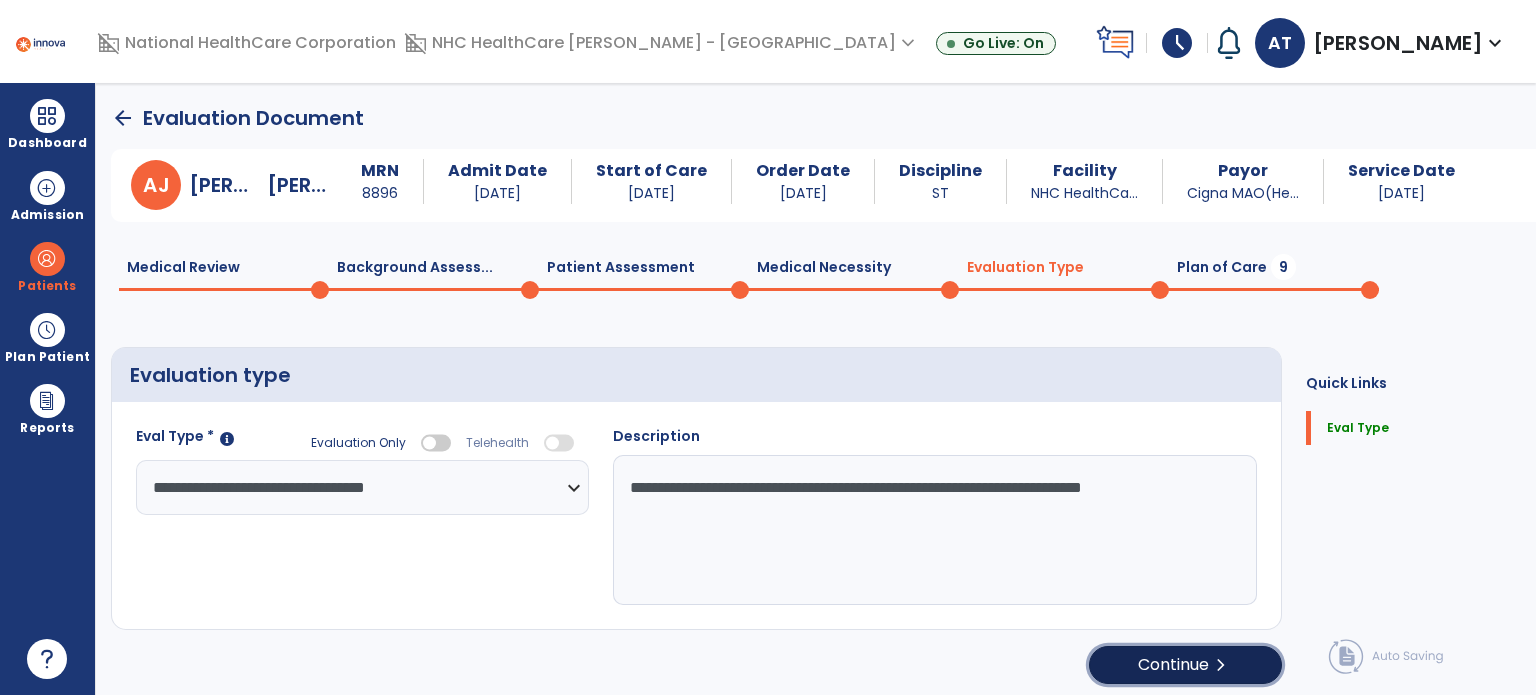 click on "chevron_right" 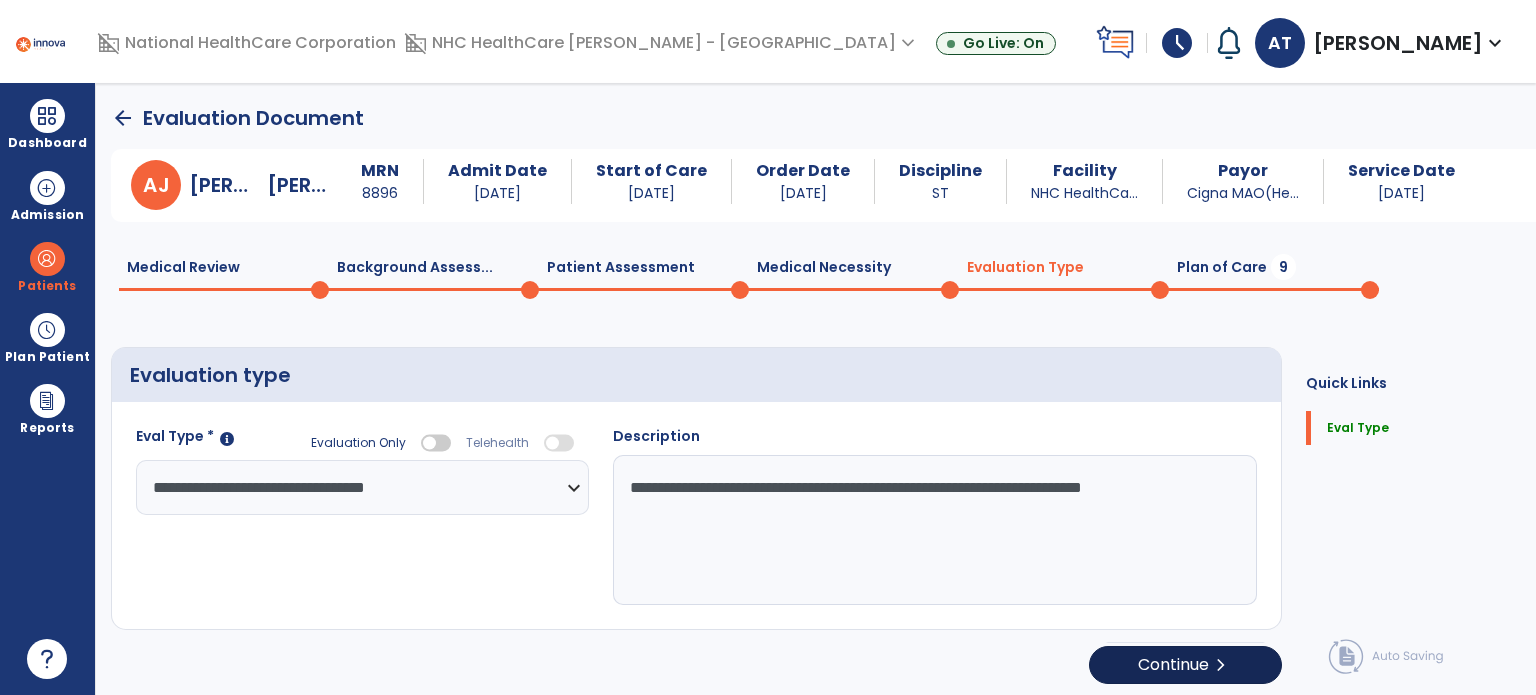 select on "*****" 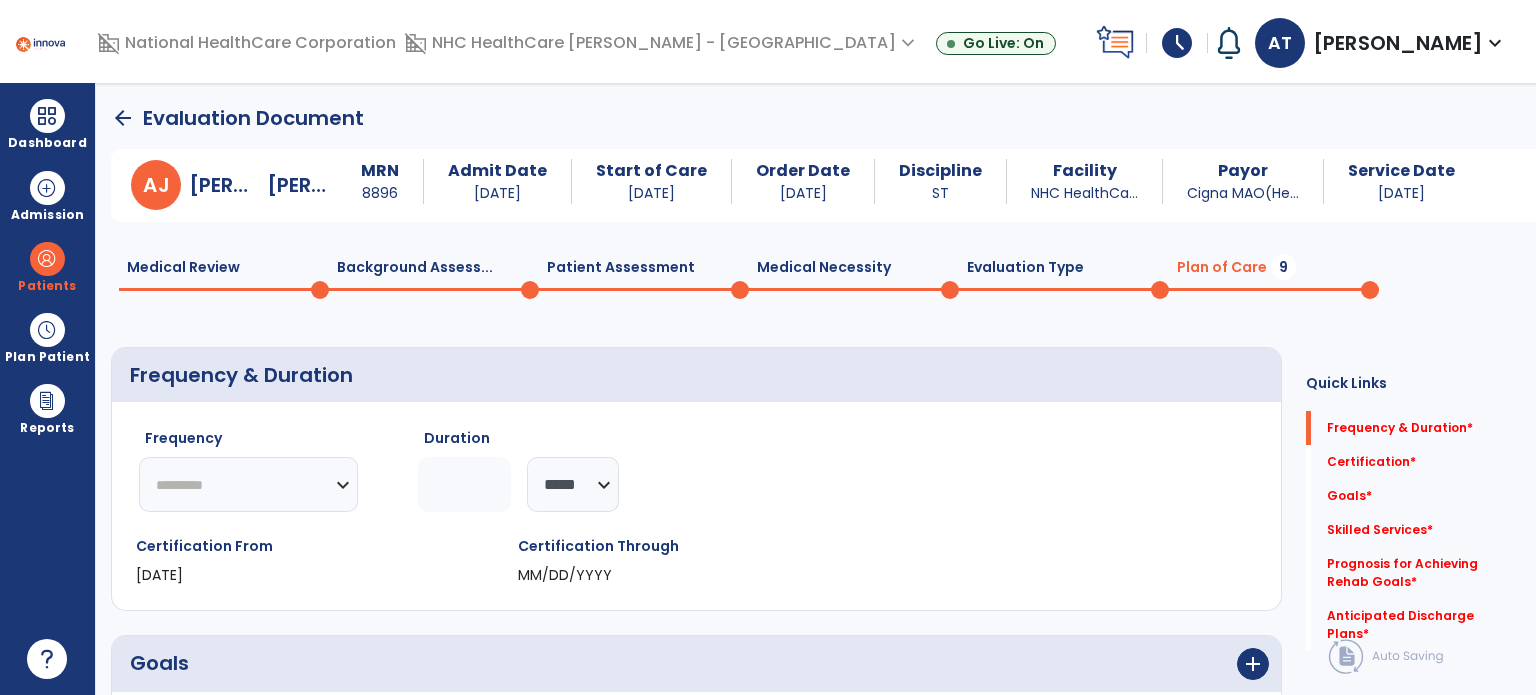 click on "********* ** ** ** ** ** ** **" 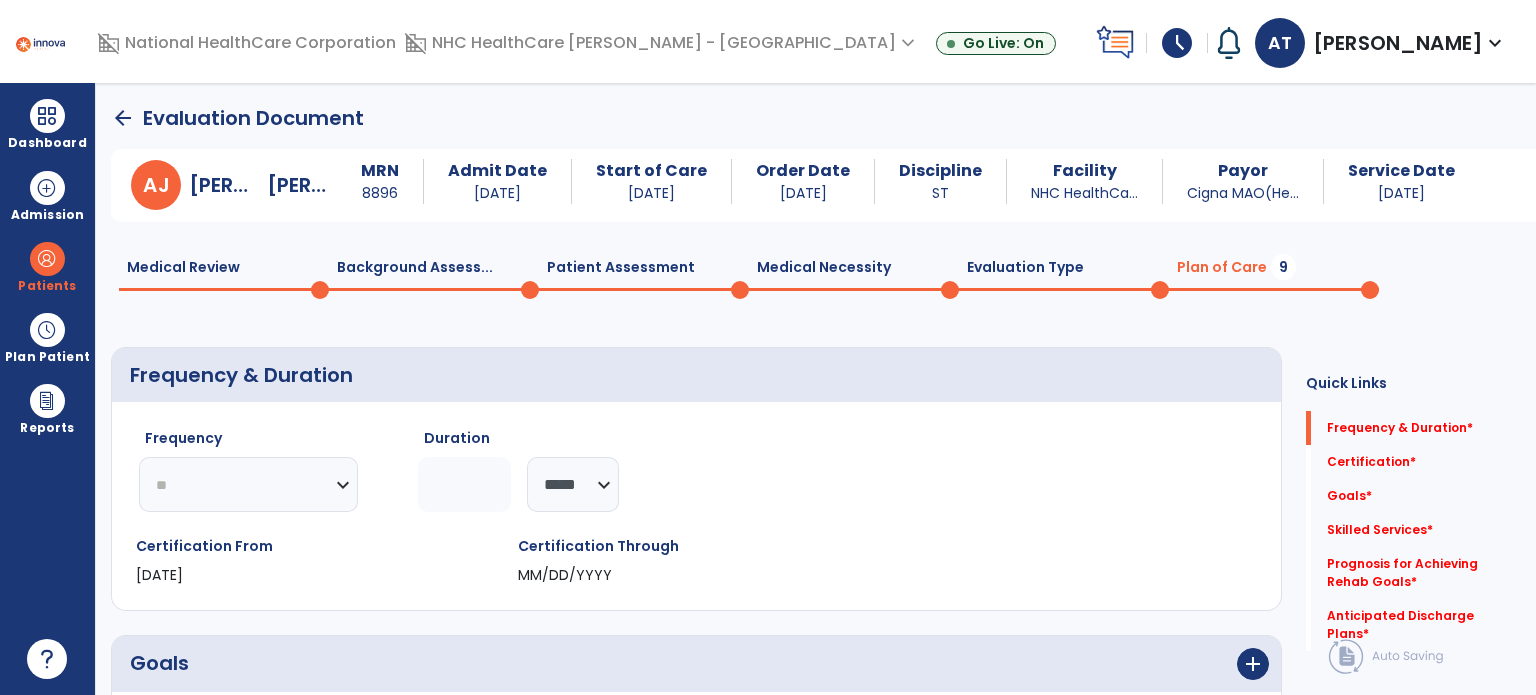 click on "********* ** ** ** ** ** ** **" 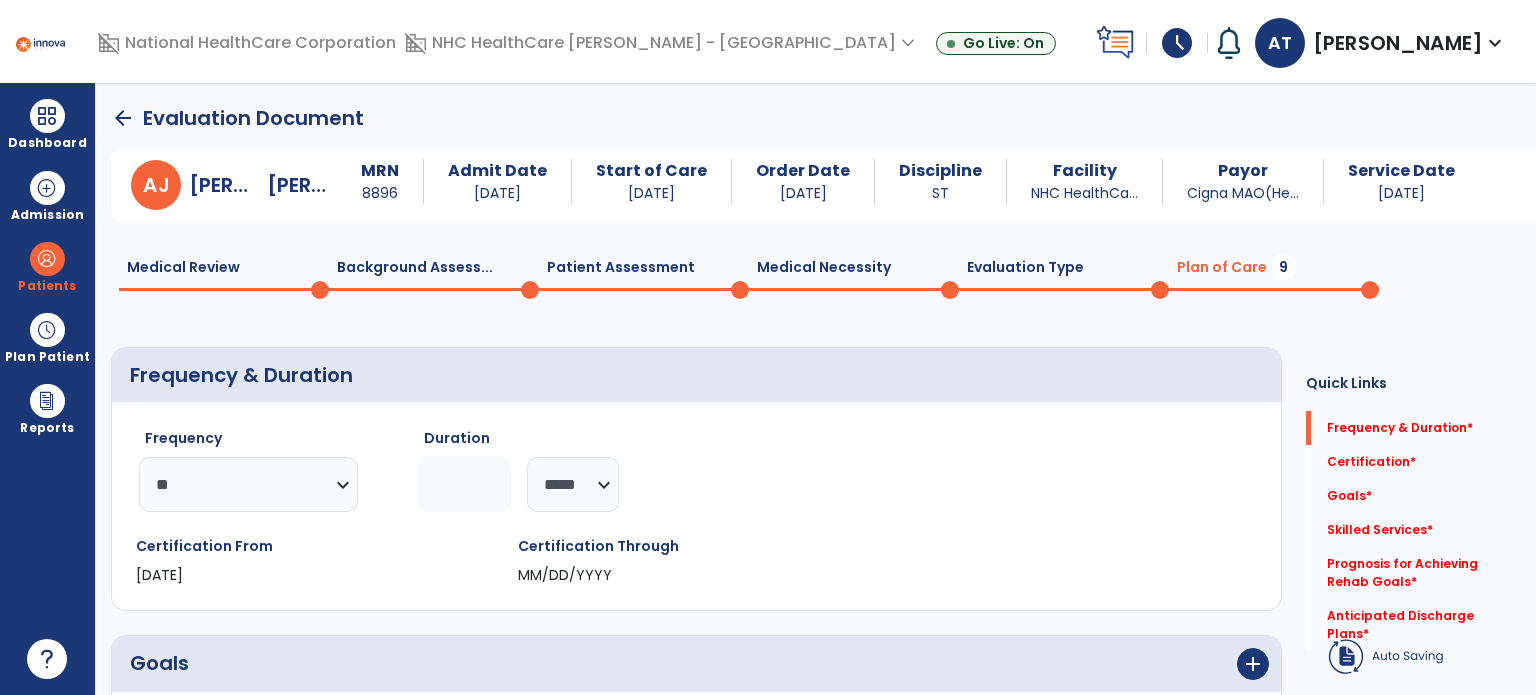 click 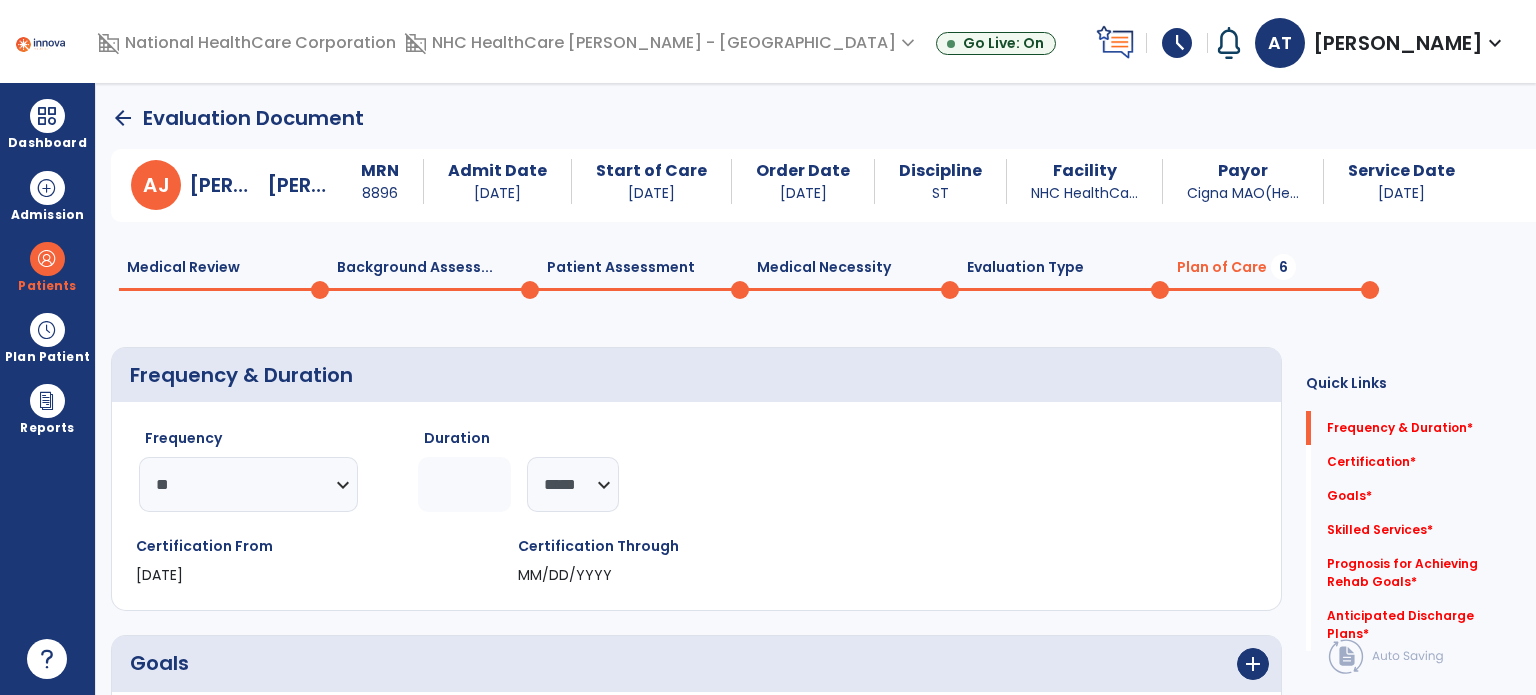 type on "*" 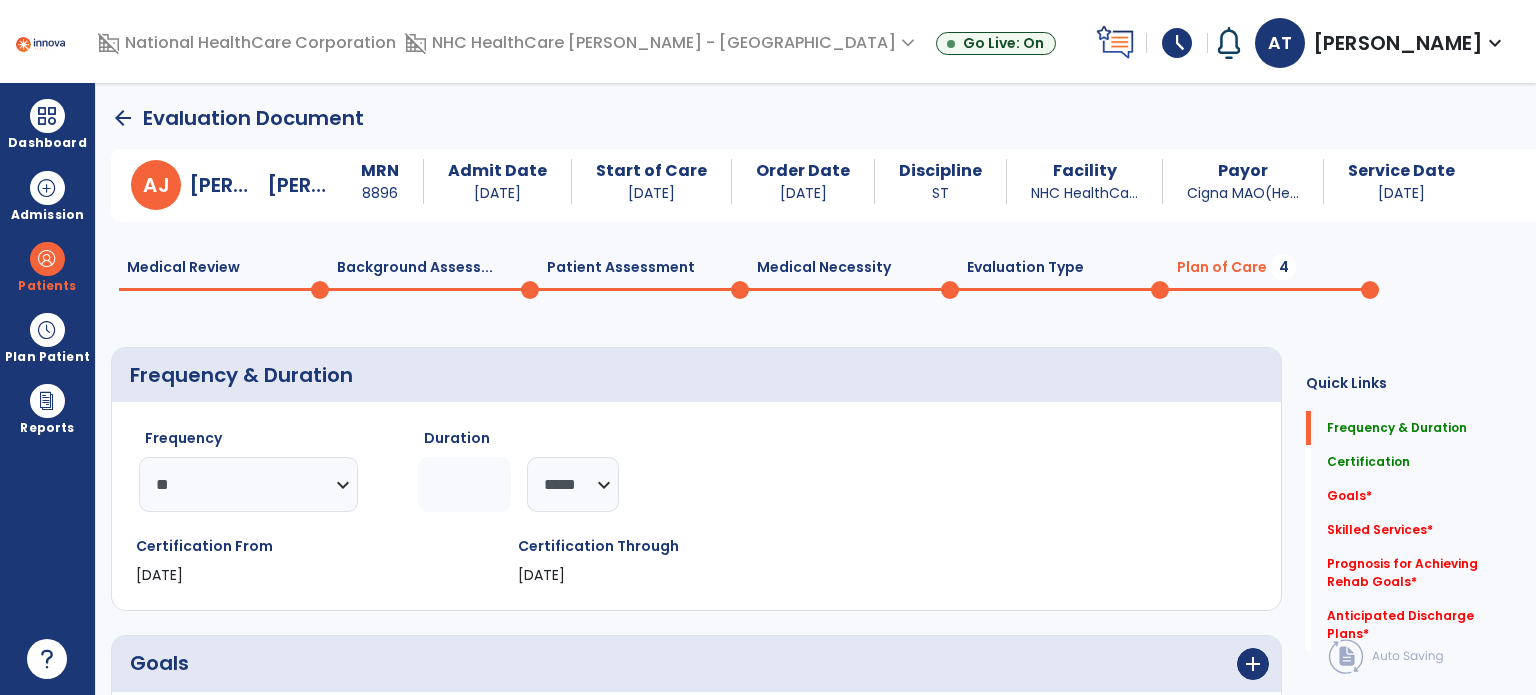 click on "Frequency & Duration" 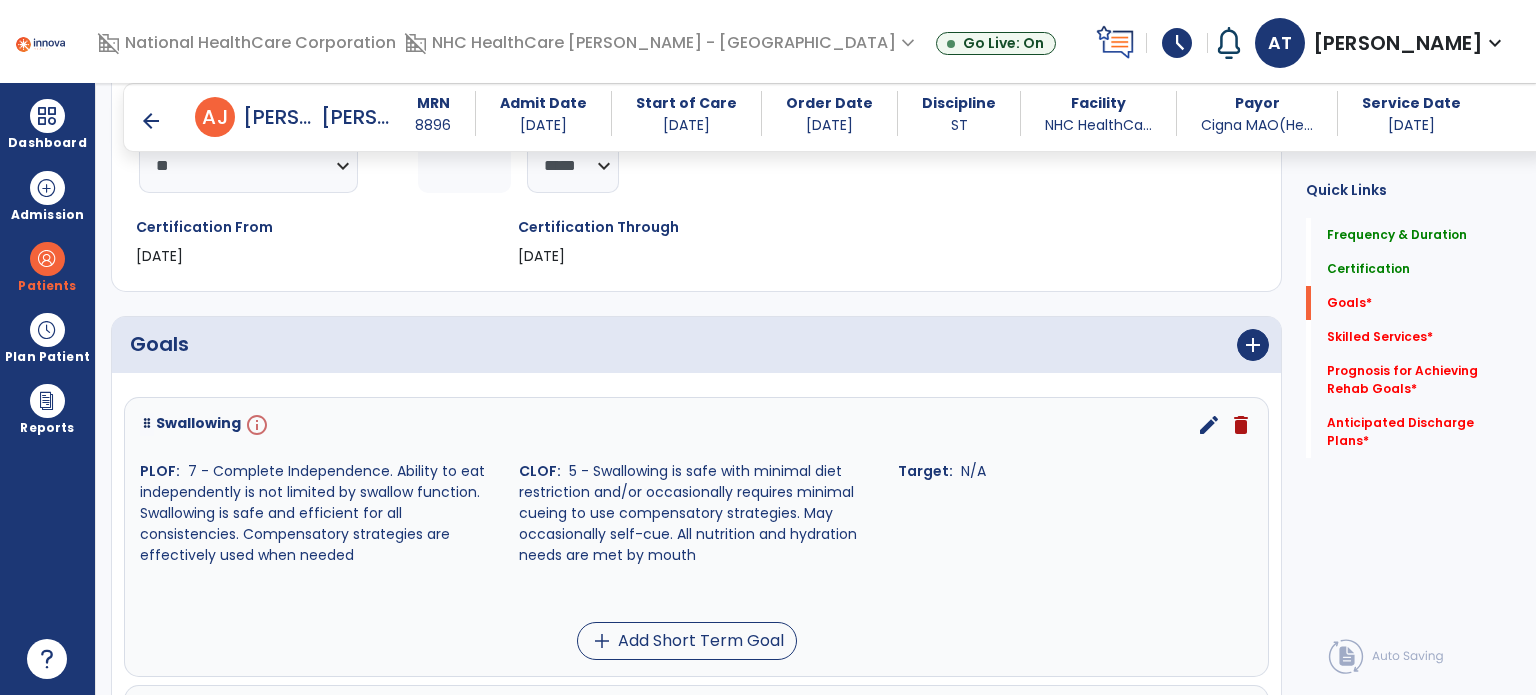 scroll, scrollTop: 600, scrollLeft: 0, axis: vertical 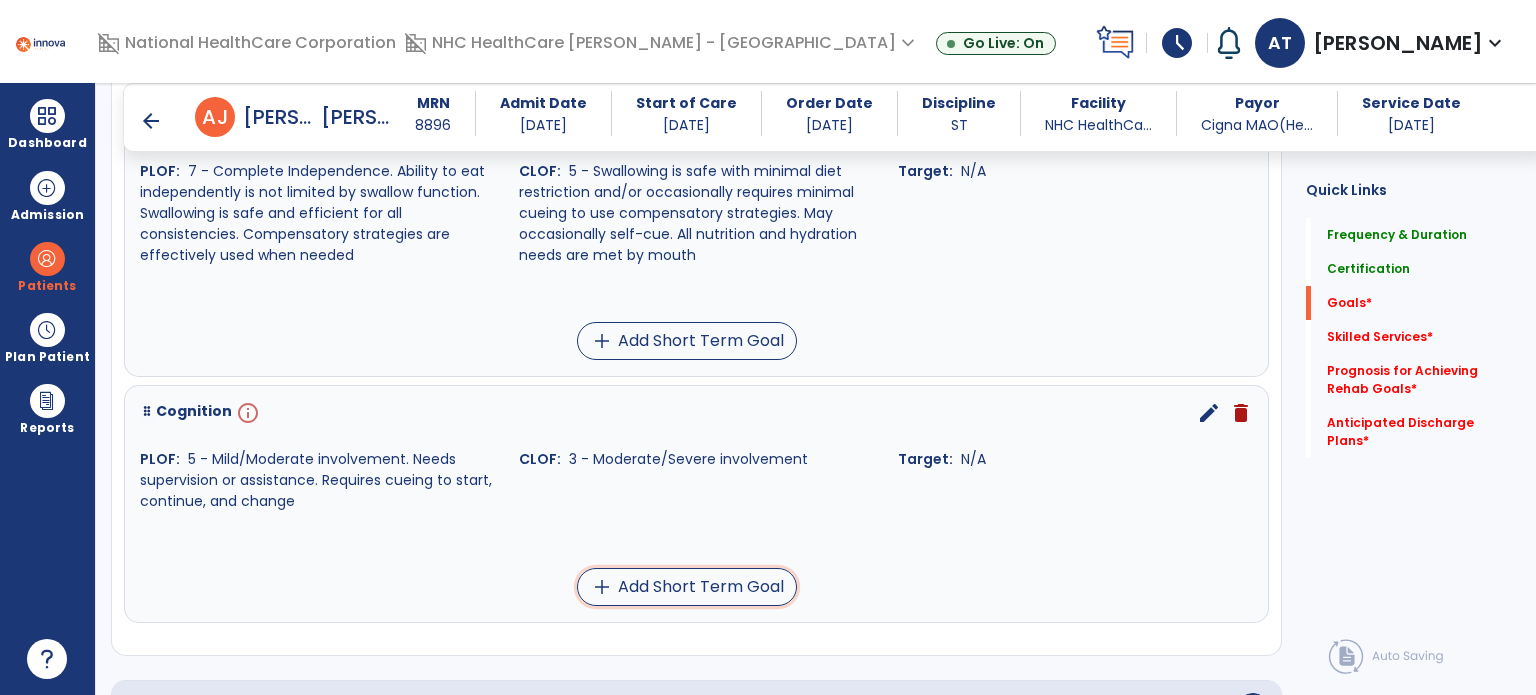 click on "add  Add Short Term Goal" at bounding box center [687, 587] 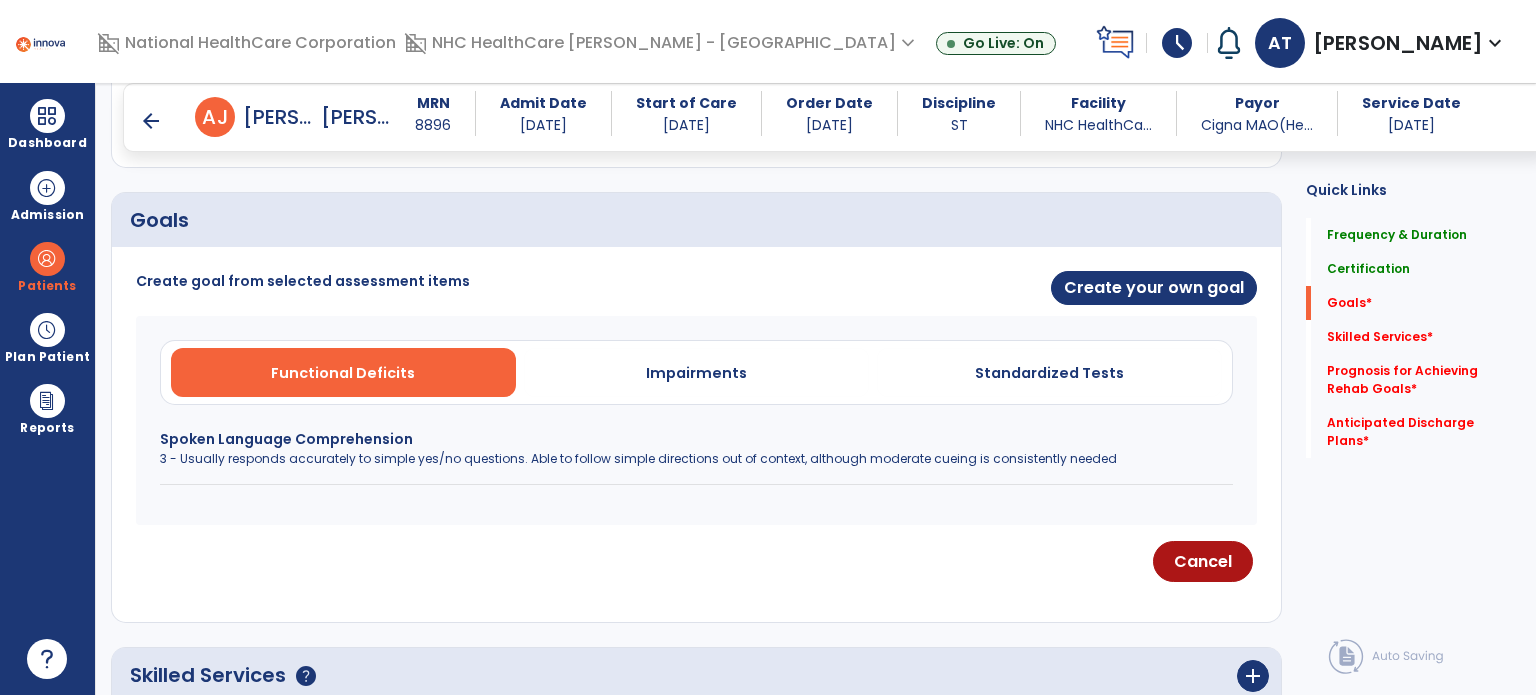 scroll, scrollTop: 373, scrollLeft: 0, axis: vertical 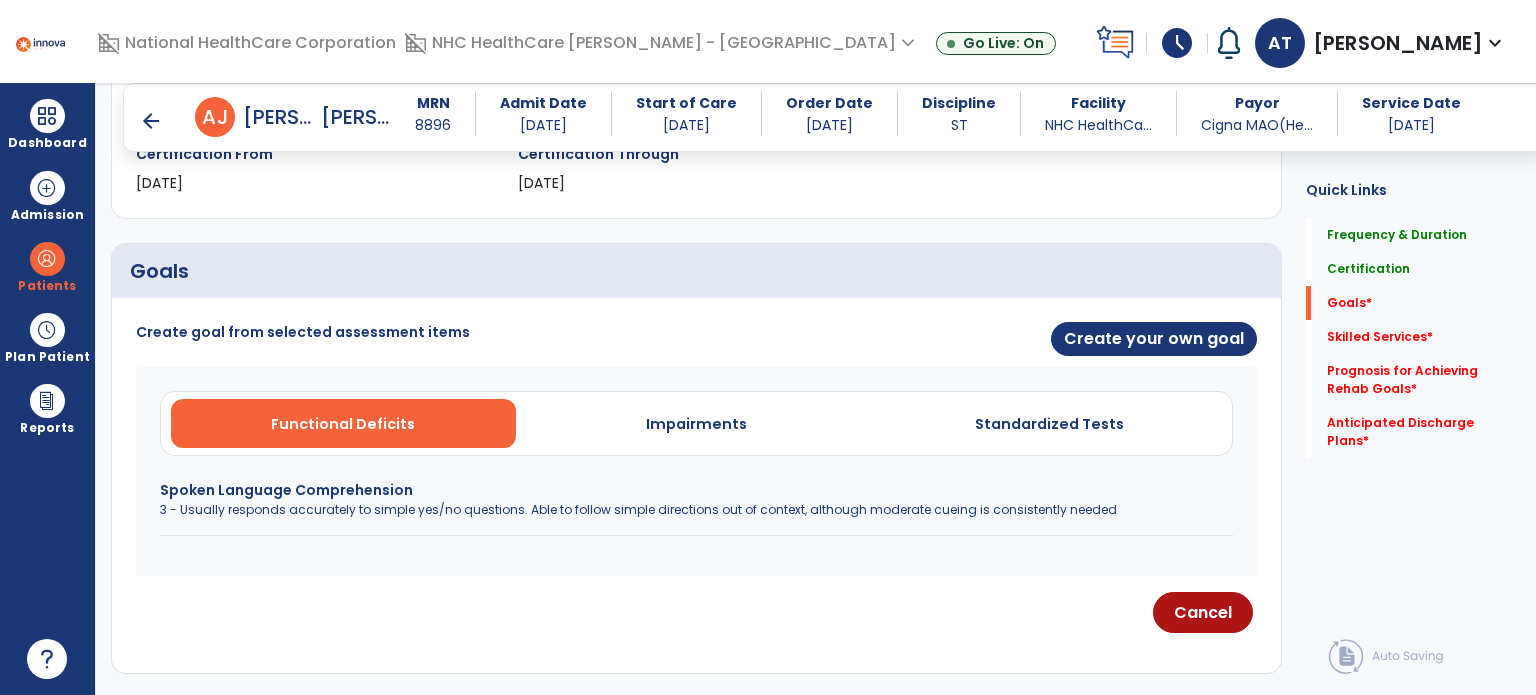 click on "3 - Usually responds accurately to simple yes/no questions. Able to follow simple directions out of context, although moderate cueing is consistently needed" at bounding box center (696, 510) 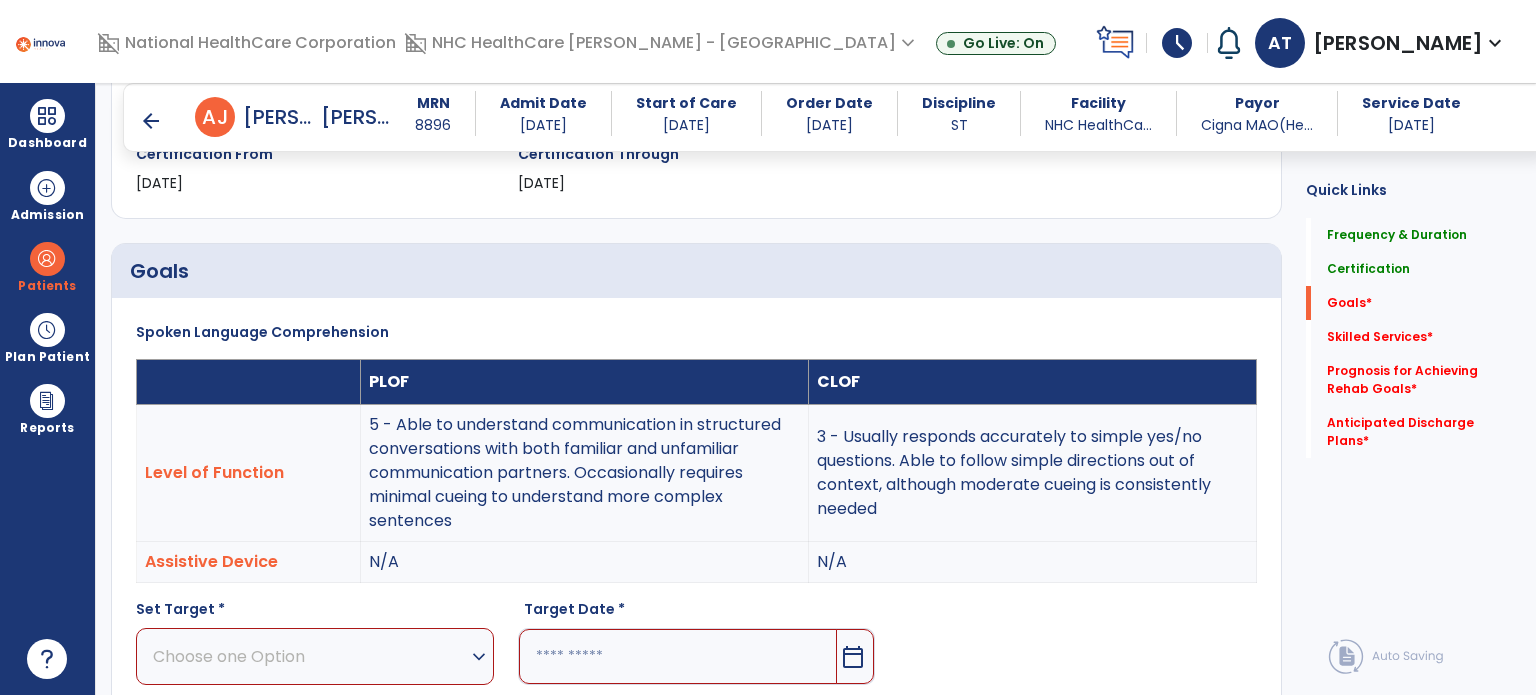 click on "Choose one Option" at bounding box center (310, 656) 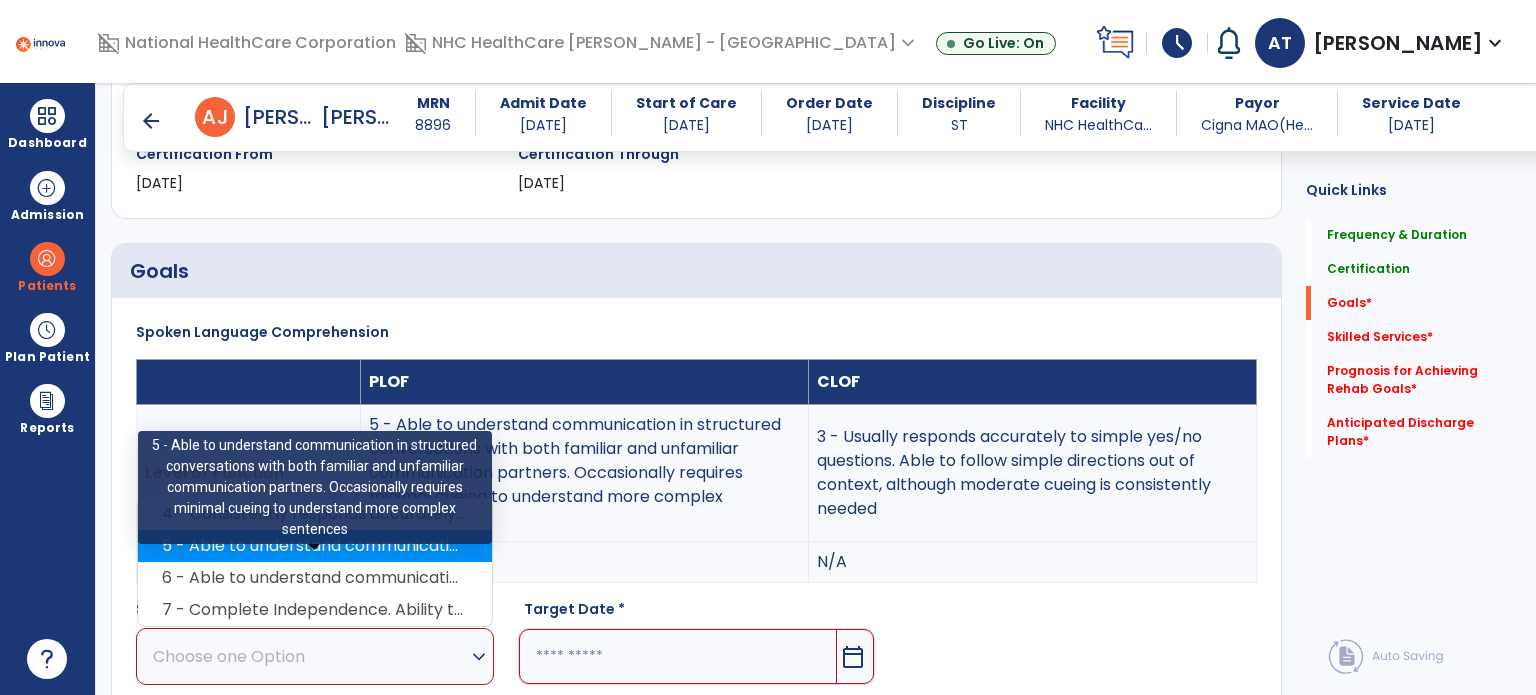 click on "5 - Able to understand communication in structured conversations with both familiar and unfamiliar communication partners. Occasionally requires minimal cueing to understand more complex sentences" at bounding box center [315, 546] 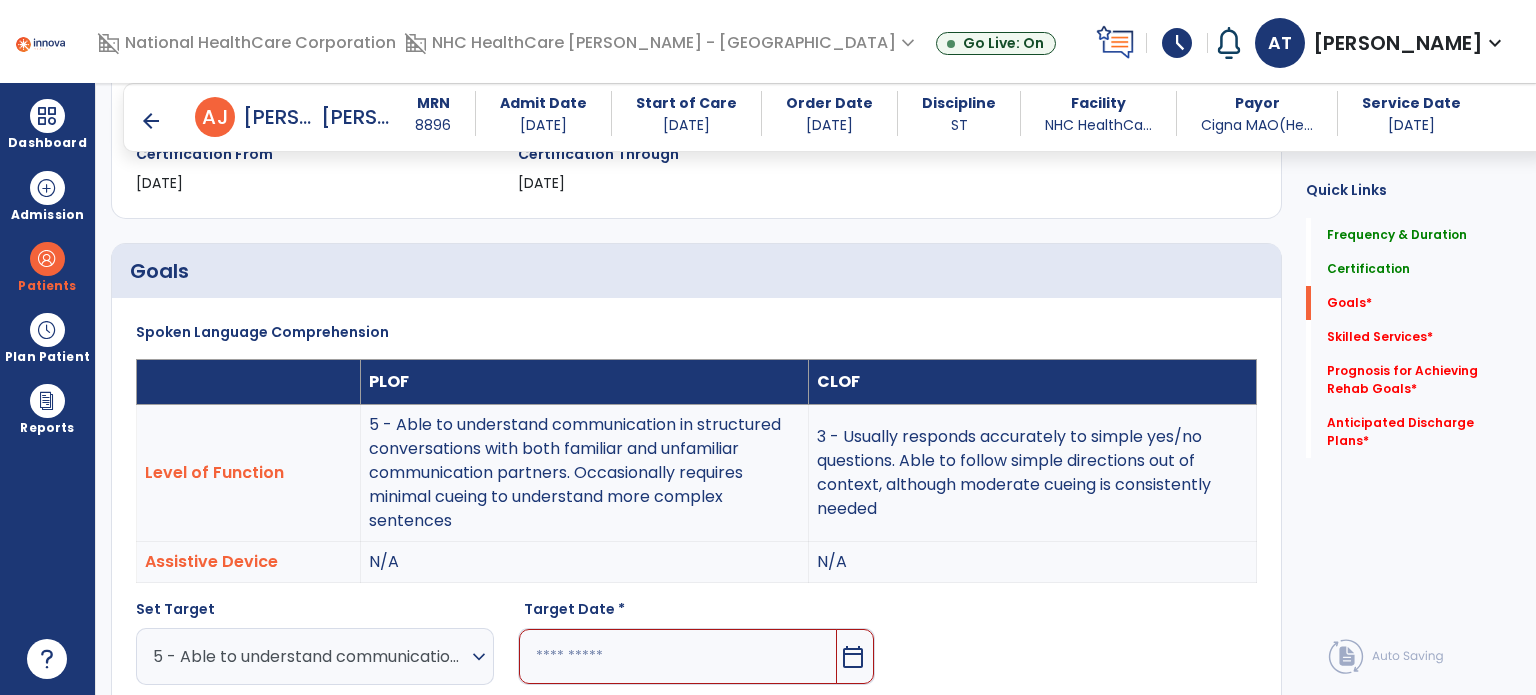 click at bounding box center [678, 656] 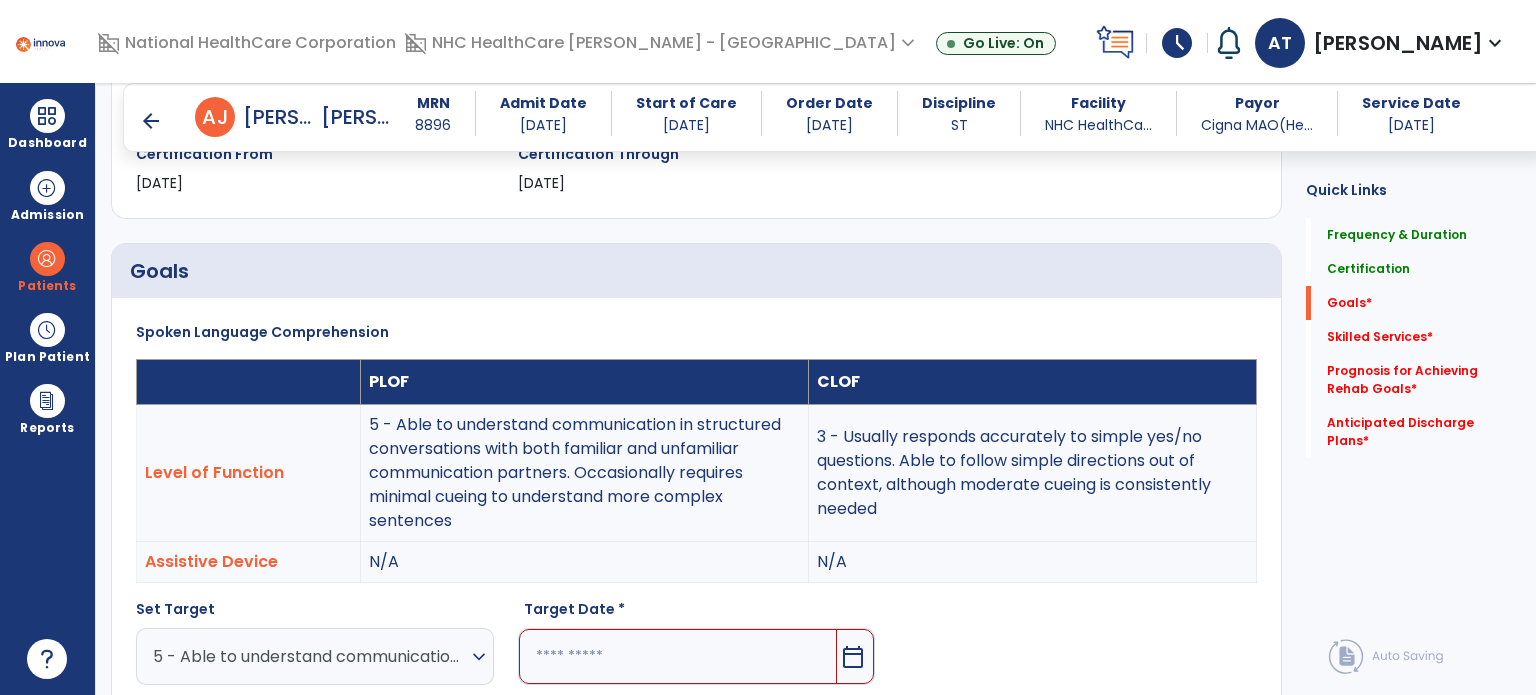 scroll, scrollTop: 807, scrollLeft: 0, axis: vertical 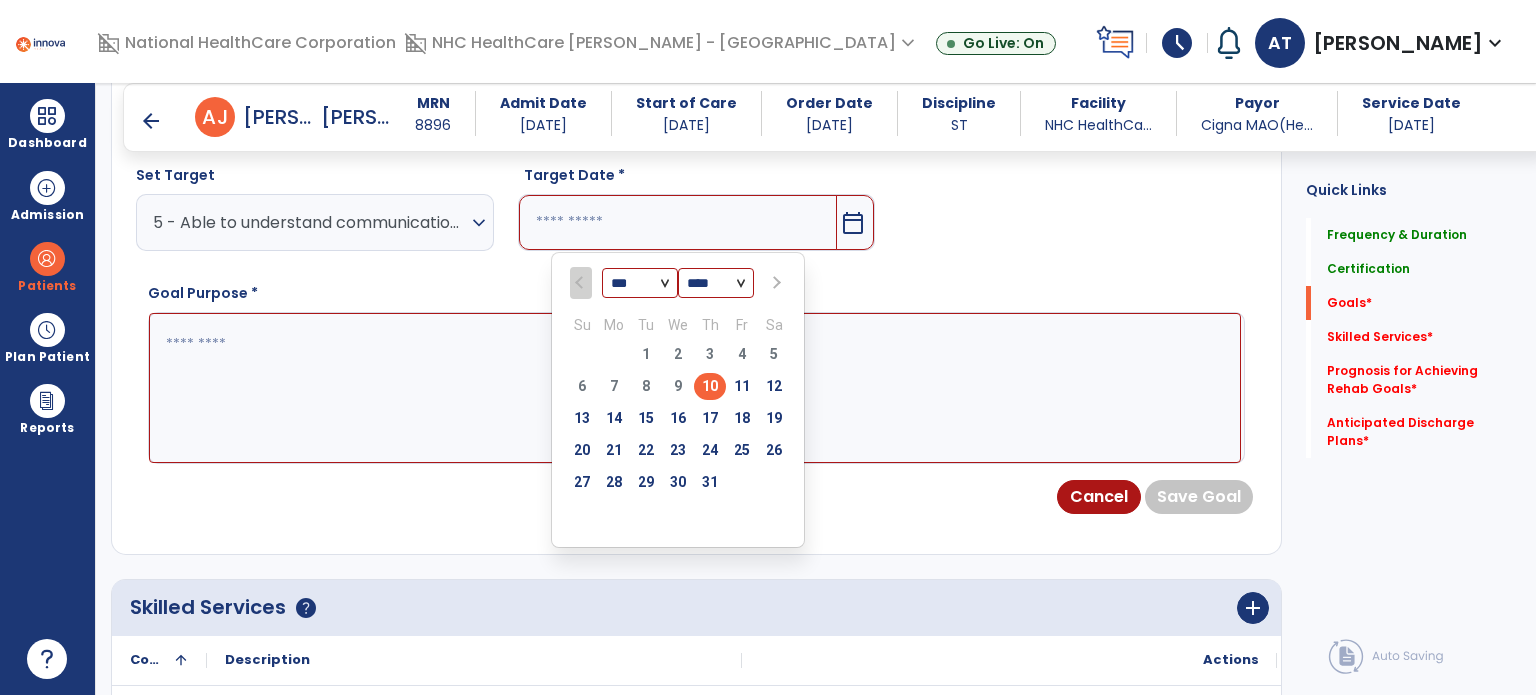 click at bounding box center [775, 283] 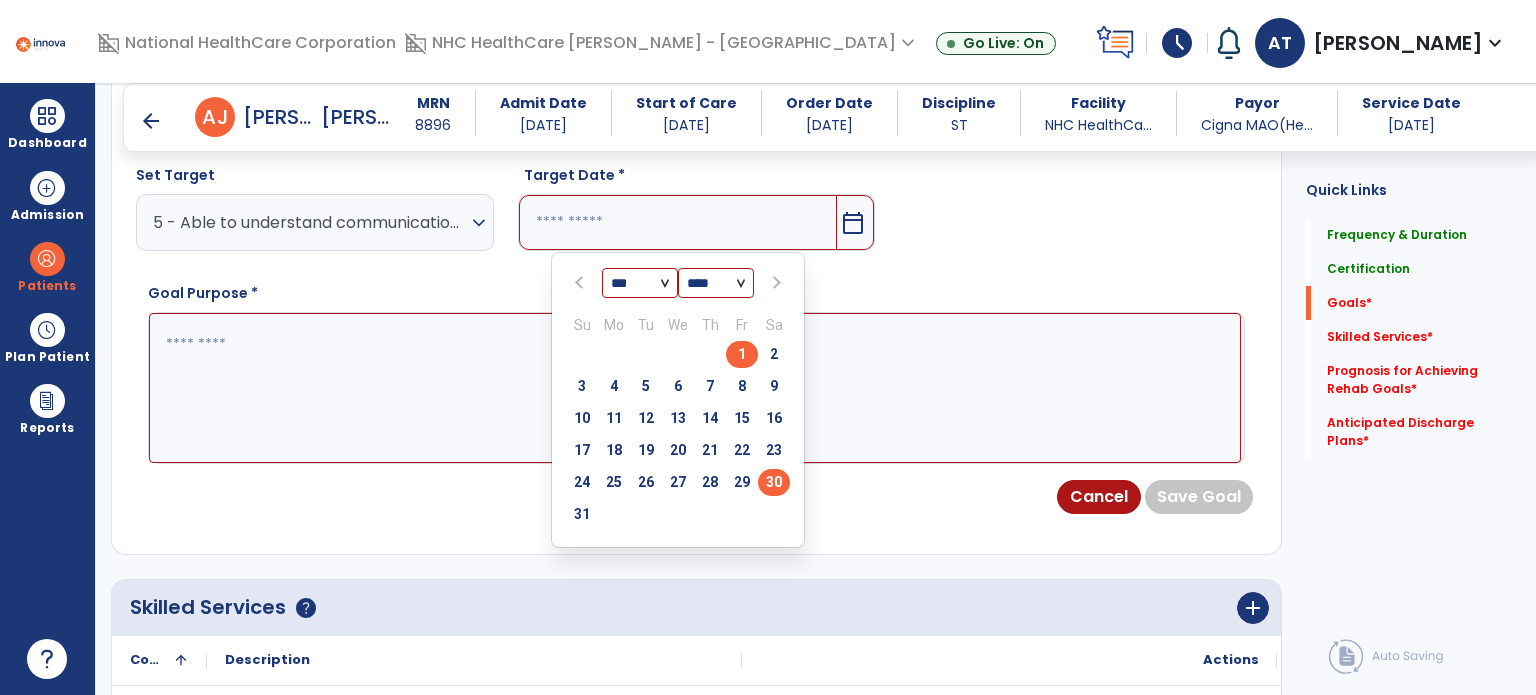 click on "30" at bounding box center (774, 482) 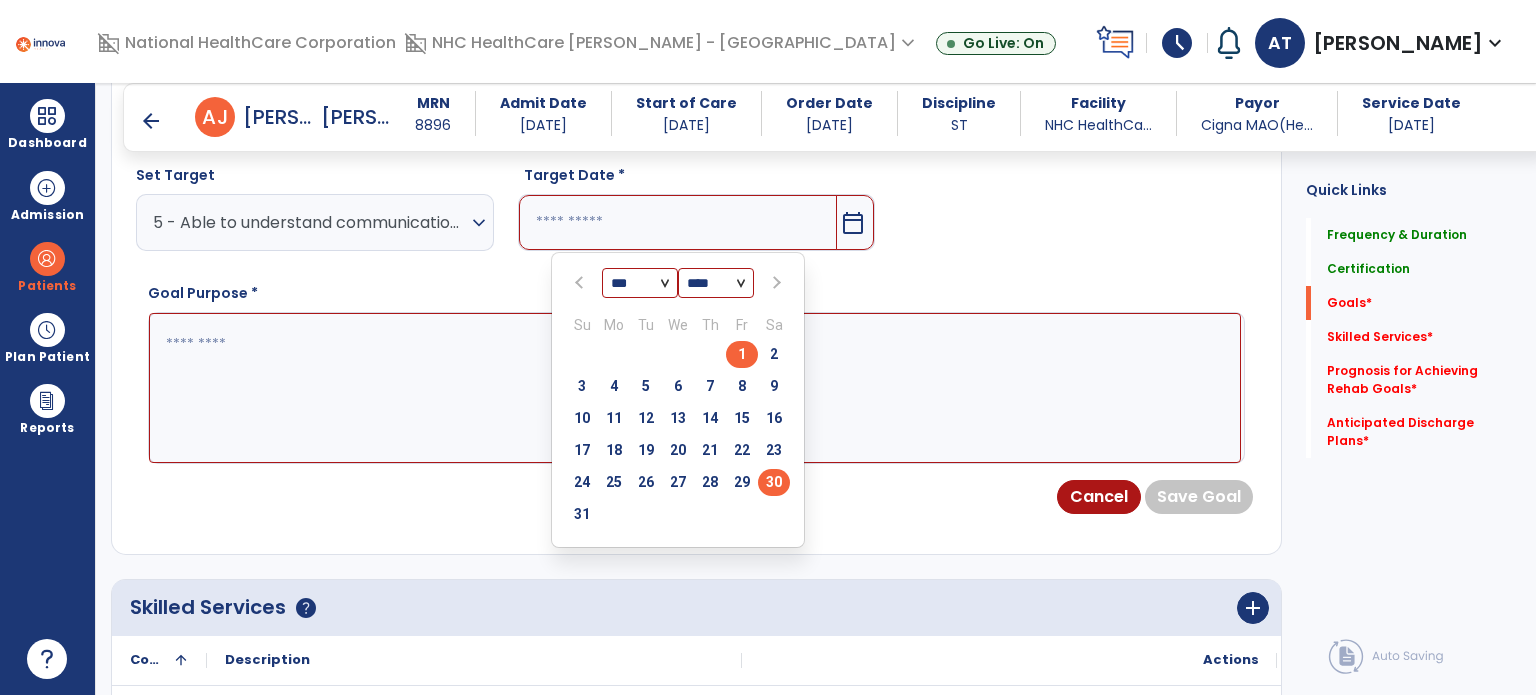 type on "*********" 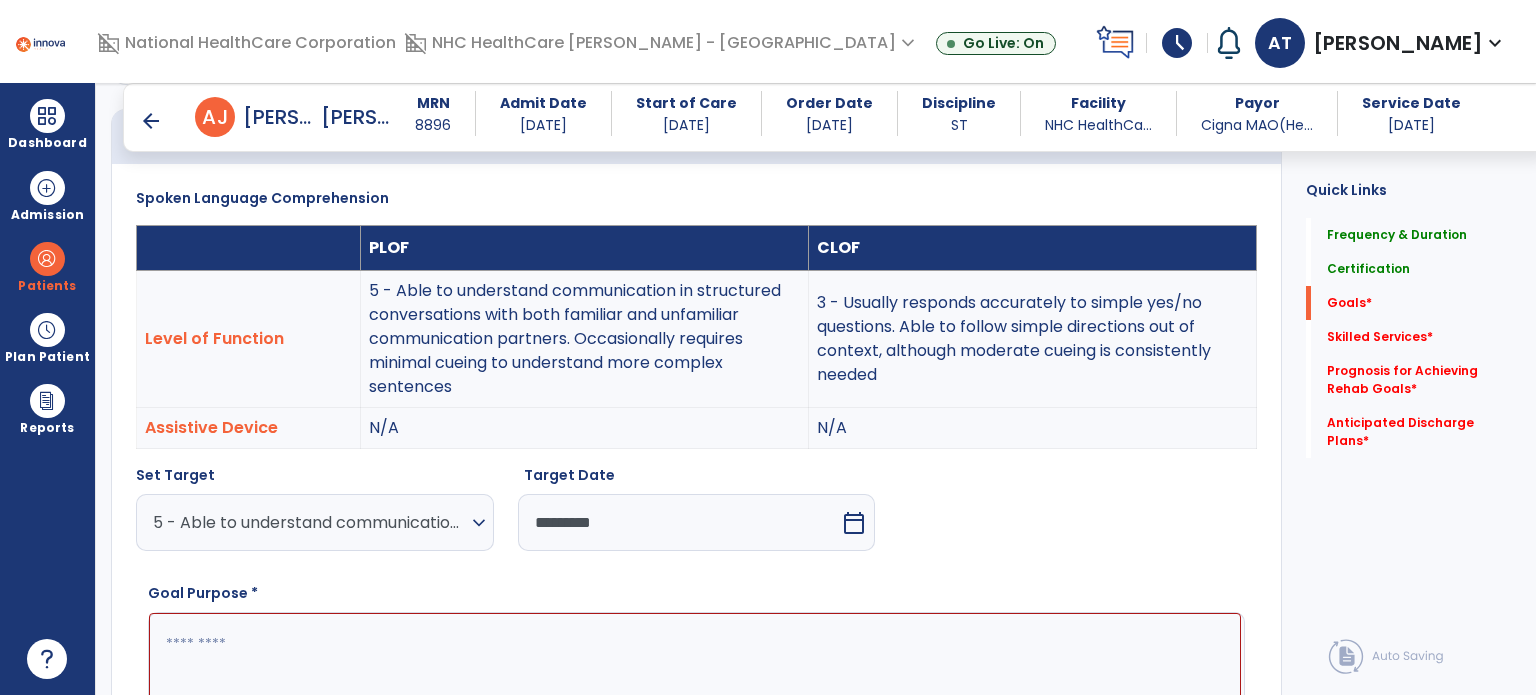 scroll, scrollTop: 807, scrollLeft: 0, axis: vertical 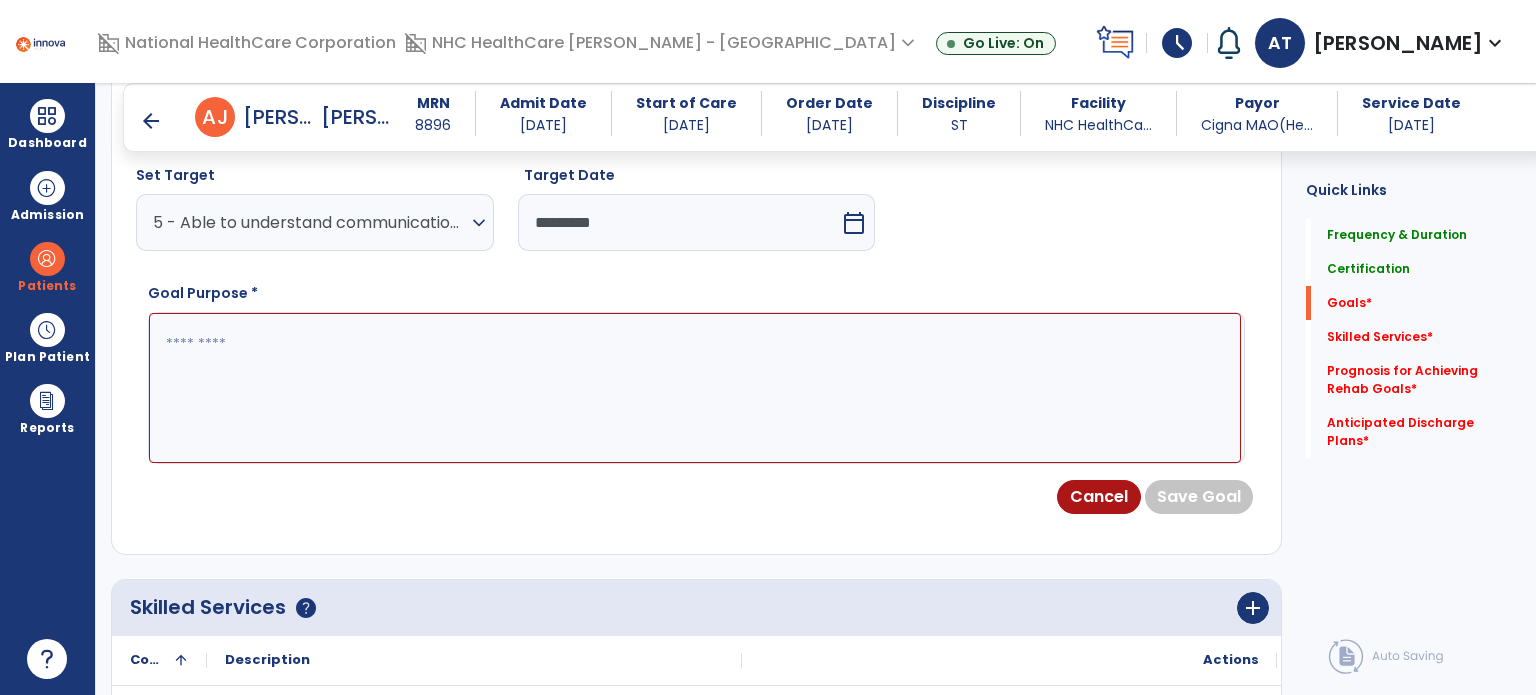 click at bounding box center [695, 388] 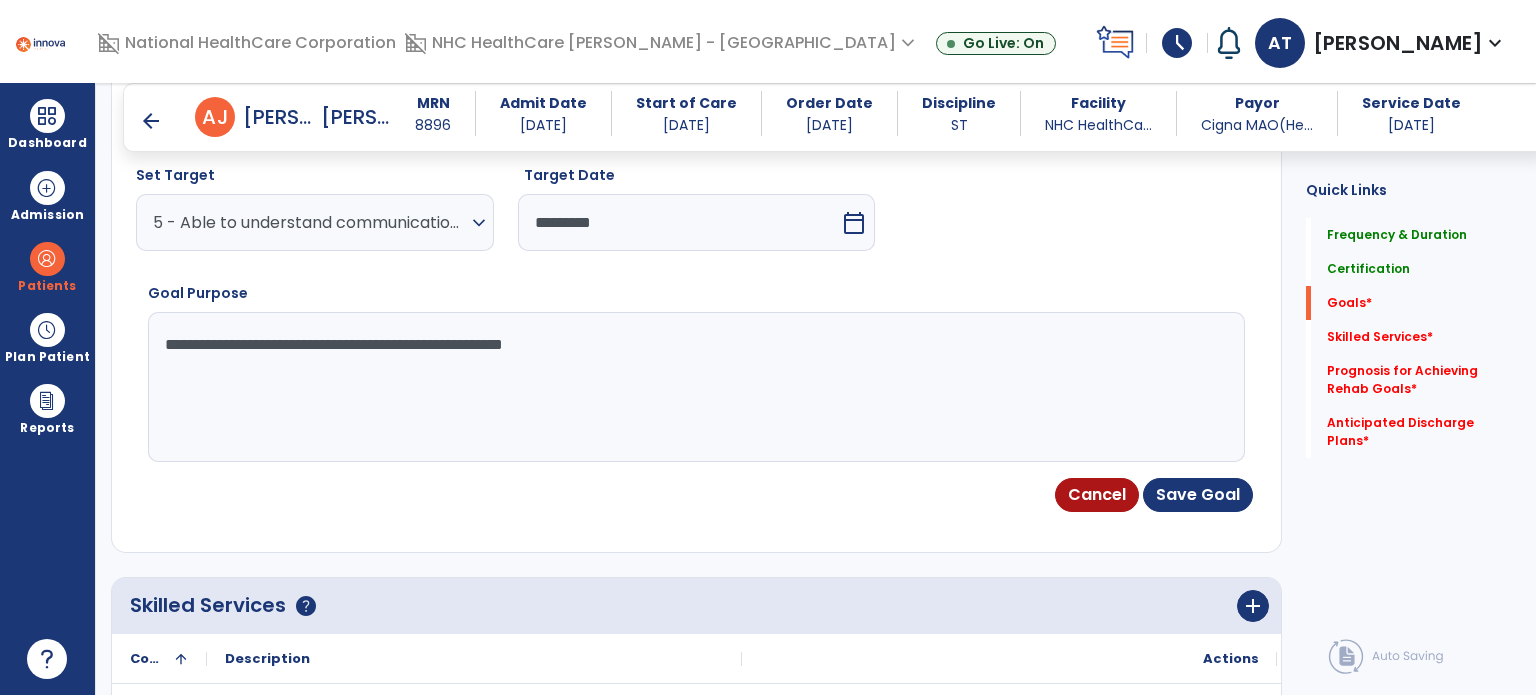 click on "**********" at bounding box center [695, 387] 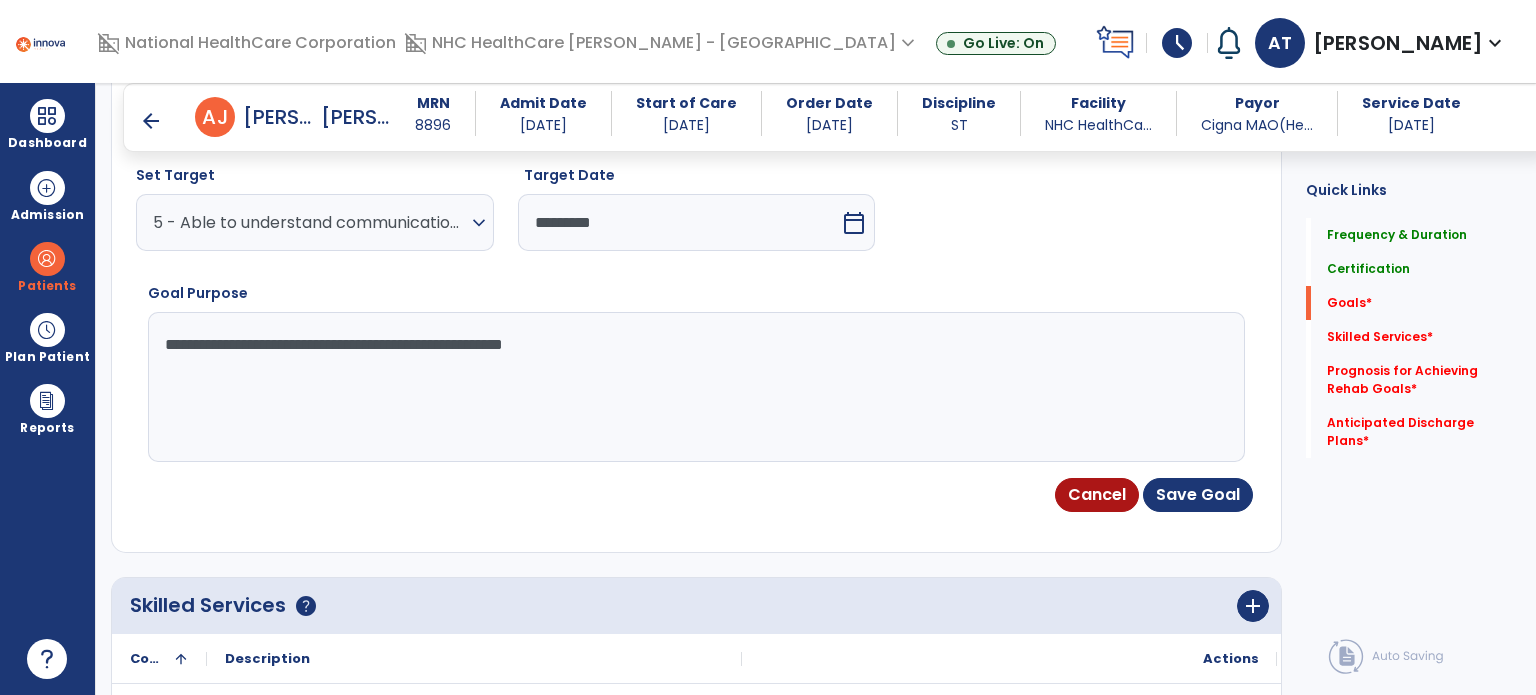 click on "**********" at bounding box center [695, 387] 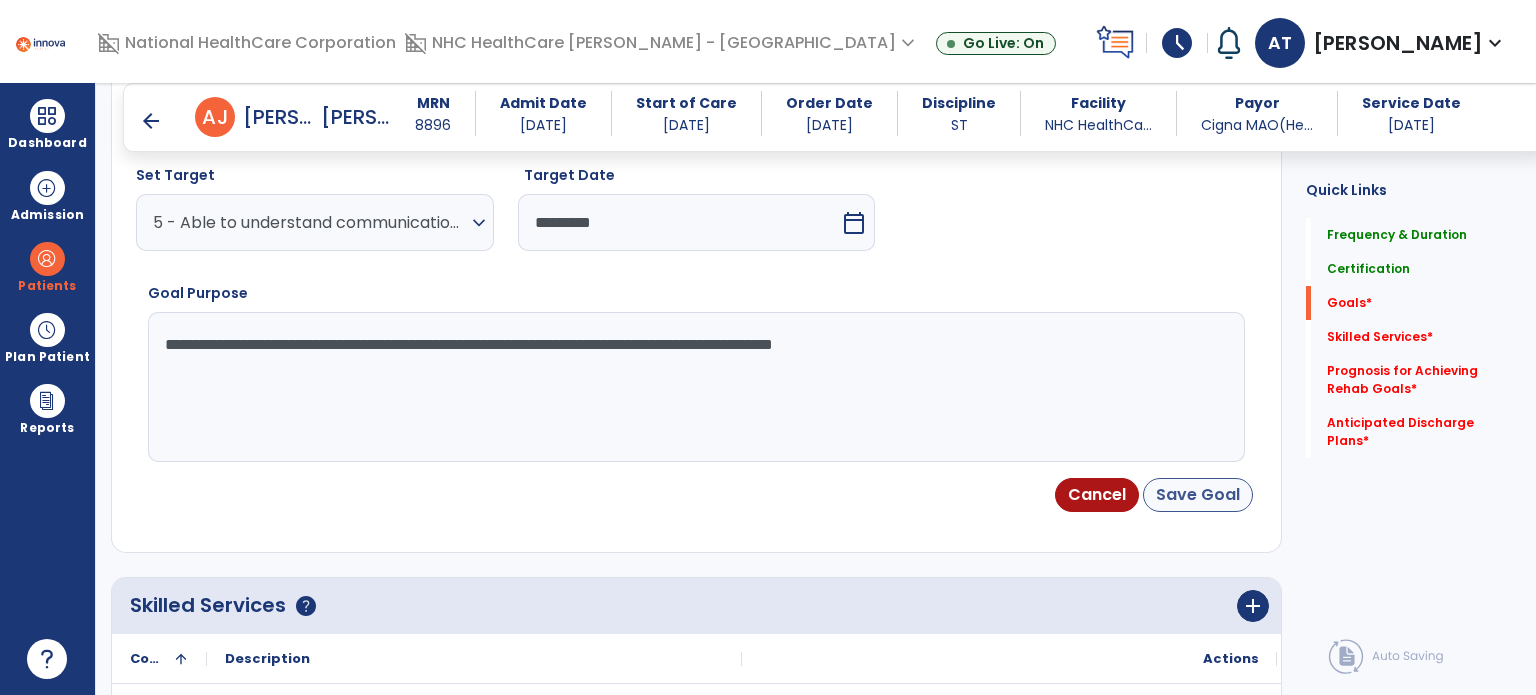 type on "**********" 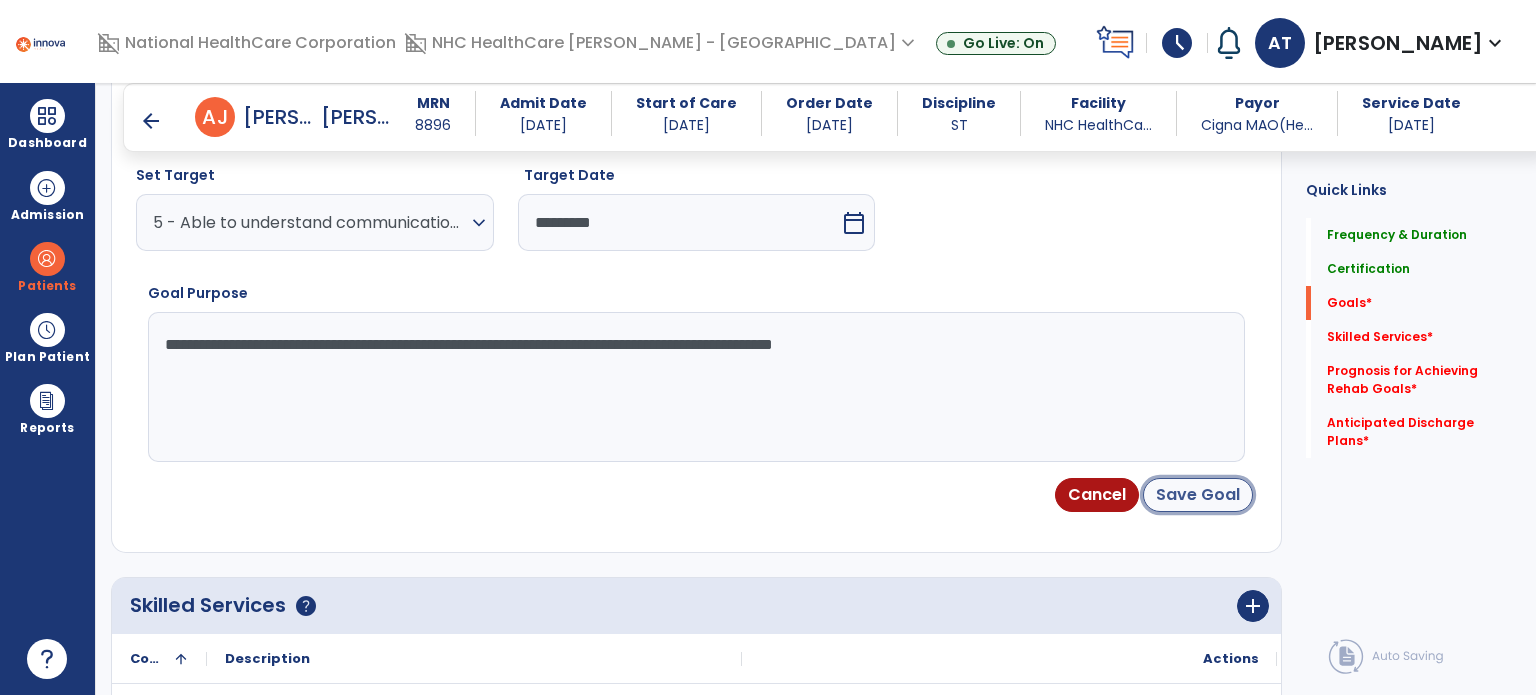 click on "Save Goal" at bounding box center (1198, 495) 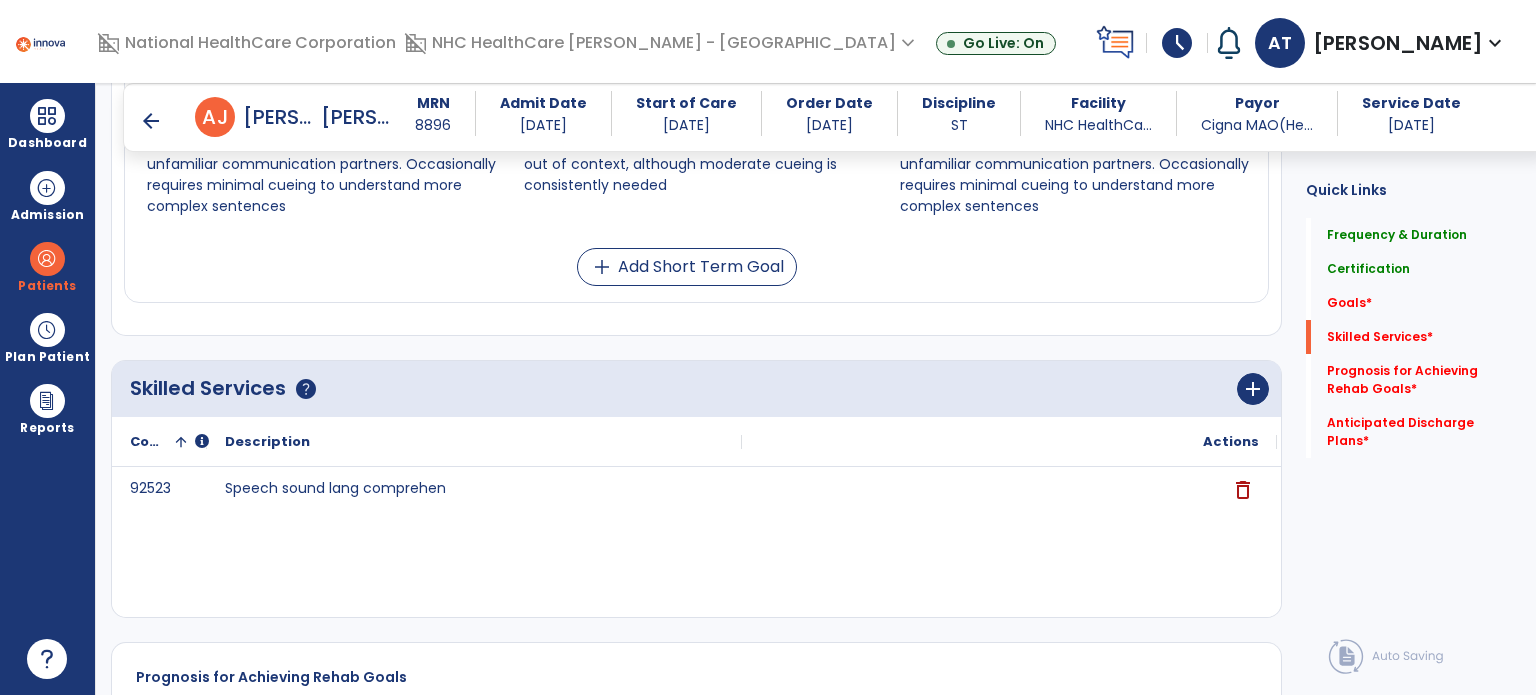 scroll, scrollTop: 1124, scrollLeft: 0, axis: vertical 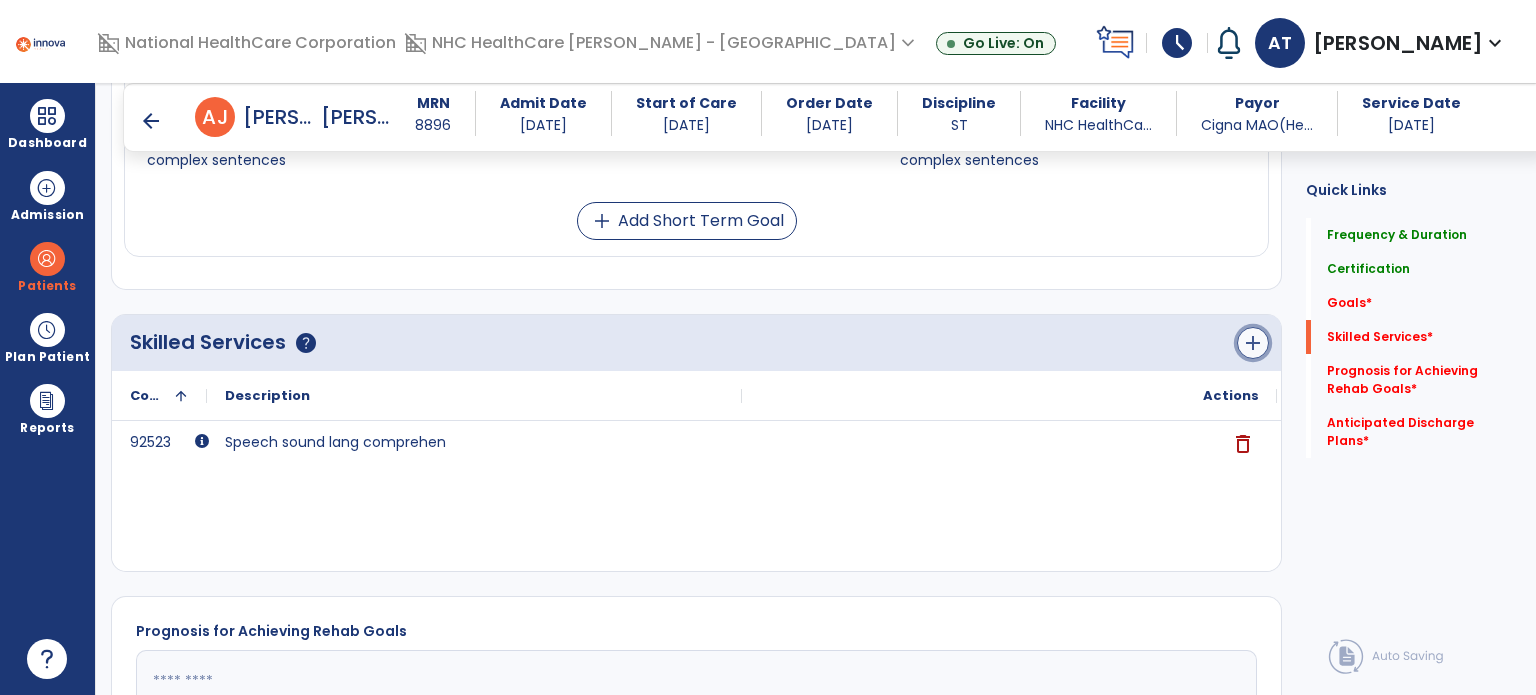 click on "add" 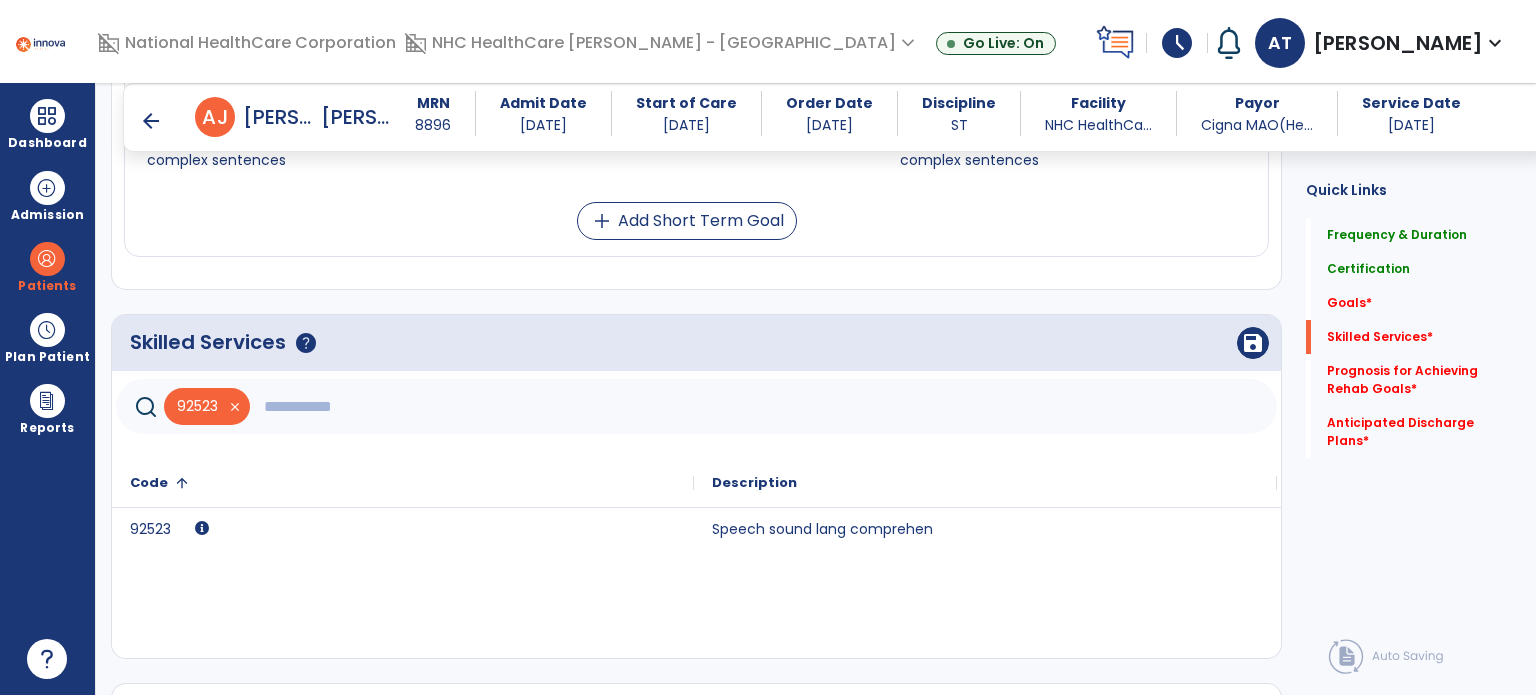 click 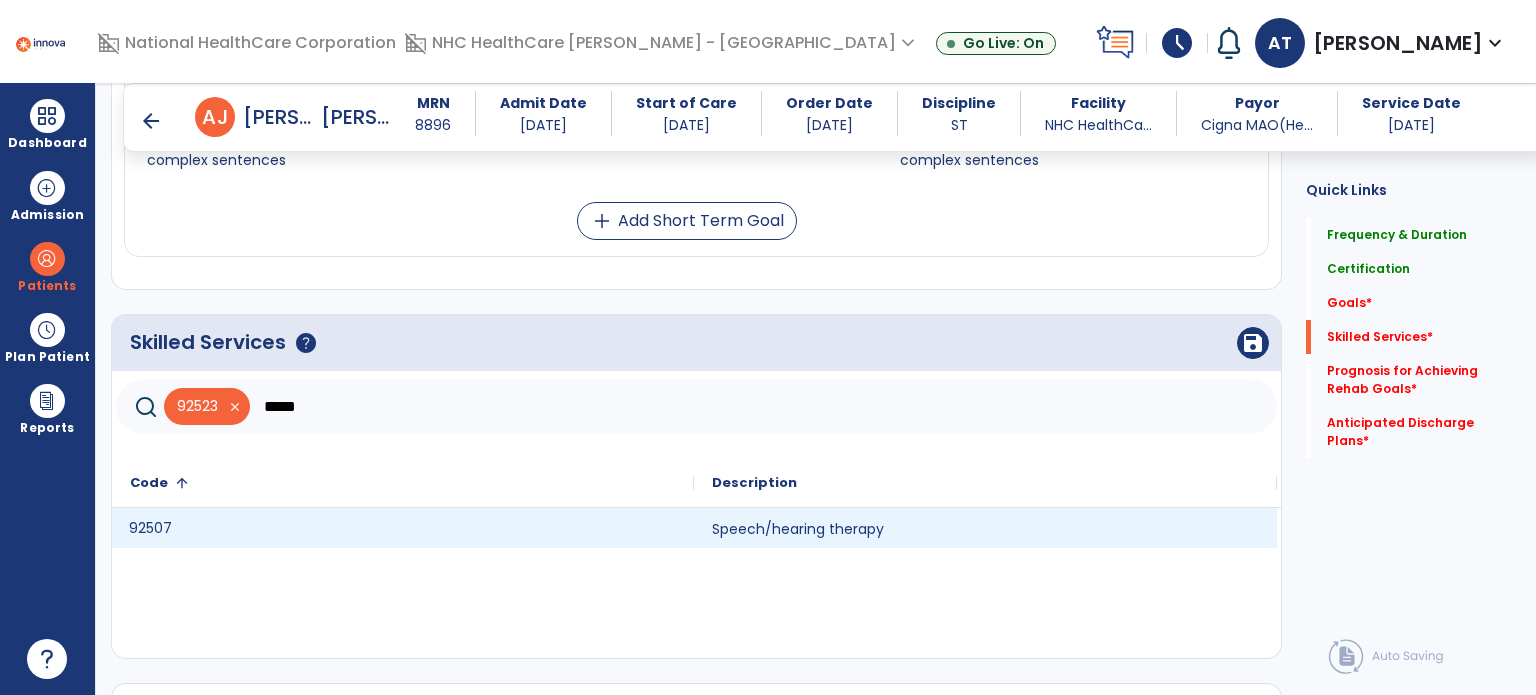 click on "92507" 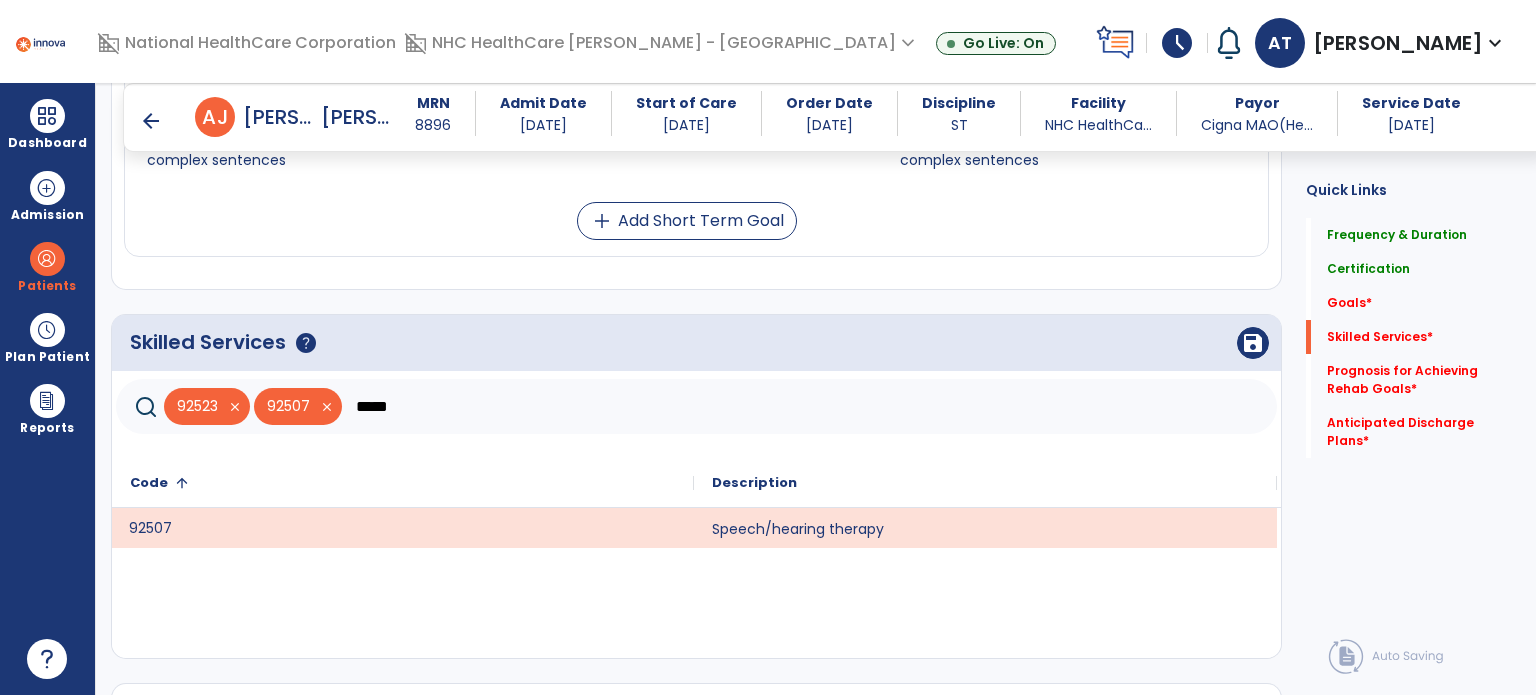 click on "*****" 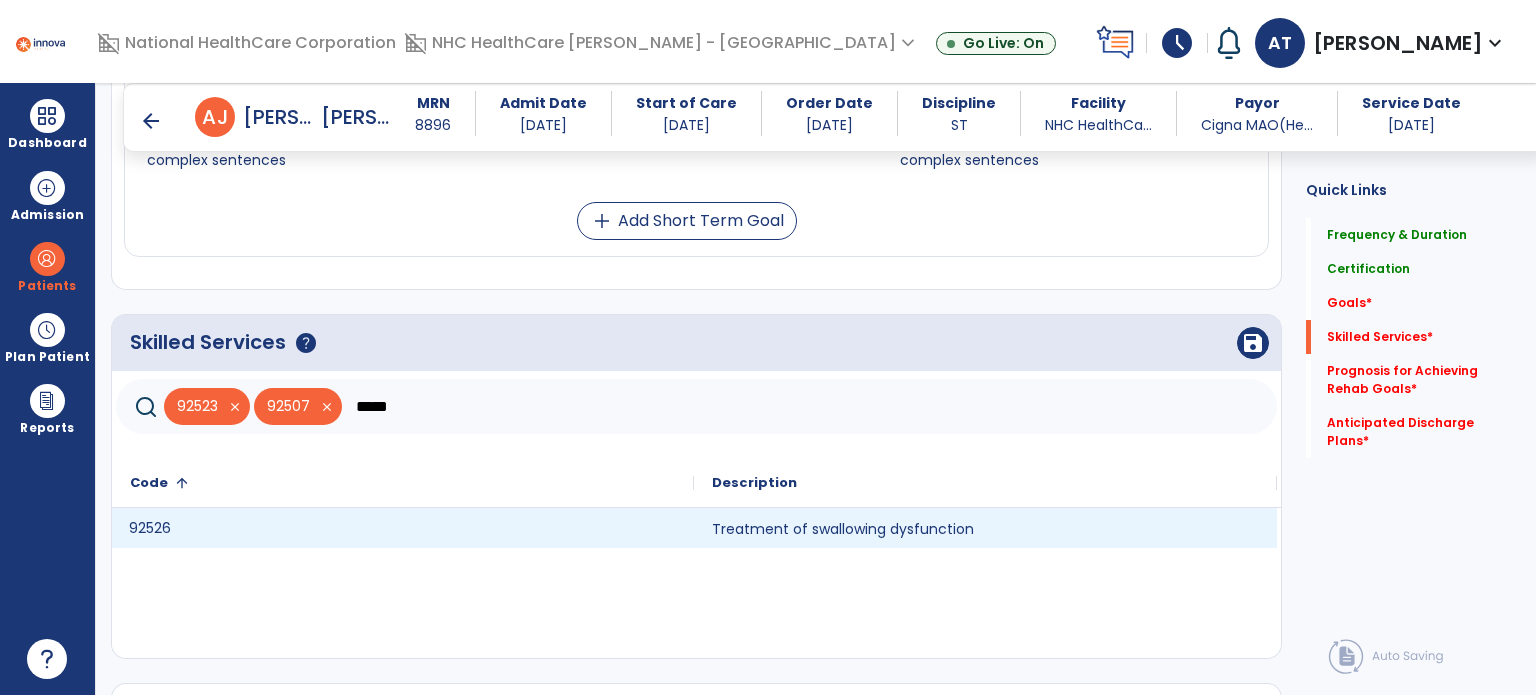 click on "92526" 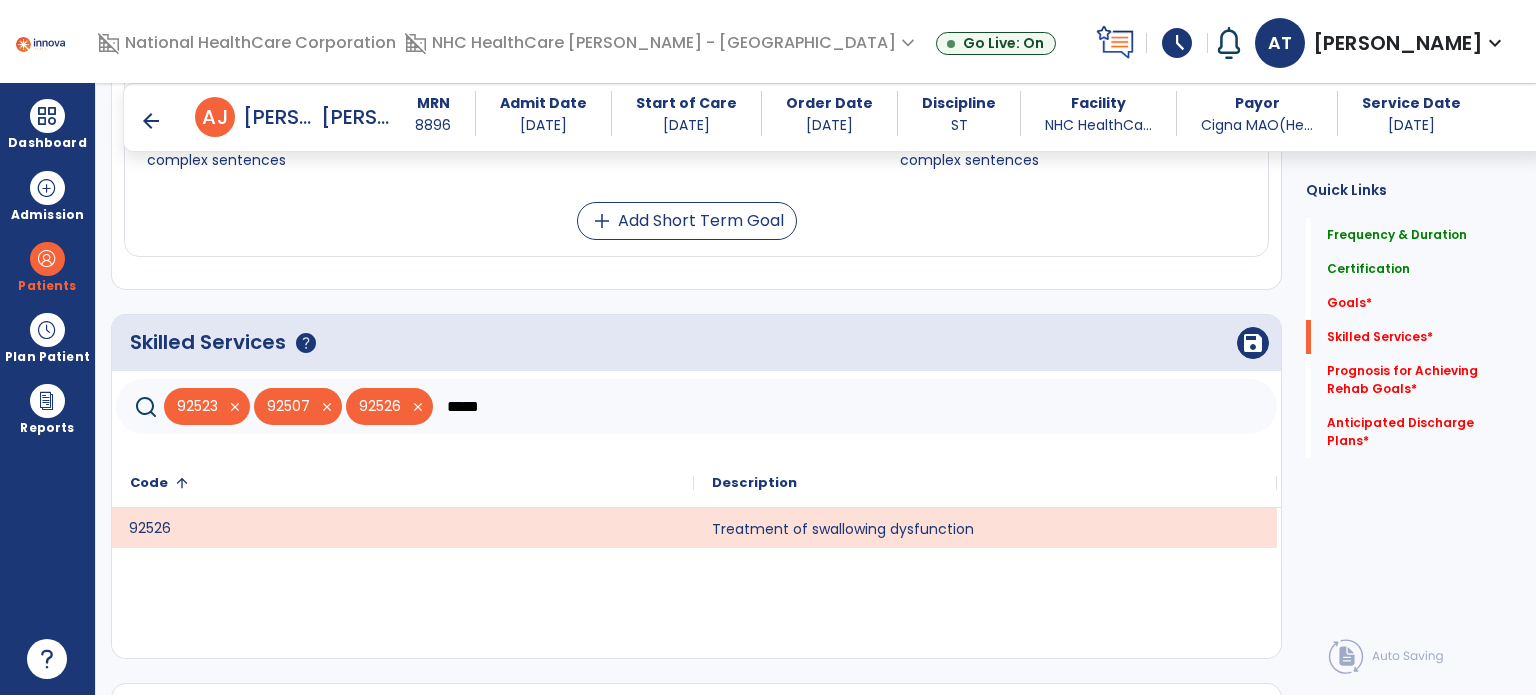 click on "*****" 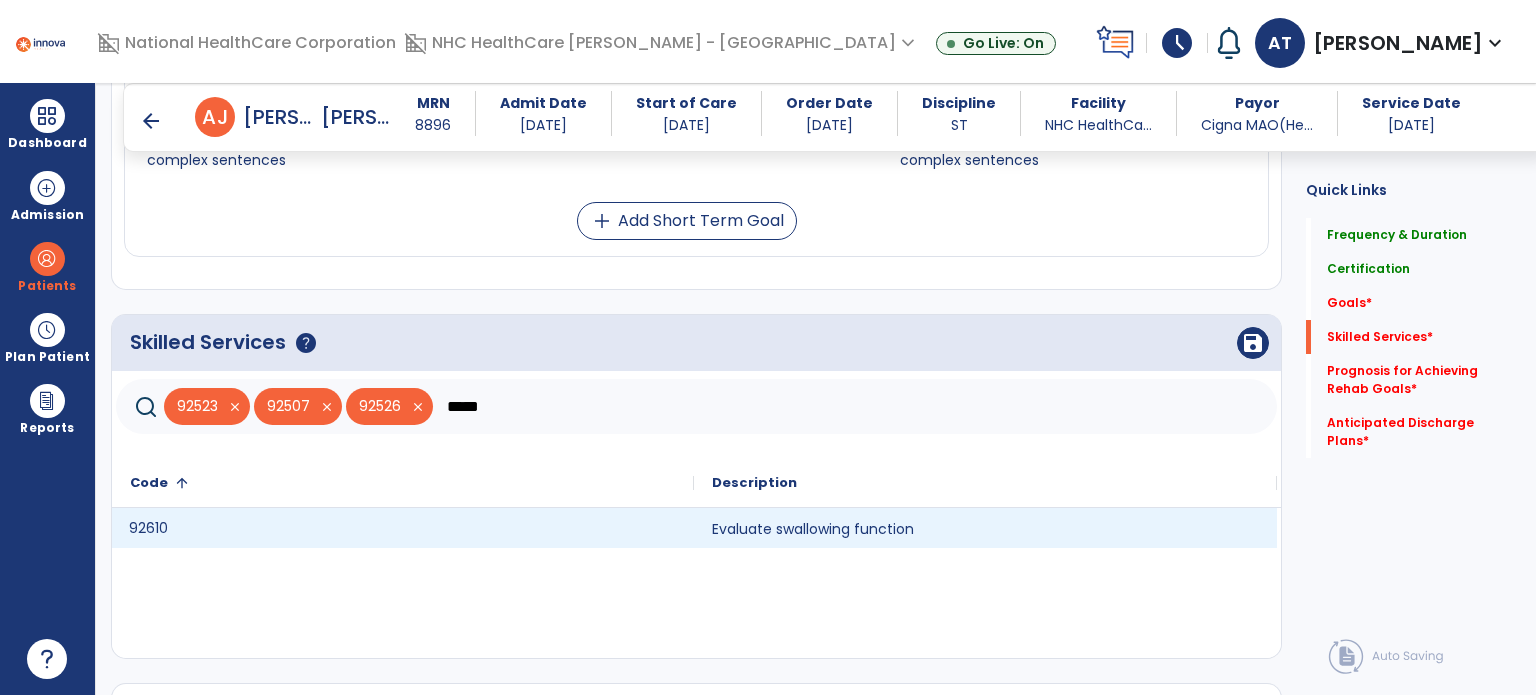 type on "*****" 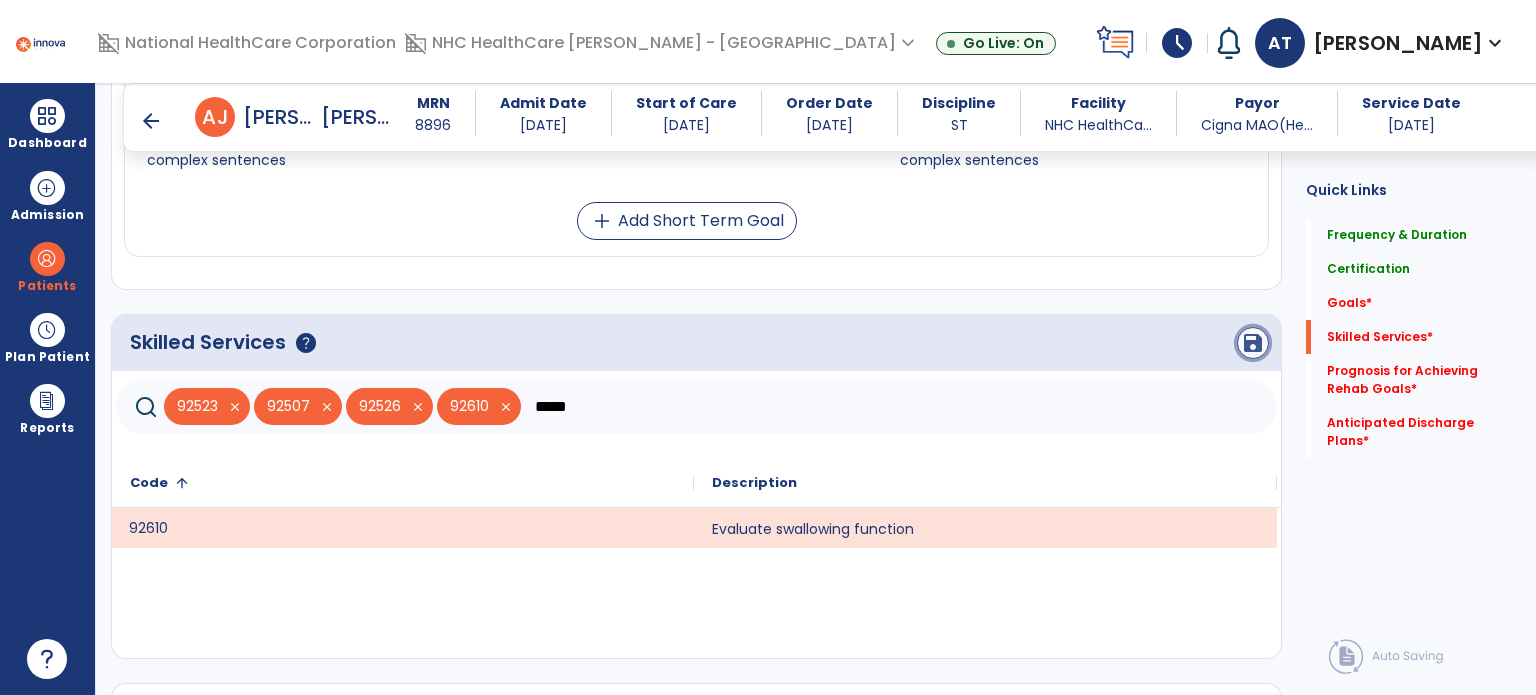 click on "save" 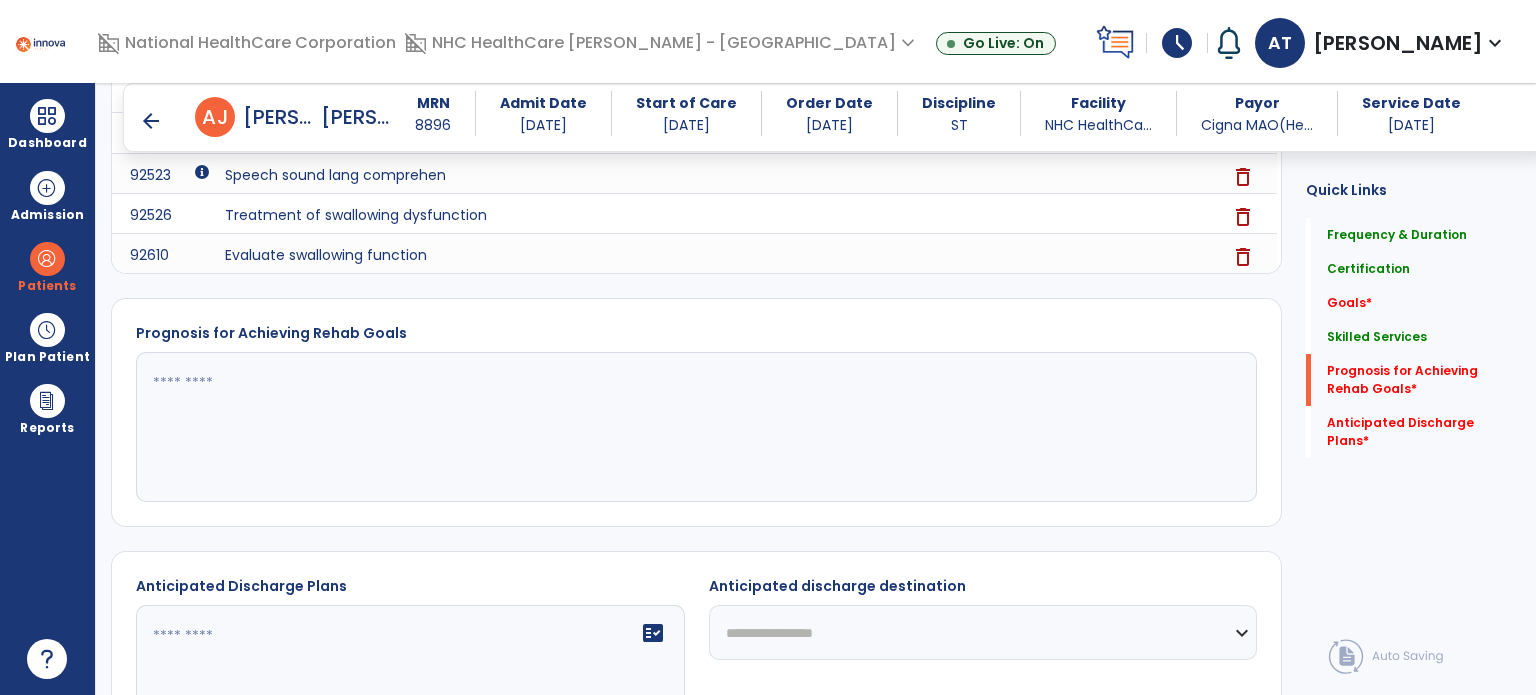 scroll, scrollTop: 1433, scrollLeft: 0, axis: vertical 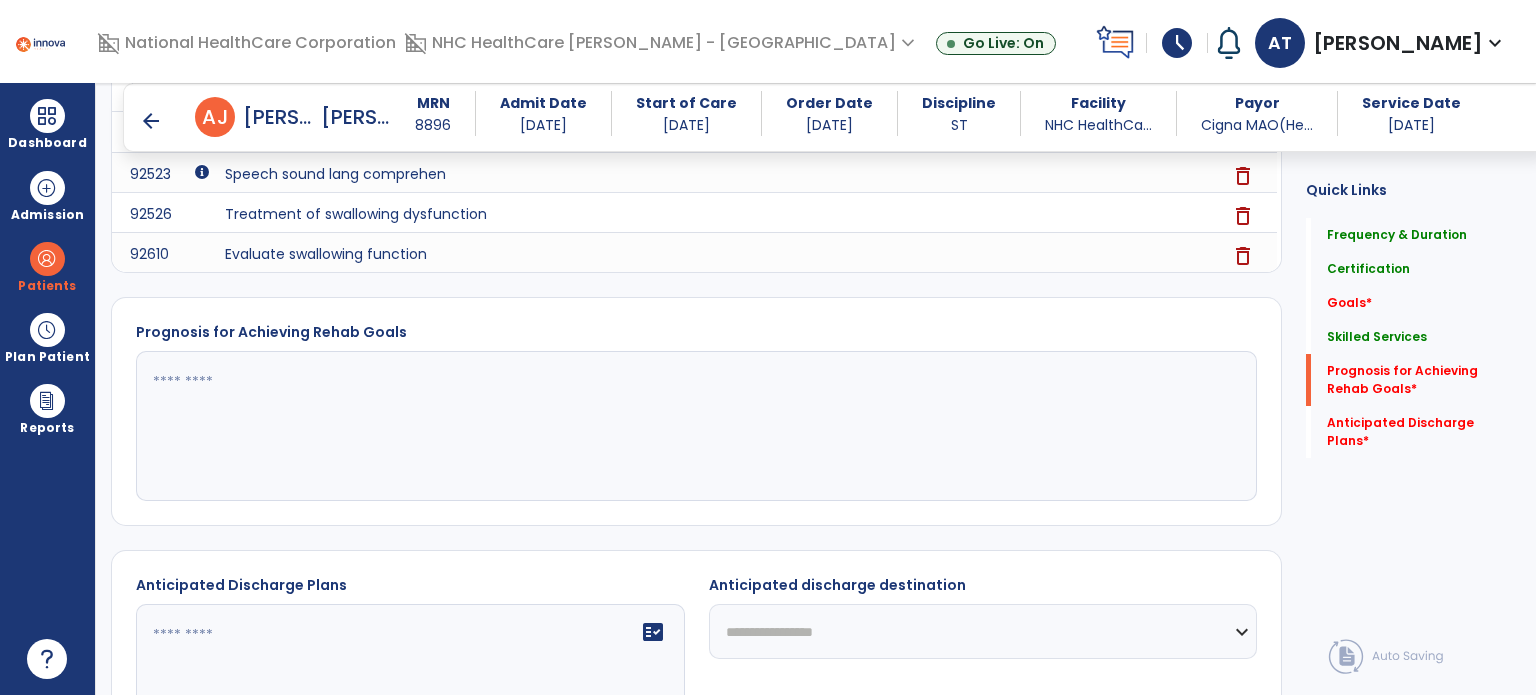 click 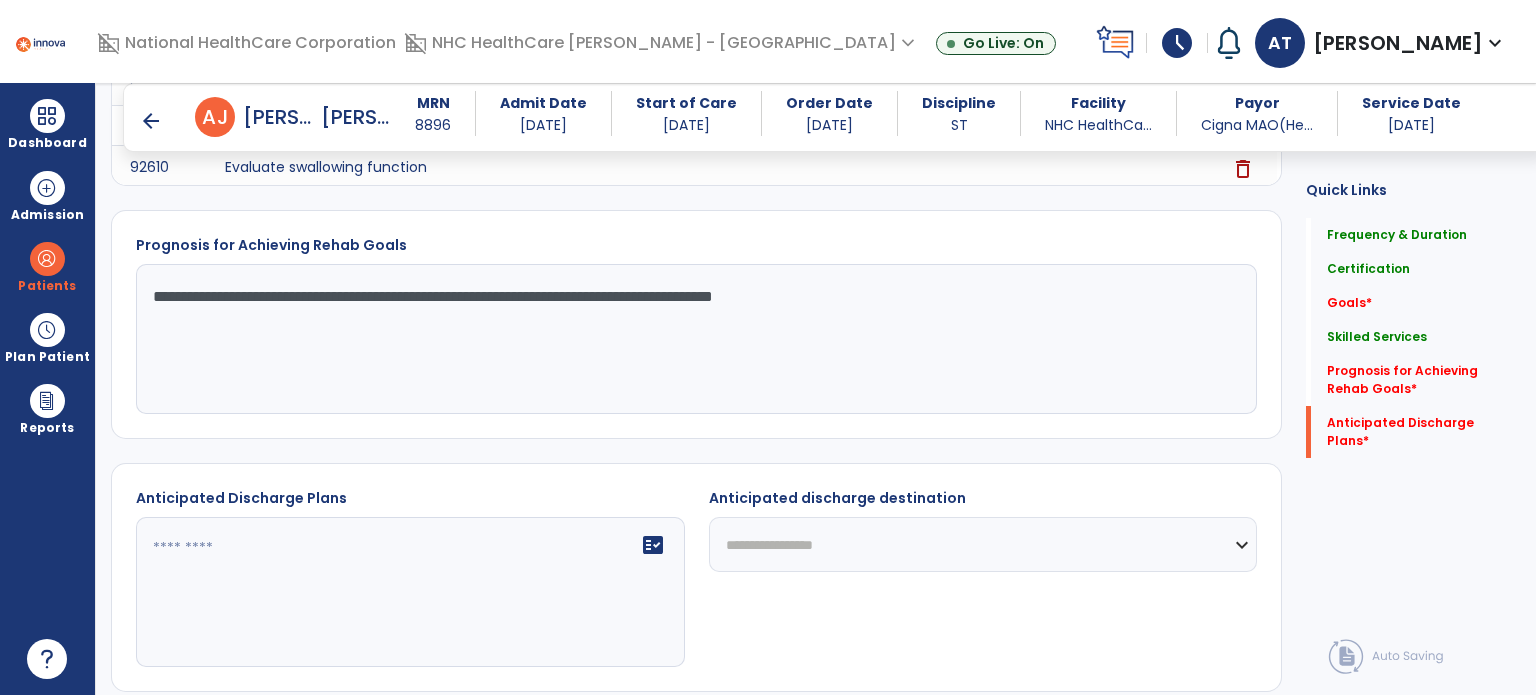 scroll, scrollTop: 1609, scrollLeft: 0, axis: vertical 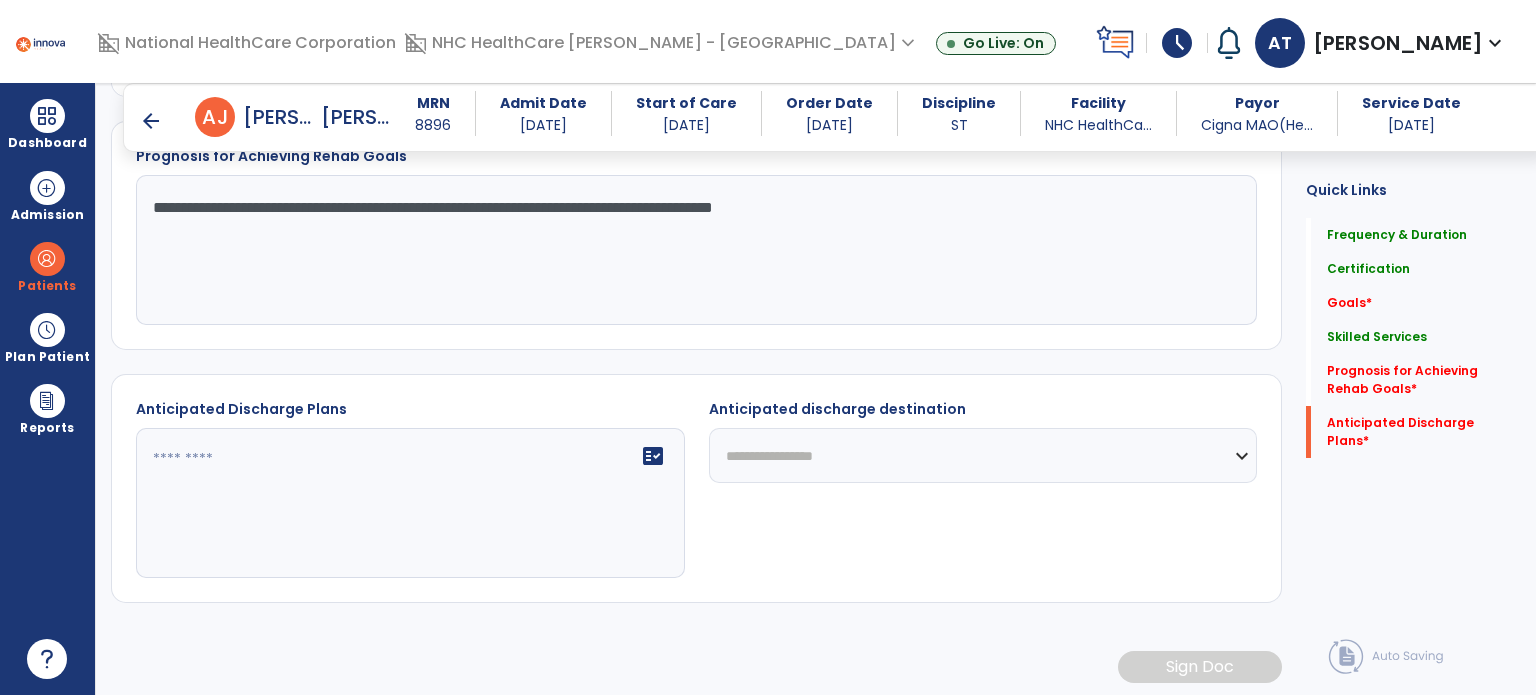 type on "**********" 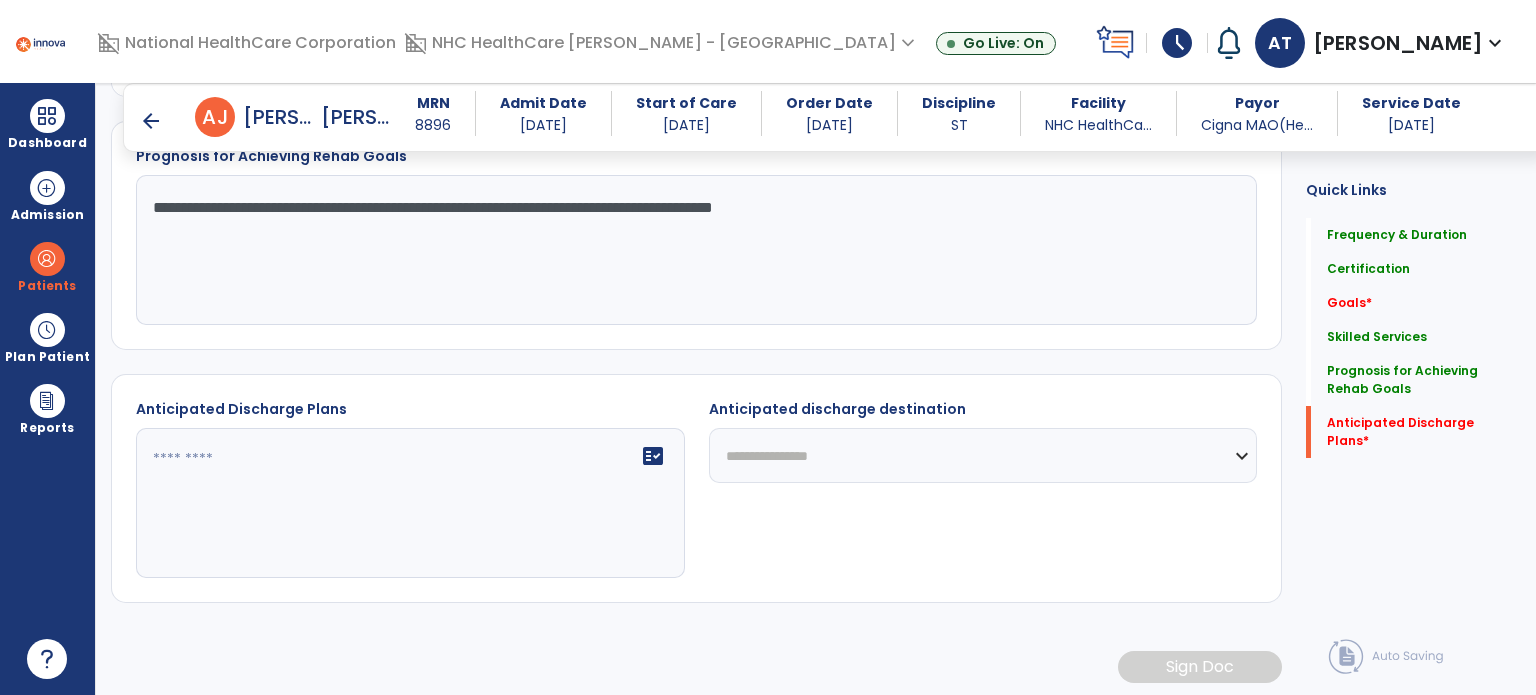click on "**********" 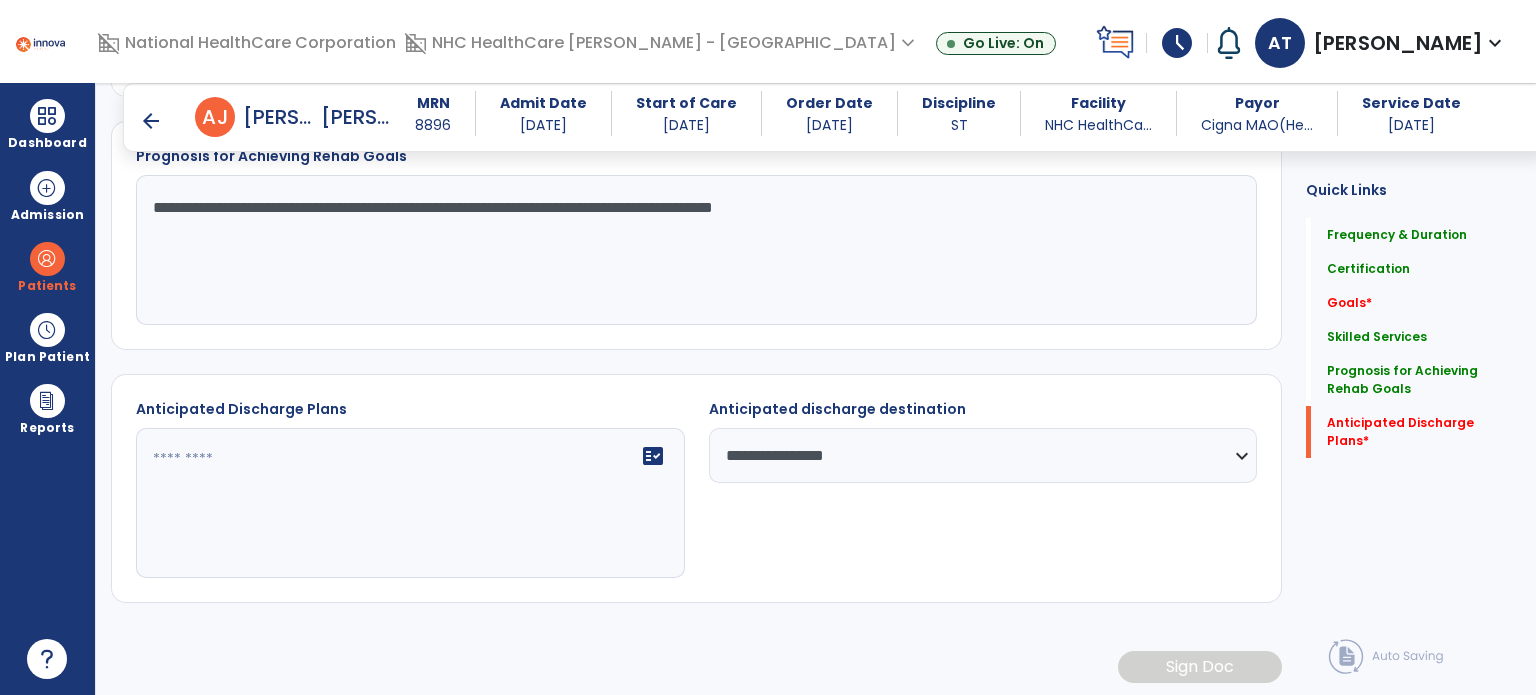 click on "**********" 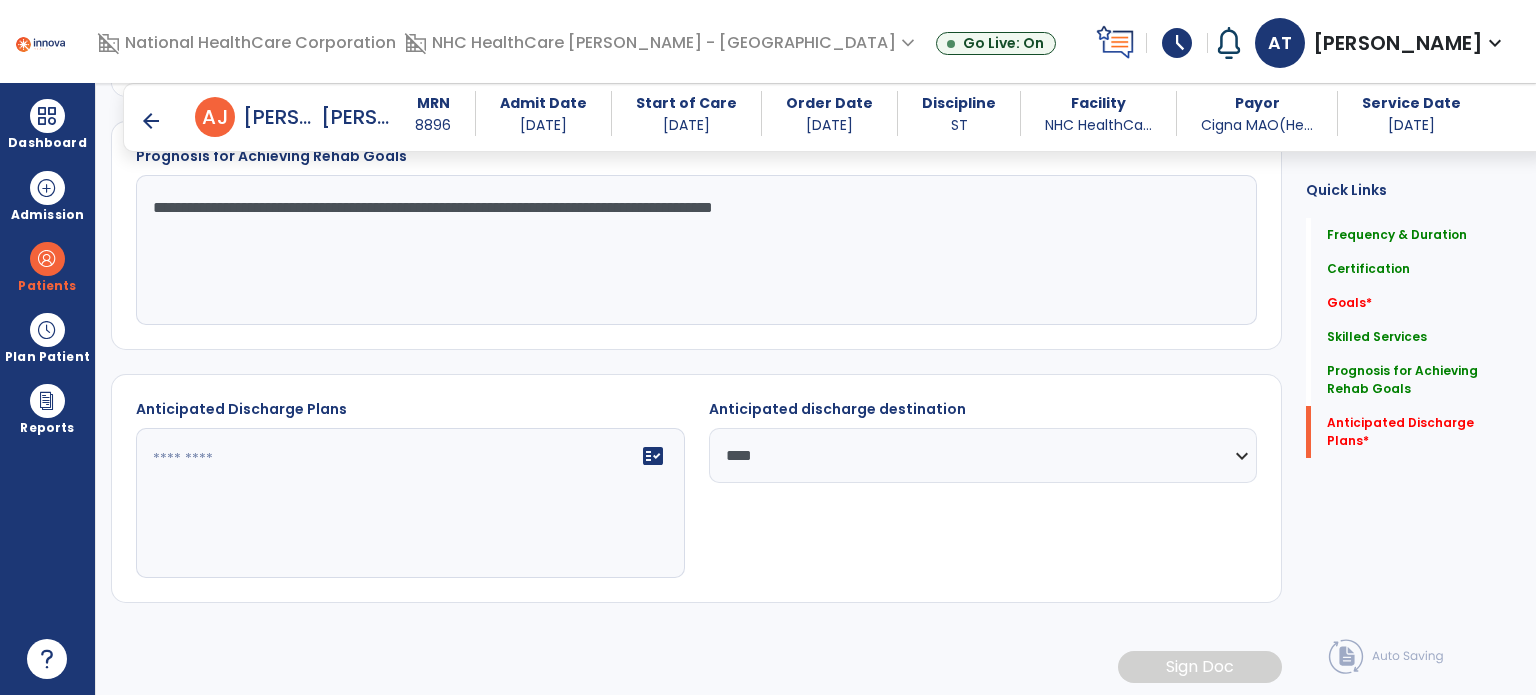 click on "**********" 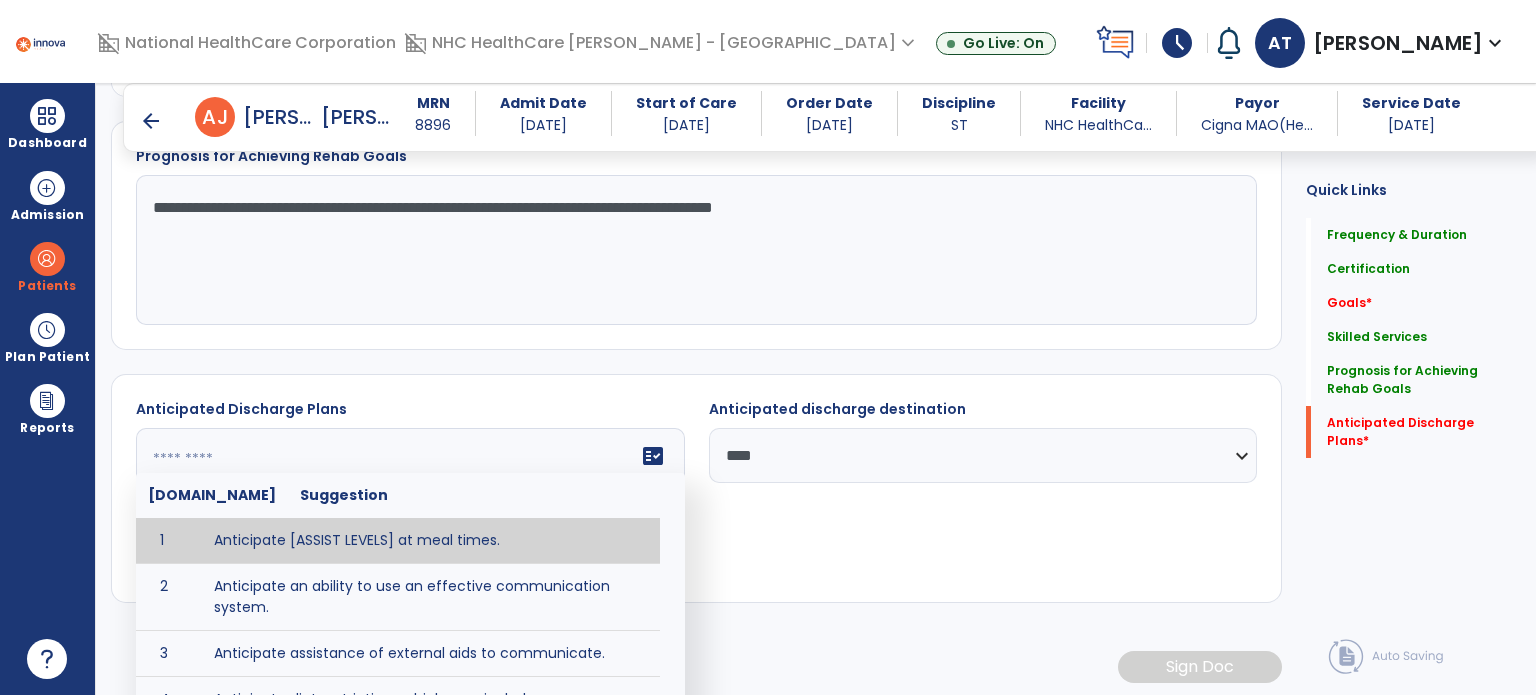 click 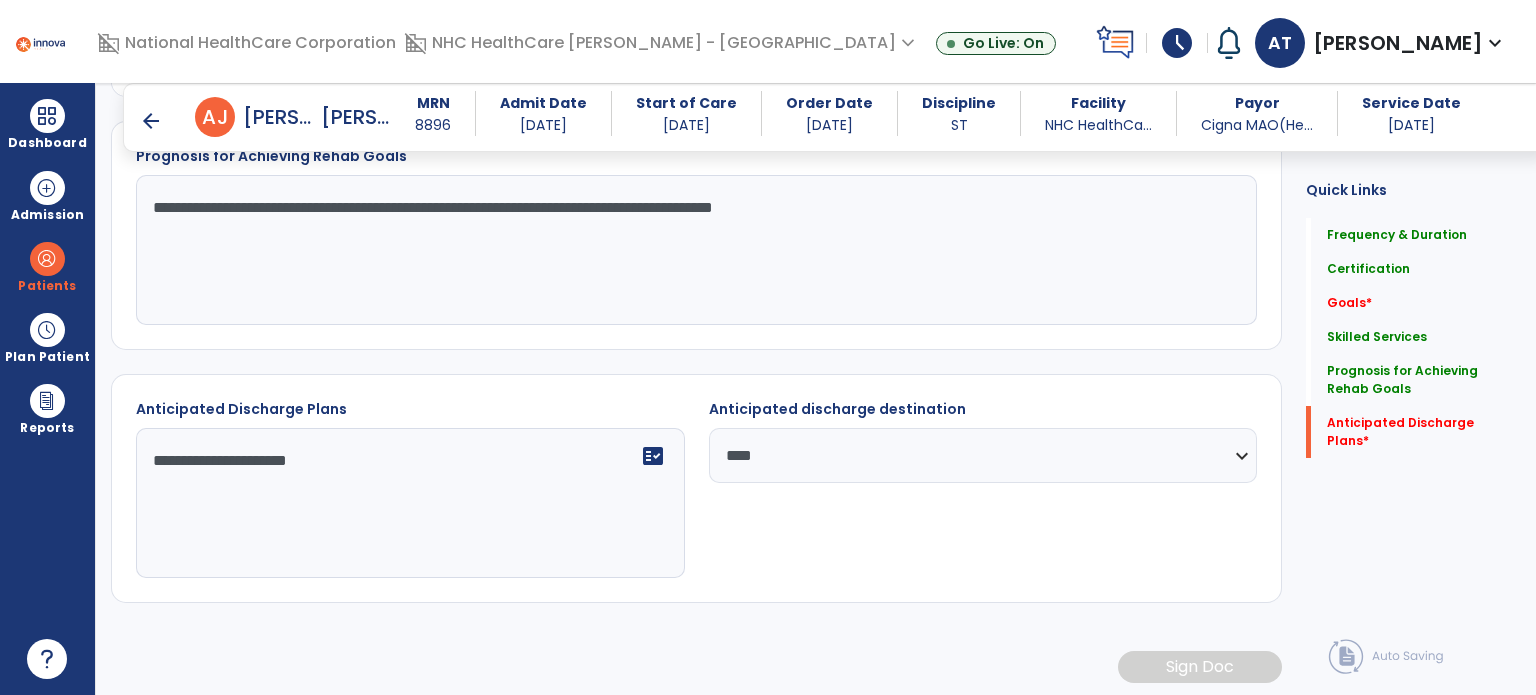 type on "**********" 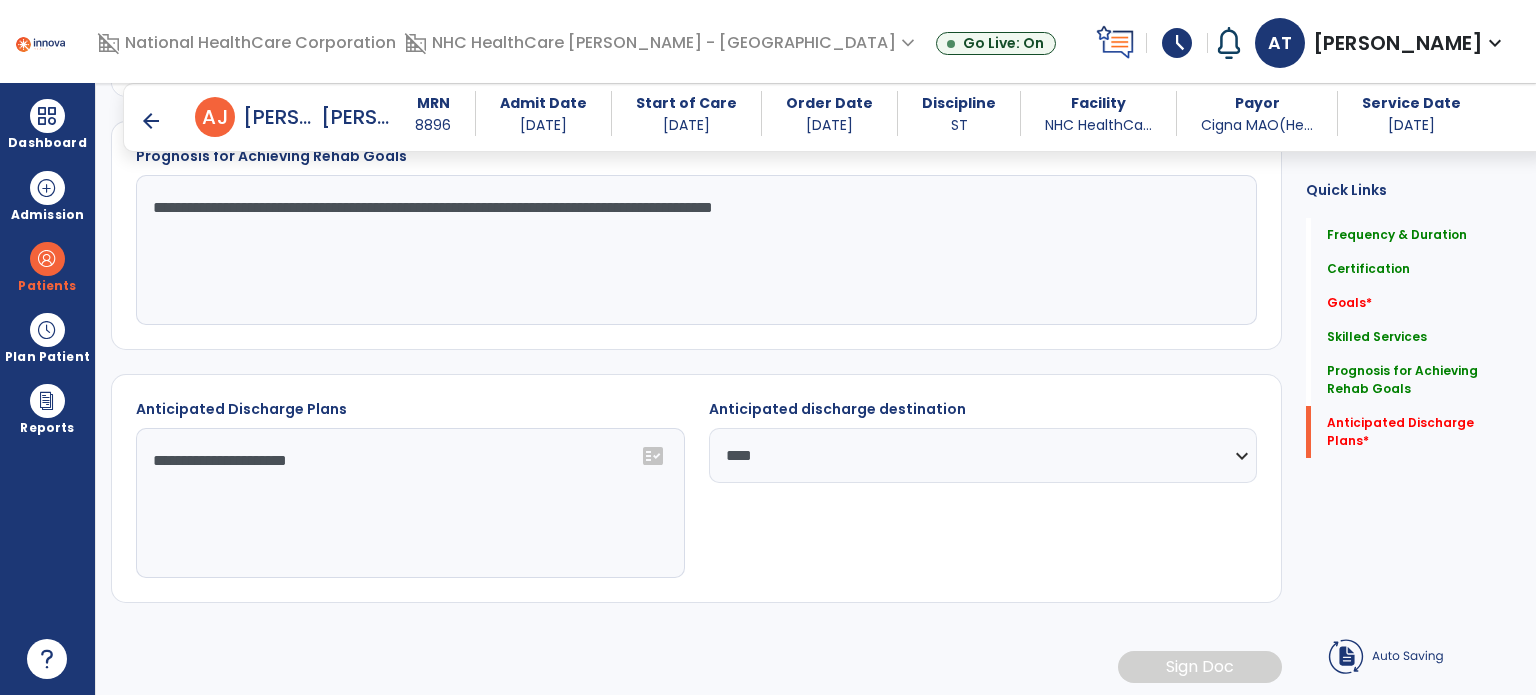 click on "Quick Links  Frequency & Duration   Frequency & Duration   Certification   Certification   Goals   *  Goals   *  Skilled Services   Skilled Services   Prognosis for Achieving Rehab Goals   Prognosis for Achieving Rehab Goals   Anticipated Discharge Plans   *  Anticipated Discharge Plans   *" 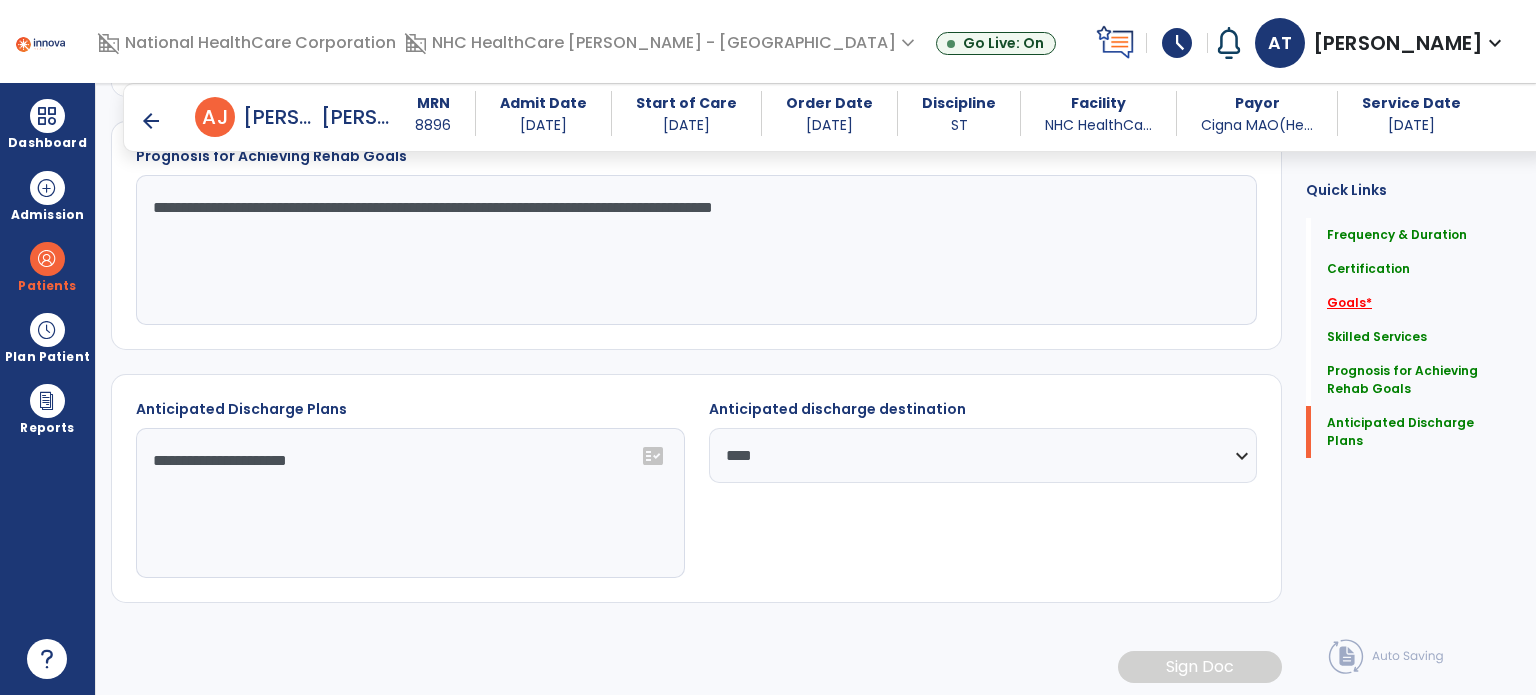 click on "Goals   *" 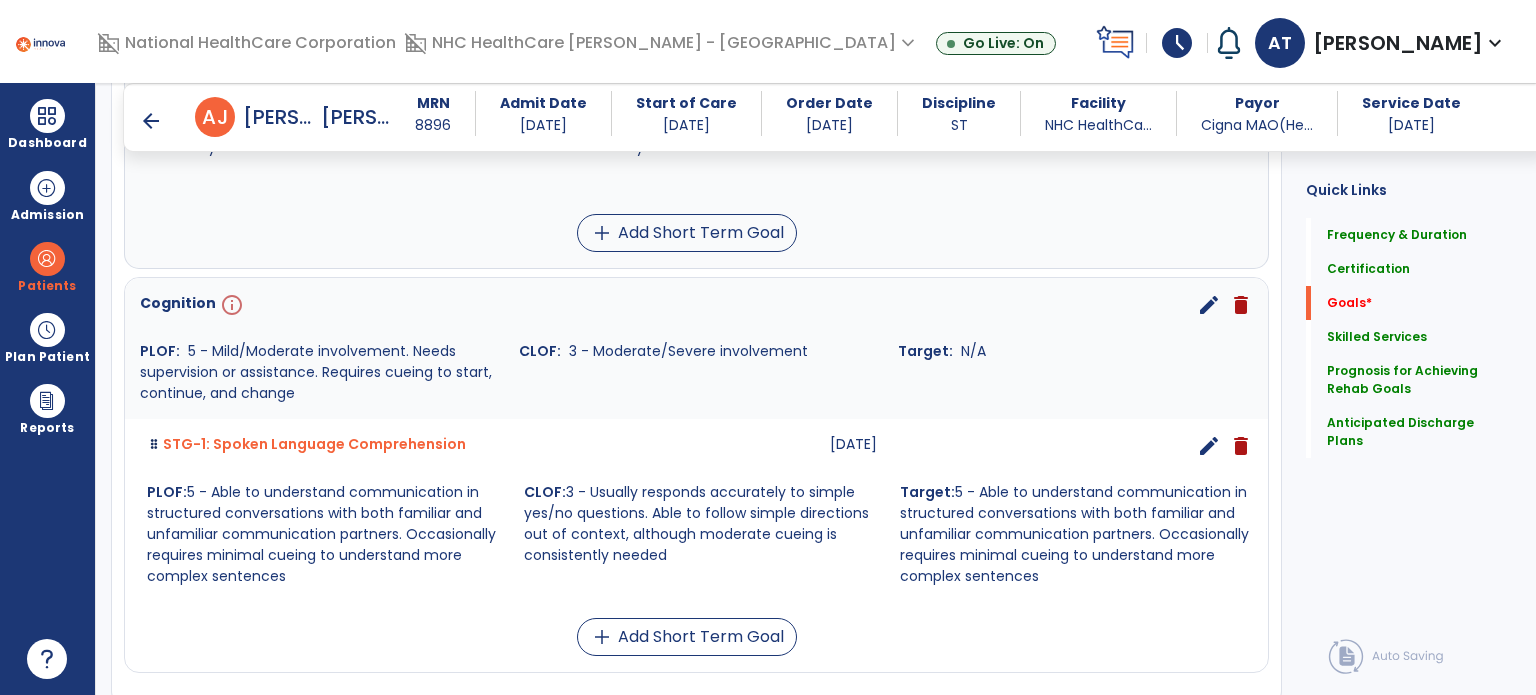 scroll, scrollTop: 626, scrollLeft: 0, axis: vertical 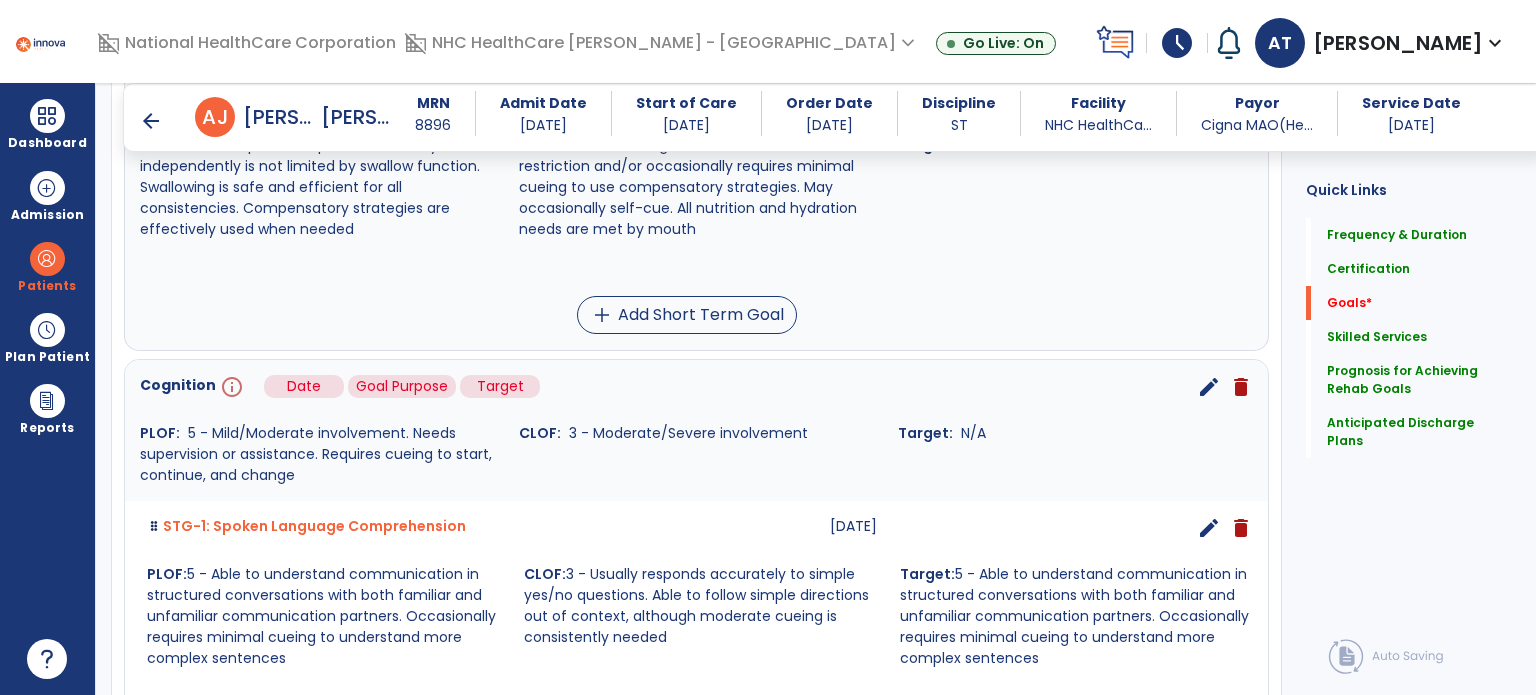 click on "info" at bounding box center (230, 387) 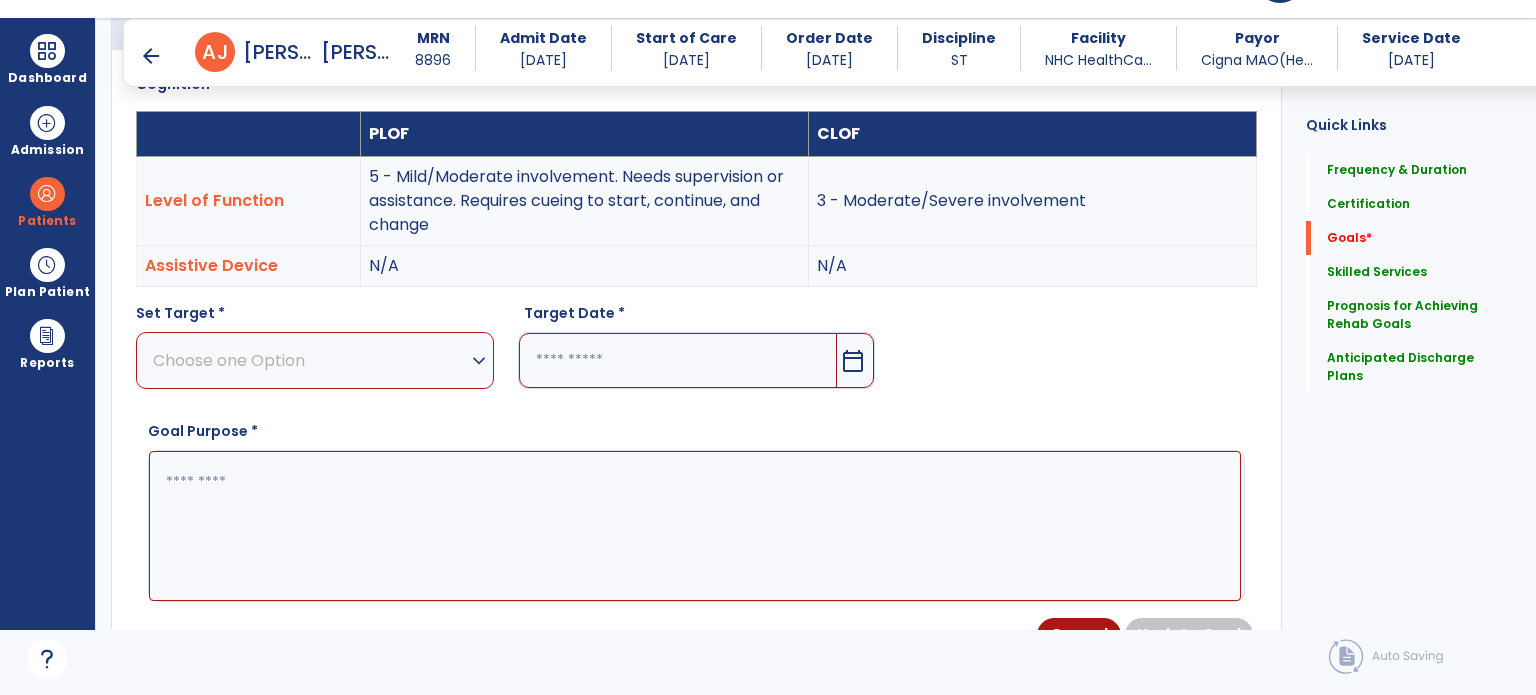scroll, scrollTop: 83, scrollLeft: 0, axis: vertical 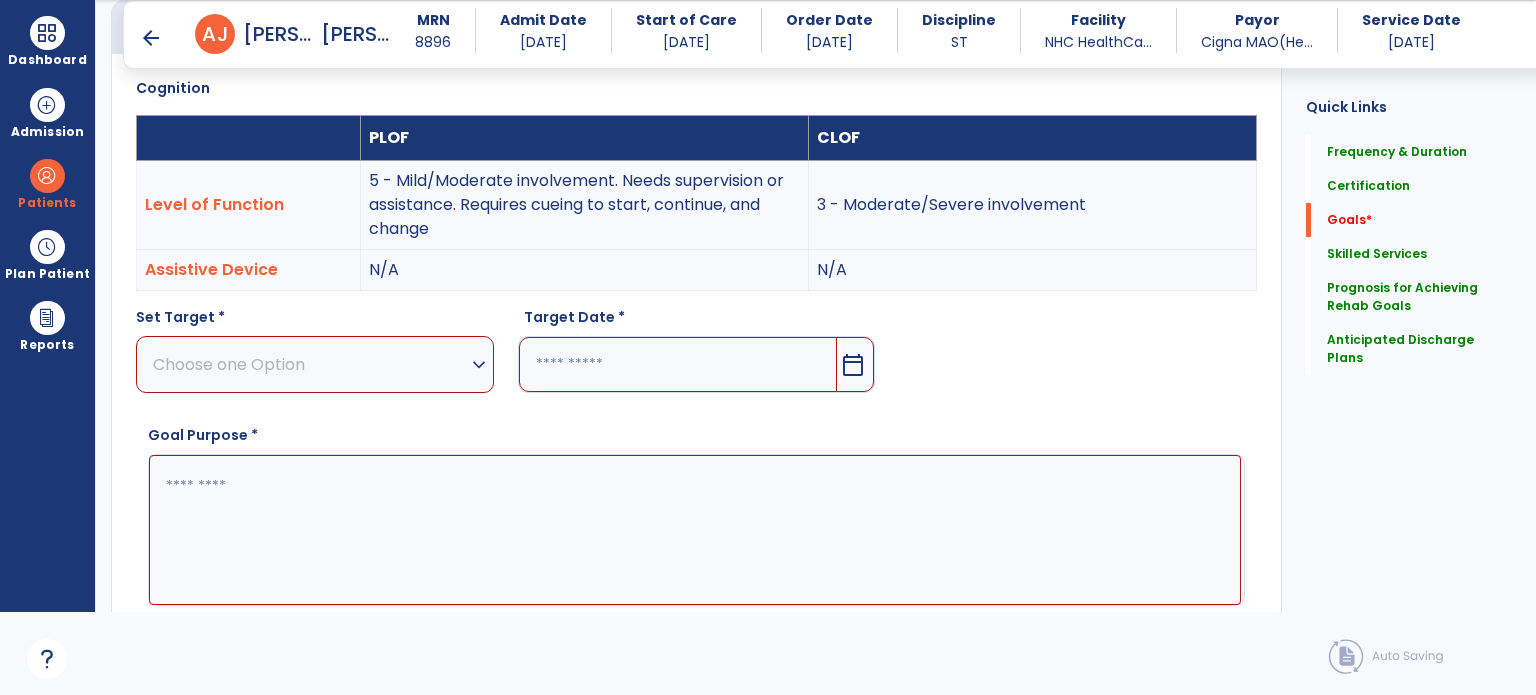 click on "Choose one Option" at bounding box center (310, 364) 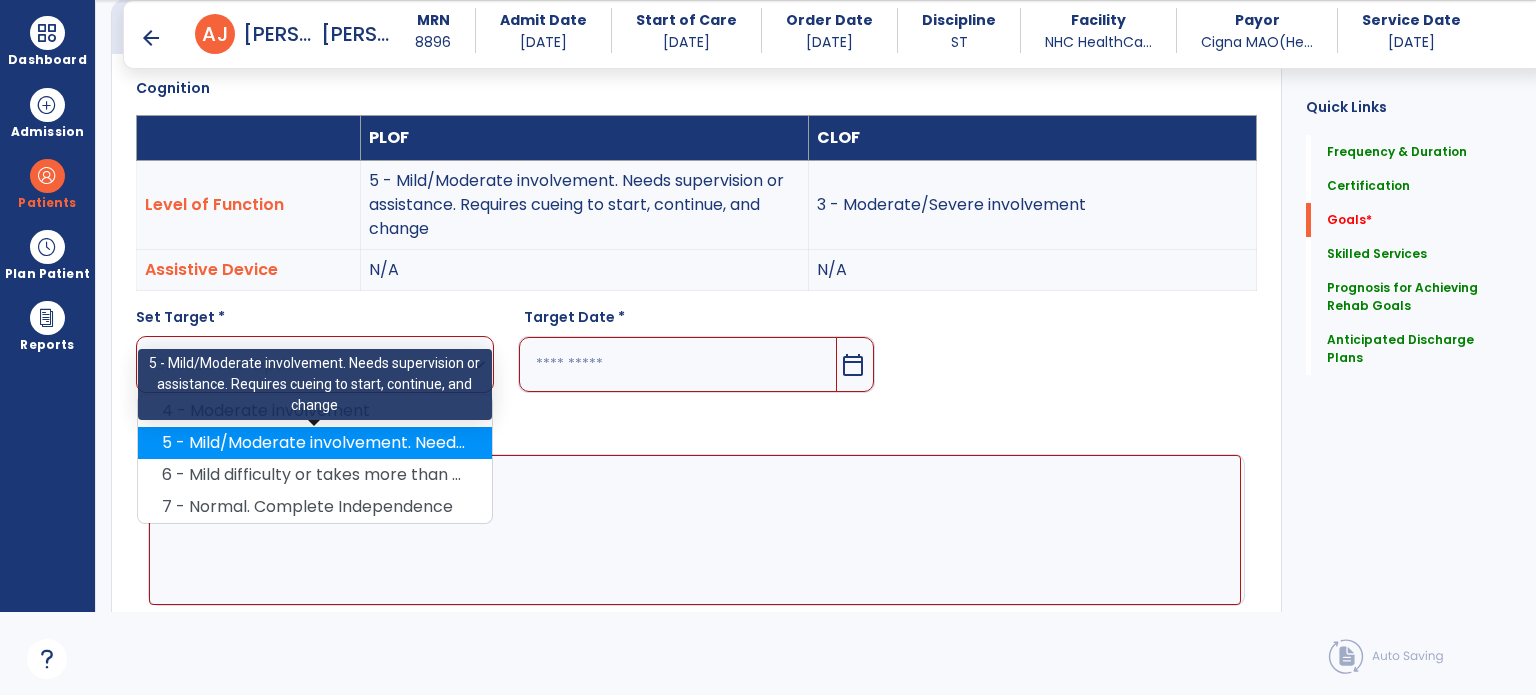 click on "5 - Mild/Moderate involvement. Needs supervision or assistance. Requires cueing to start, continue, and change" at bounding box center [315, 443] 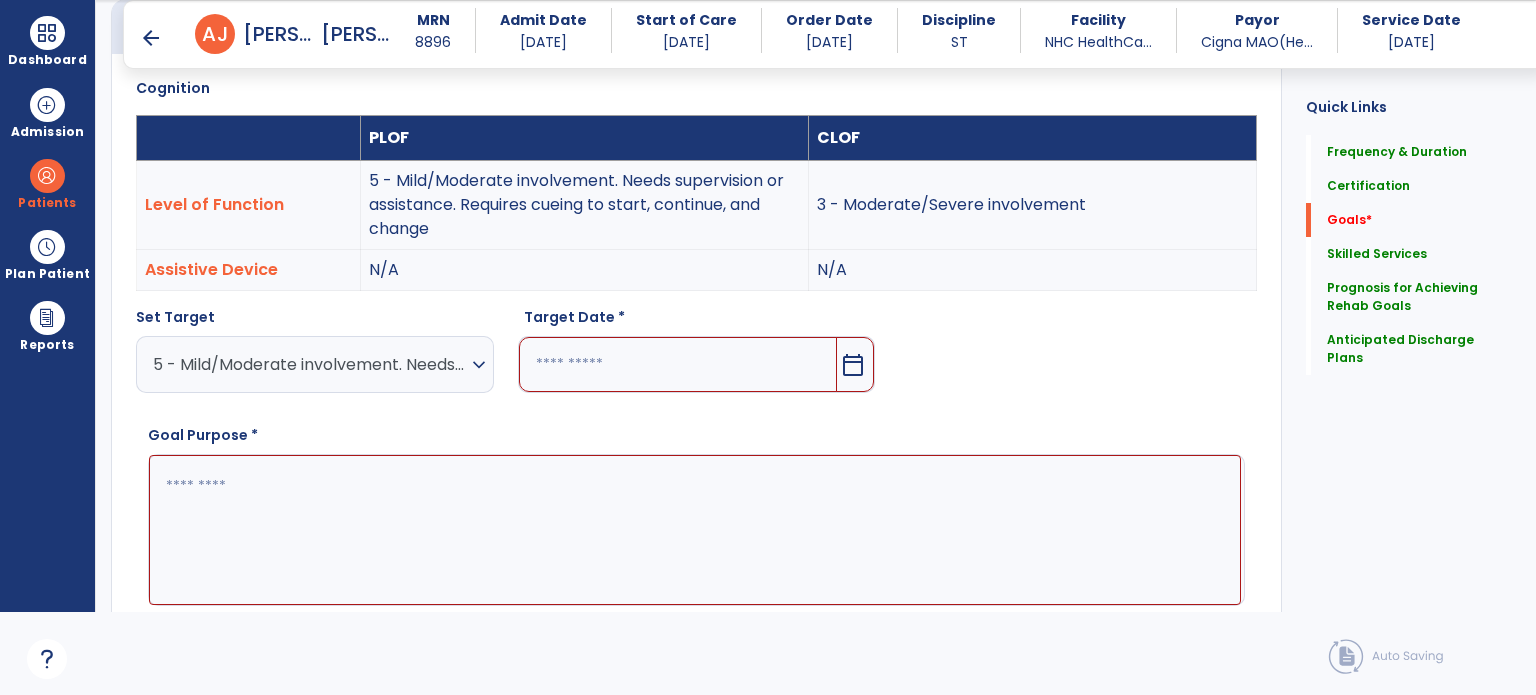 click at bounding box center [678, 364] 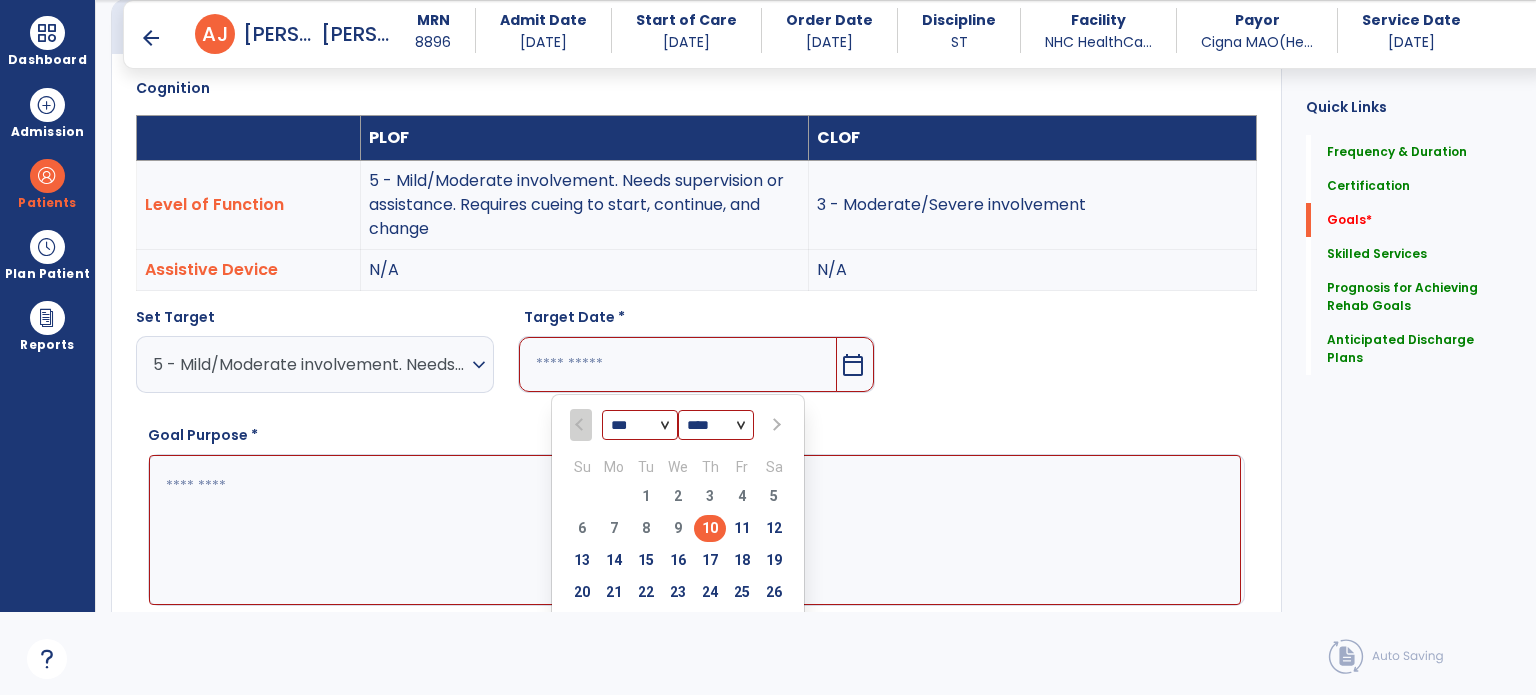 click at bounding box center (775, 425) 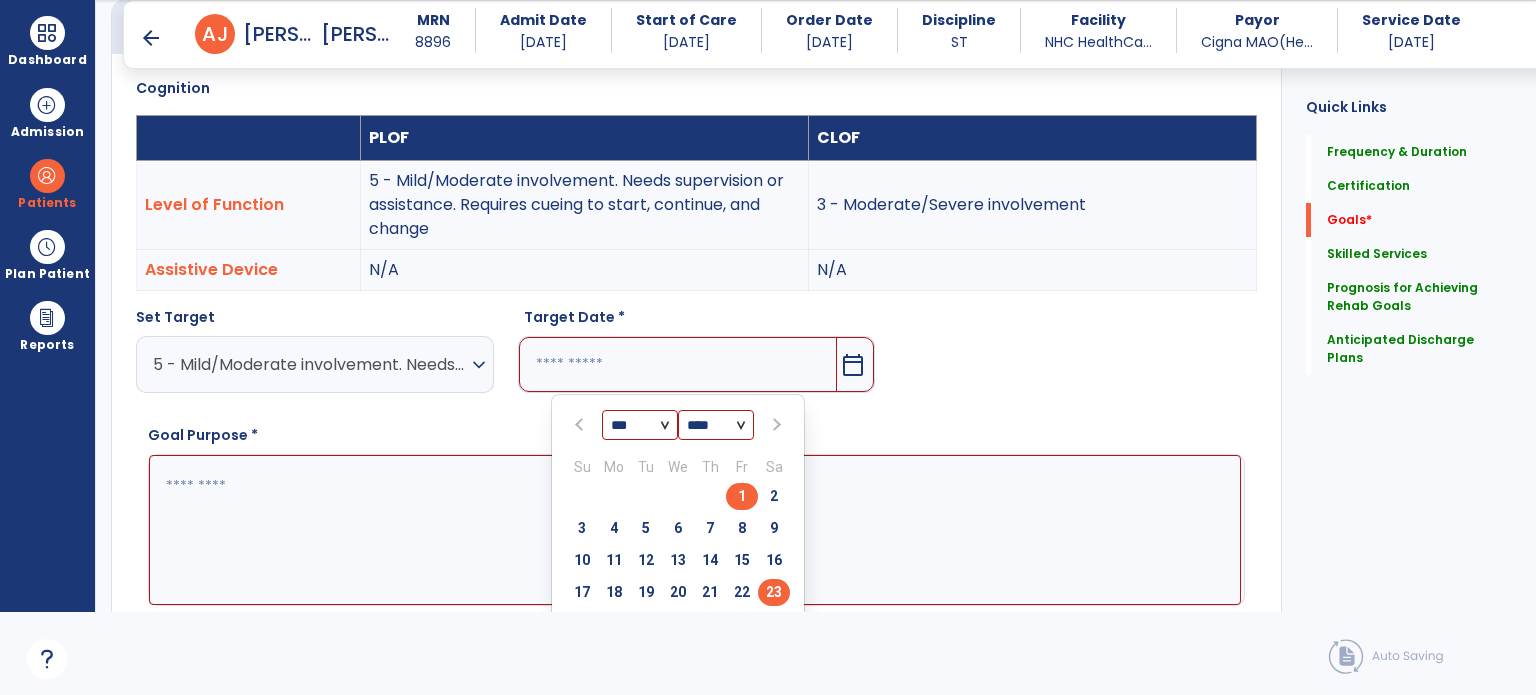 click on "23" at bounding box center [774, 592] 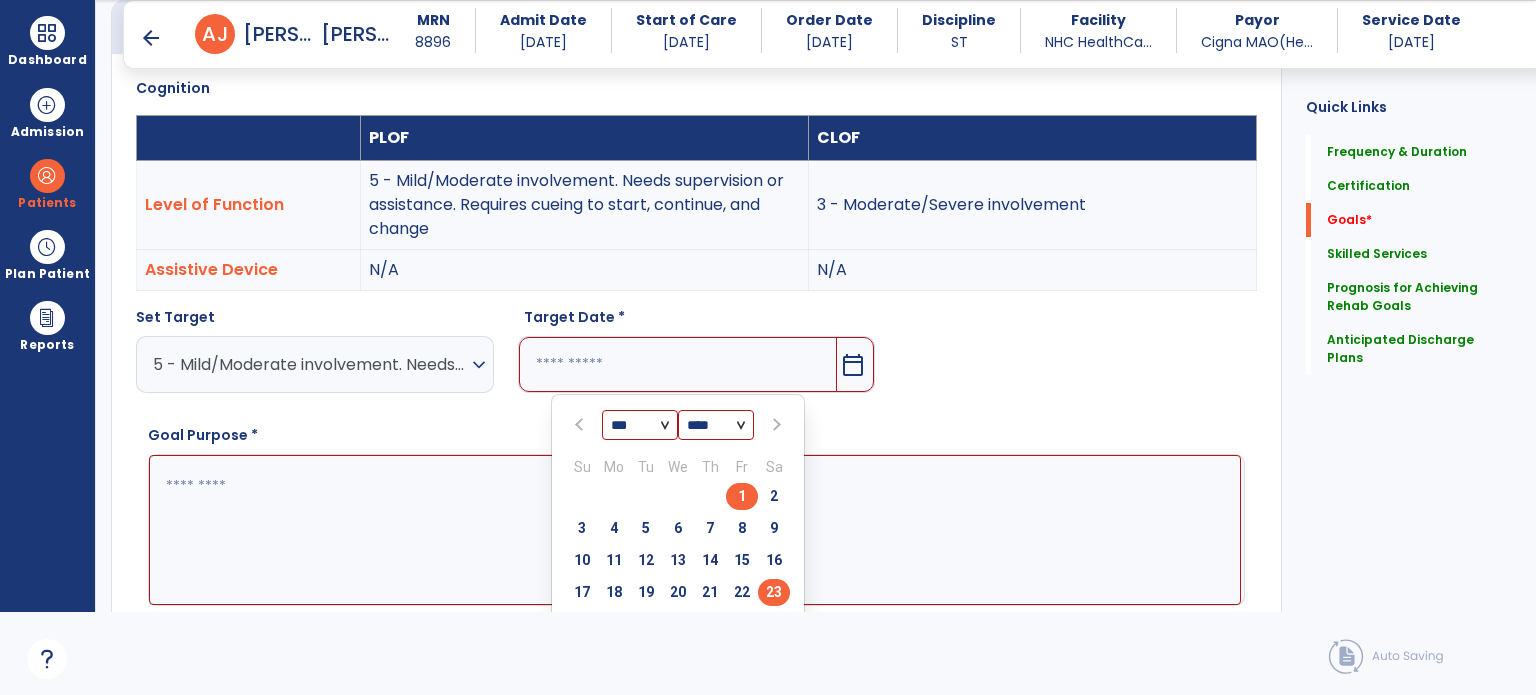 type on "*********" 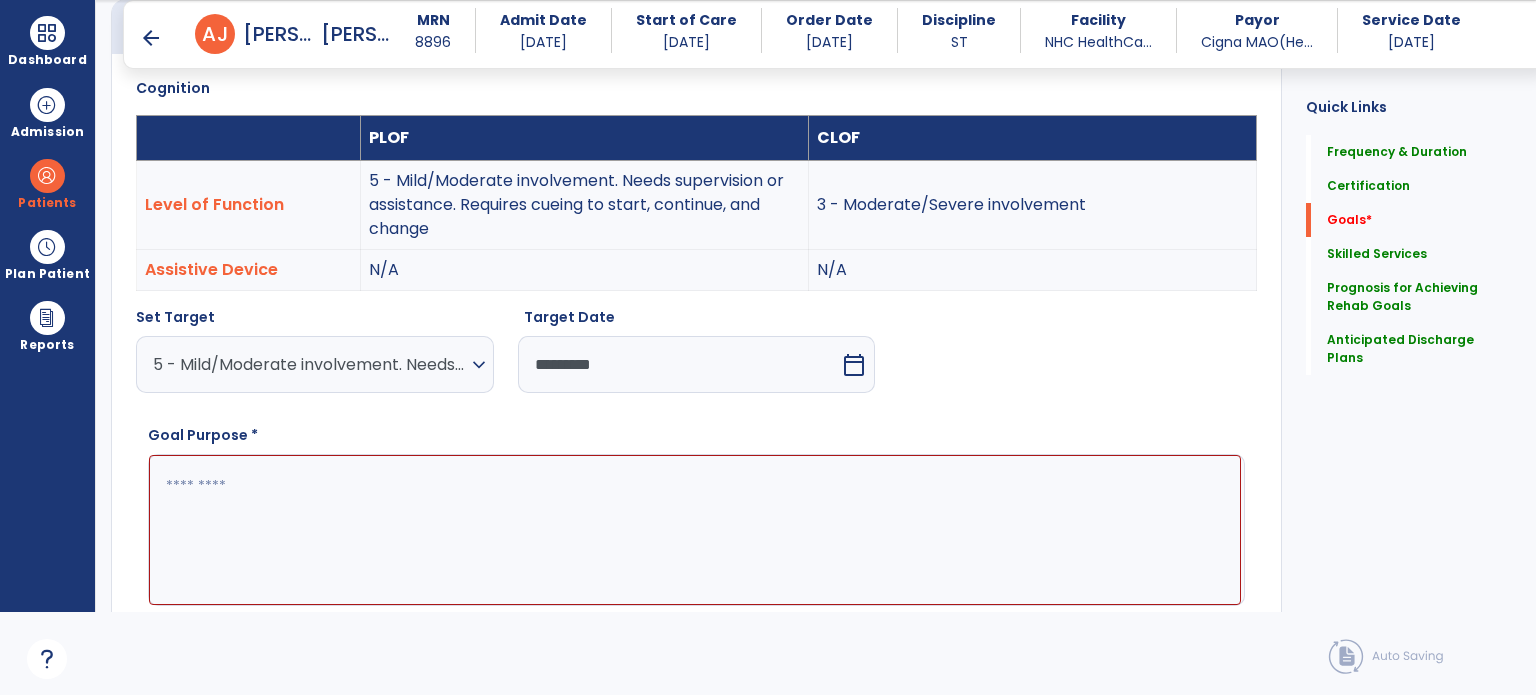 click at bounding box center [695, 530] 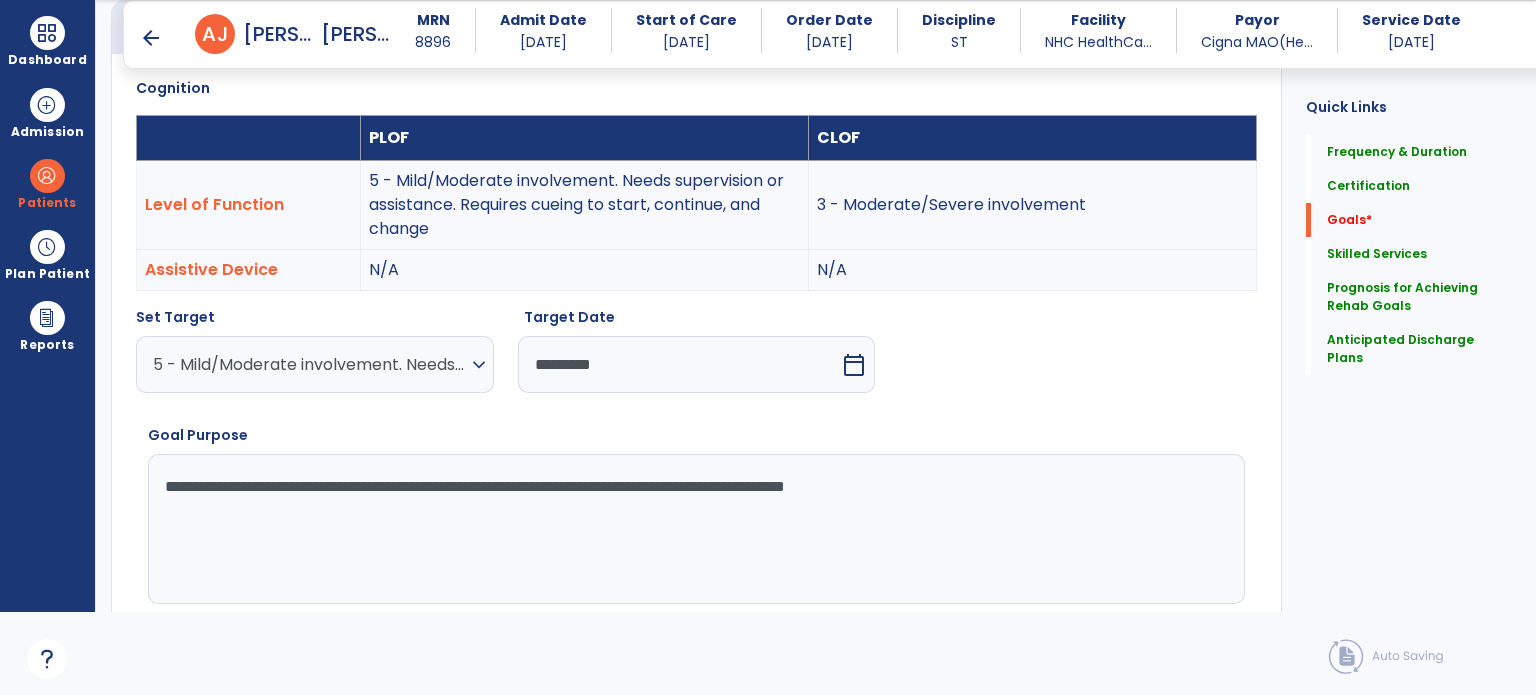 scroll, scrollTop: 933, scrollLeft: 0, axis: vertical 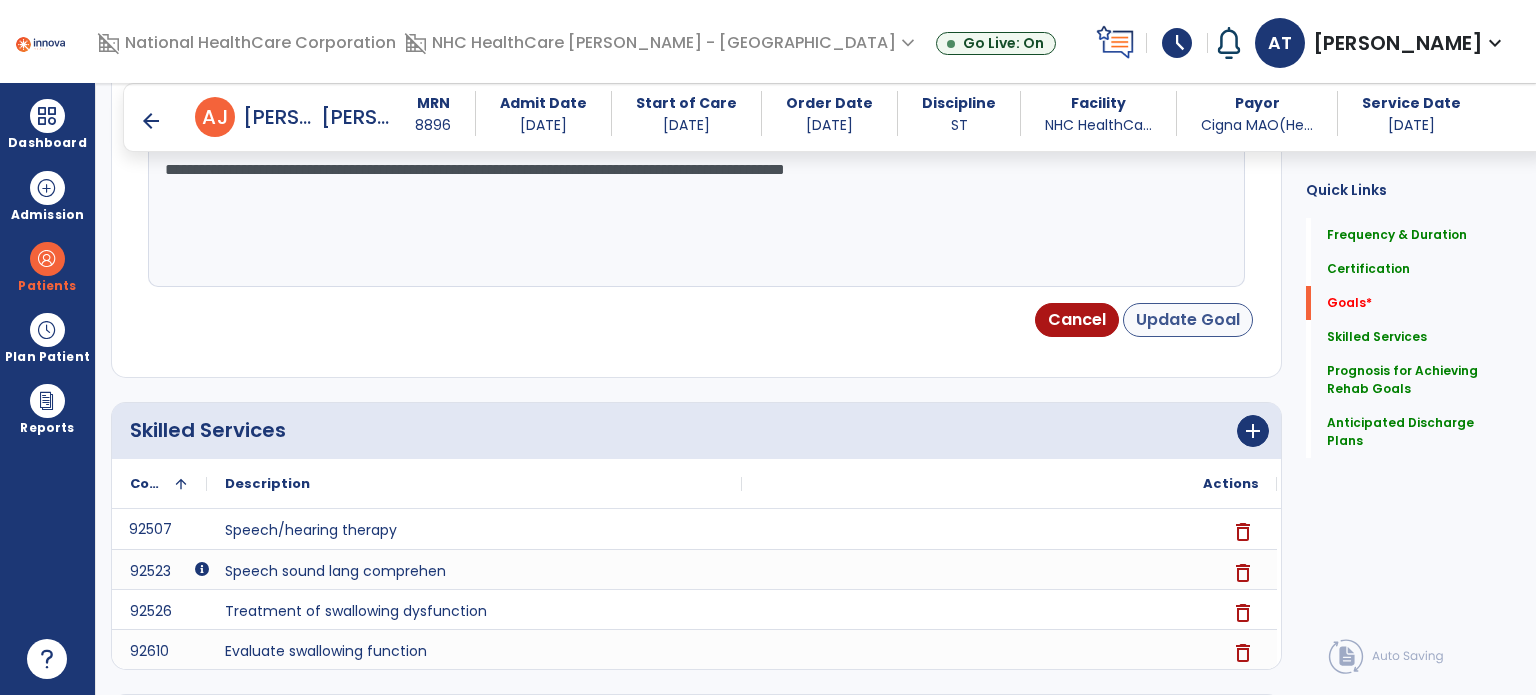 type on "**********" 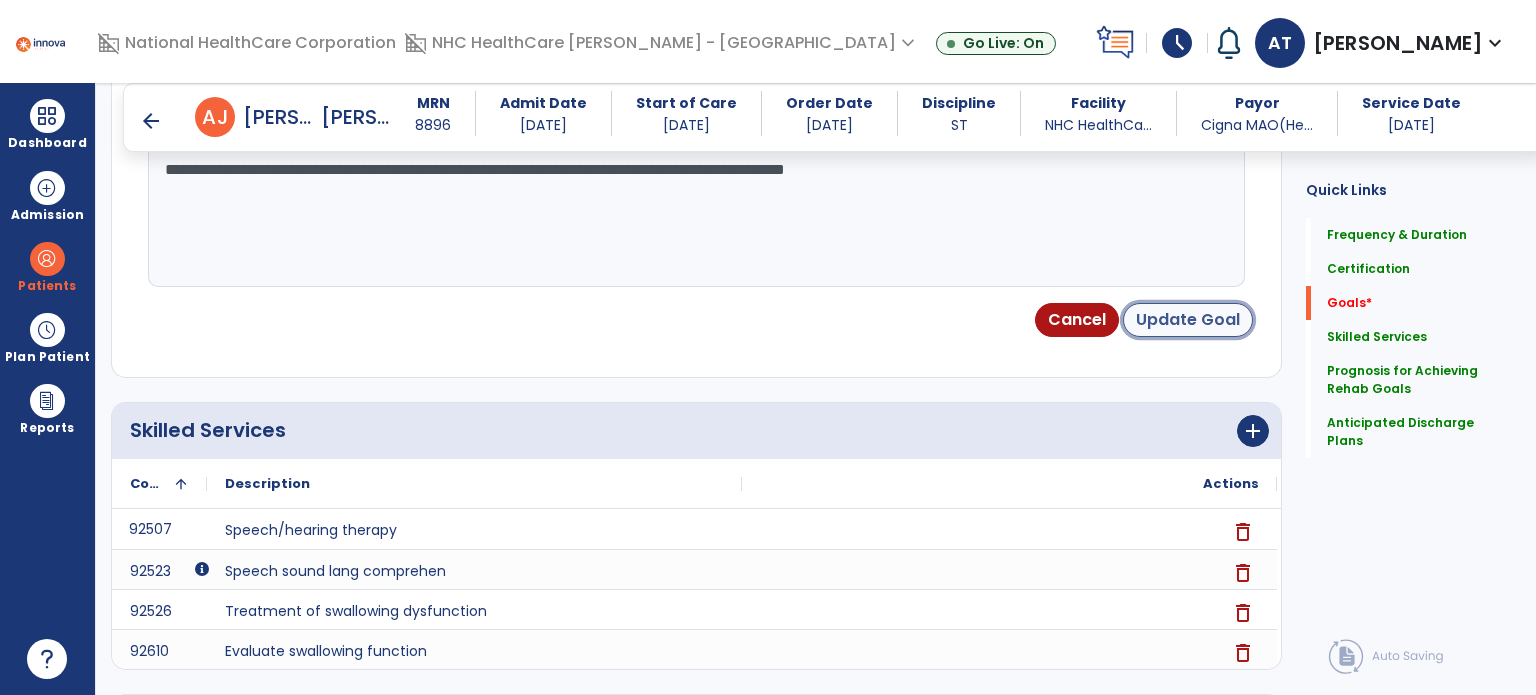 click on "Update Goal" at bounding box center [1188, 320] 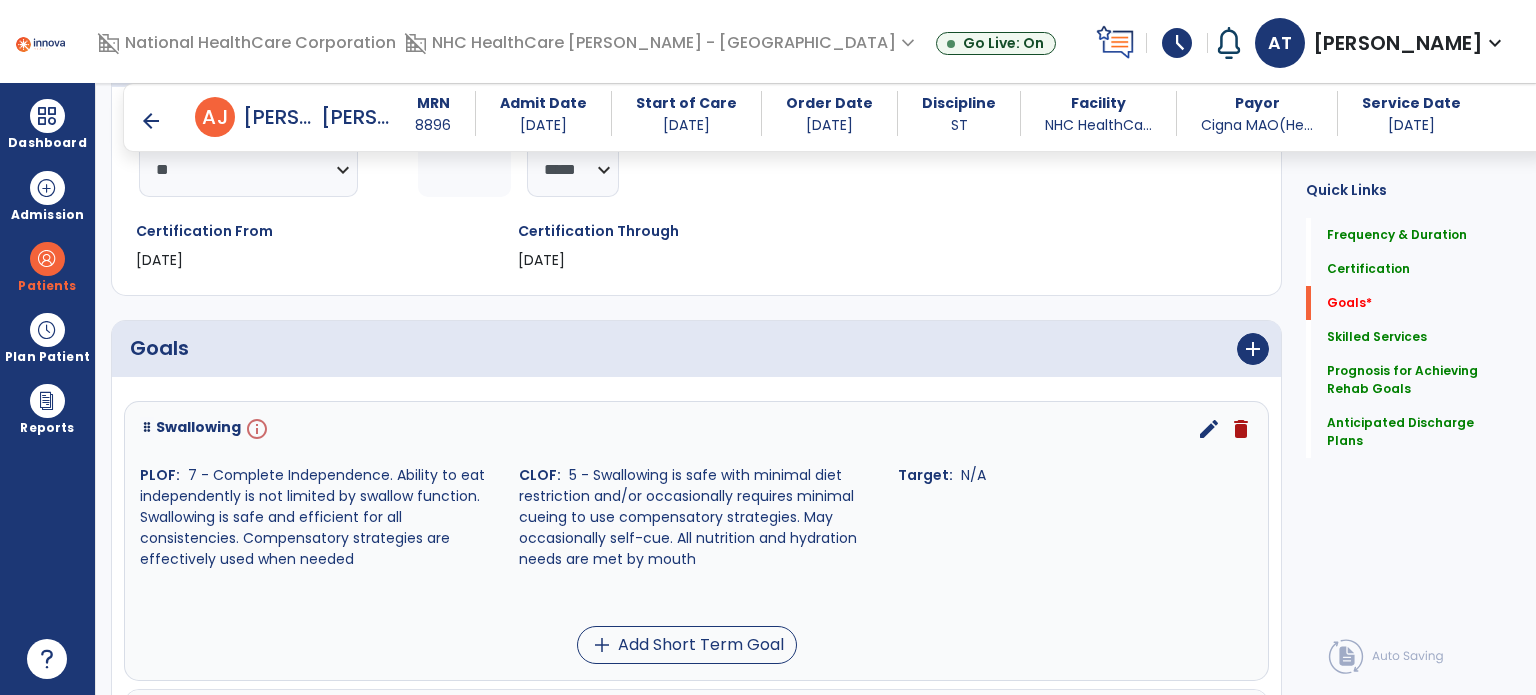 scroll, scrollTop: 298, scrollLeft: 0, axis: vertical 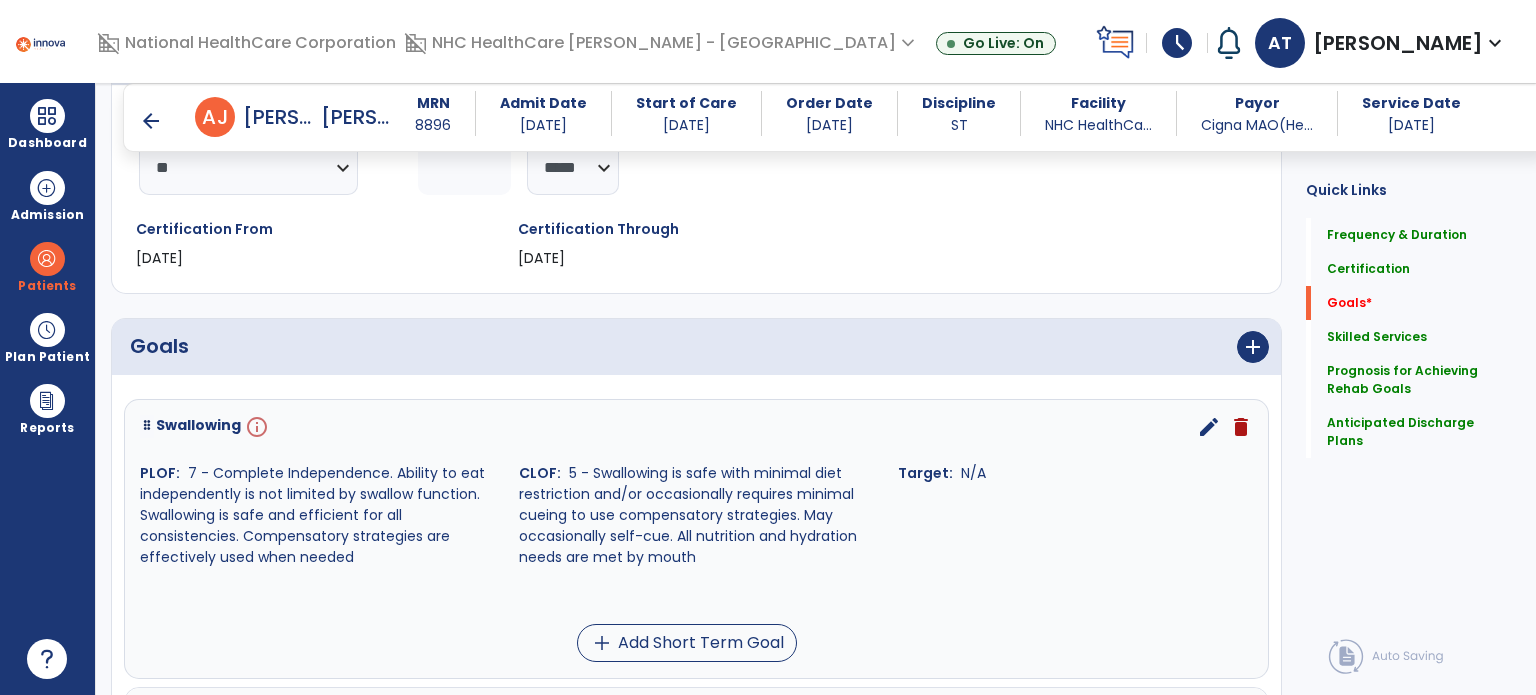 click on "Frequency  ********* ** ** ** ** ** ** **  Duration  * ******** ***** Certification From [DATE] Certification Through [DATE]" 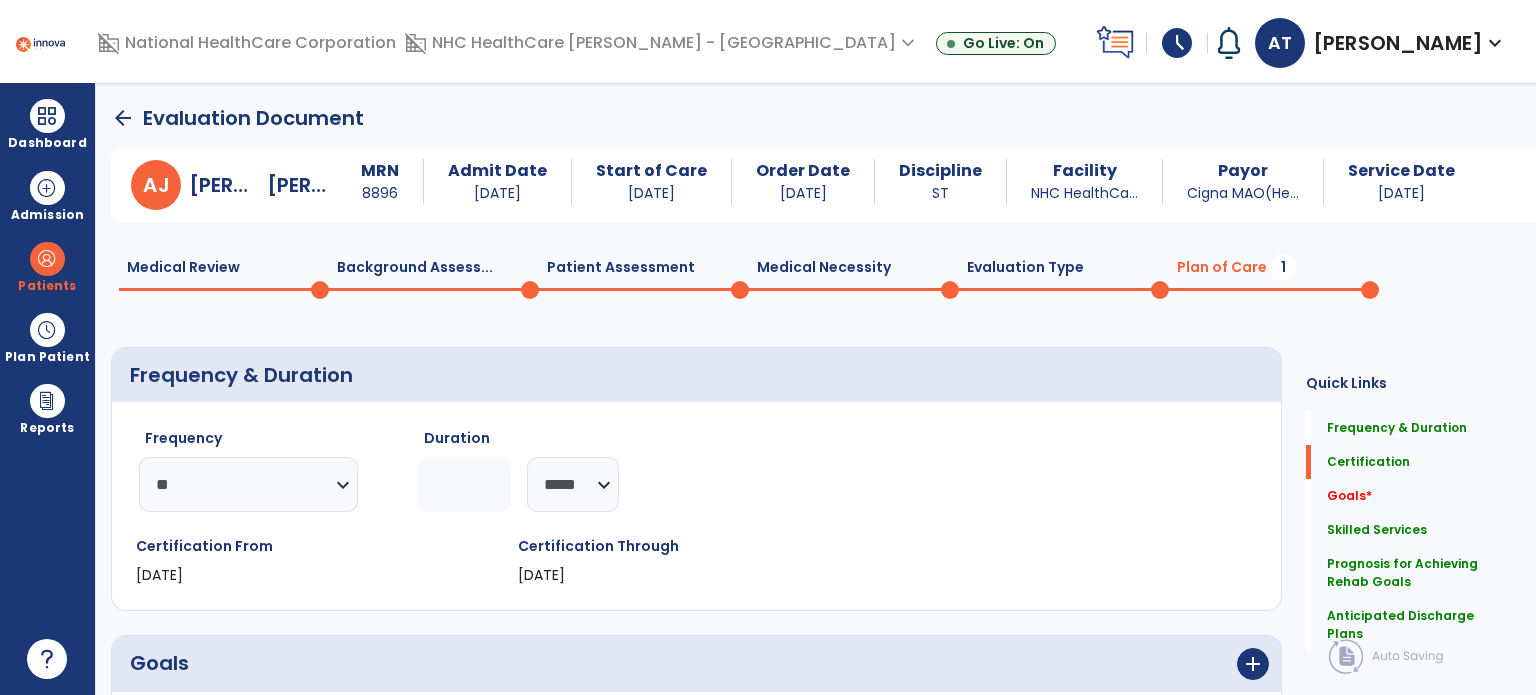 scroll, scrollTop: 400, scrollLeft: 0, axis: vertical 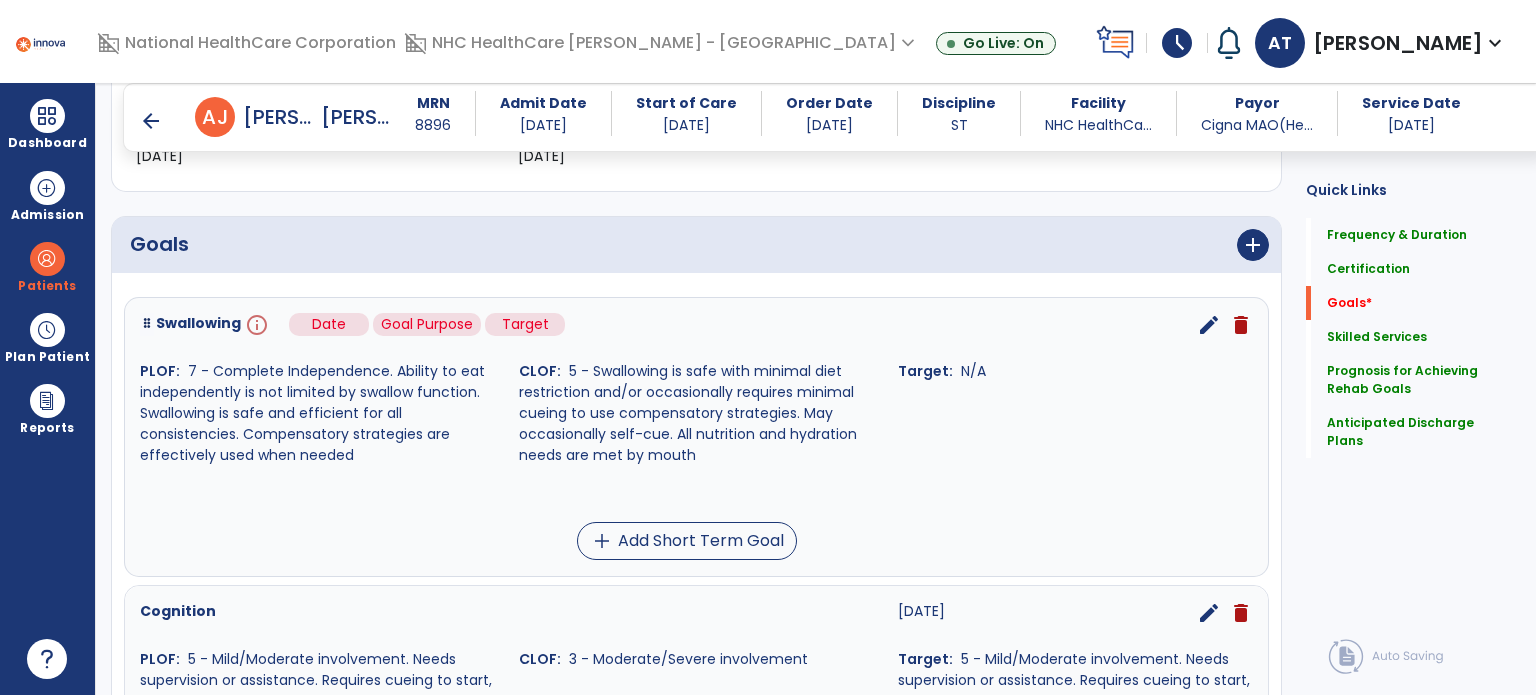 click on "info" at bounding box center (255, 325) 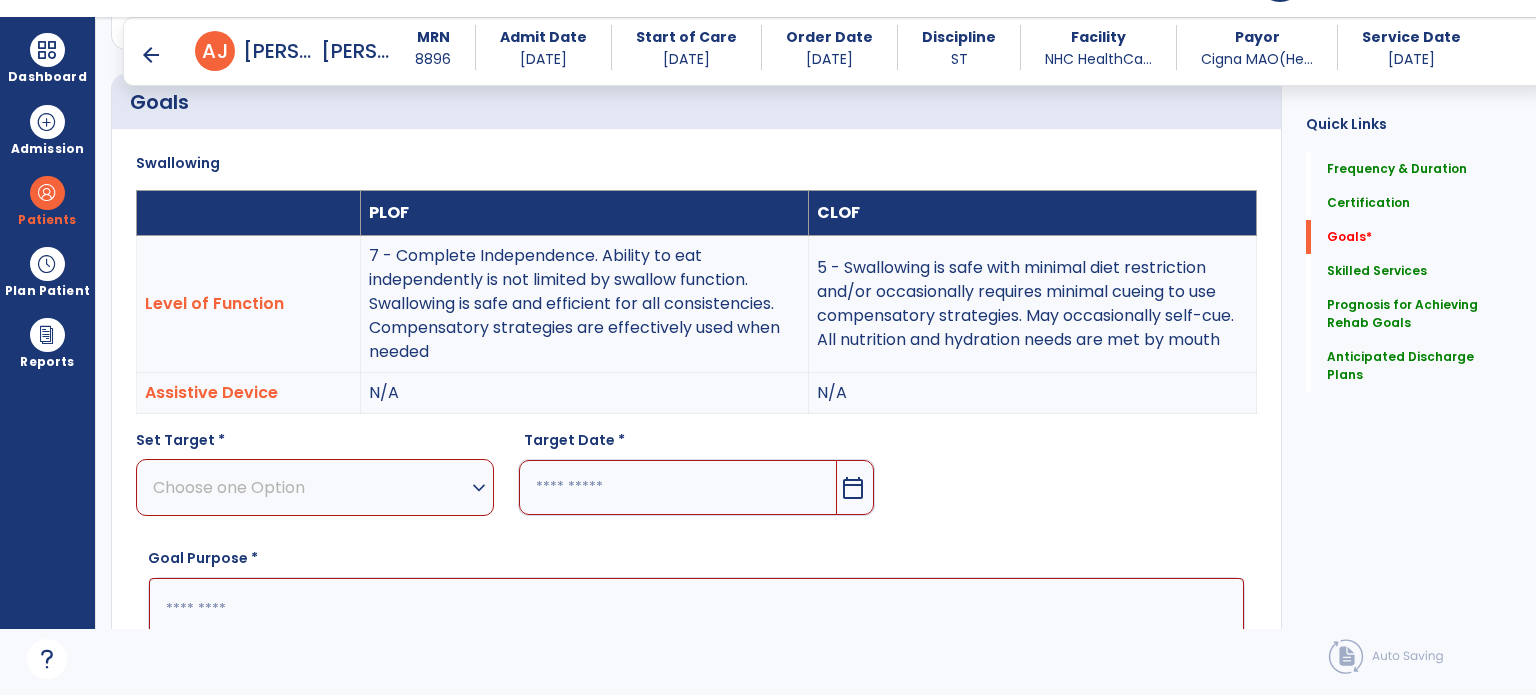 scroll, scrollTop: 83, scrollLeft: 0, axis: vertical 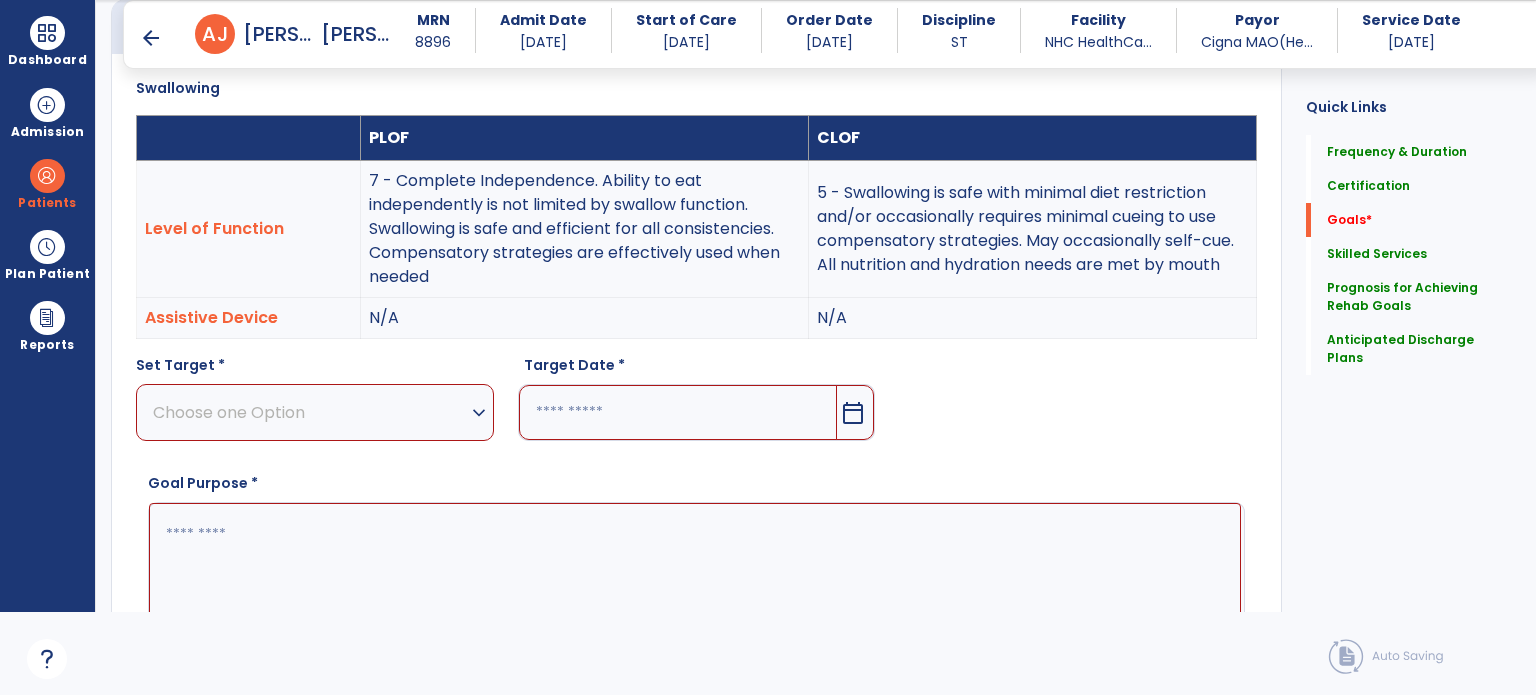 click on "Choose one Option" at bounding box center [310, 412] 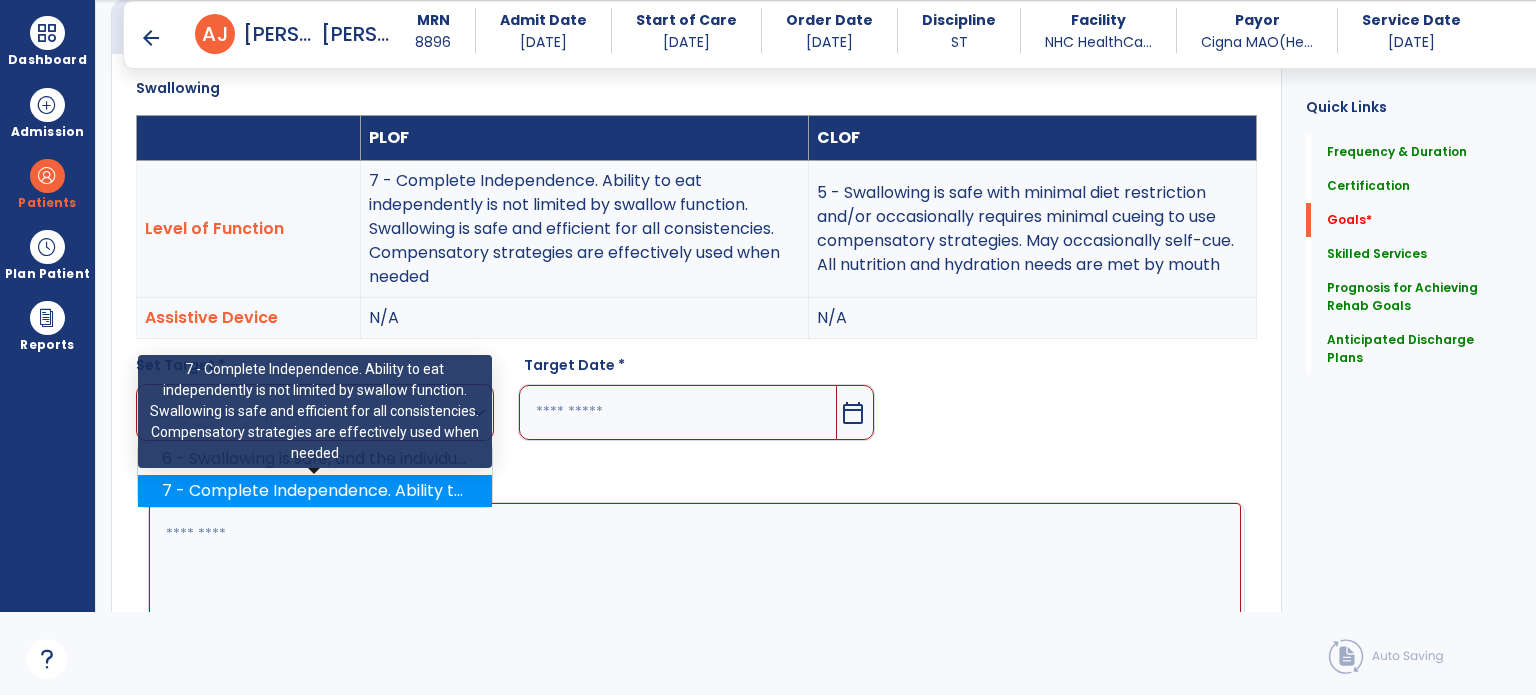 click on "7 - Complete Independence. Ability to eat independently is not limited by swallow function. Swallowing is safe and efficient for all consistencies. Compensatory strategies are effectively used when needed" at bounding box center [315, 491] 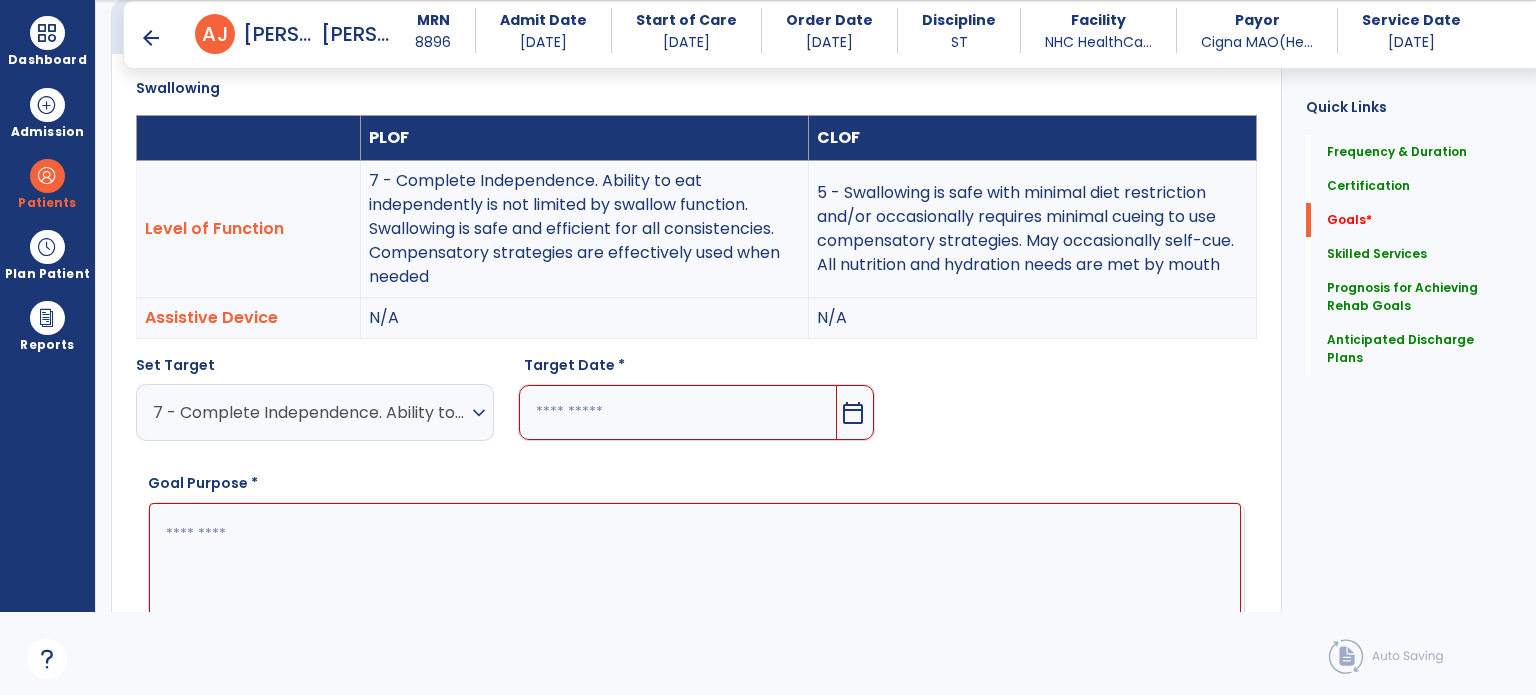 click at bounding box center [678, 412] 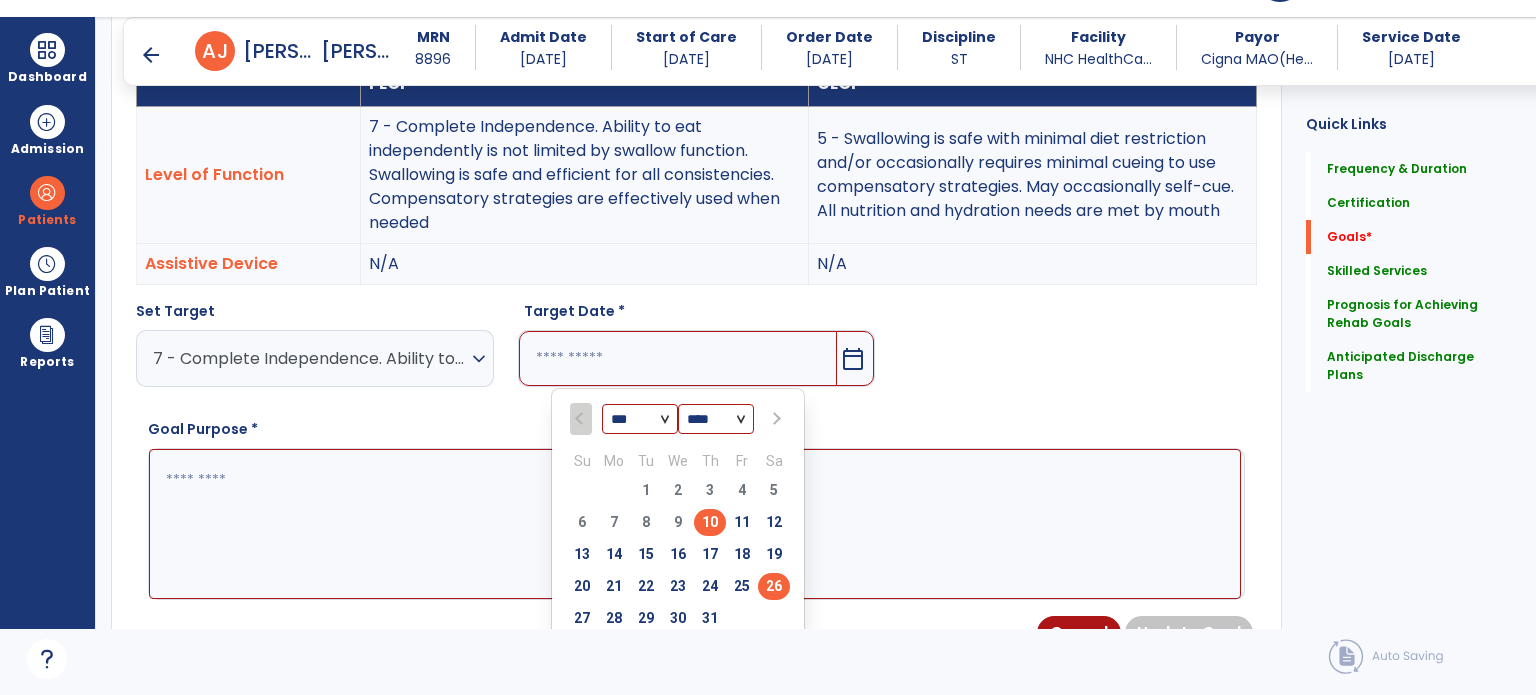 scroll, scrollTop: 834, scrollLeft: 0, axis: vertical 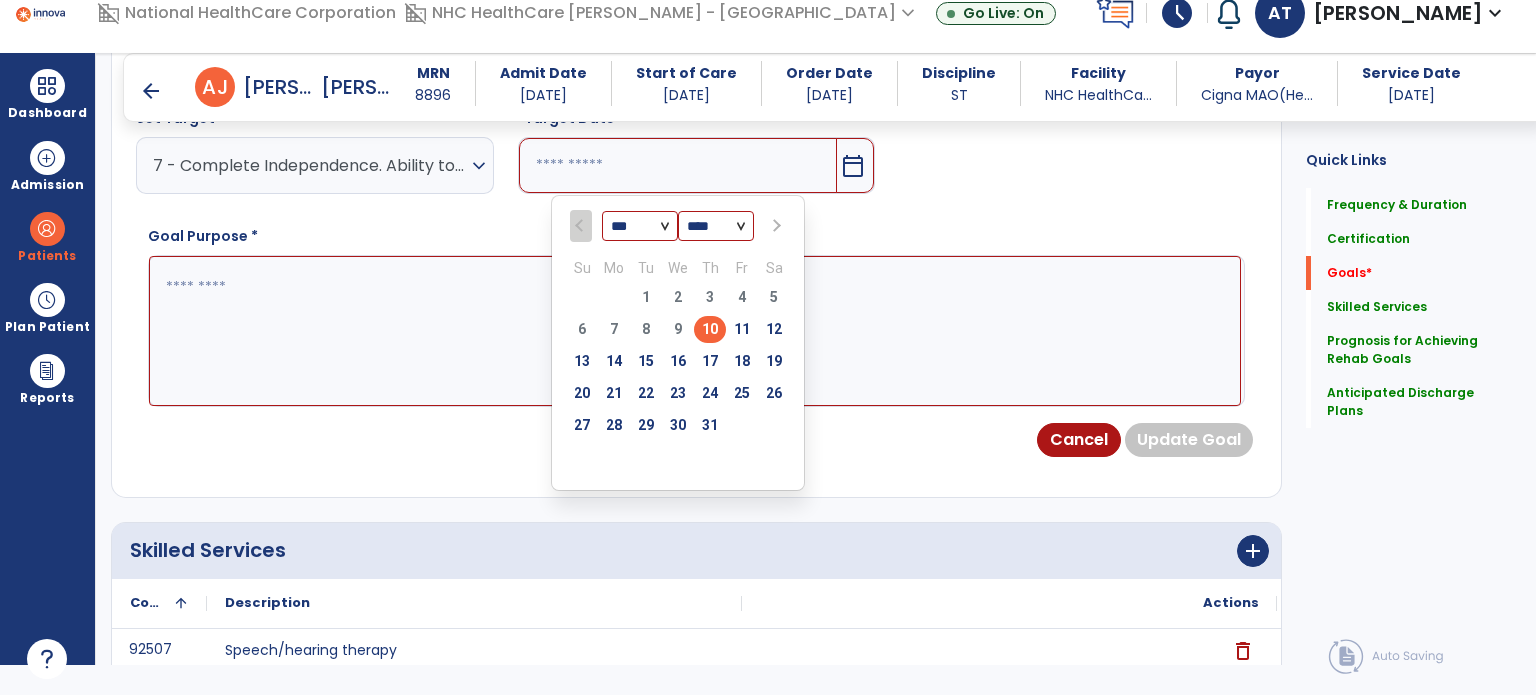 click at bounding box center [774, 226] 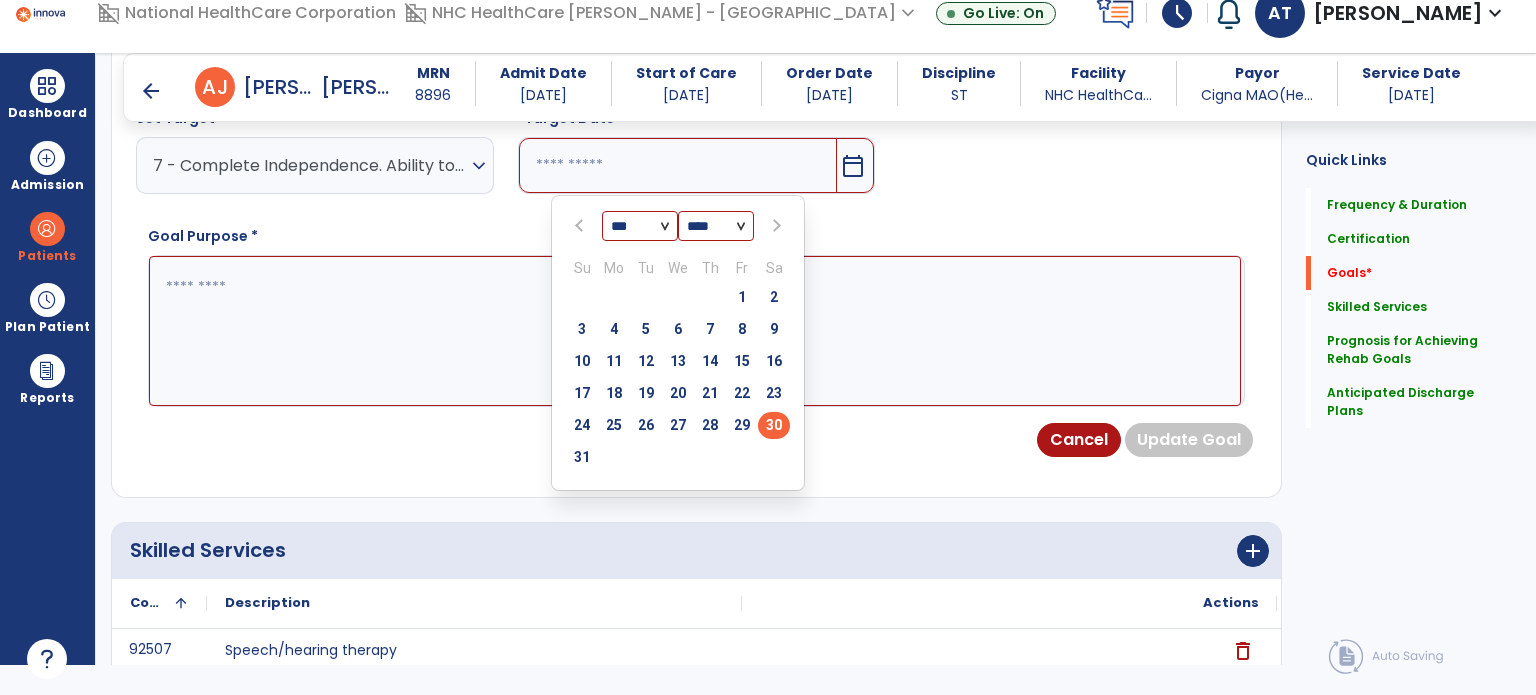 click on "30" at bounding box center [774, 425] 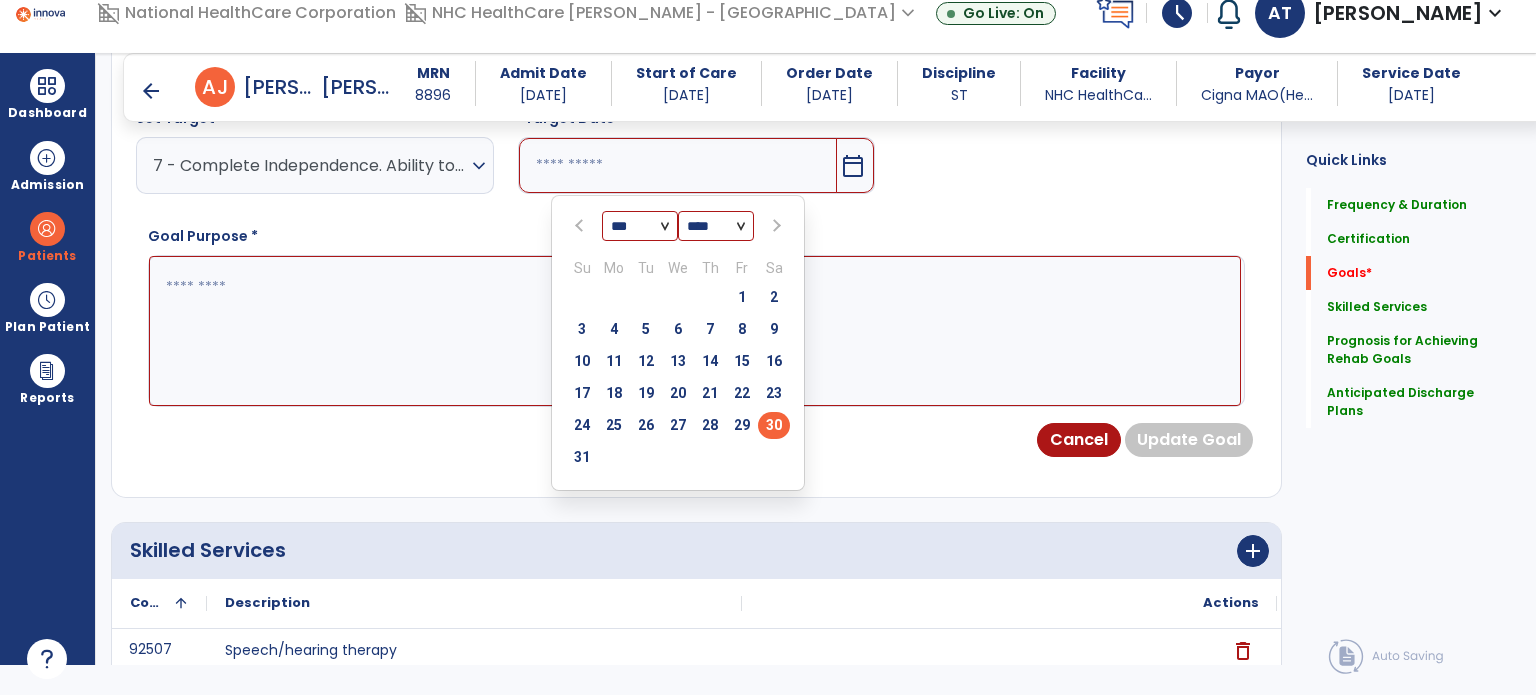 type on "*********" 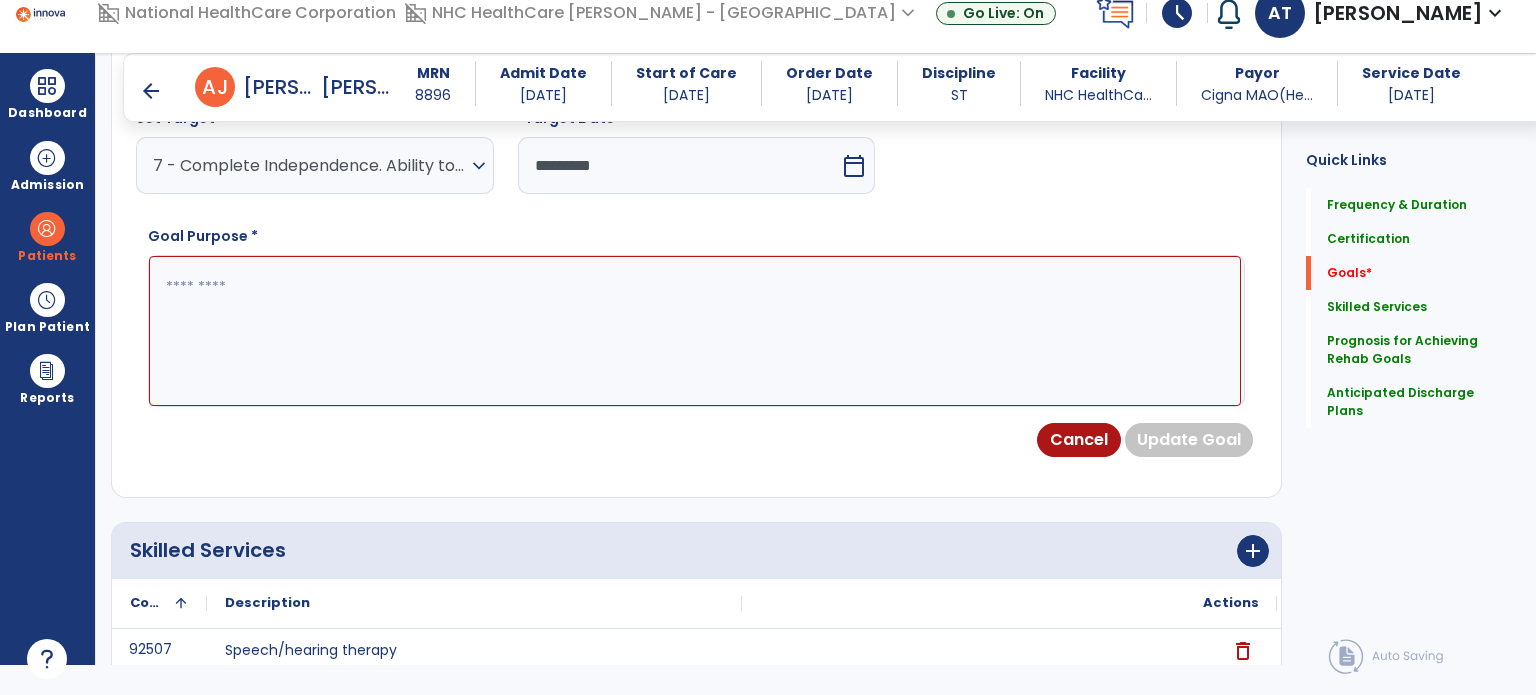 click at bounding box center (695, 331) 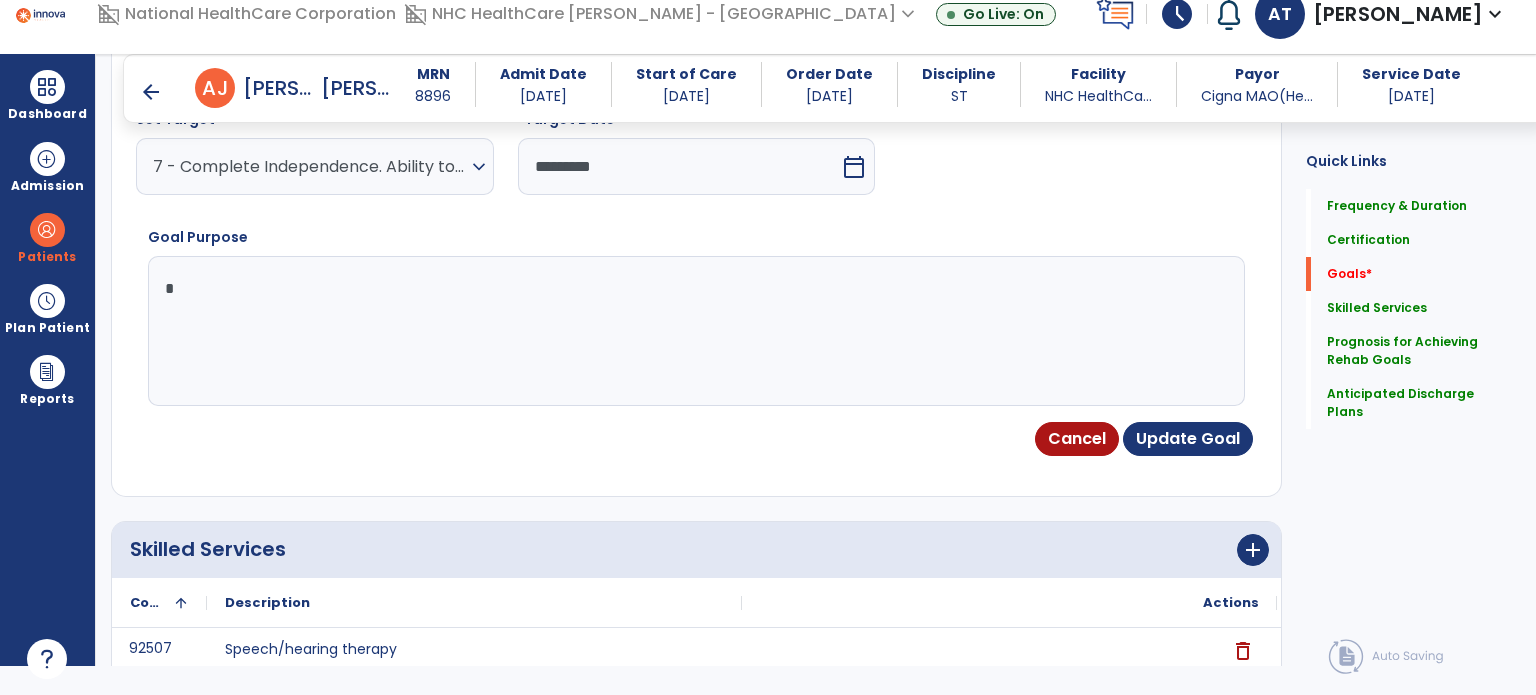 scroll, scrollTop: 28, scrollLeft: 0, axis: vertical 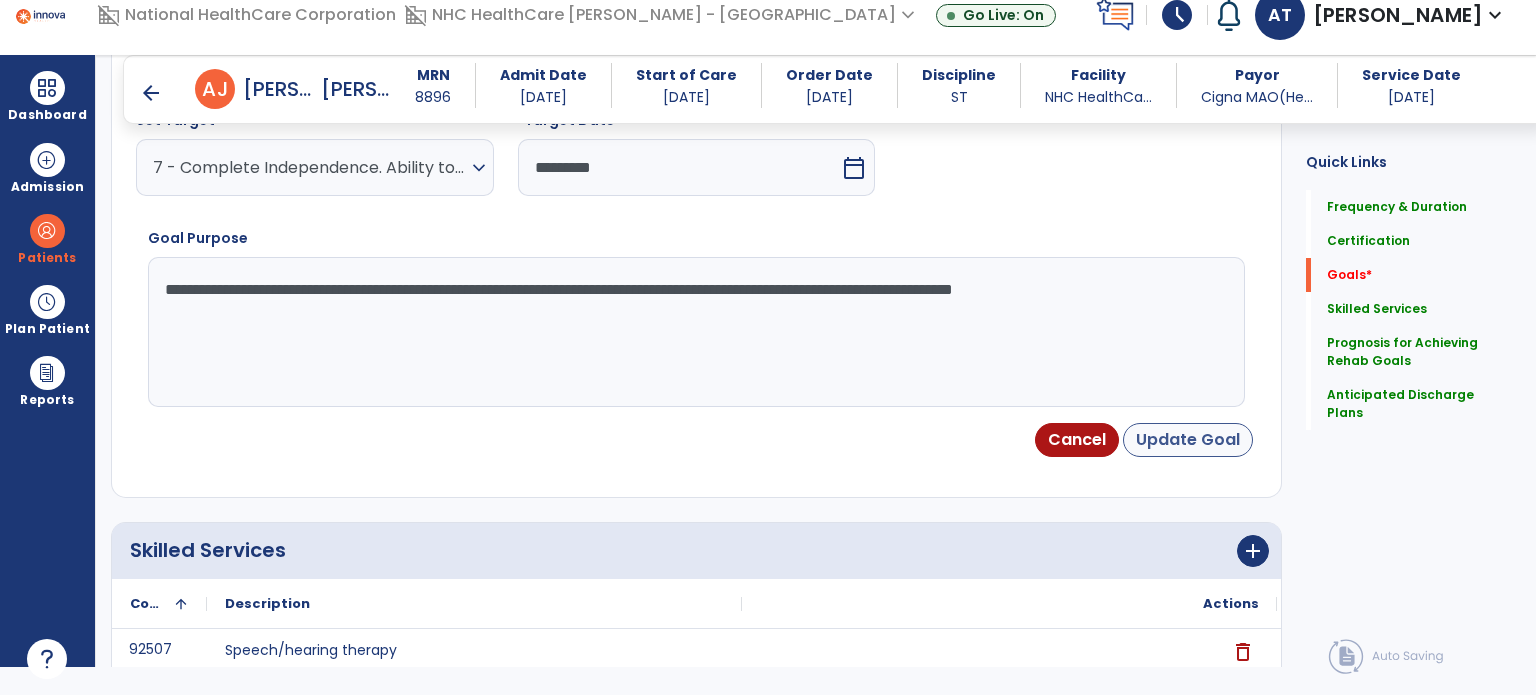 type on "**********" 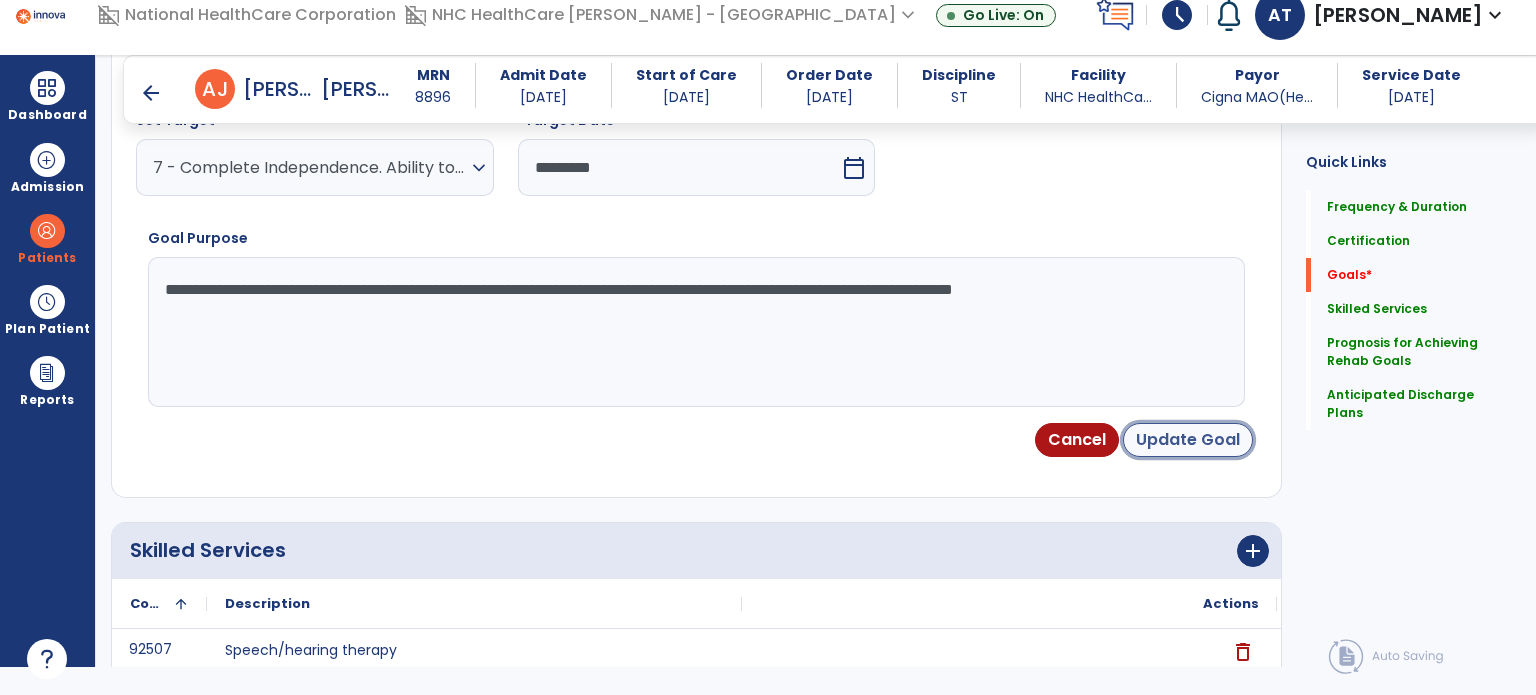 click on "Update Goal" at bounding box center (1188, 440) 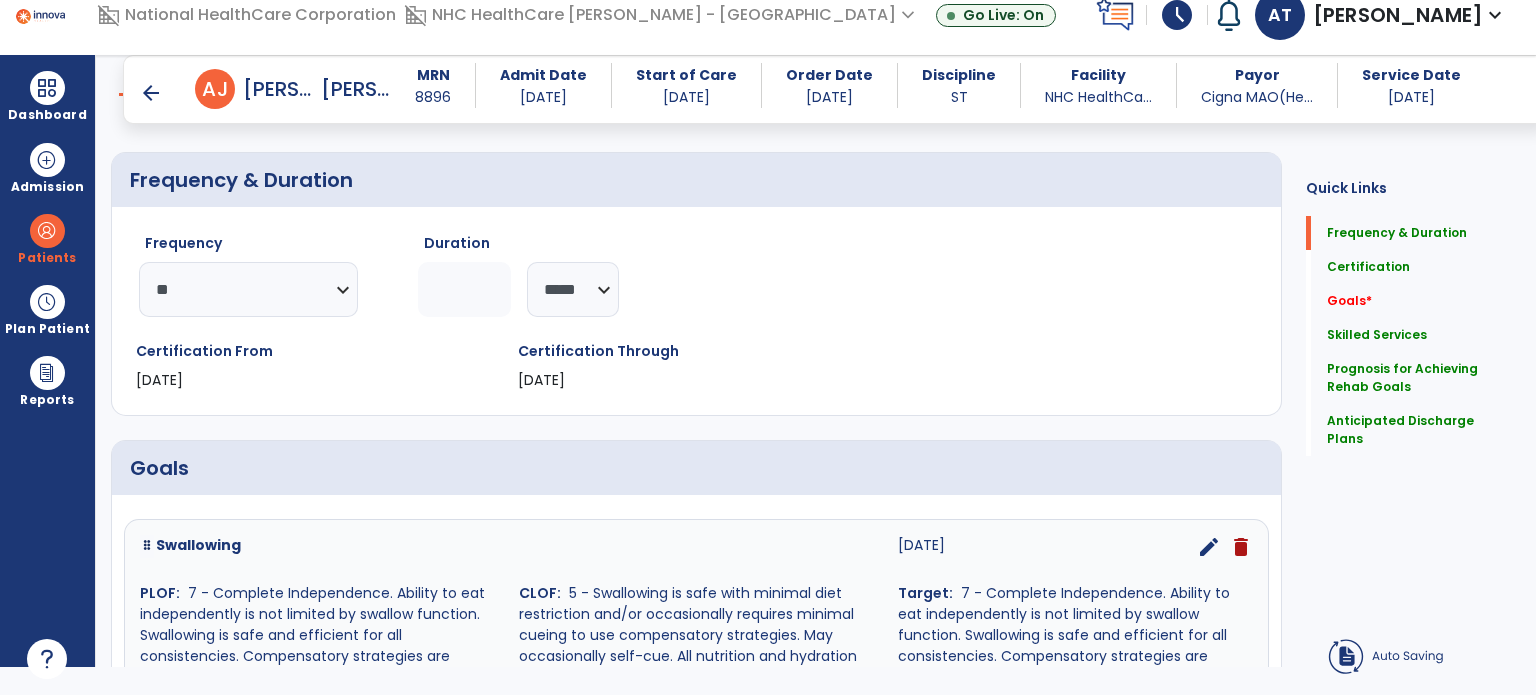 scroll, scrollTop: 150, scrollLeft: 0, axis: vertical 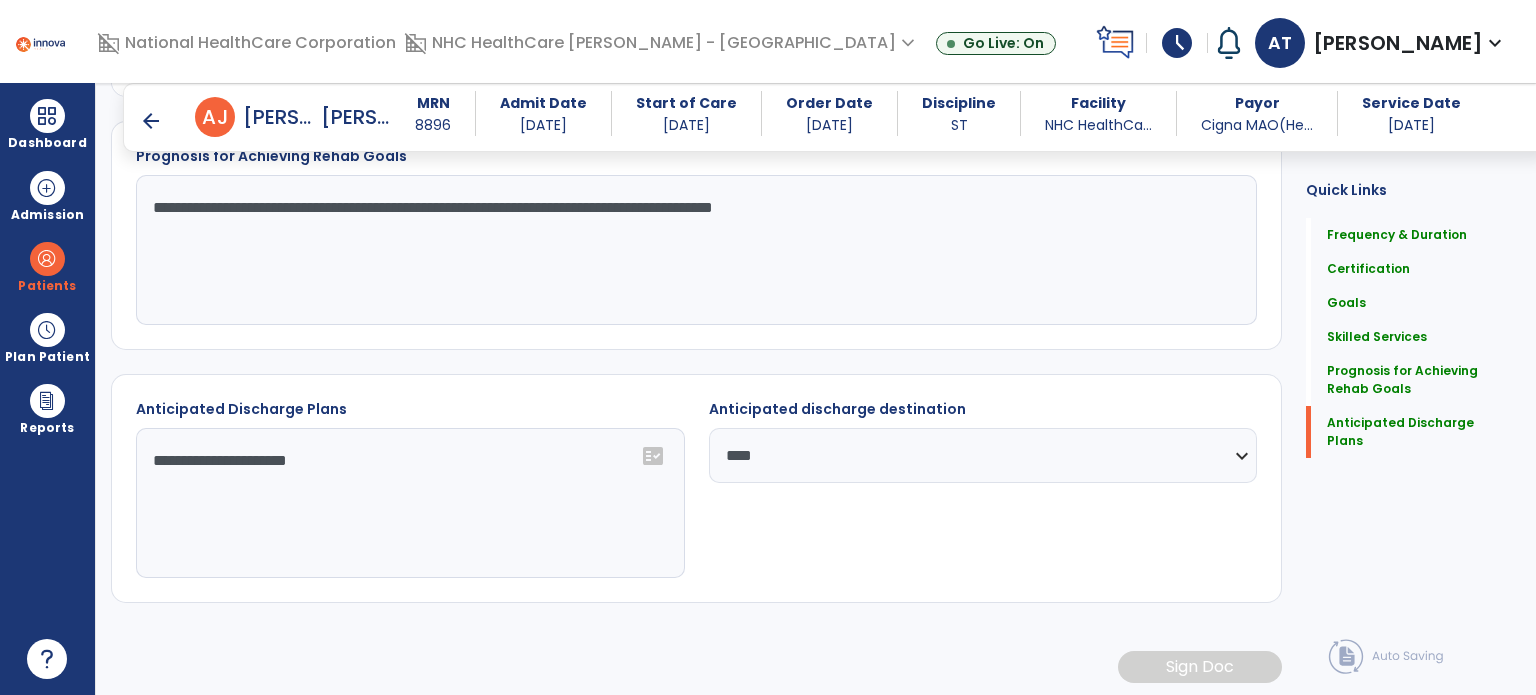 click on "Quick Links  Frequency & Duration   Frequency & Duration   Certification   Certification   Goals   Goals   Skilled Services   Skilled Services   Prognosis for Achieving Rehab Goals   Prognosis for Achieving Rehab Goals   Anticipated Discharge Plans   Anticipated Discharge Plans" 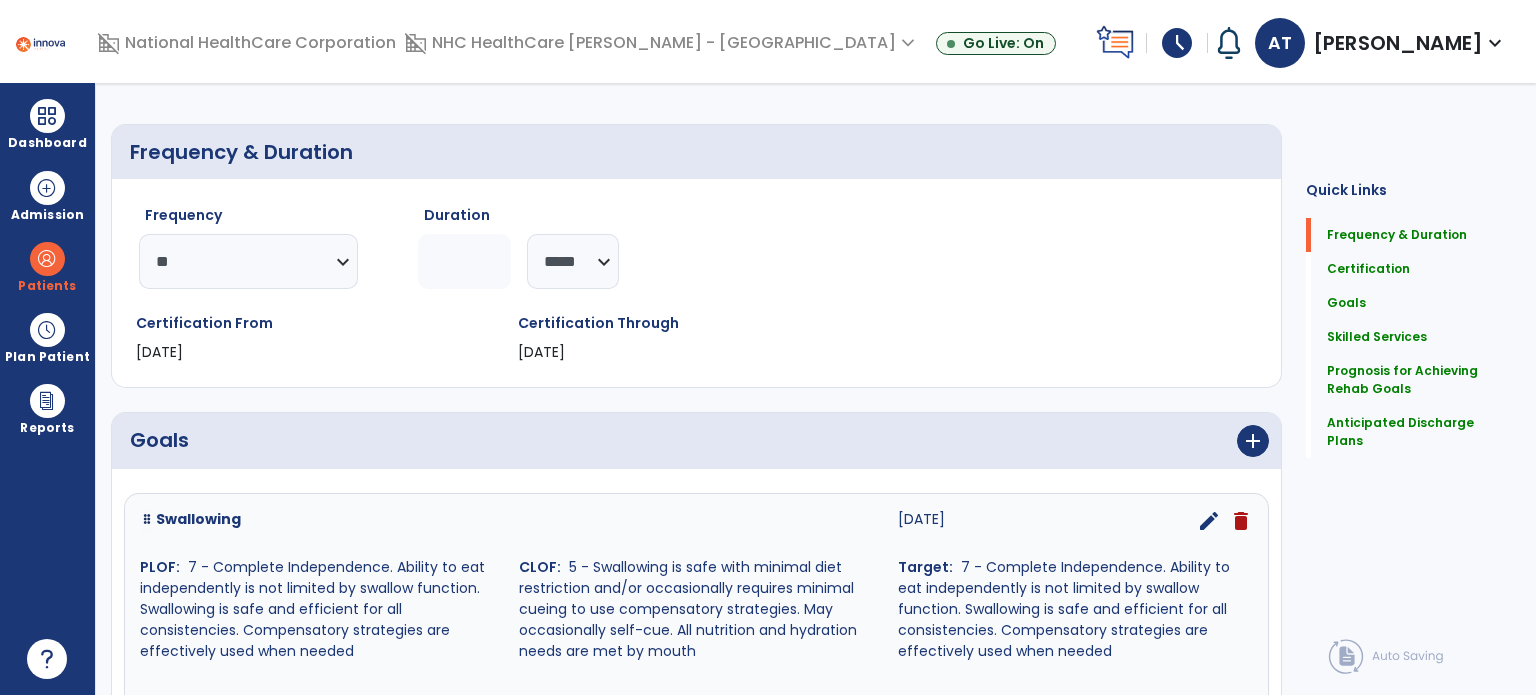 scroll, scrollTop: 0, scrollLeft: 0, axis: both 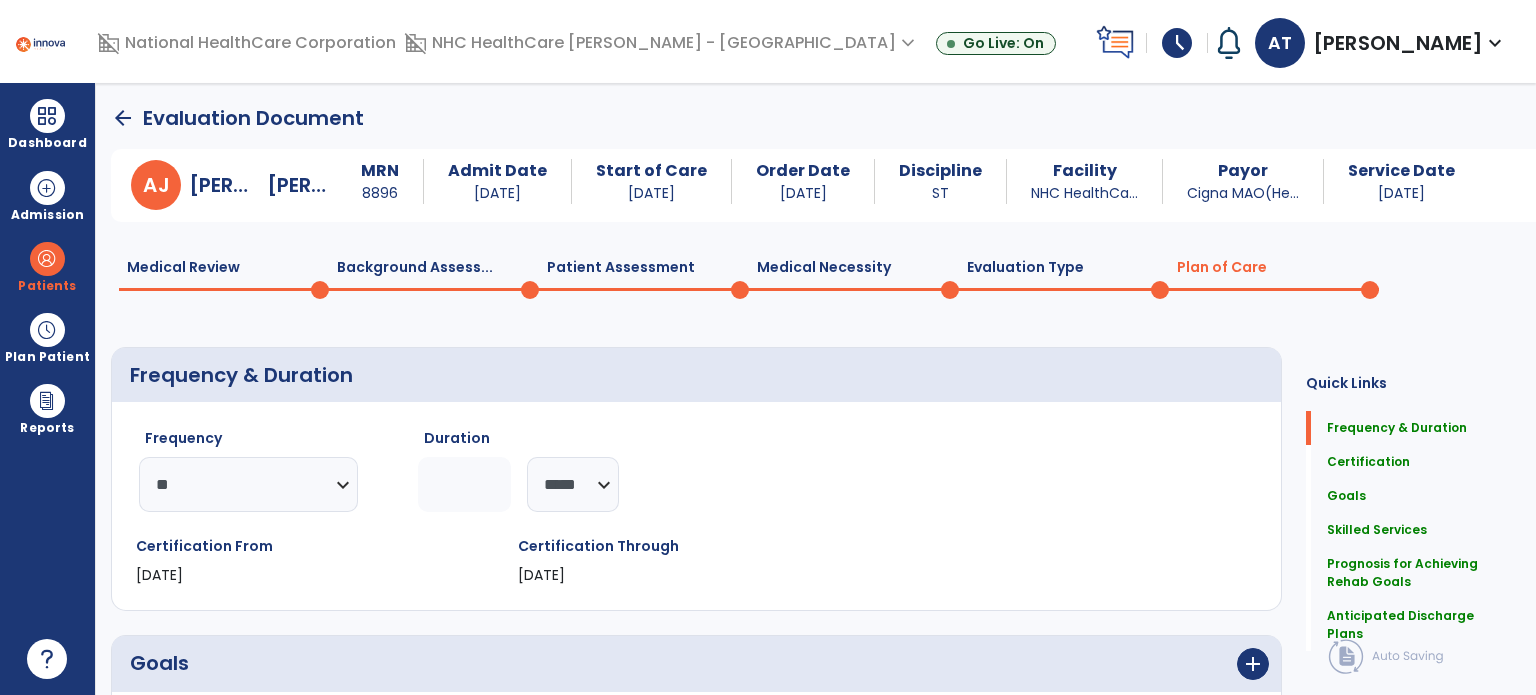 click on "Plan of Care  0" 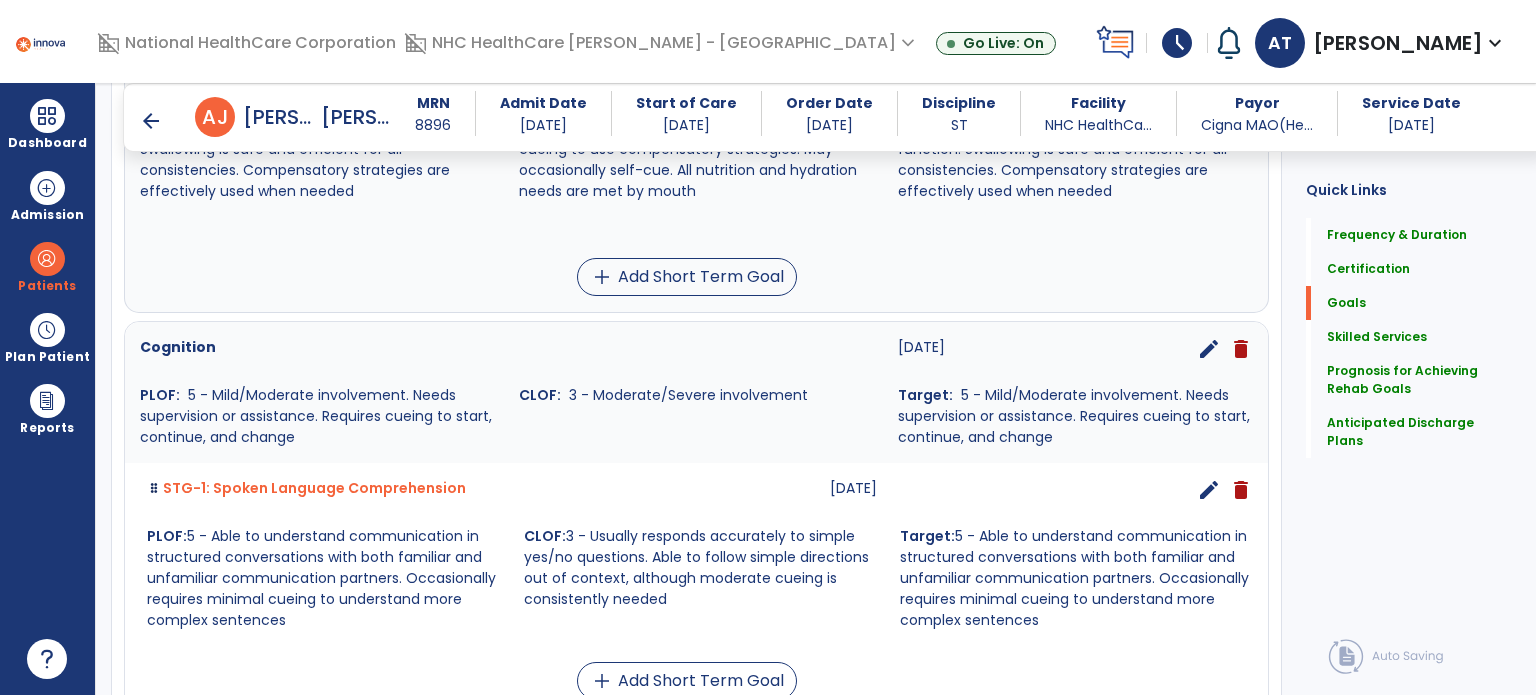 scroll, scrollTop: 800, scrollLeft: 0, axis: vertical 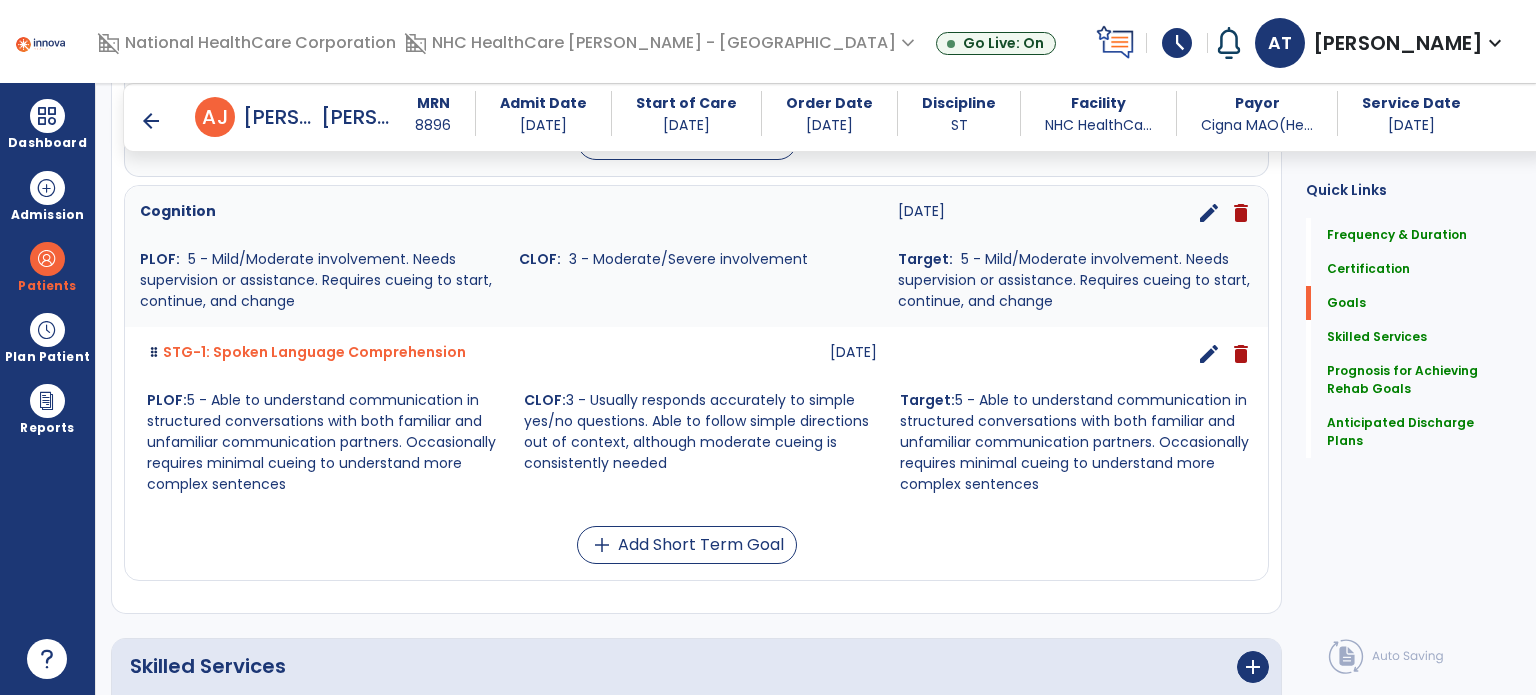 click on "STG-1: Spoken Language Comprehension" at bounding box center [314, 354] 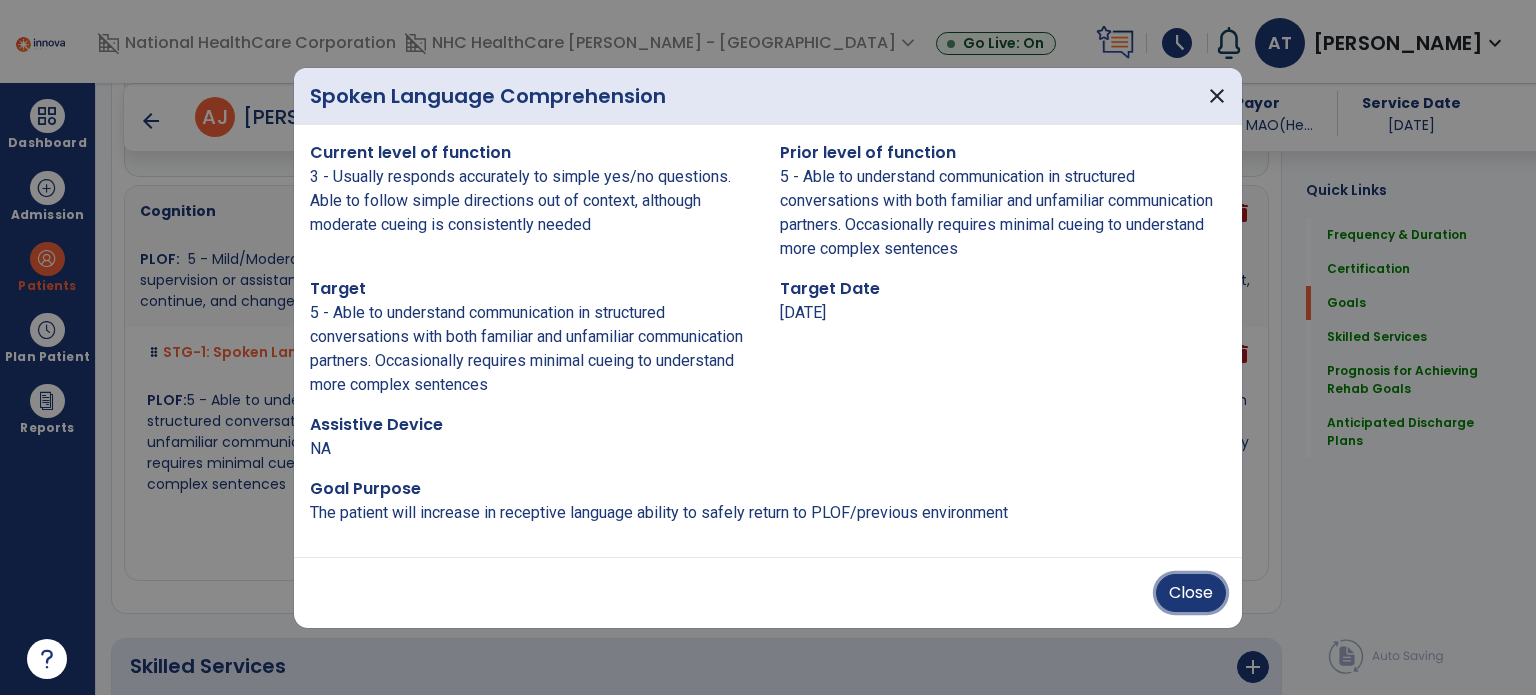 click on "Close" at bounding box center [1191, 593] 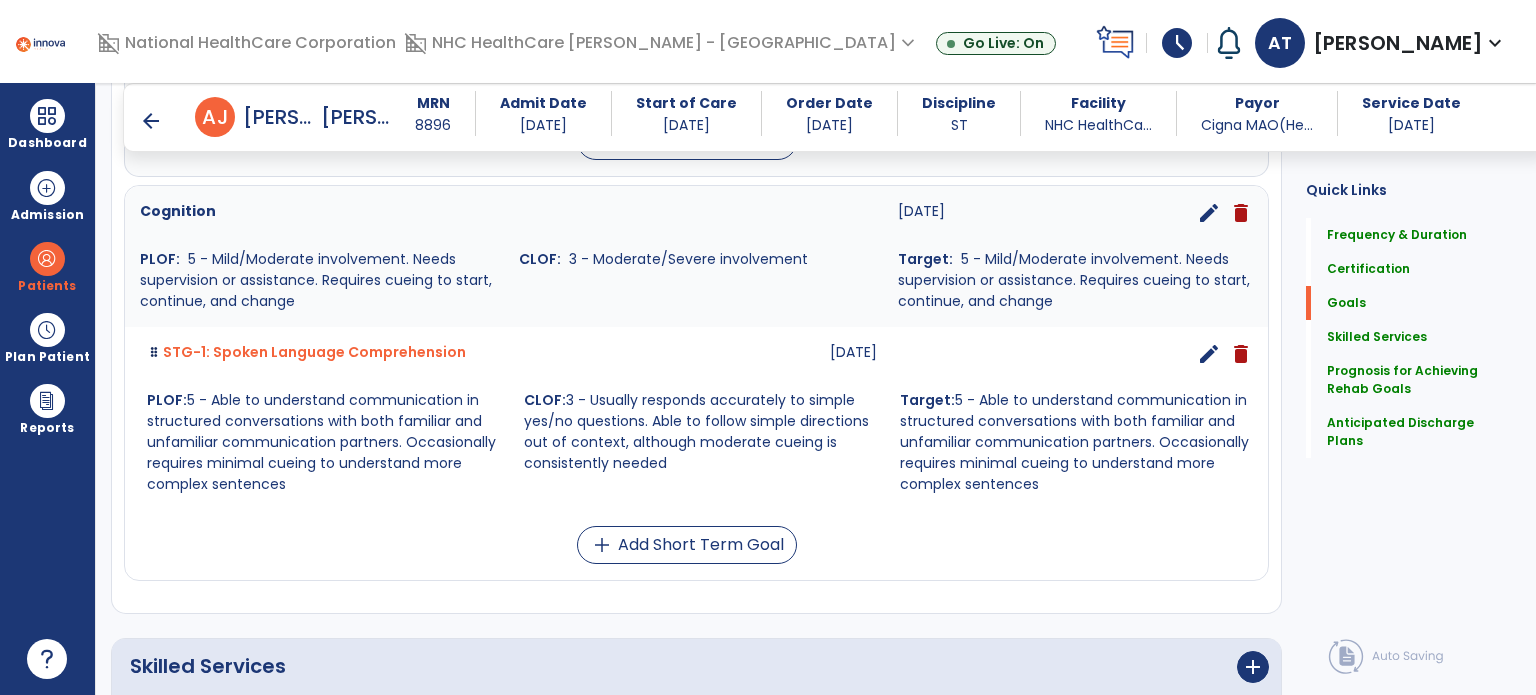 click on "STG-1: Spoken Language Comprehension  [DATE]  edit delete PLOF:  5 - Able to understand communication in structured conversations with both familiar and unfamiliar communication partners. Occasionally requires minimal cueing to understand more complex sentences  CLOF:  3 - Usually responds accurately to simple yes/no questions. Able to follow simple directions out of context, although moderate cueing is consistently needed  Target:  5 - Able to understand communication in structured conversations with both familiar and unfamiliar communication partners. Occasionally requires minimal cueing to understand more complex sentences" at bounding box center (696, 418) 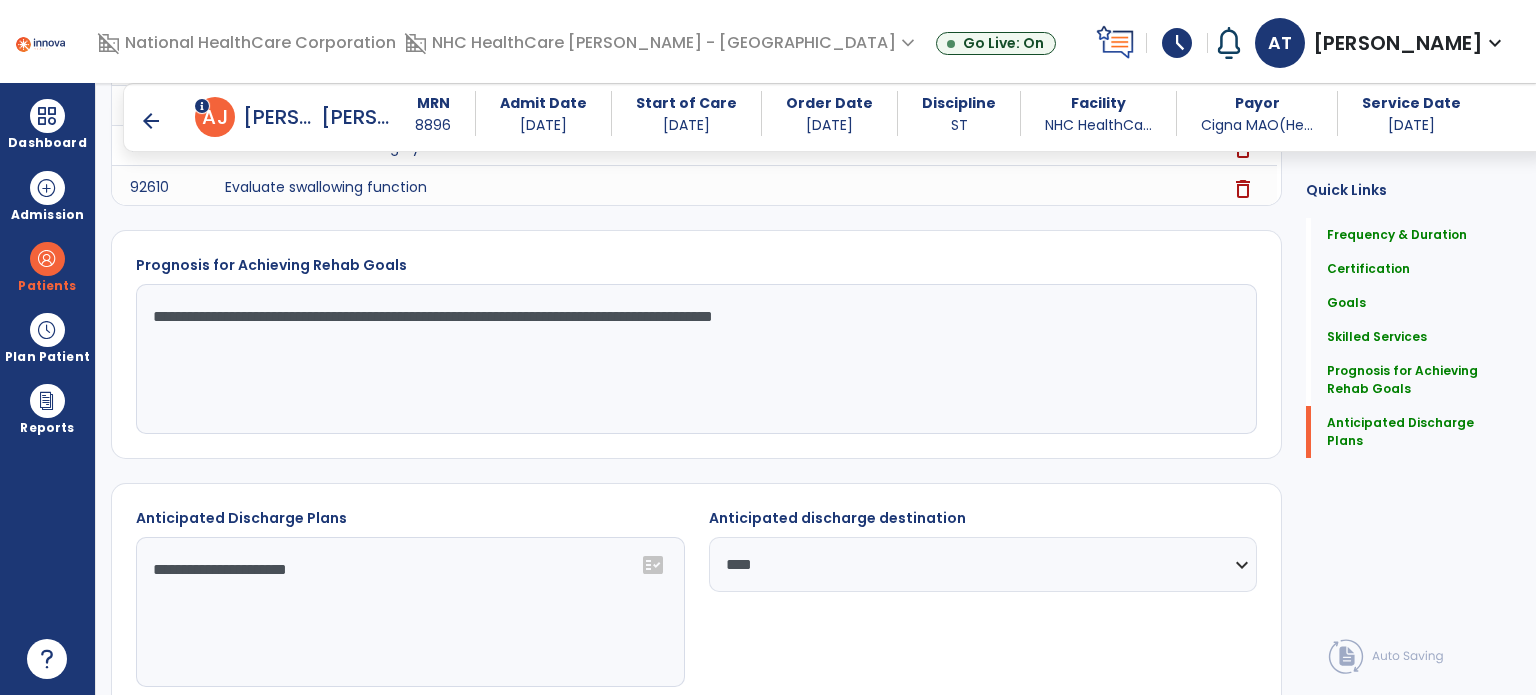 click on "**********" 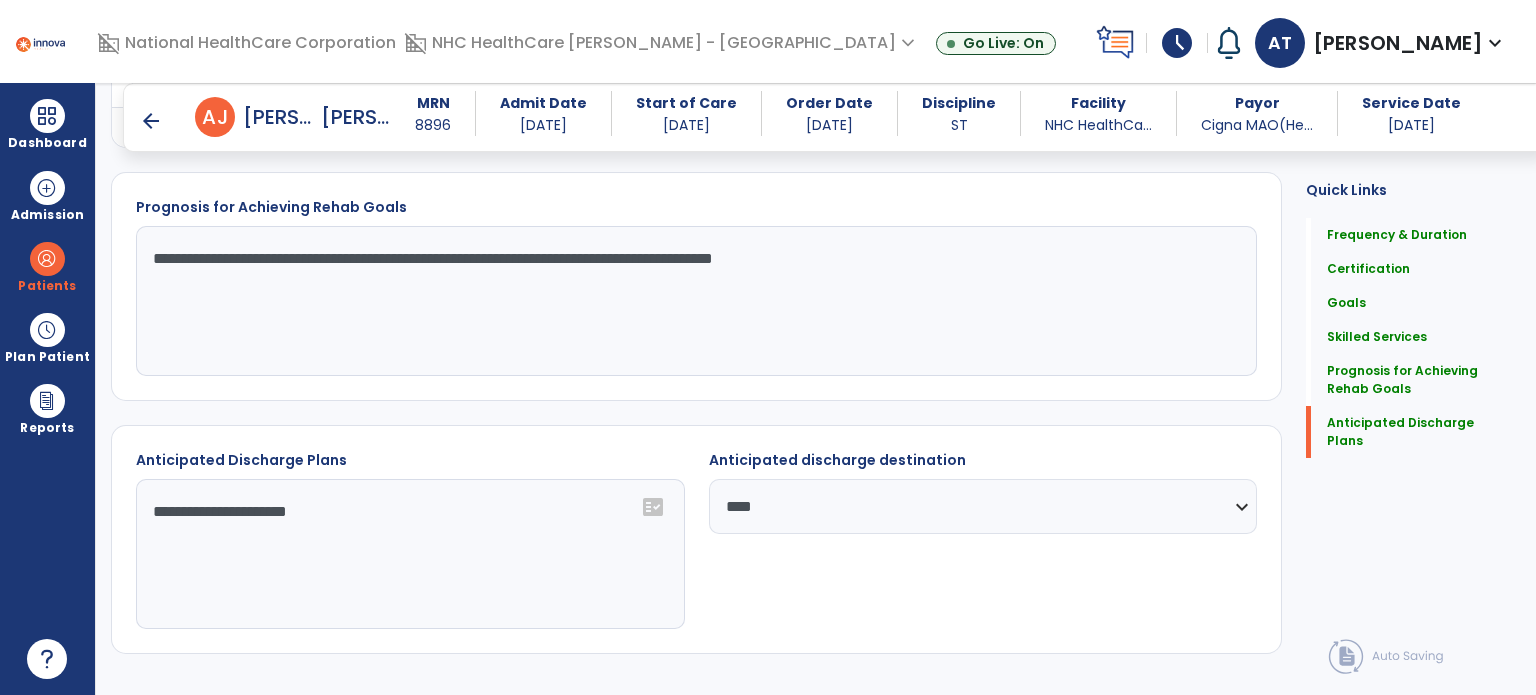 scroll, scrollTop: 1609, scrollLeft: 0, axis: vertical 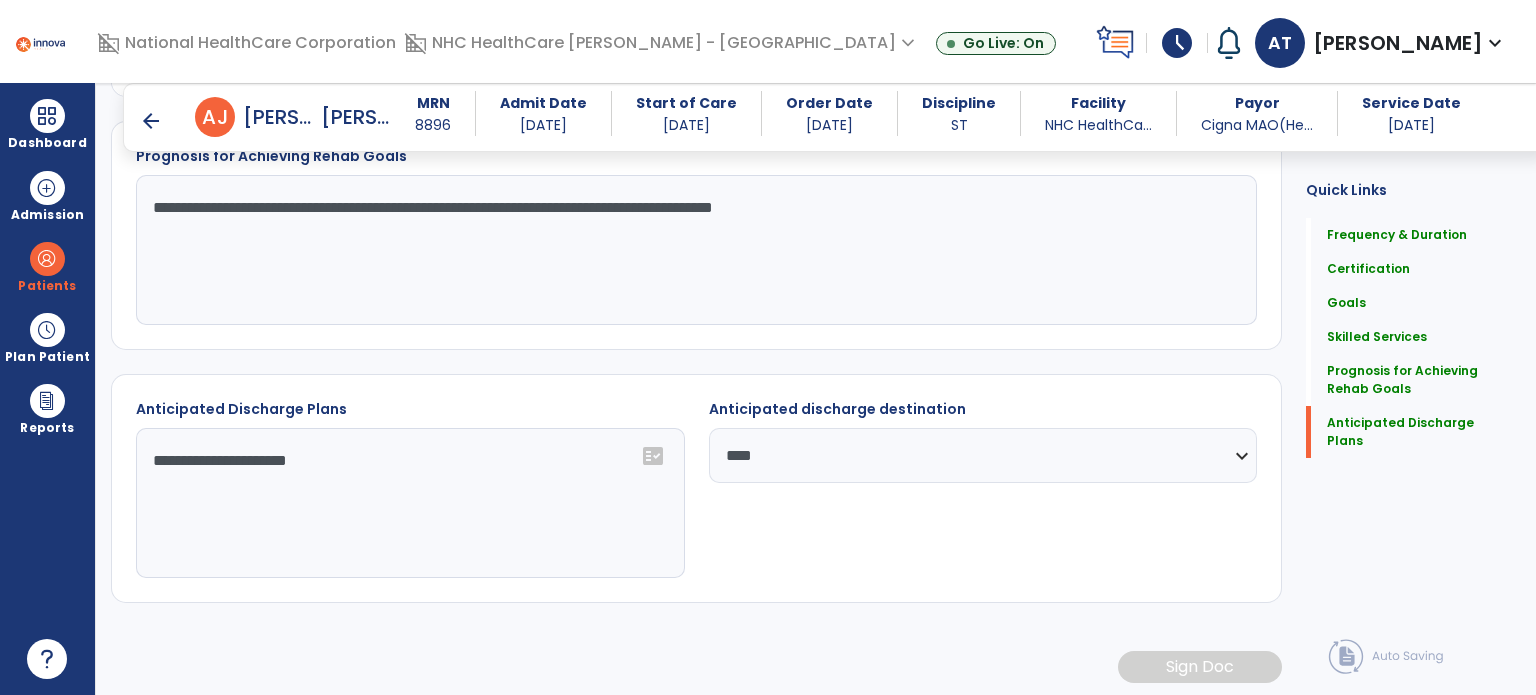 click on "Frequency & Duration  Frequency  ********* ** ** ** ** ** ** **  Duration  * ******** ***** Certification From [DATE] Certification Through [DATE] Goals      add  Swallowing  [DATE]  edit delete PLOF:    7 - Complete Independence. Ability to eat independently is not limited by swallow function. Swallowing is safe and efficient for all consistencies. Compensatory strategies are effectively used when needed CLOF:    5 - Swallowing is safe with minimal diet restriction and/or occasionally requires minimal cueing to use compensatory strategies. May occasionally self-cue. All nutrition and hydration needs are met by mouth Target:    7 - Complete Independence. Ability to eat independently is not limited by swallow function. Swallowing is safe and efficient for all consistencies. Compensatory strategies are effectively used when needed add  Add Short Term Goal  Cognition  [DATE]  edit delete PLOF:    CLOF:    3 - Moderate/Severe involvement Target:     [DATE]  edit delete PLOF: add" 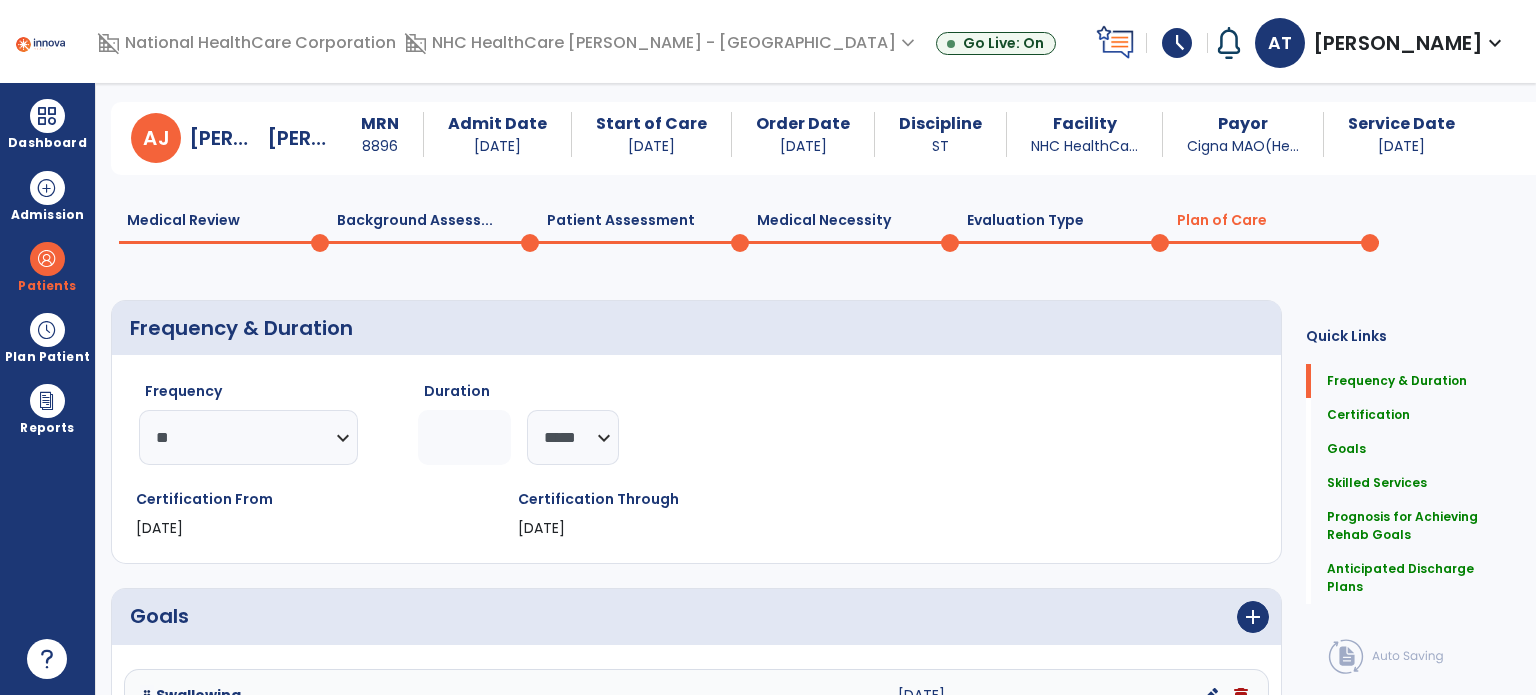 scroll, scrollTop: 0, scrollLeft: 0, axis: both 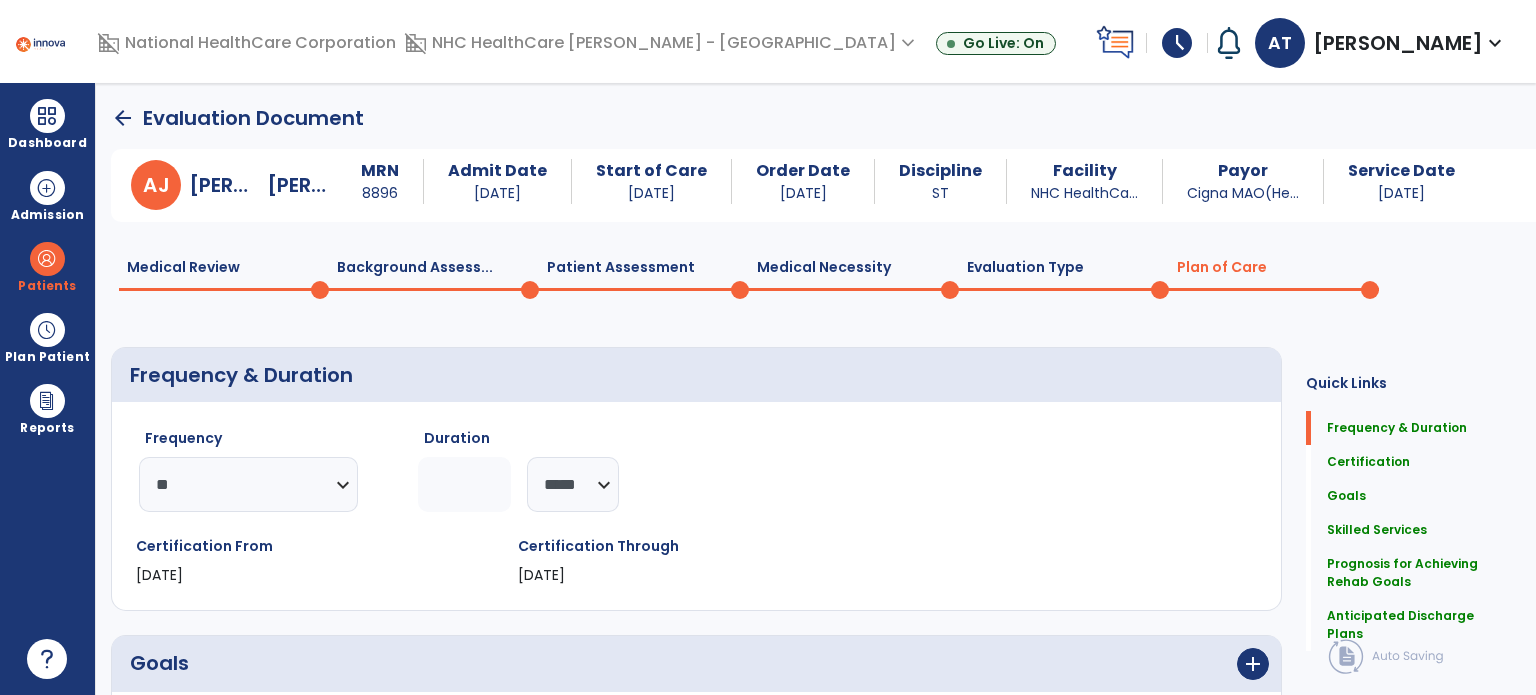 click on "Plan of Care  0" 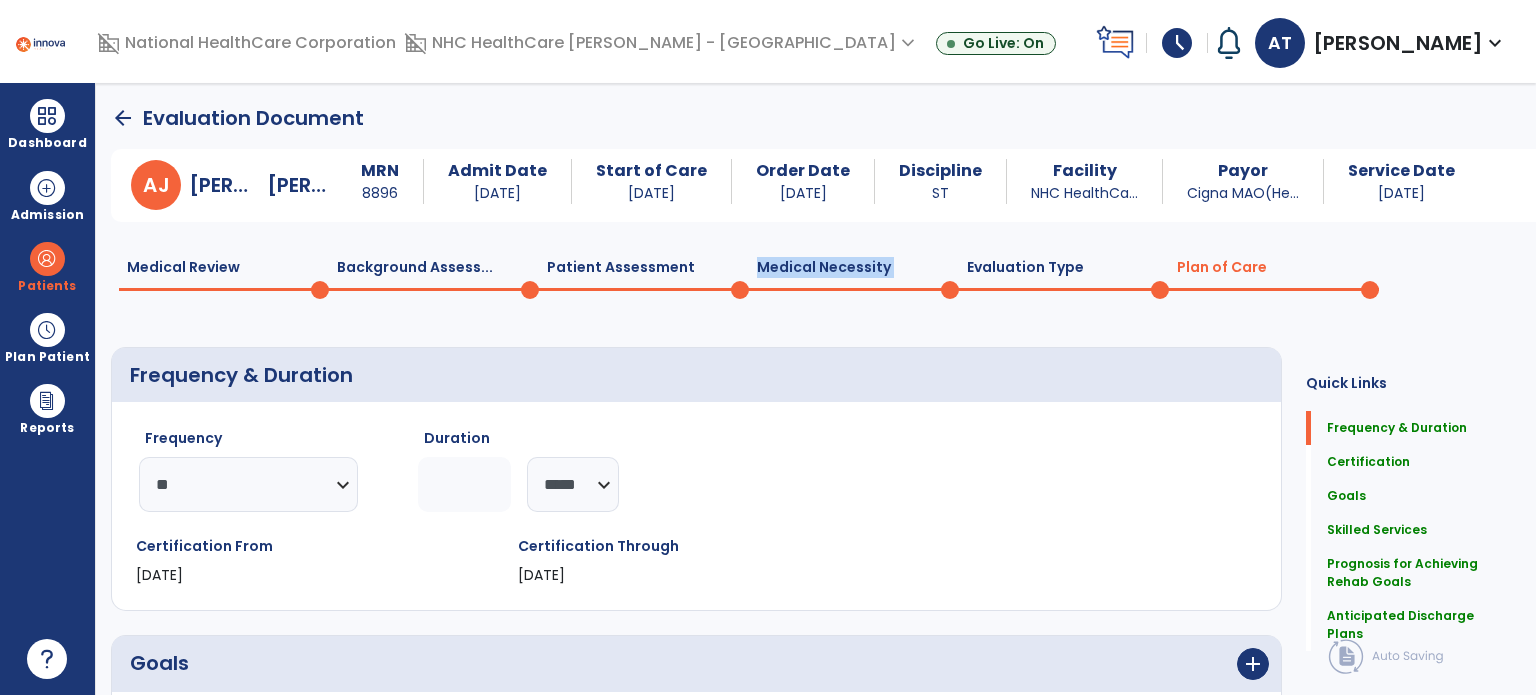 click on "Medical Review  0  Background Assess...  0  Patient Assessment  0  Medical Necessity  0  Evaluation Type  0  Plan of Care  0" 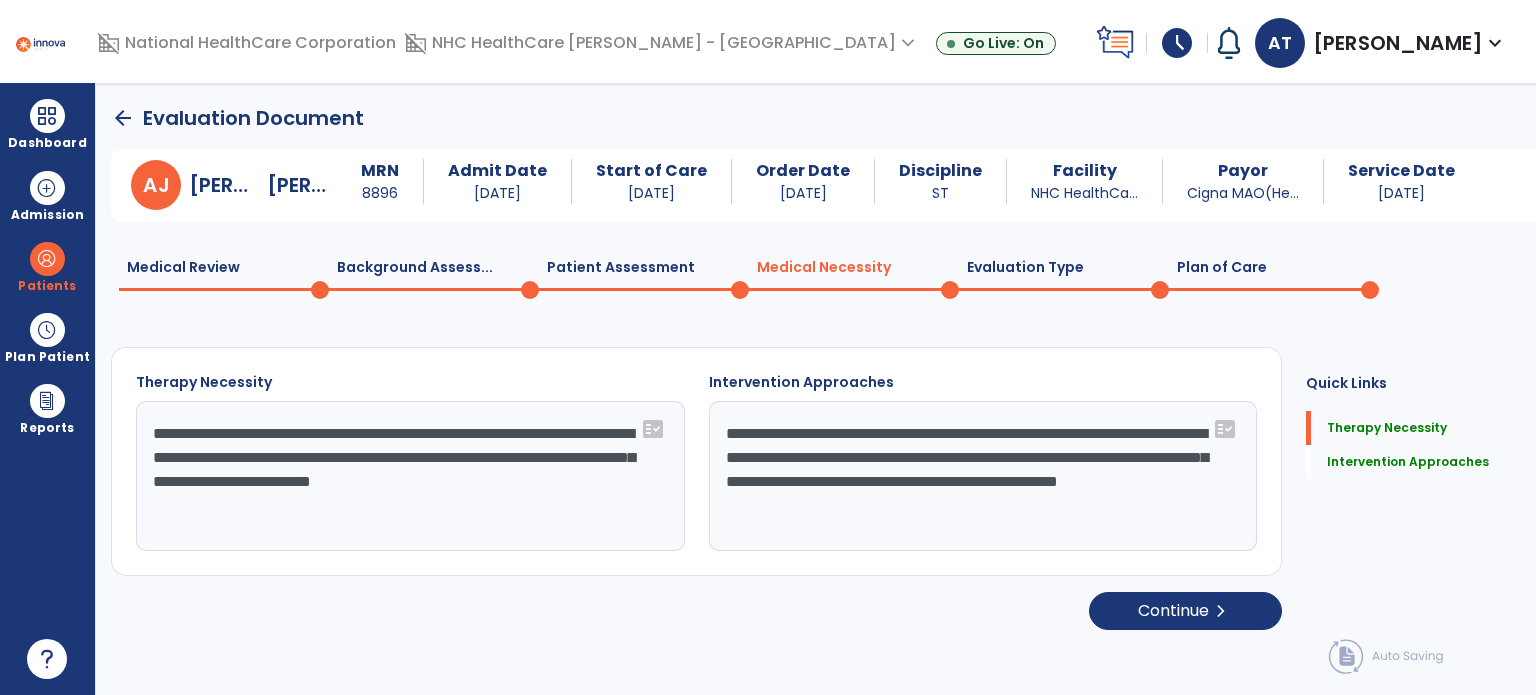 click on "Plan of Care  0" 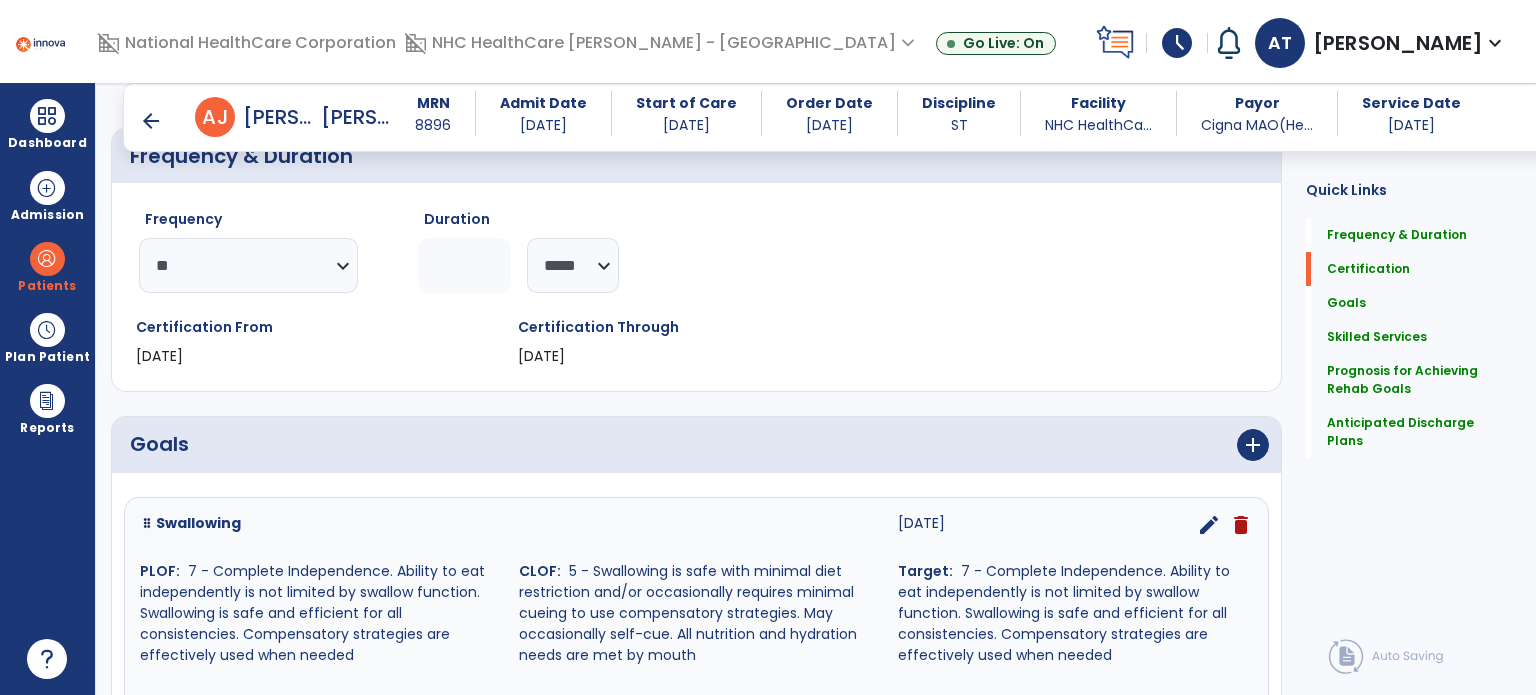 scroll, scrollTop: 0, scrollLeft: 0, axis: both 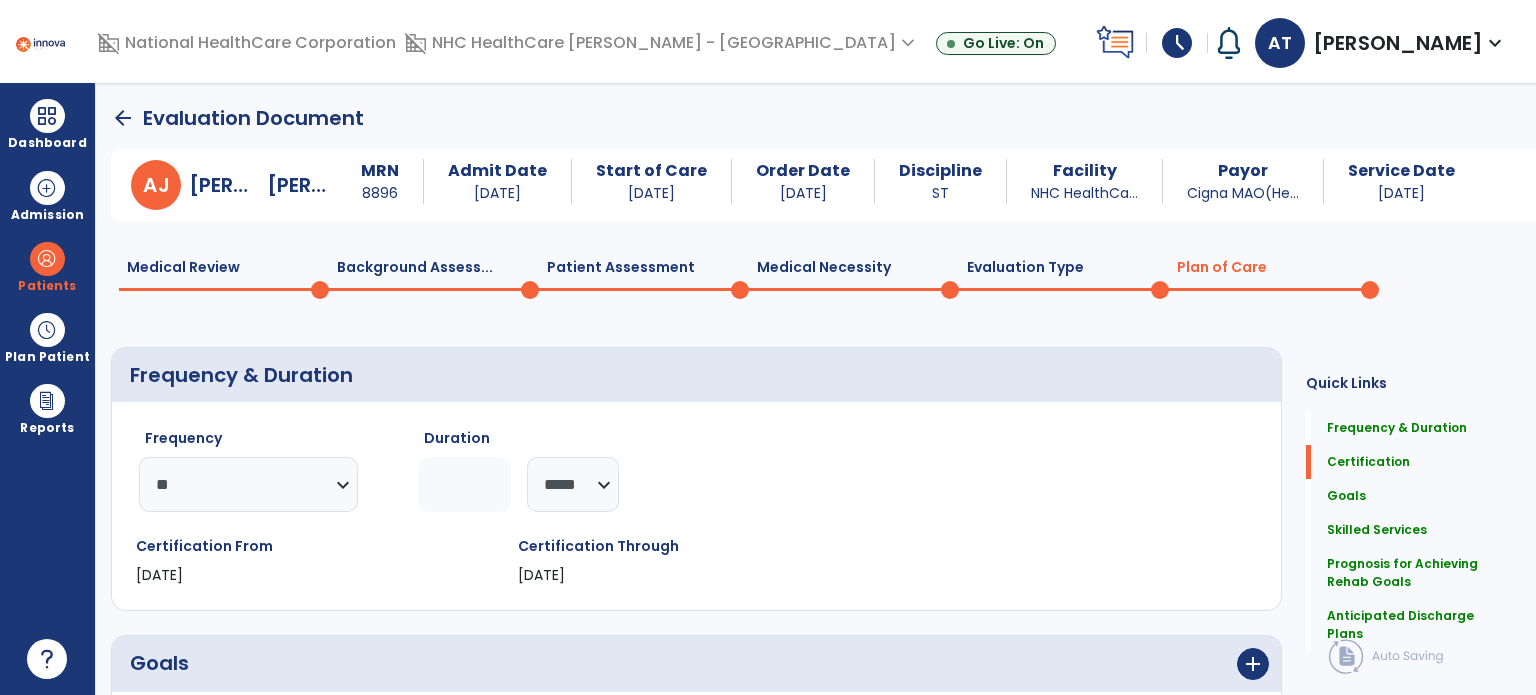 click on "Medical Review  0" 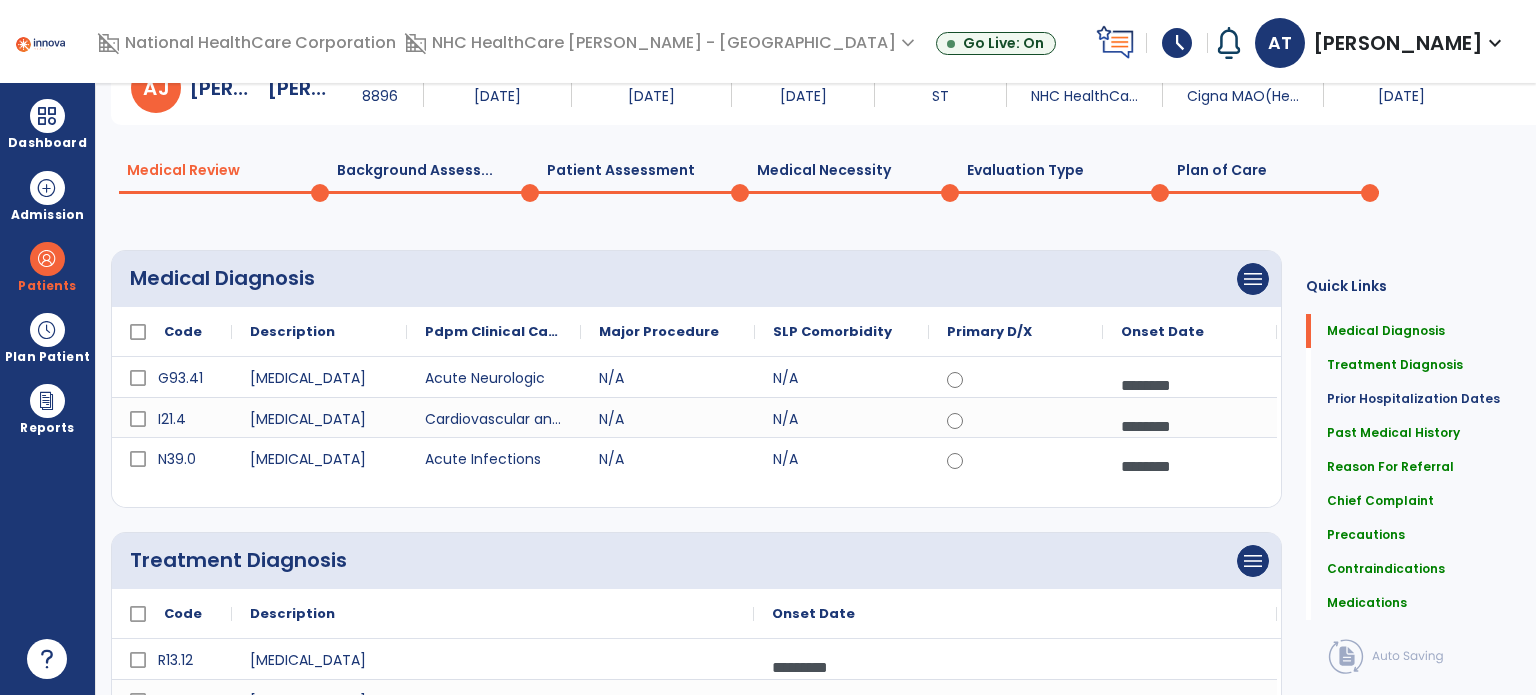 scroll, scrollTop: 0, scrollLeft: 0, axis: both 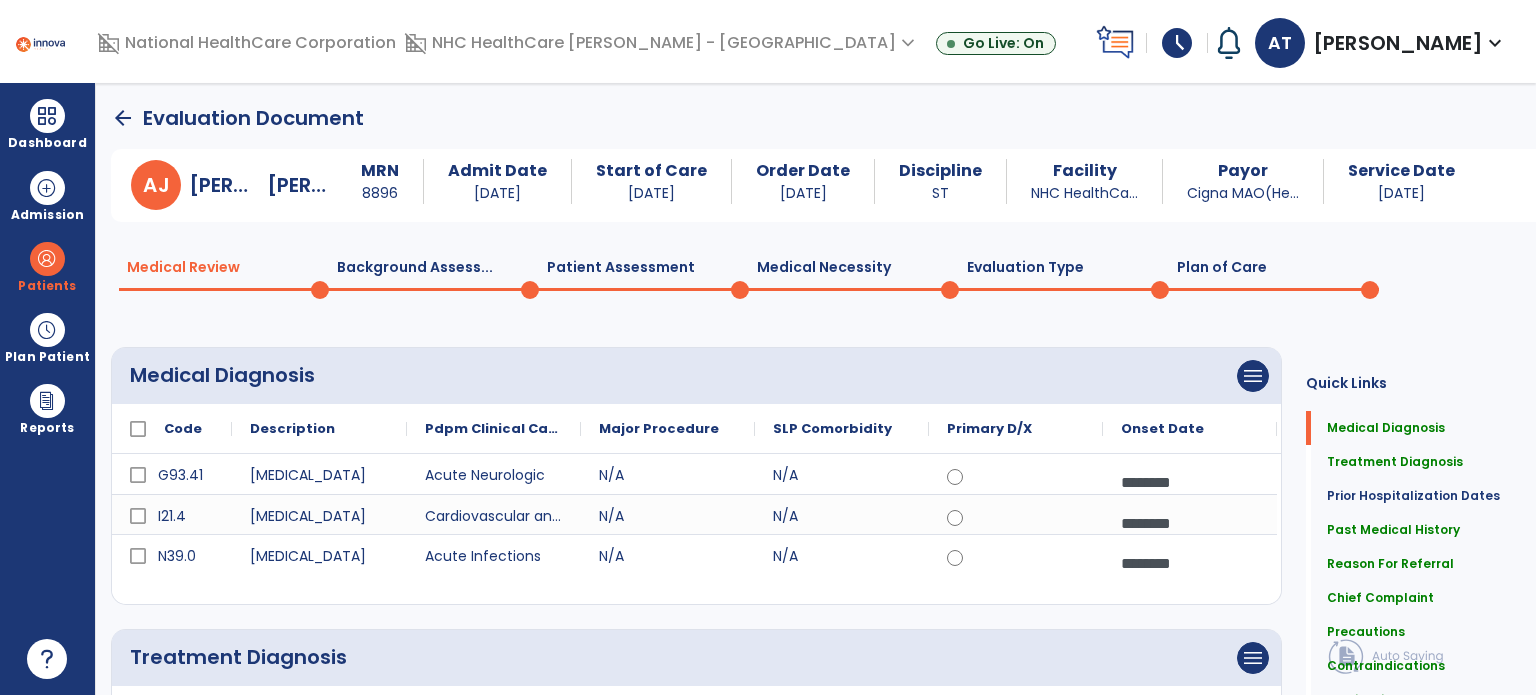 click on "Plan of Care  0" 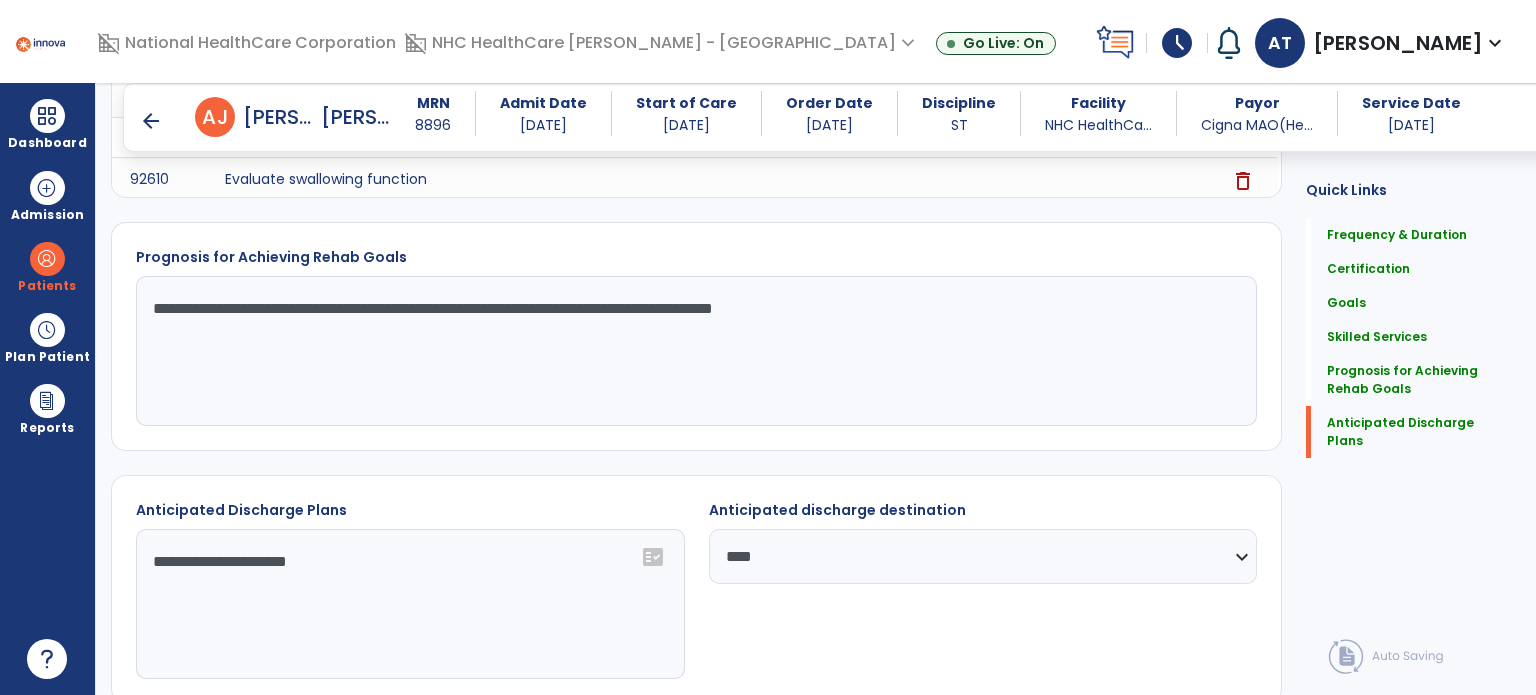 scroll, scrollTop: 1611, scrollLeft: 0, axis: vertical 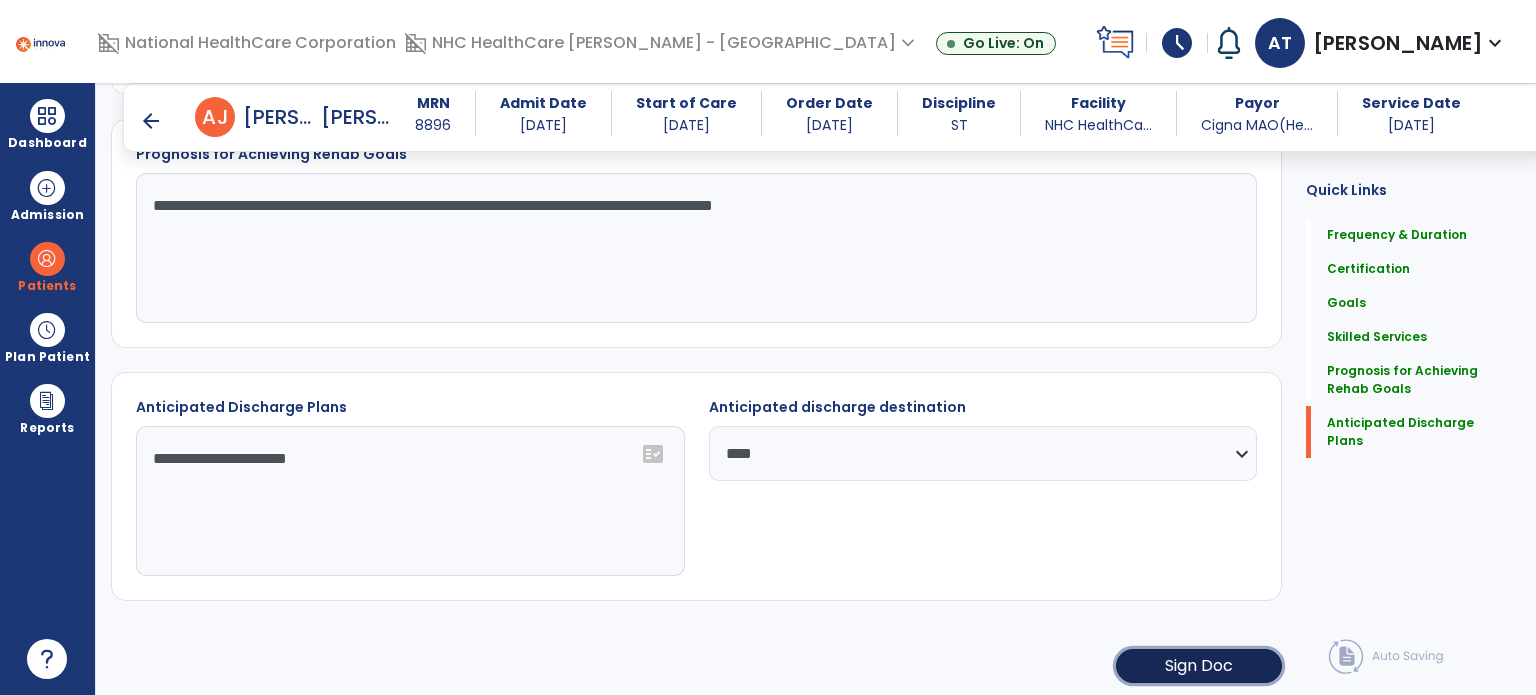 click on "Sign Doc" 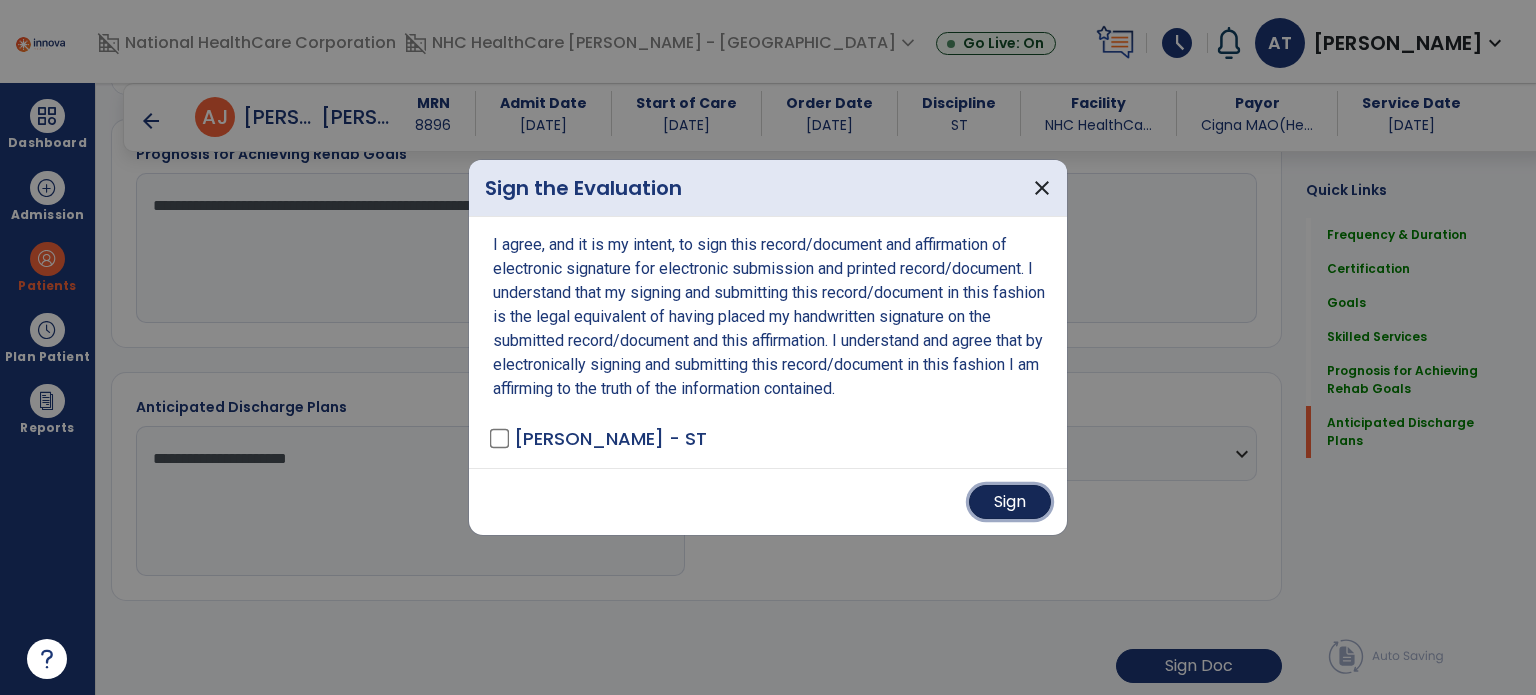 click on "Sign" at bounding box center [1010, 502] 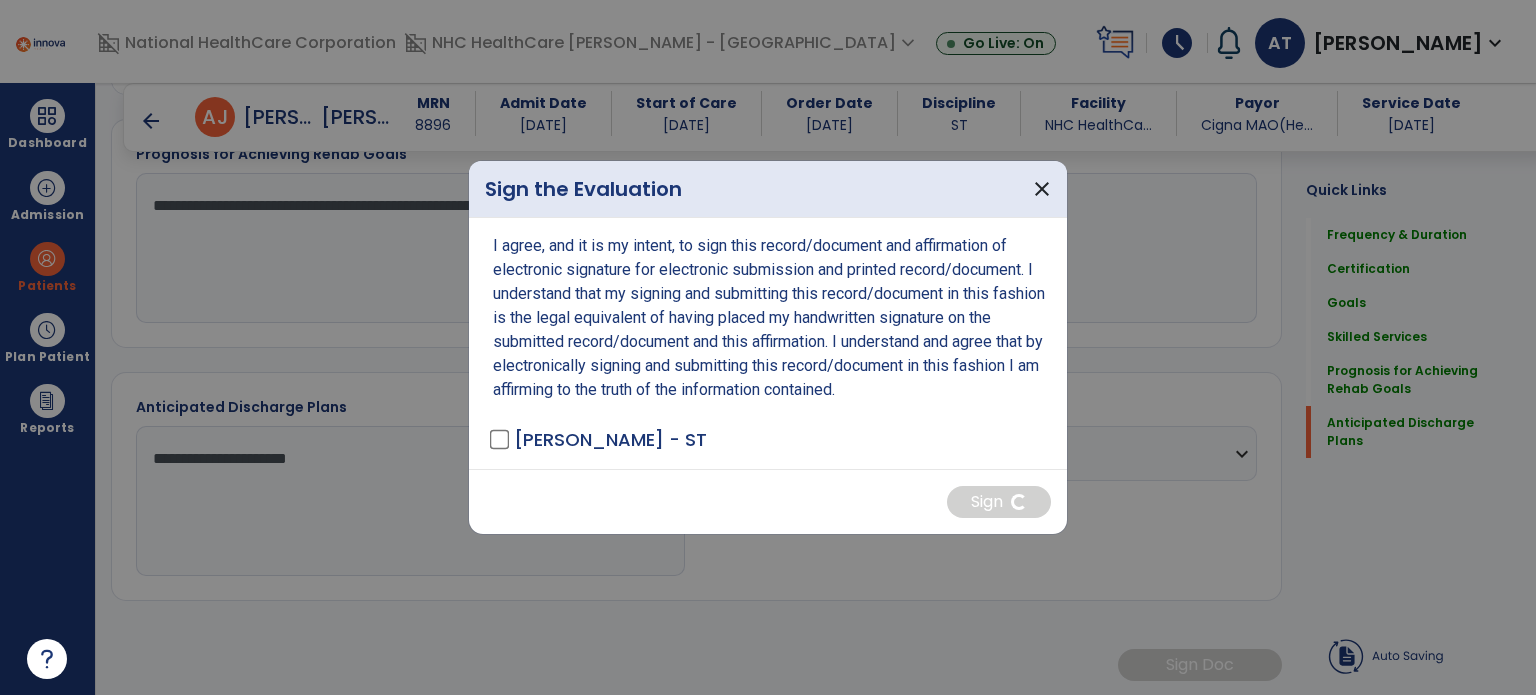 scroll, scrollTop: 1609, scrollLeft: 0, axis: vertical 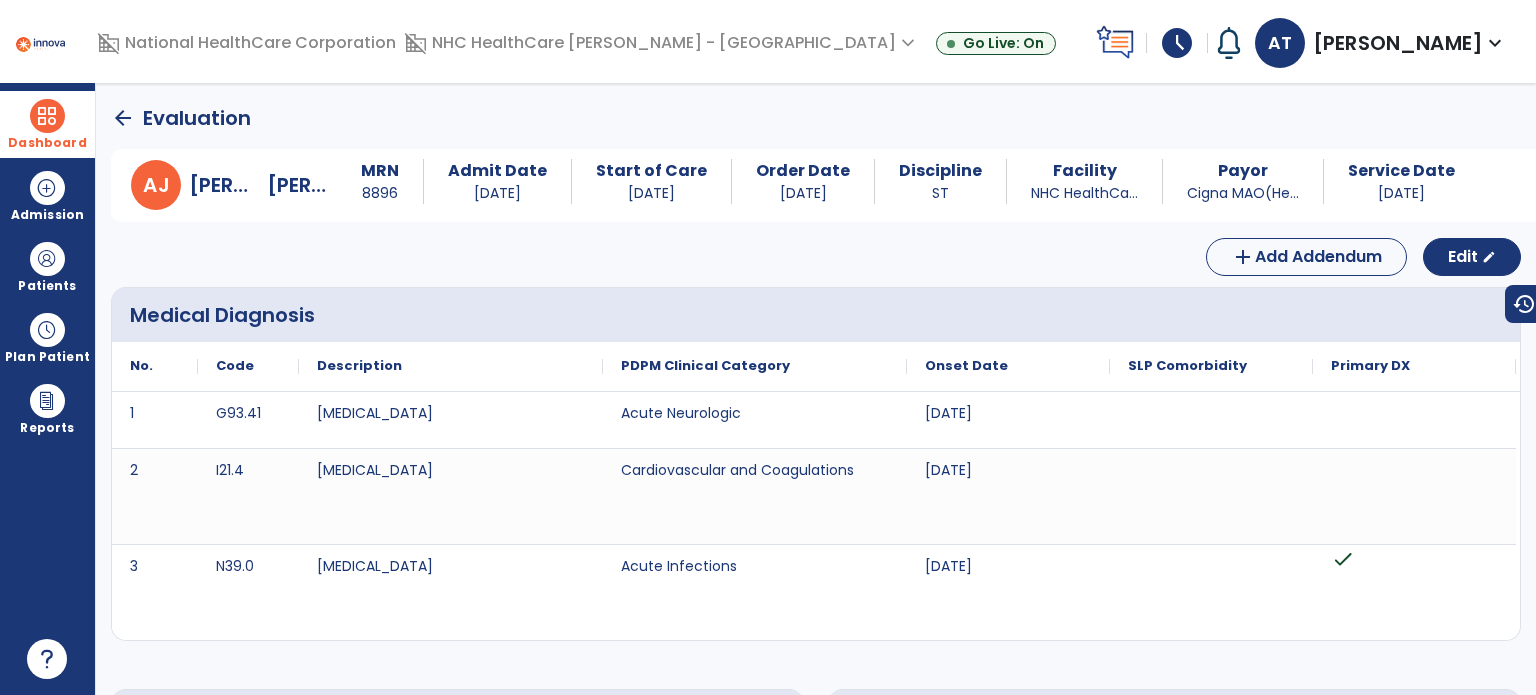 click at bounding box center [47, 116] 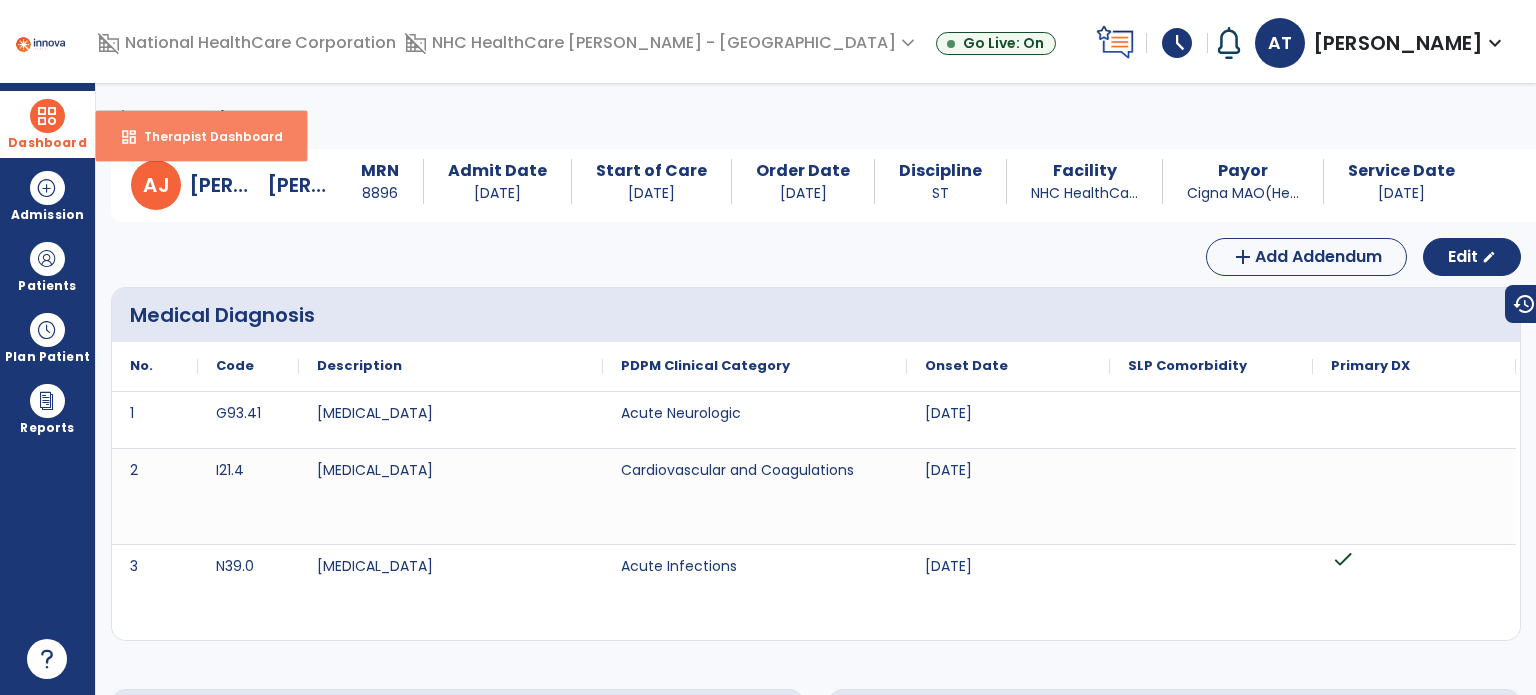 click on "Therapist Dashboard" at bounding box center (205, 136) 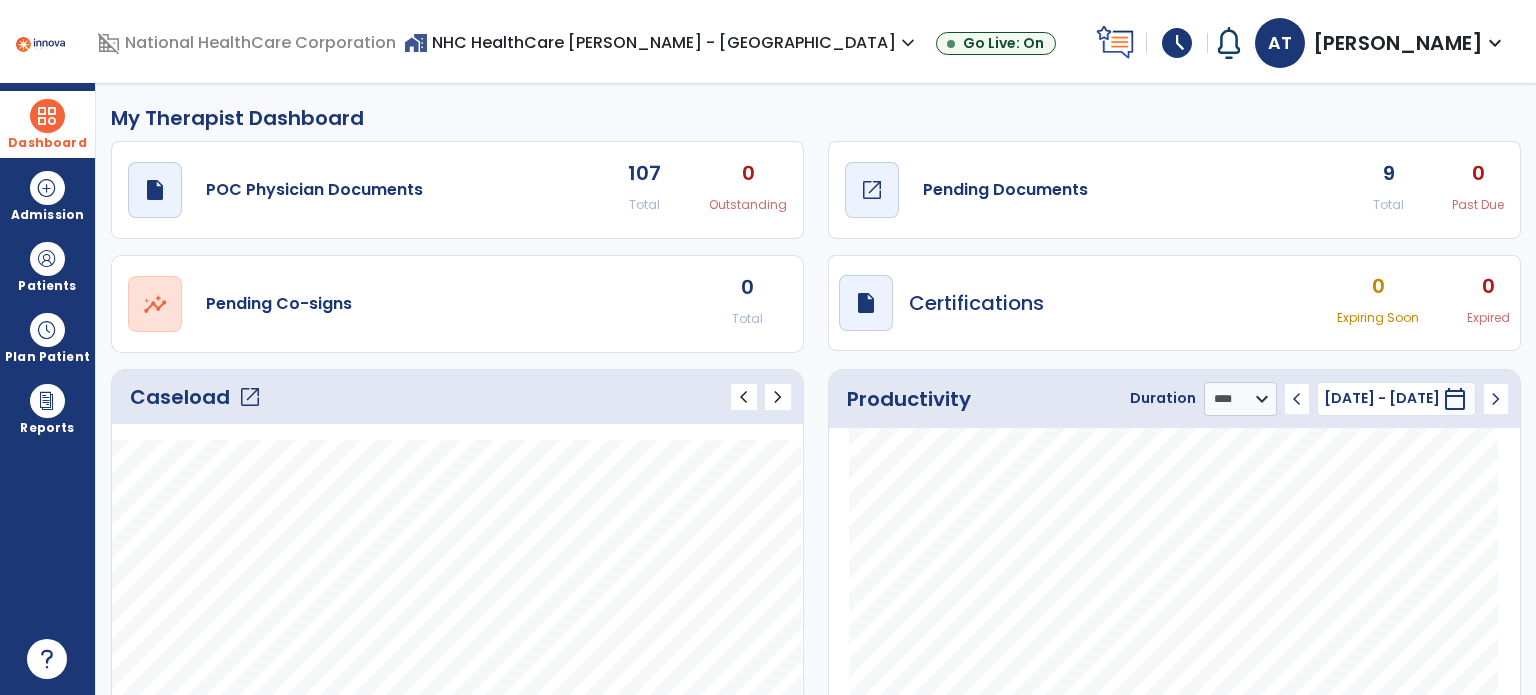 click on "draft   open_in_new  Pending Documents" 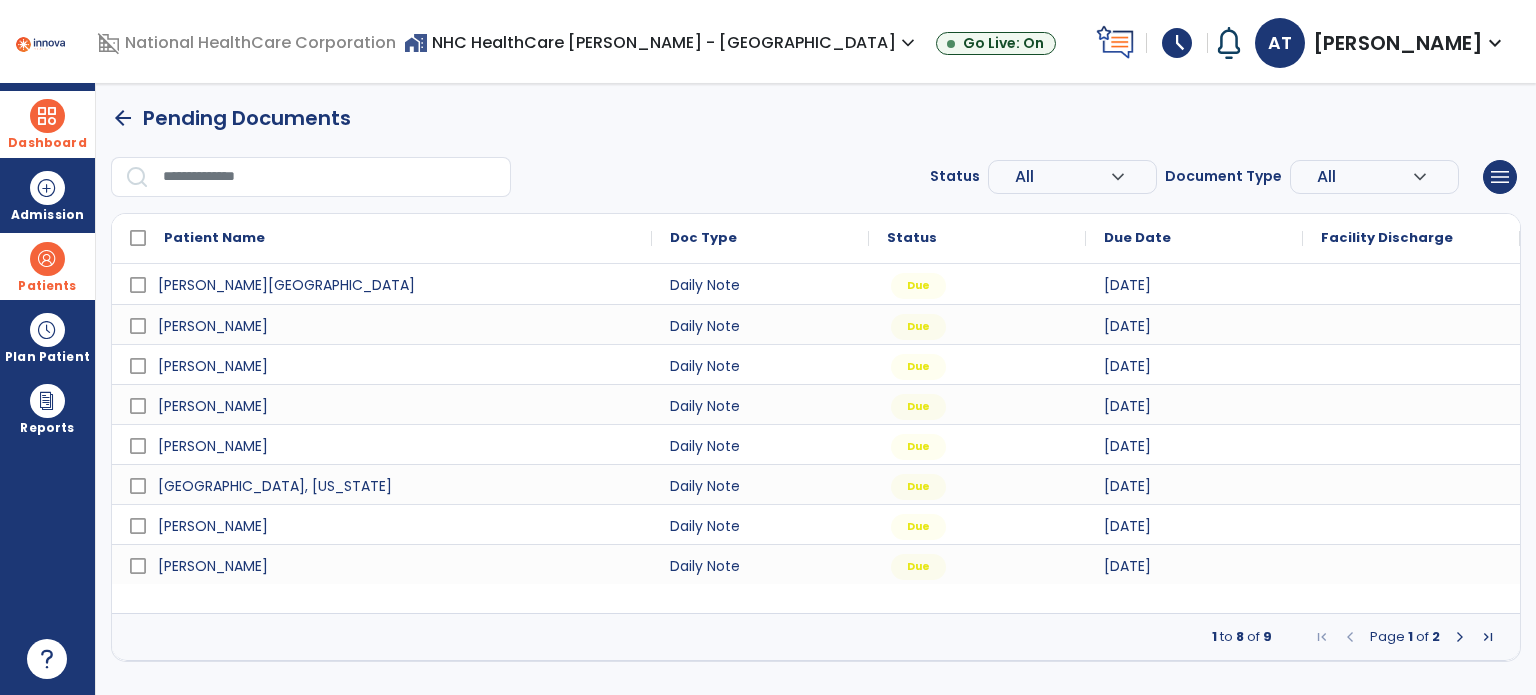 click at bounding box center (47, 259) 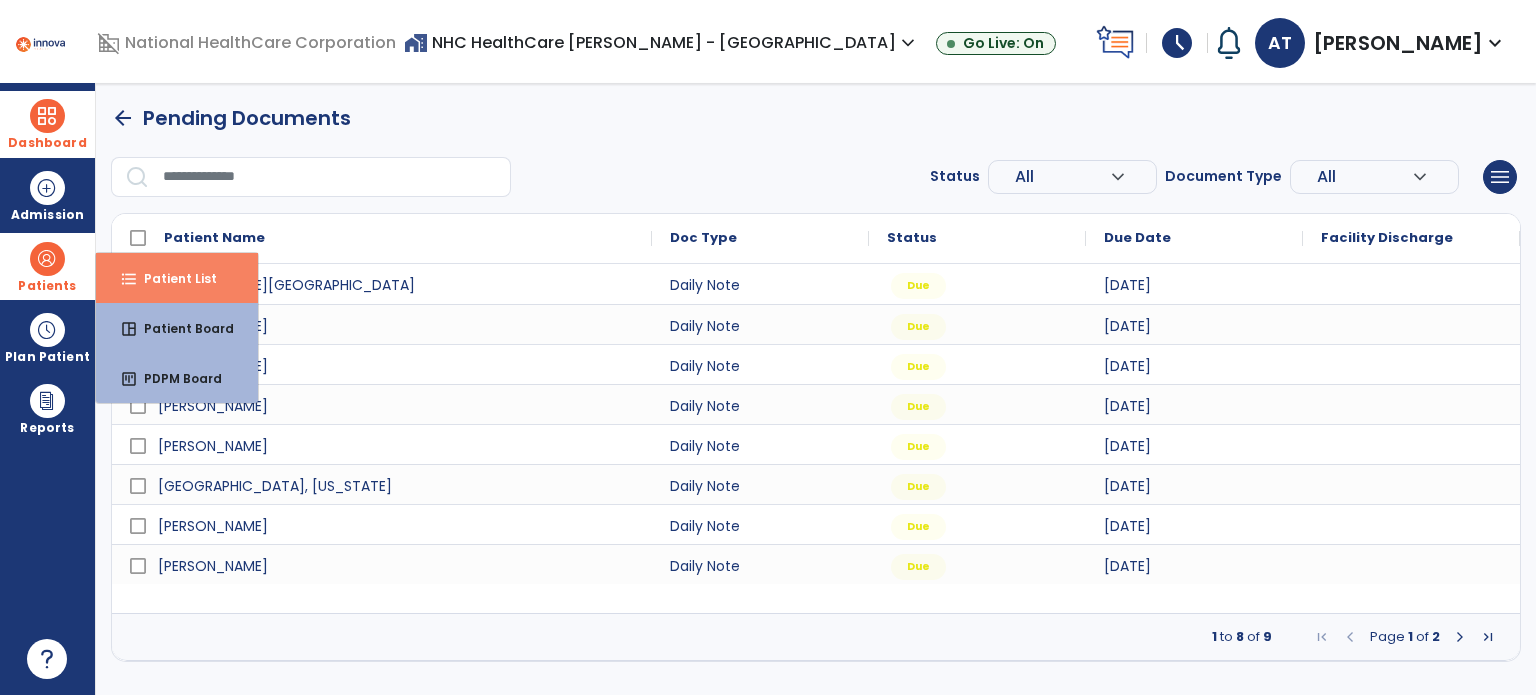 click on "Patient List" at bounding box center (172, 278) 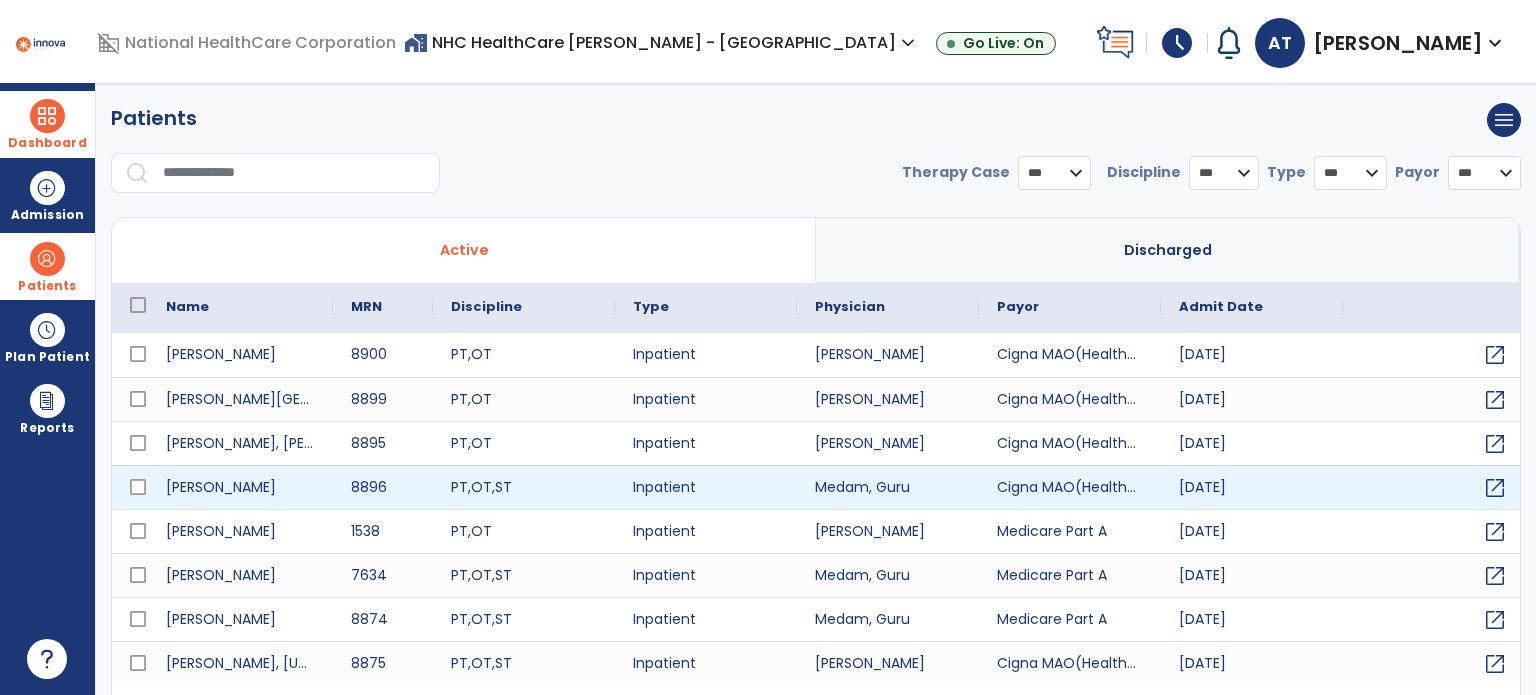 select on "***" 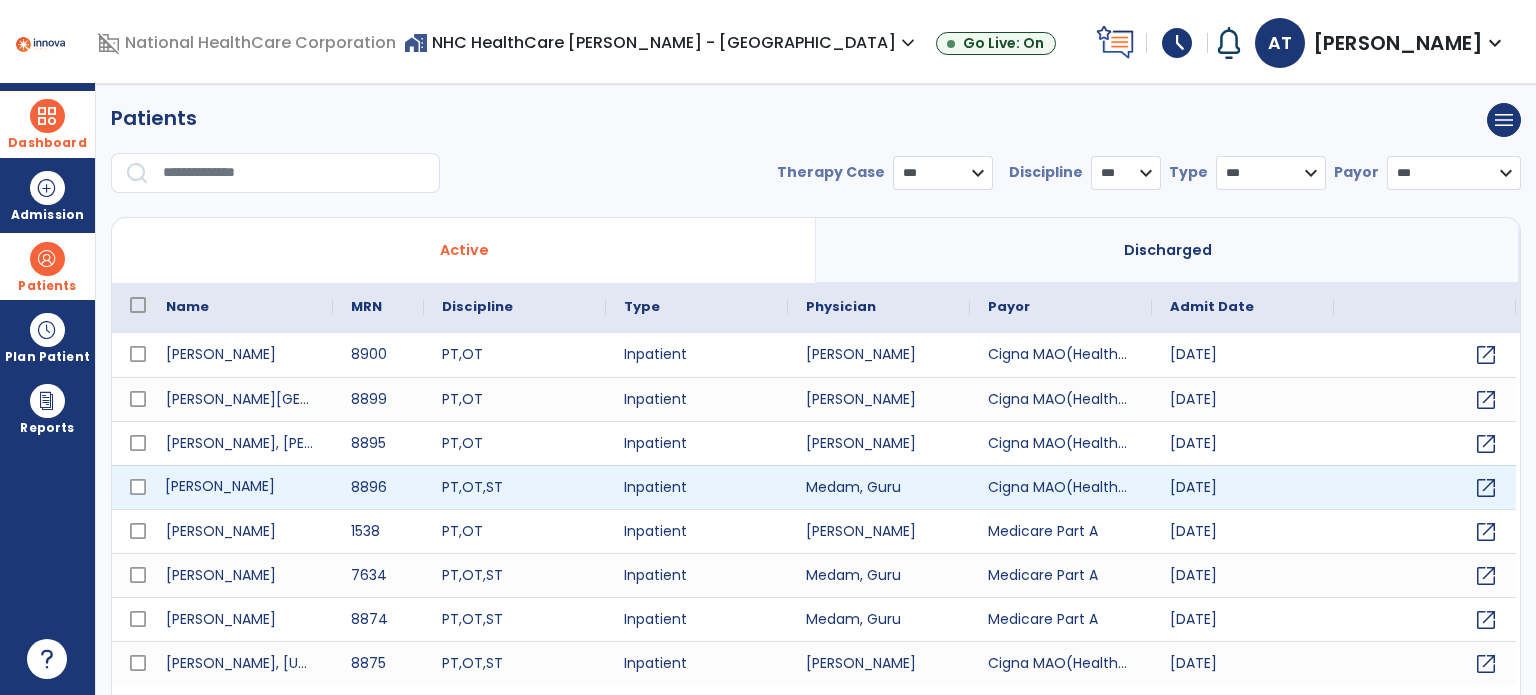 click on "[PERSON_NAME]" at bounding box center (240, 487) 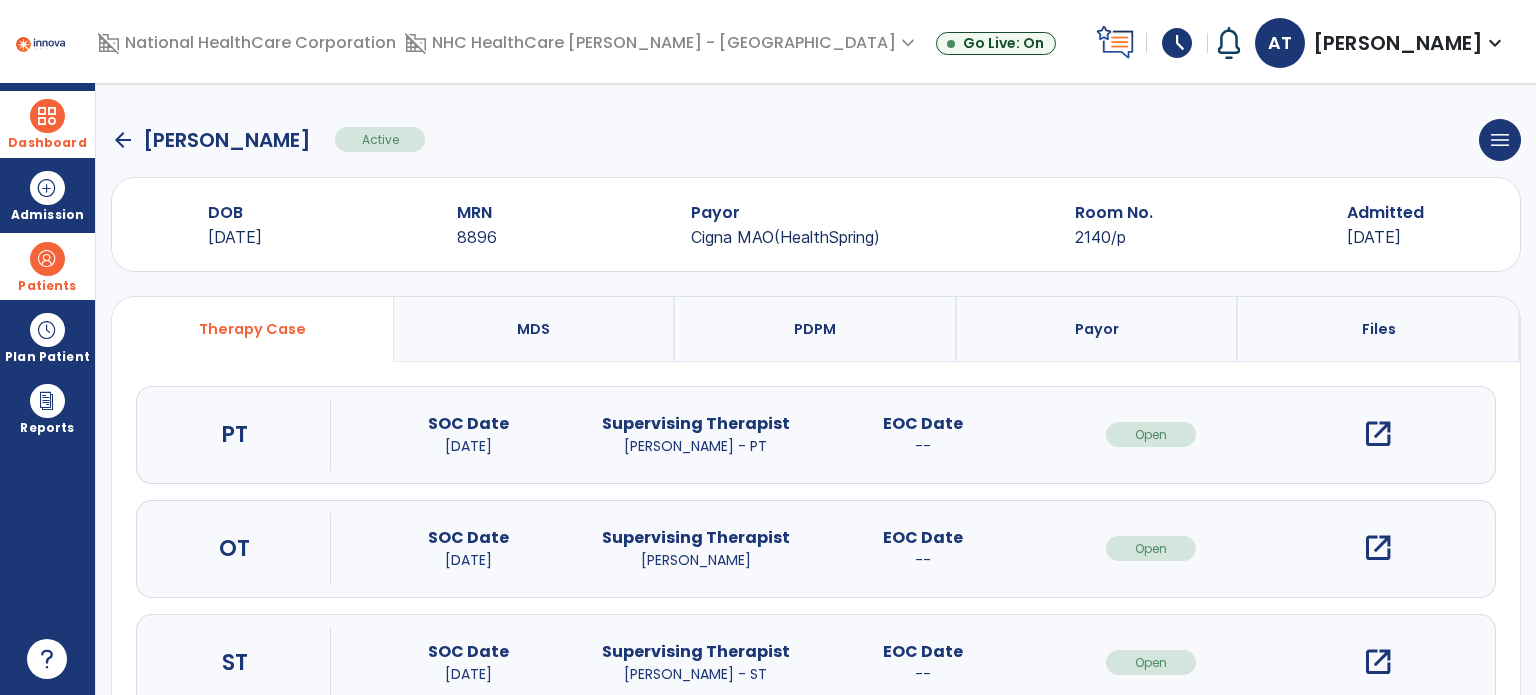 scroll, scrollTop: 62, scrollLeft: 0, axis: vertical 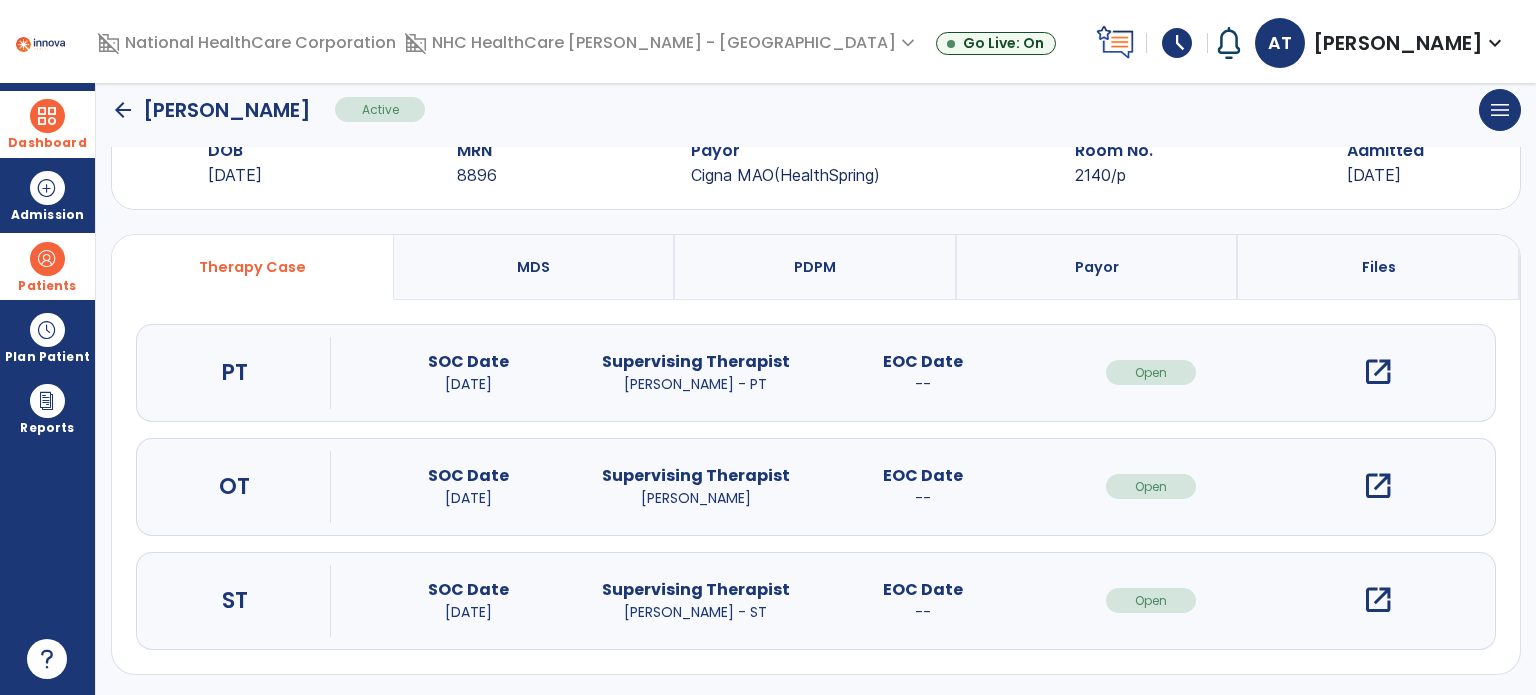 click on "open_in_new" at bounding box center (1378, 600) 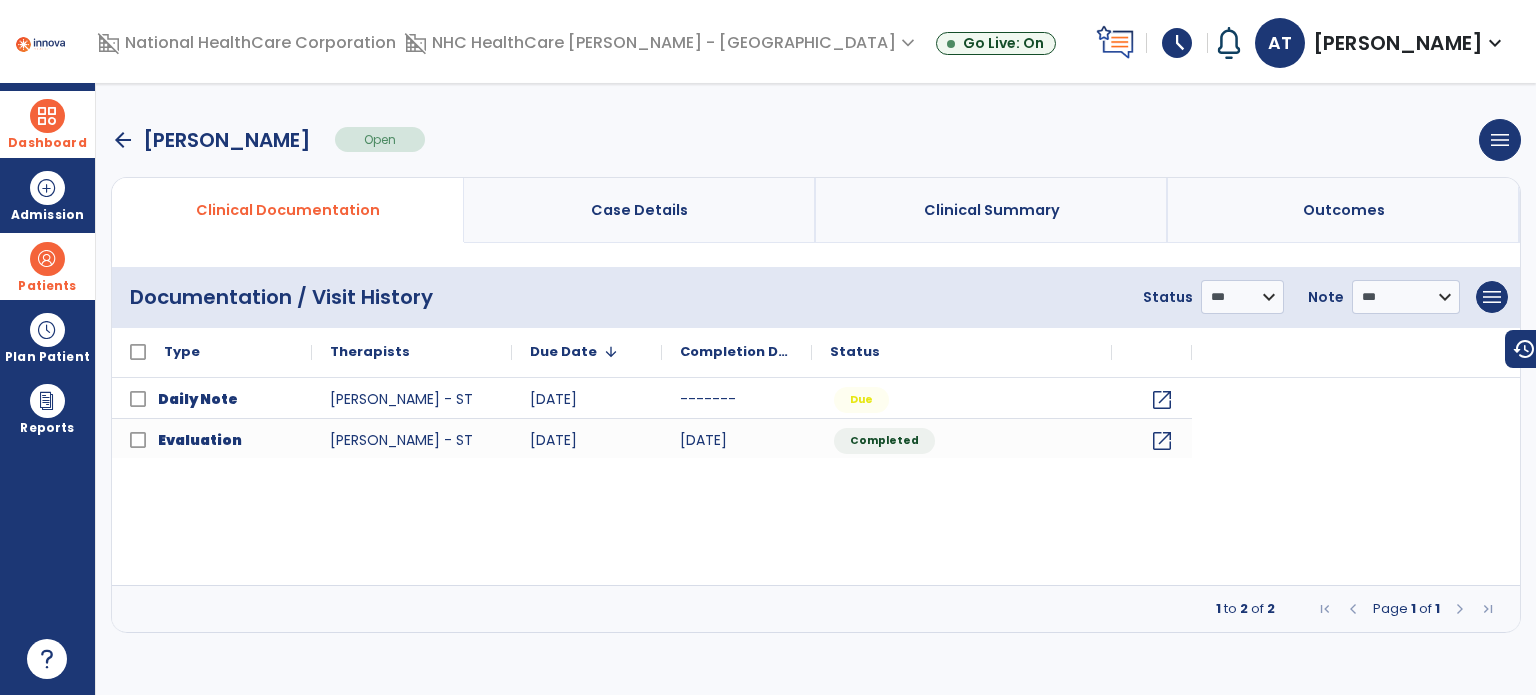 scroll, scrollTop: 0, scrollLeft: 0, axis: both 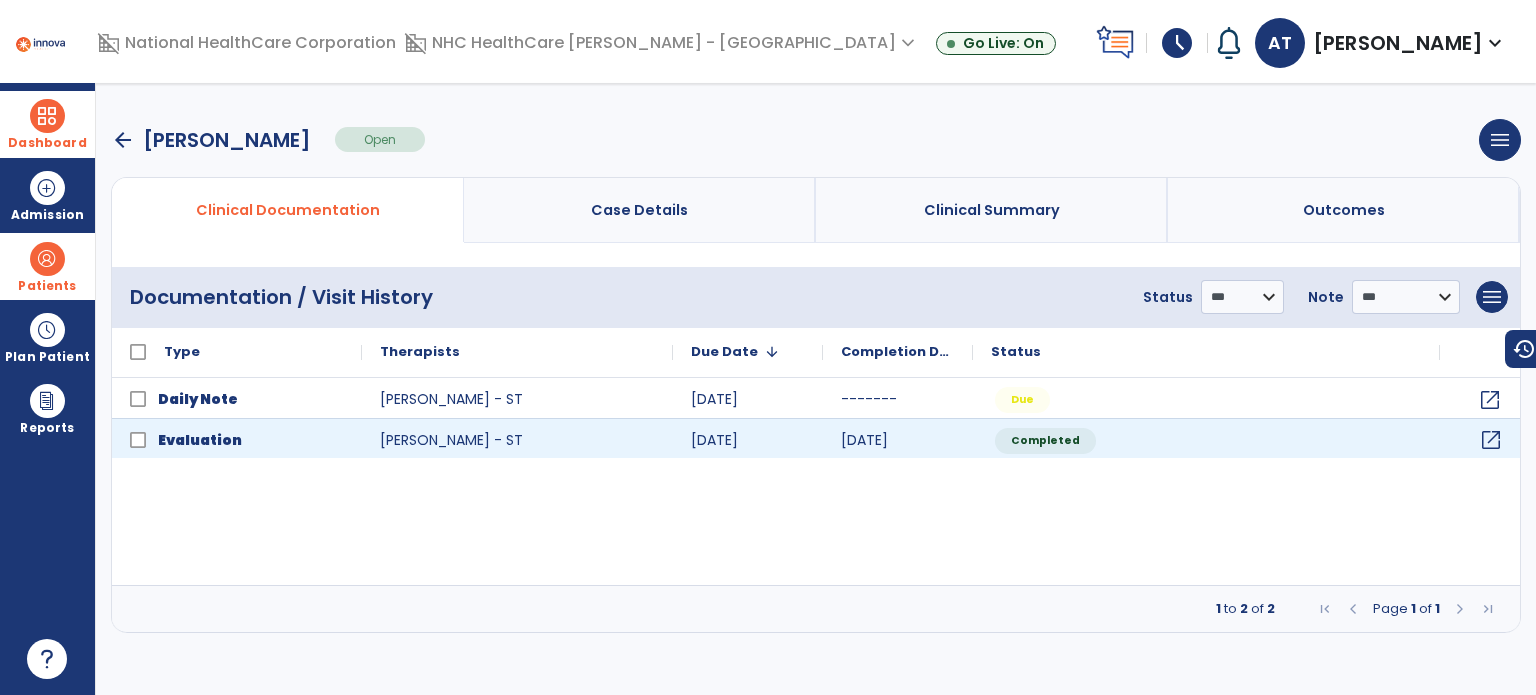 click on "open_in_new" 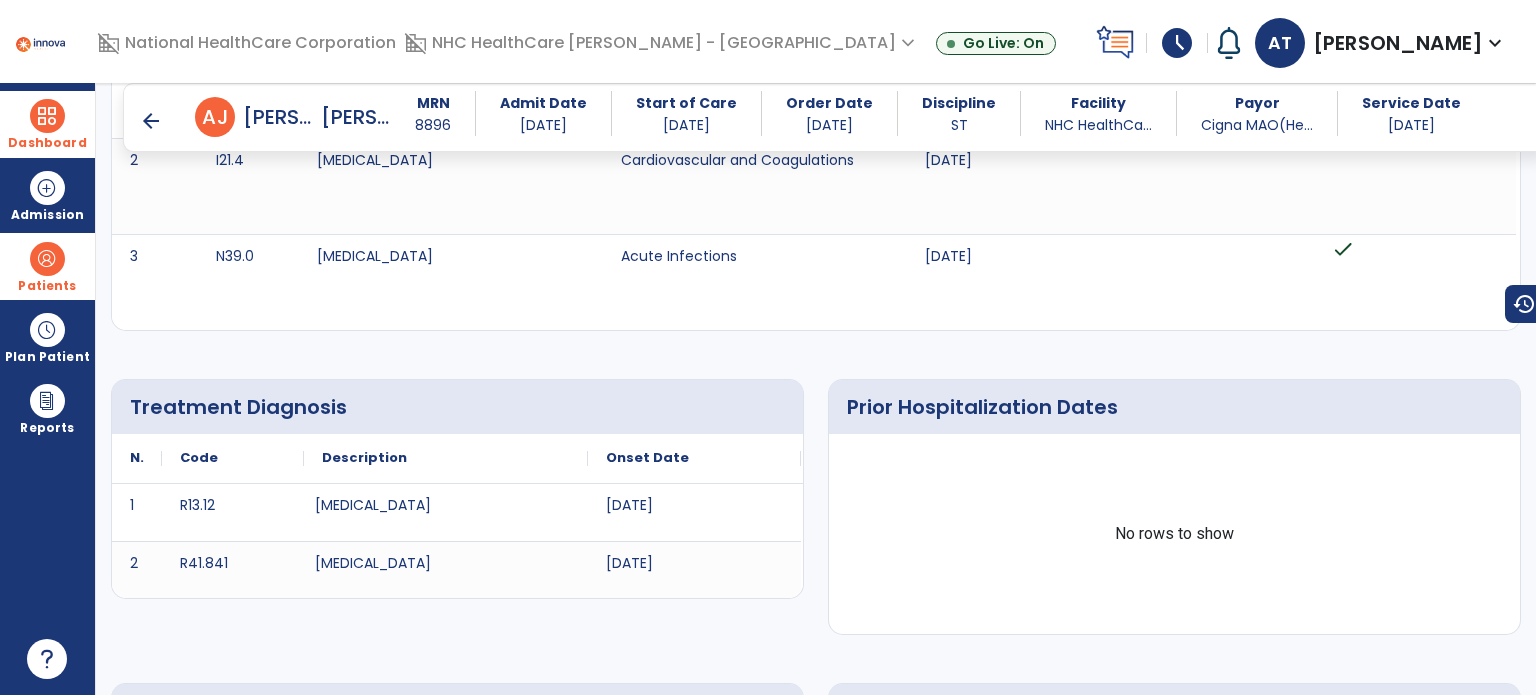 scroll, scrollTop: 300, scrollLeft: 0, axis: vertical 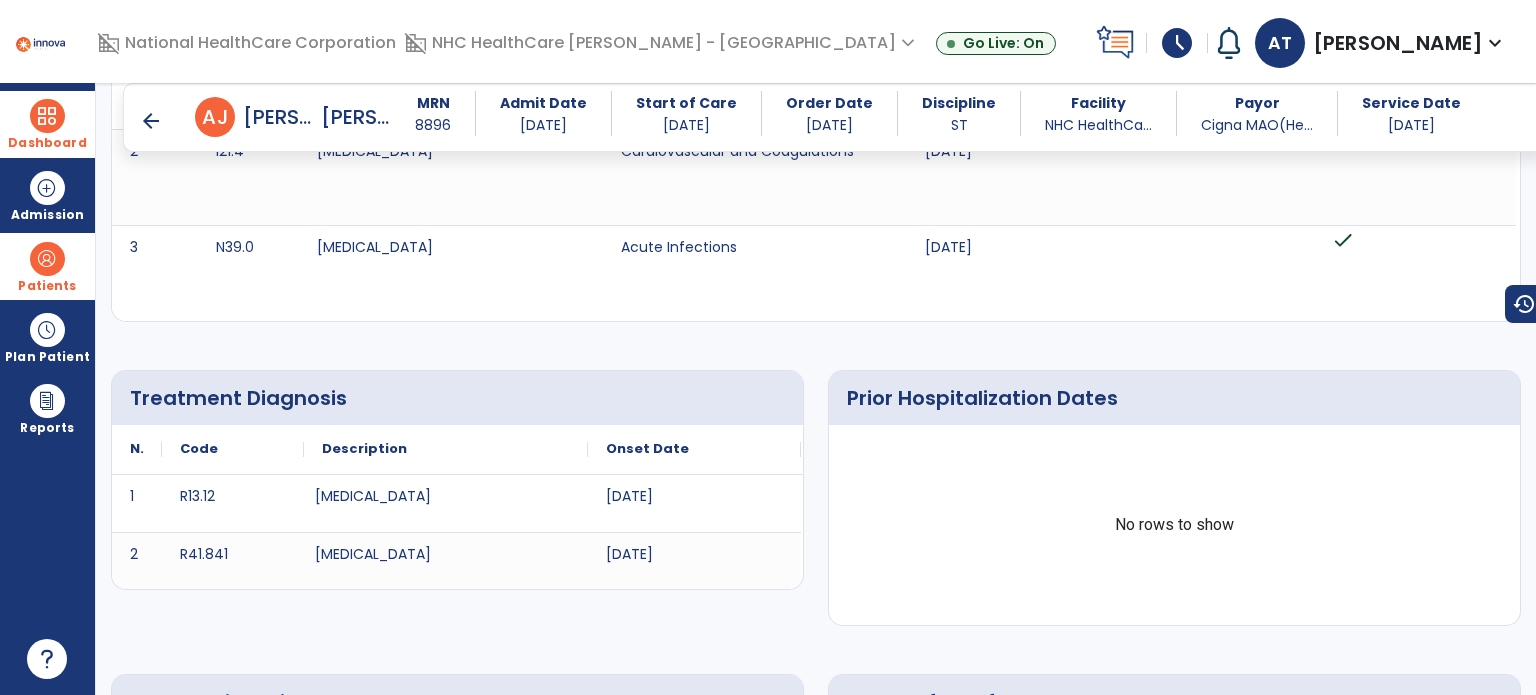 click on "arrow_back" at bounding box center (151, 121) 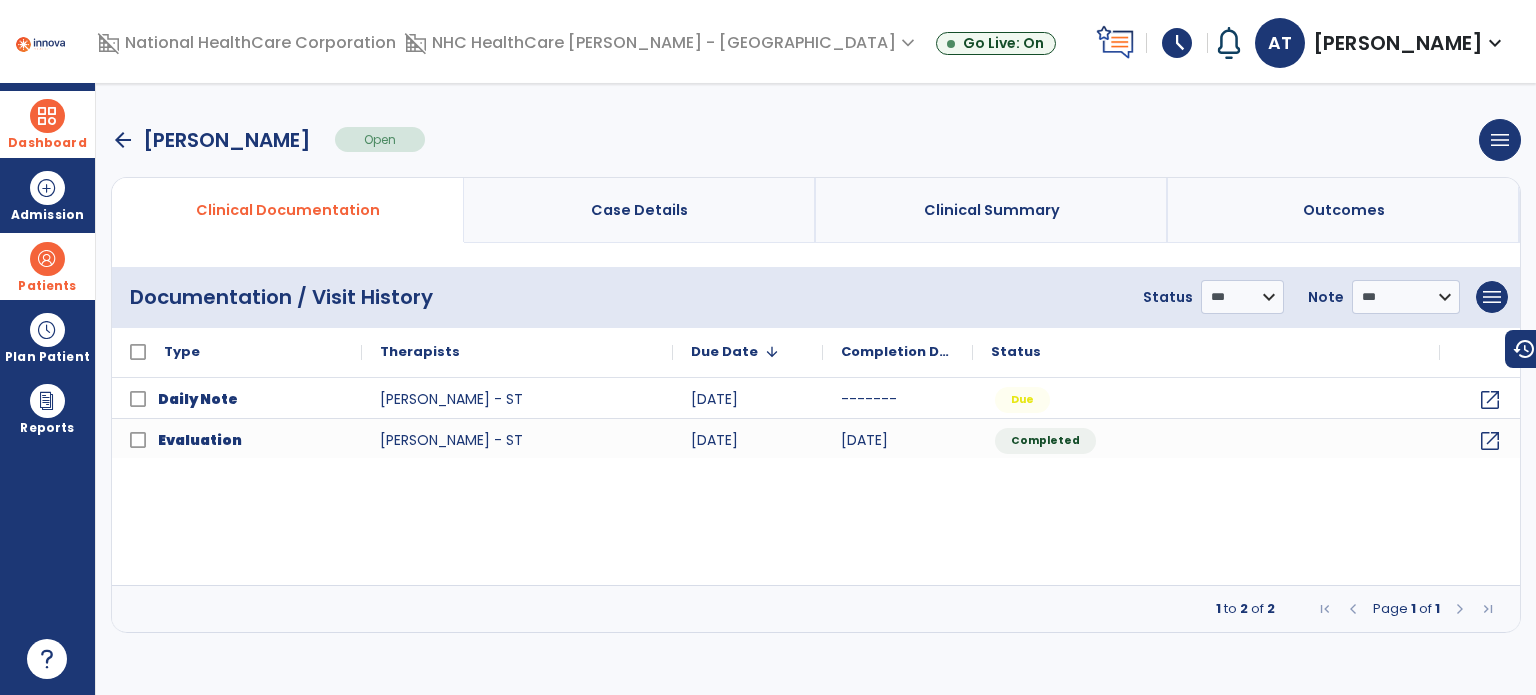 click on "Dashboard" at bounding box center (47, 124) 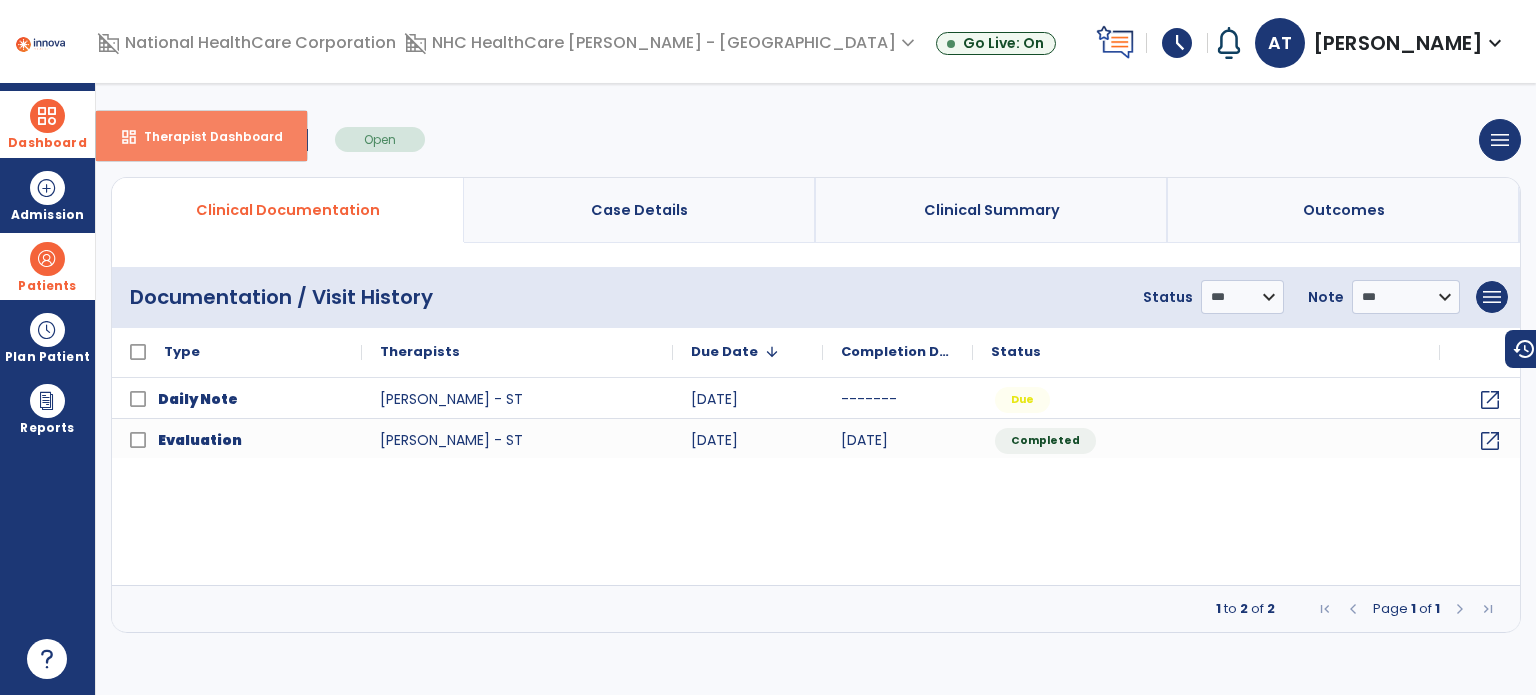 click on "dashboard  Therapist Dashboard" at bounding box center [201, 136] 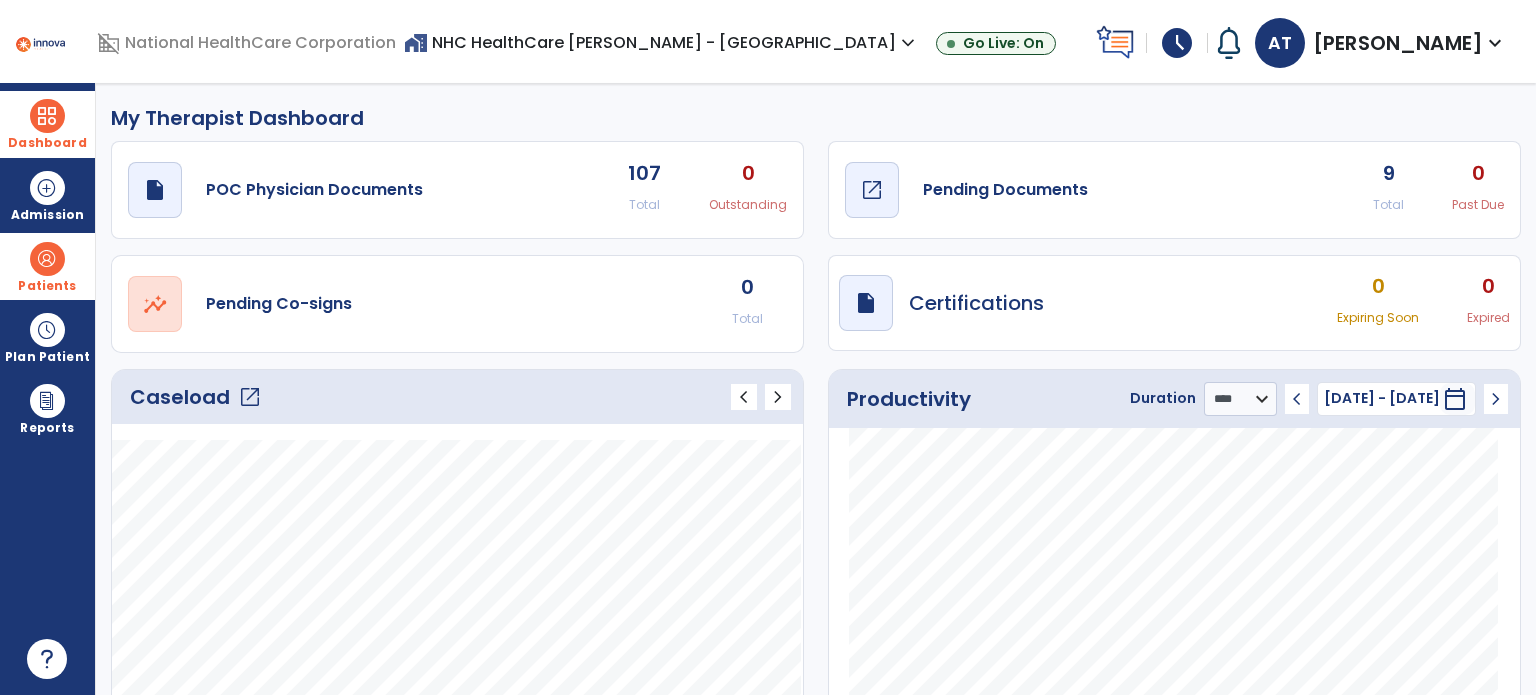 click on "Pending Documents" 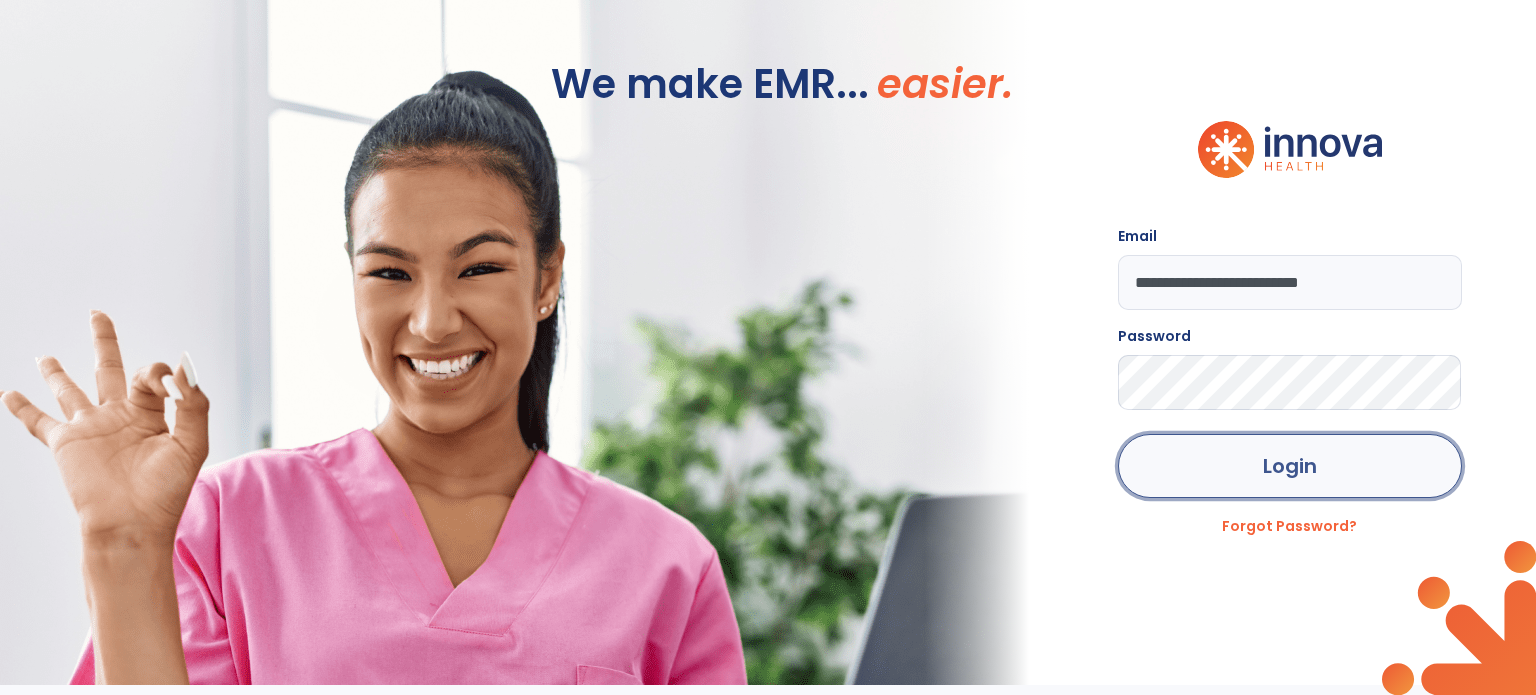 click on "Login" 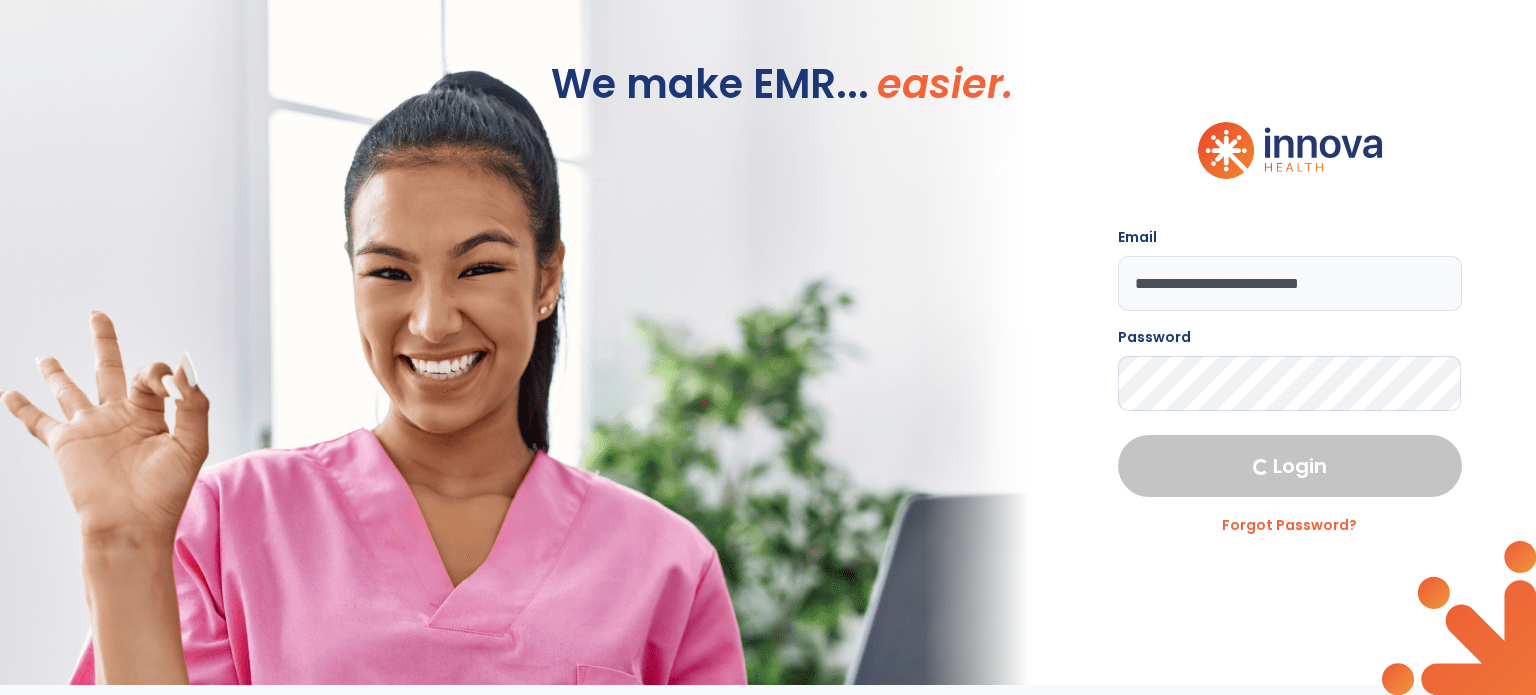 select on "****" 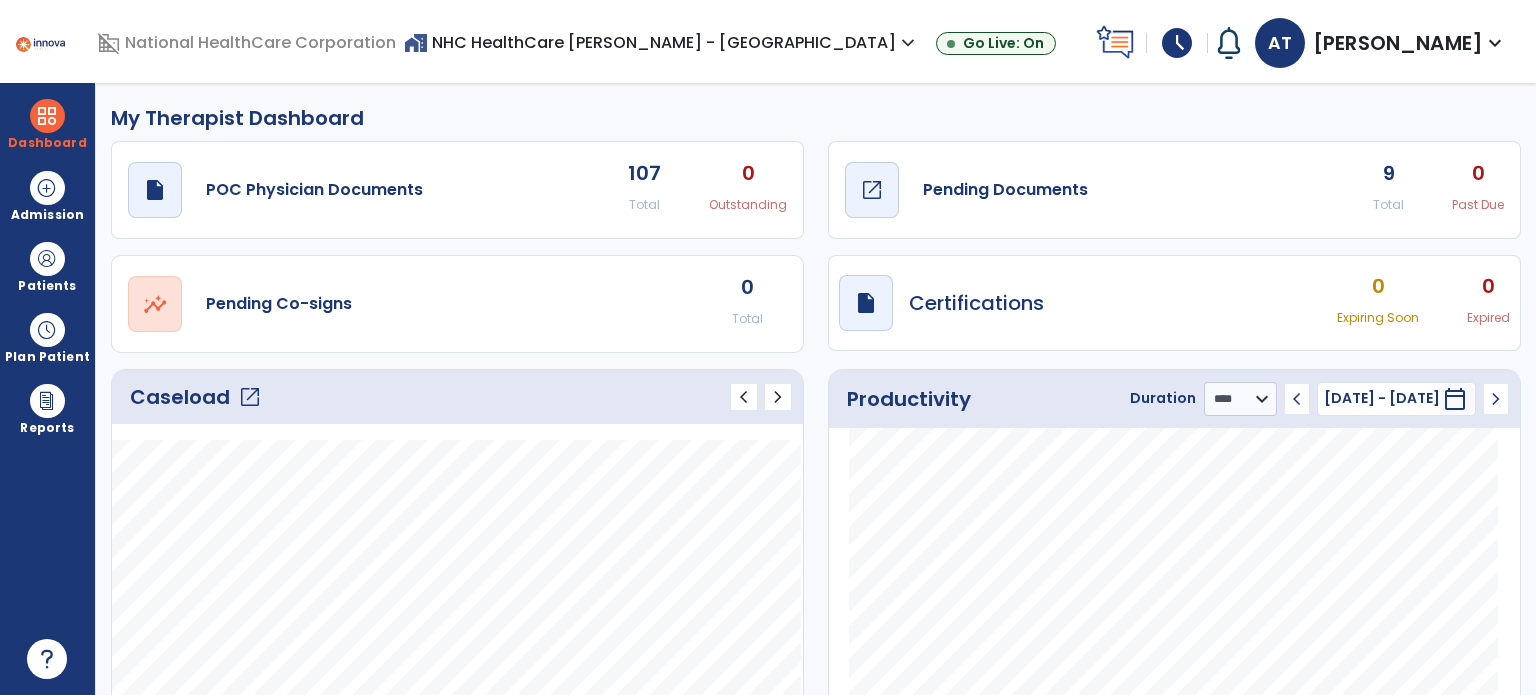 click on "Pending Documents" 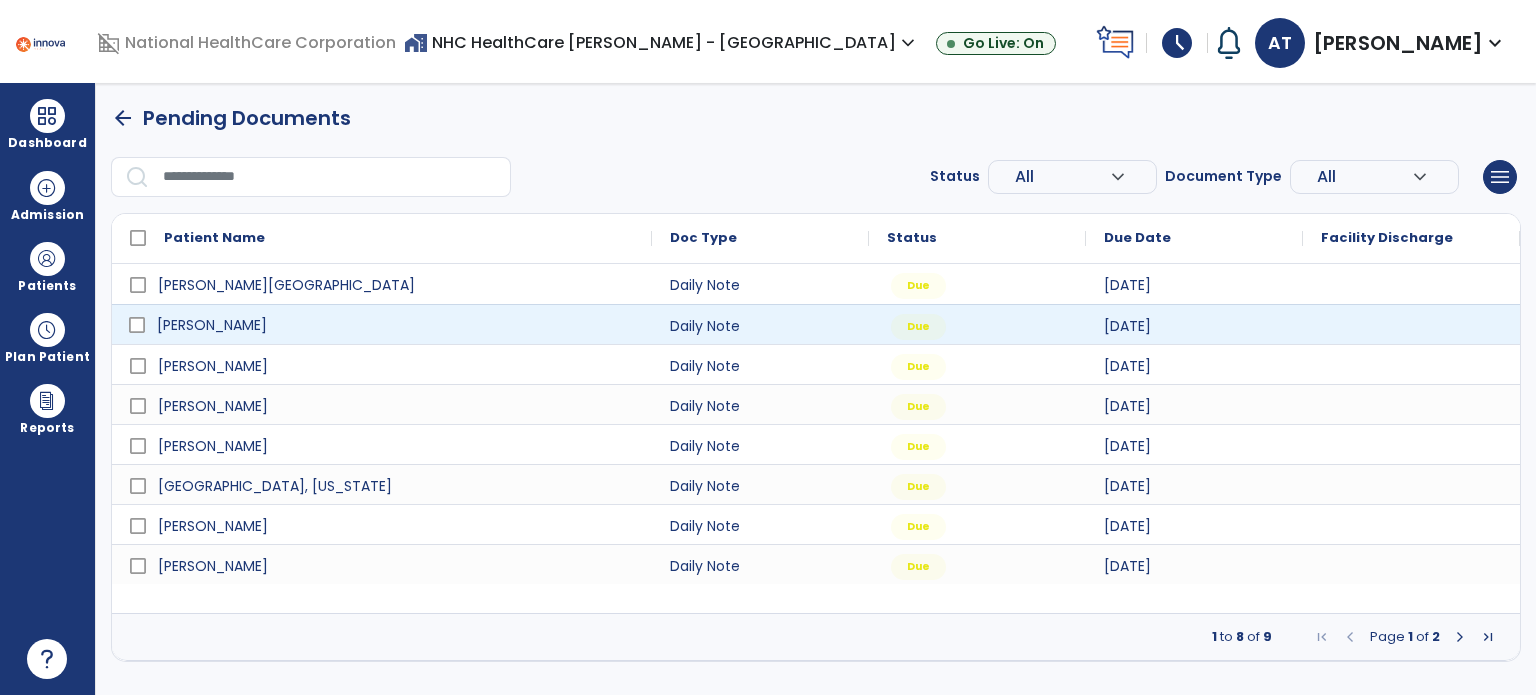 click on "[PERSON_NAME]" at bounding box center (212, 325) 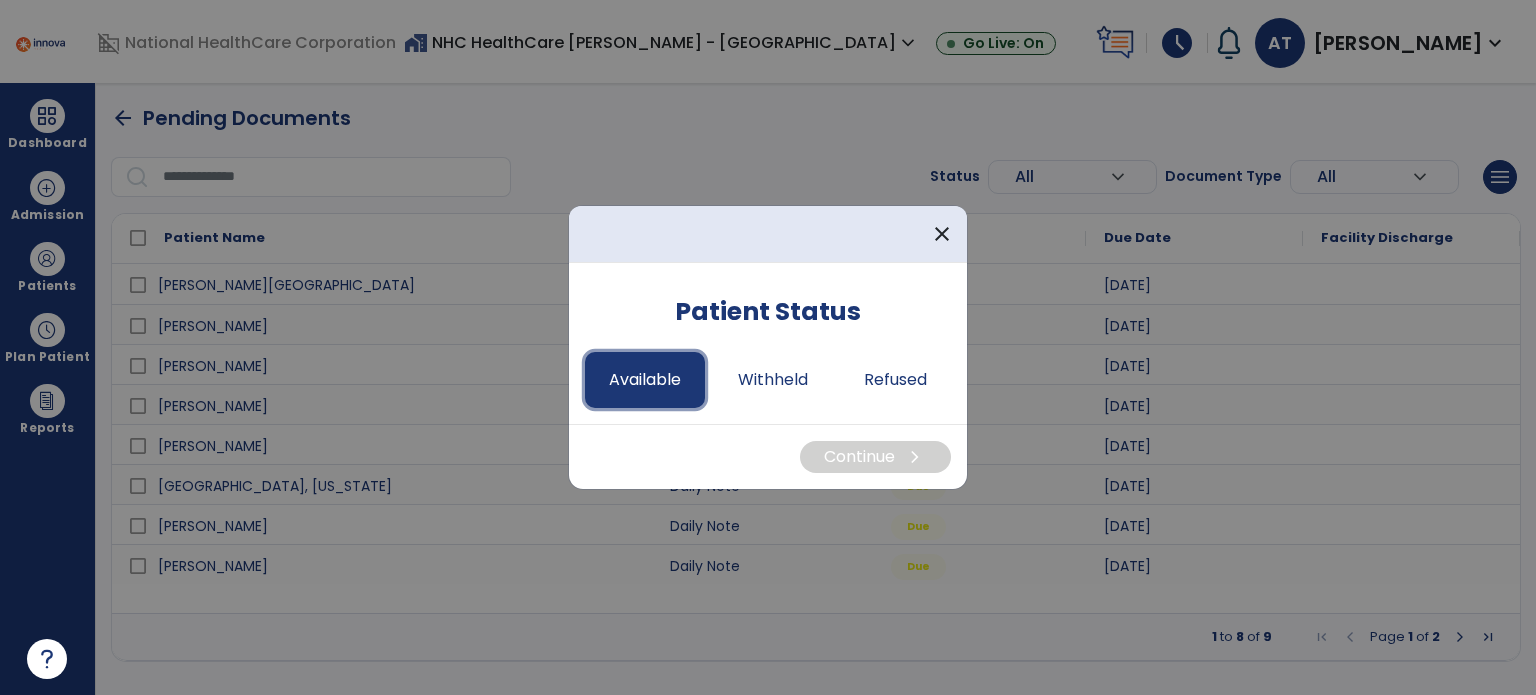 click on "Available" at bounding box center [645, 380] 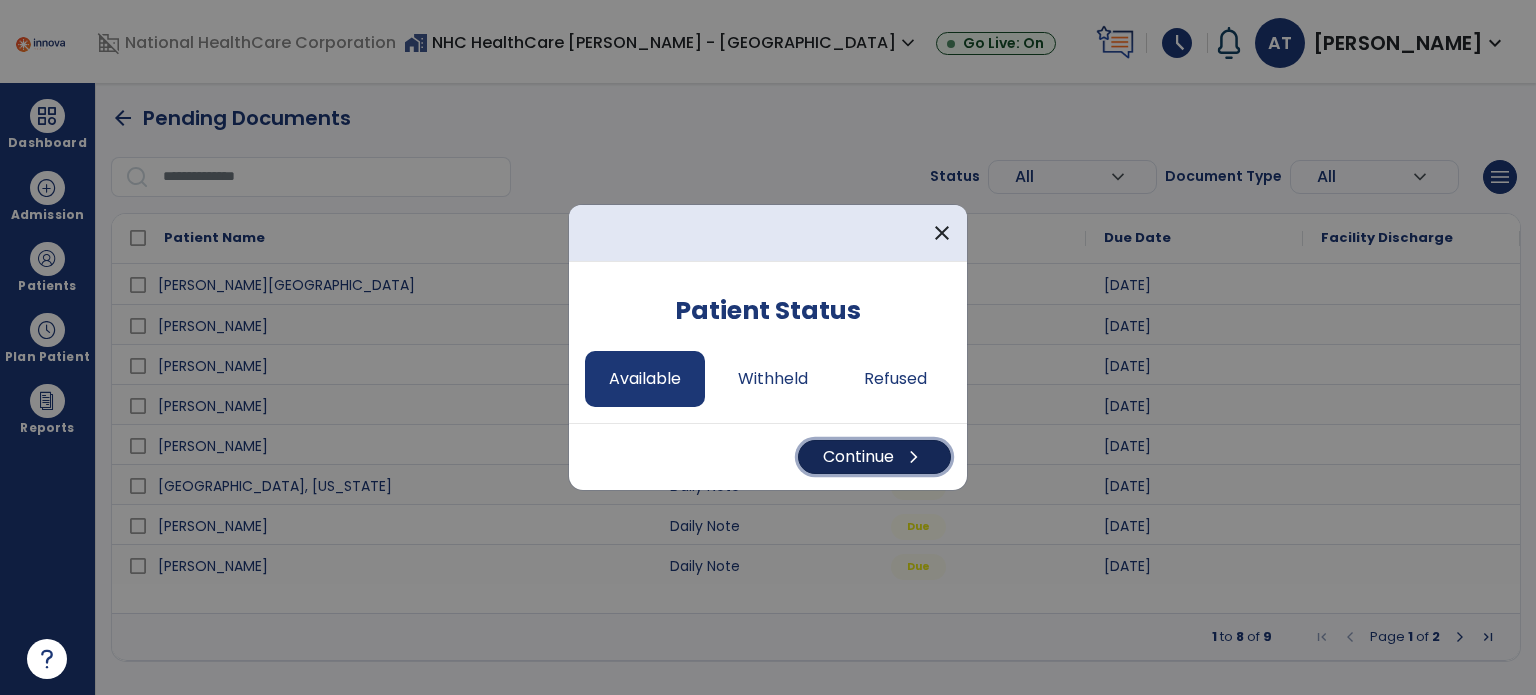 click on "Continue   chevron_right" at bounding box center (874, 457) 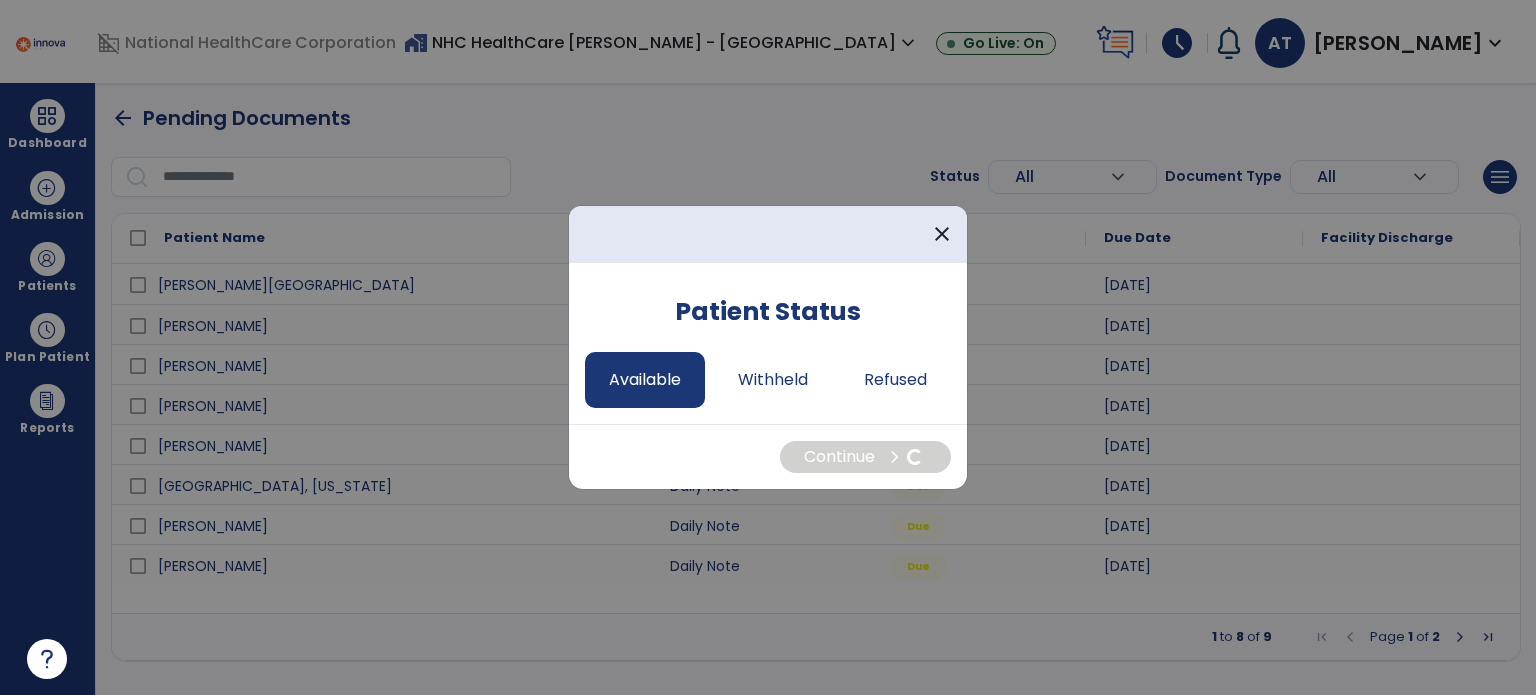 select on "*" 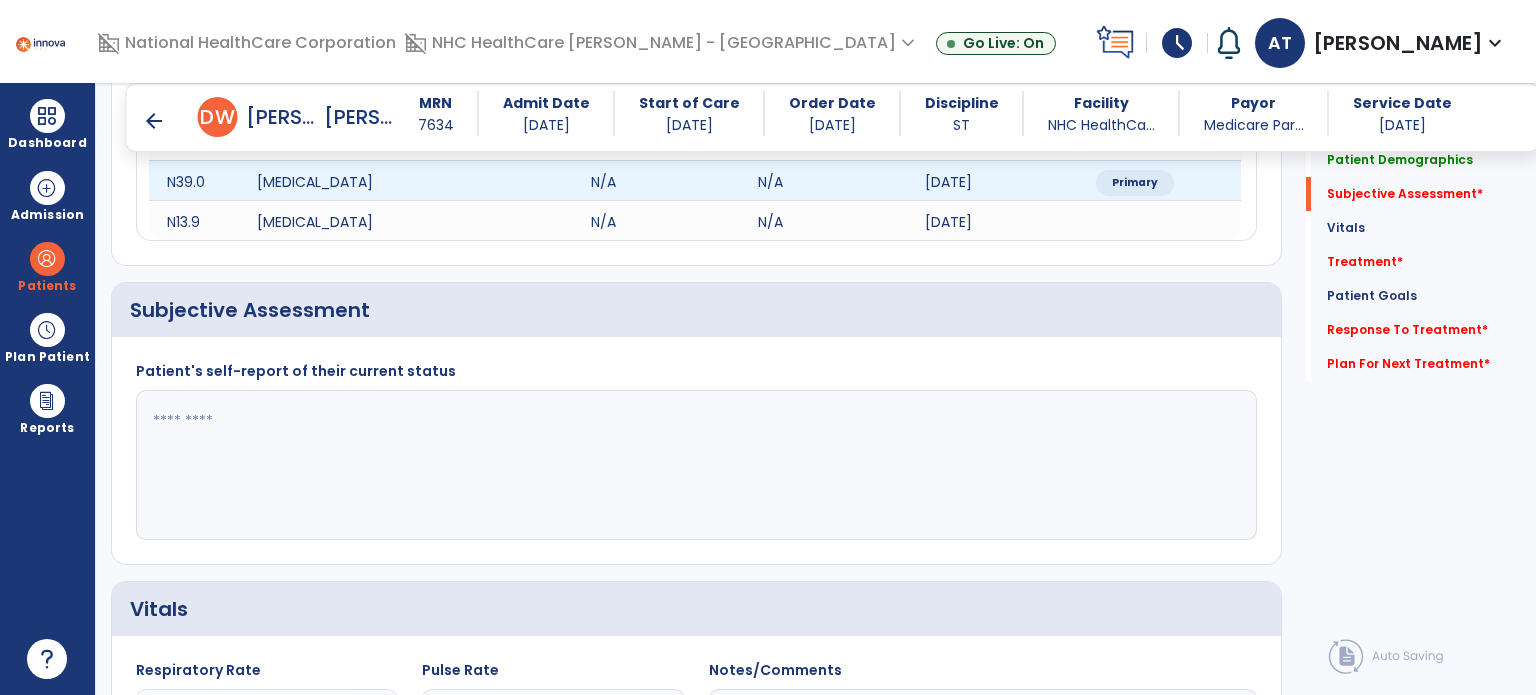 scroll, scrollTop: 400, scrollLeft: 0, axis: vertical 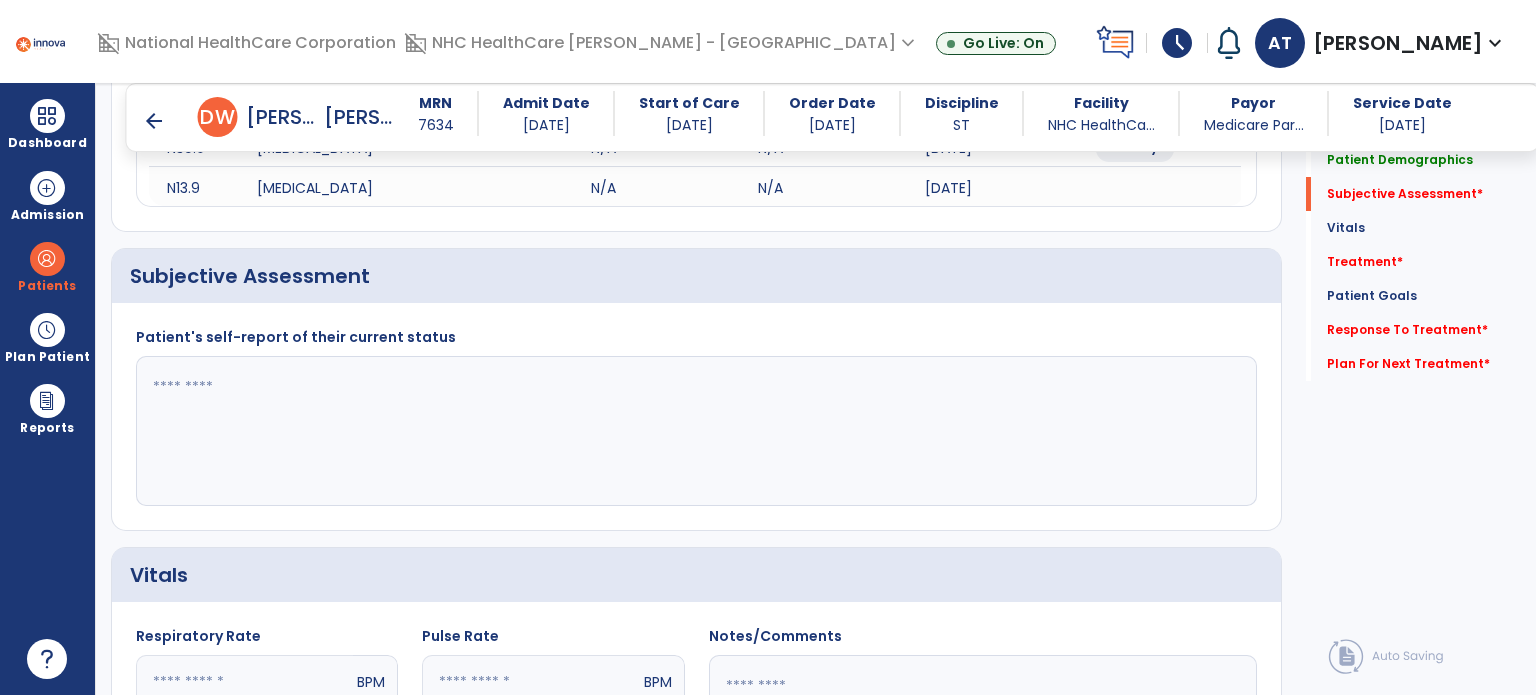click 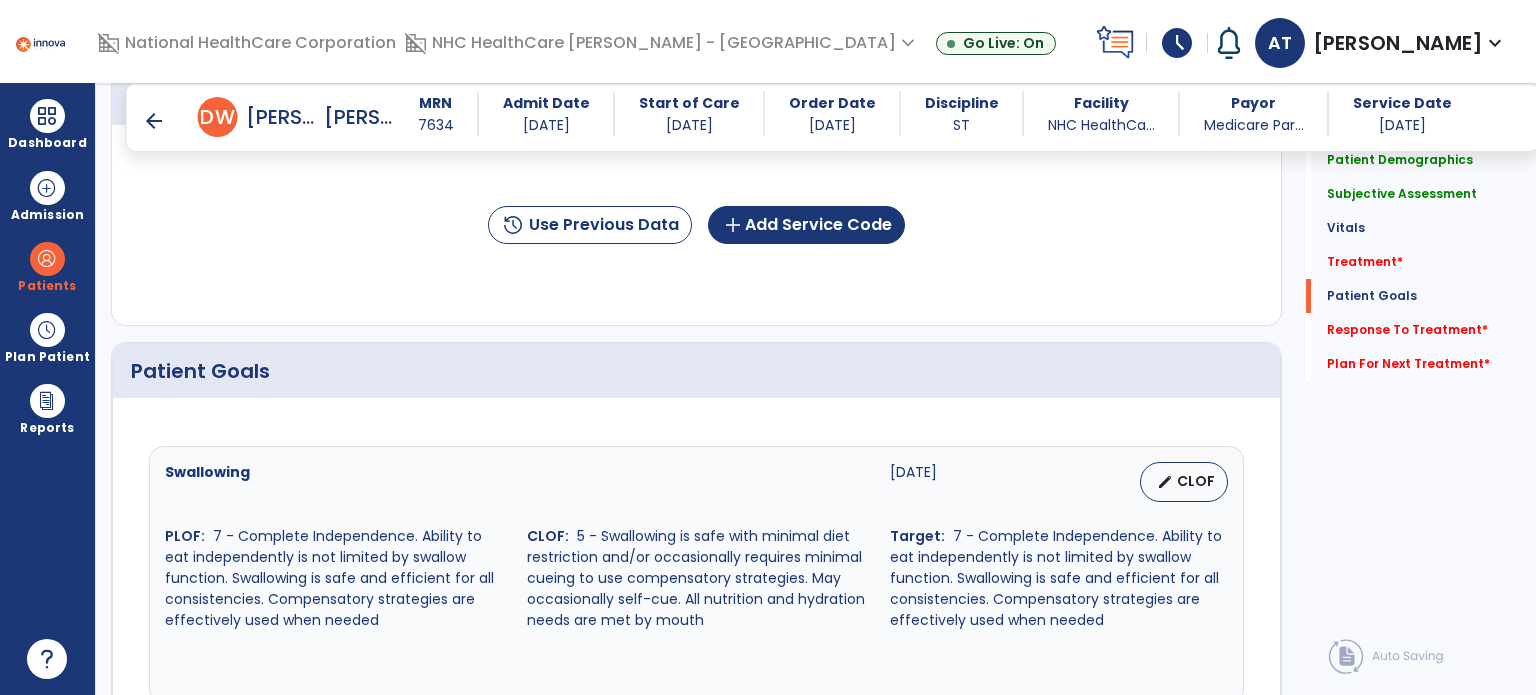 scroll, scrollTop: 1300, scrollLeft: 0, axis: vertical 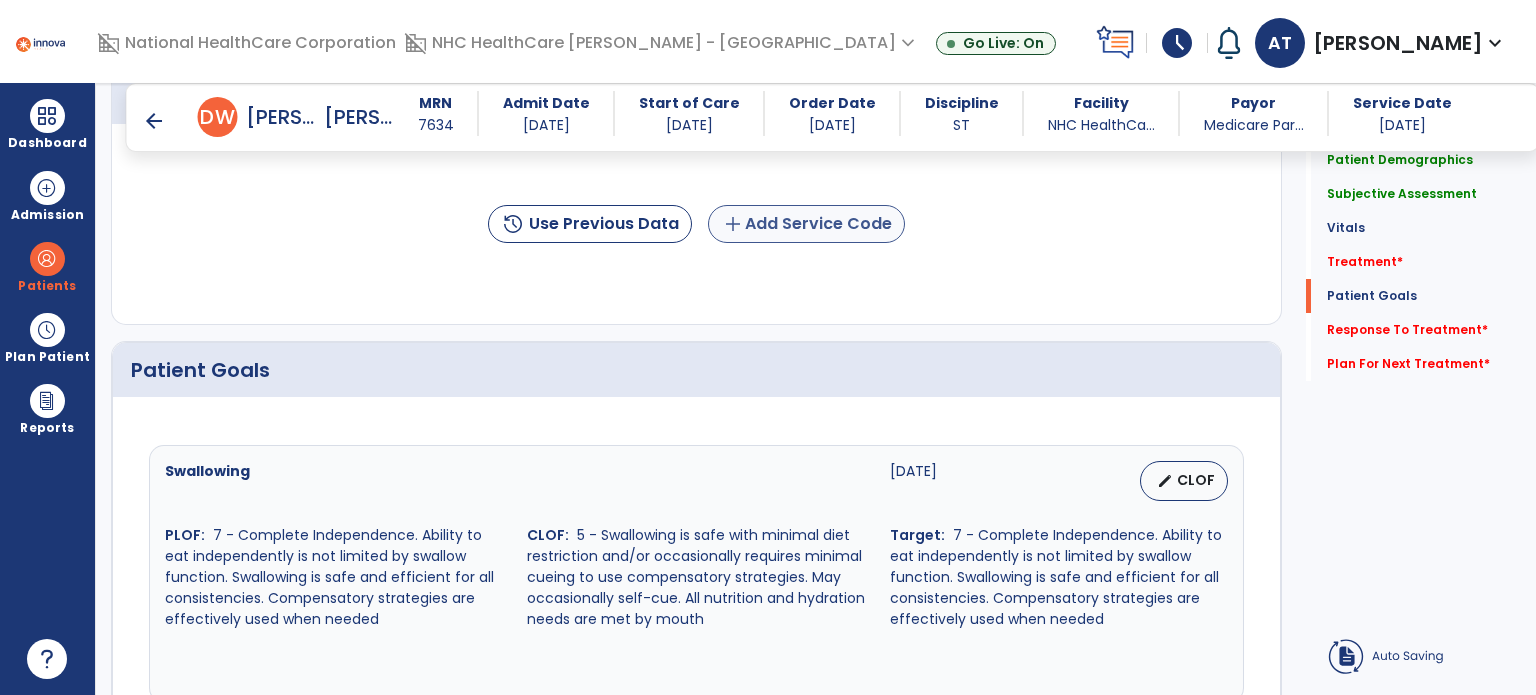type on "**********" 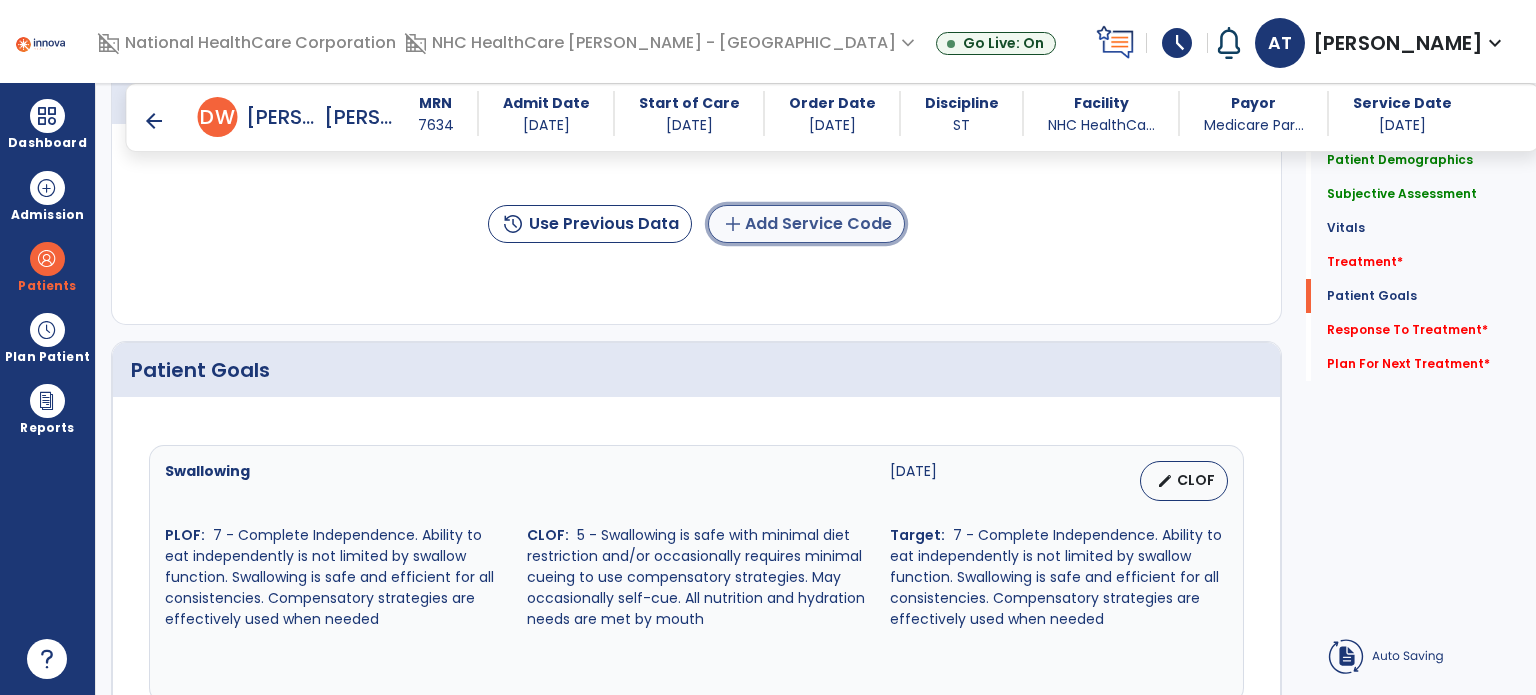 click on "add  Add Service Code" 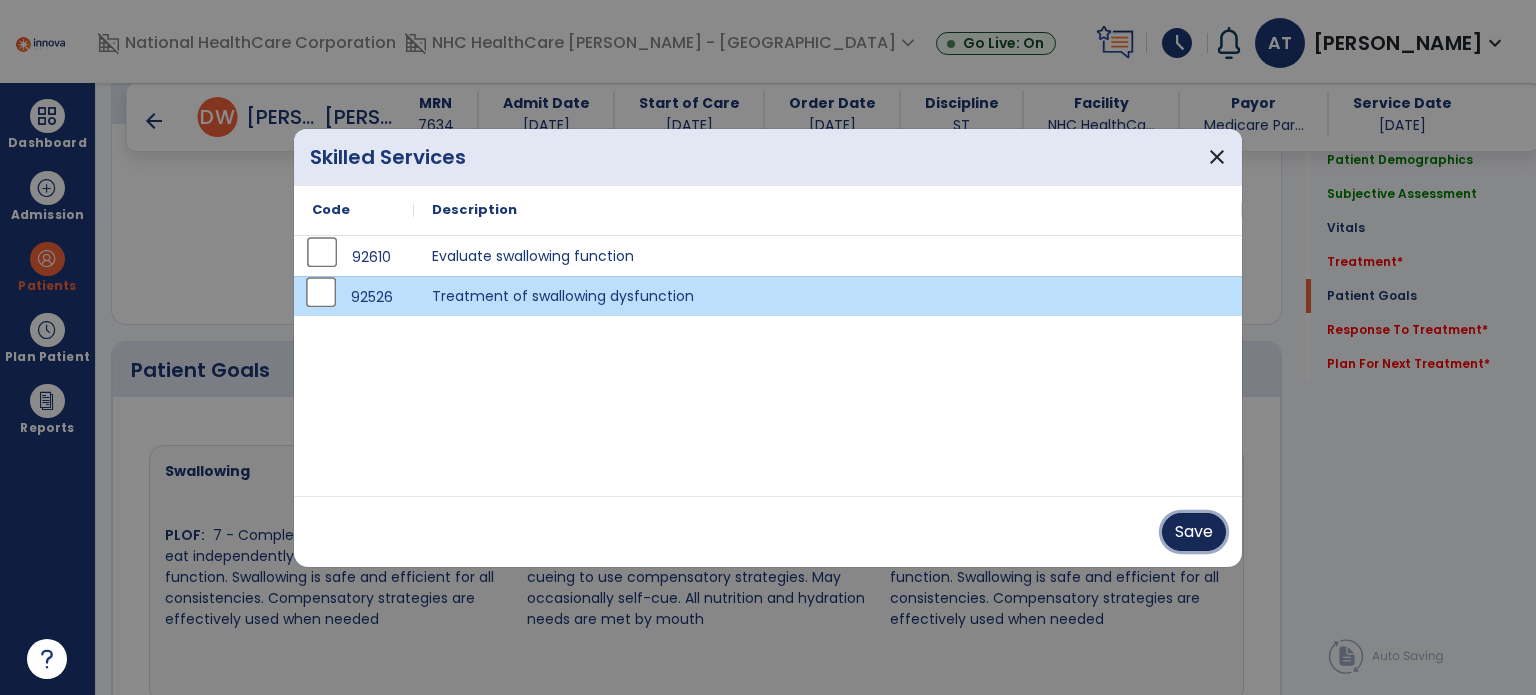 click on "Save" at bounding box center [1194, 532] 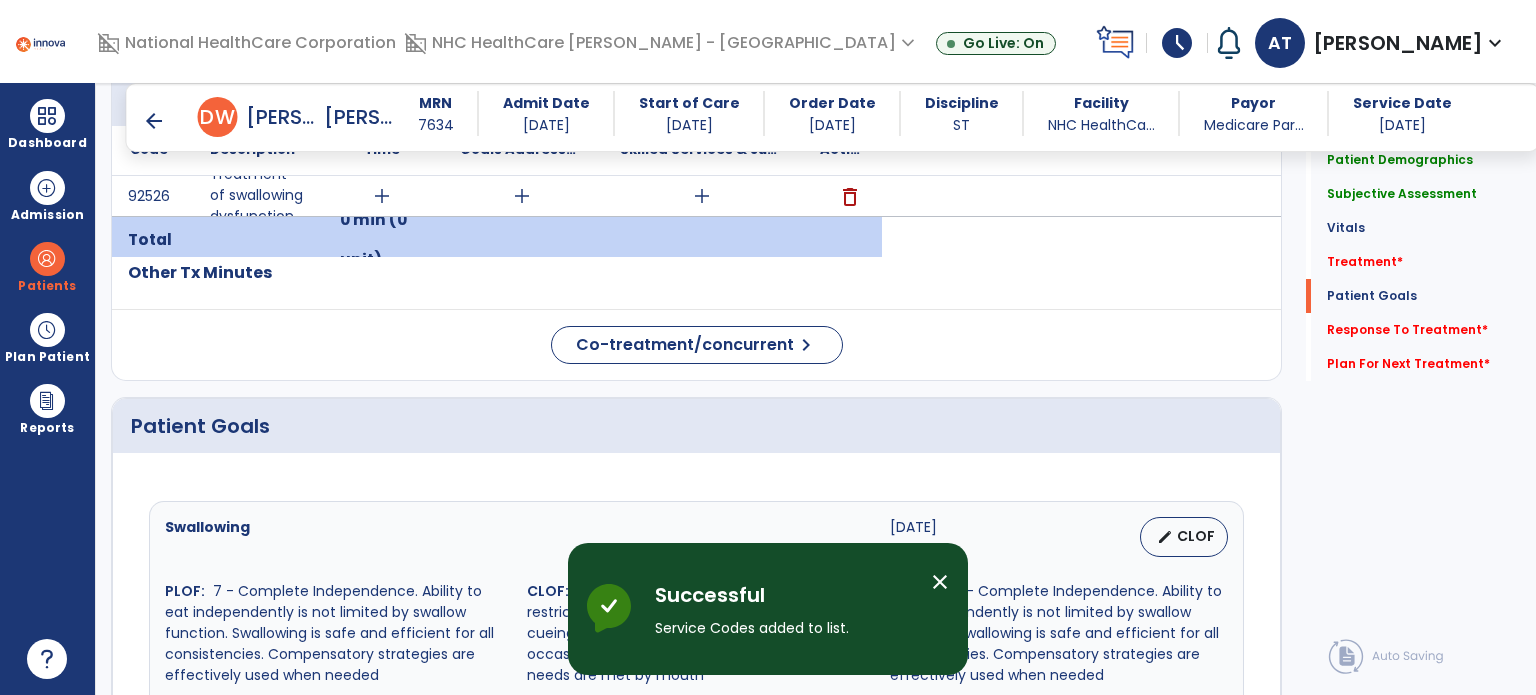 scroll, scrollTop: 1300, scrollLeft: 0, axis: vertical 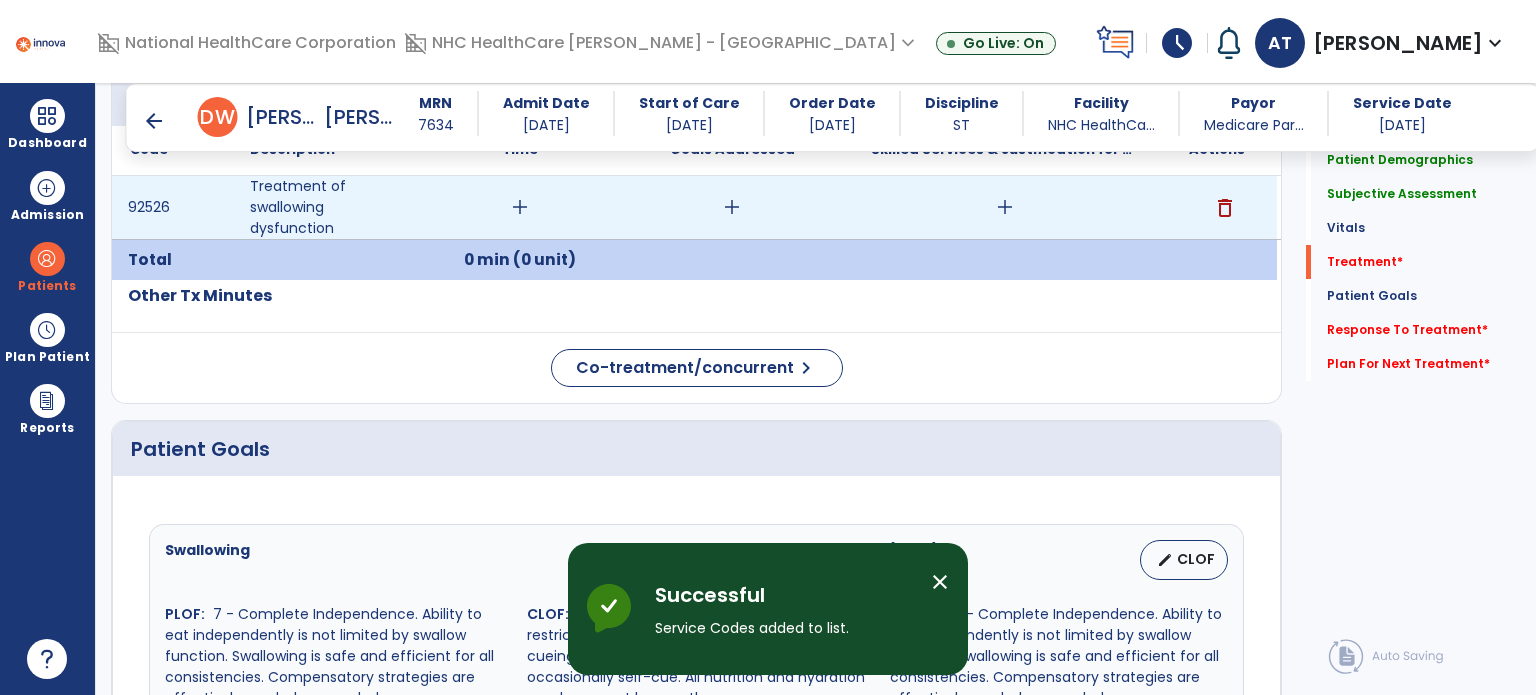 click on "add" at bounding box center (520, 207) 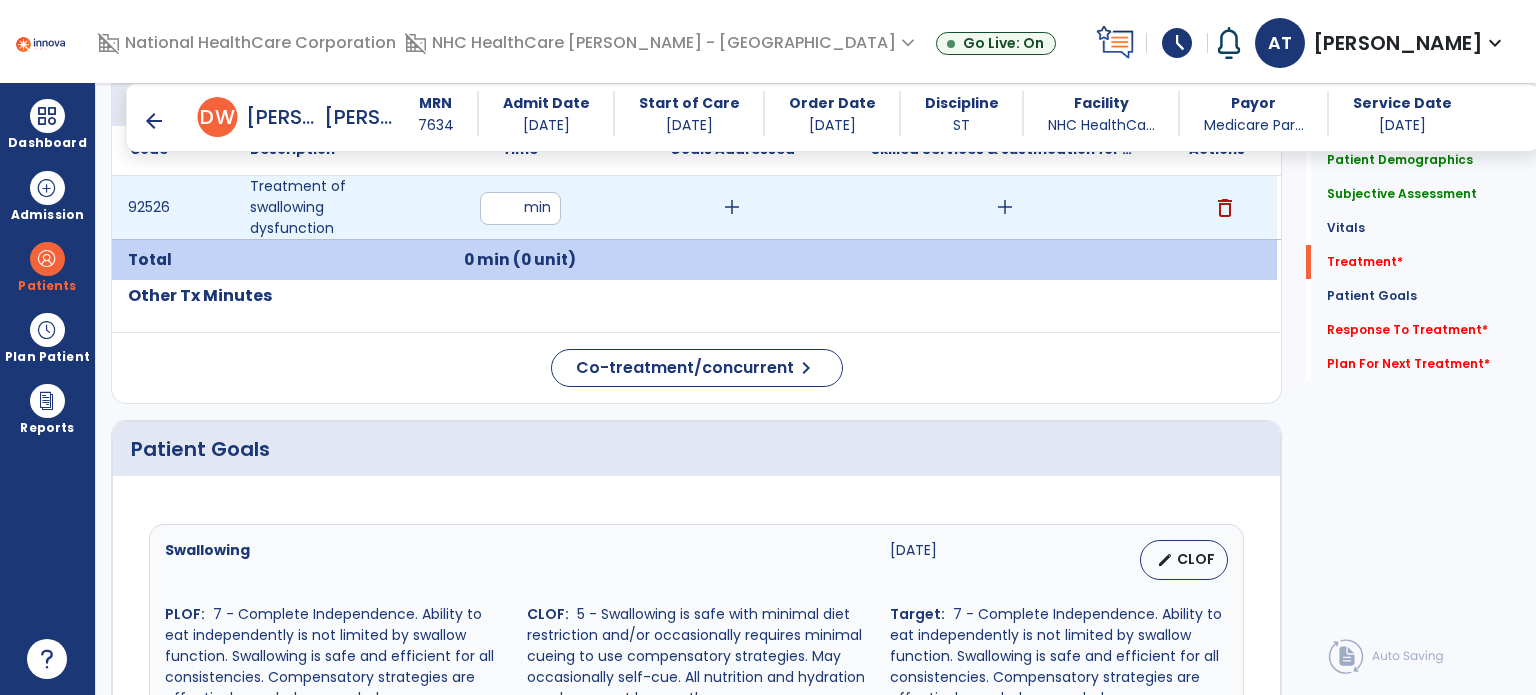 type on "**" 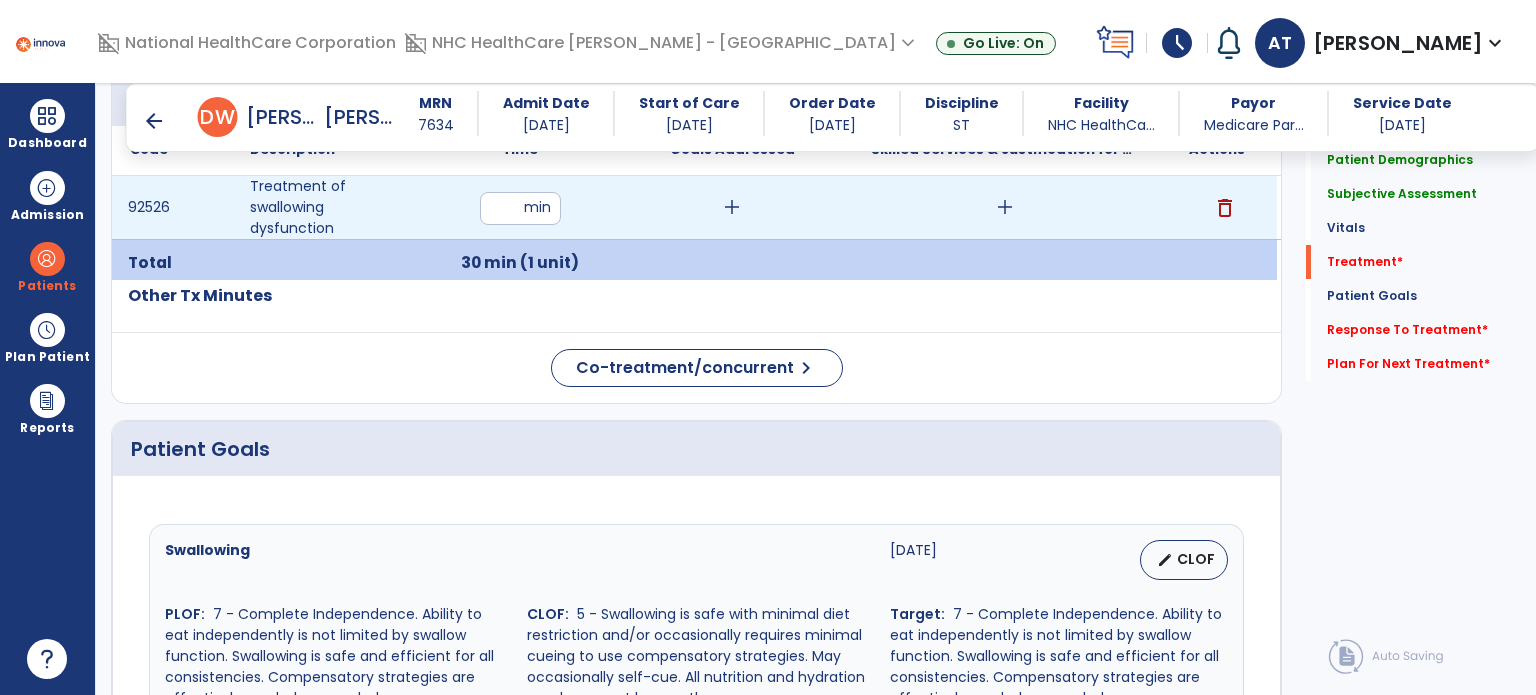 click on "add" at bounding box center [1005, 207] 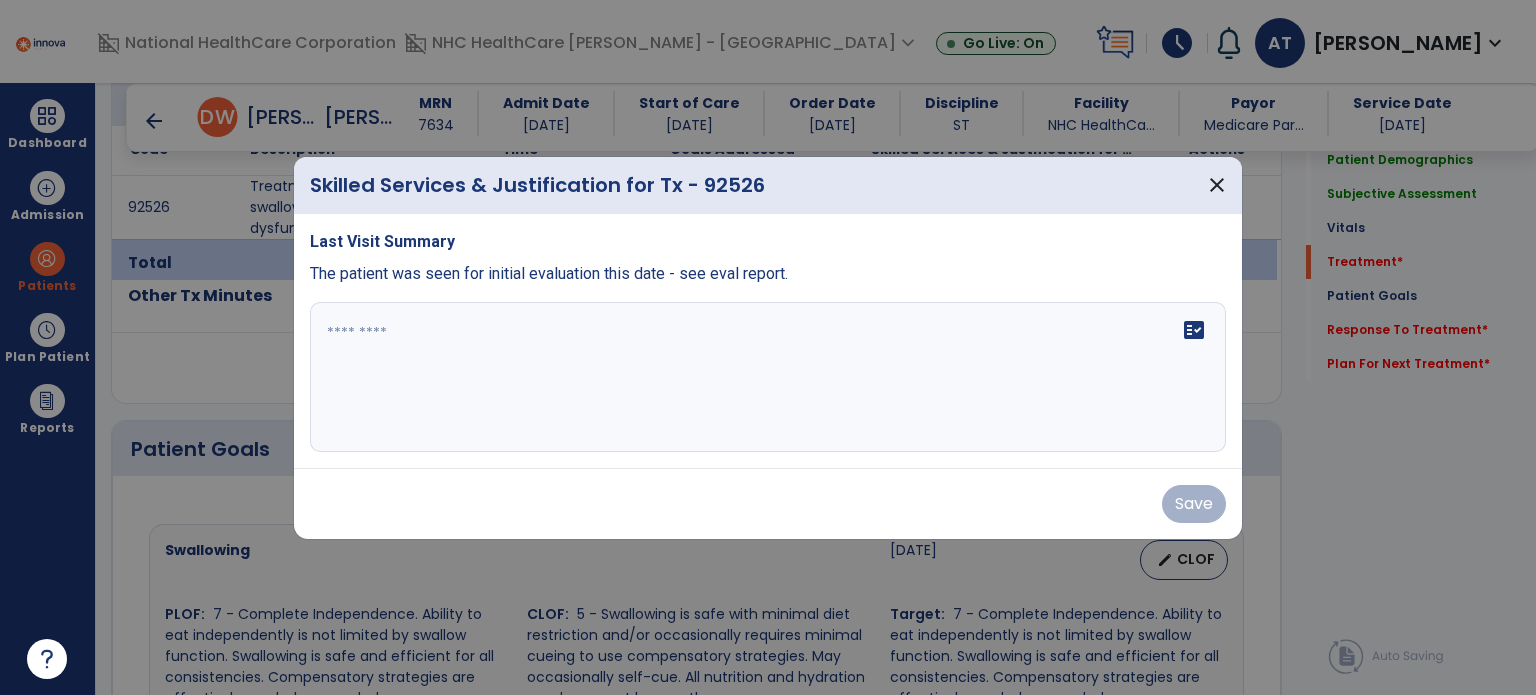 click on "Last Visit Summary The patient was seen for initial evaluation this date - see eval report." at bounding box center (768, 258) 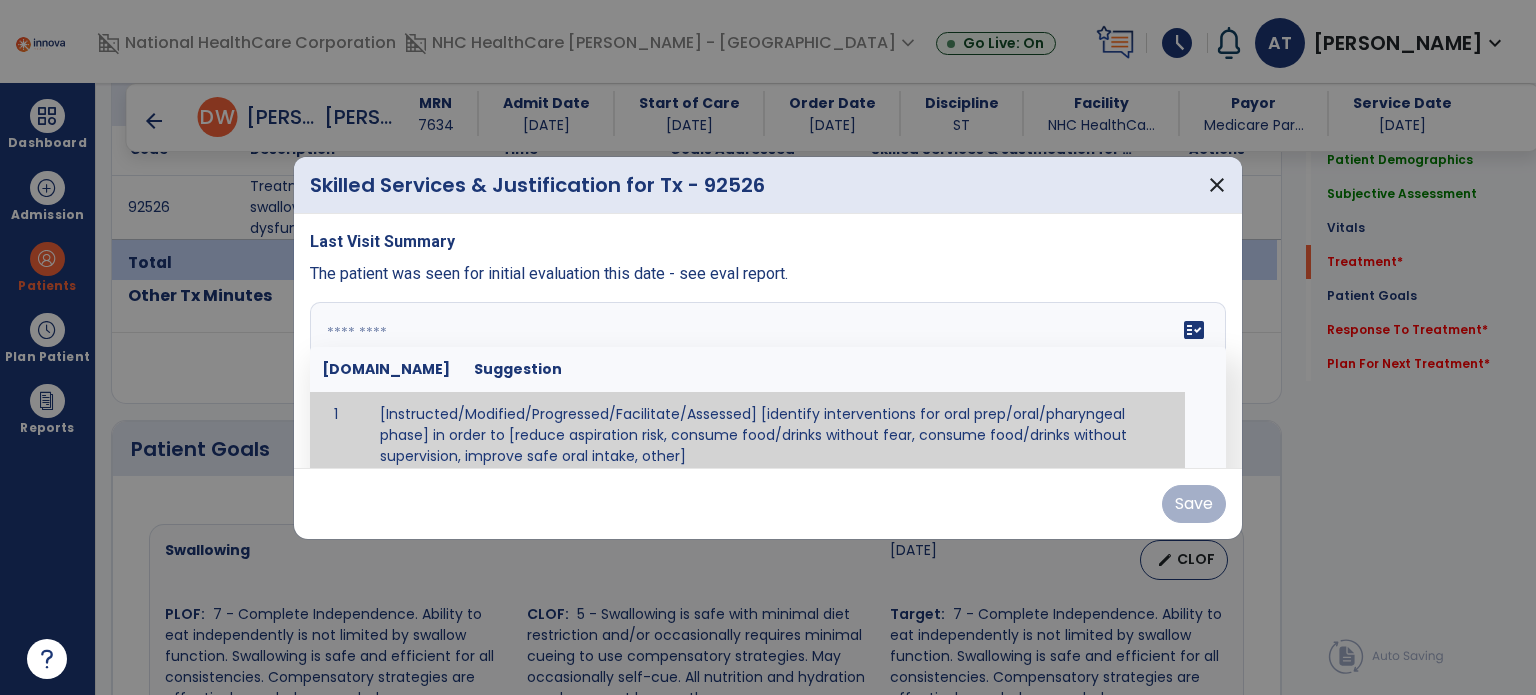 click on "fact_check  [DOMAIN_NAME] Suggestion 1 [Instructed/Modified/Progressed/Facilitate/Assessed] [identify interventions for oral prep/oral/pharyngeal phase] in order to [reduce aspiration risk, consume food/drinks without fear, consume food/drinks without supervision, improve safe oral intake, other] 2 [Instructed/Modified/Progressed/Facilitate/Assessed] [identify compensatory methods such as alternating bites/sips, effortful swallow, other] in order to [reduce aspiration risk, consume food/drinks without fear, consume food/drinks without supervision, improve safe oral intake, other] 3 [Instructed/Modified/Progressed/Assessed] trials of [identify IDDSI Food/Drink Level or NDD Solid/Liquid Level] in order to [reduce aspiration risk, consume food/drinks without fear, consume food/drinks without supervision, improve safe oral intake, other] 4 5 Assessed swallow with administration of [identify test]" at bounding box center [768, 377] 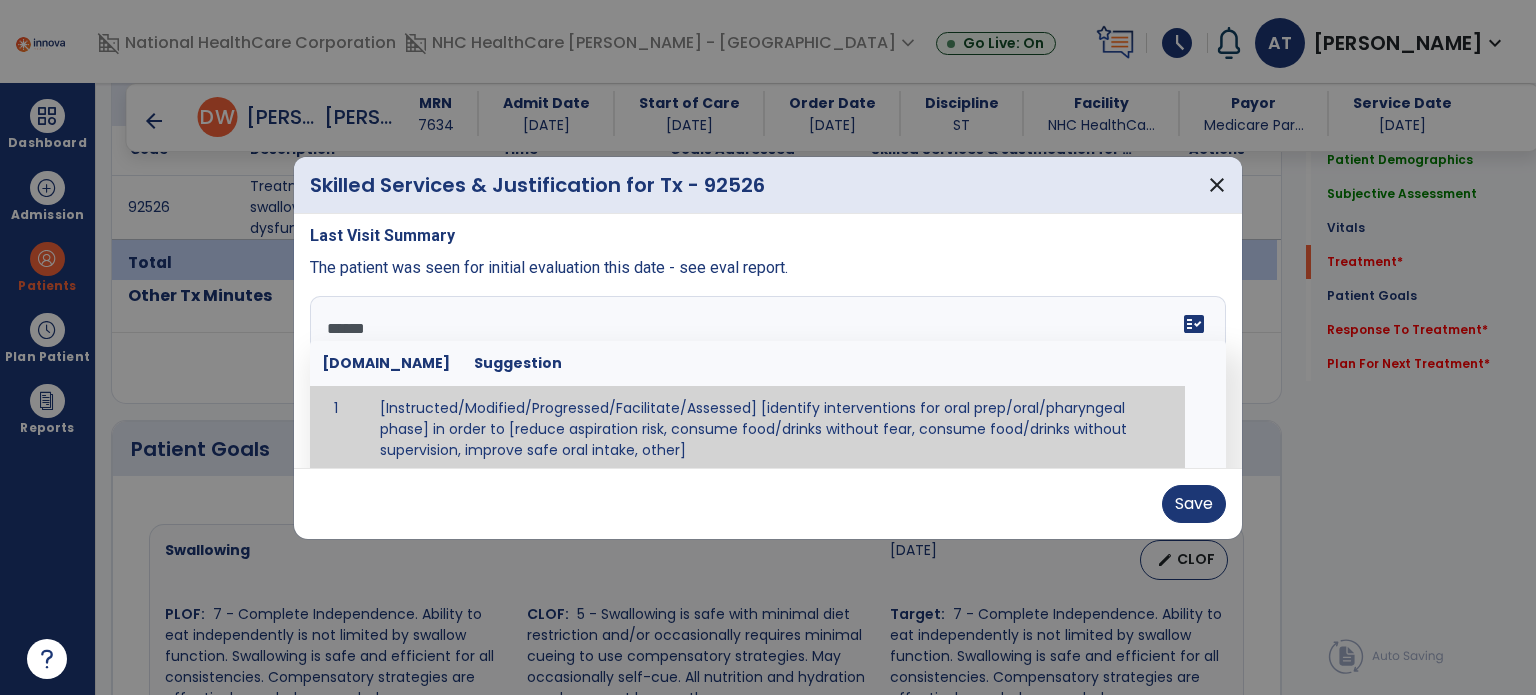 scroll, scrollTop: 0, scrollLeft: 0, axis: both 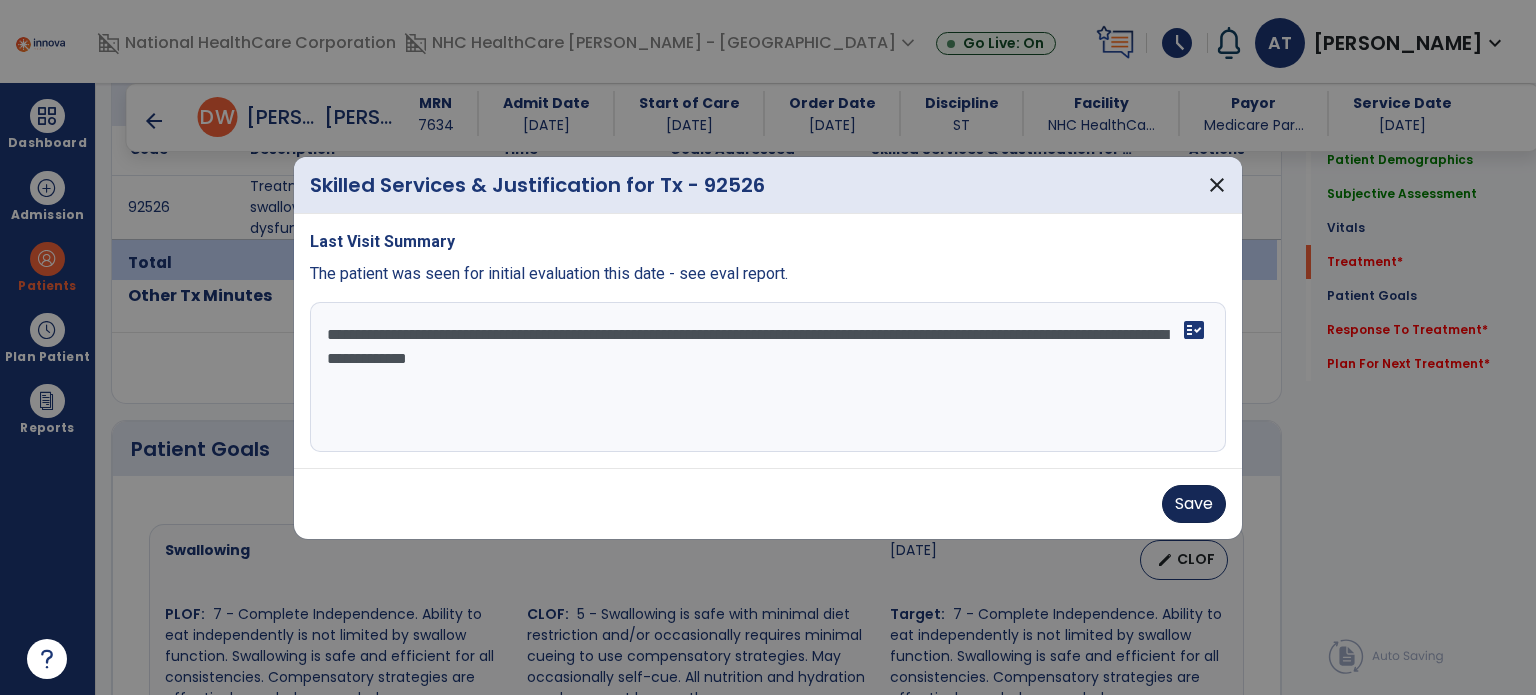 type on "**********" 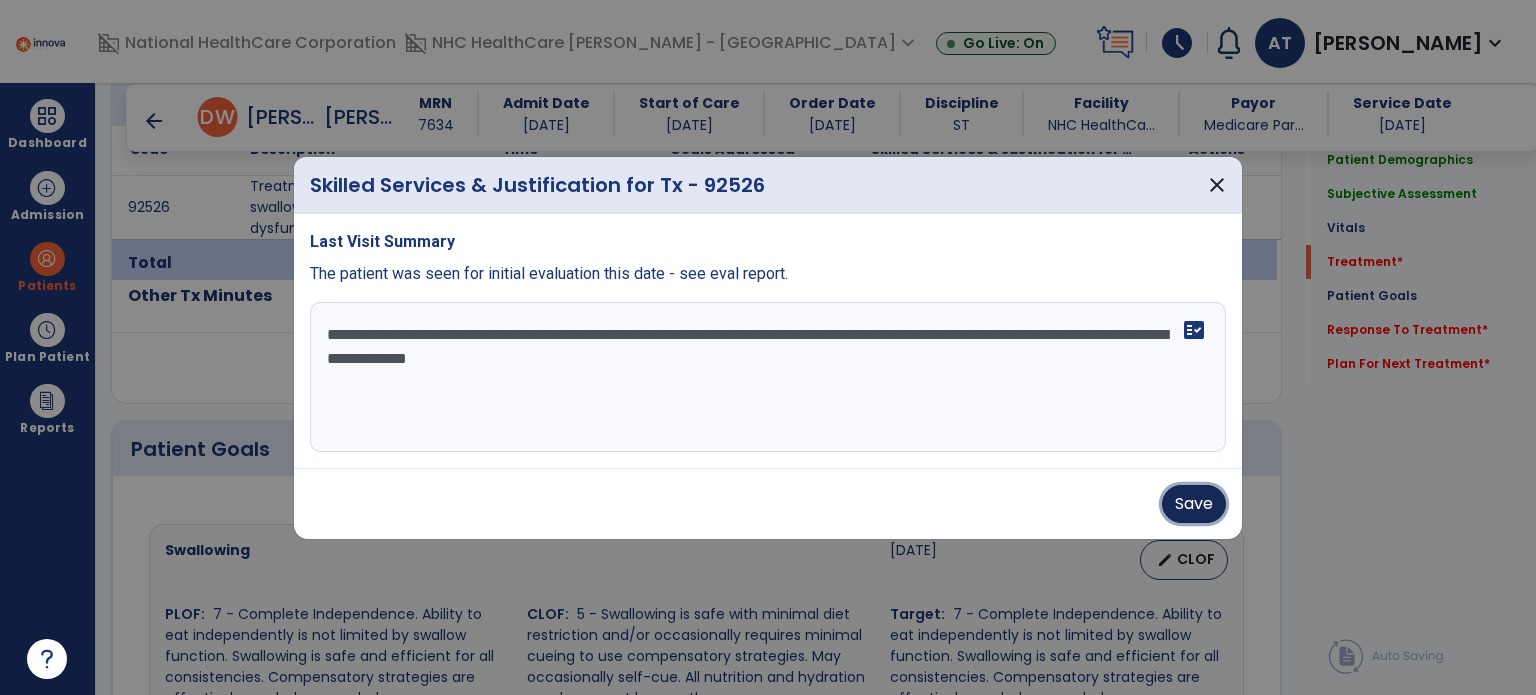 click on "Save" at bounding box center [1194, 504] 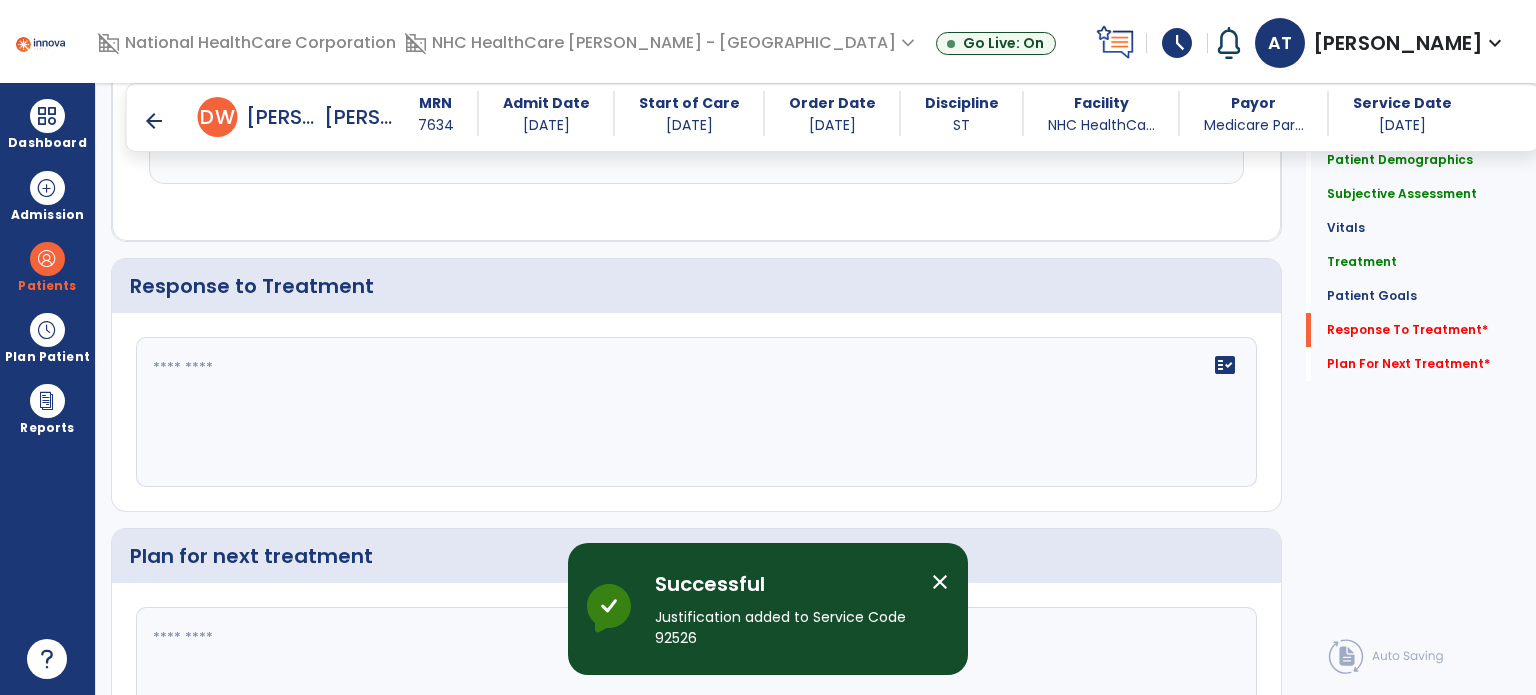 scroll, scrollTop: 2045, scrollLeft: 0, axis: vertical 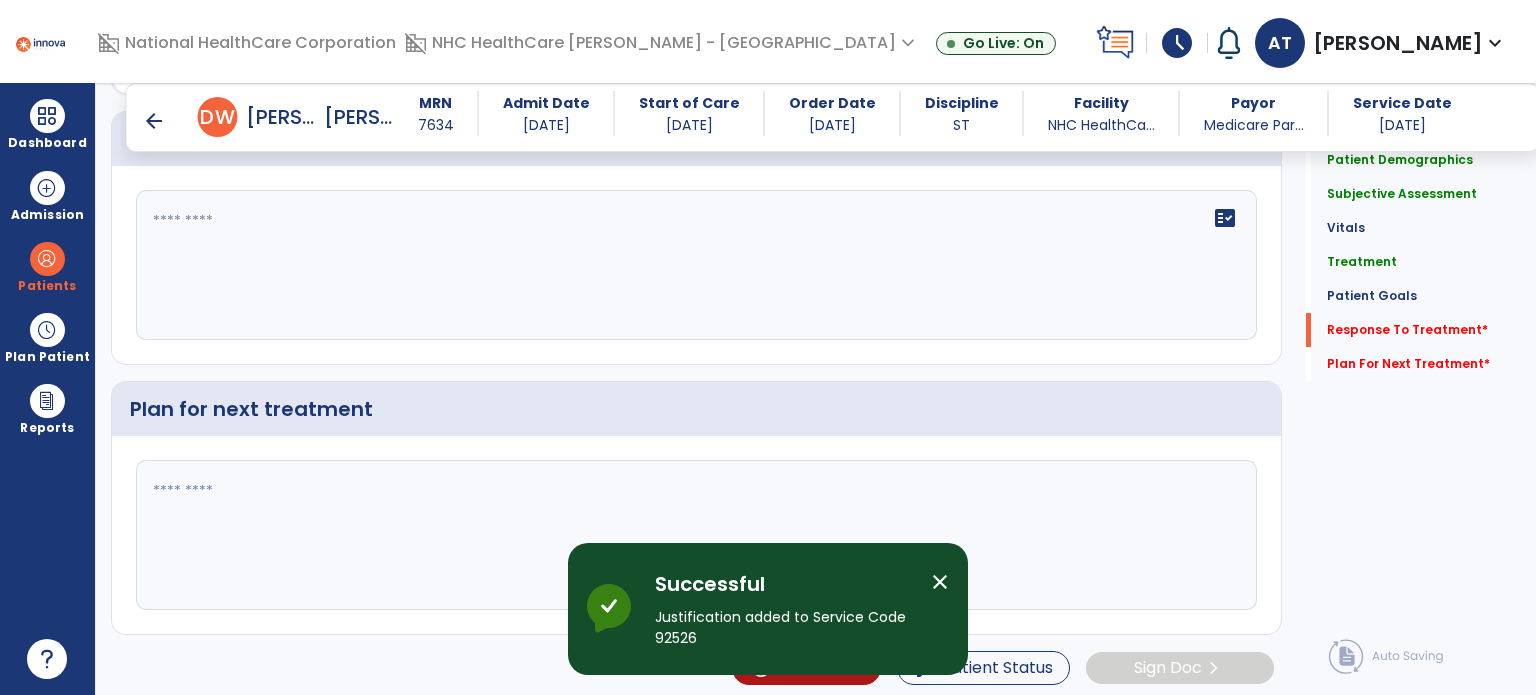click 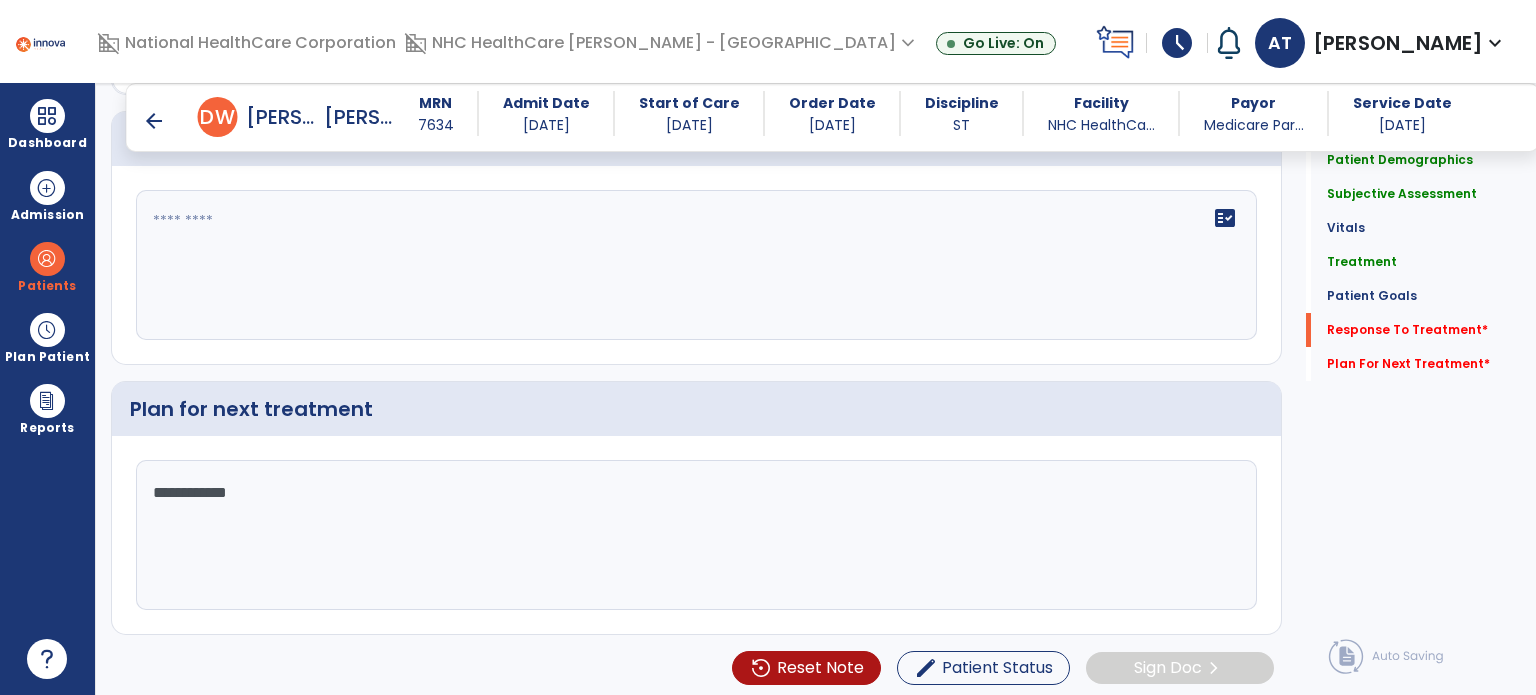 scroll, scrollTop: 1845, scrollLeft: 0, axis: vertical 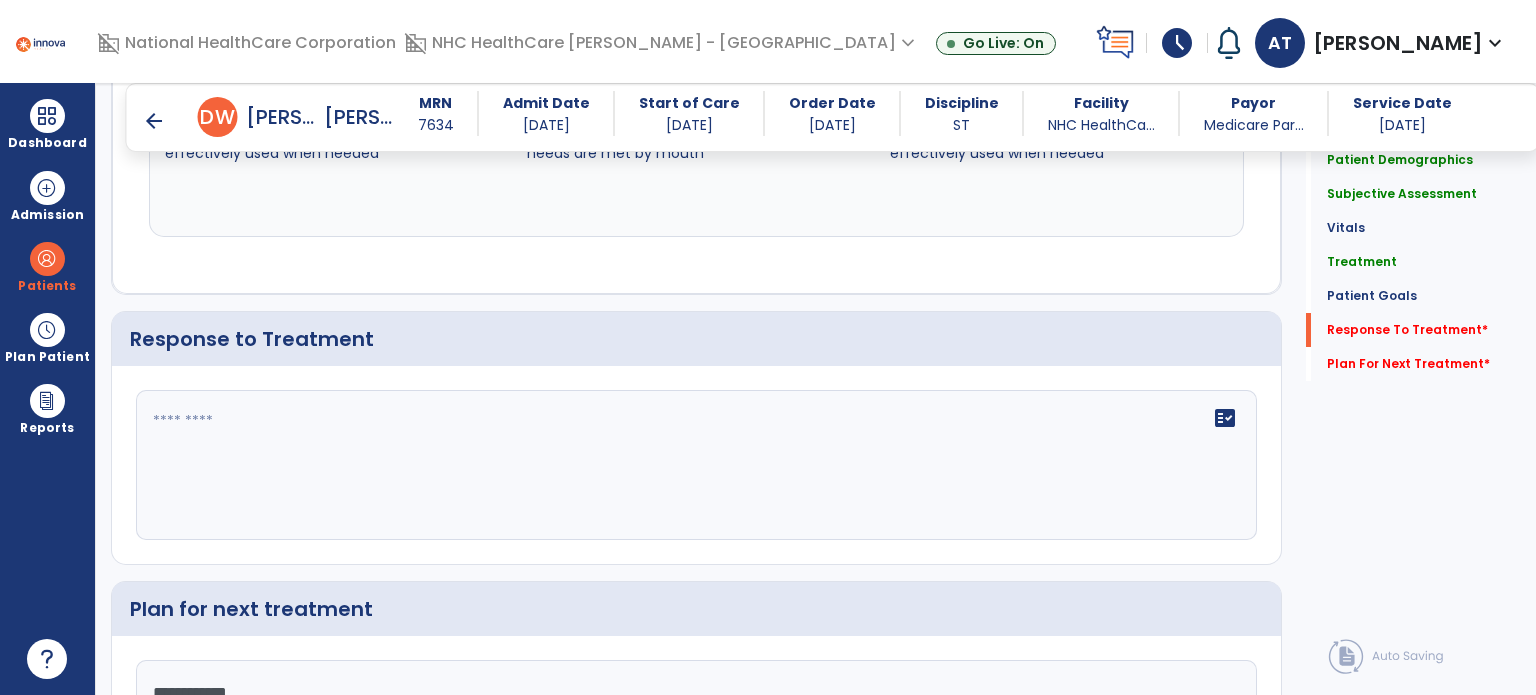 type on "**********" 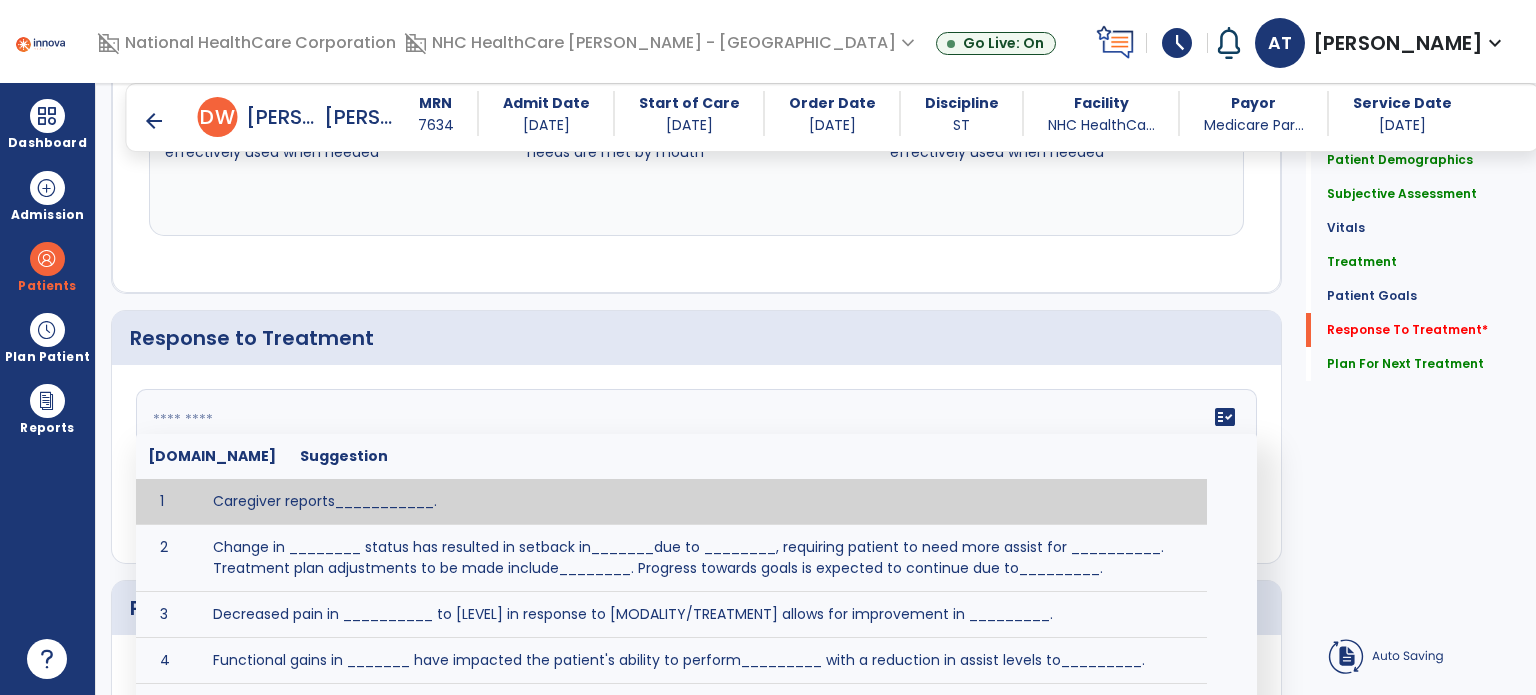 click 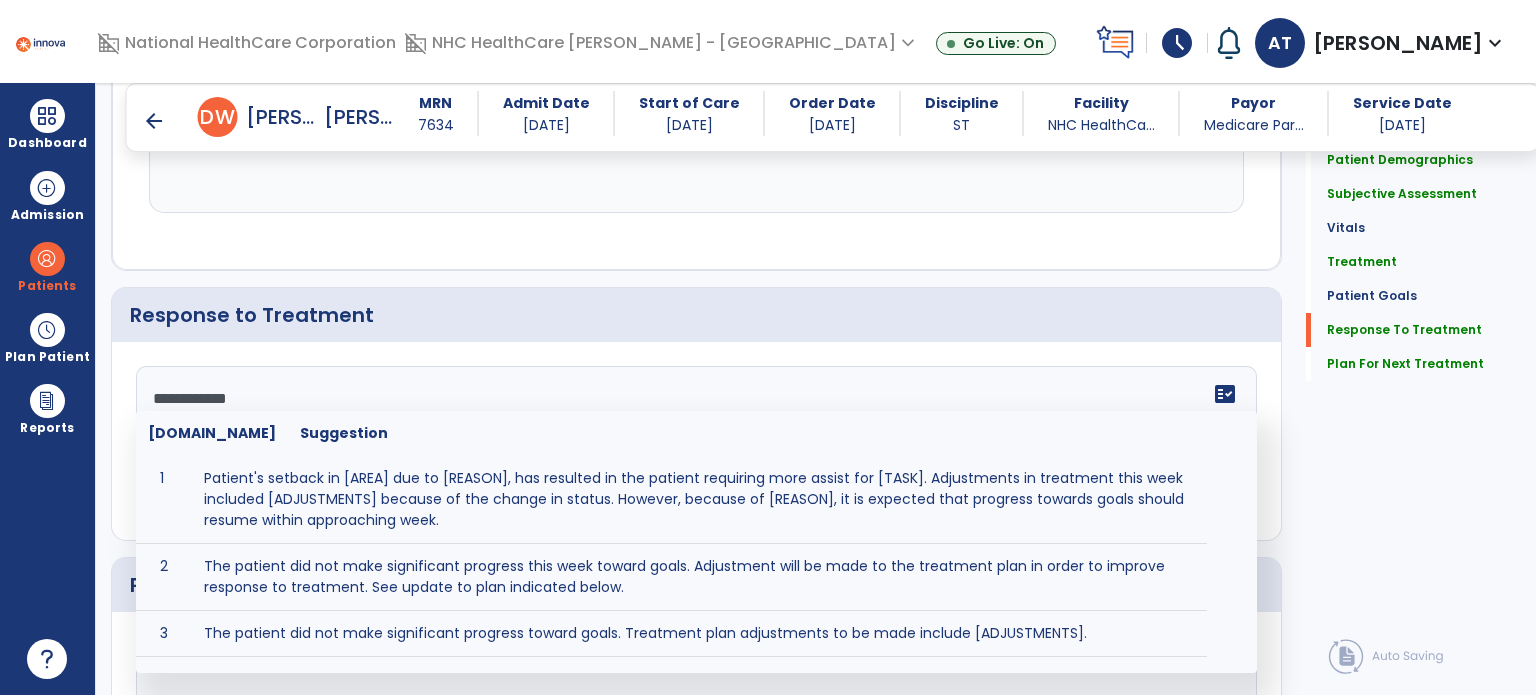 scroll, scrollTop: 1846, scrollLeft: 0, axis: vertical 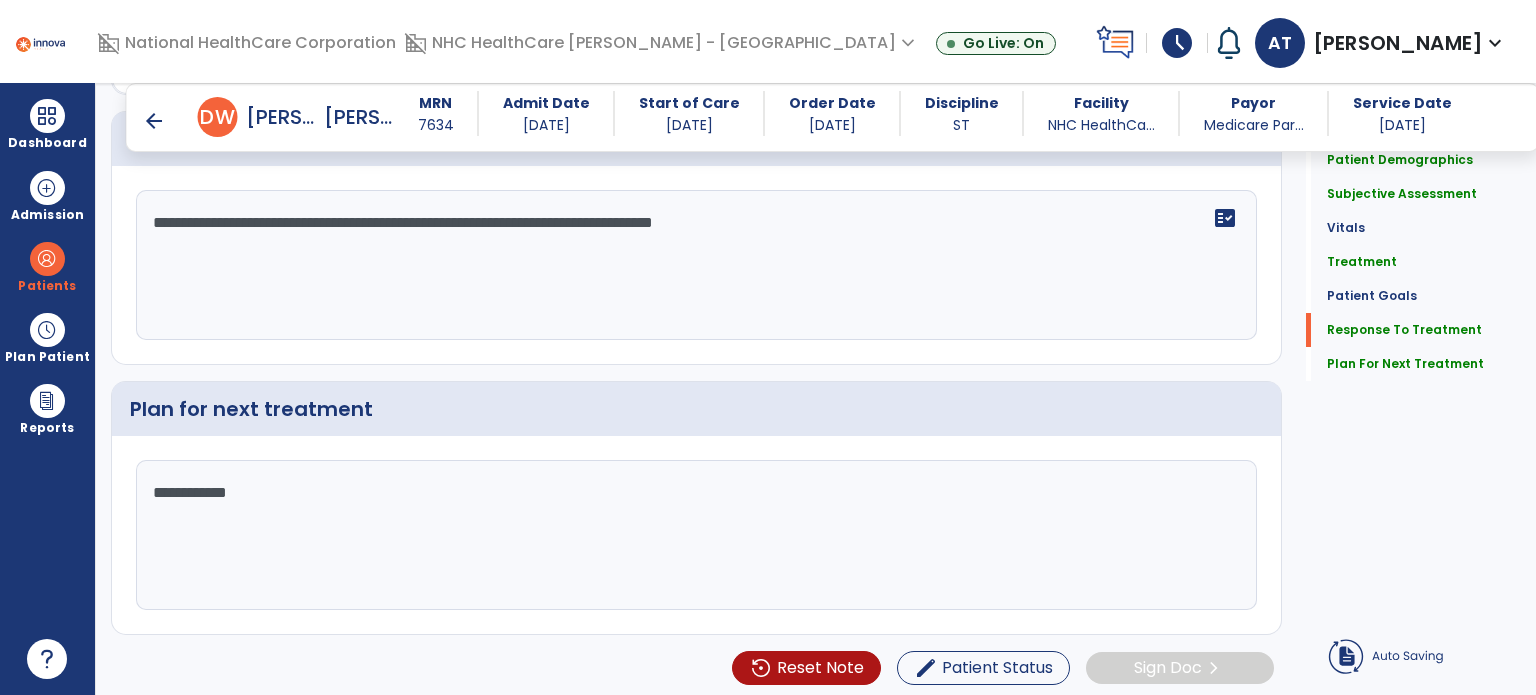 type on "**********" 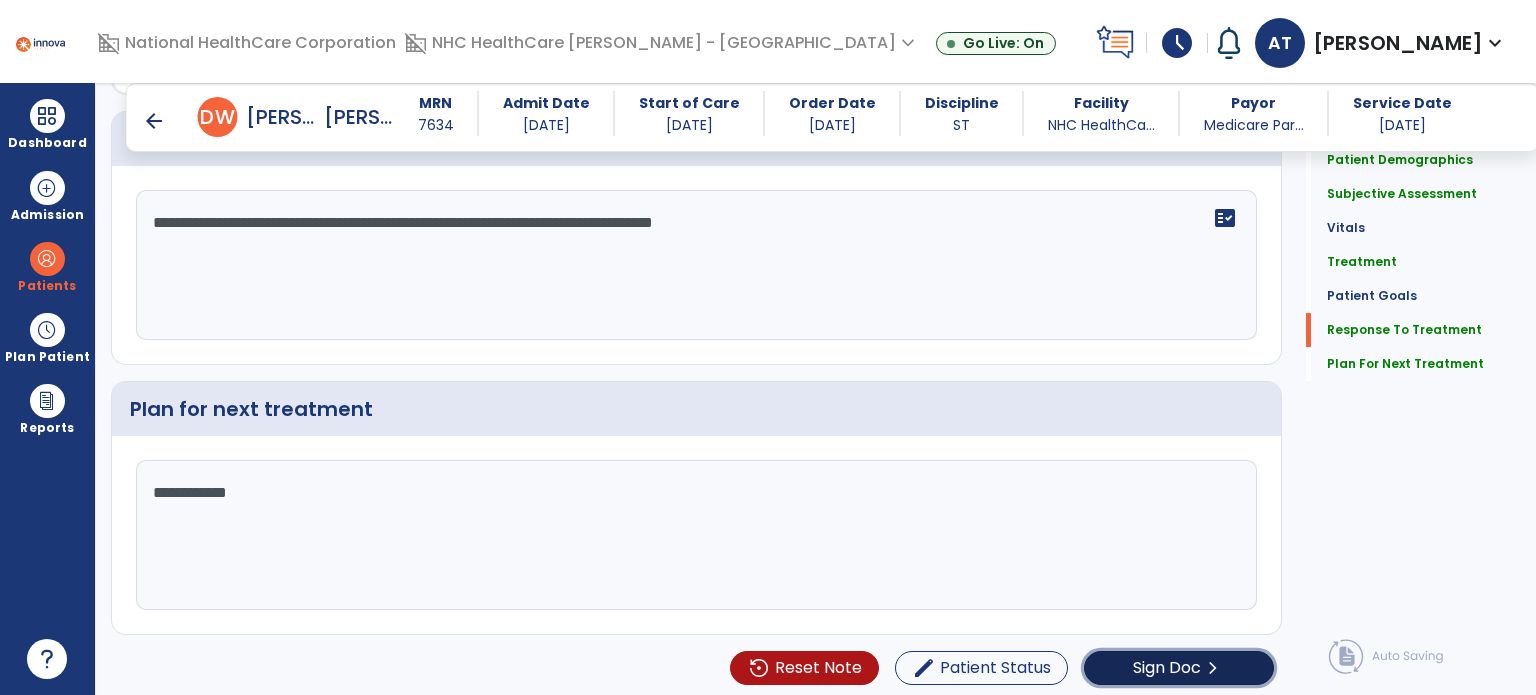 click on "chevron_right" 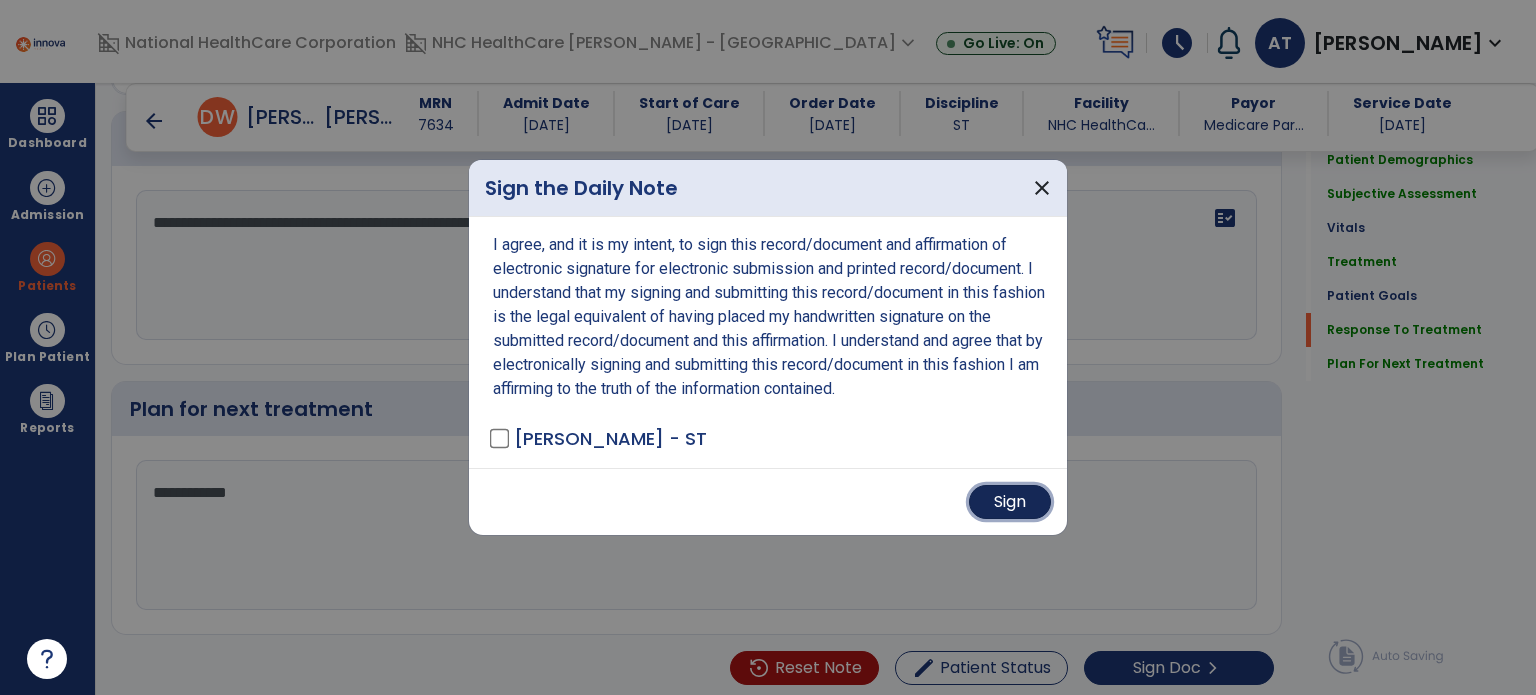 click on "Sign" at bounding box center (1010, 502) 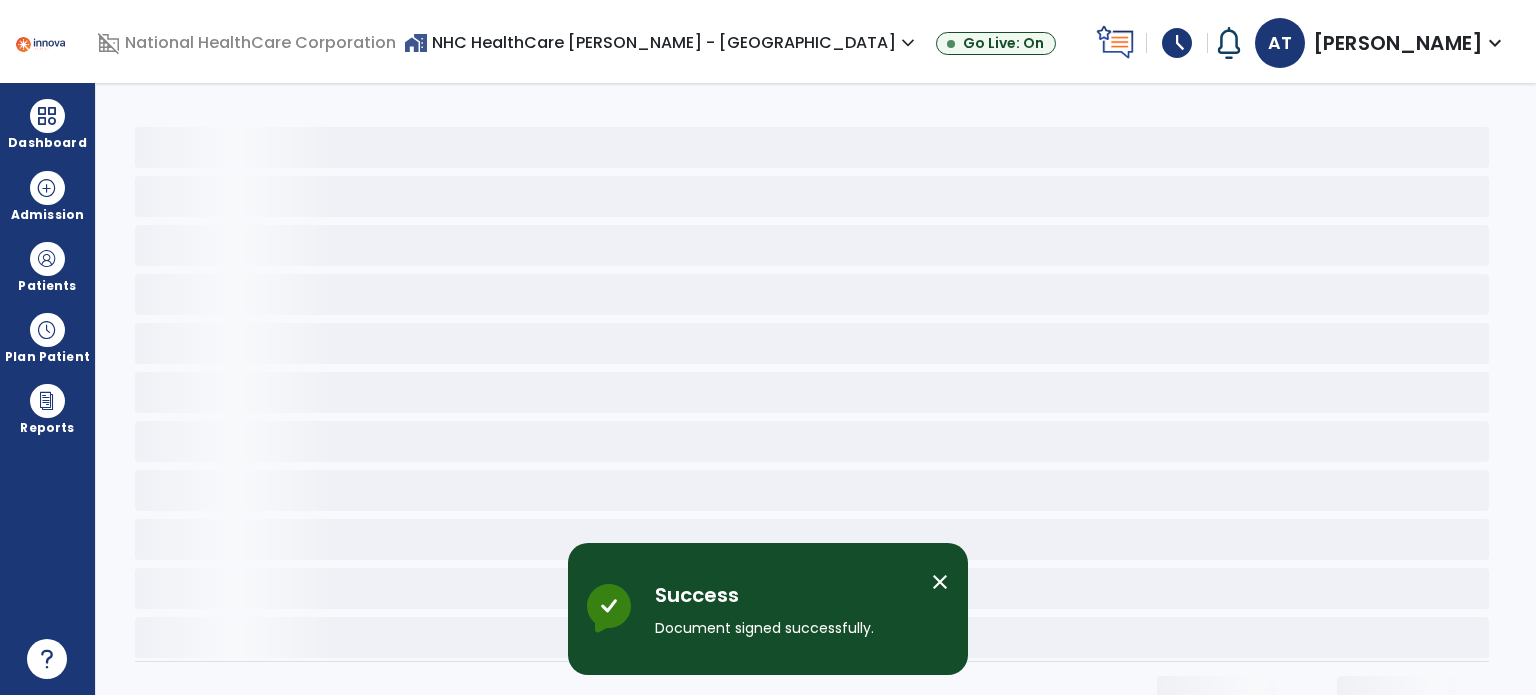 scroll, scrollTop: 0, scrollLeft: 0, axis: both 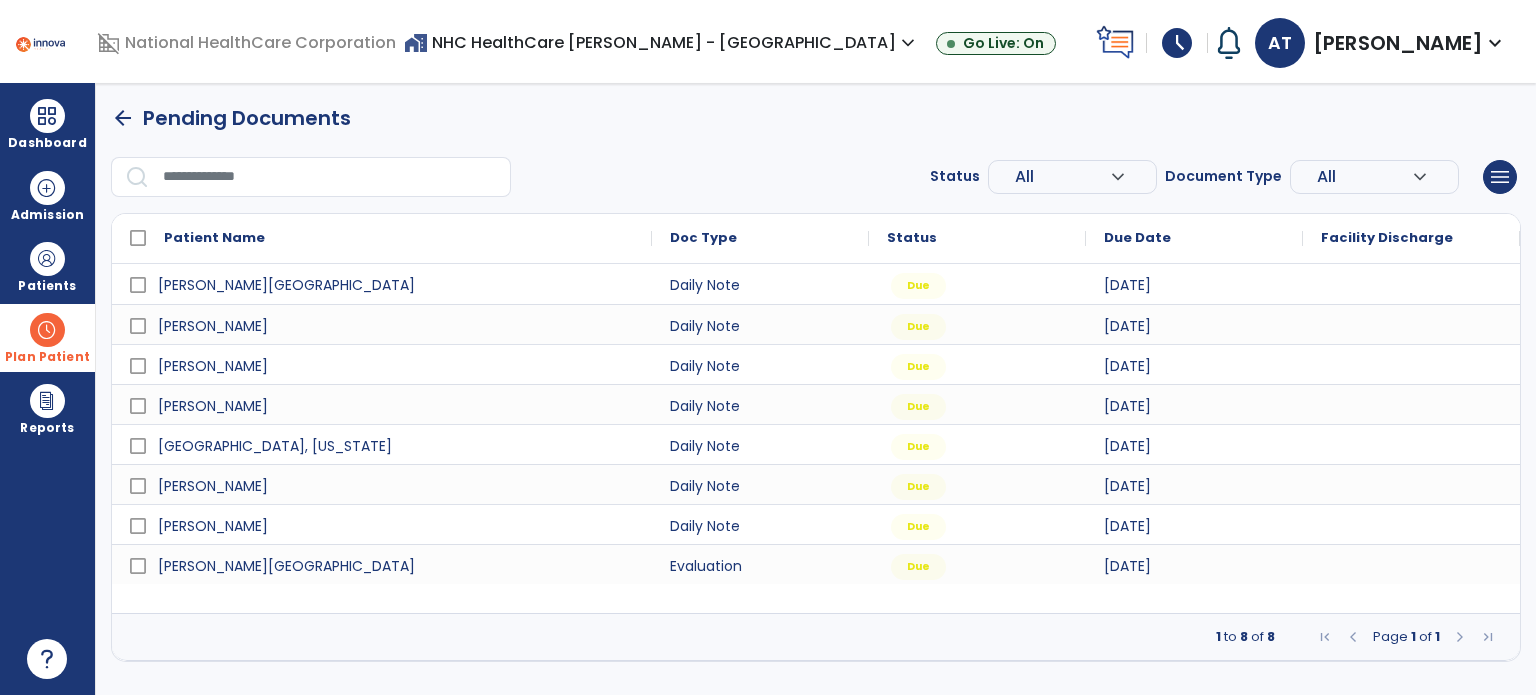click on "Plan Patient" at bounding box center (47, 266) 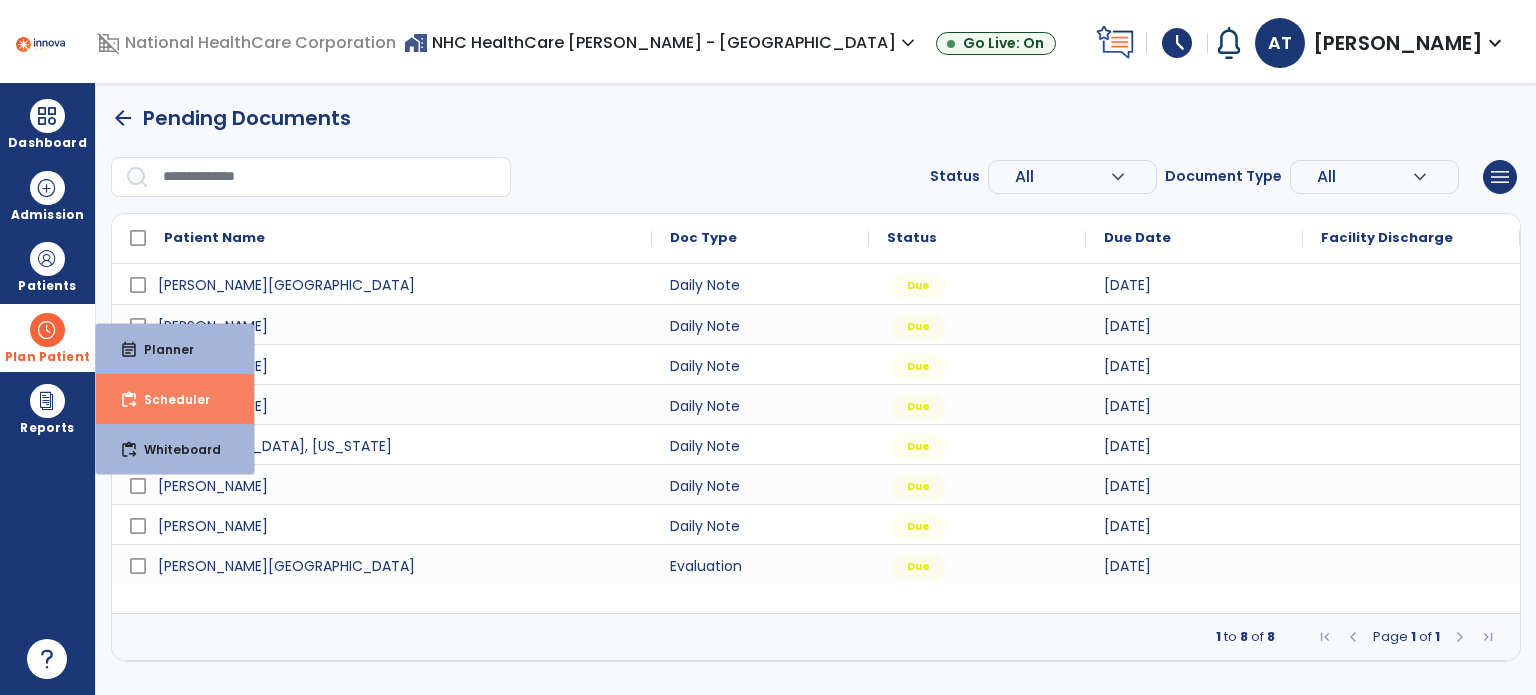 click on "Scheduler" at bounding box center (169, 399) 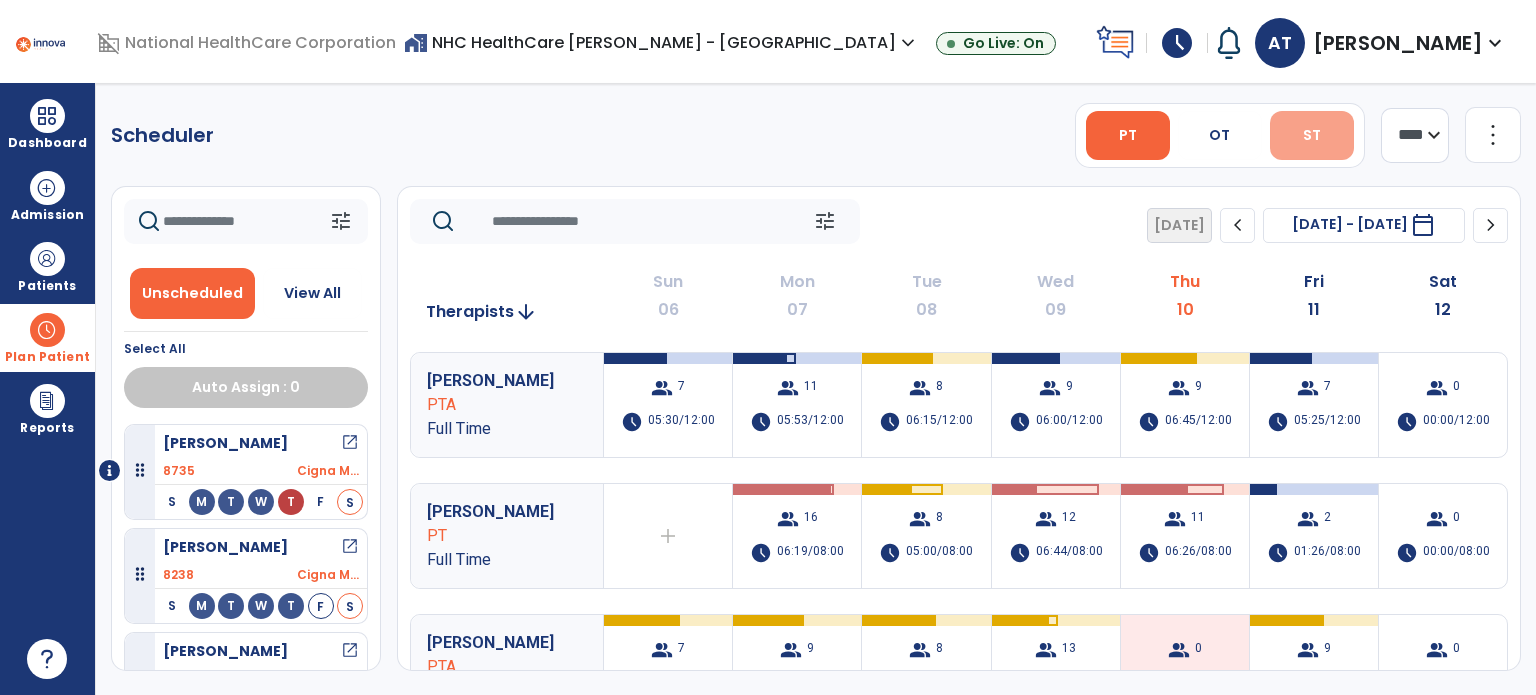 click on "ST" at bounding box center [1312, 135] 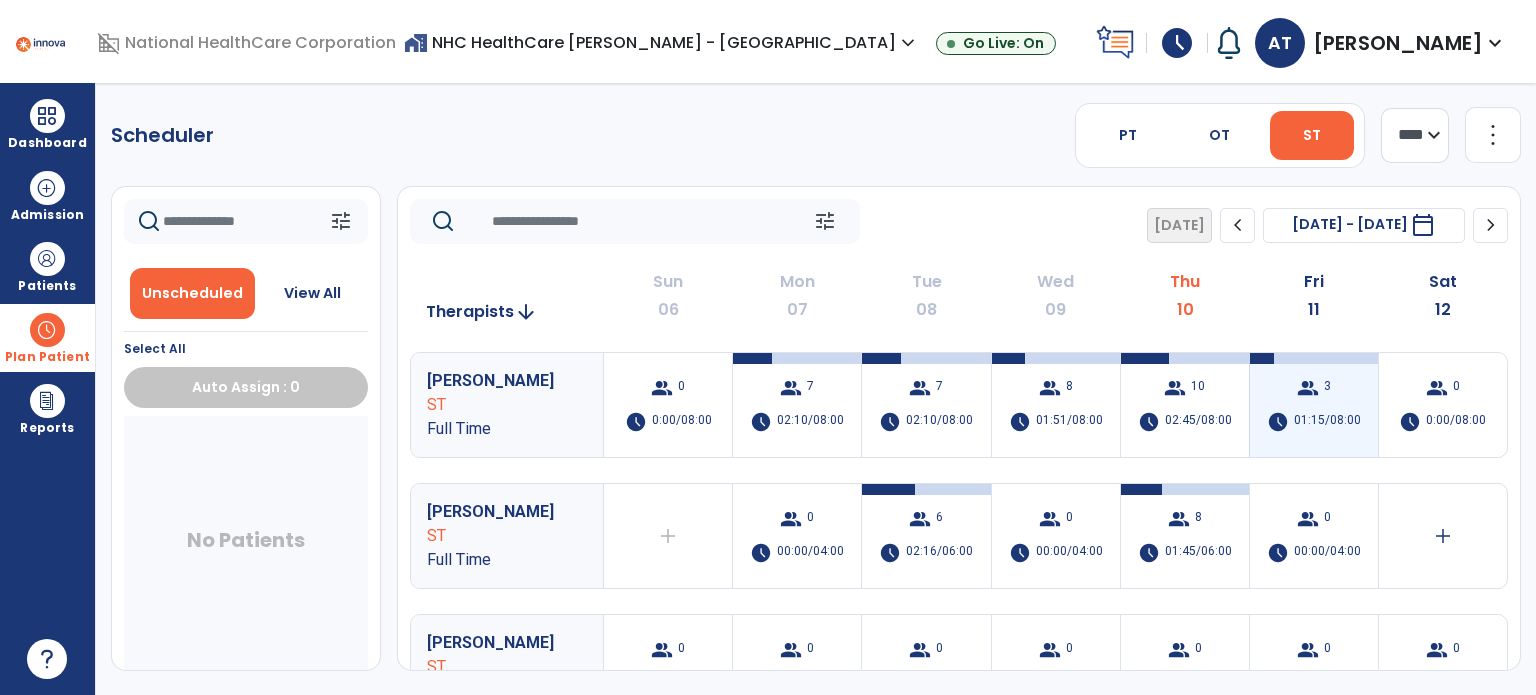 click on "group" at bounding box center (1308, 388) 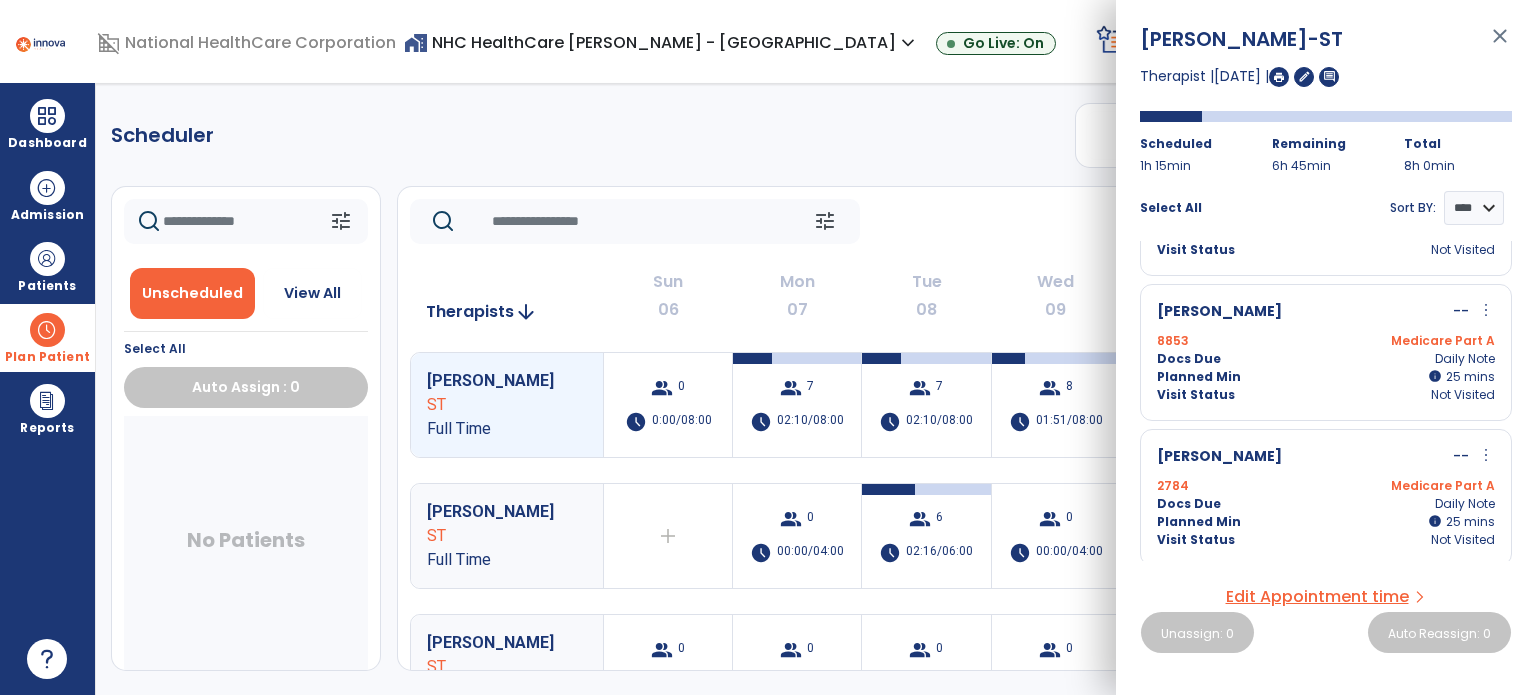 scroll, scrollTop: 112, scrollLeft: 0, axis: vertical 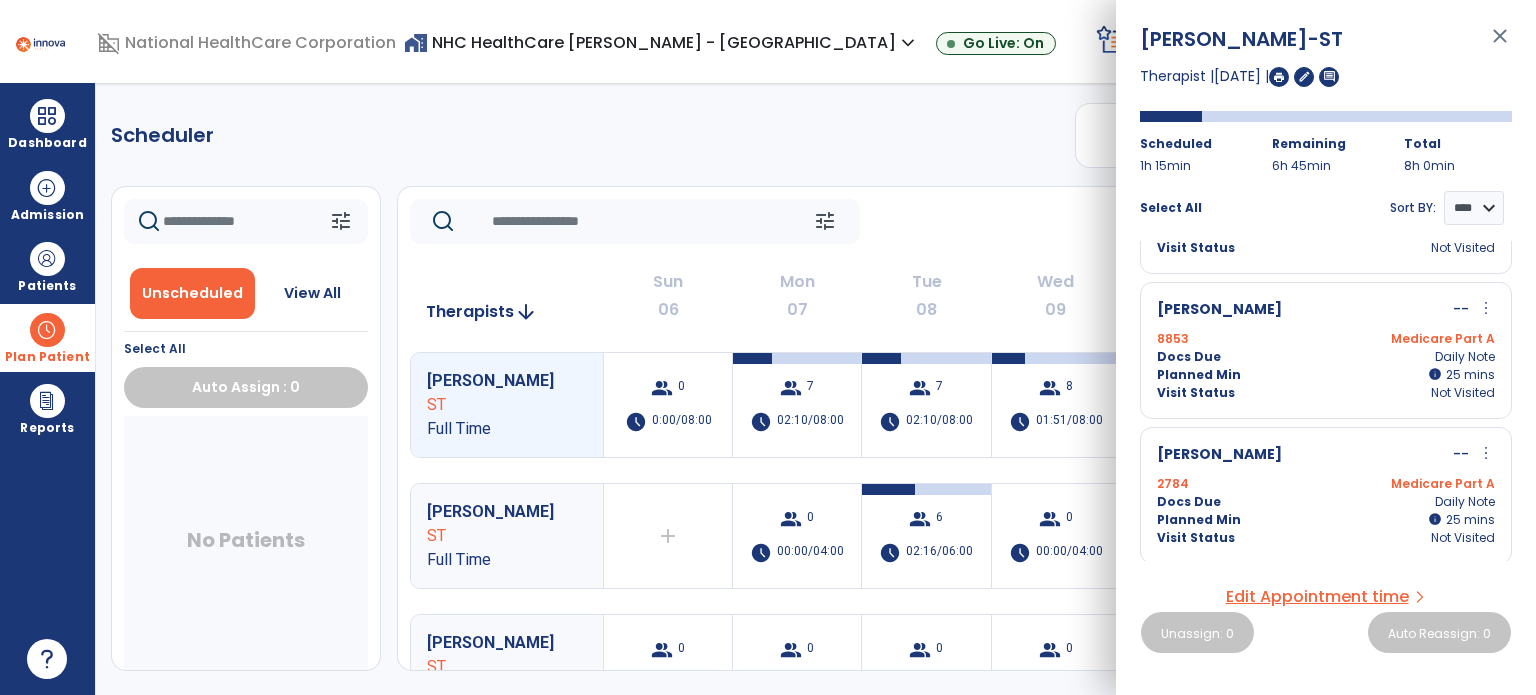 click on "close" at bounding box center (1500, 45) 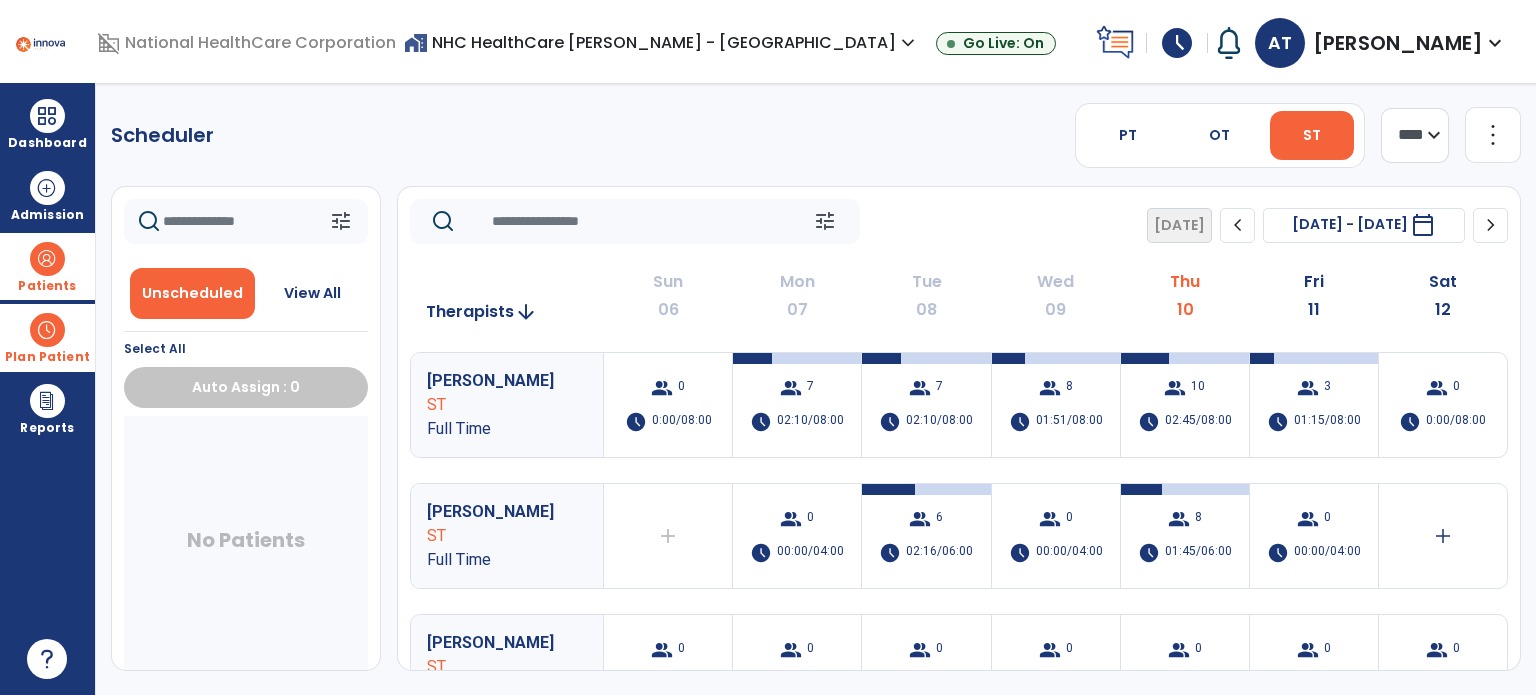 click at bounding box center [47, 259] 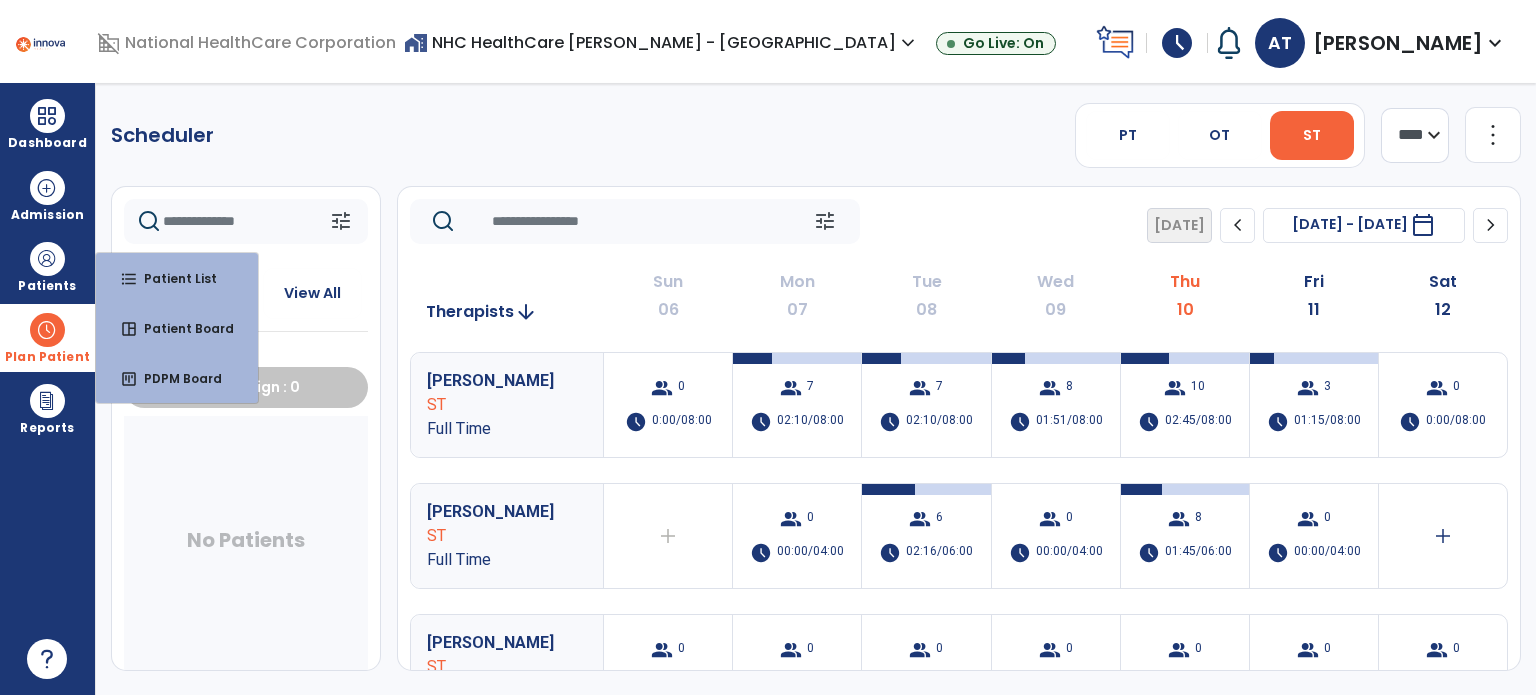click on "Plan Patient" at bounding box center (47, 337) 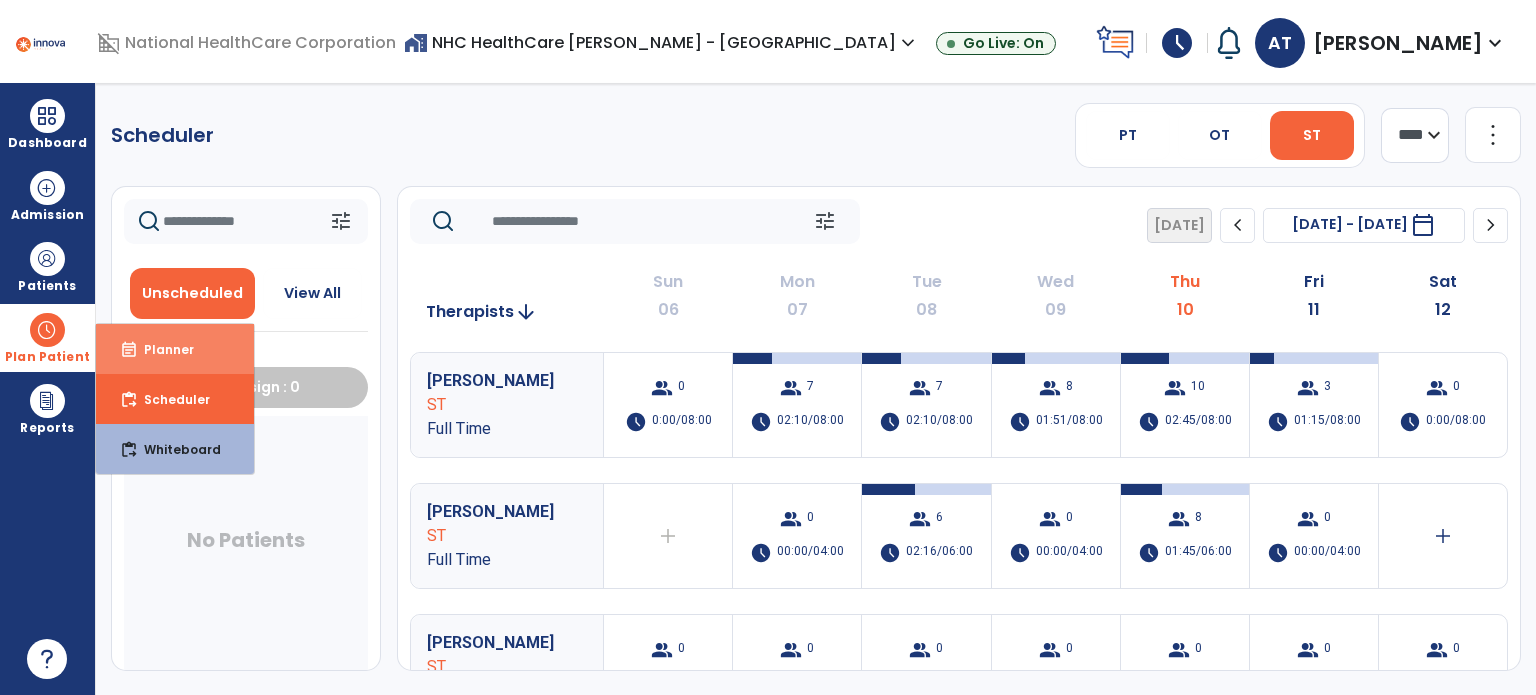 click on "Planner" at bounding box center [161, 349] 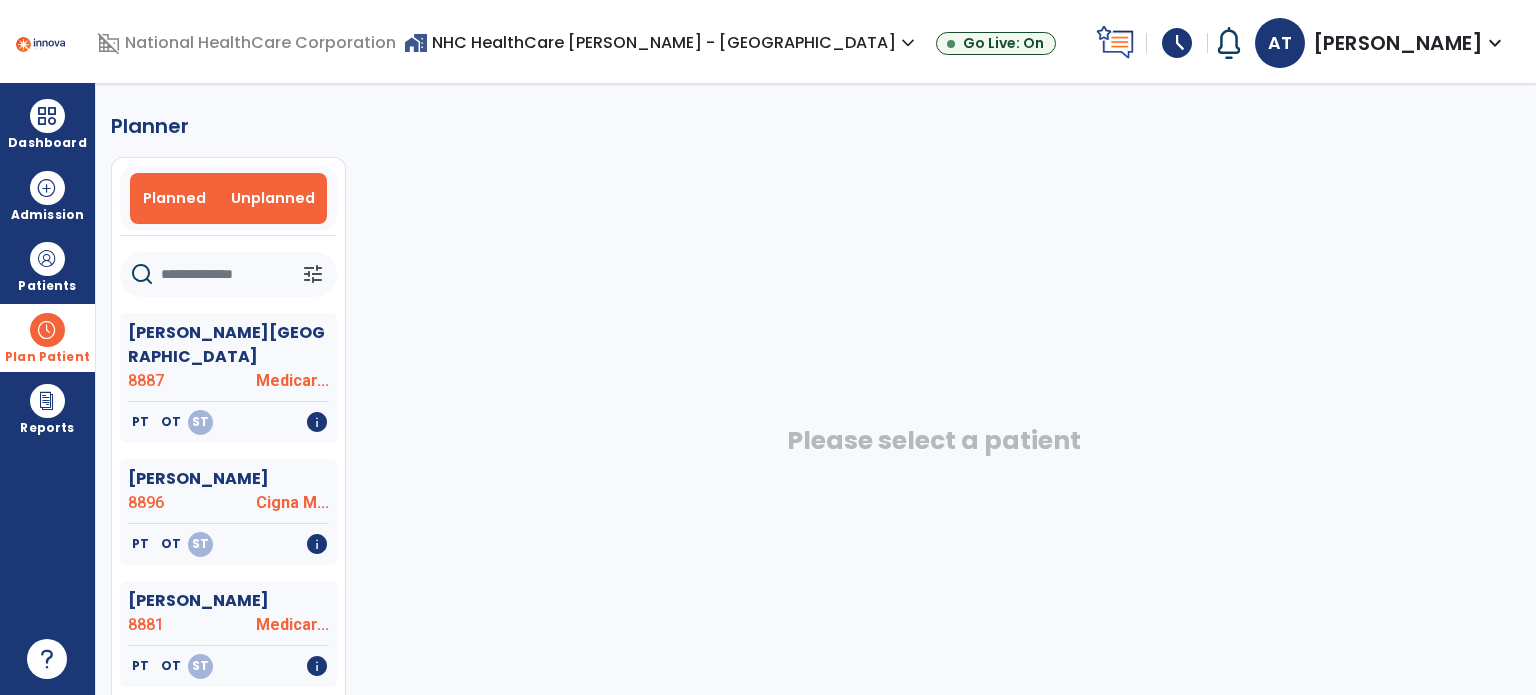 click on "Planned" at bounding box center (174, 198) 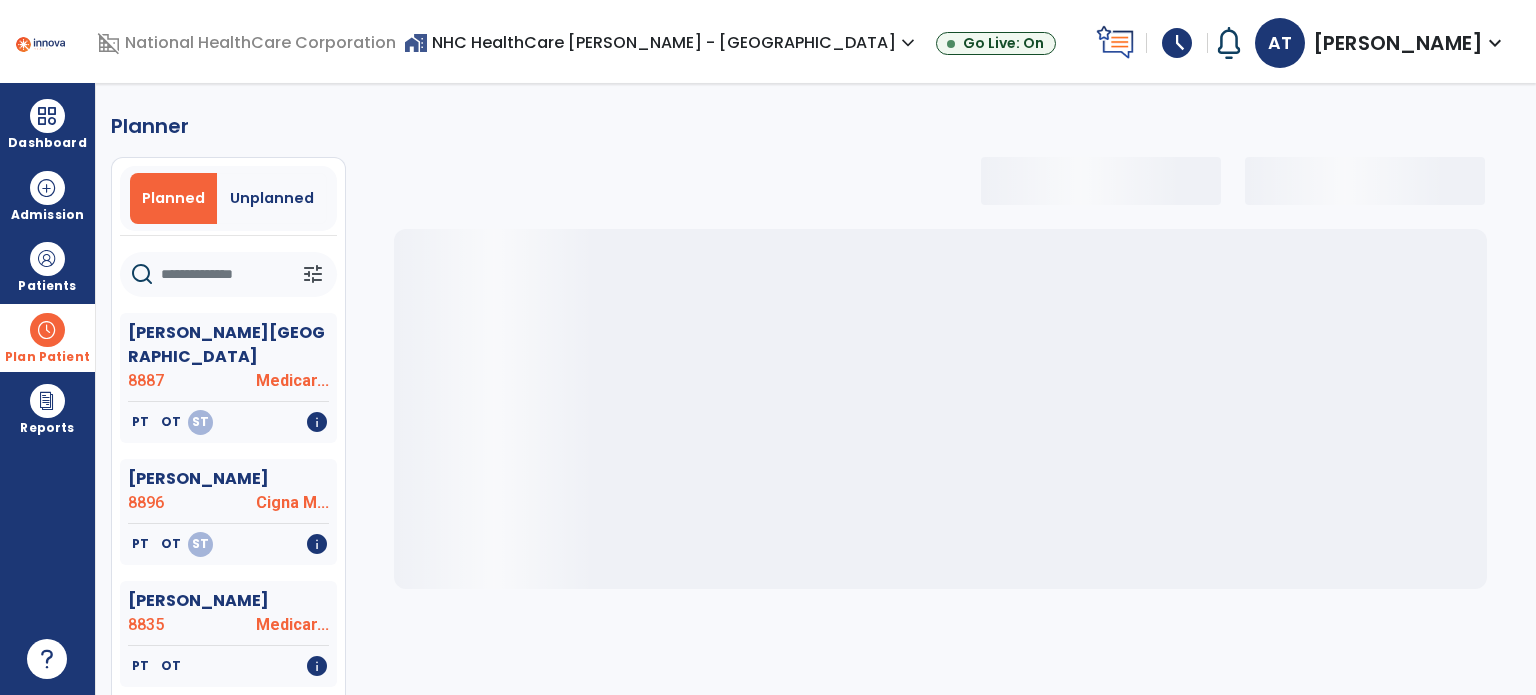 click 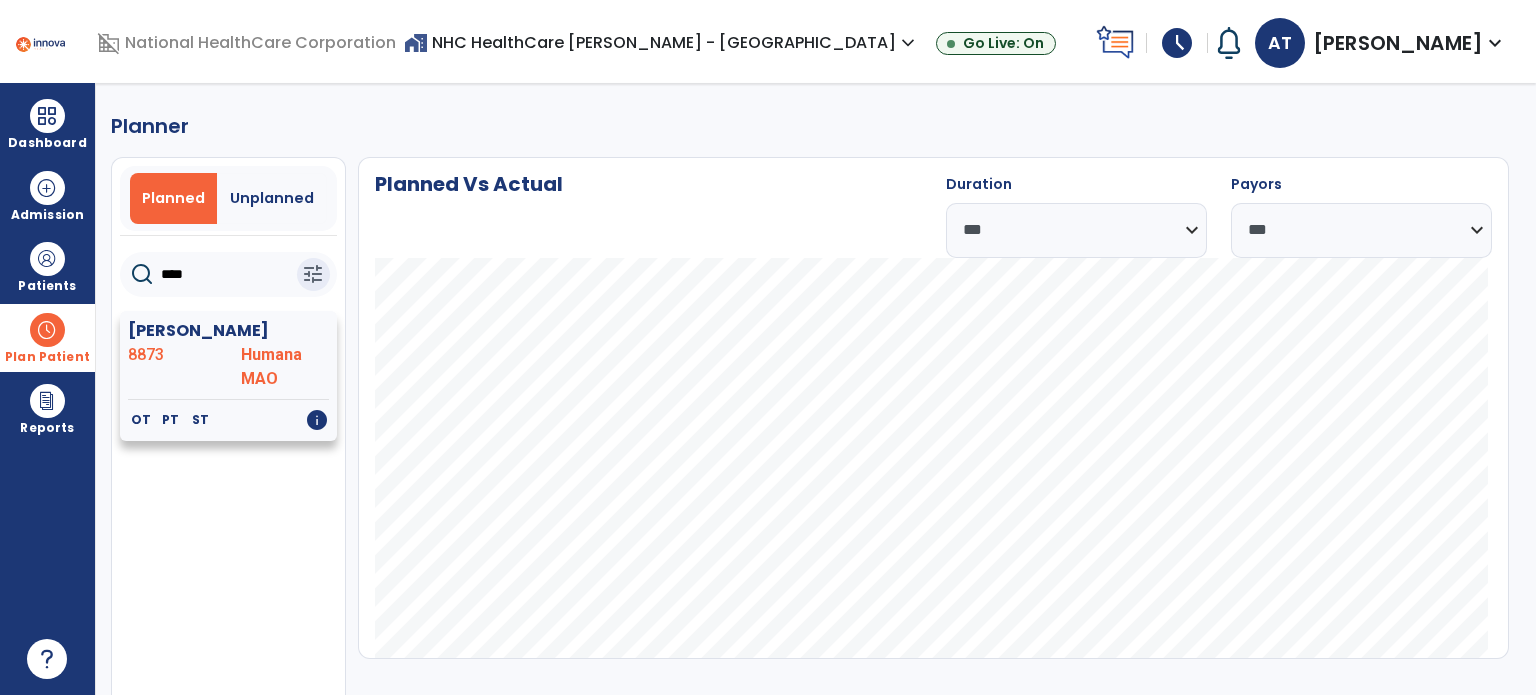 type on "****" 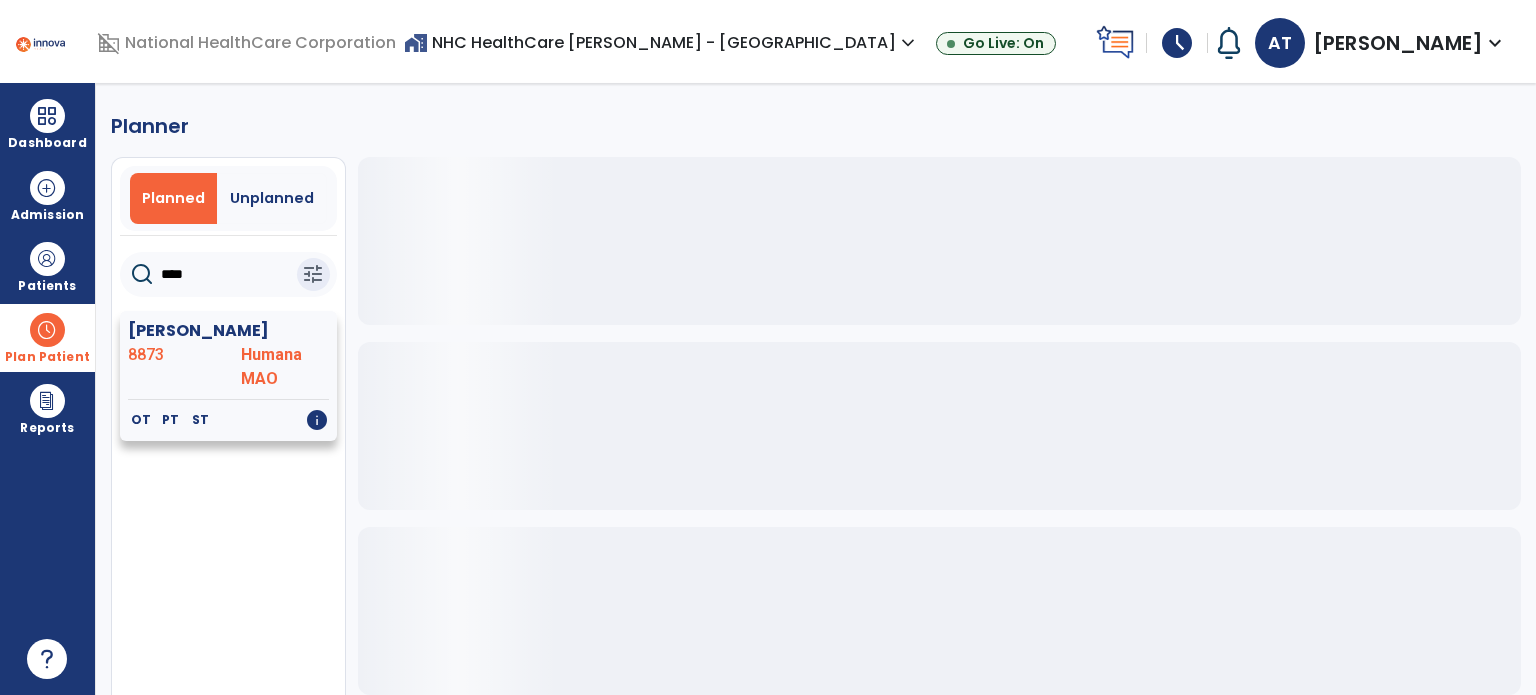click on "[PERSON_NAME]" 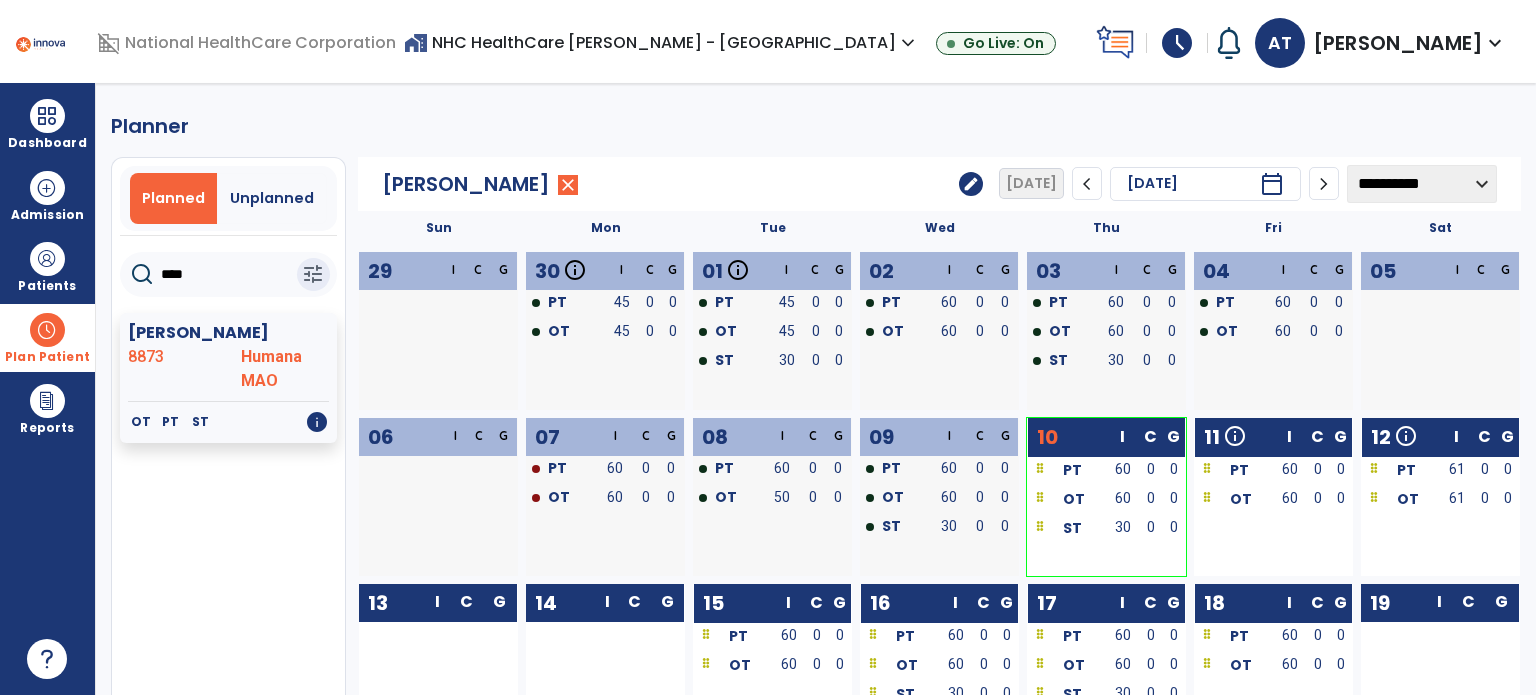 click on "edit" 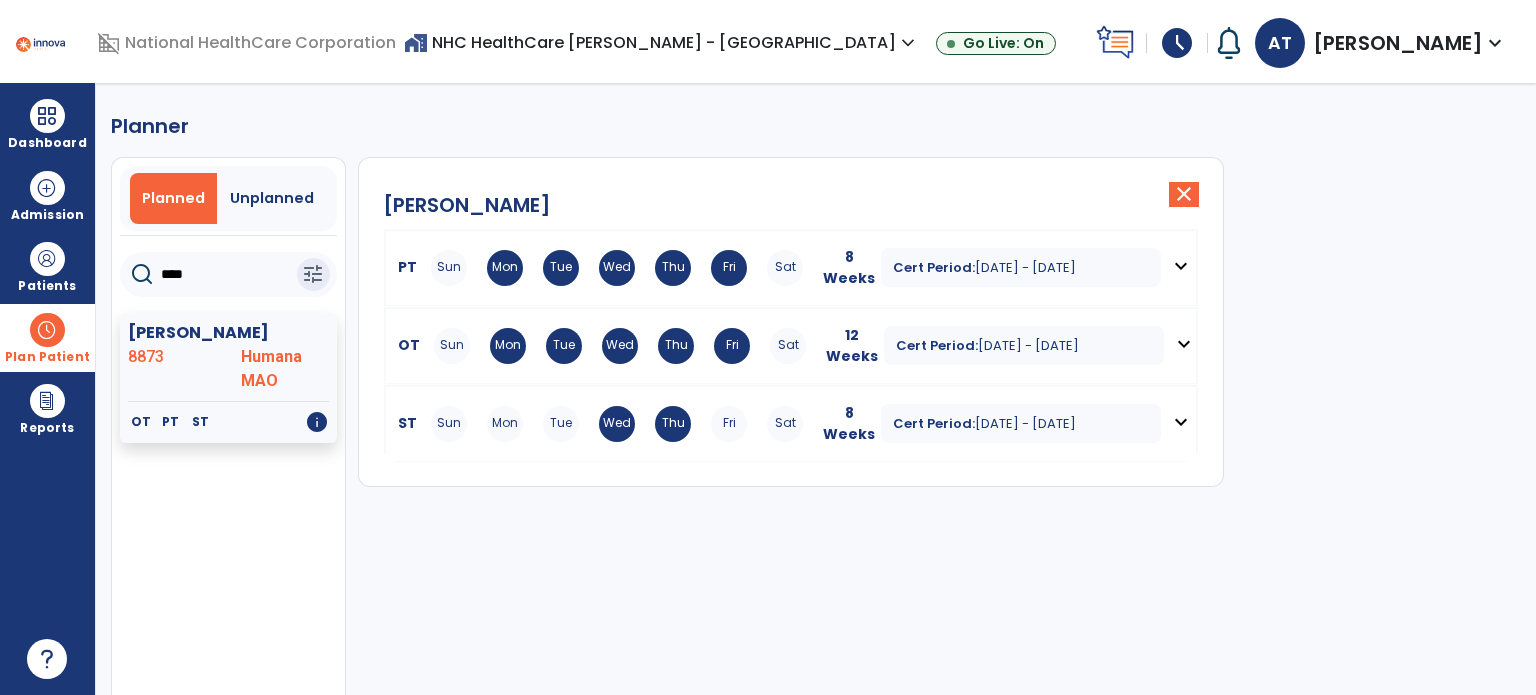 click on "expand_more" at bounding box center [1181, 422] 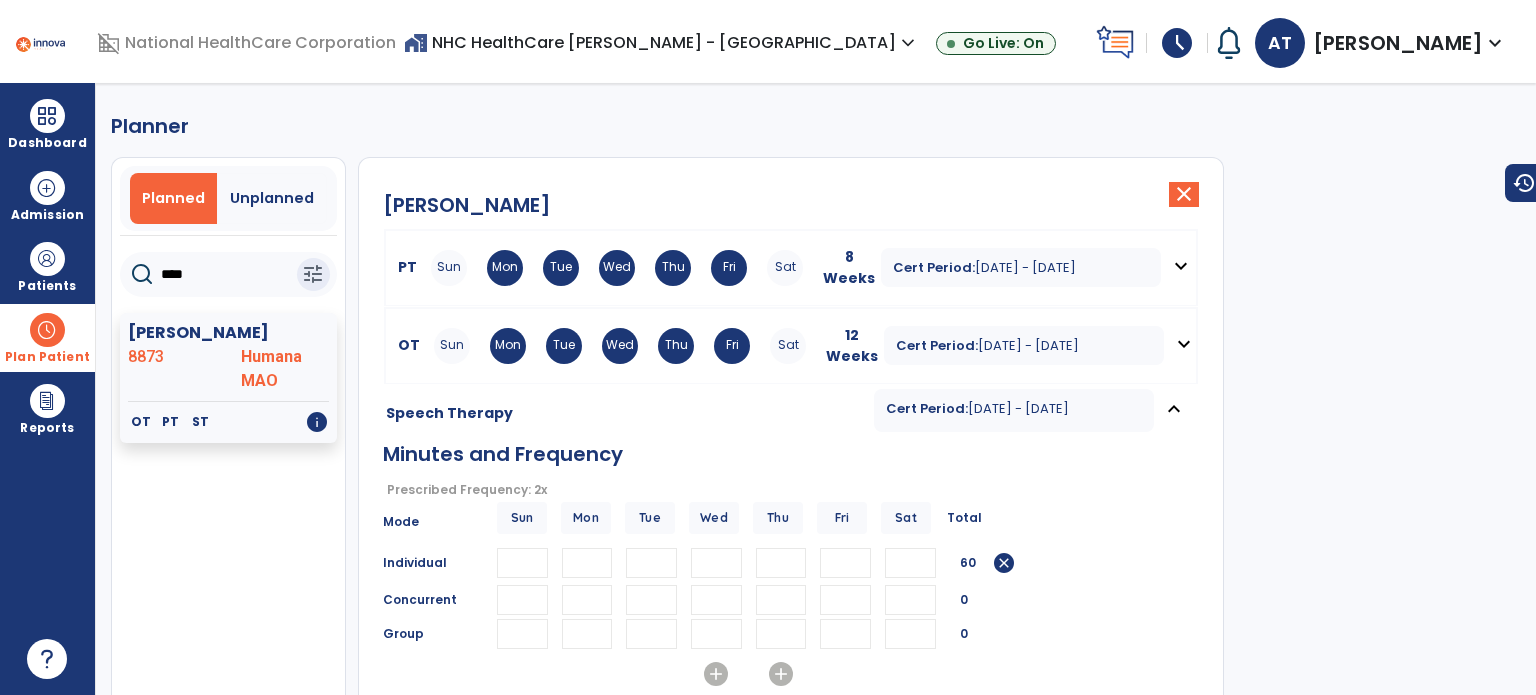 click on "**" at bounding box center [781, 563] 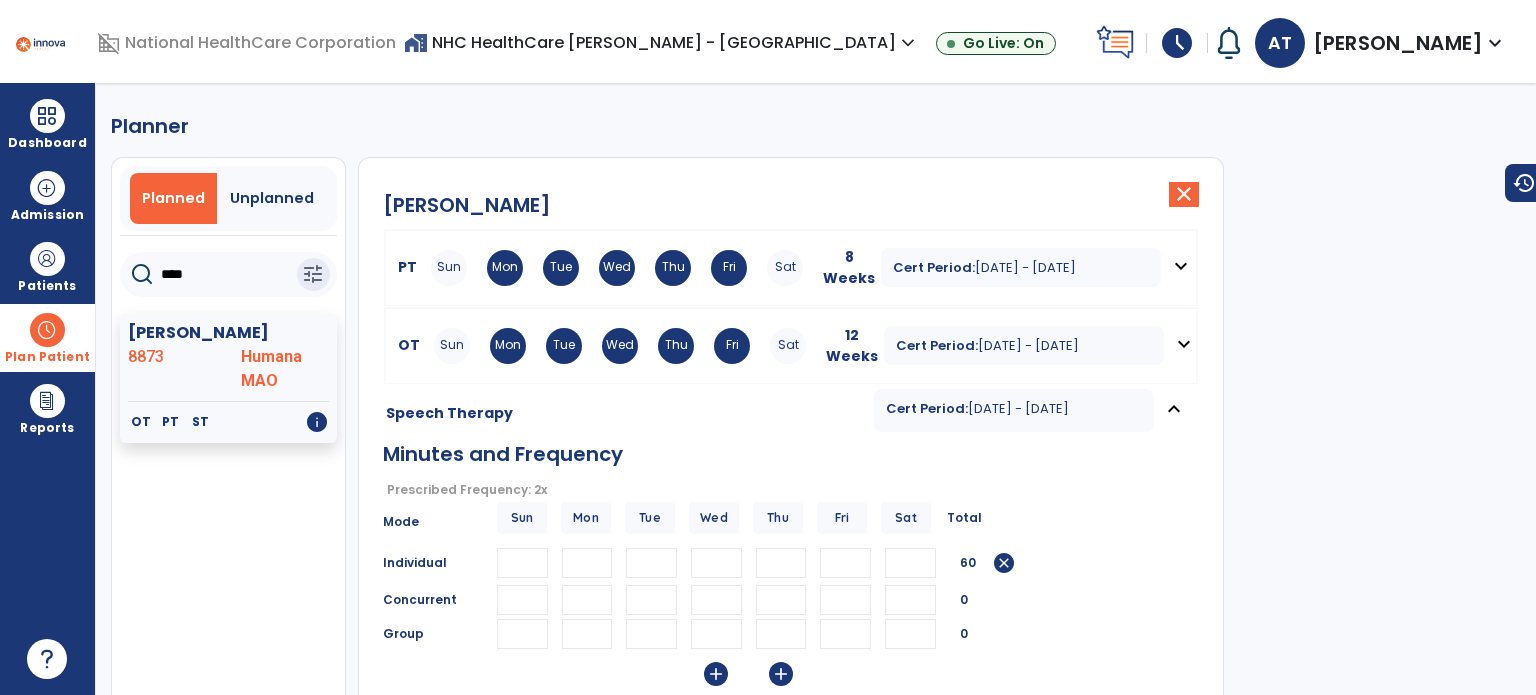 type 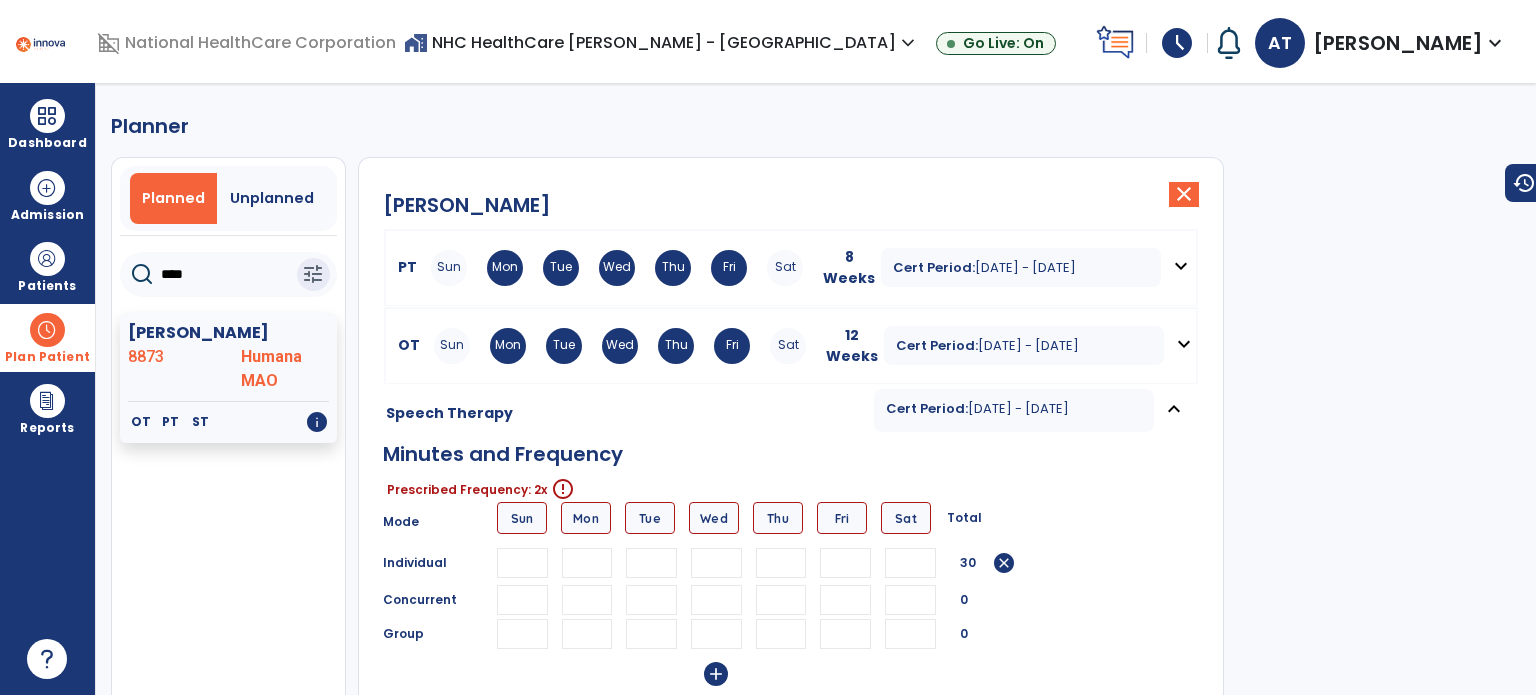 type 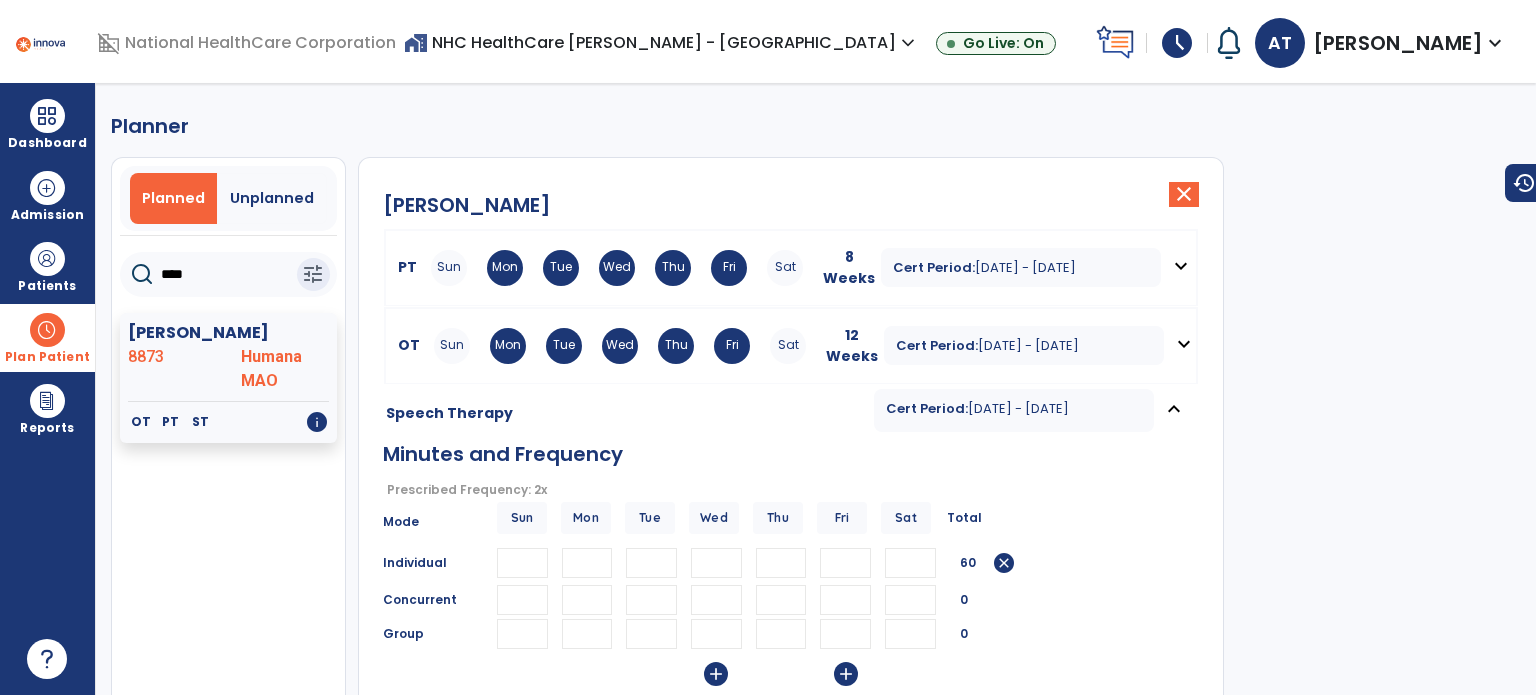 scroll, scrollTop: 200, scrollLeft: 0, axis: vertical 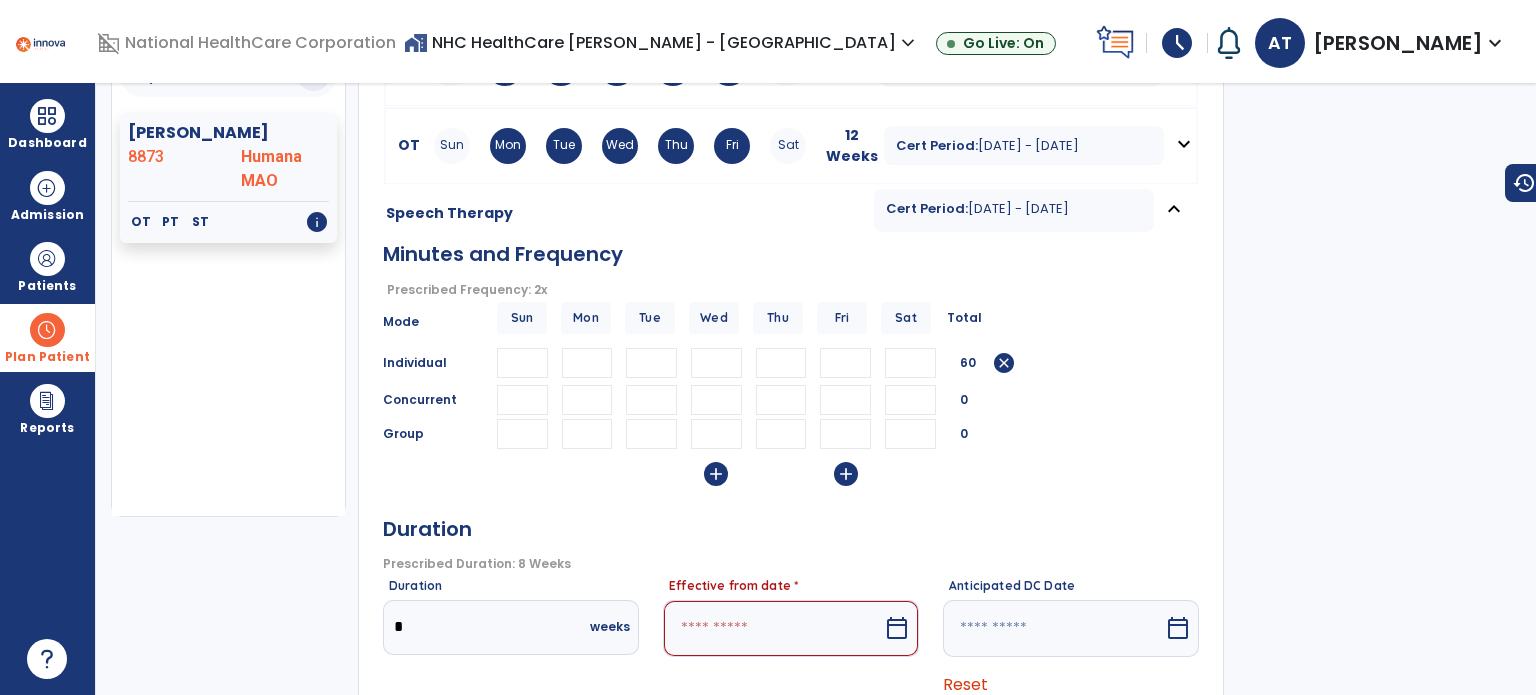 type on "**" 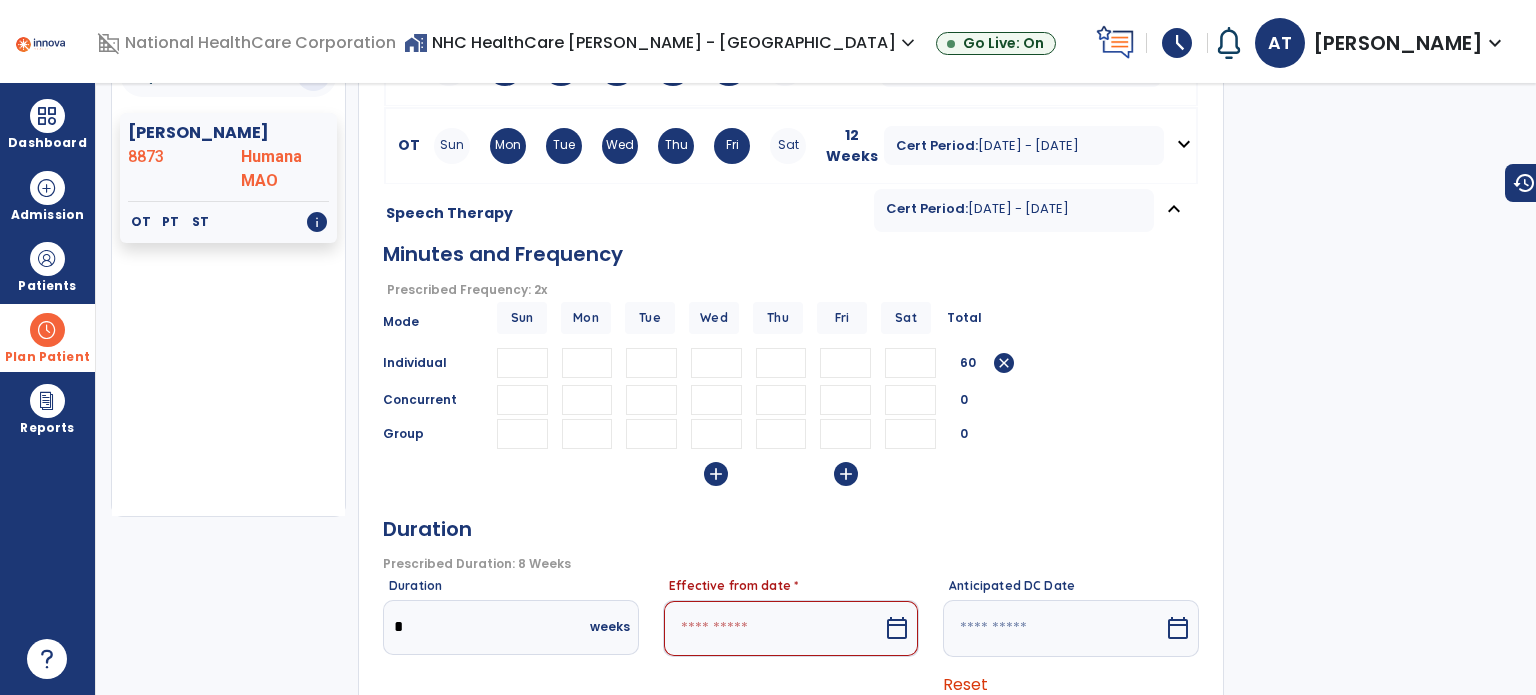click at bounding box center [773, 628] 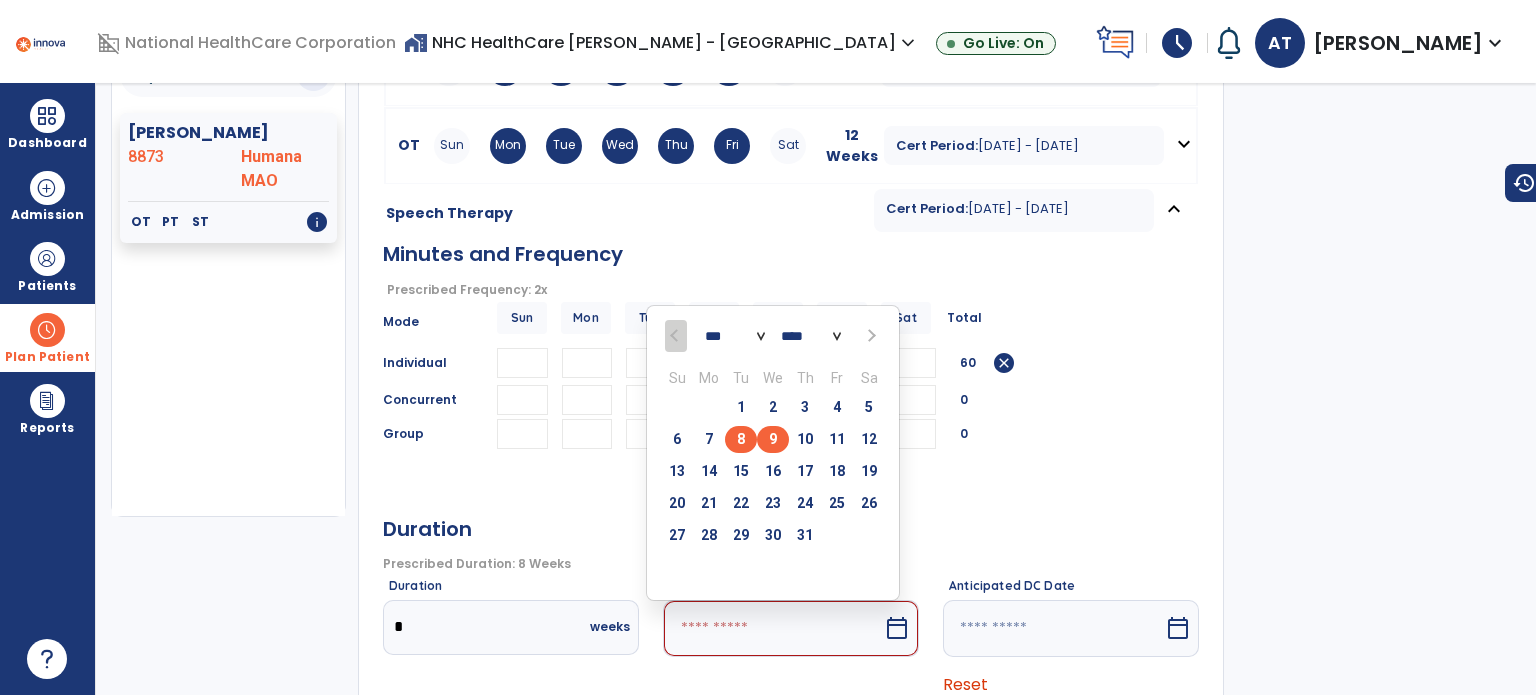 click on "9" at bounding box center [773, 439] 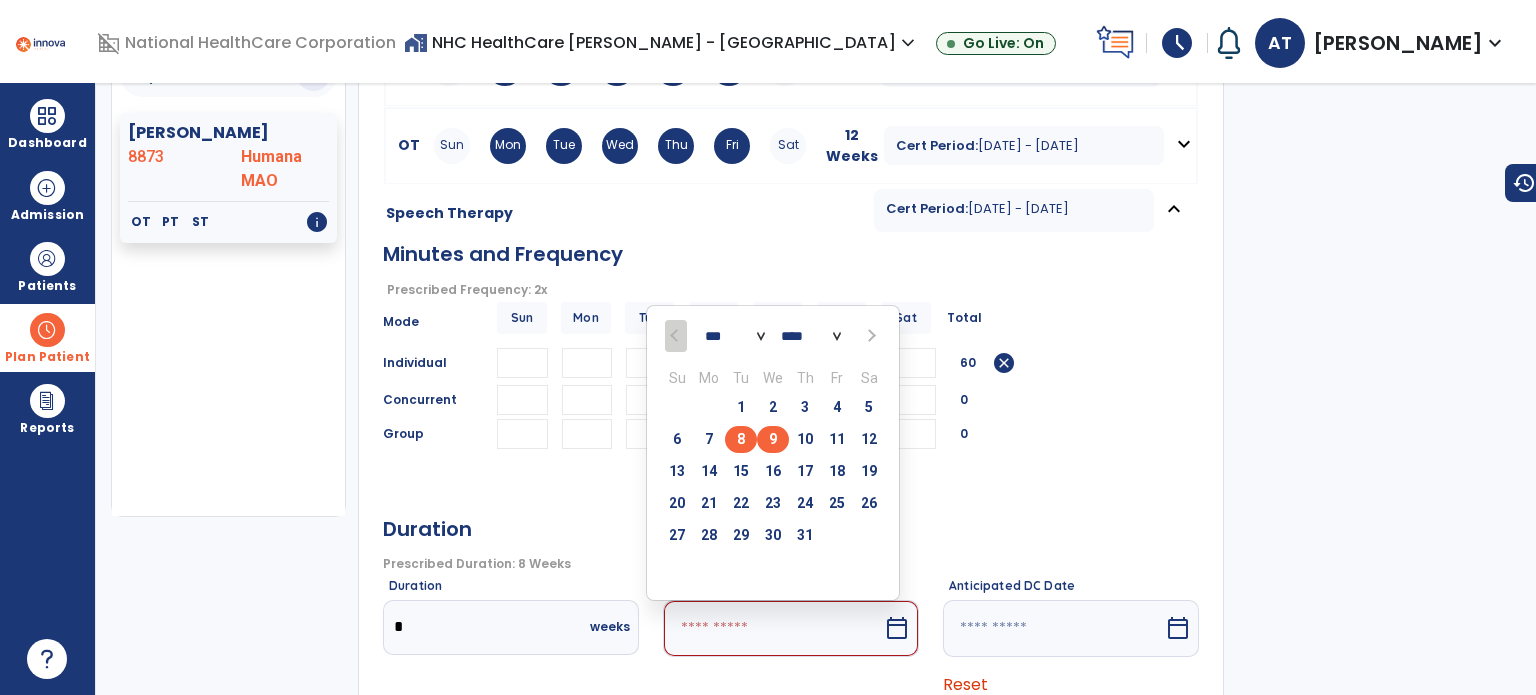 type on "********" 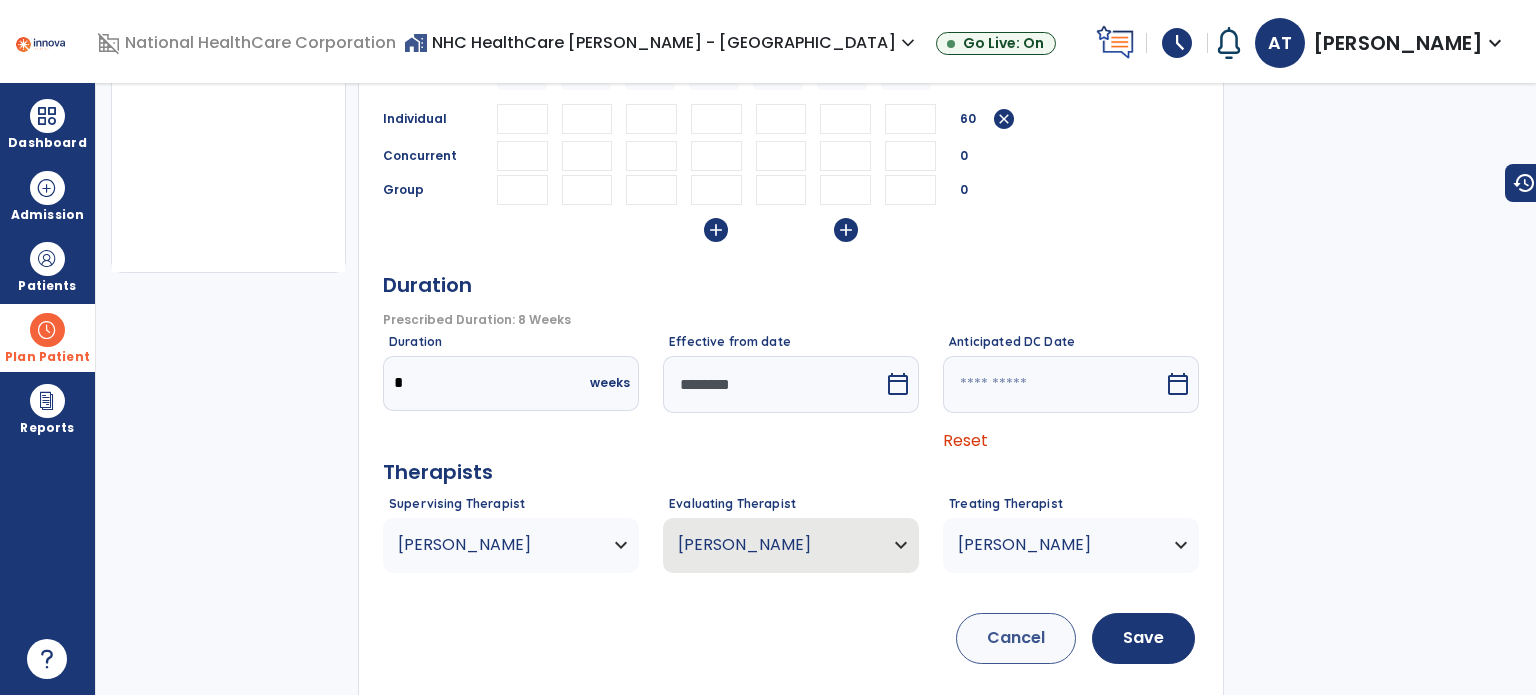 scroll, scrollTop: 467, scrollLeft: 0, axis: vertical 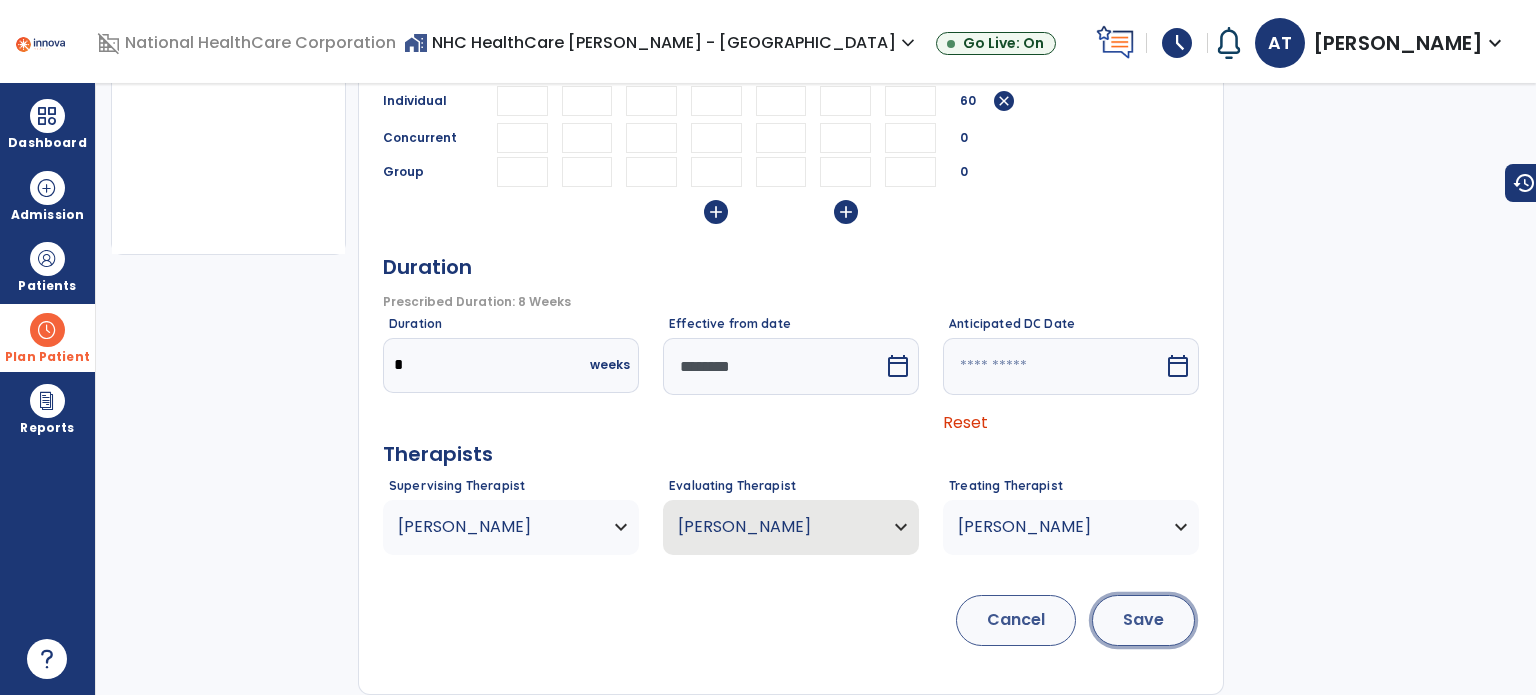 click on "Save" at bounding box center (1143, 620) 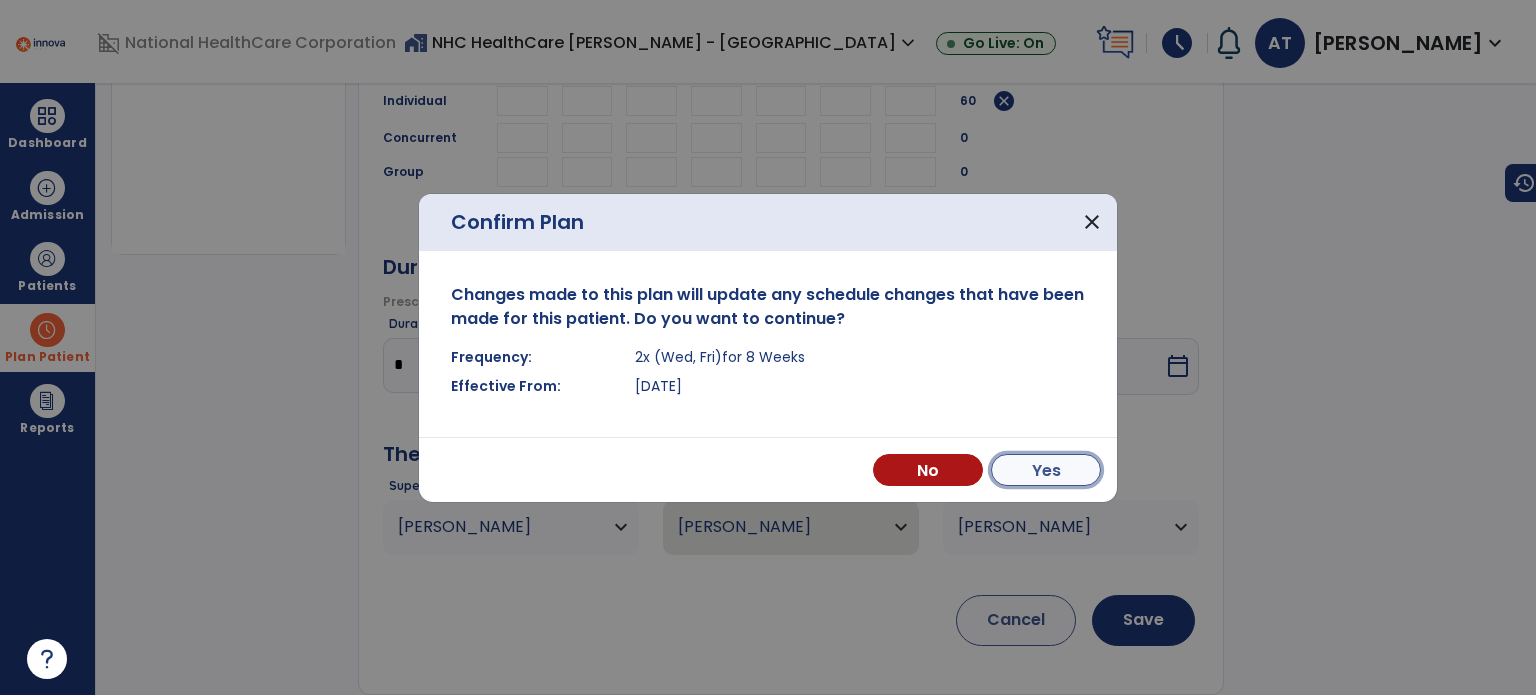 click on "Yes" at bounding box center [1046, 470] 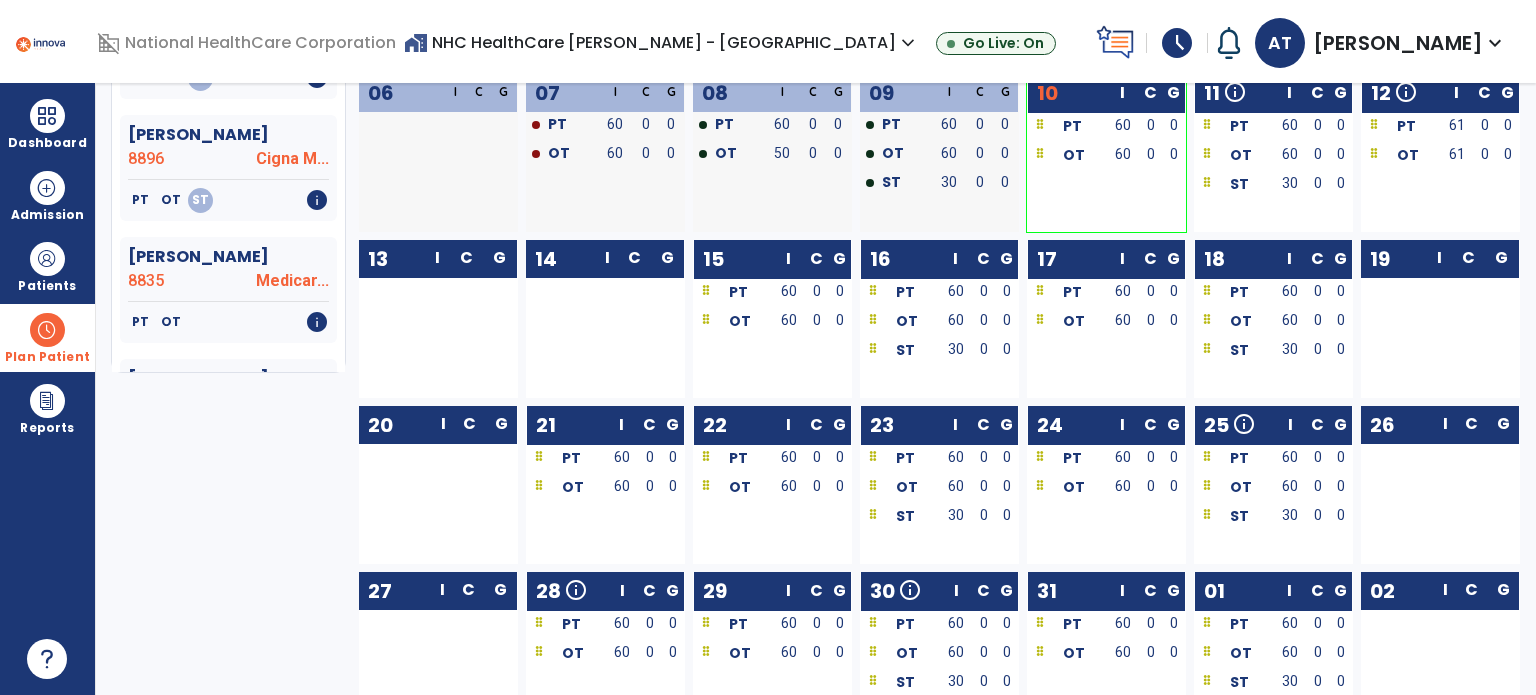 scroll, scrollTop: 0, scrollLeft: 0, axis: both 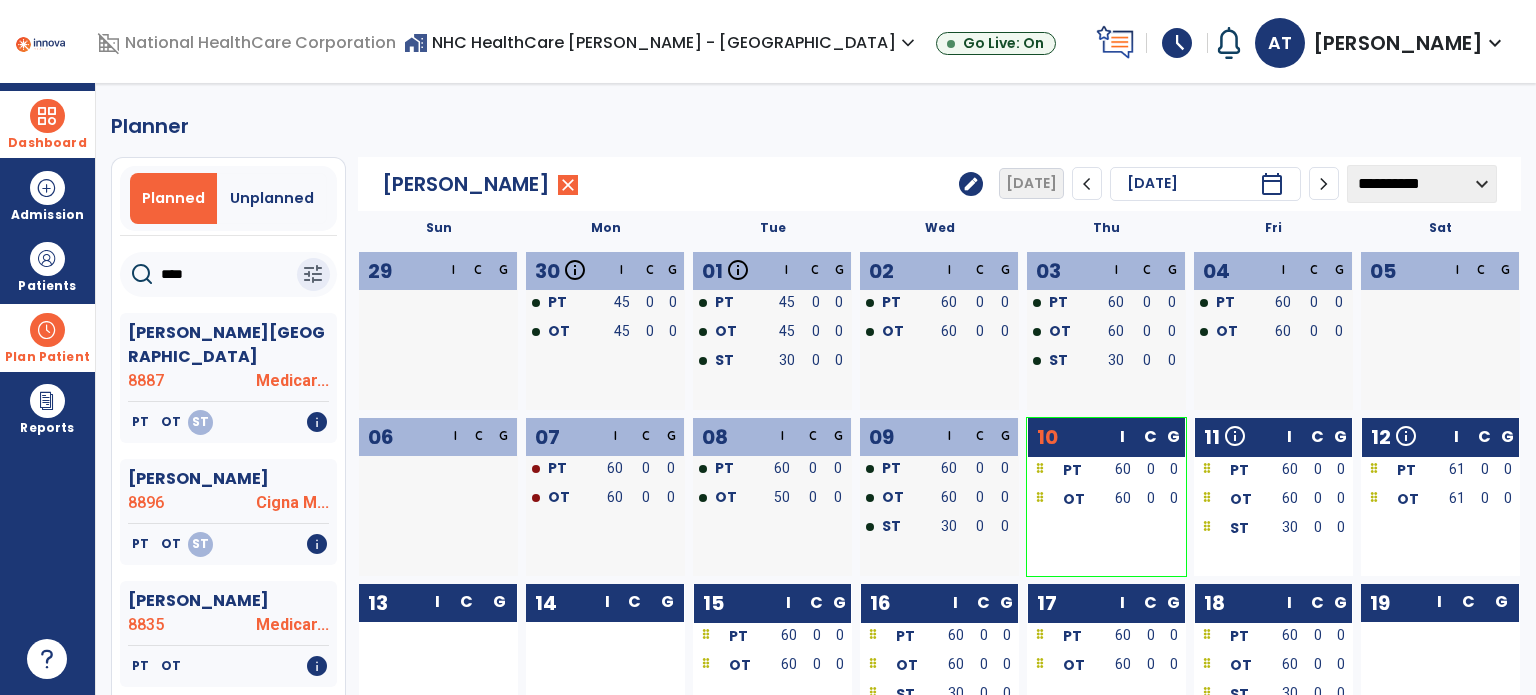 click on "Dashboard" at bounding box center (47, 124) 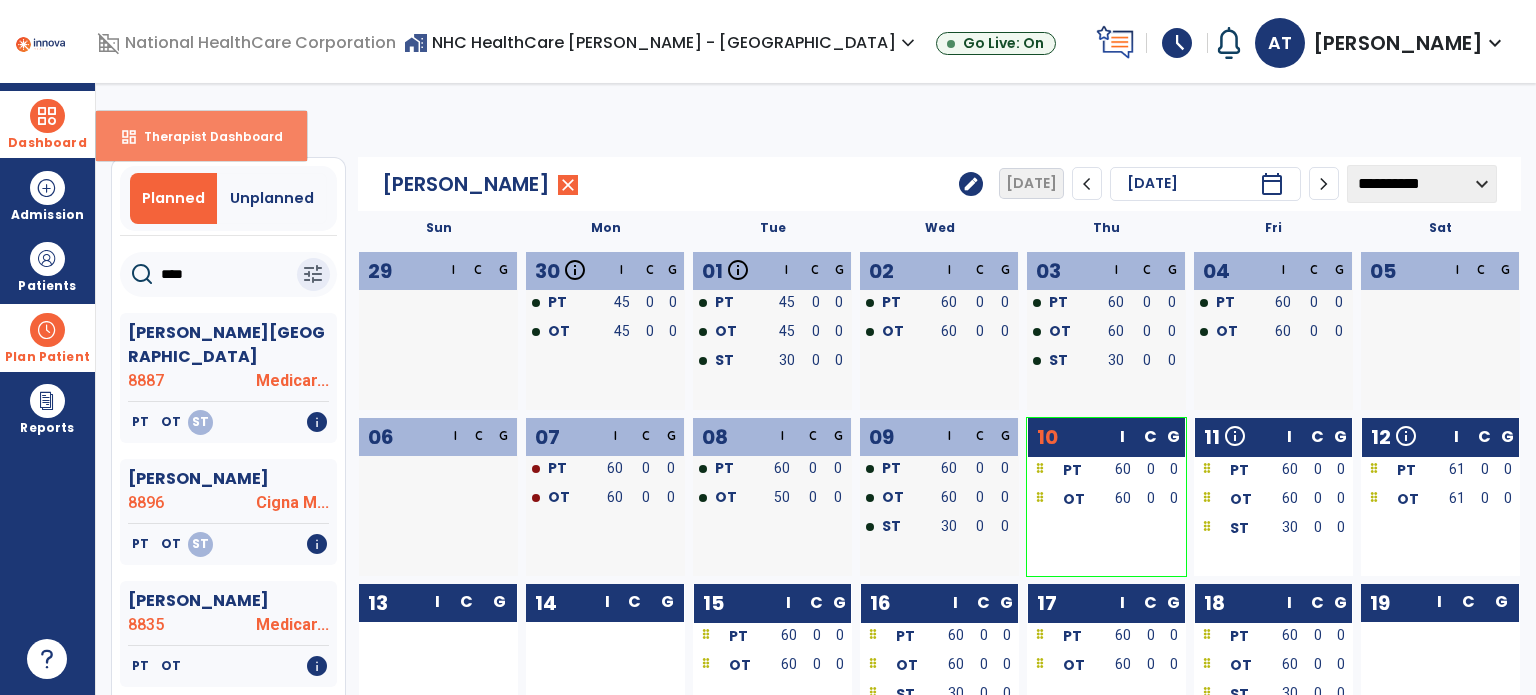 click on "dashboard  Therapist Dashboard" at bounding box center [201, 136] 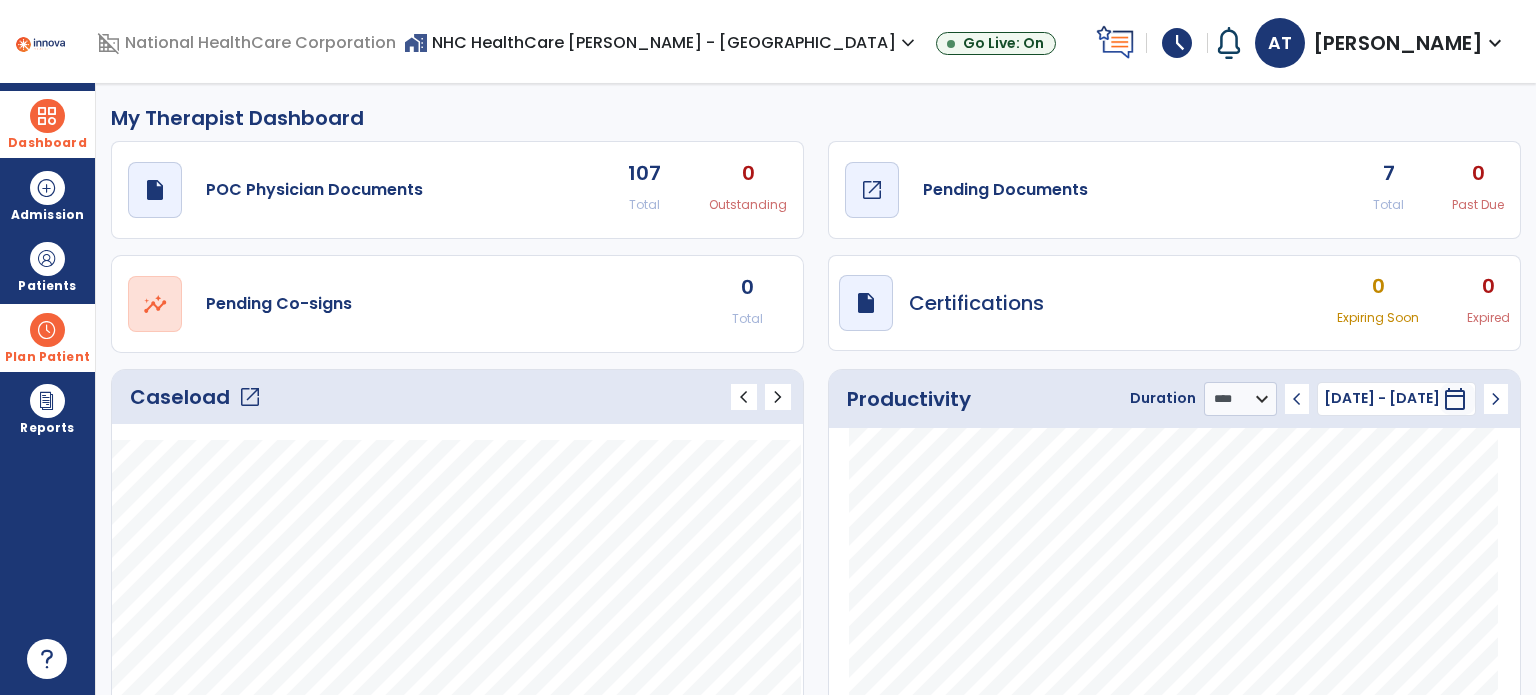 click on "Pending Documents" 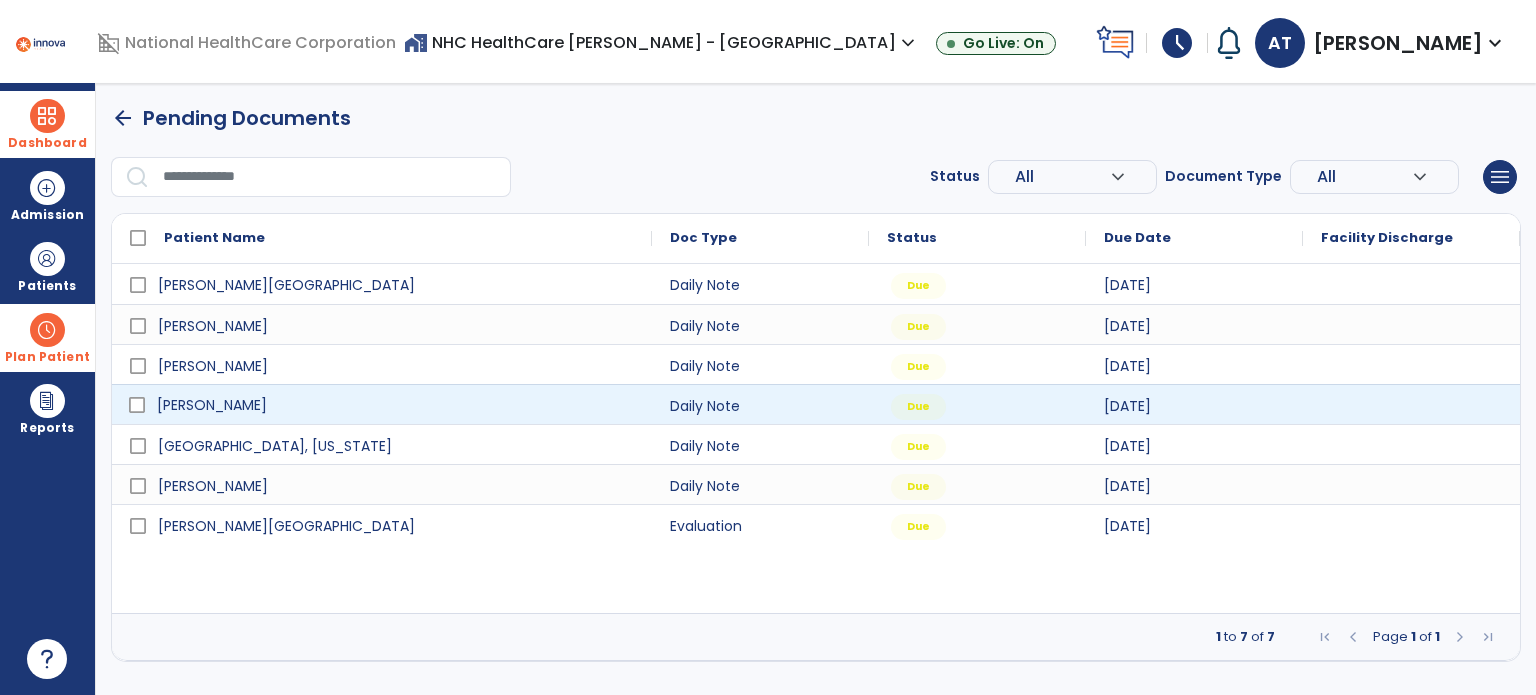 click on "[PERSON_NAME]" at bounding box center (212, 405) 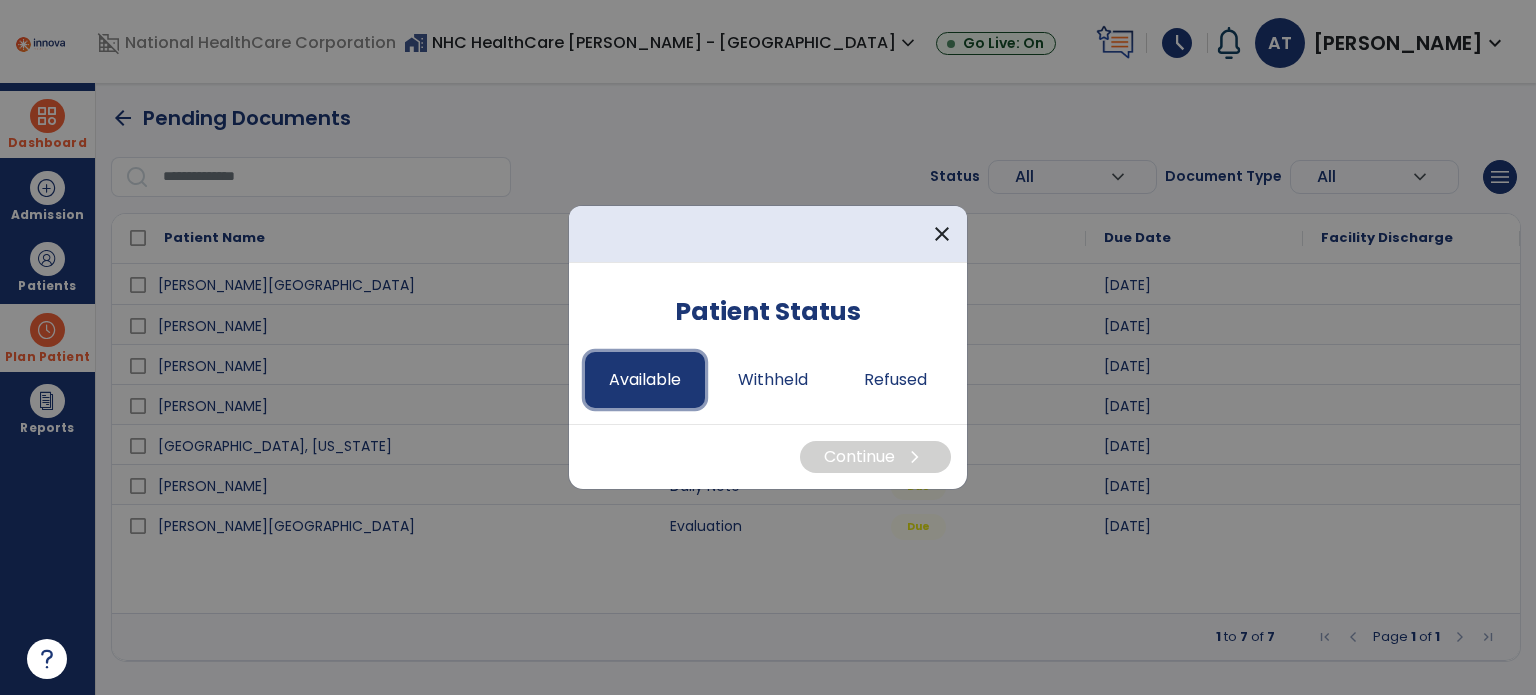 click on "Available" at bounding box center [645, 380] 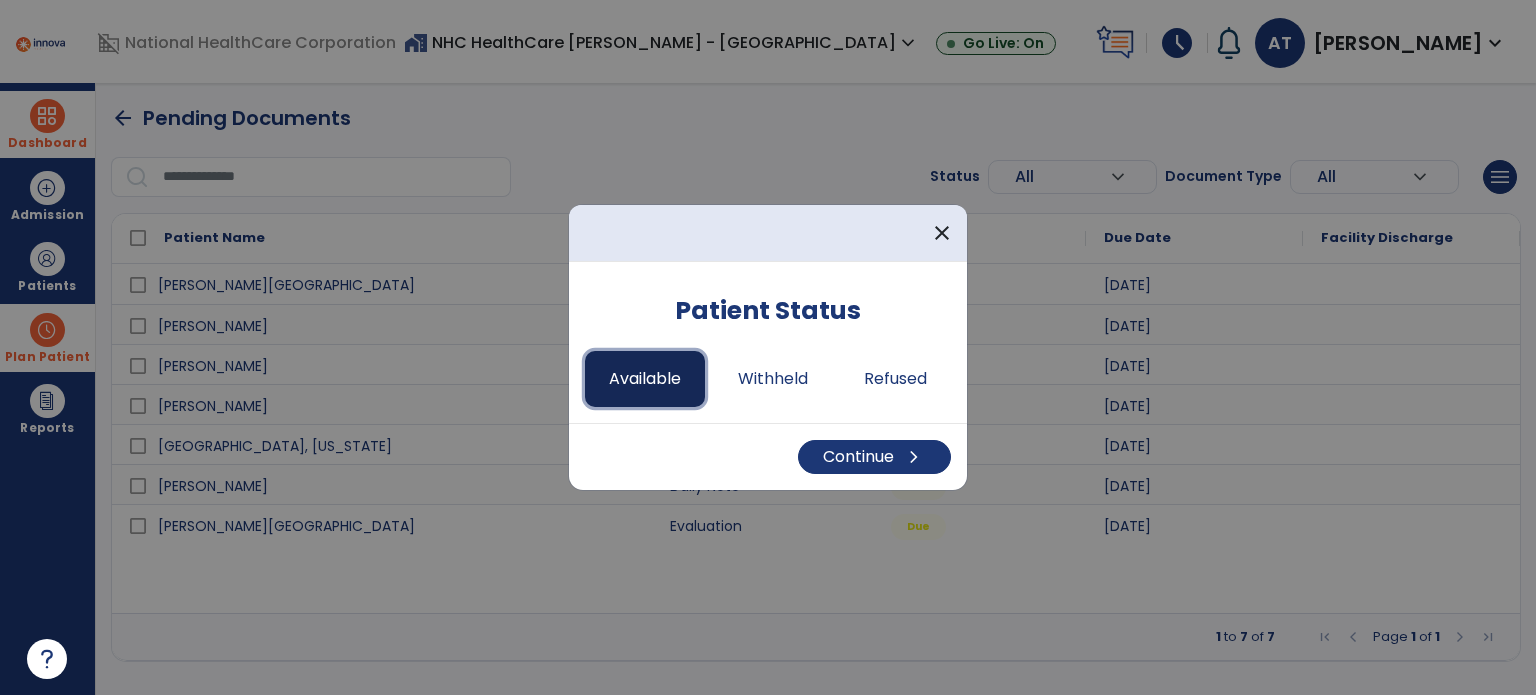 click on "Available" at bounding box center [645, 379] 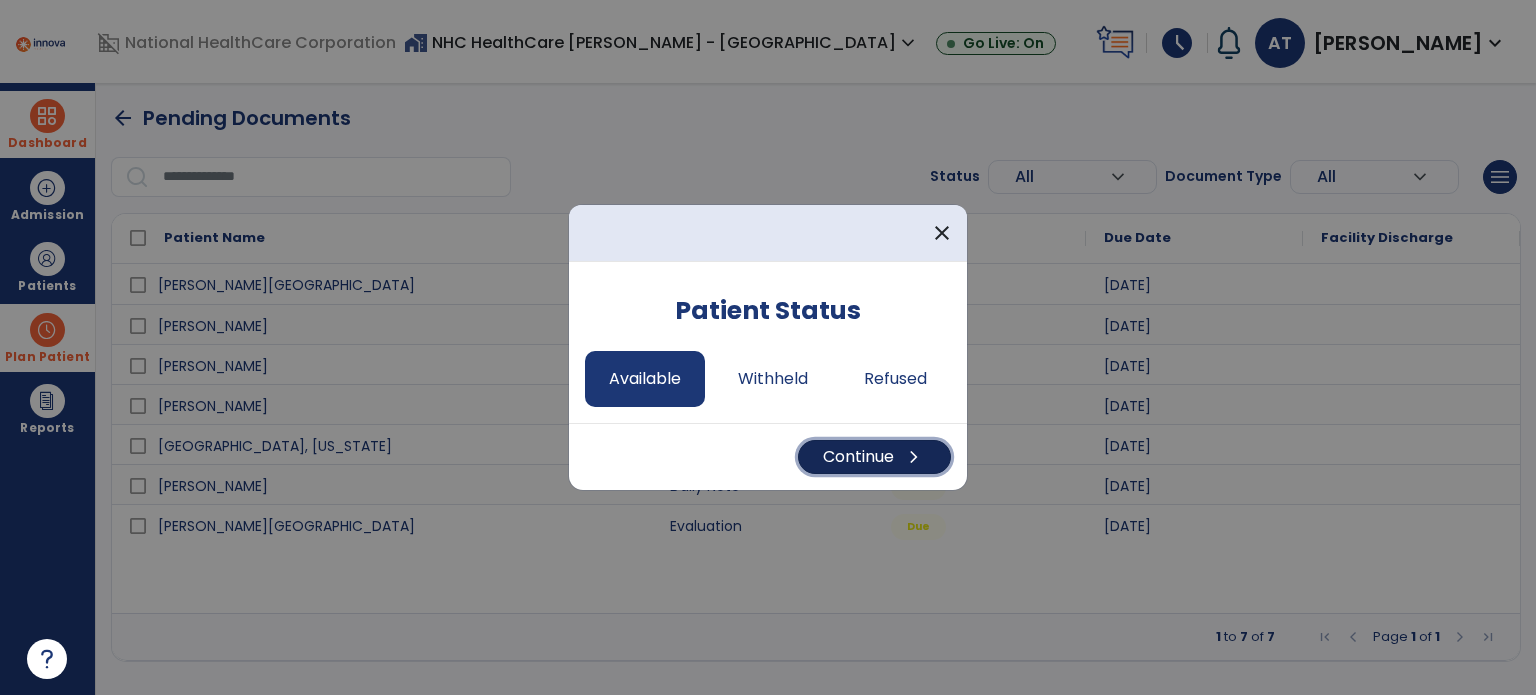 click on "Continue   chevron_right" at bounding box center [874, 457] 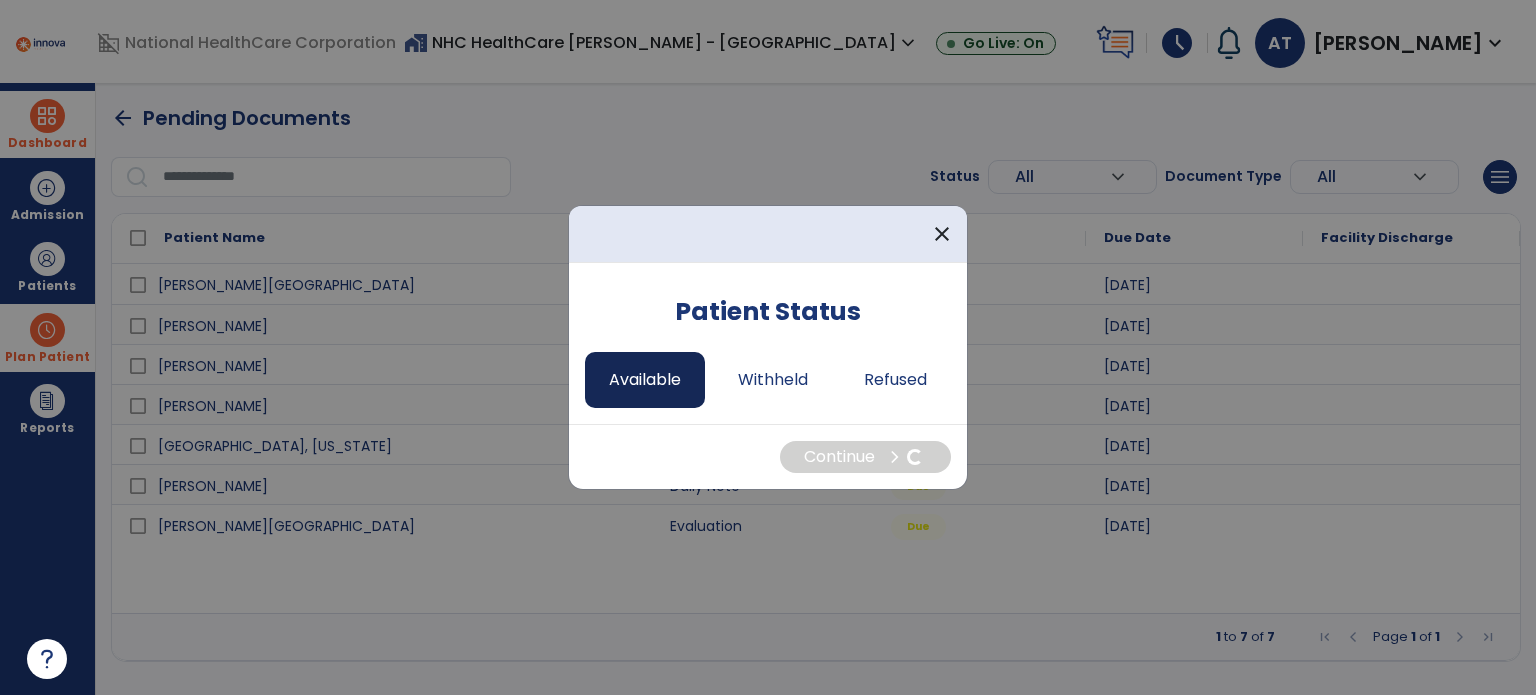 select on "*" 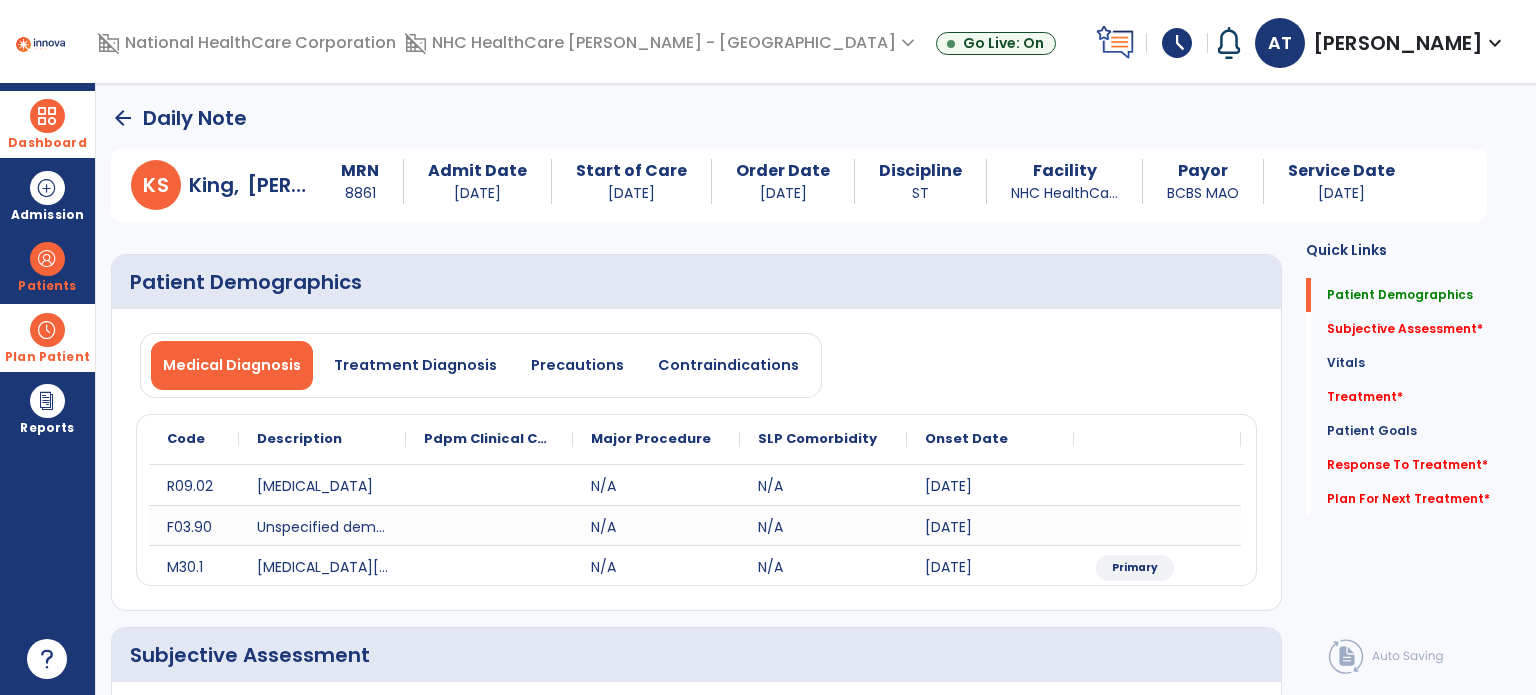 scroll, scrollTop: 200, scrollLeft: 0, axis: vertical 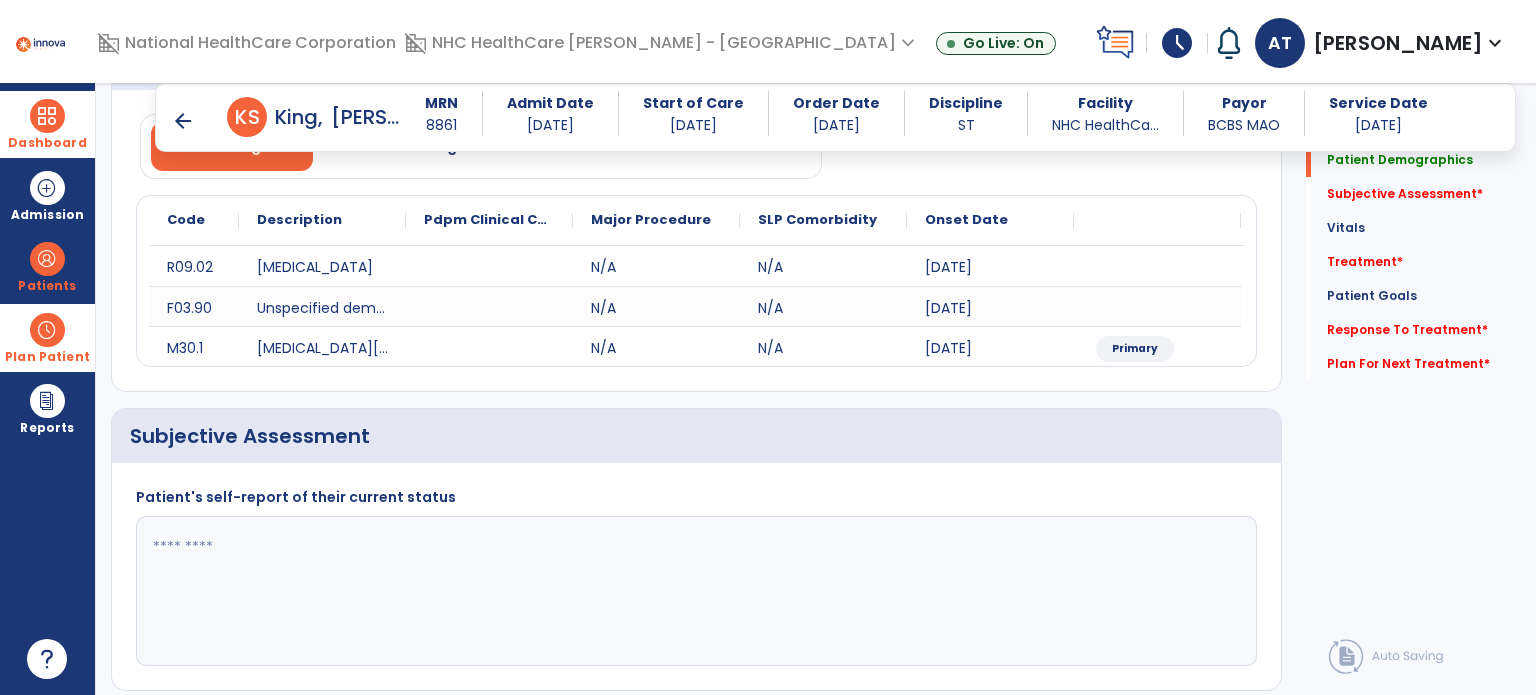 click 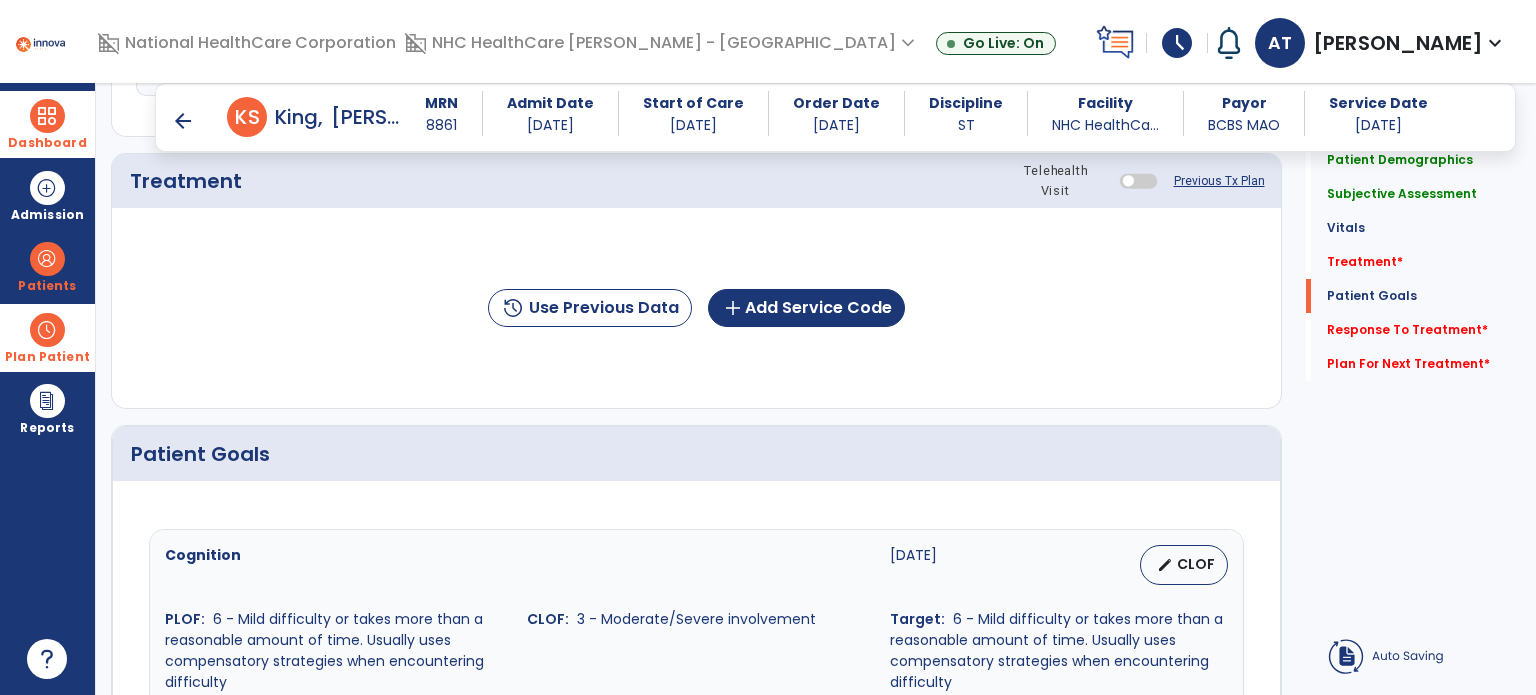 scroll, scrollTop: 1100, scrollLeft: 0, axis: vertical 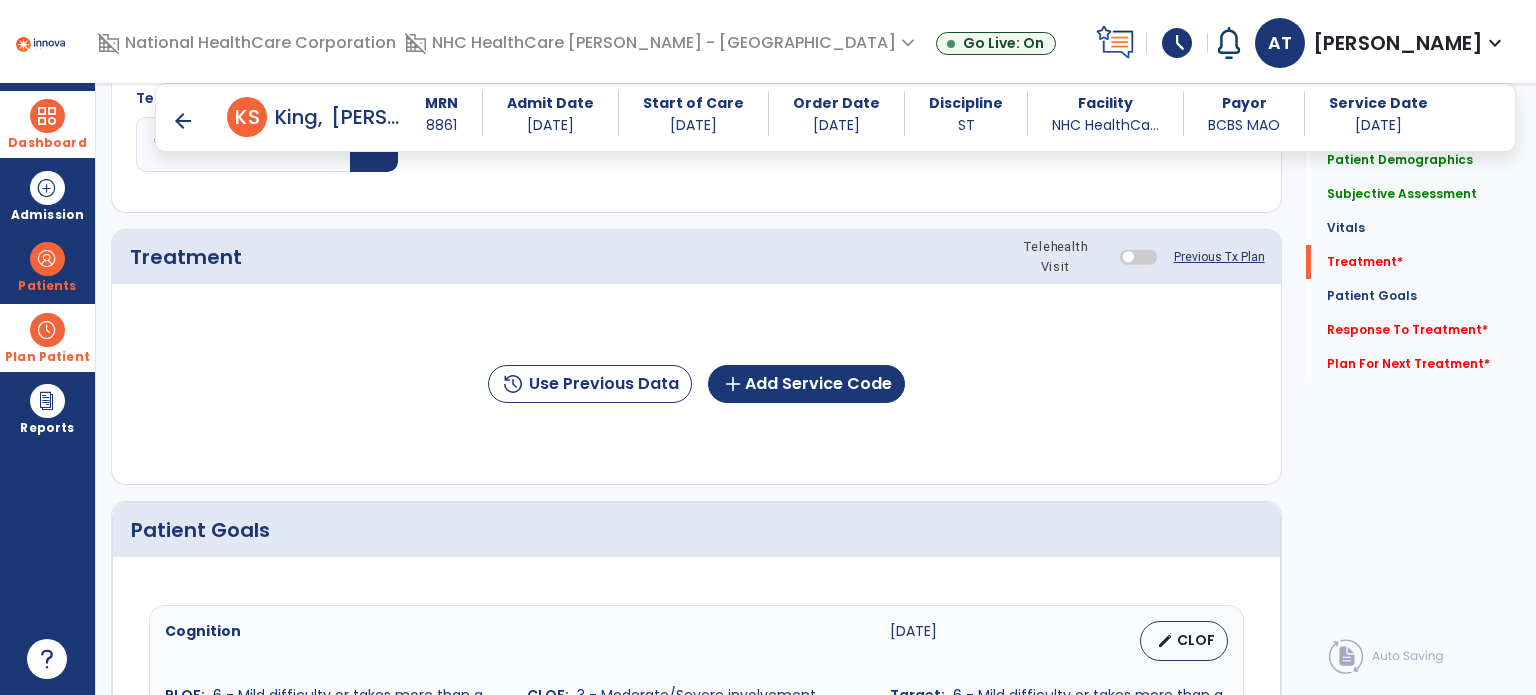 type on "**********" 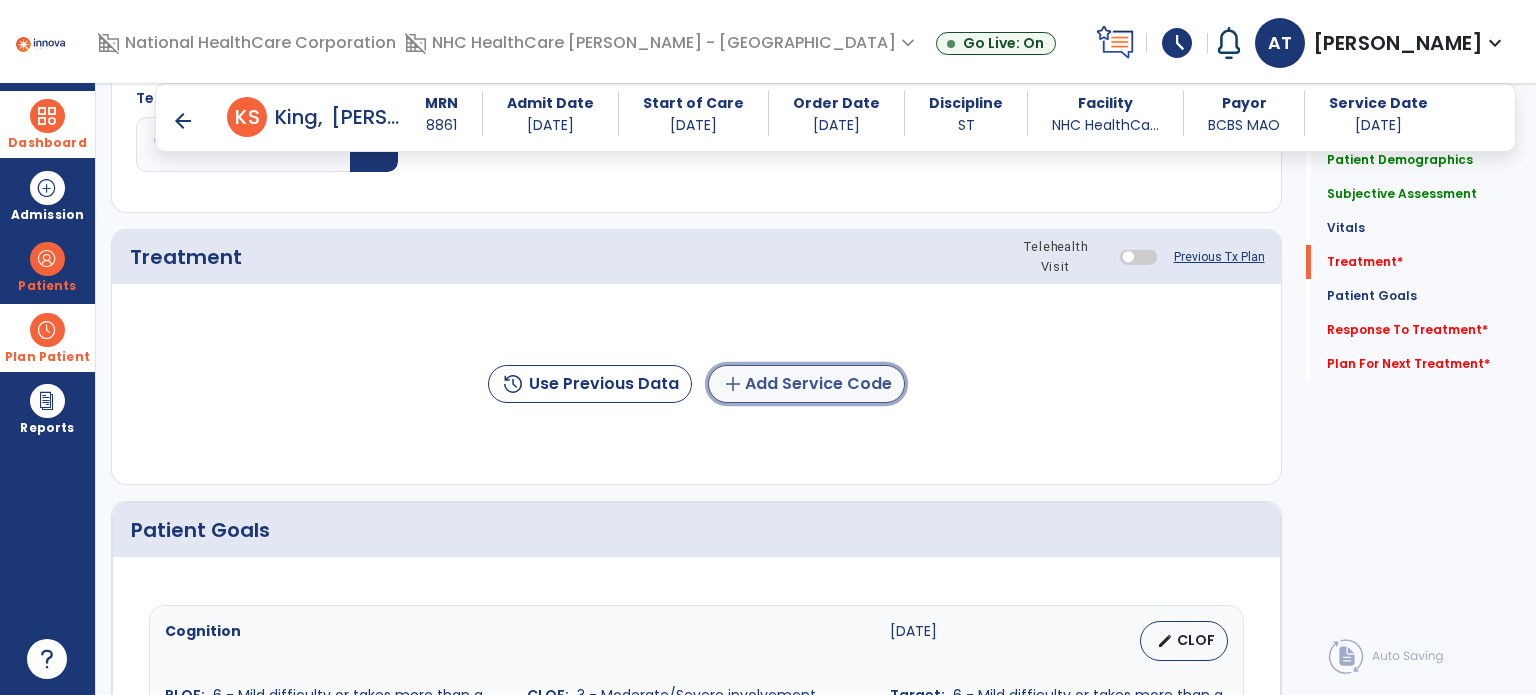 click on "add  Add Service Code" 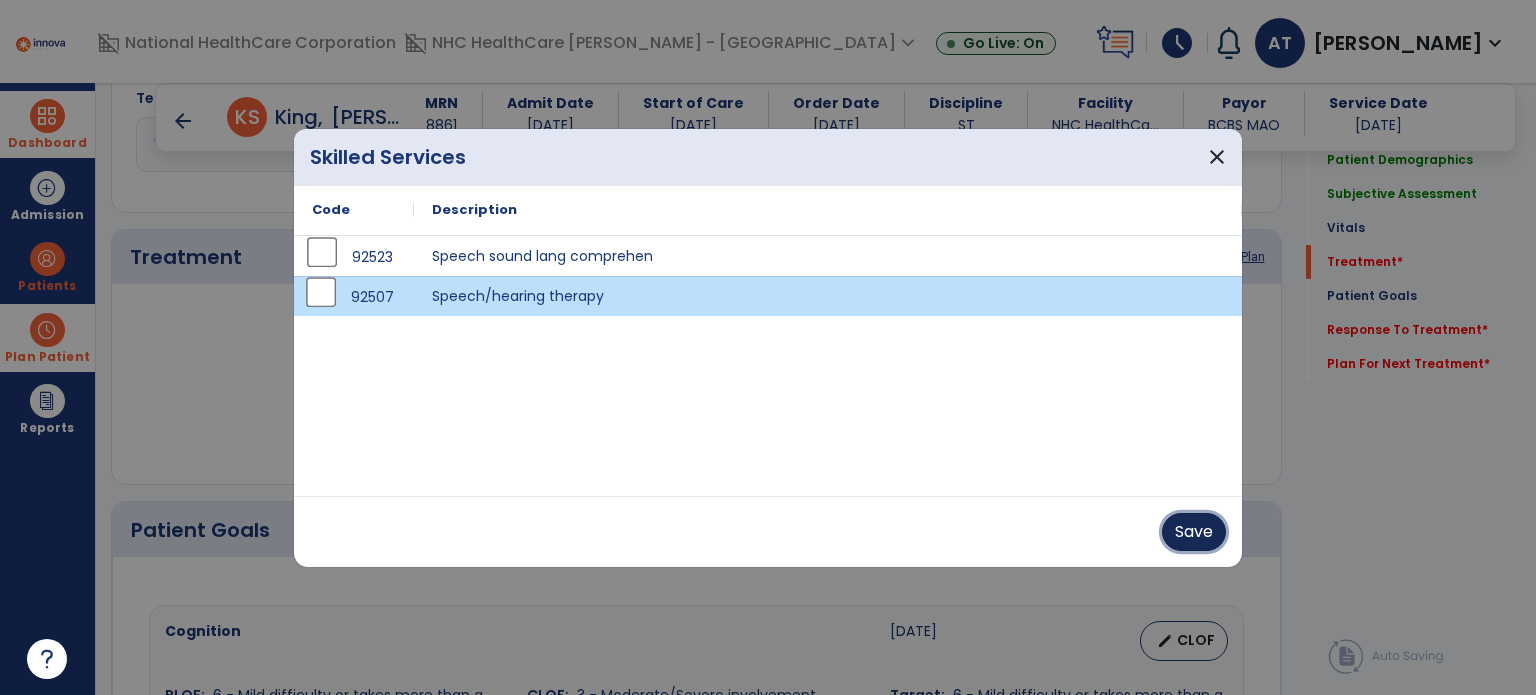 click on "Save" at bounding box center (1194, 532) 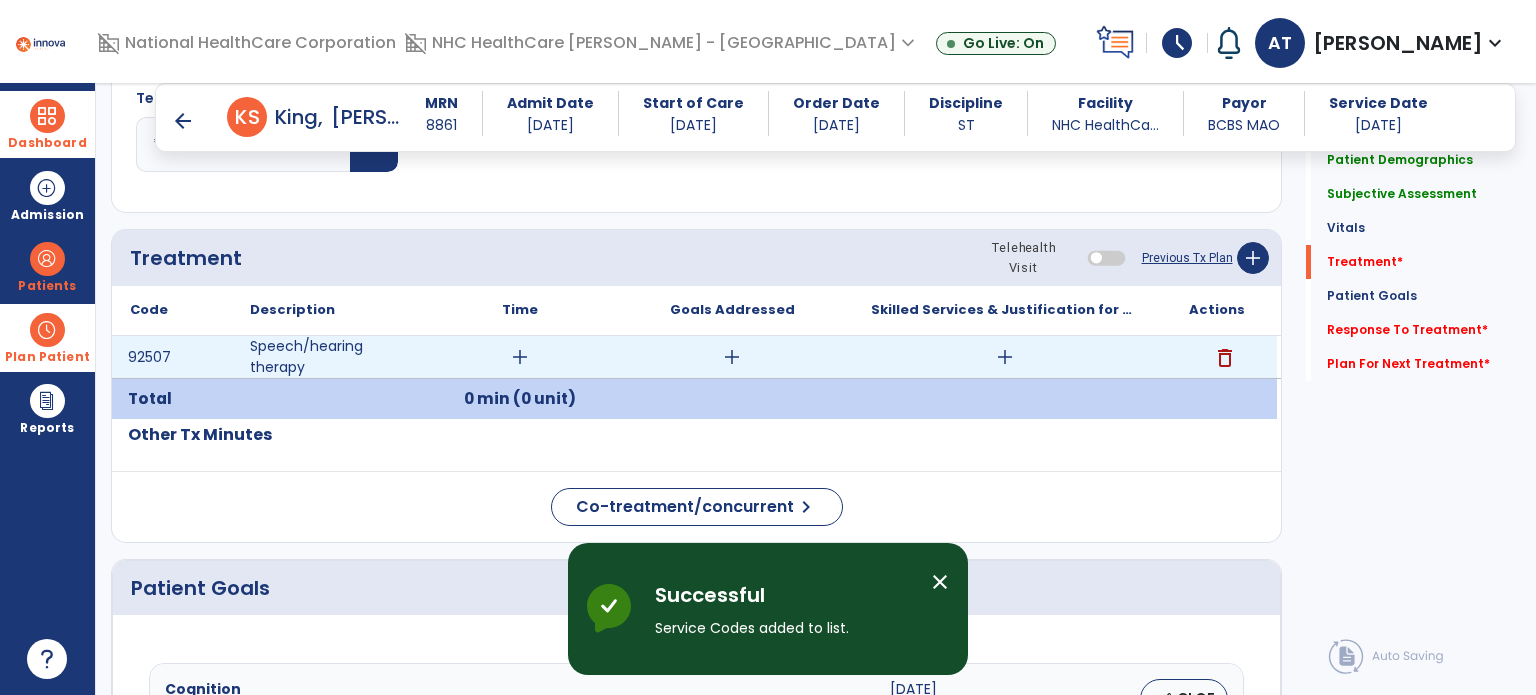 click on "add" at bounding box center [520, 357] 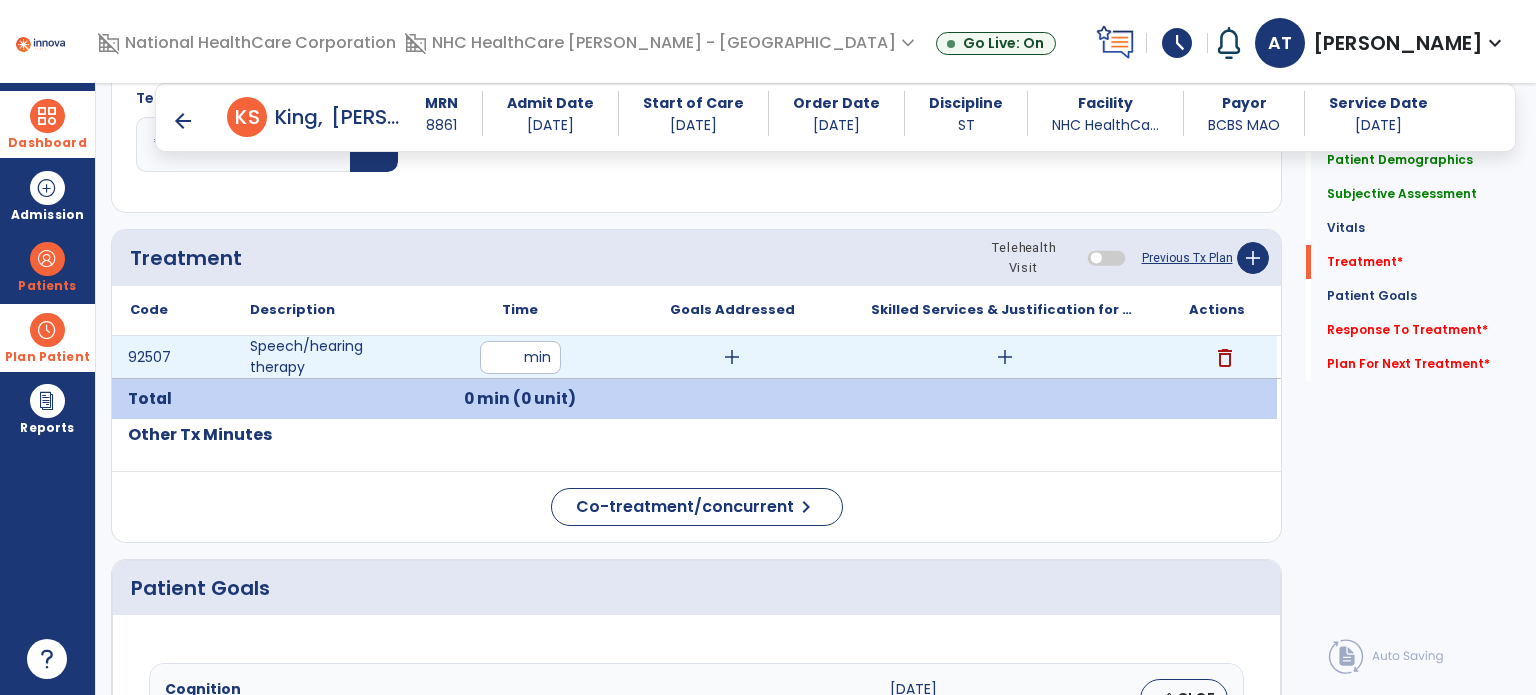 type on "**" 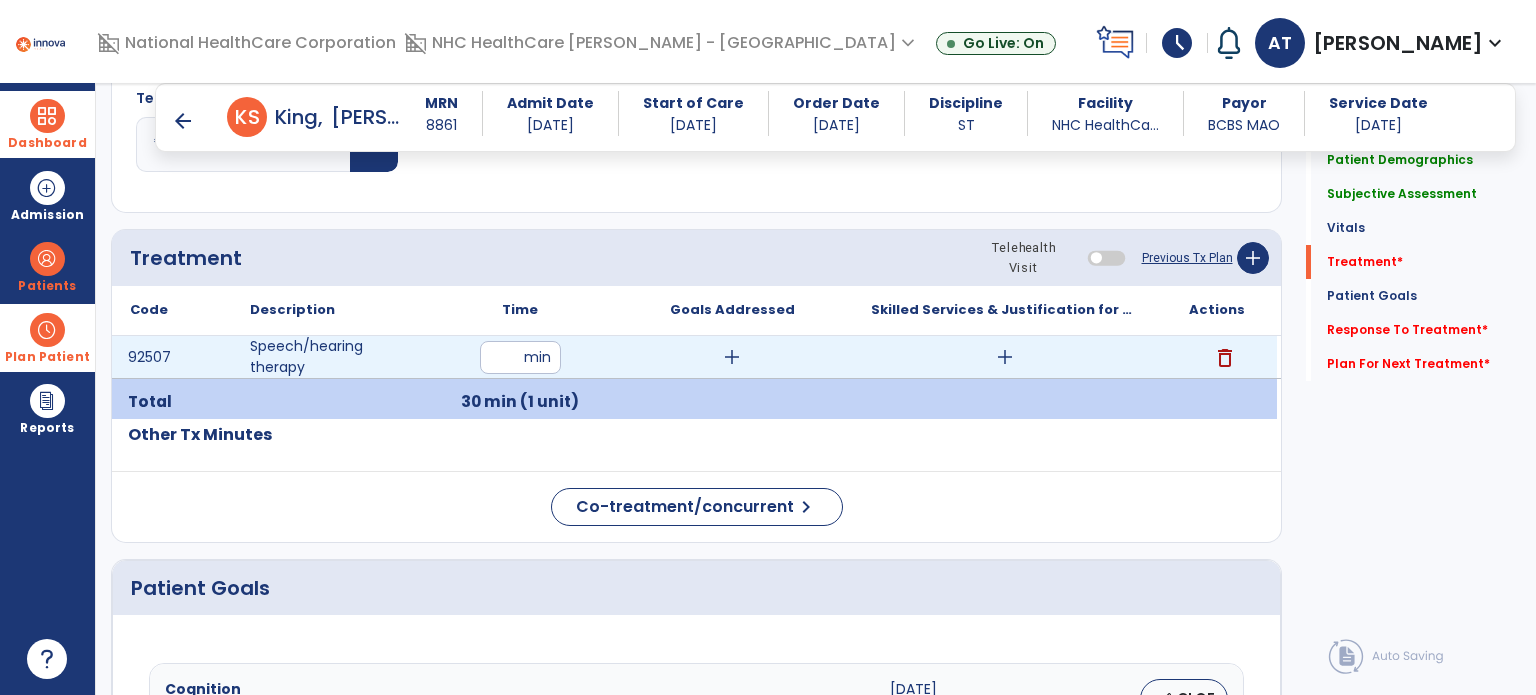 click on "add" at bounding box center (1005, 357) 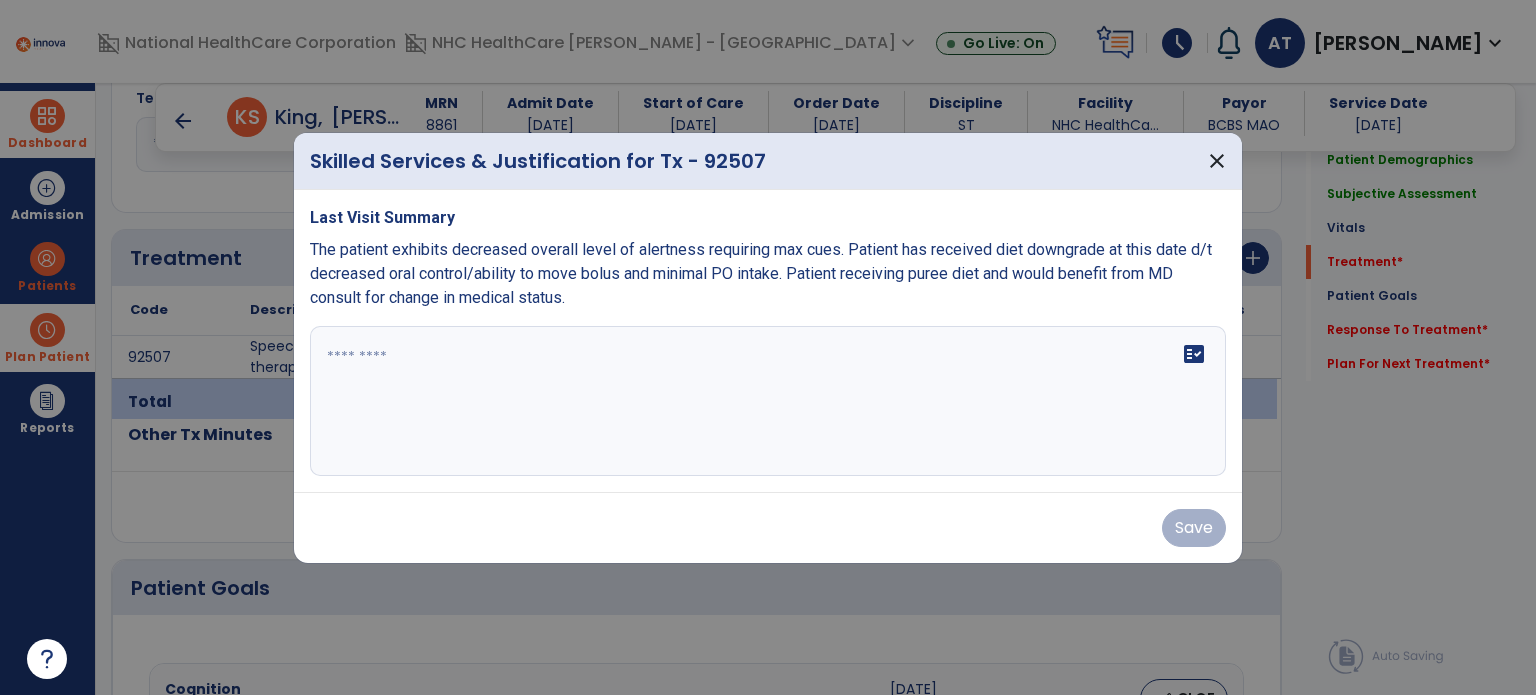 click on "fact_check" at bounding box center [768, 401] 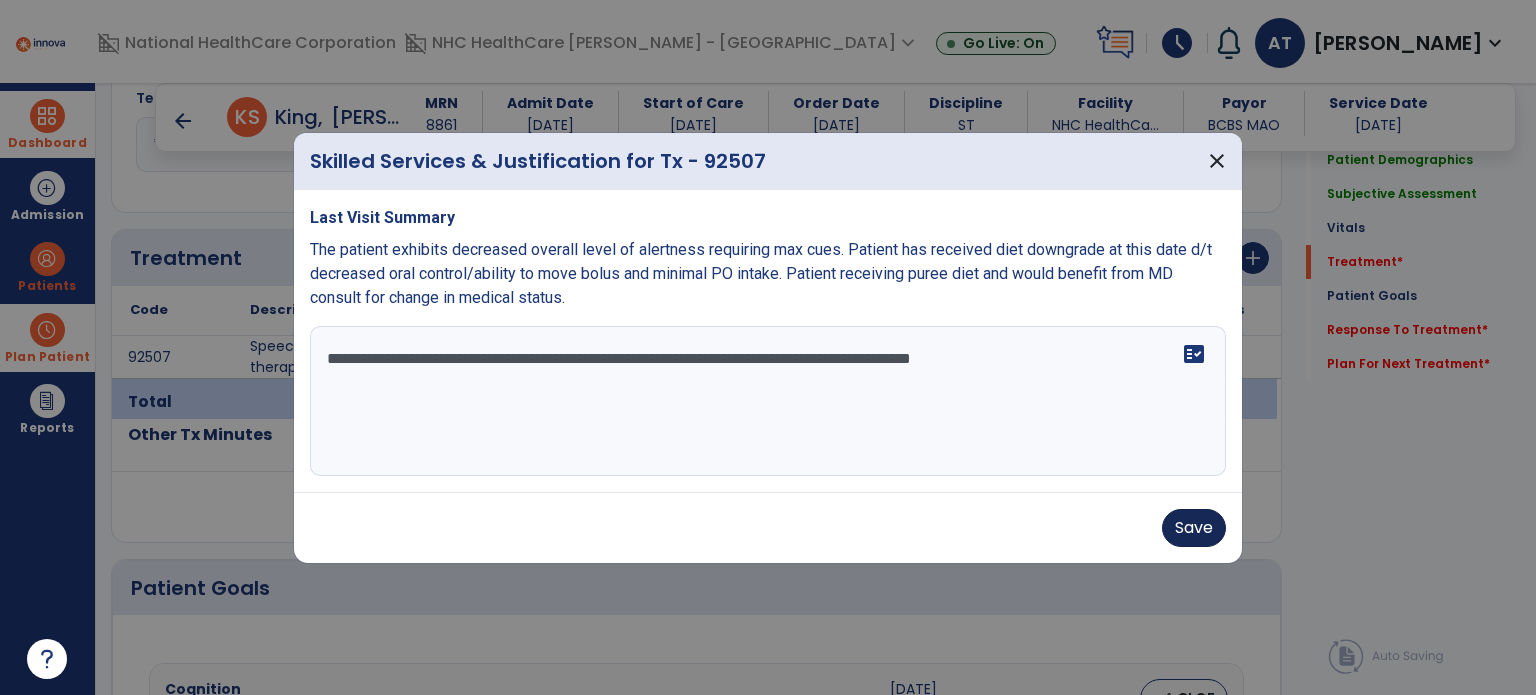 type on "**********" 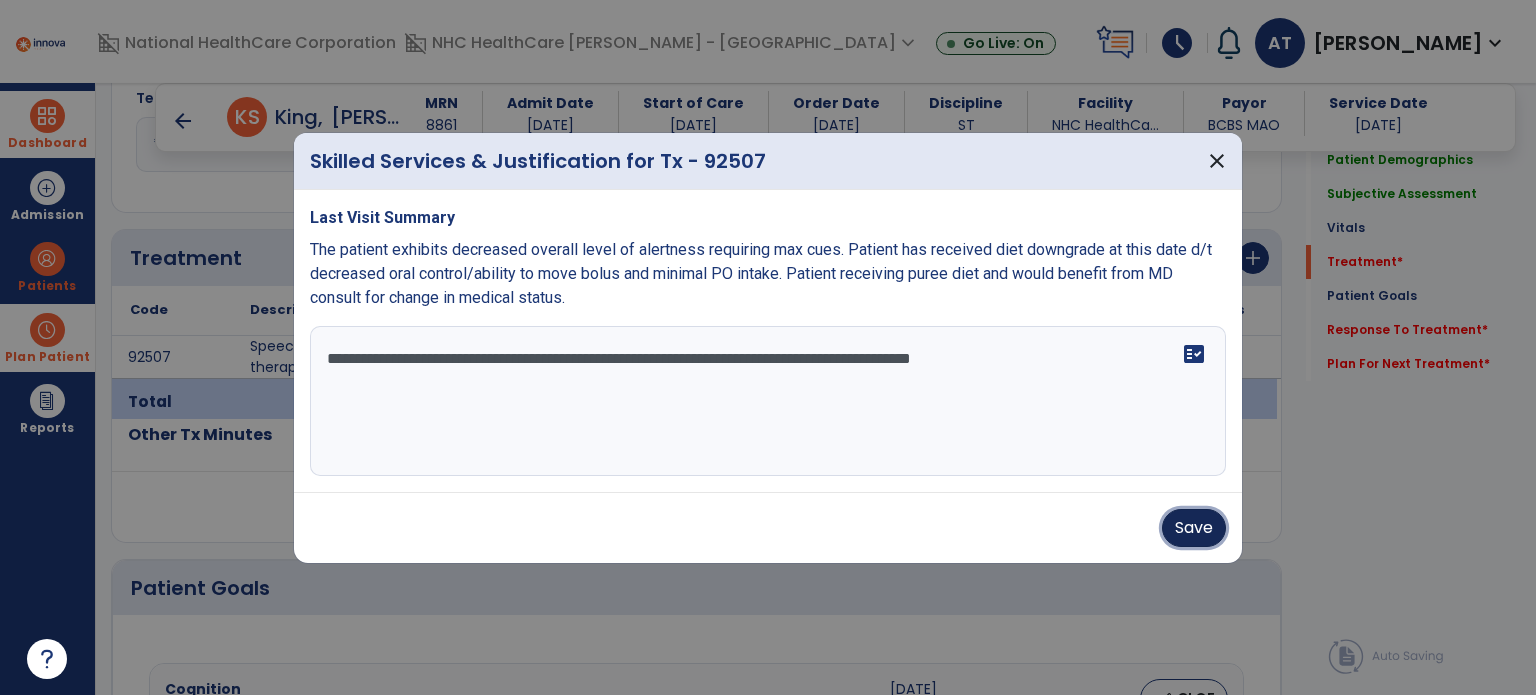 click on "Save" at bounding box center (1194, 528) 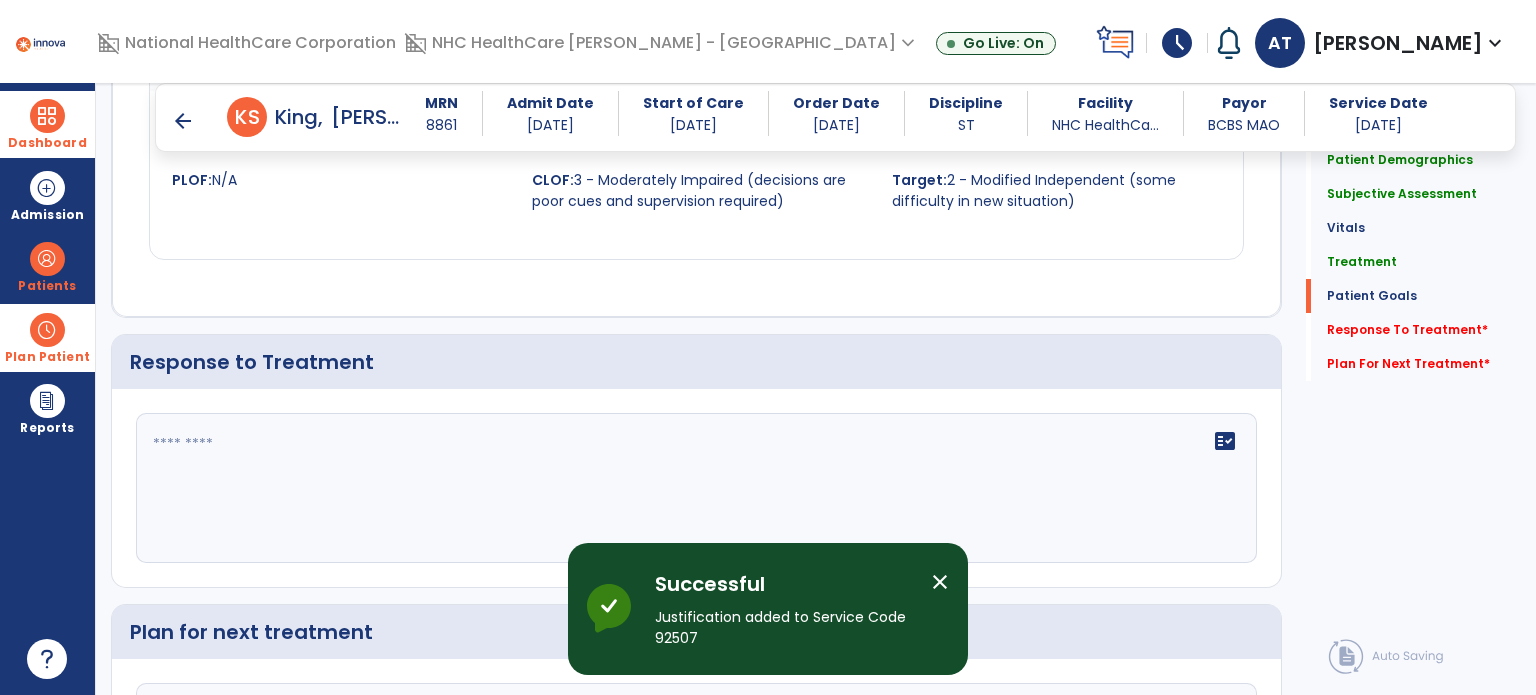 scroll, scrollTop: 2095, scrollLeft: 0, axis: vertical 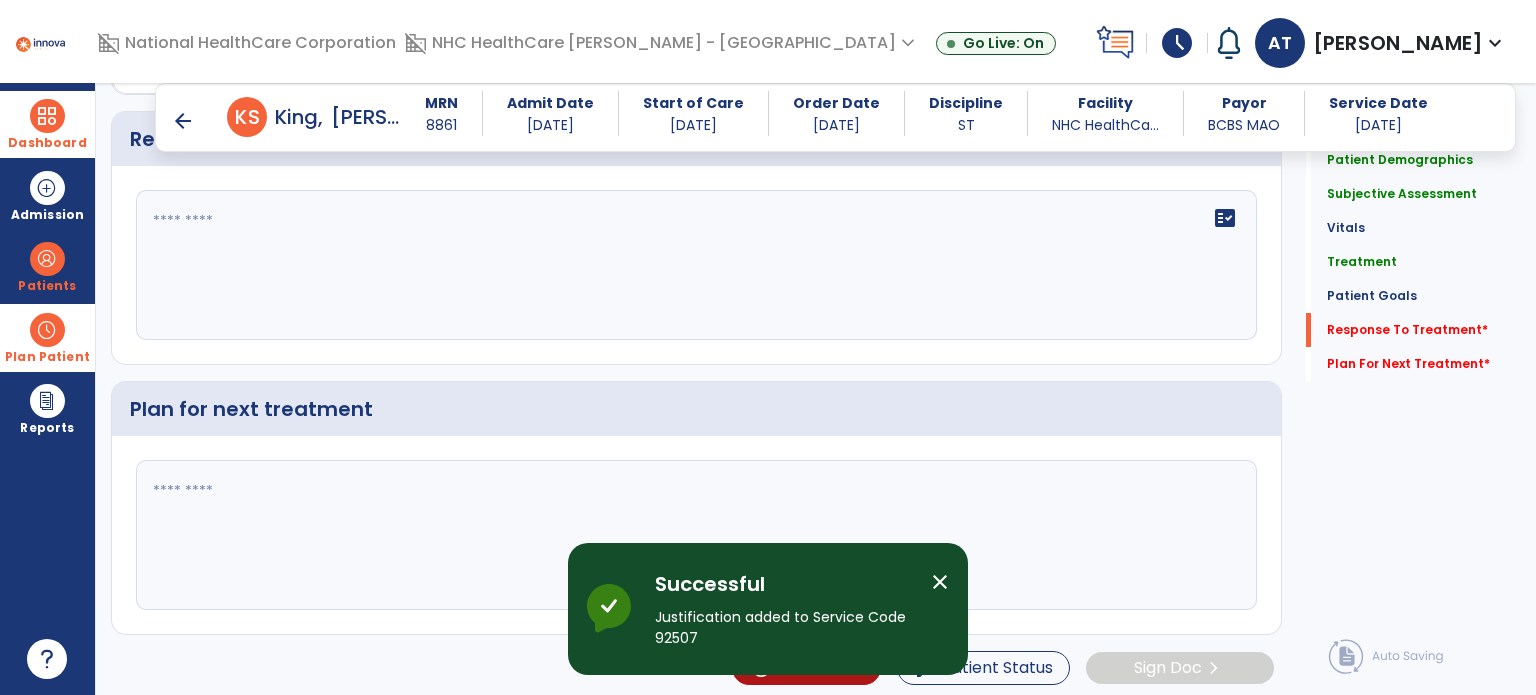 drag, startPoint x: 454, startPoint y: 584, endPoint x: 452, endPoint y: 554, distance: 30.066593 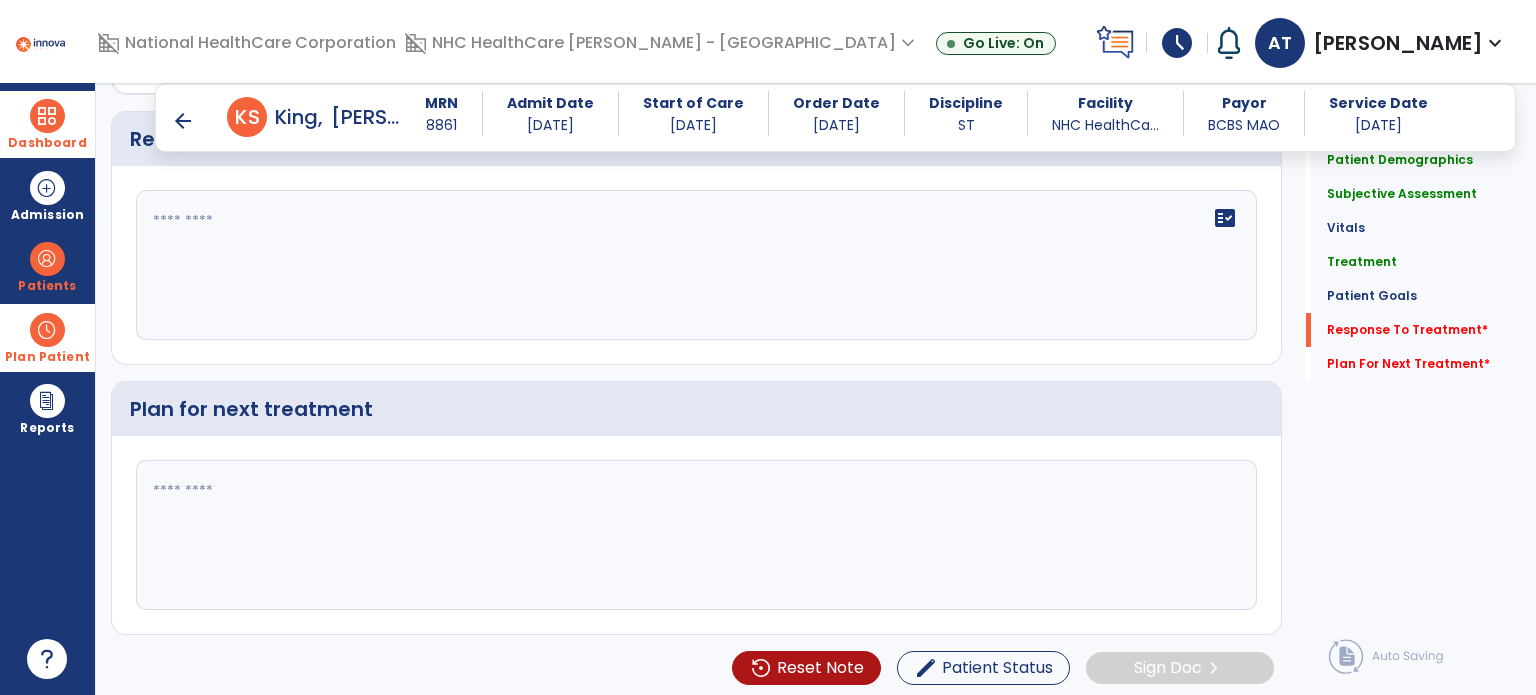 click 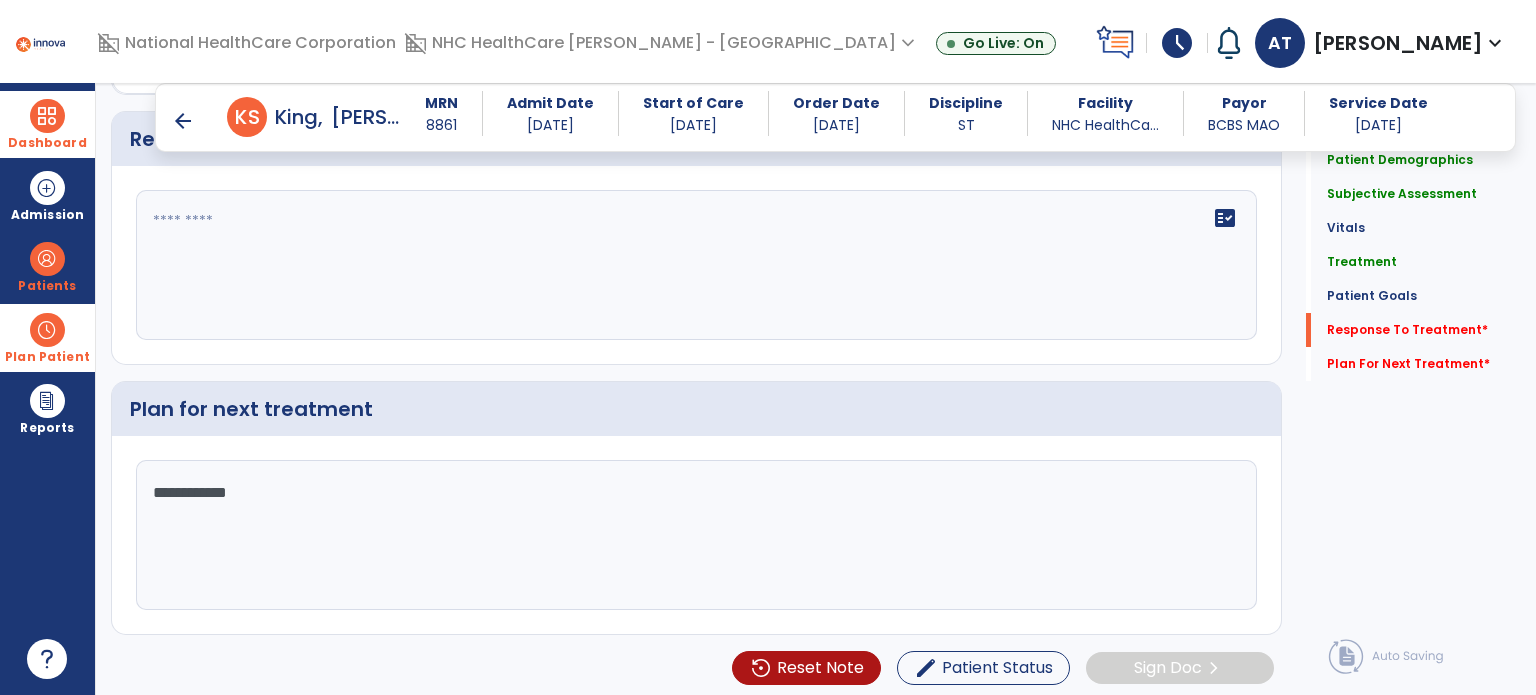 type on "**********" 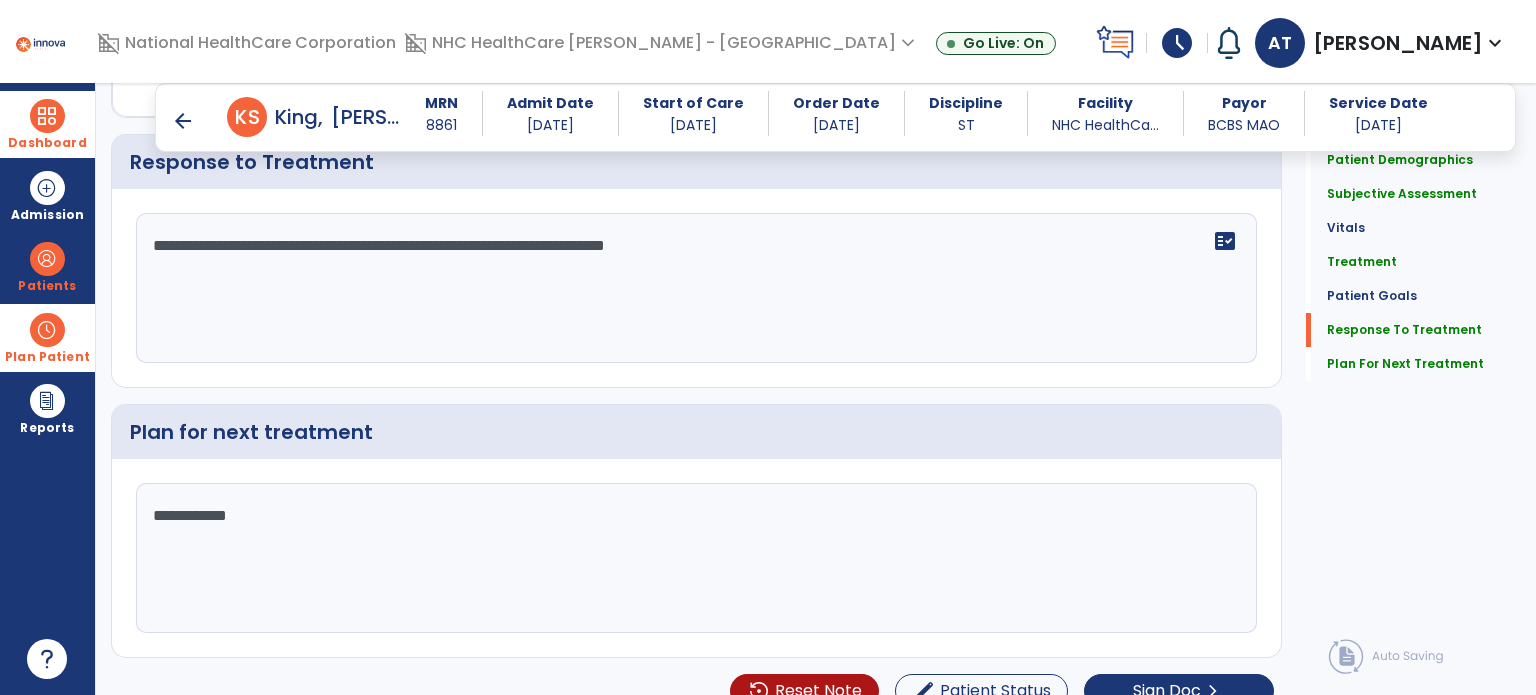 scroll, scrollTop: 2095, scrollLeft: 0, axis: vertical 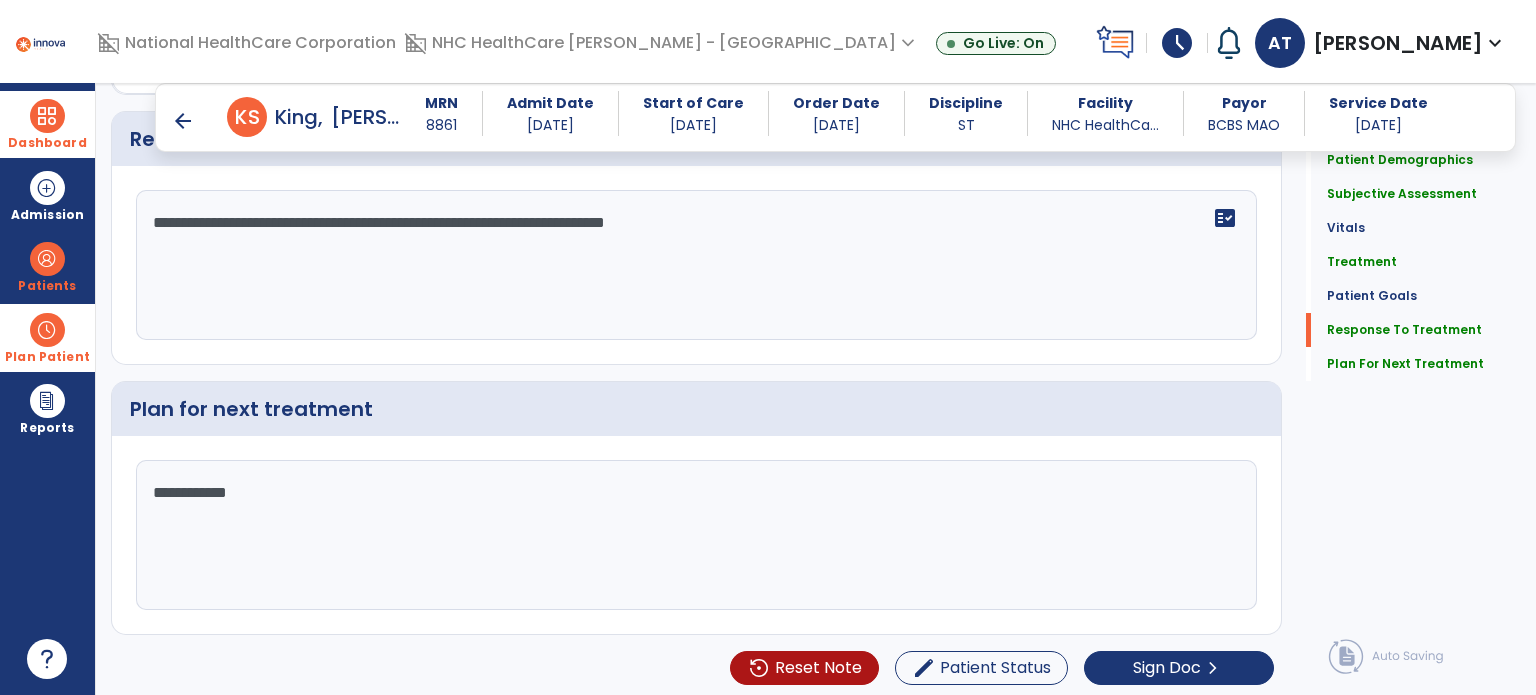 click on "**********" 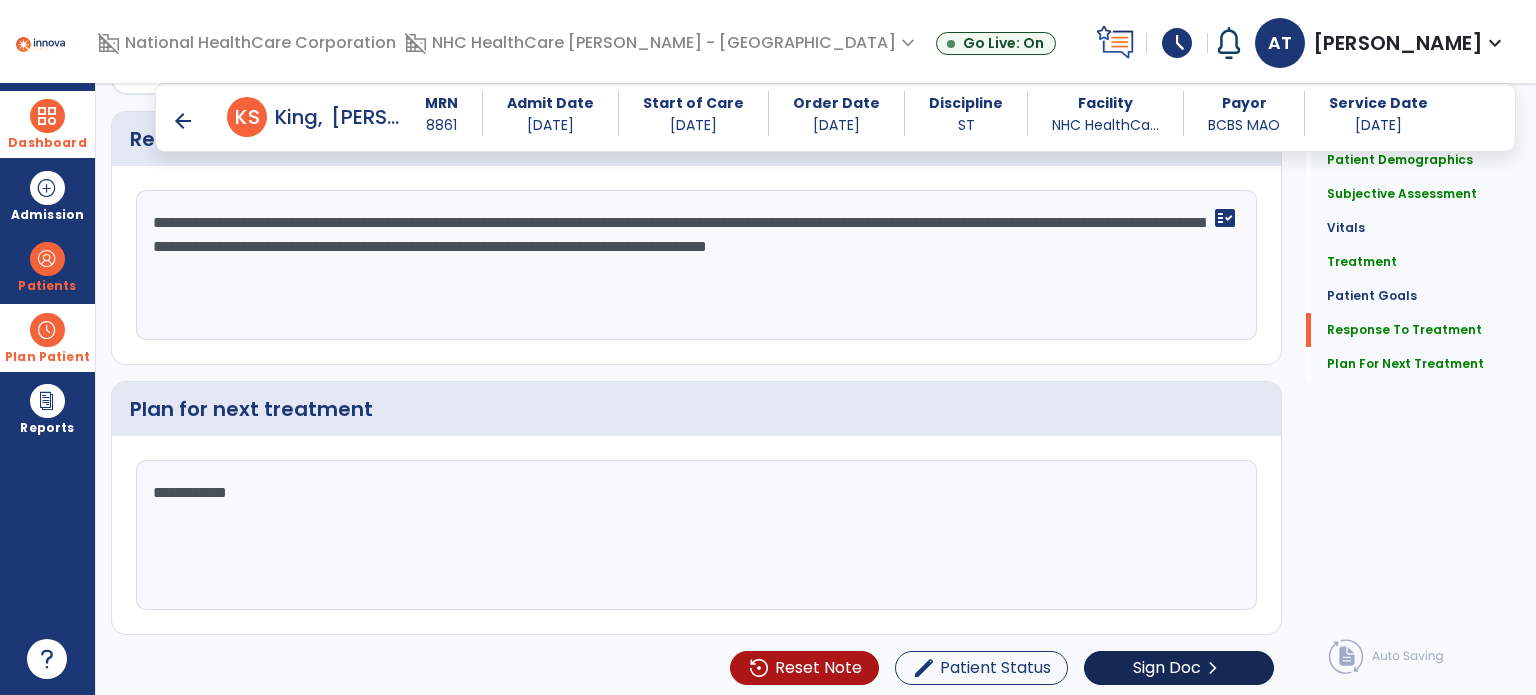type on "**********" 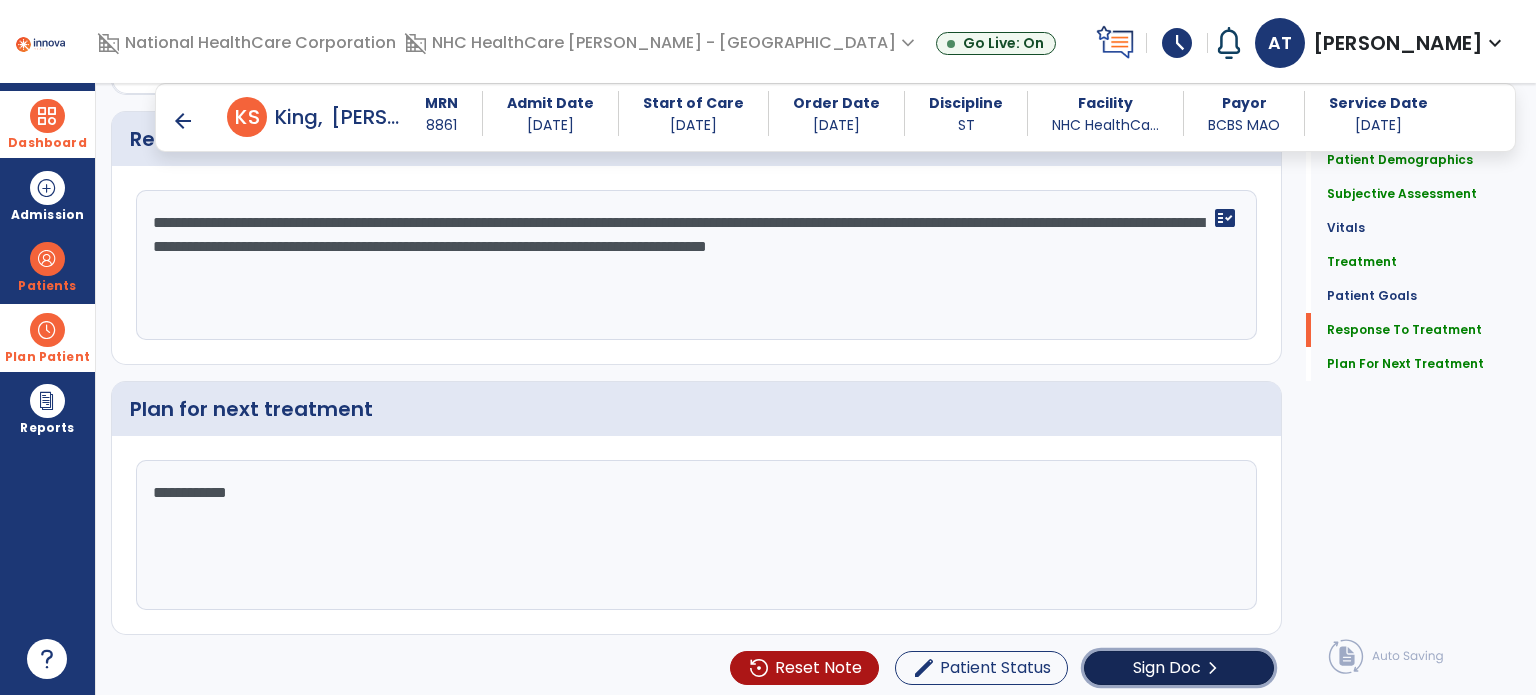 click on "chevron_right" 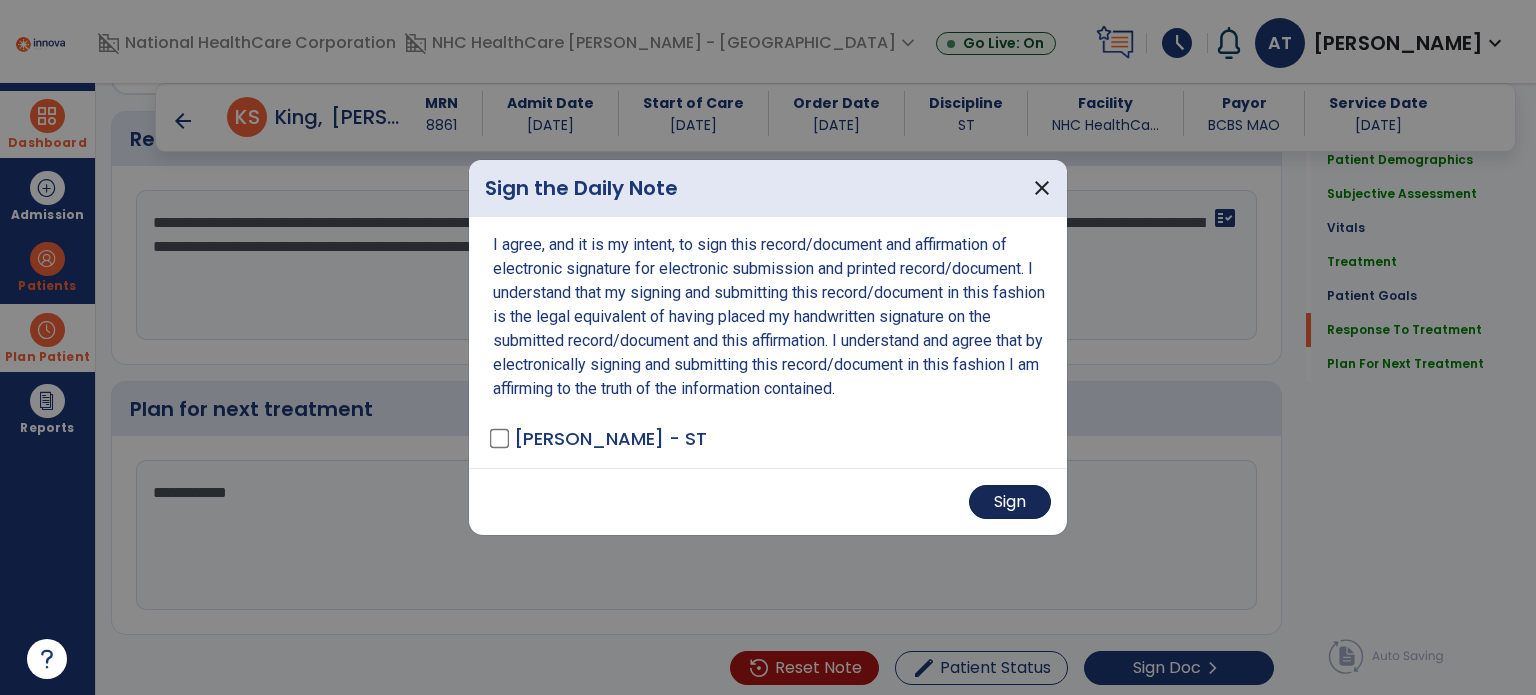 drag, startPoint x: 1069, startPoint y: 511, endPoint x: 1034, endPoint y: 498, distance: 37.336308 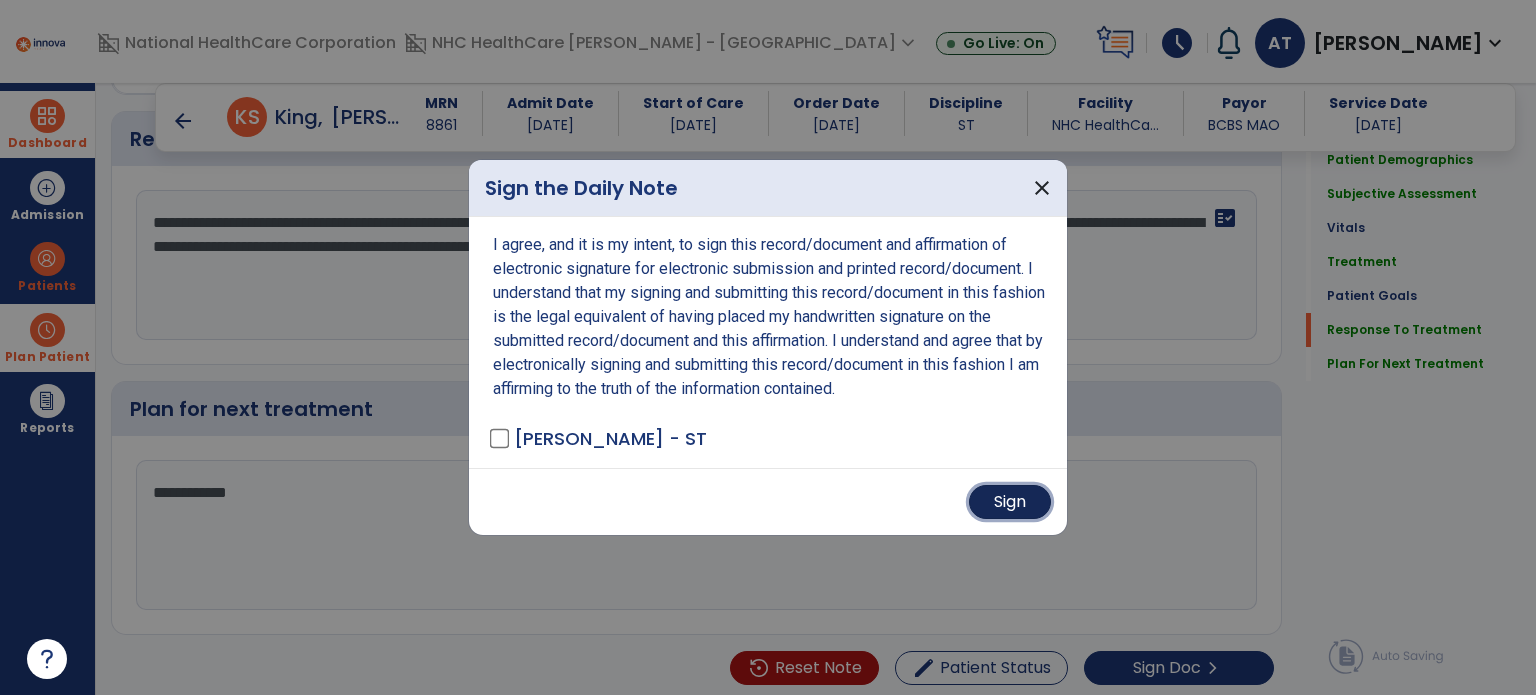 click on "Sign" at bounding box center (1010, 502) 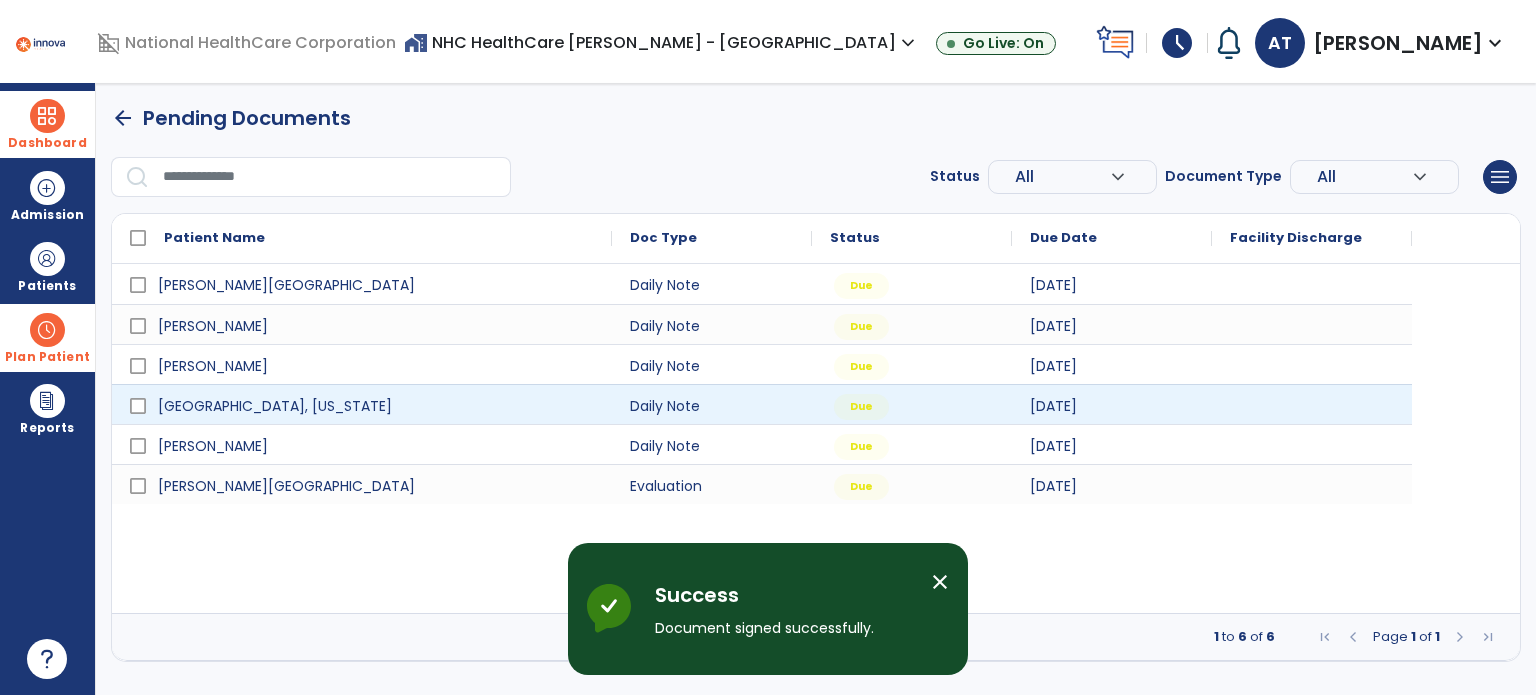 scroll, scrollTop: 0, scrollLeft: 0, axis: both 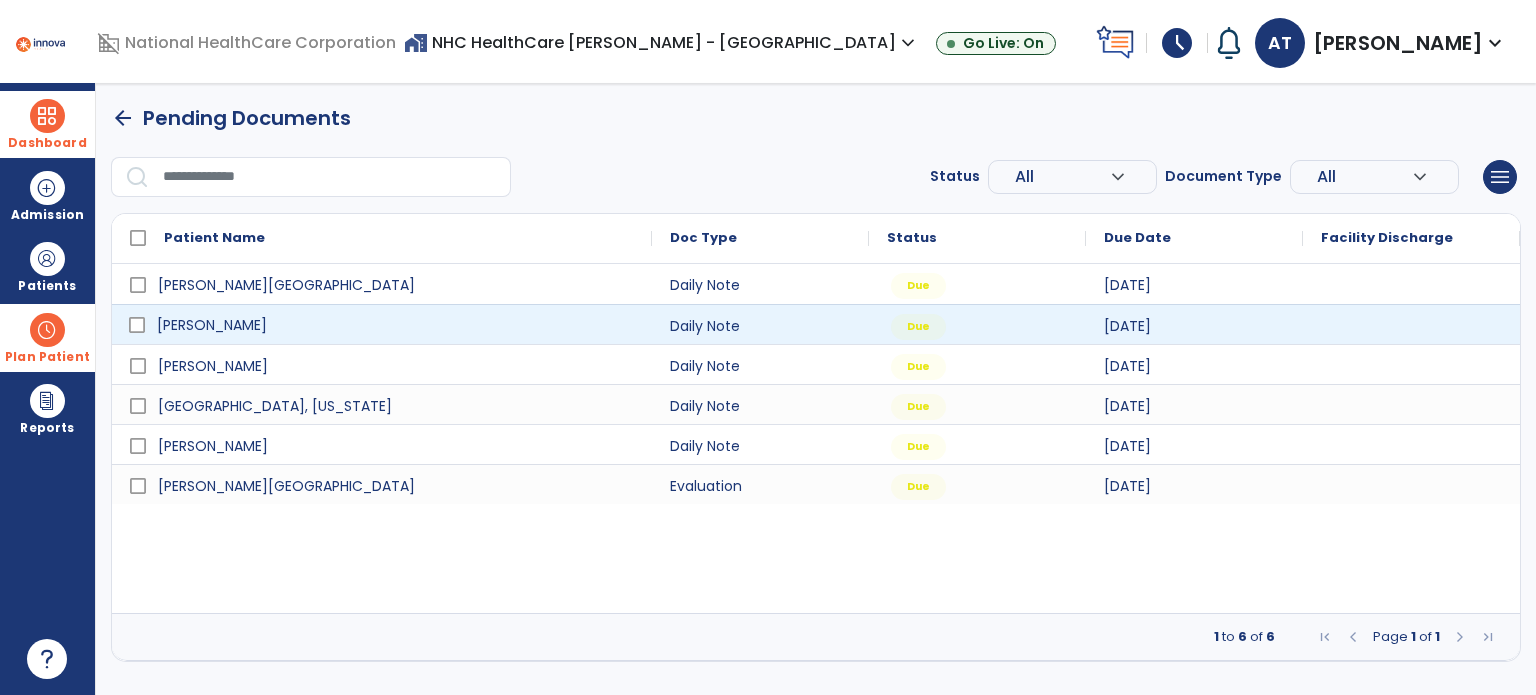 click on "[PERSON_NAME]" at bounding box center (212, 325) 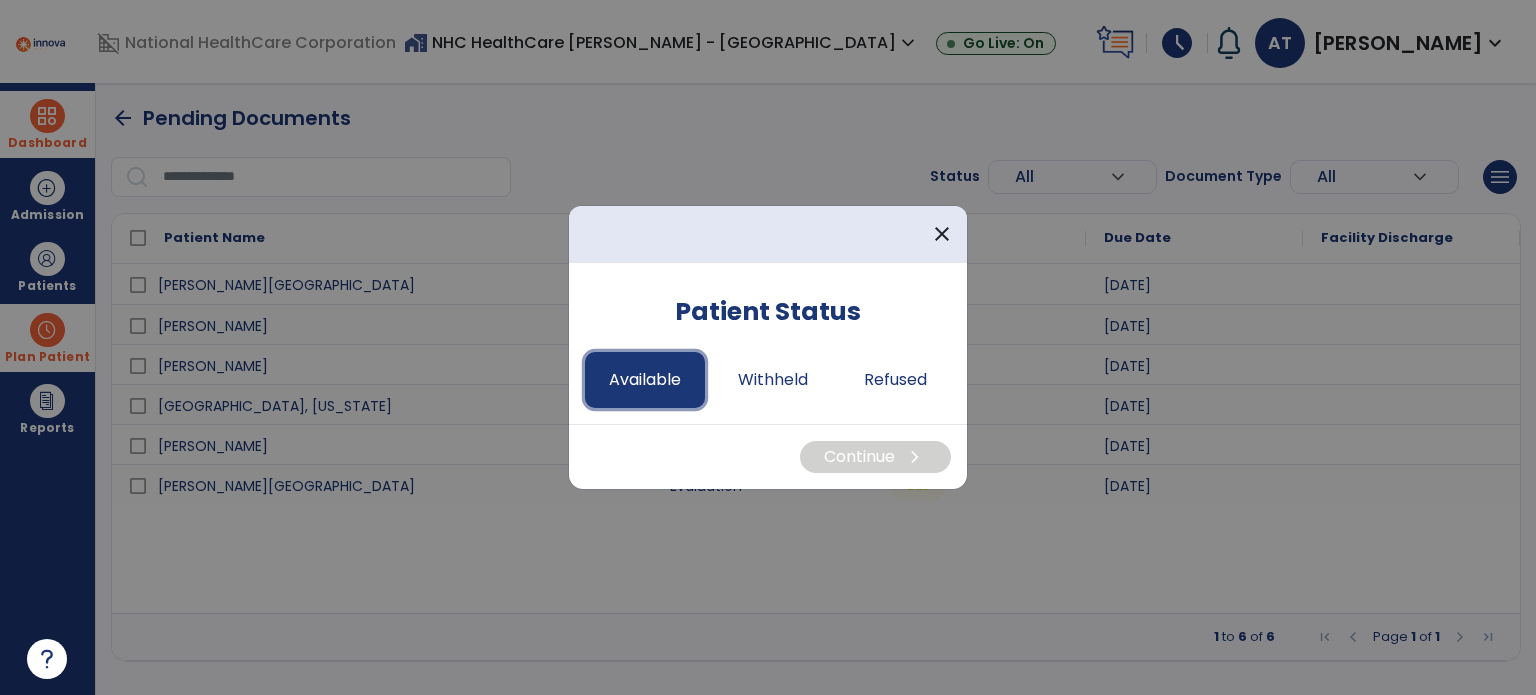 click on "Available" at bounding box center (645, 380) 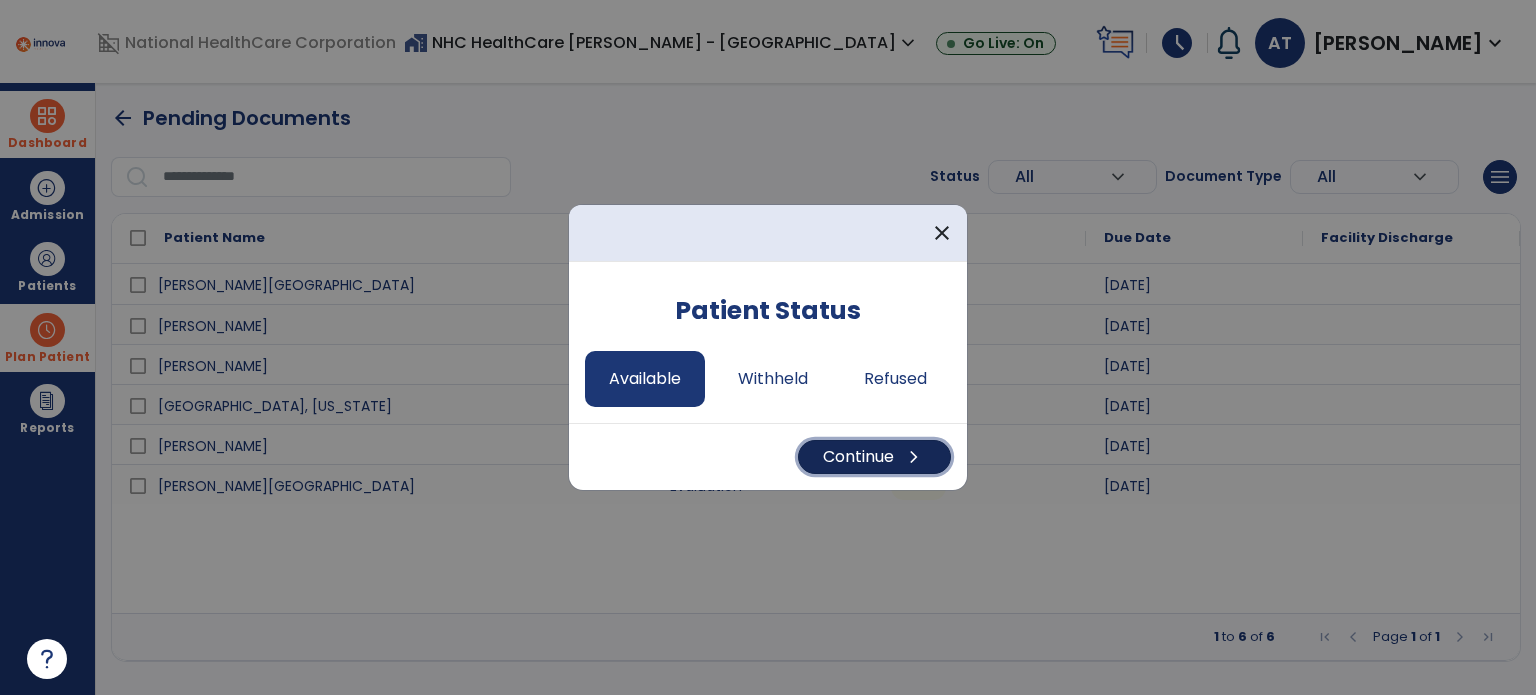click on "Continue   chevron_right" at bounding box center [874, 457] 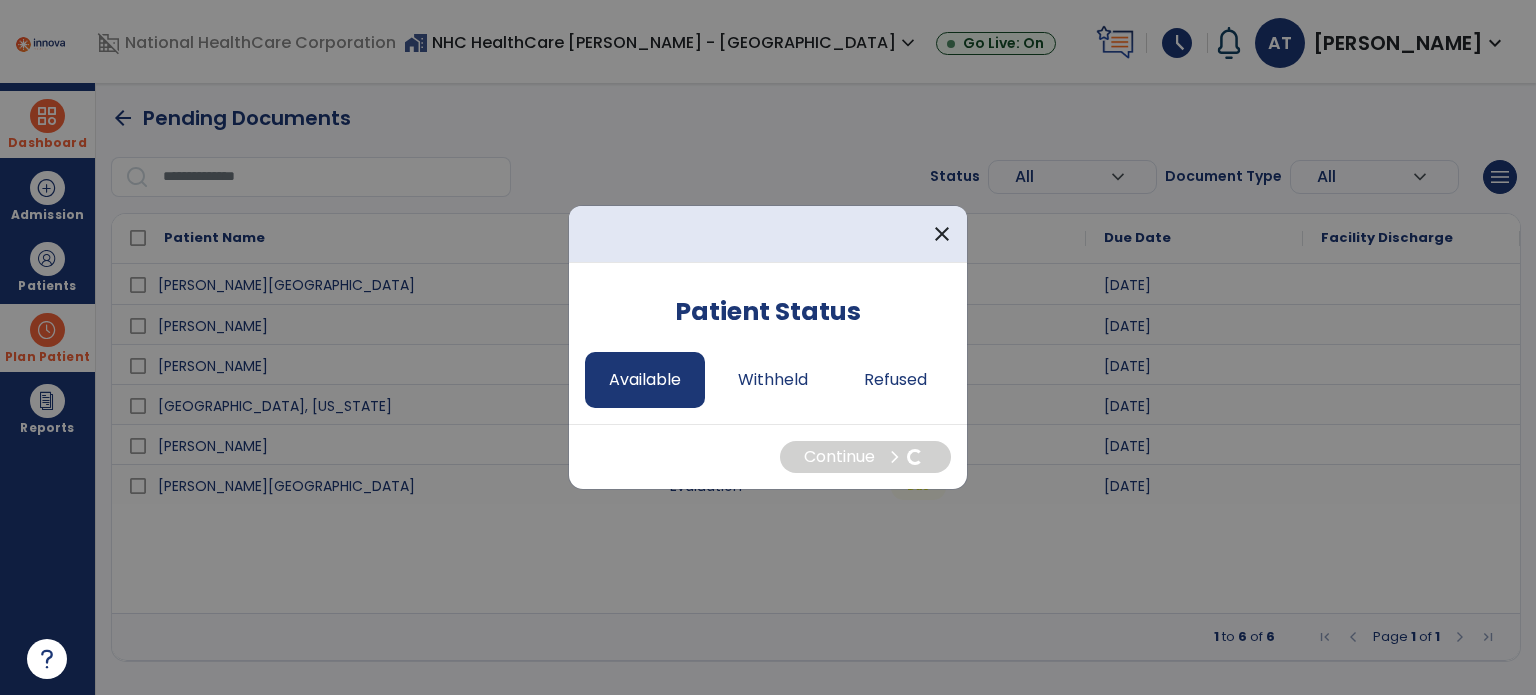 select on "*" 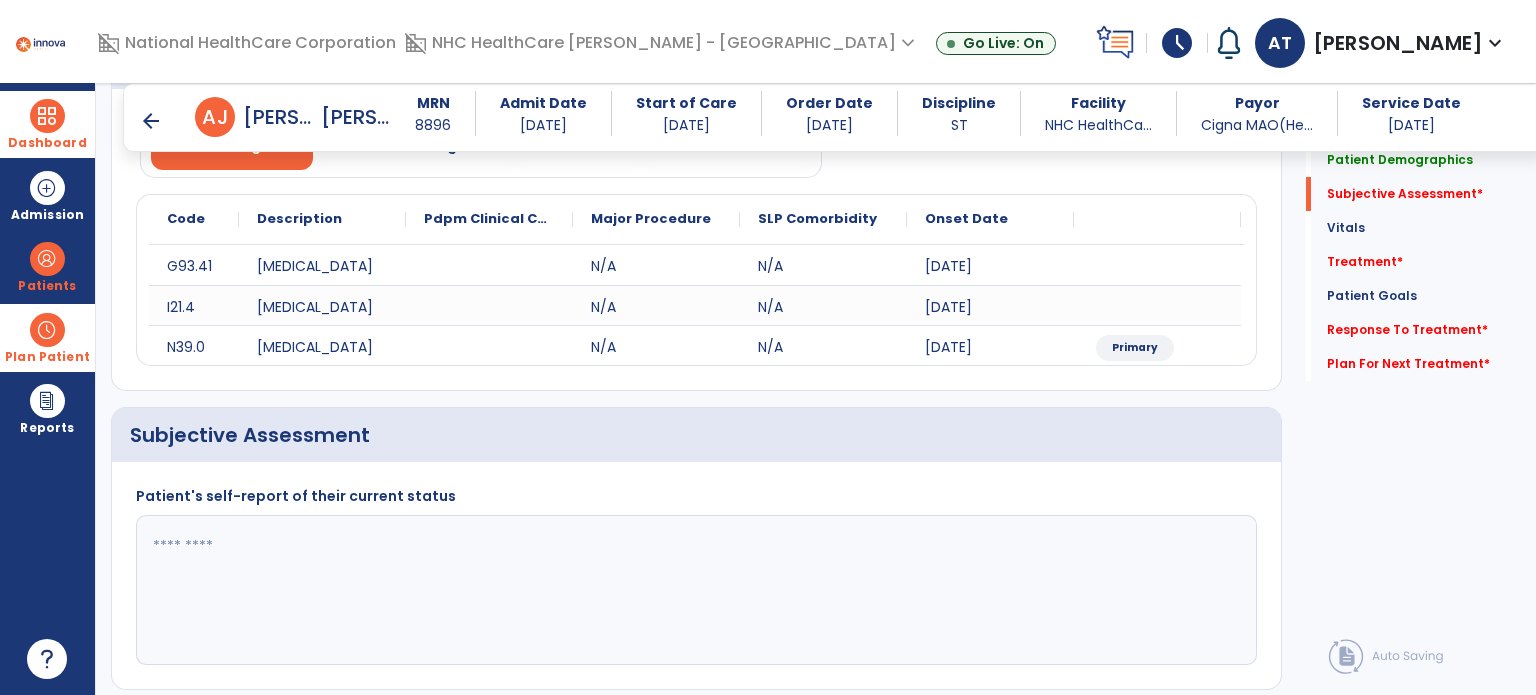 scroll, scrollTop: 300, scrollLeft: 0, axis: vertical 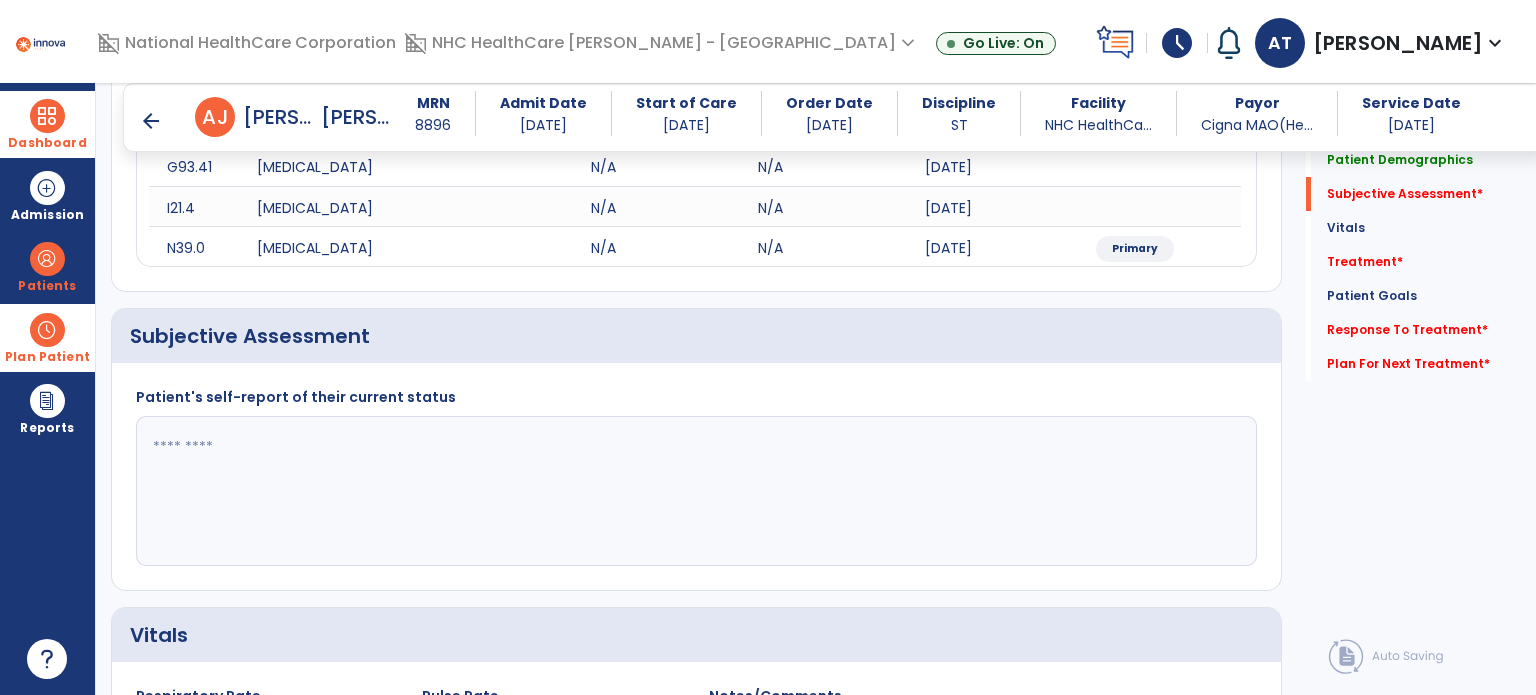 click 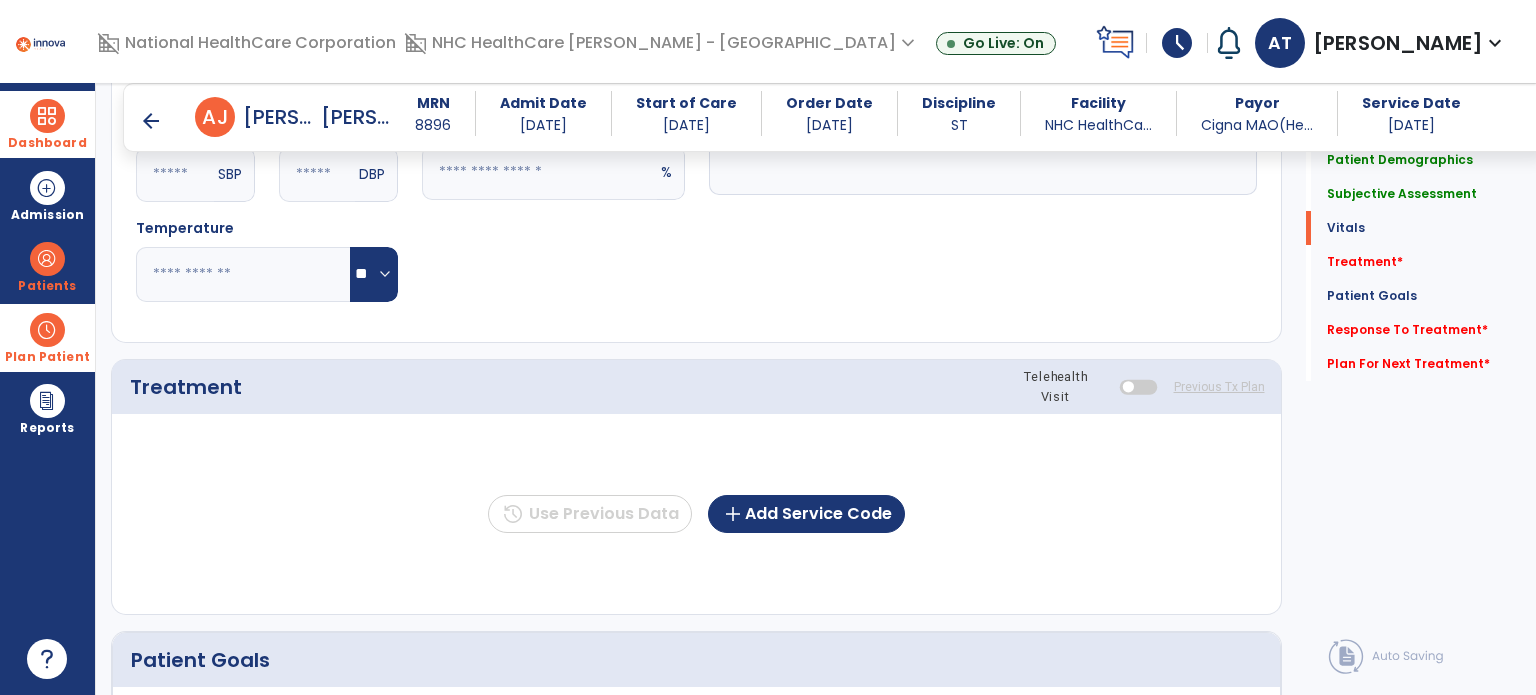 scroll, scrollTop: 1000, scrollLeft: 0, axis: vertical 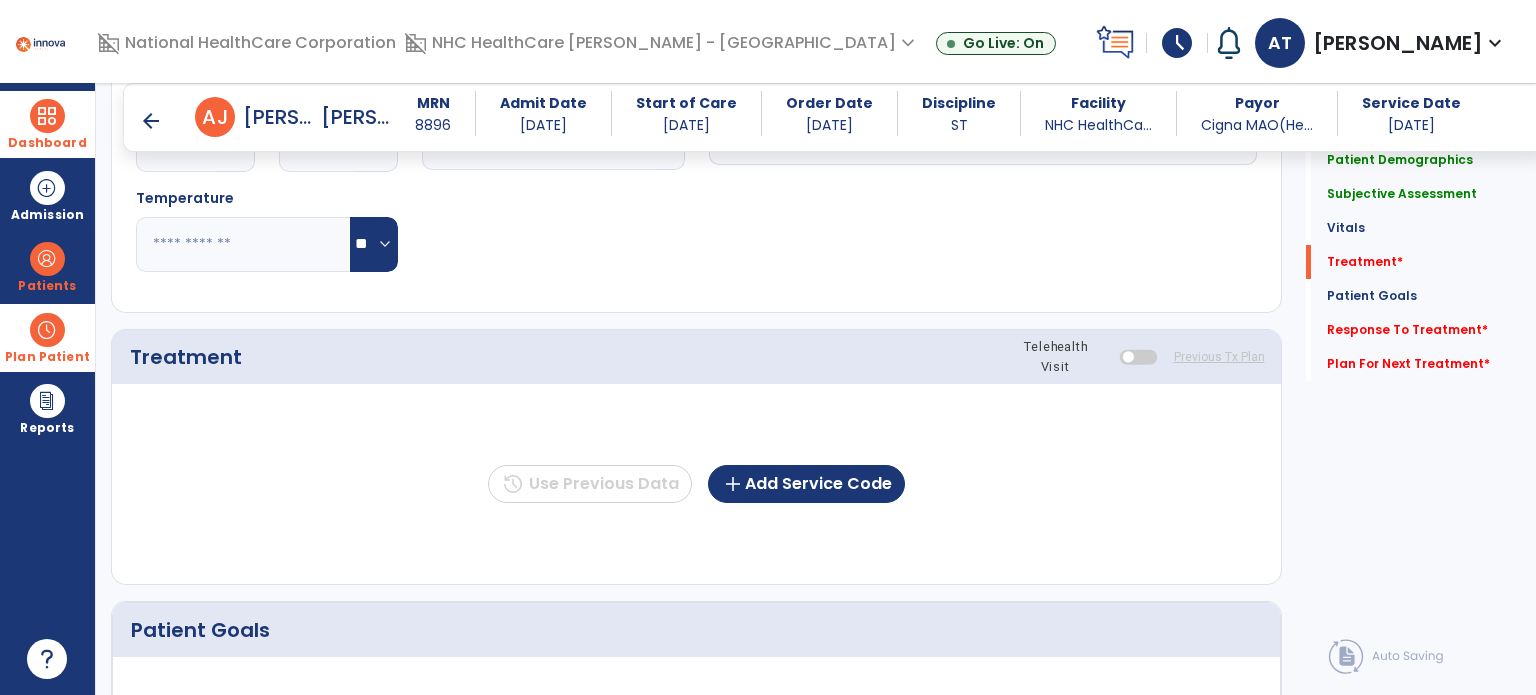 type on "**********" 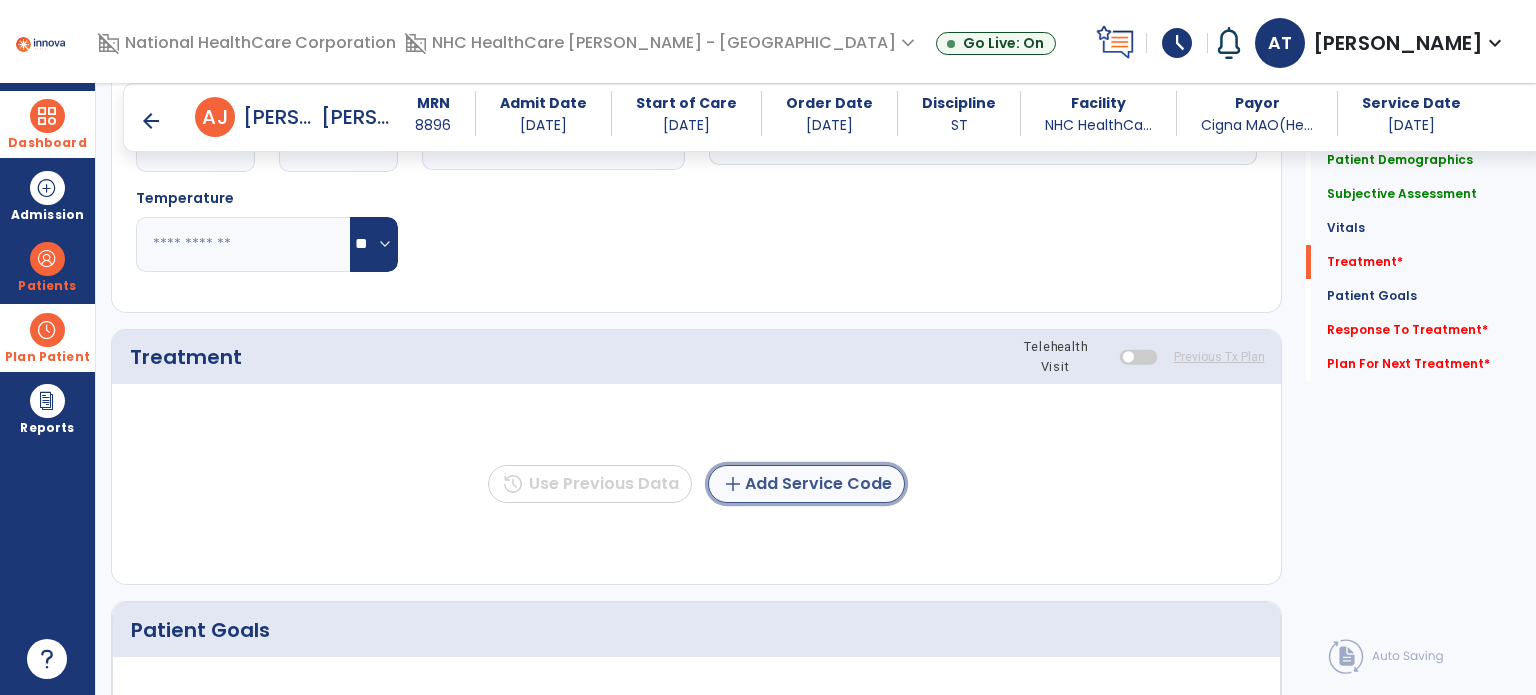 click on "add  Add Service Code" 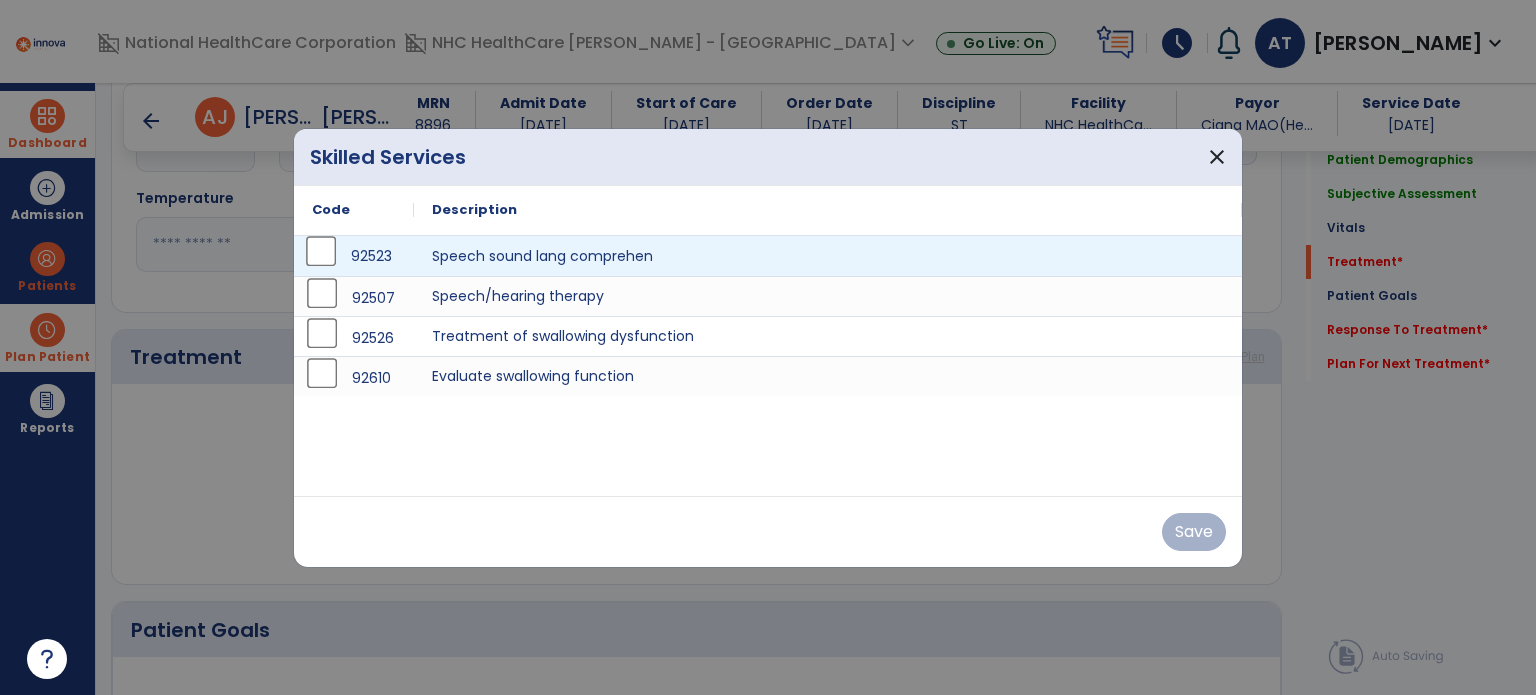 click on "92523" at bounding box center [354, 256] 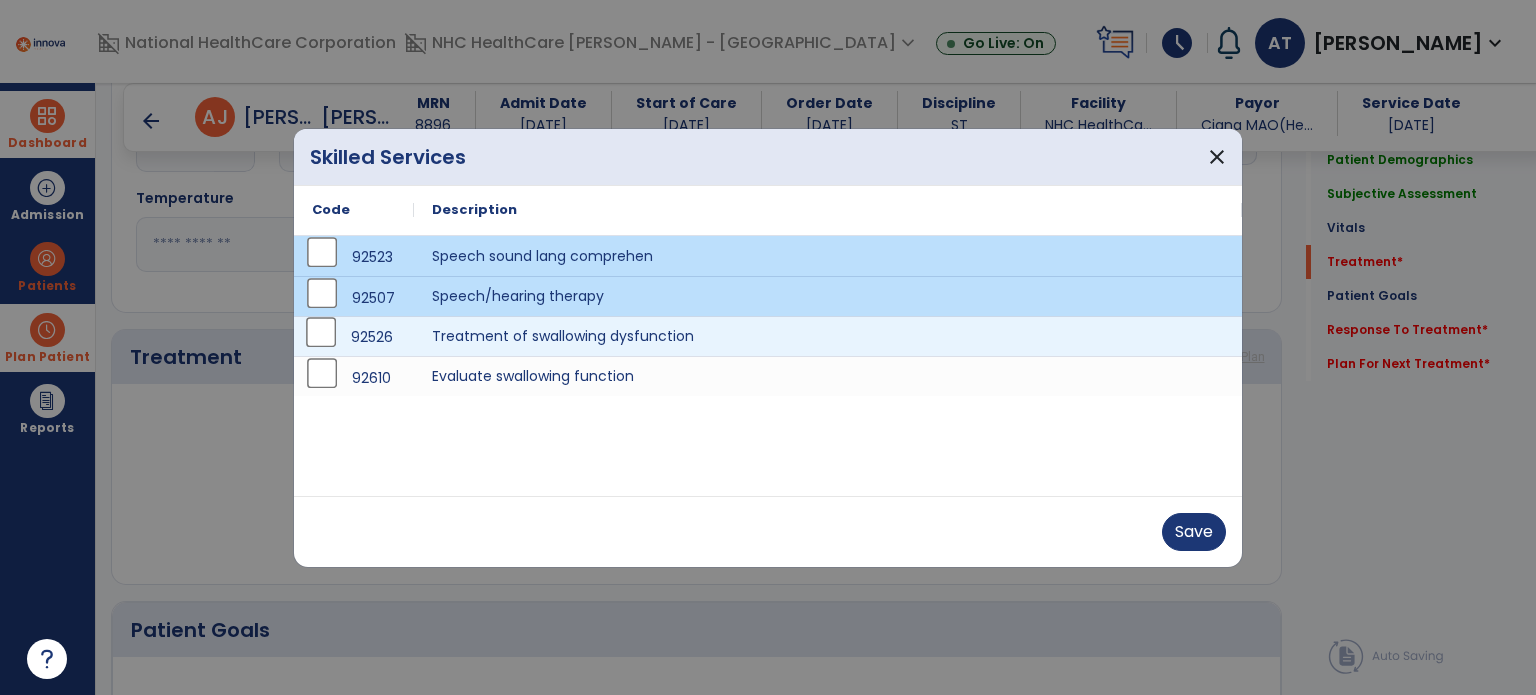 click on "92526" at bounding box center [354, 337] 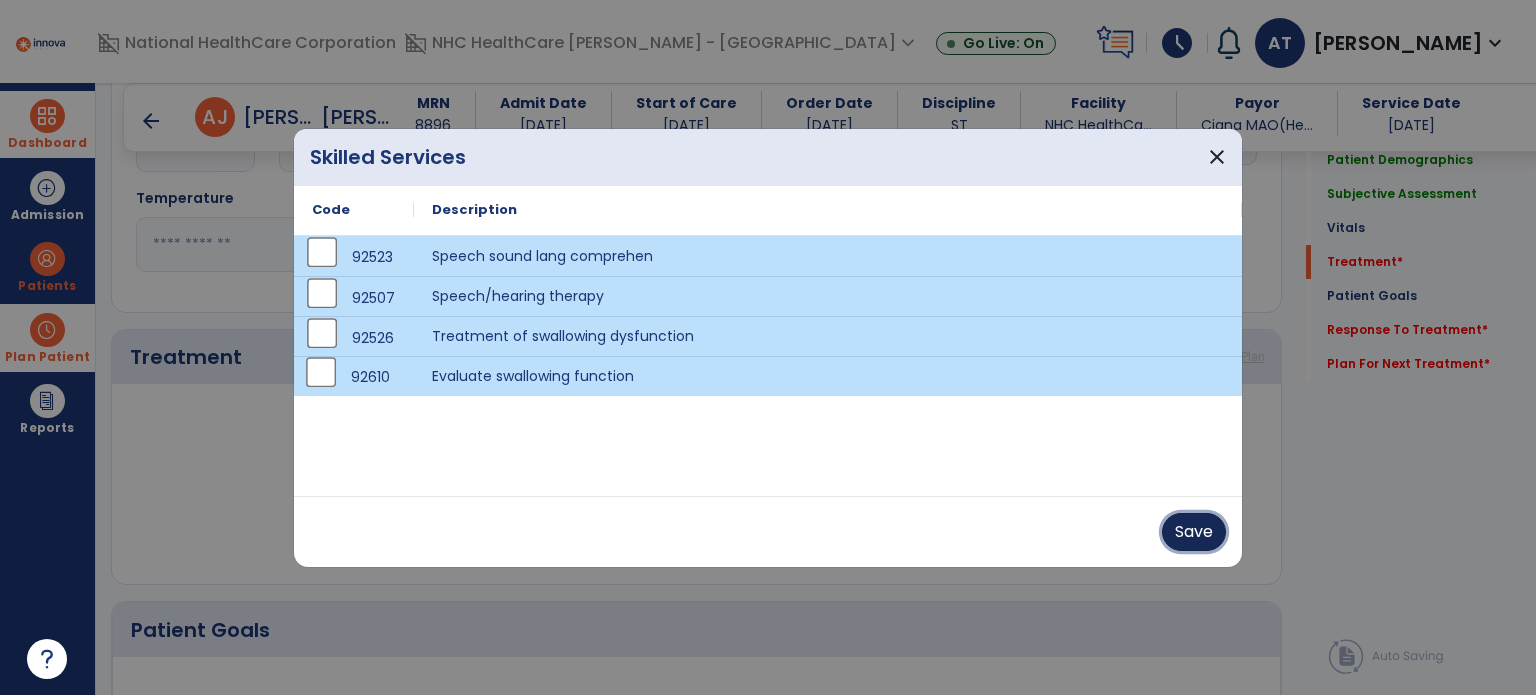 click on "Save" at bounding box center (1194, 532) 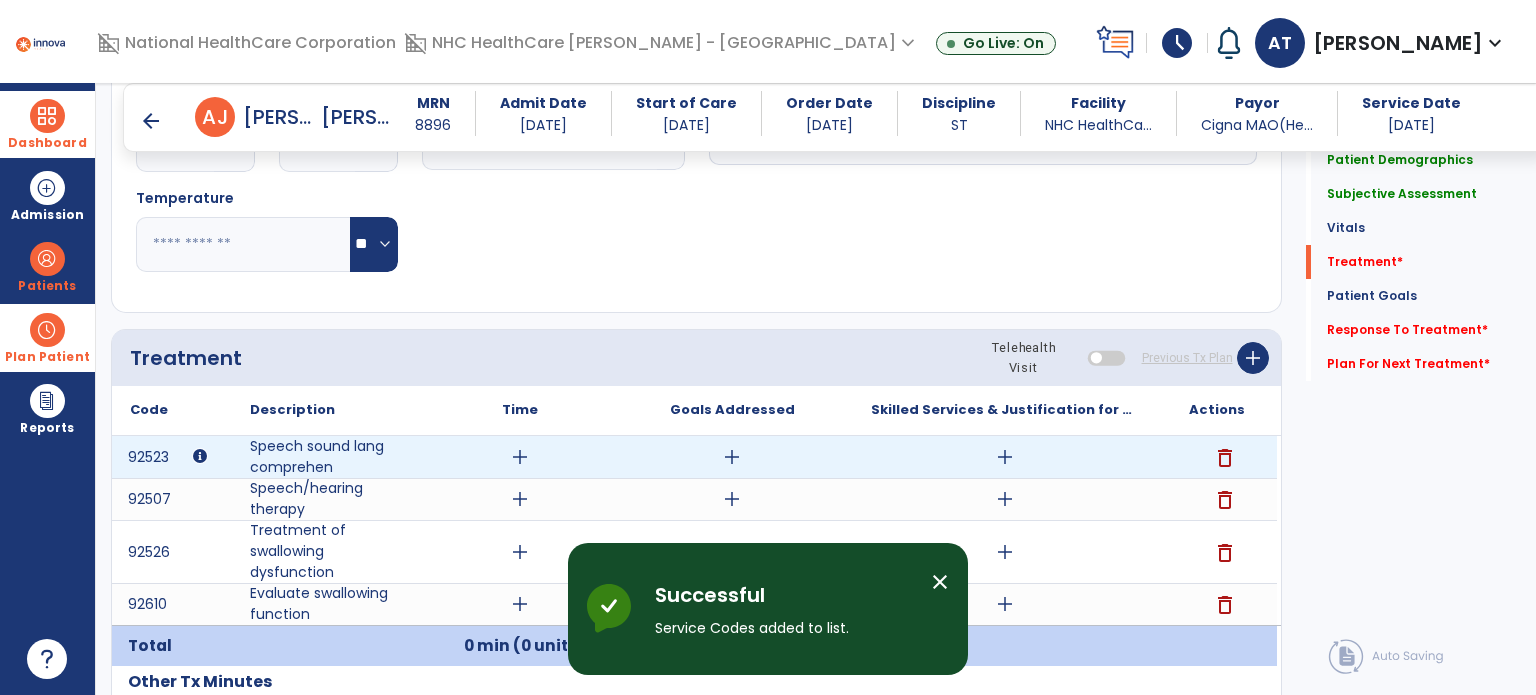 click on "add" at bounding box center [520, 457] 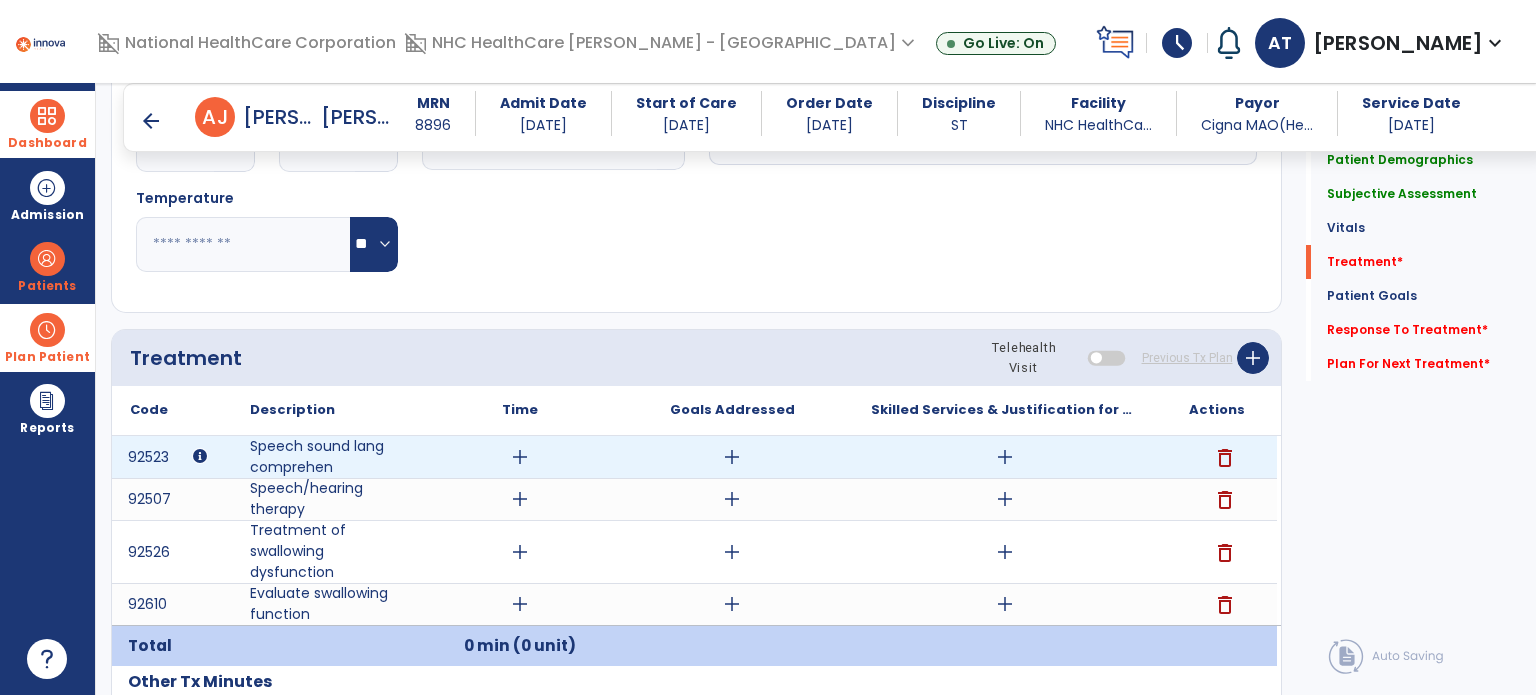 click on "add" at bounding box center (520, 457) 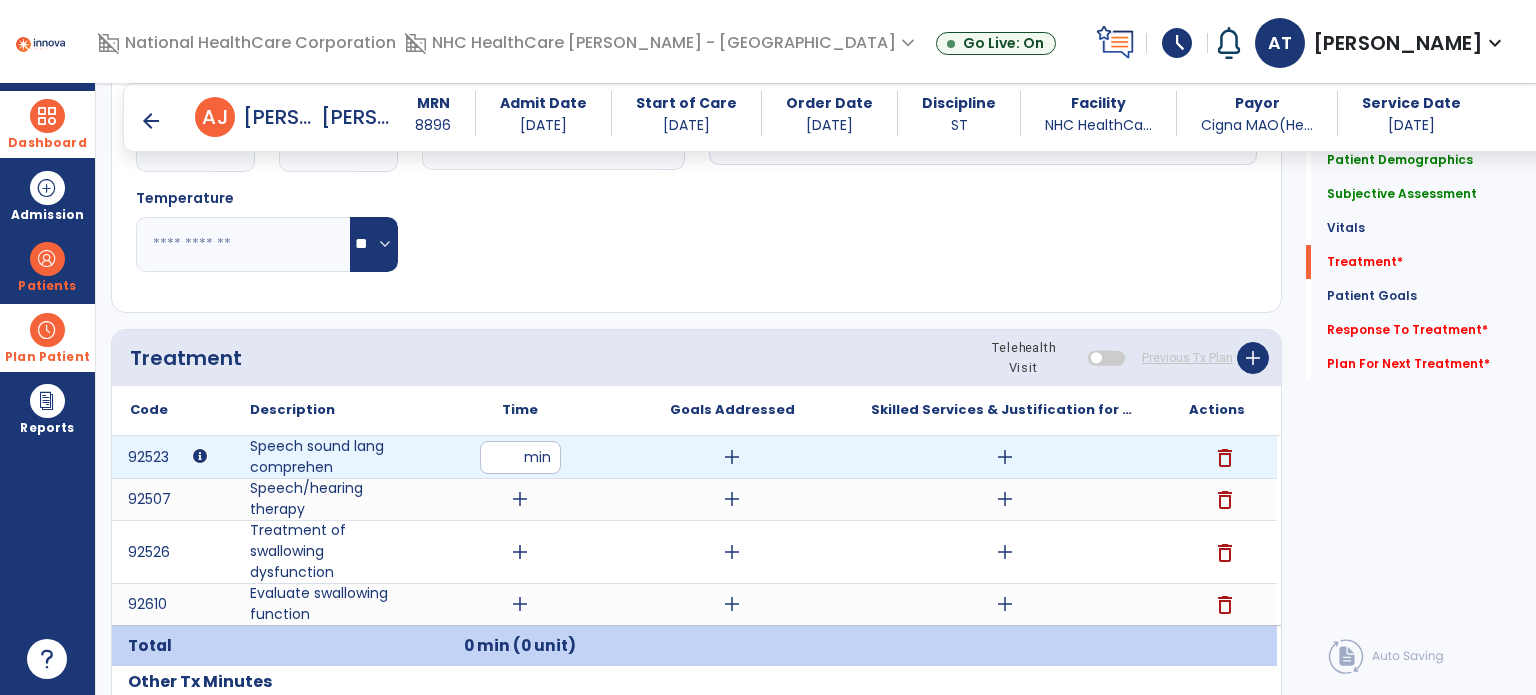 type on "**" 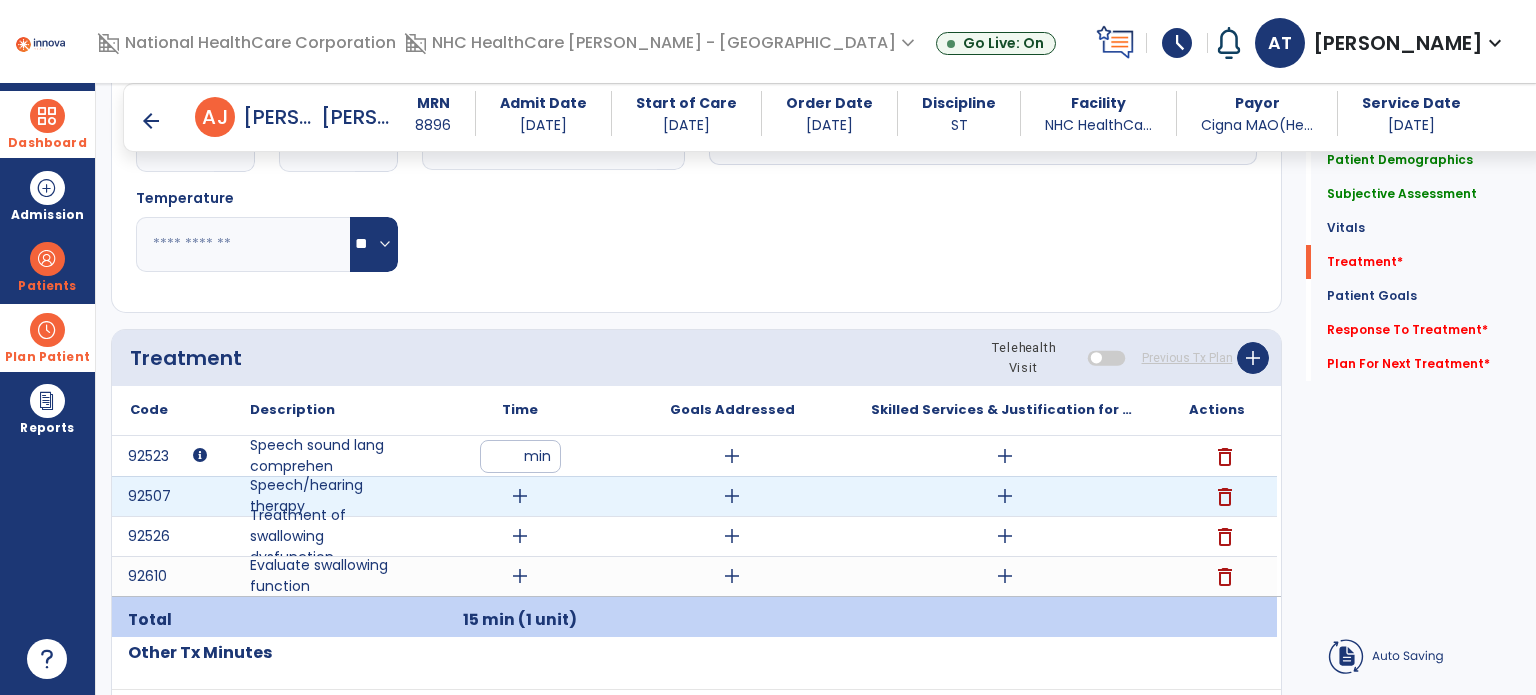 drag, startPoint x: 499, startPoint y: 502, endPoint x: 511, endPoint y: 497, distance: 13 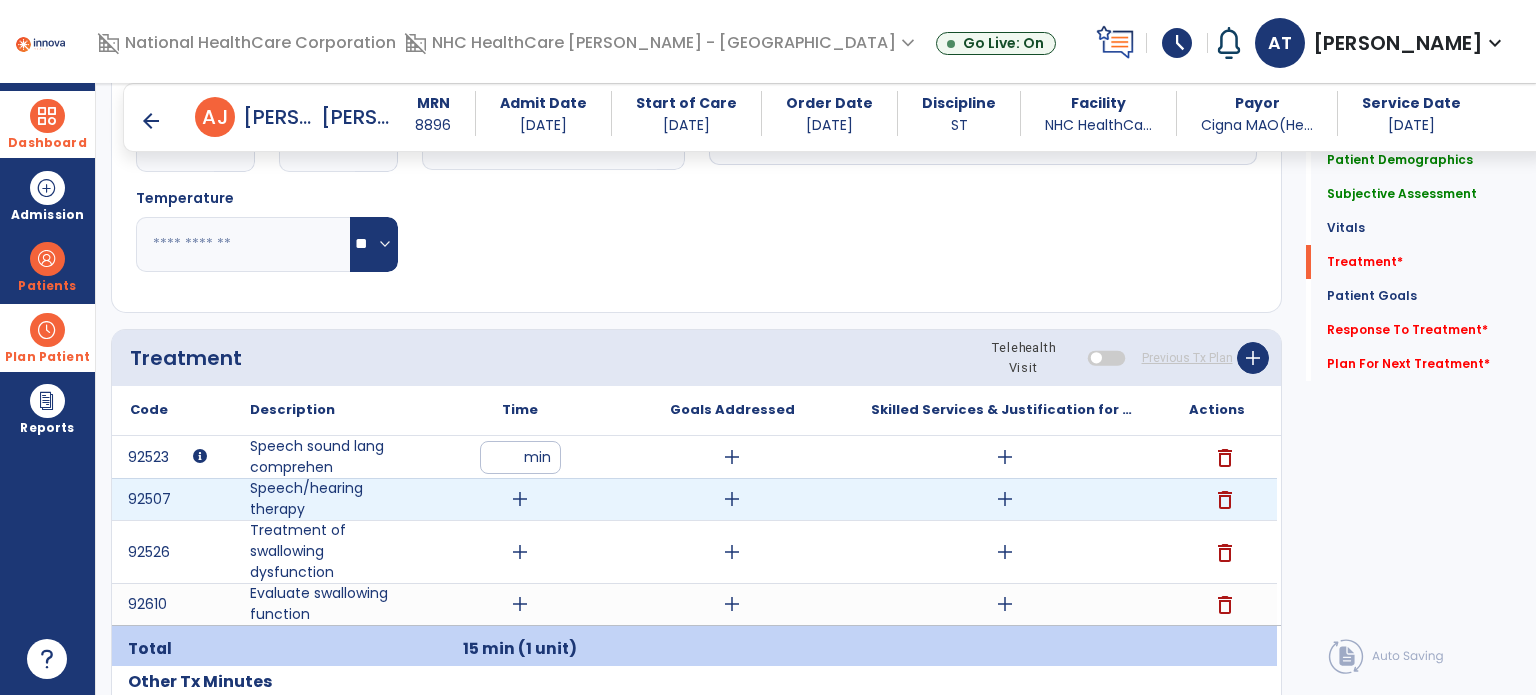 click on "add" at bounding box center (520, 499) 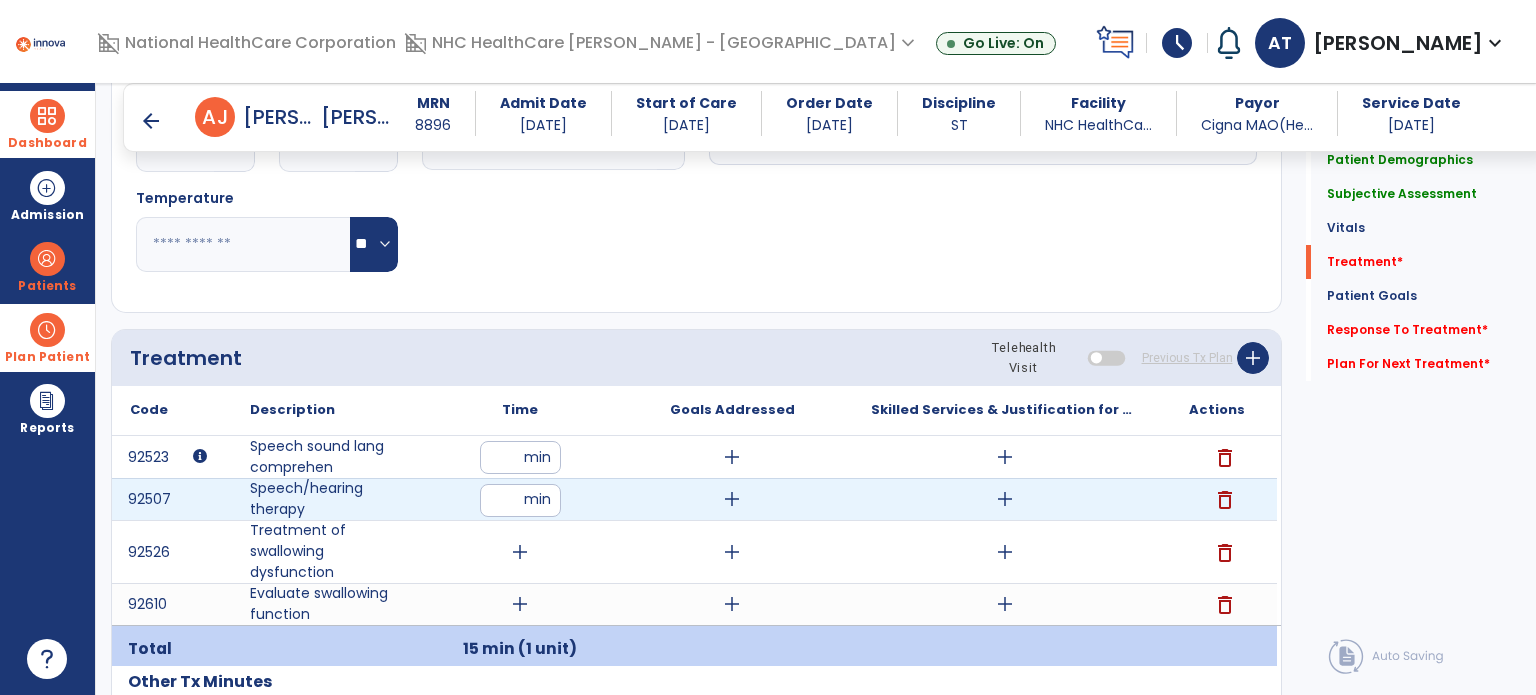 type on "**" 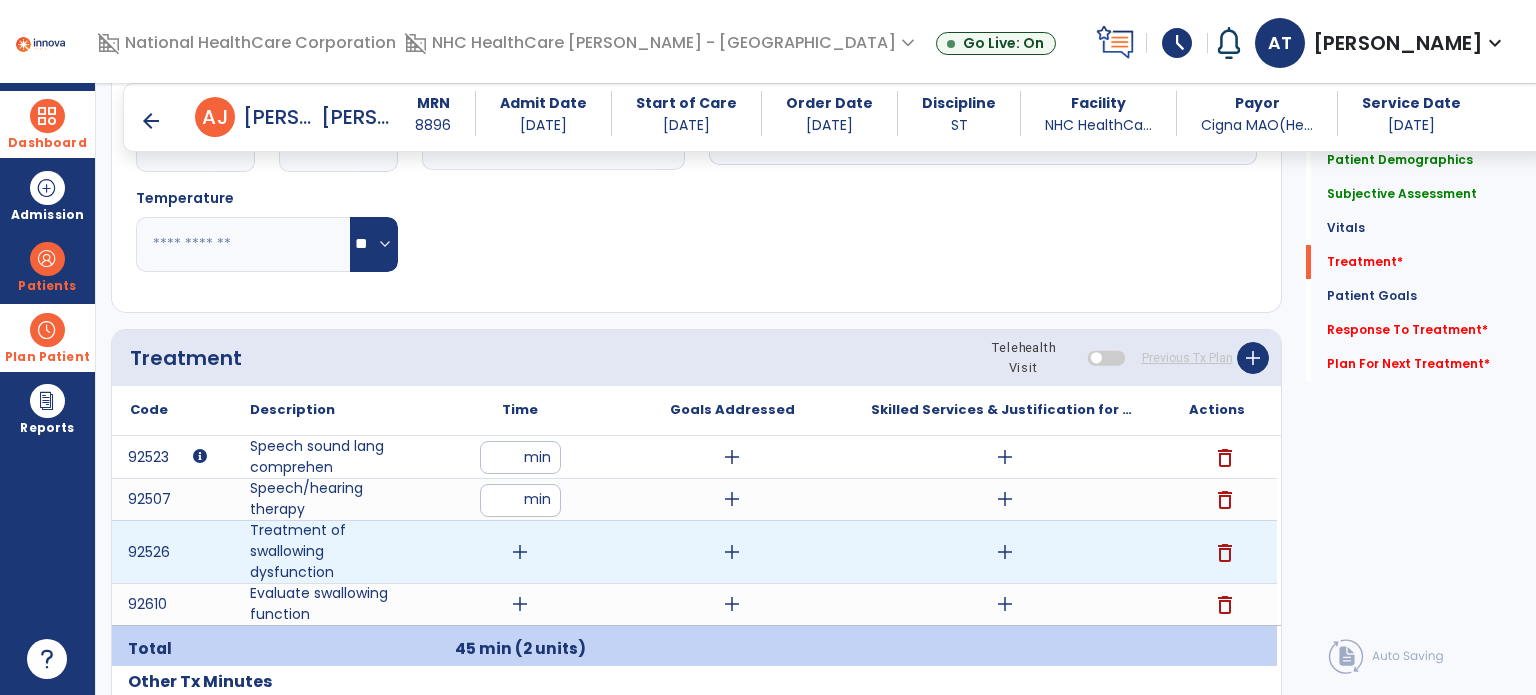 click on "add" at bounding box center (520, 552) 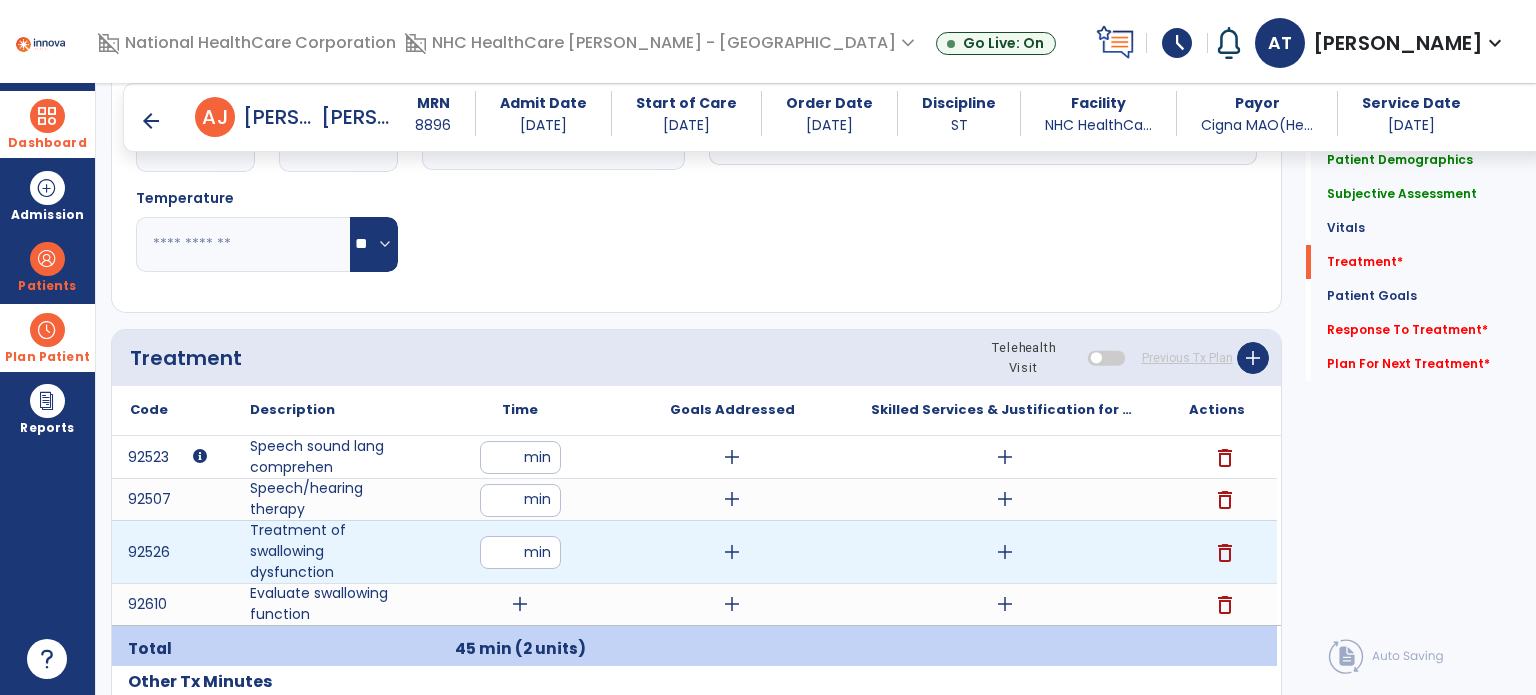 type on "**" 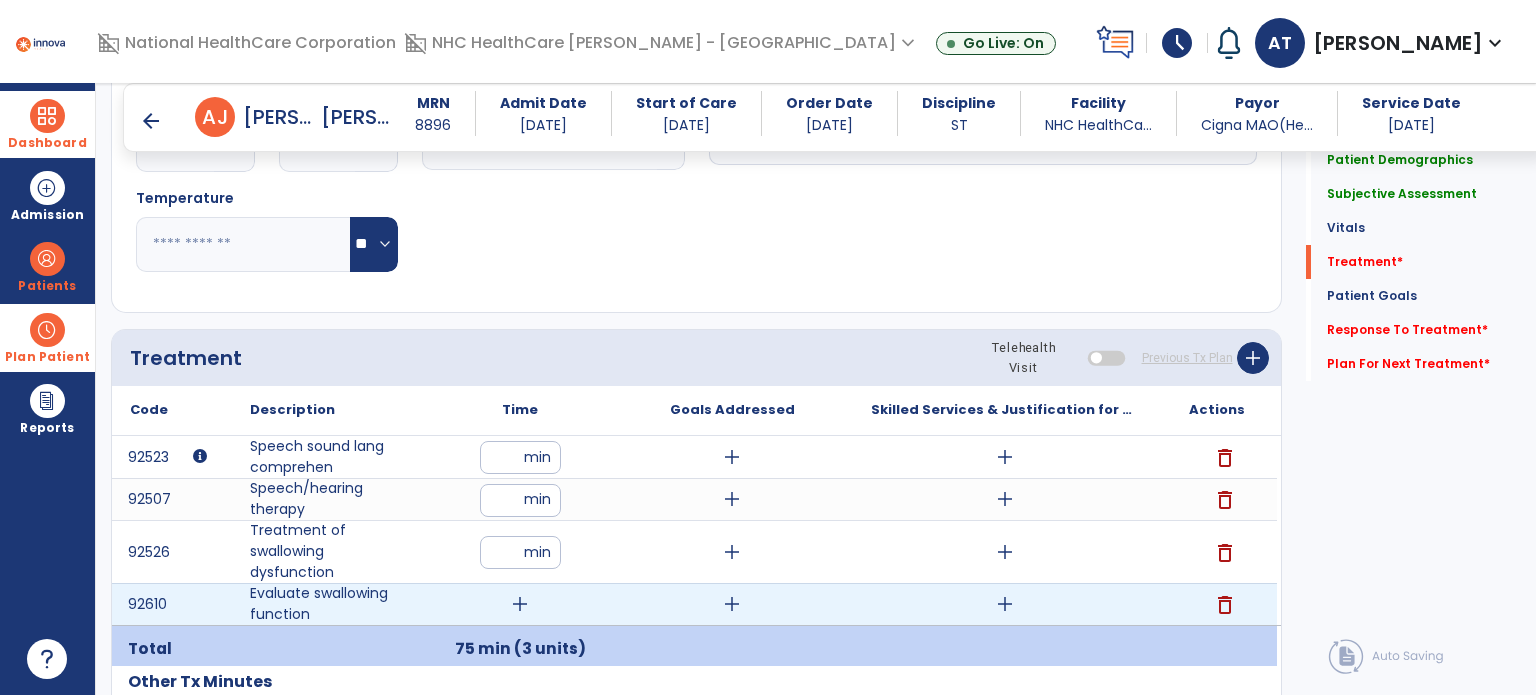 click on "add" at bounding box center [520, 604] 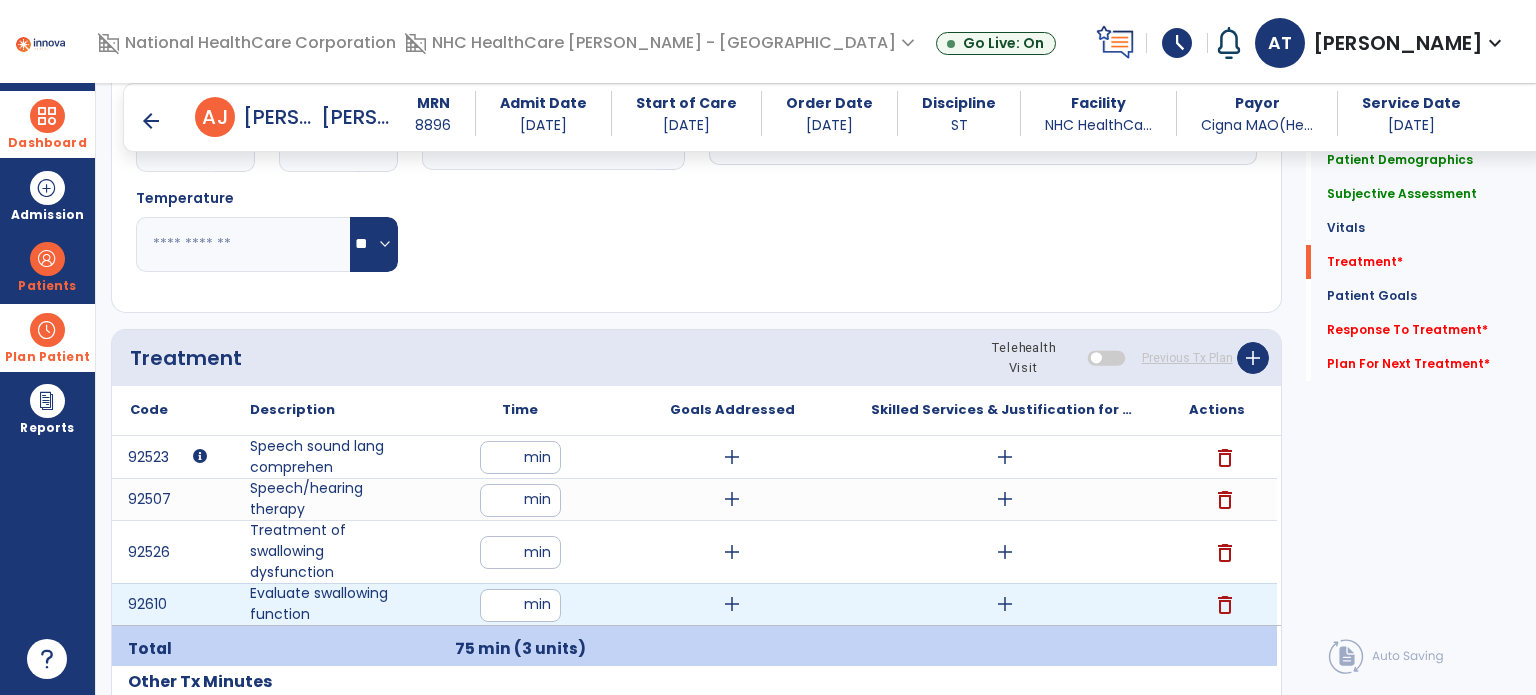 type on "**" 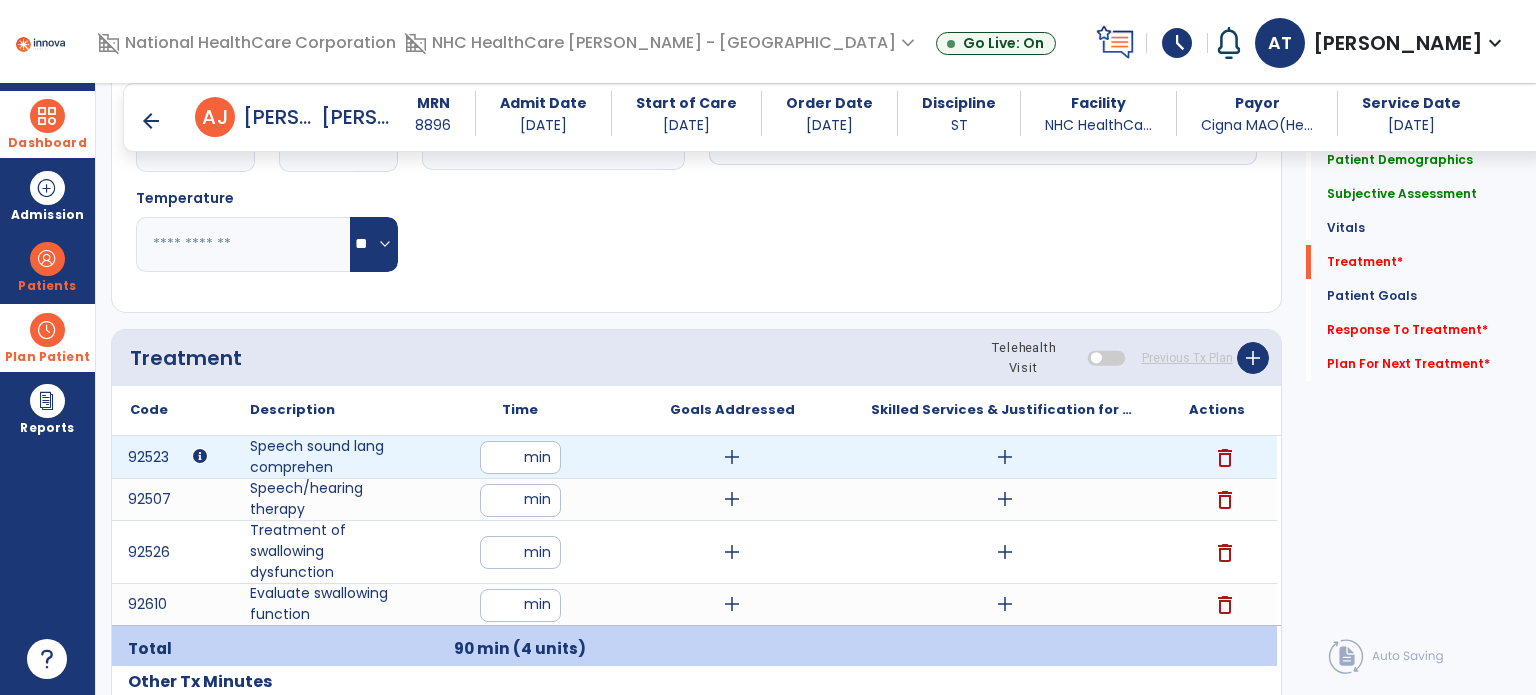 click on "add" at bounding box center (1005, 457) 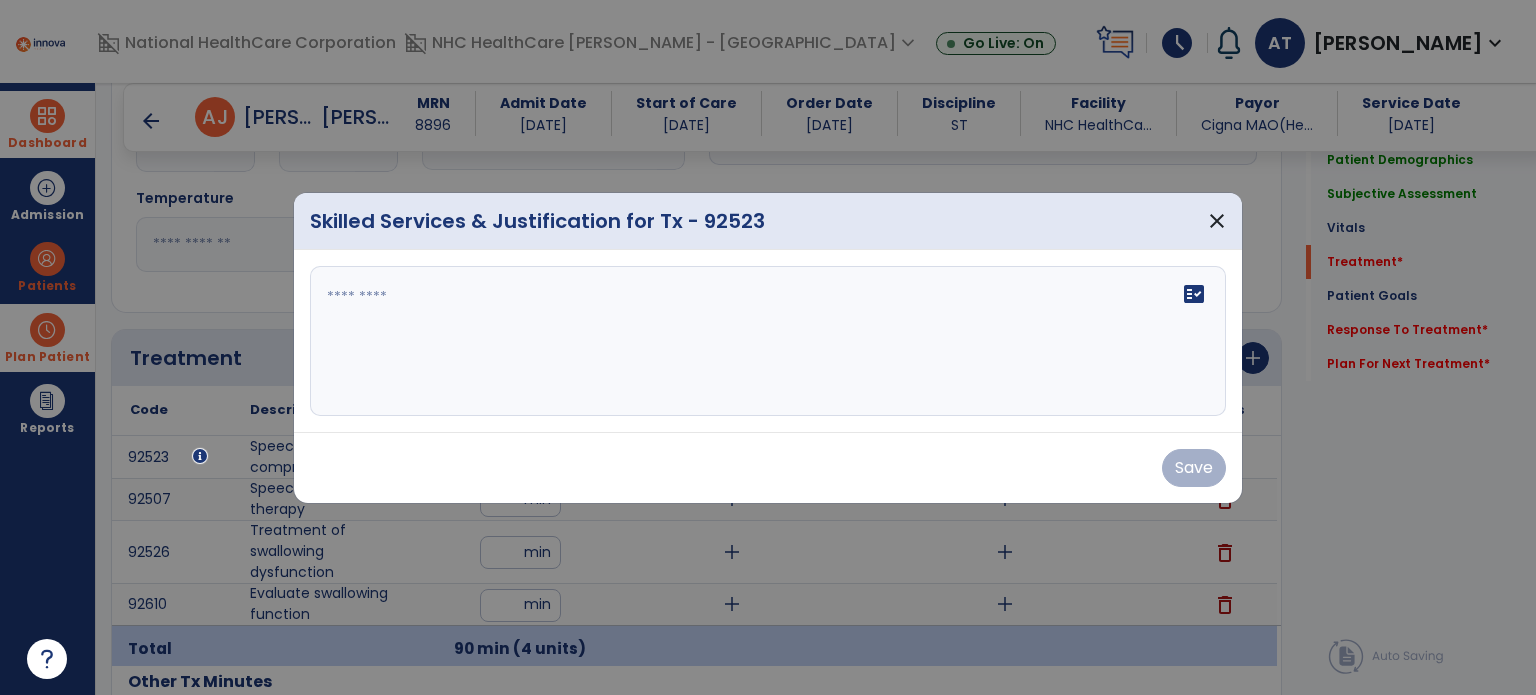 click on "fact_check" at bounding box center [768, 341] 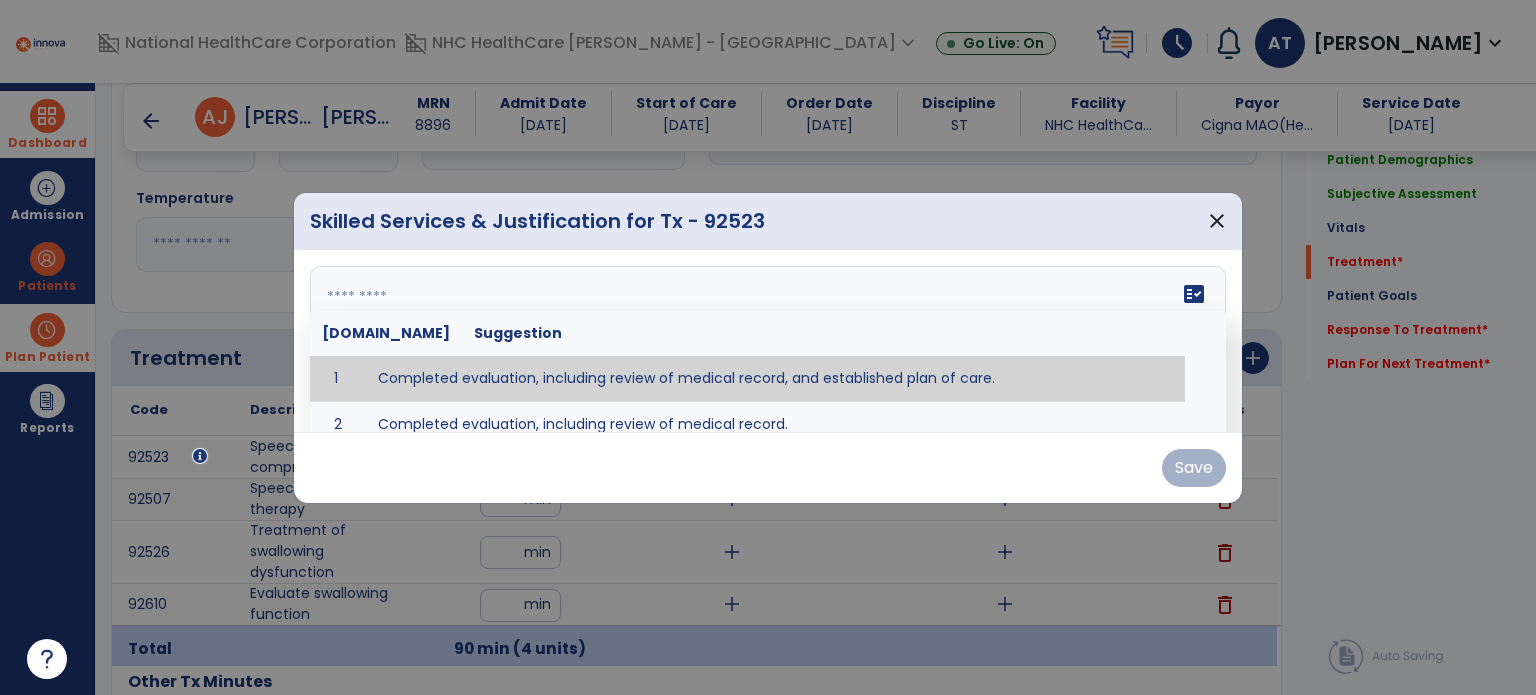 type on "**********" 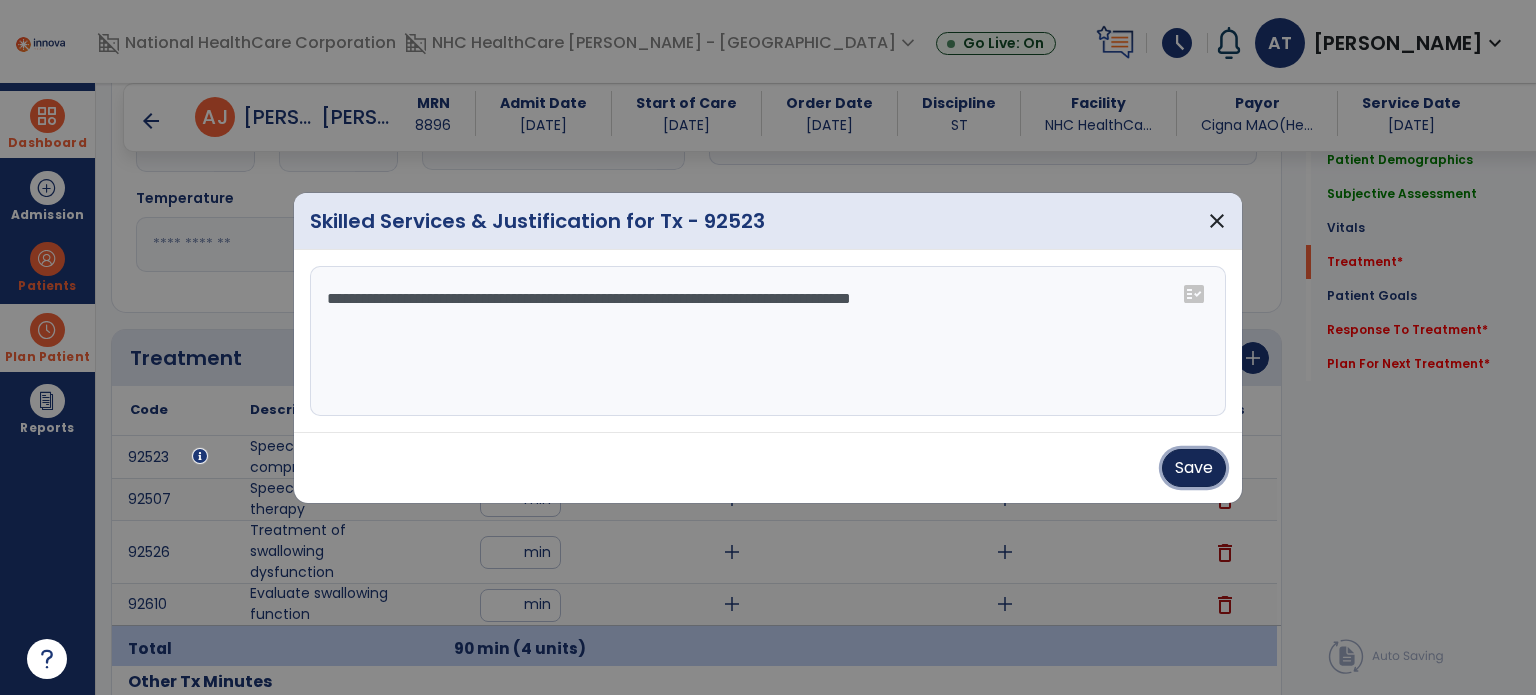 click on "Save" at bounding box center (1194, 468) 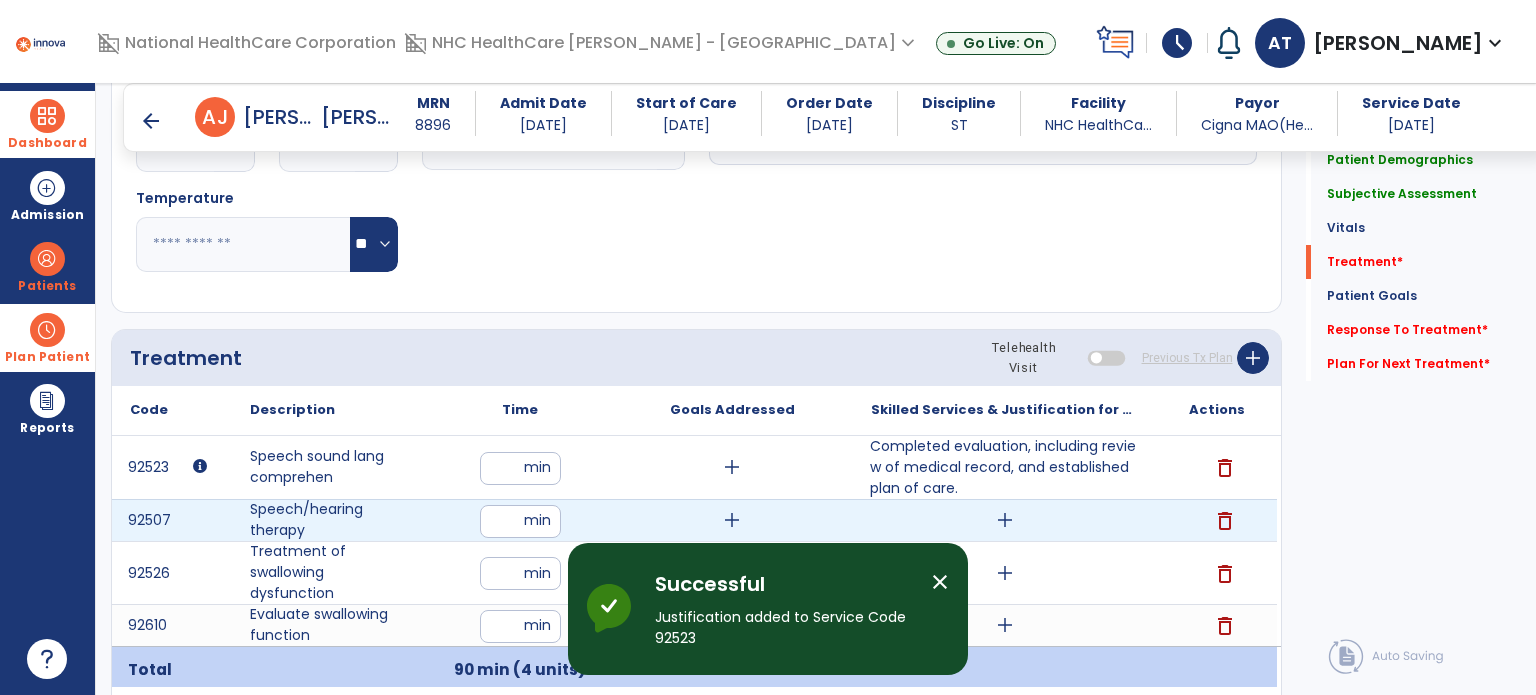 click on "add" at bounding box center (1005, 520) 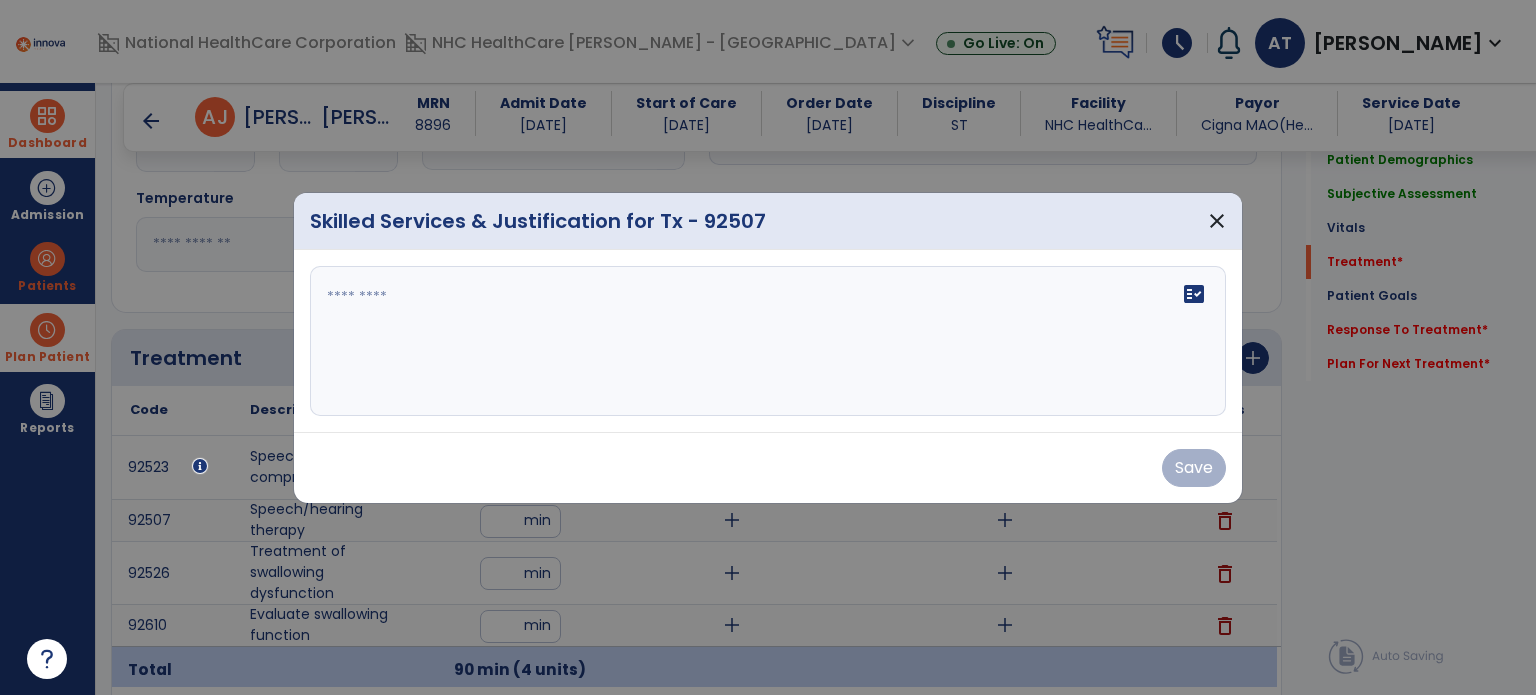 click on "fact_check" at bounding box center (768, 341) 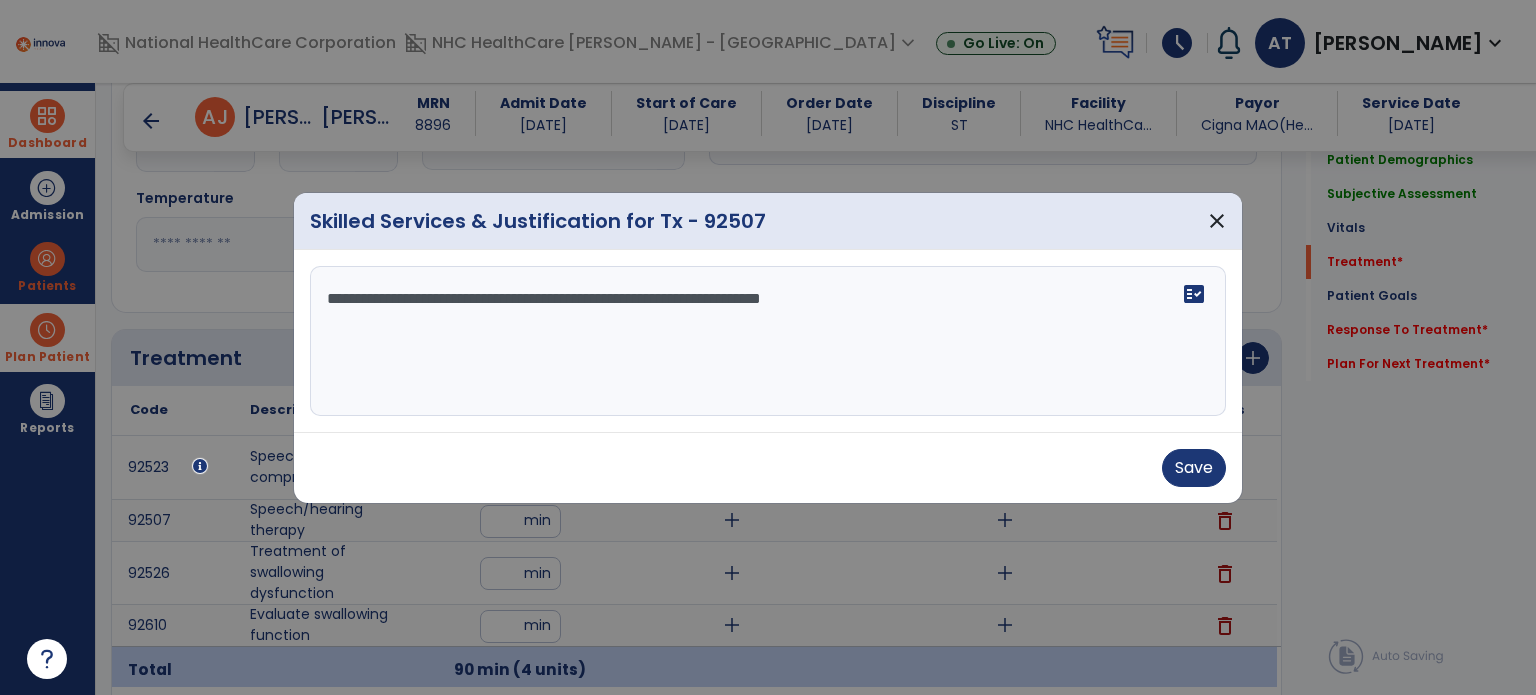 drag, startPoint x: 870, startPoint y: 317, endPoint x: 924, endPoint y: 313, distance: 54.147945 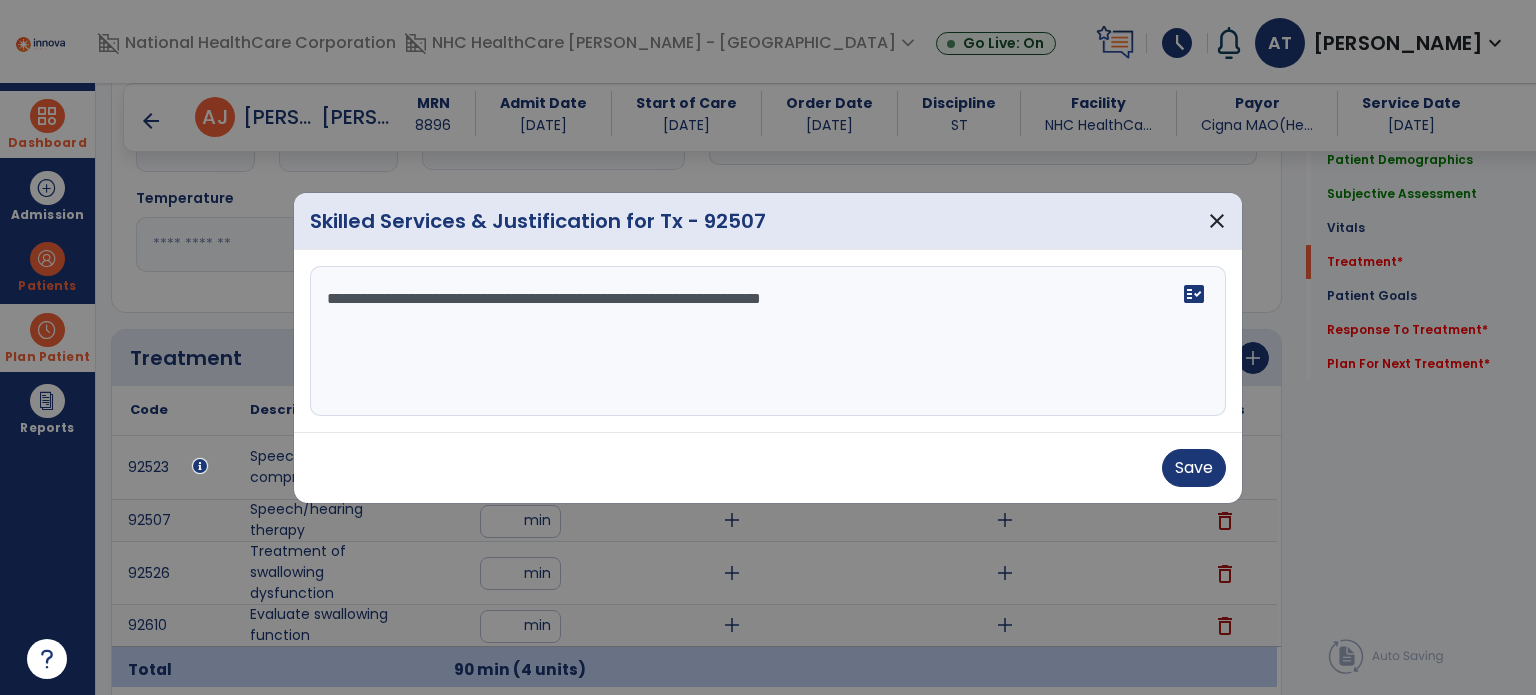 click on "**********" at bounding box center (768, 341) 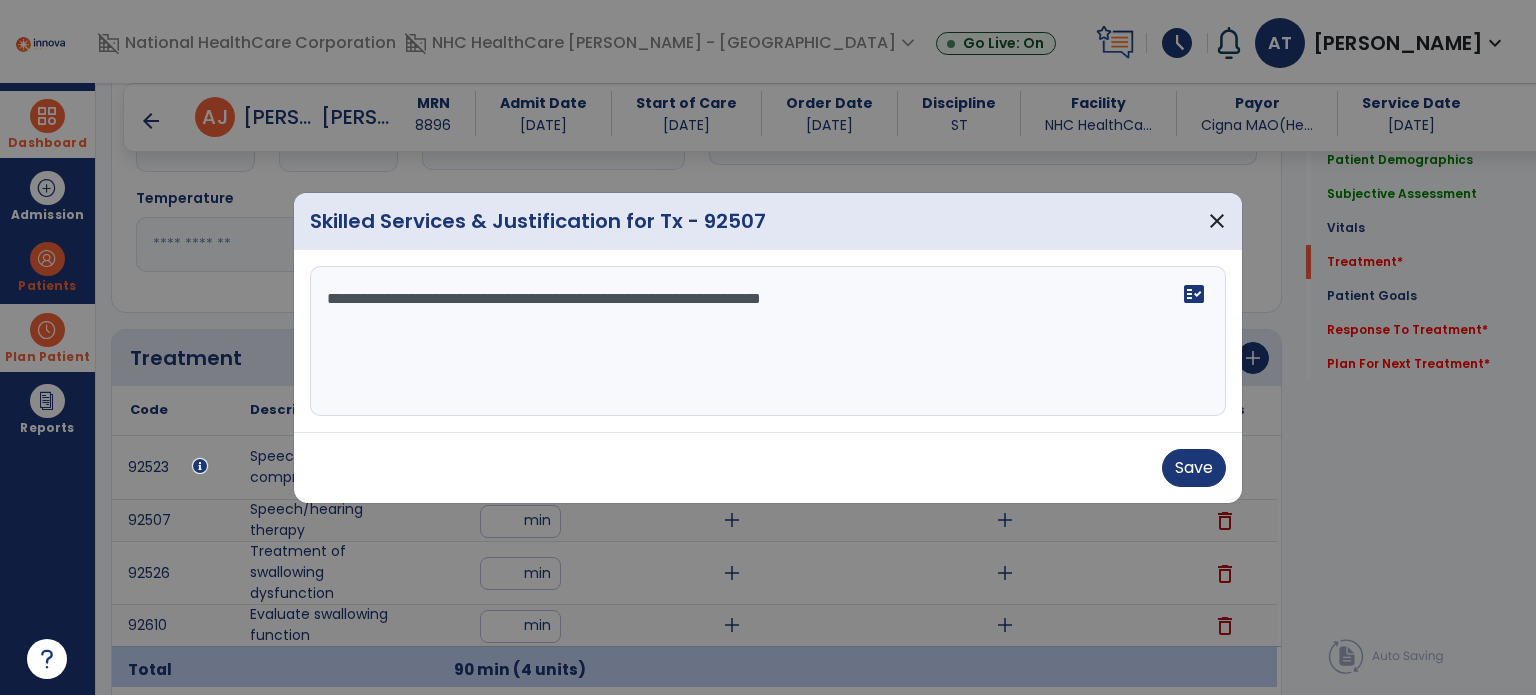 drag, startPoint x: 866, startPoint y: 293, endPoint x: 883, endPoint y: 291, distance: 17.117243 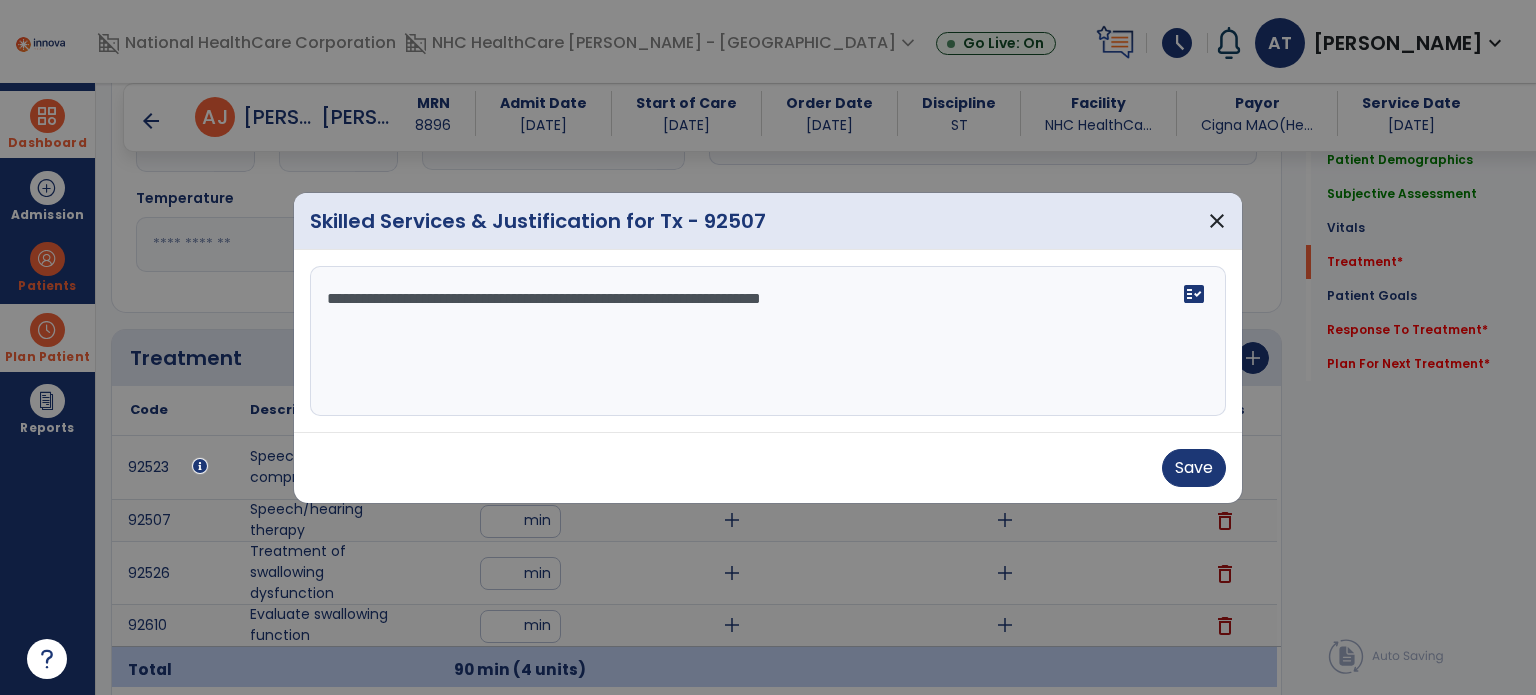 click on "**********" at bounding box center [768, 341] 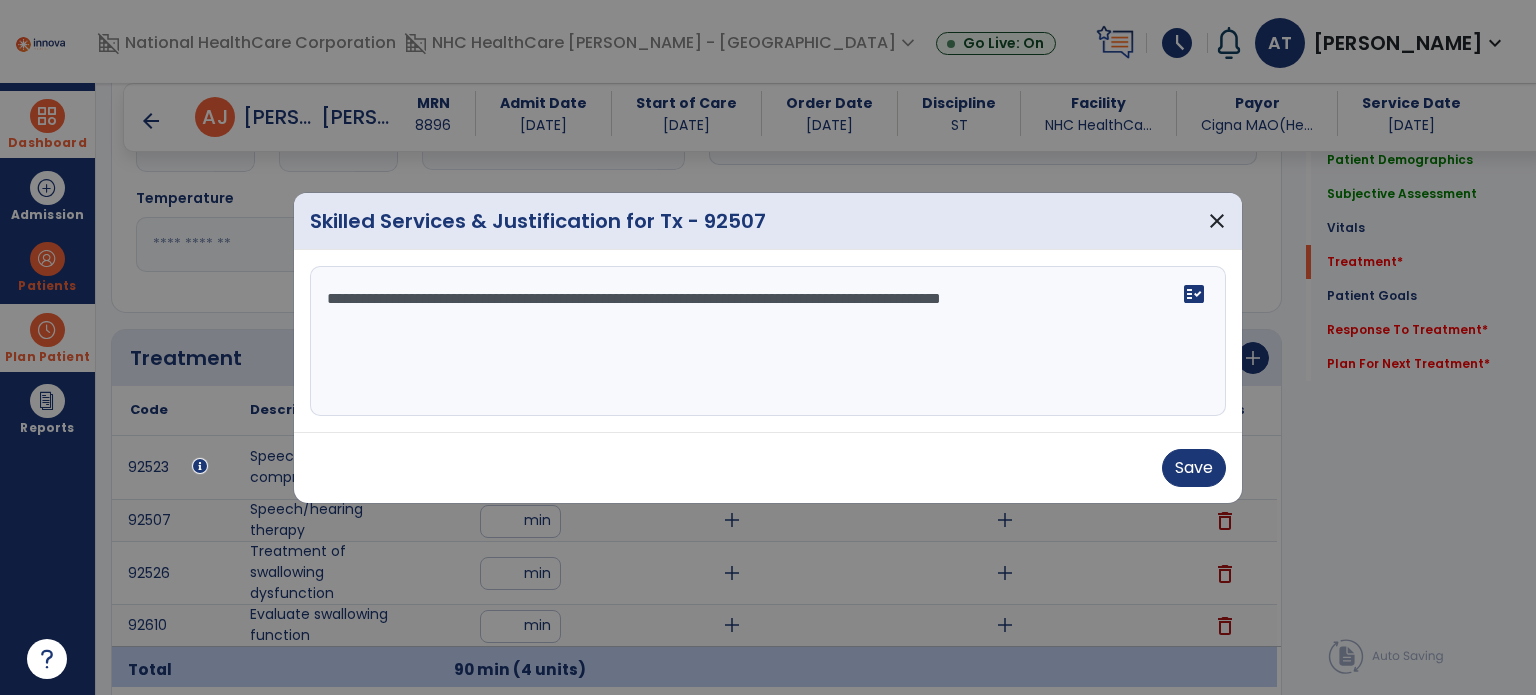 click on "**********" at bounding box center [768, 341] 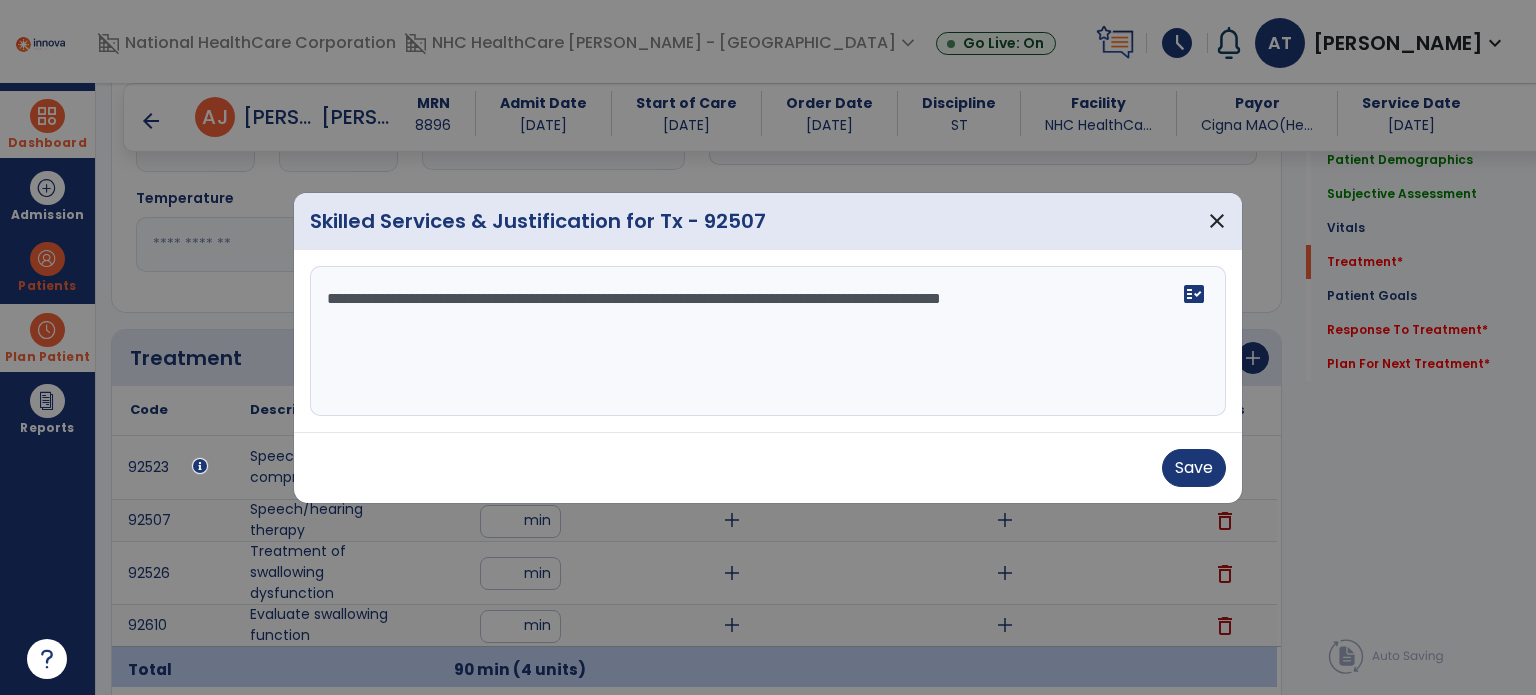 drag, startPoint x: 437, startPoint y: 265, endPoint x: 0, endPoint y: 241, distance: 437.65854 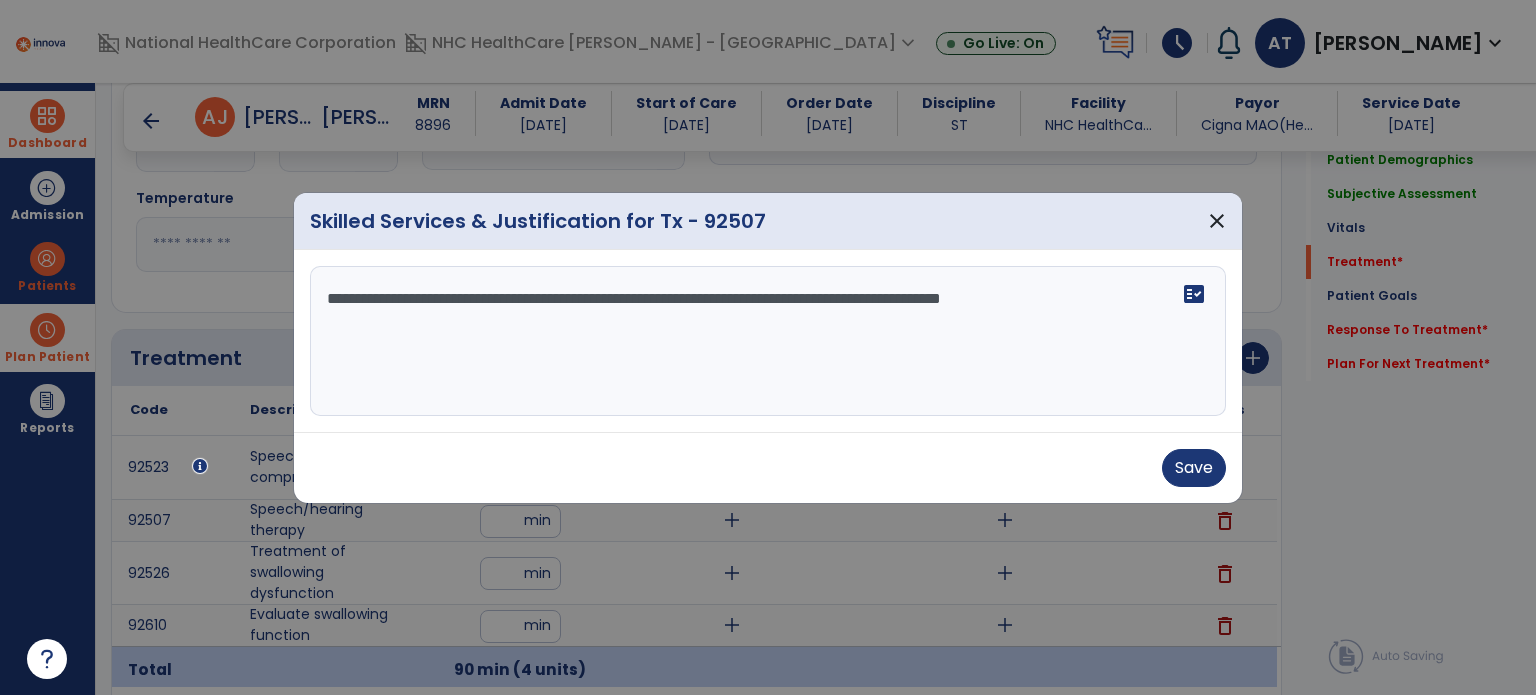 click on "**********" at bounding box center (768, 341) 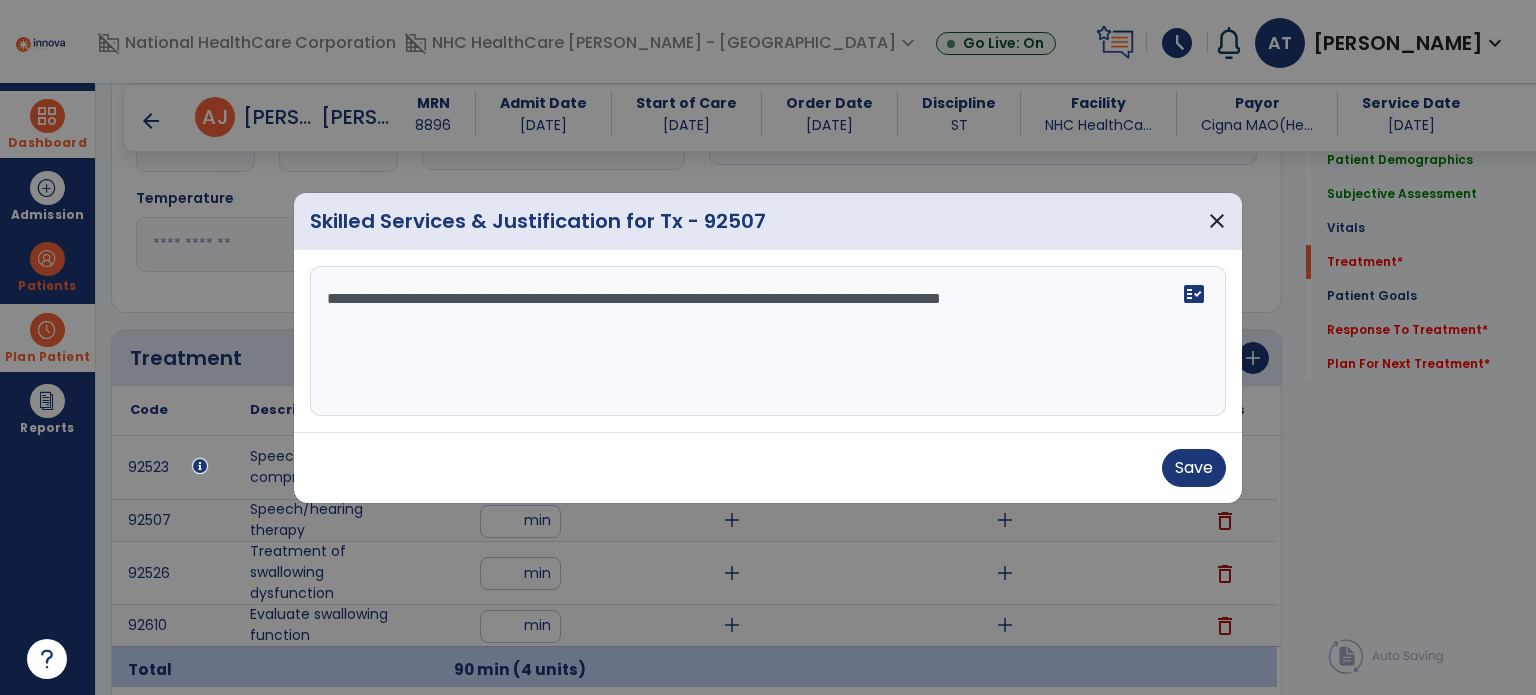 click on "**********" at bounding box center (768, 341) 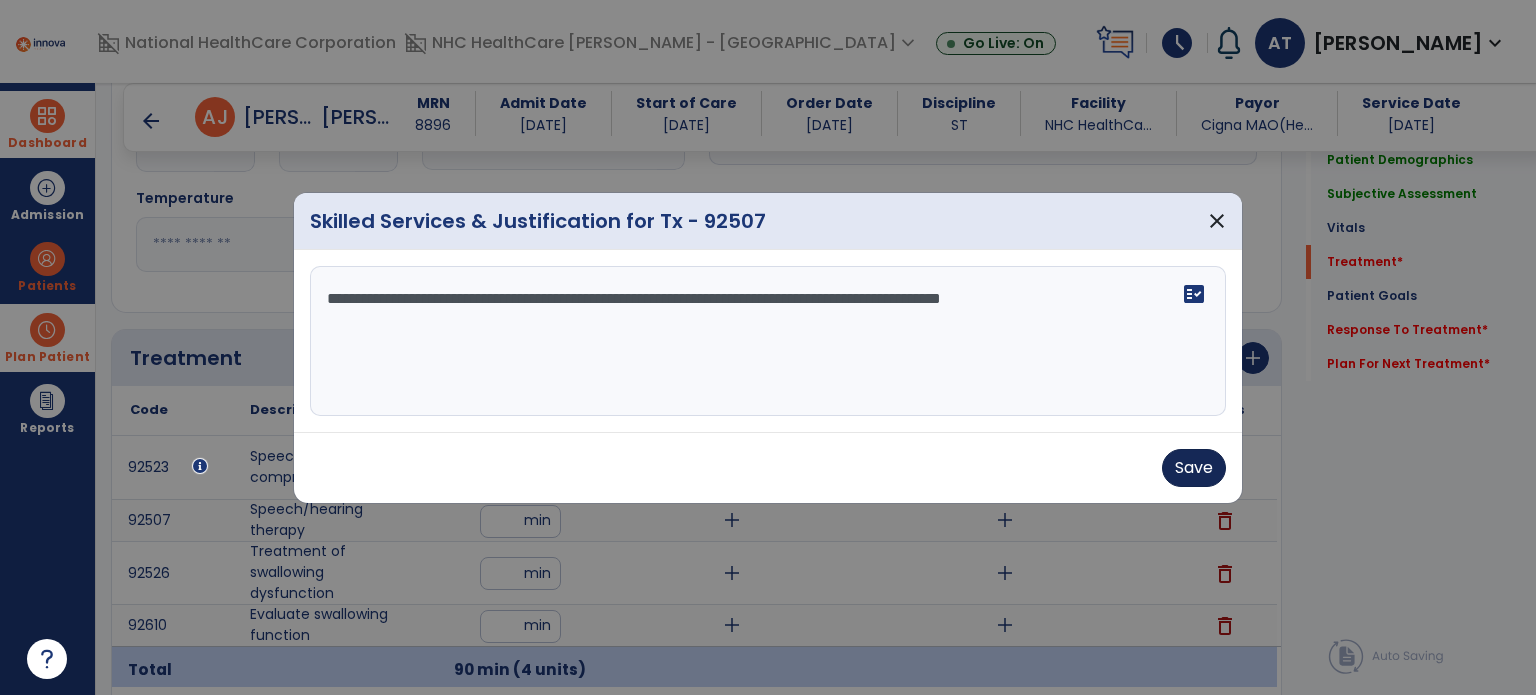 type on "**********" 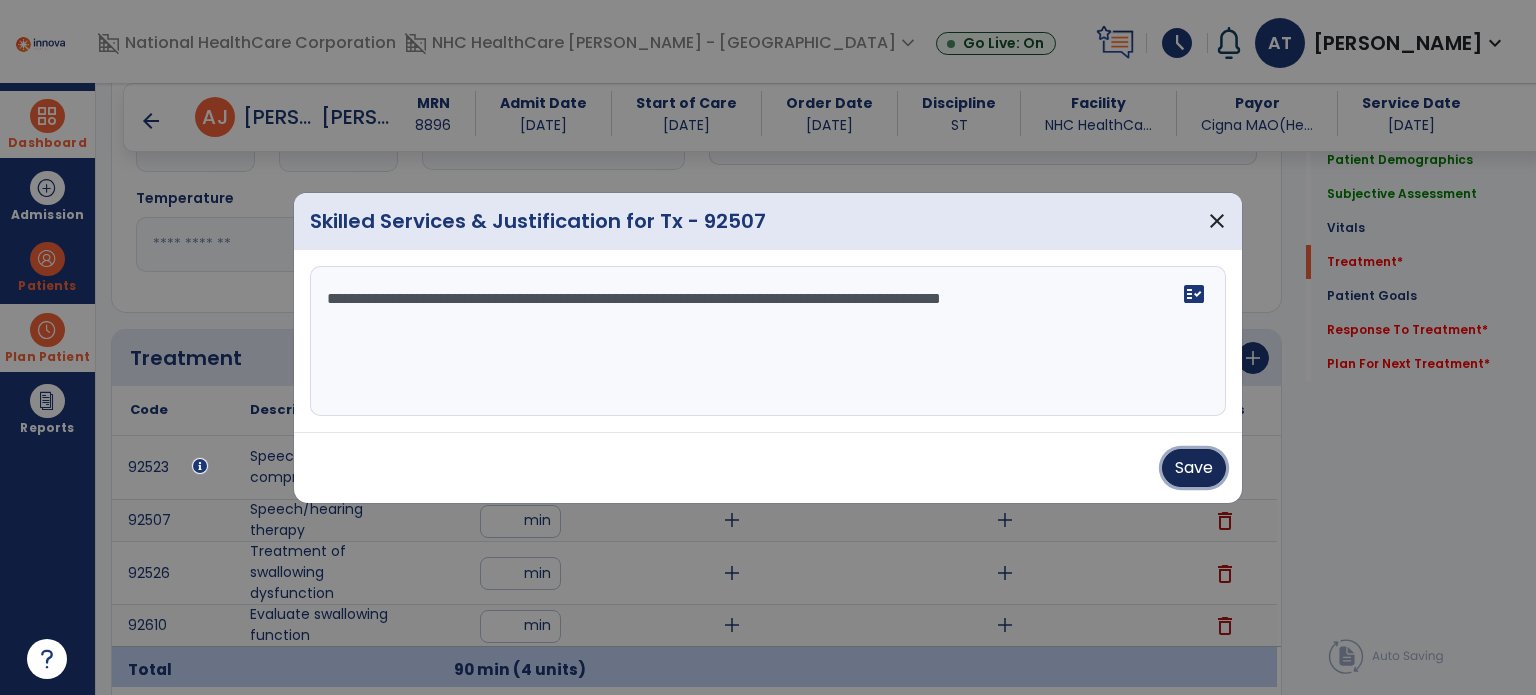 click on "Save" at bounding box center (1194, 468) 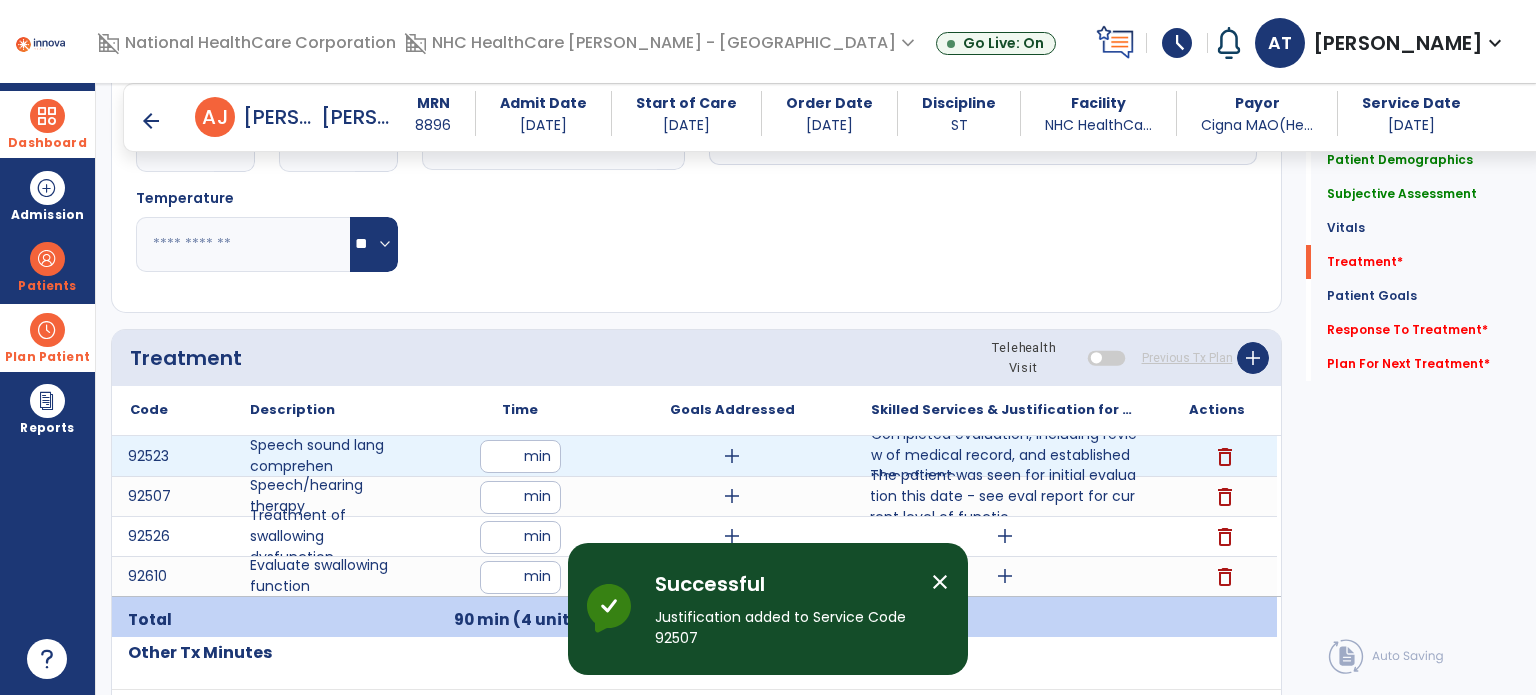 click on "delete" at bounding box center [1216, 456] 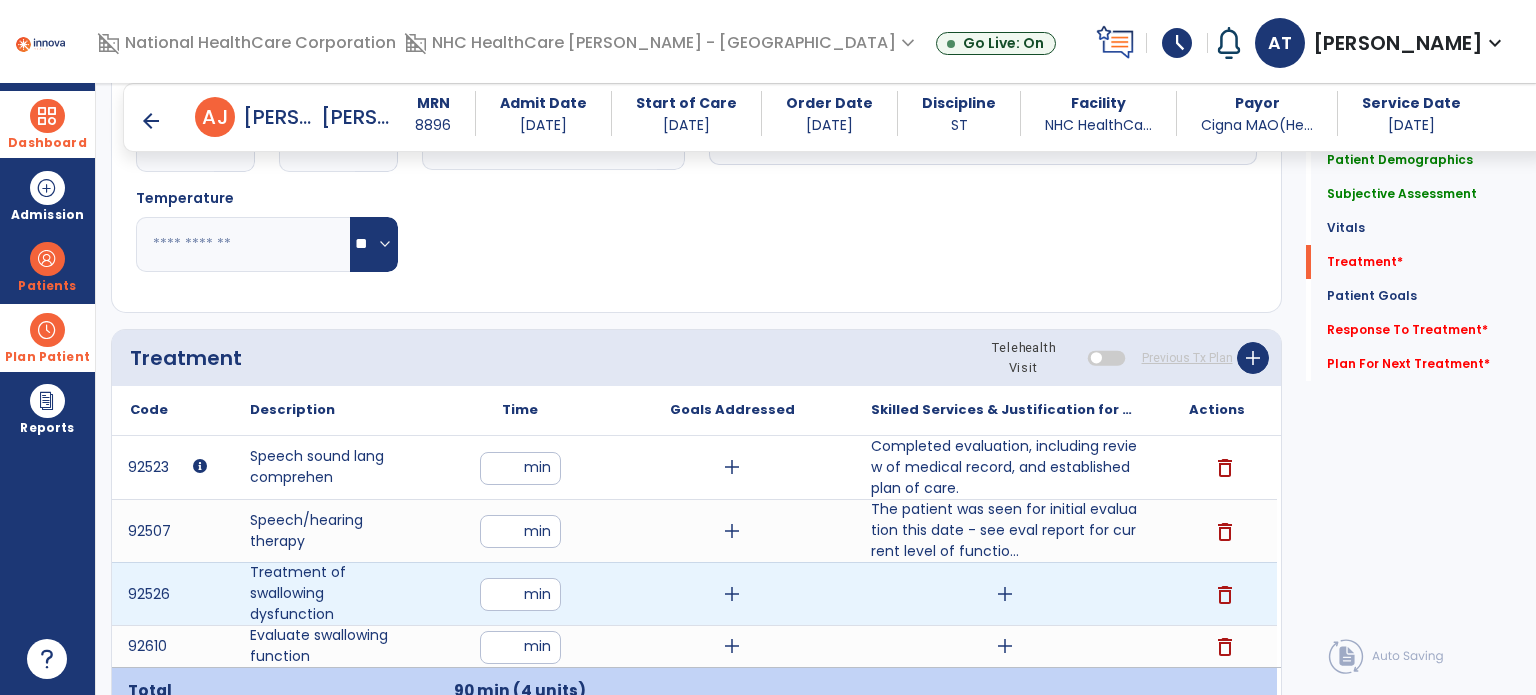 click on "add" at bounding box center (1004, 594) 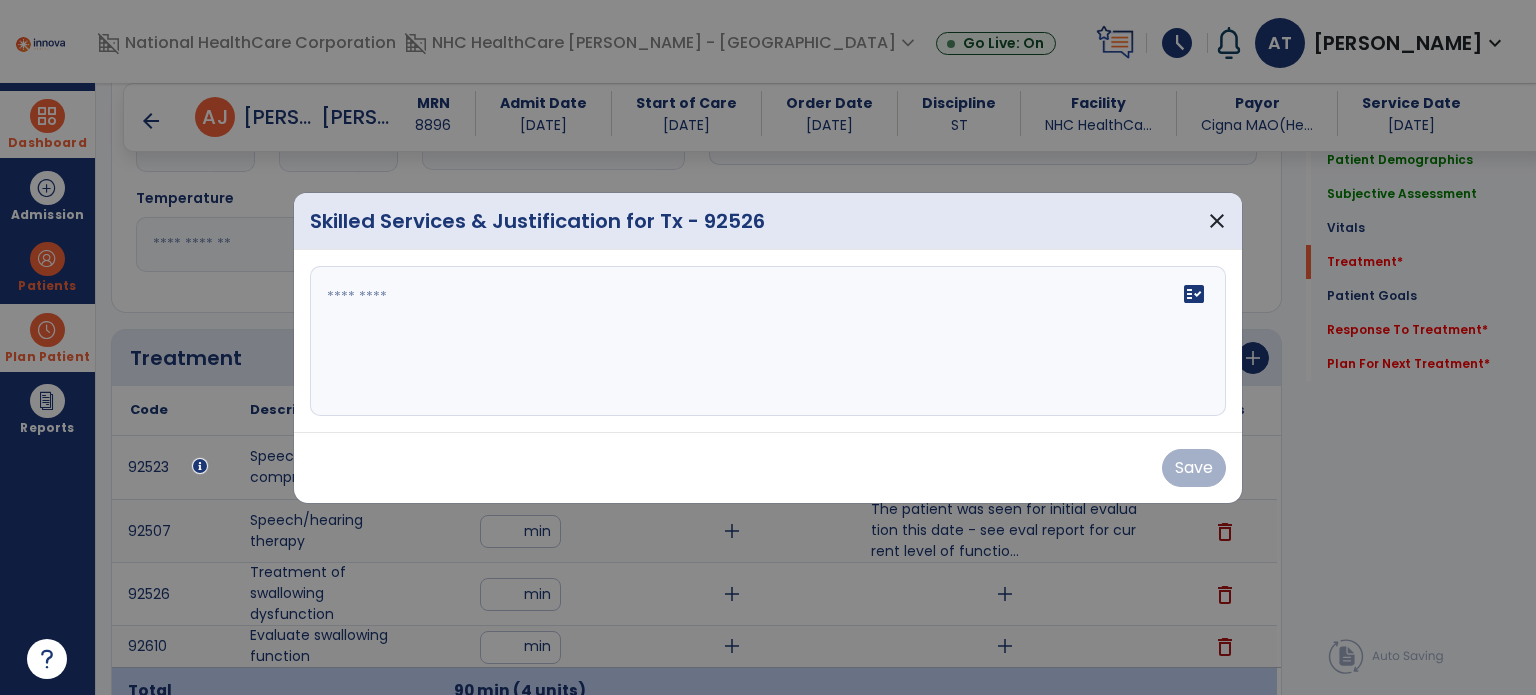 click on "fact_check" at bounding box center [768, 341] 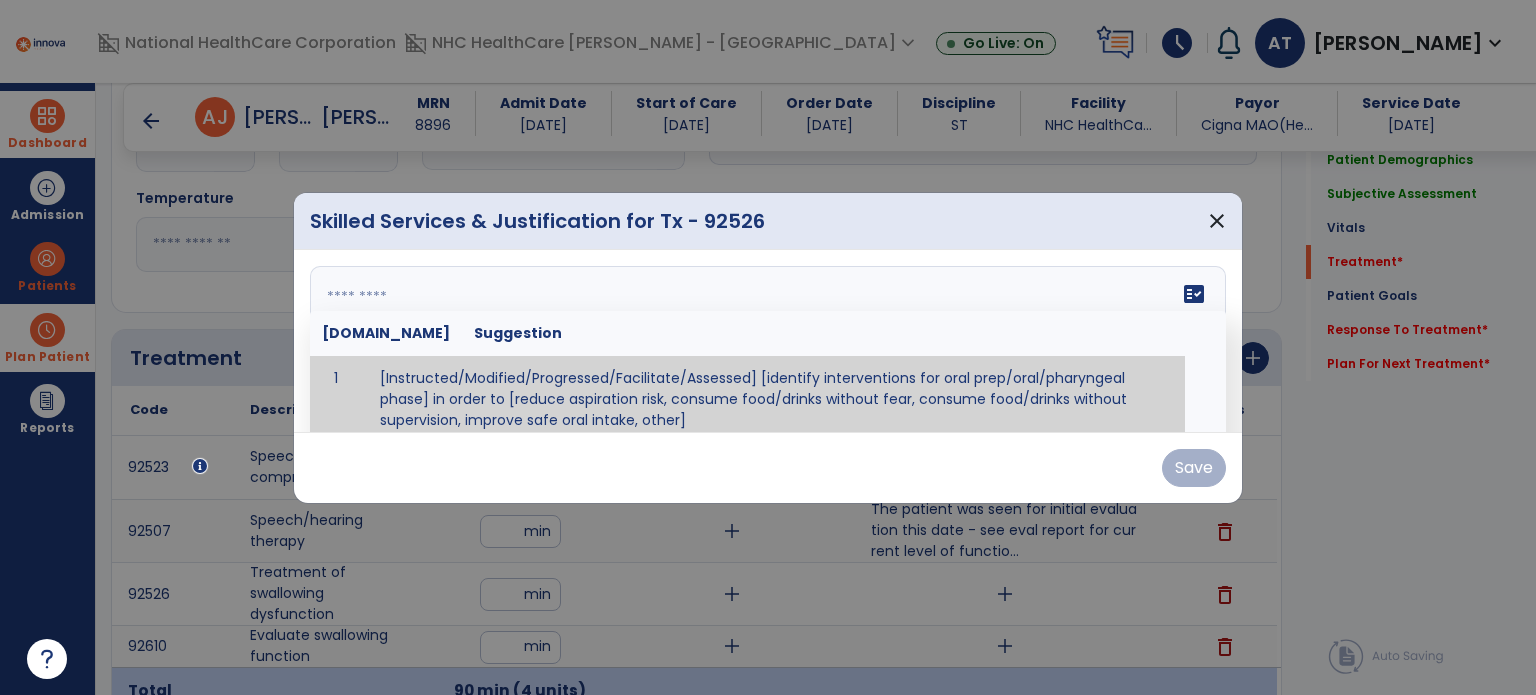 click at bounding box center [766, 341] 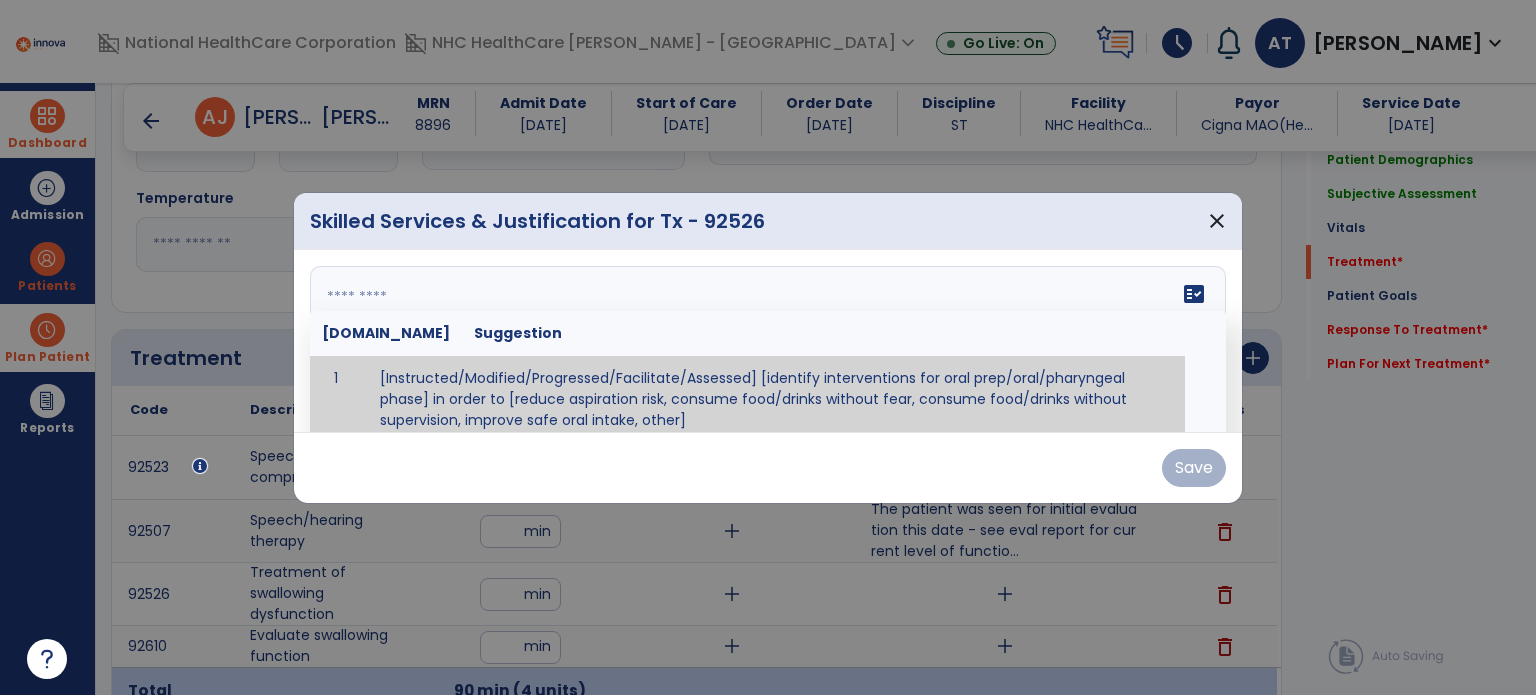scroll, scrollTop: 12, scrollLeft: 0, axis: vertical 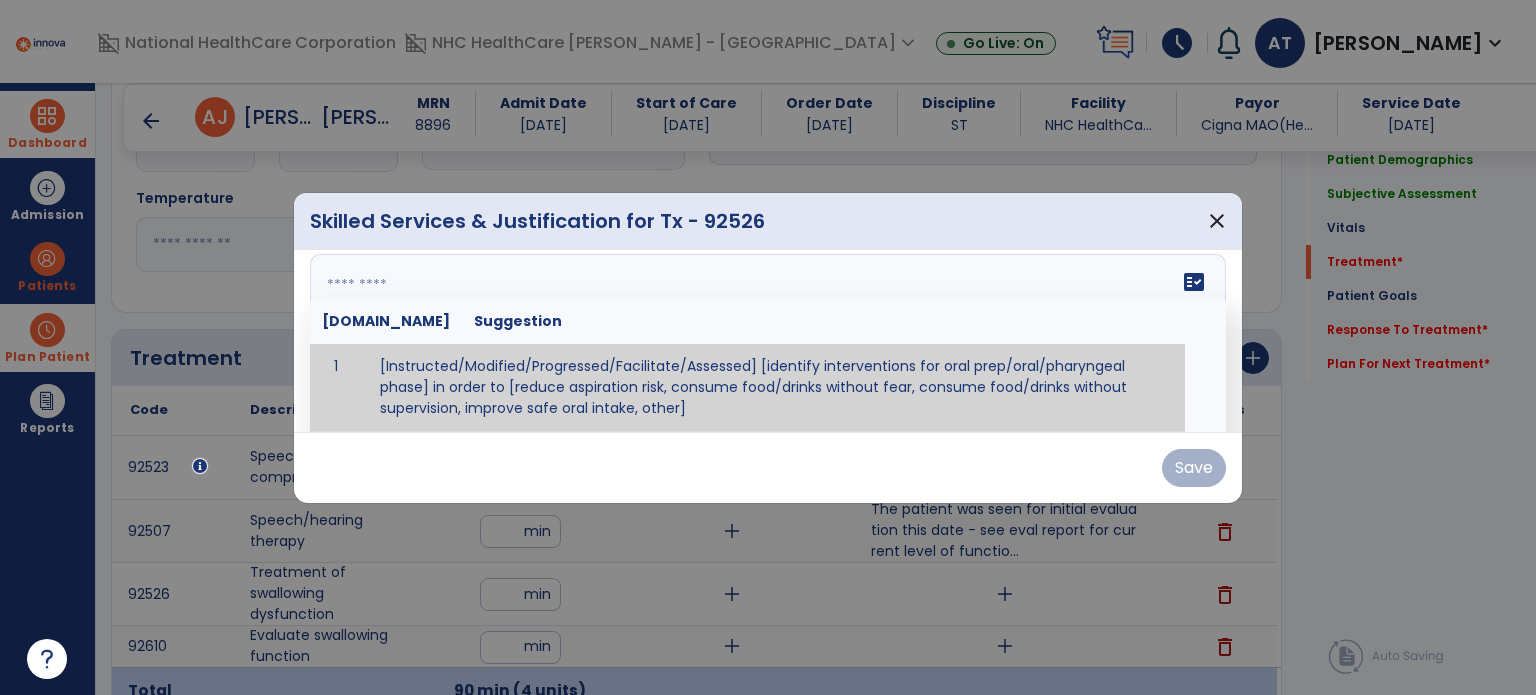 paste on "**********" 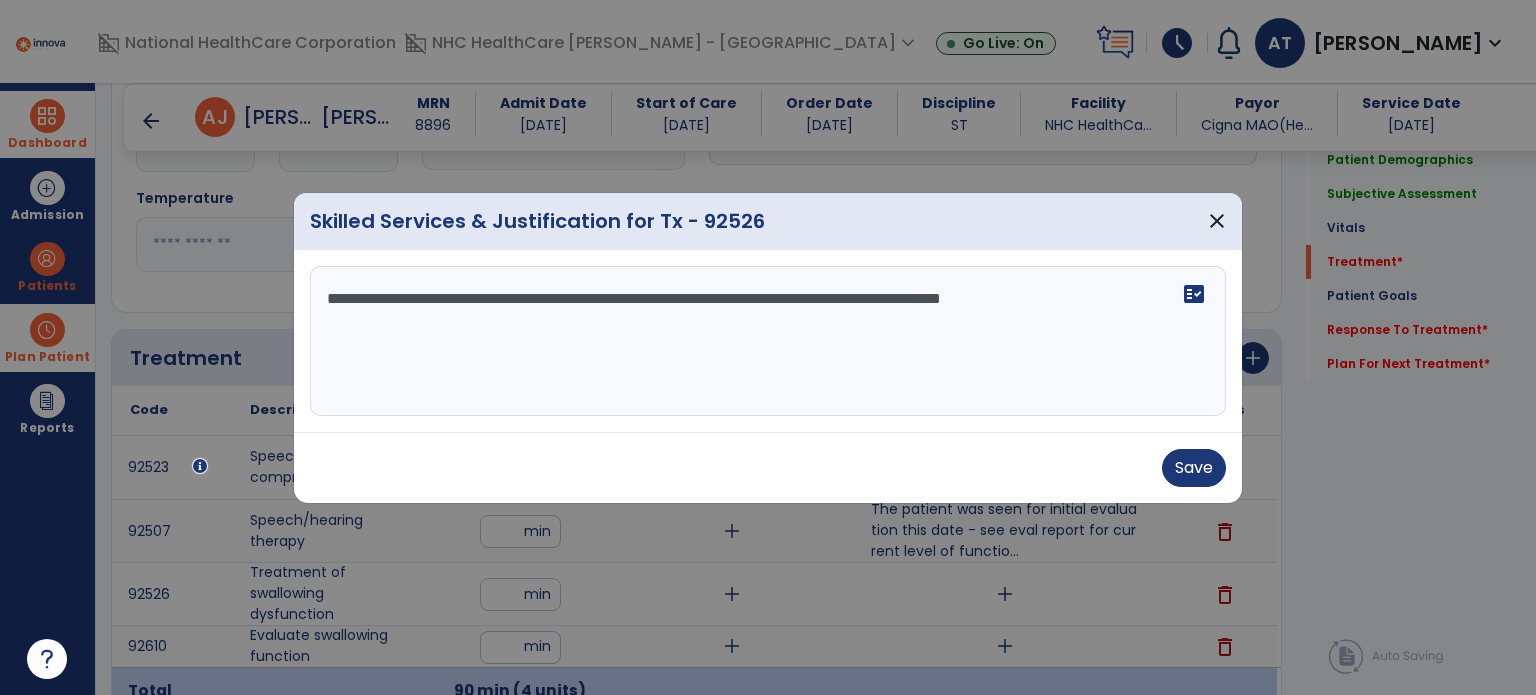 scroll, scrollTop: 0, scrollLeft: 0, axis: both 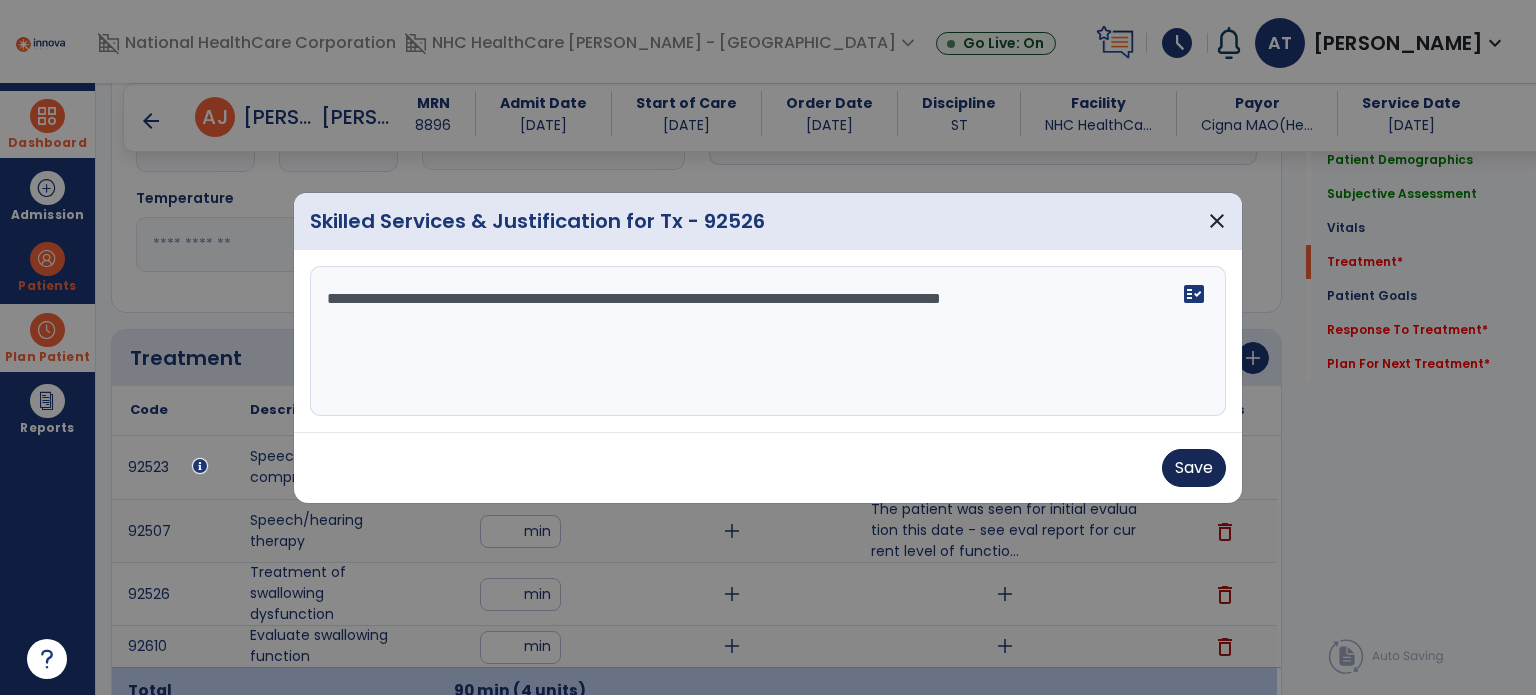 type on "**********" 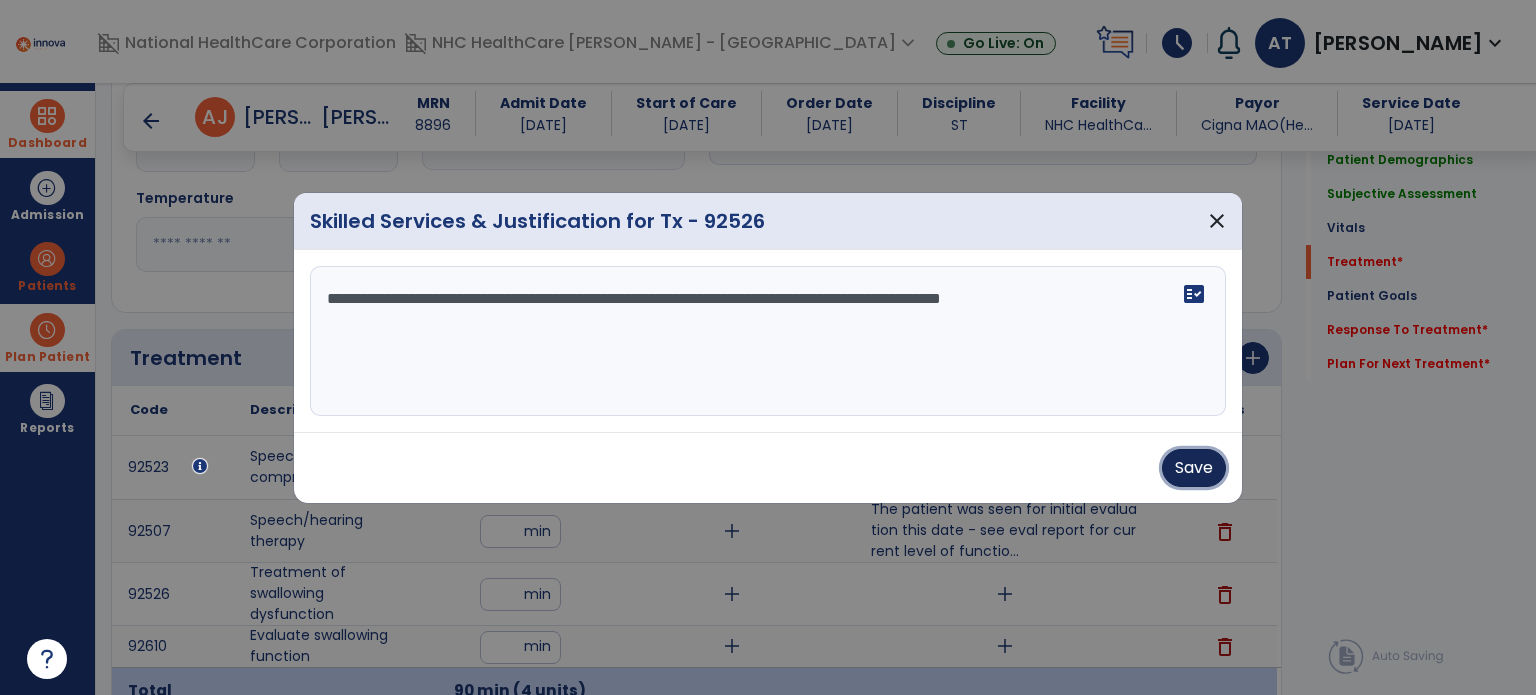 click on "Save" at bounding box center [1194, 468] 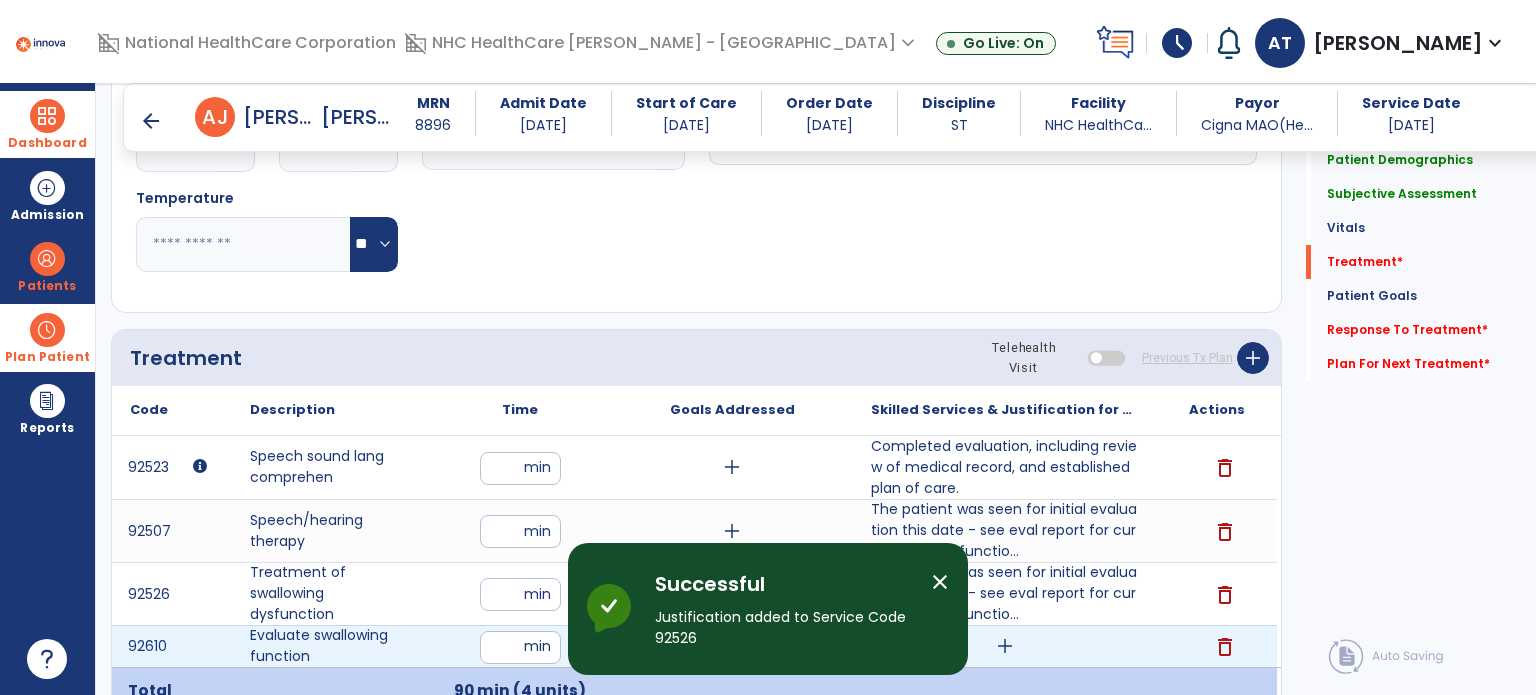 click on "add" at bounding box center (1005, 646) 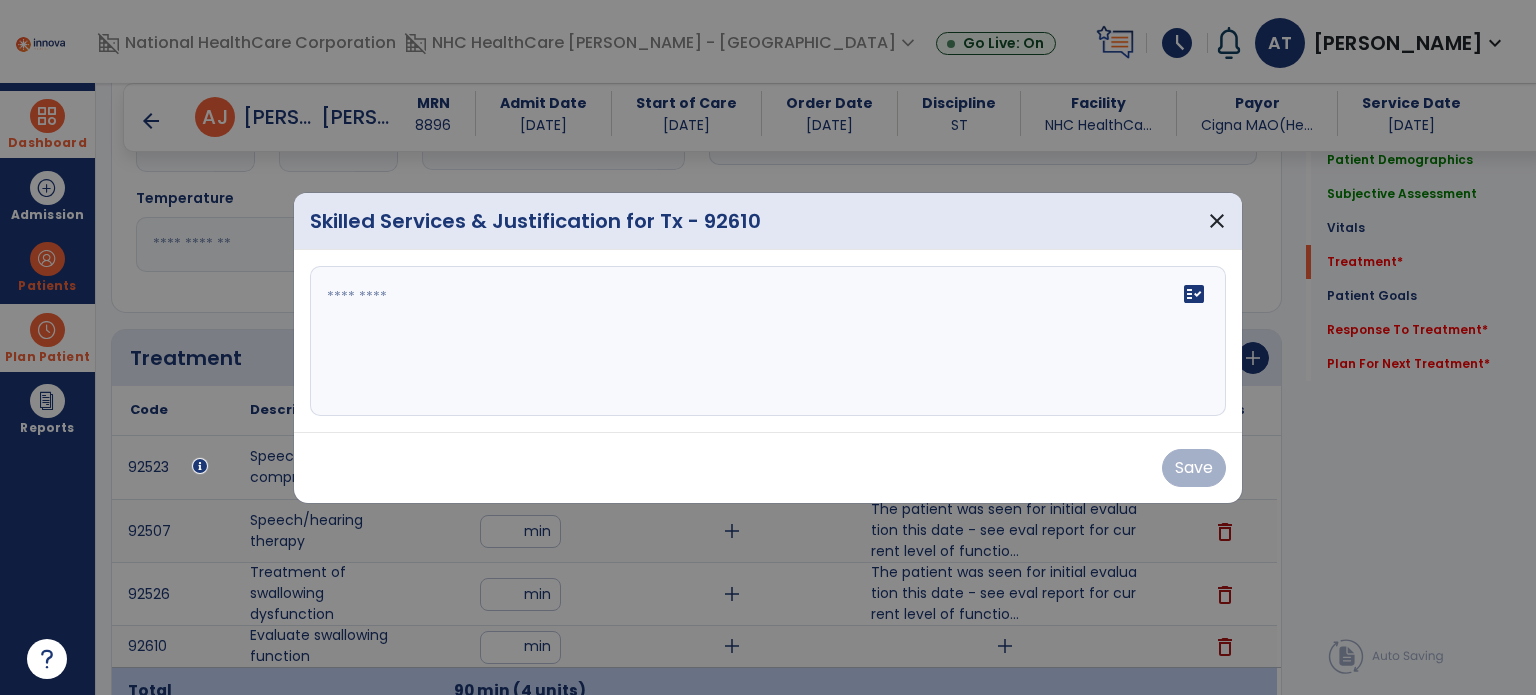 click on "fact_check" at bounding box center [768, 341] 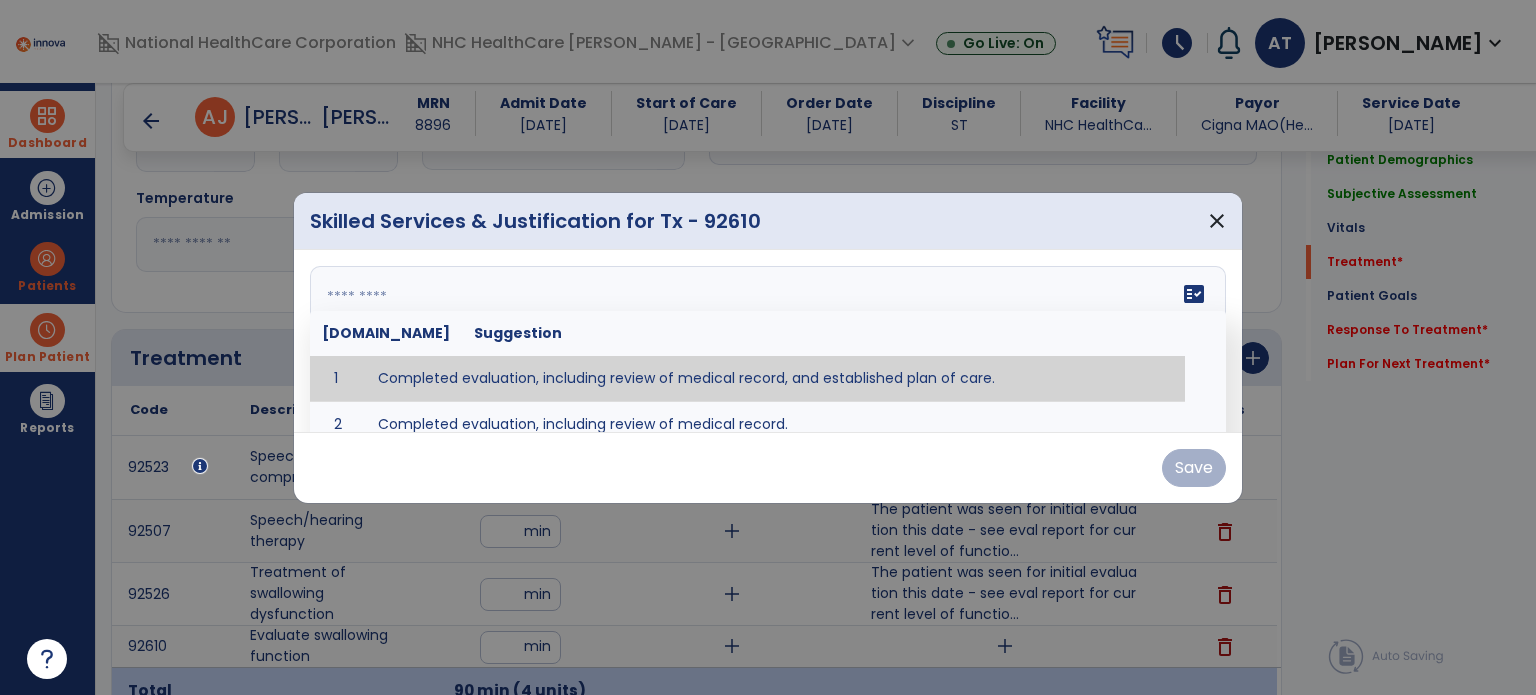 type on "**********" 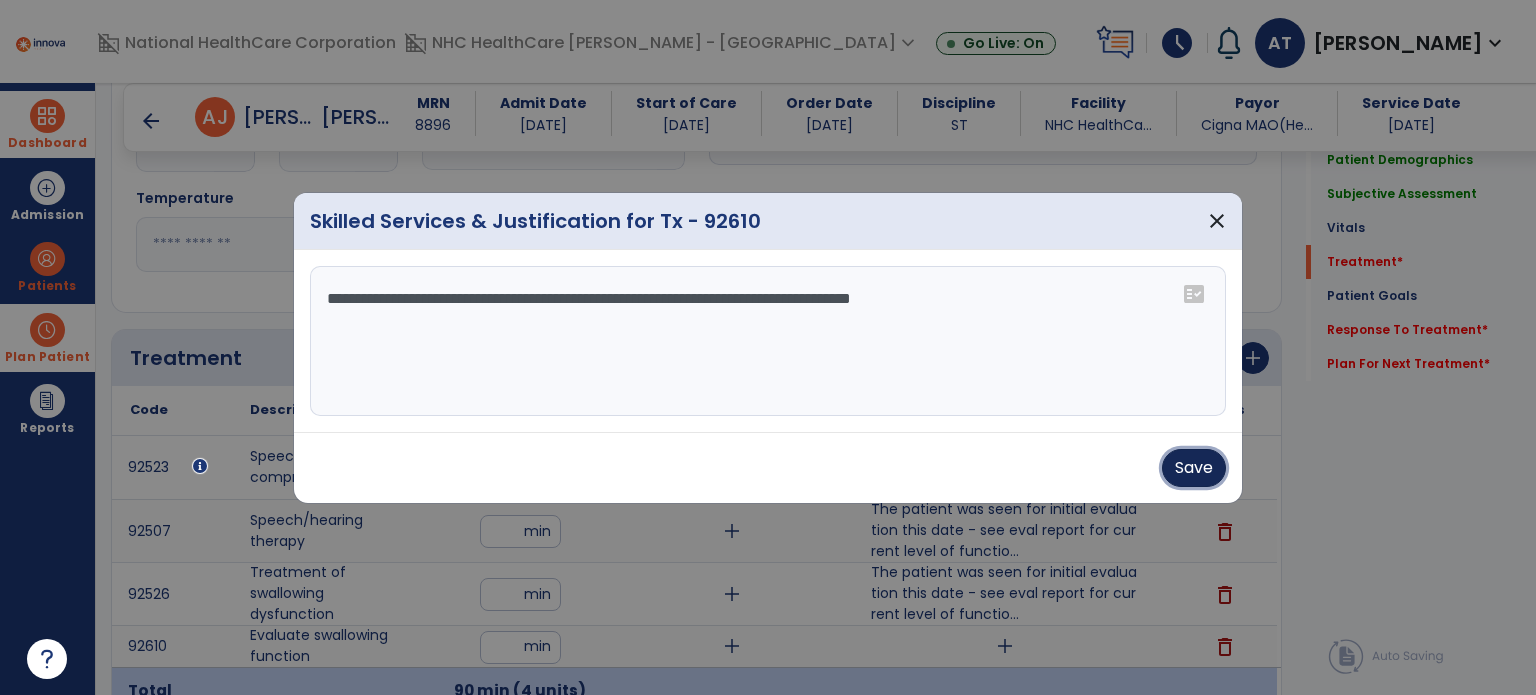 click on "Save" at bounding box center [1194, 468] 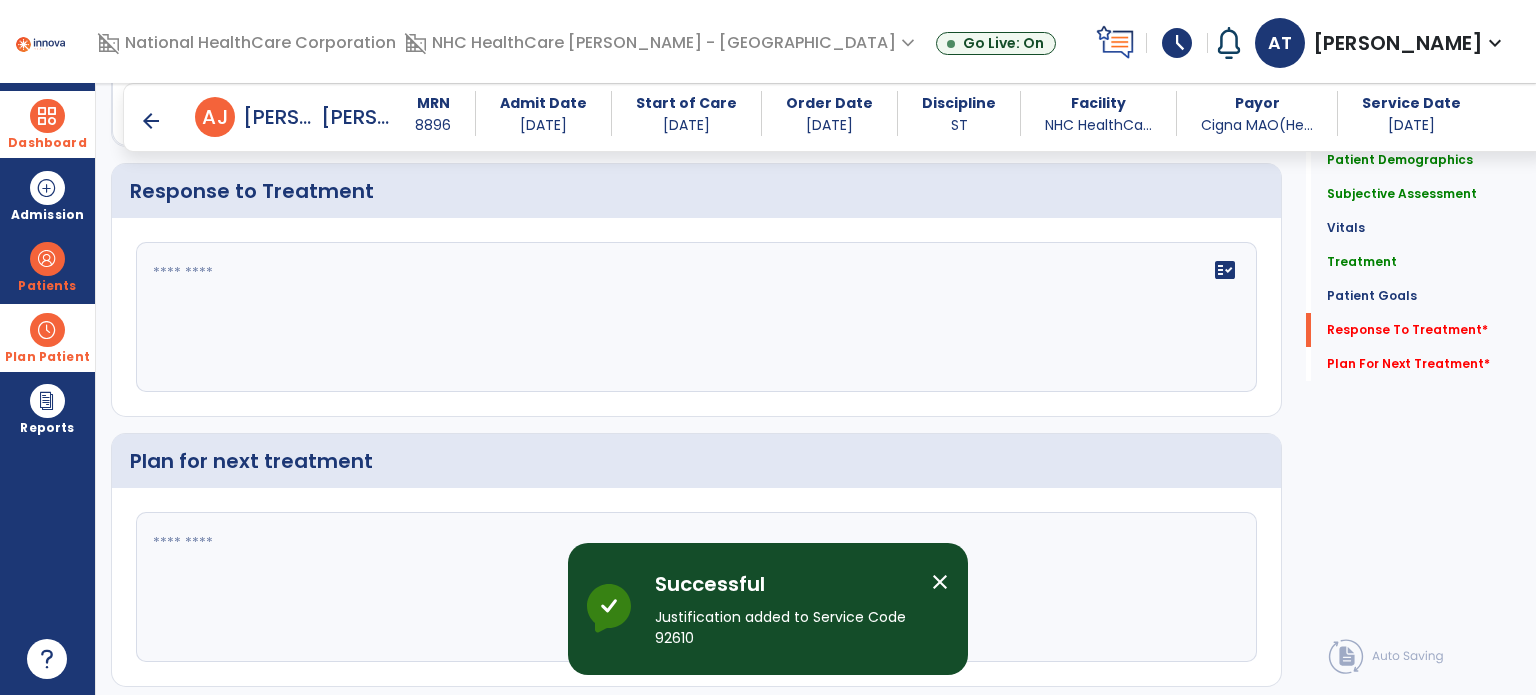 scroll, scrollTop: 2592, scrollLeft: 0, axis: vertical 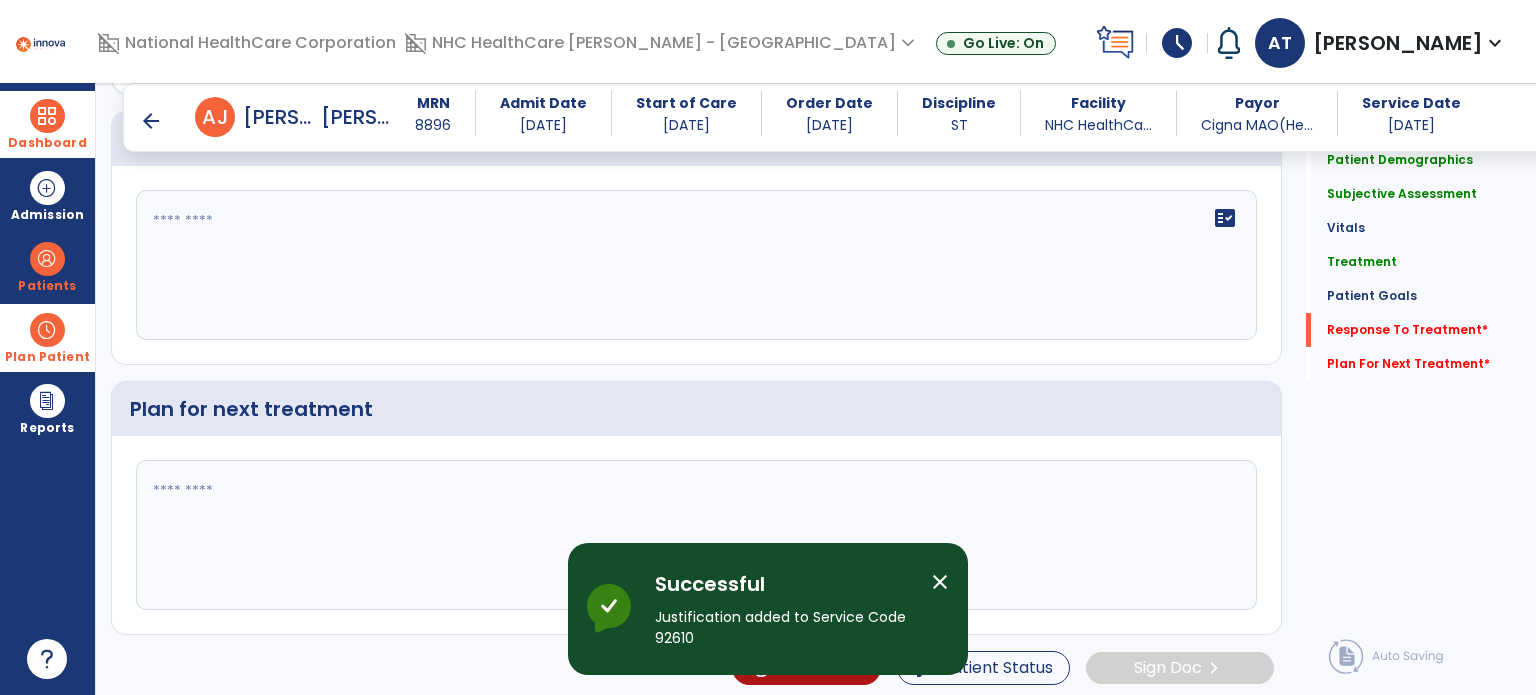click on "fact_check" 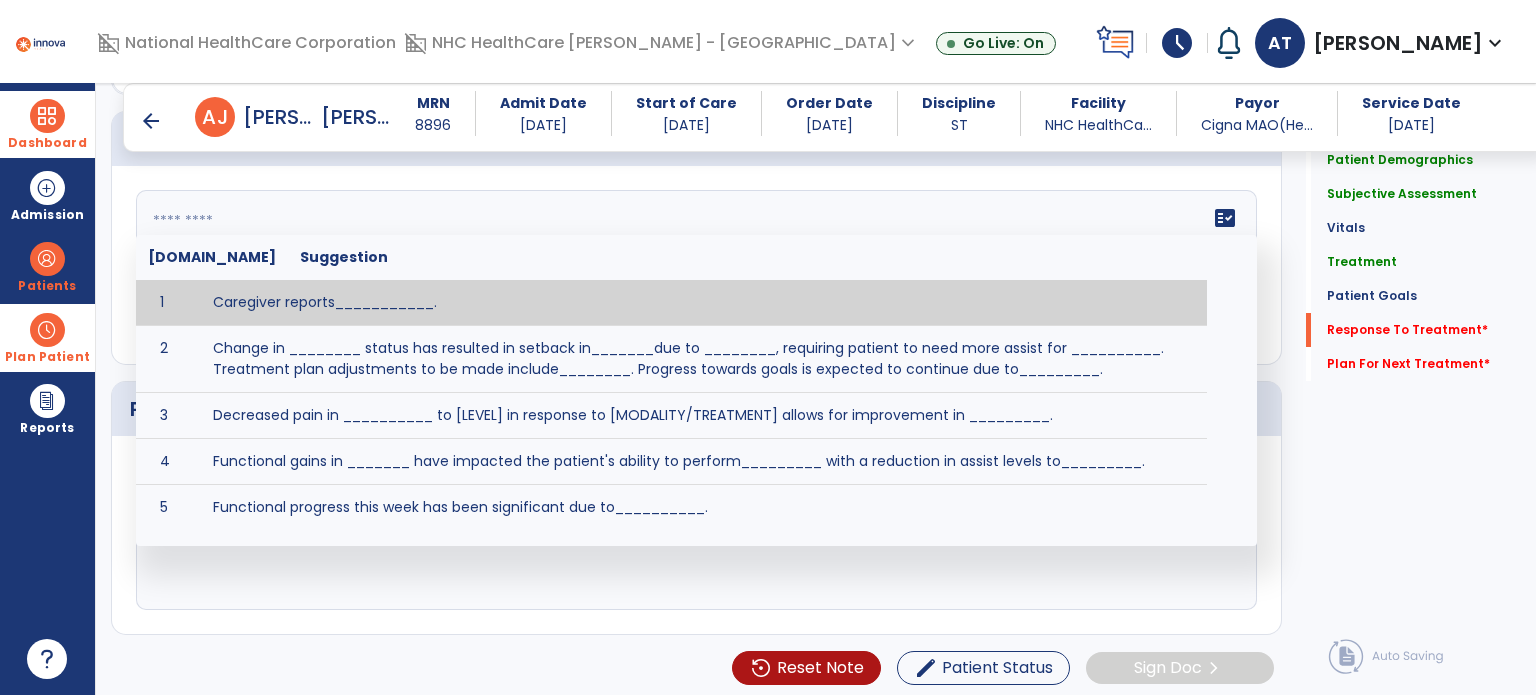 click 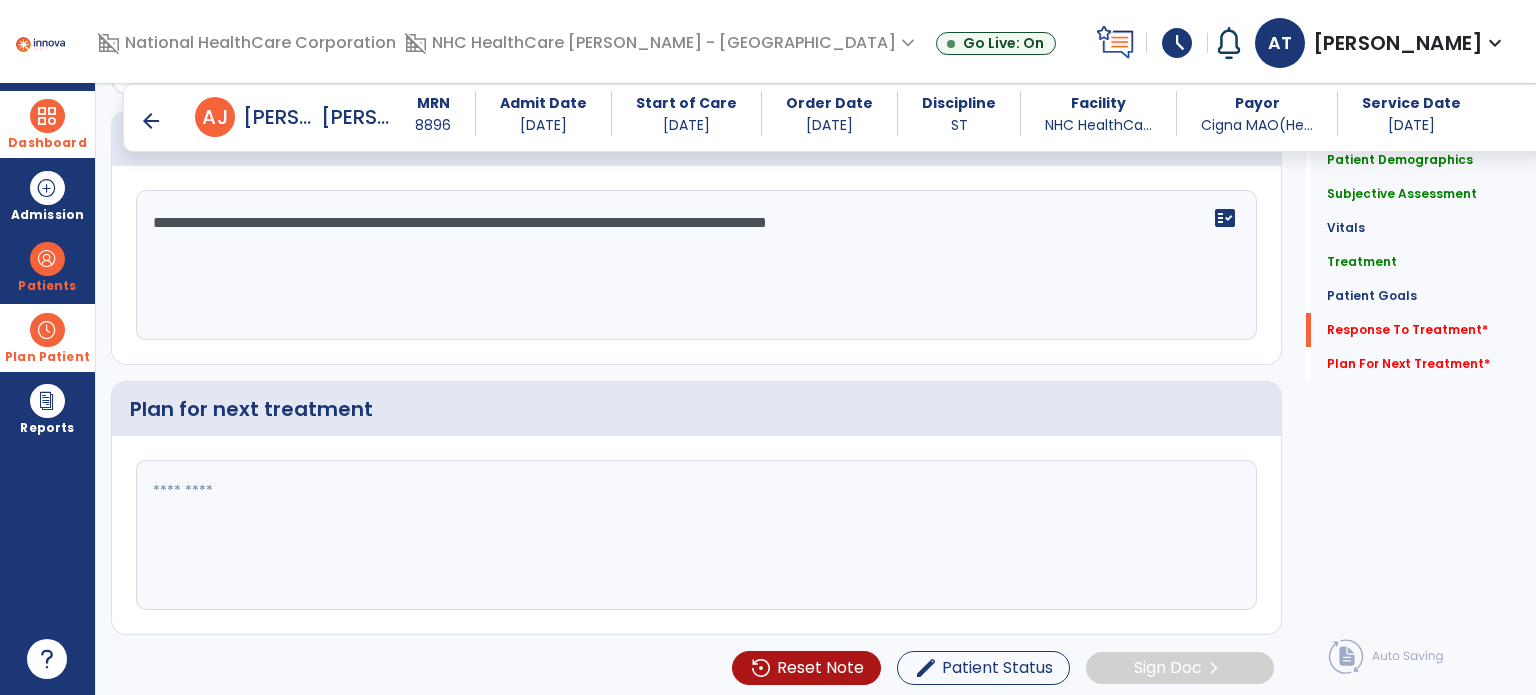type on "**********" 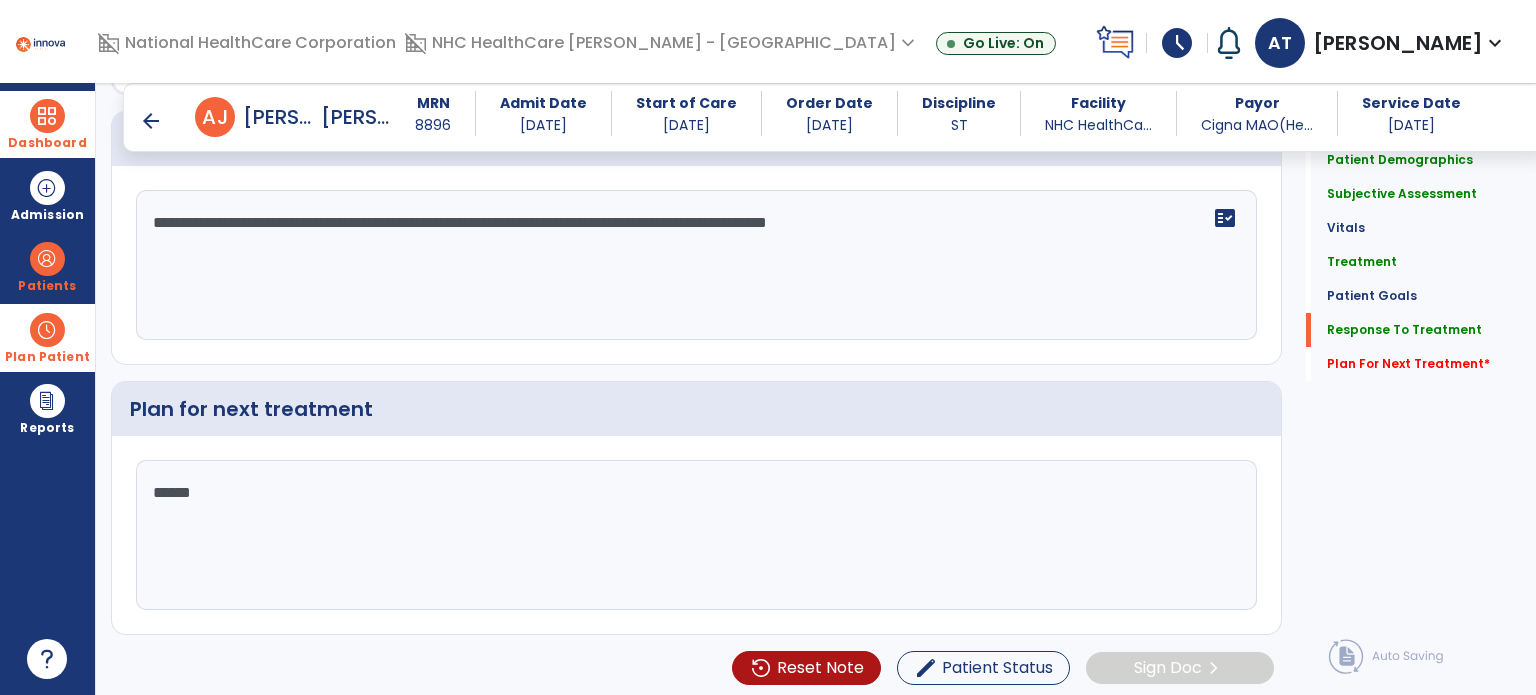 scroll, scrollTop: 2592, scrollLeft: 0, axis: vertical 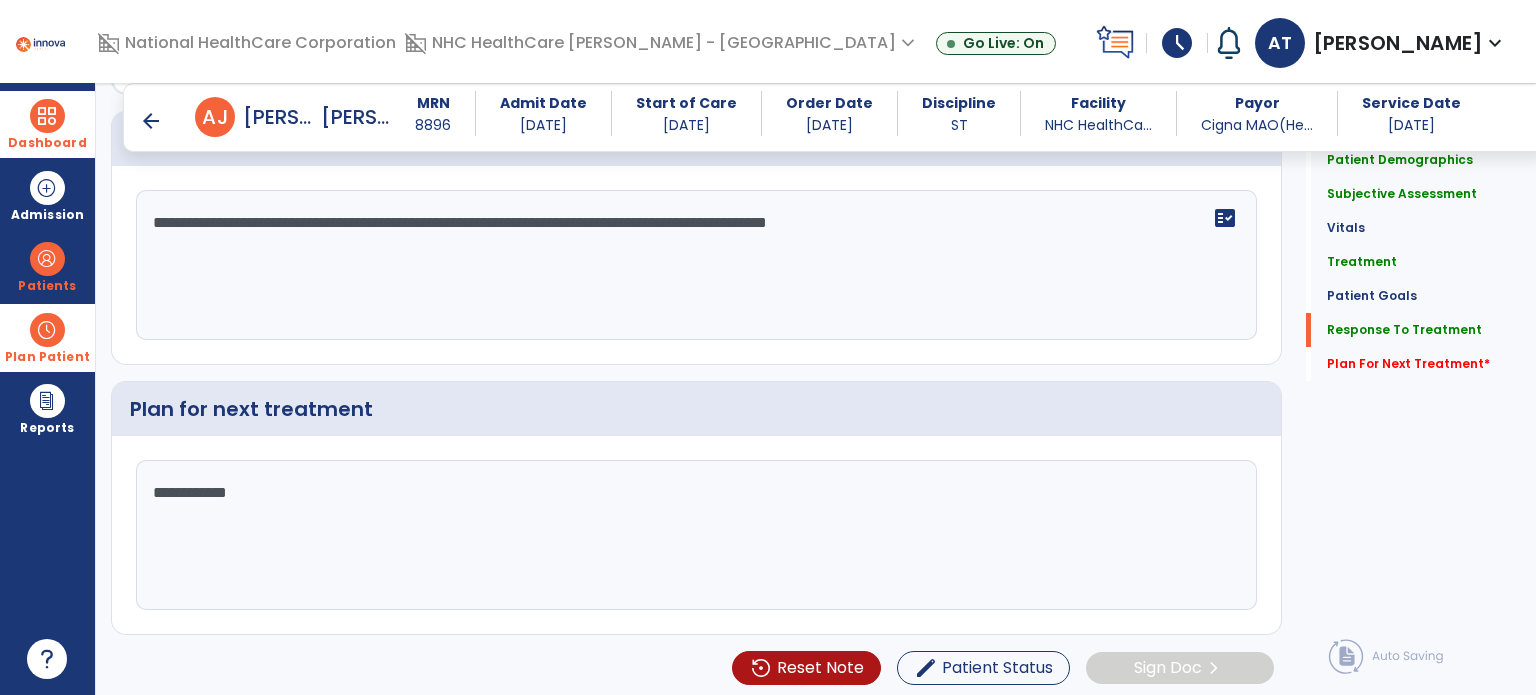 click on "**********" 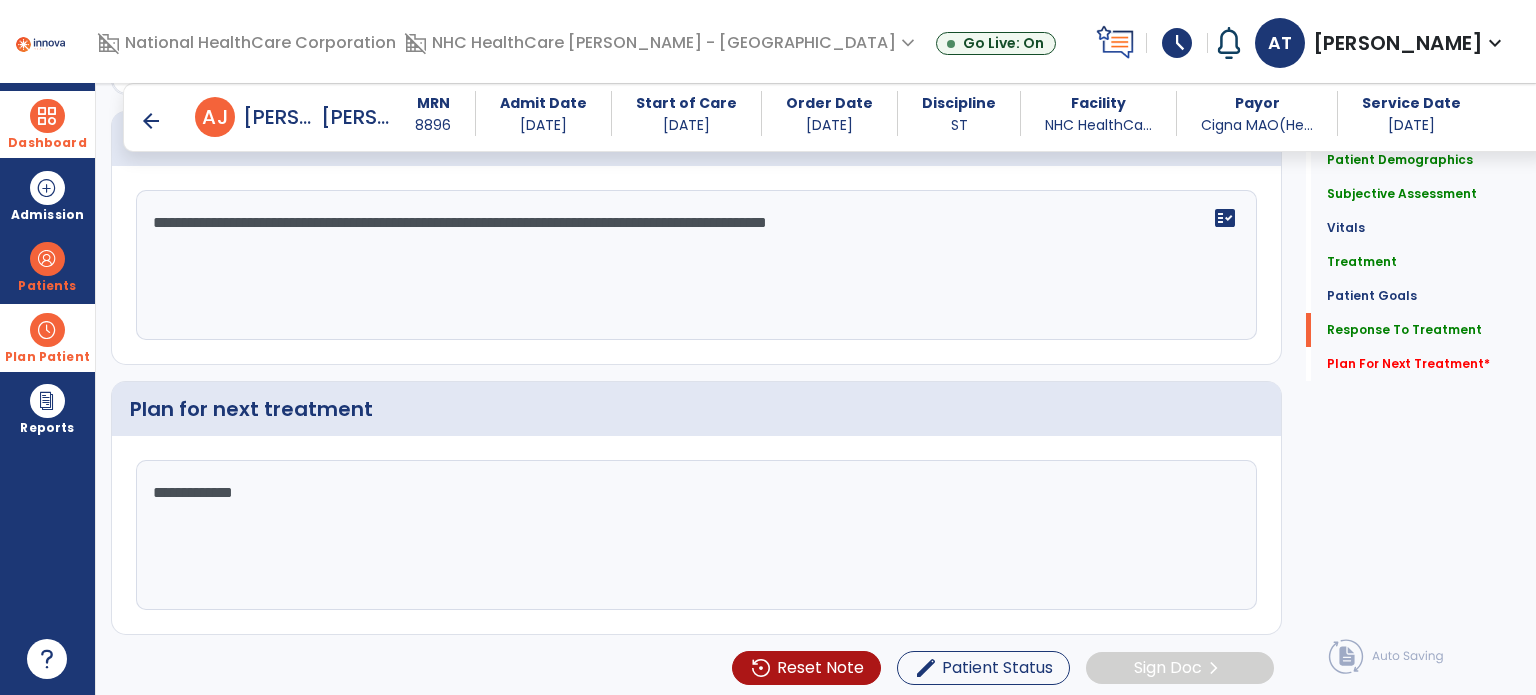 type on "**********" 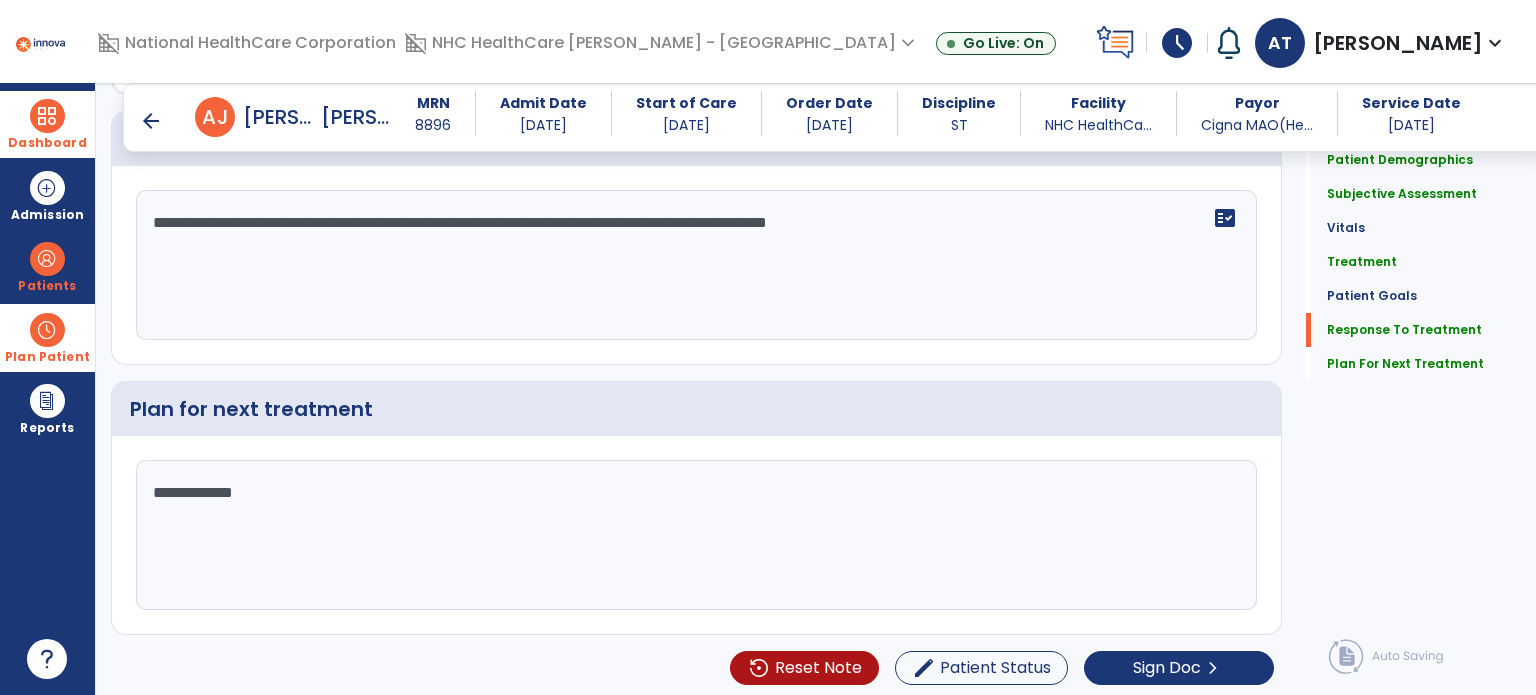 drag, startPoint x: 1195, startPoint y: 550, endPoint x: 1221, endPoint y: 547, distance: 26.172504 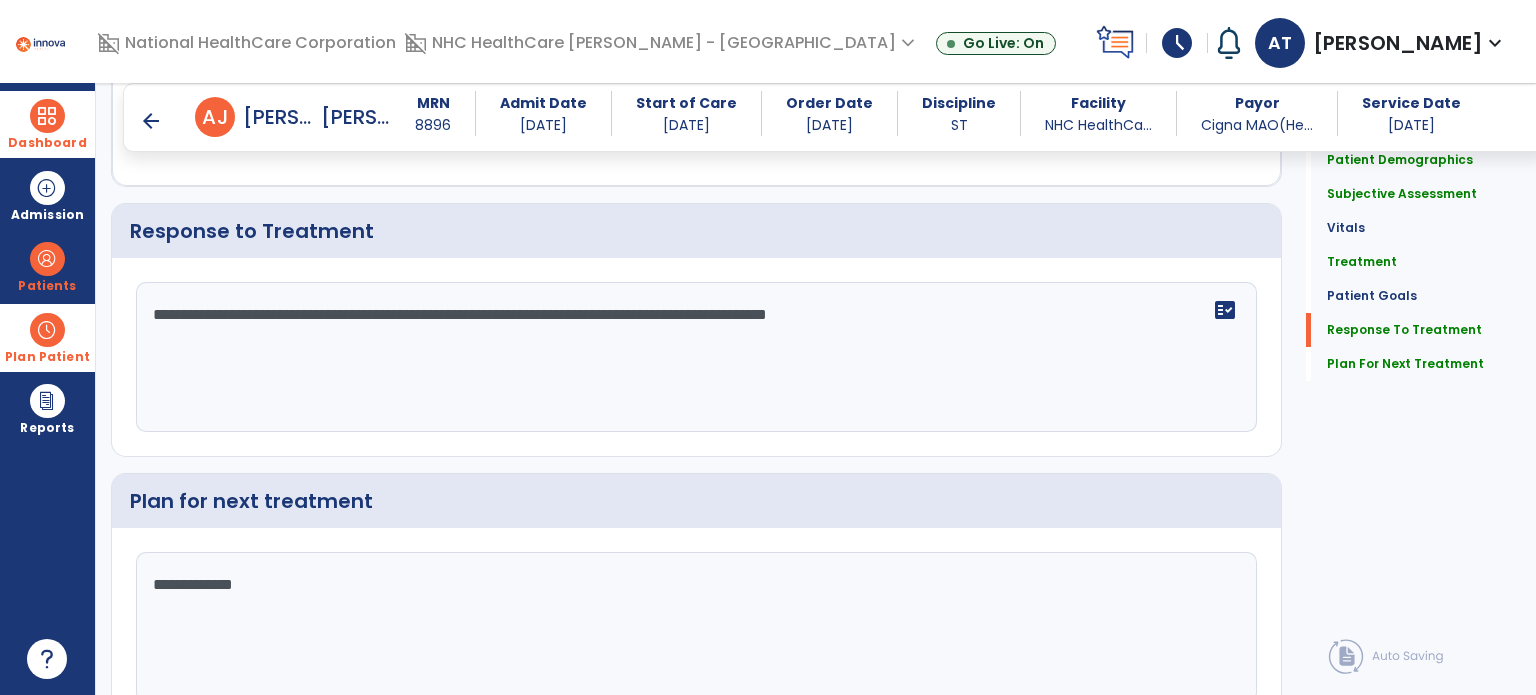 scroll, scrollTop: 2592, scrollLeft: 0, axis: vertical 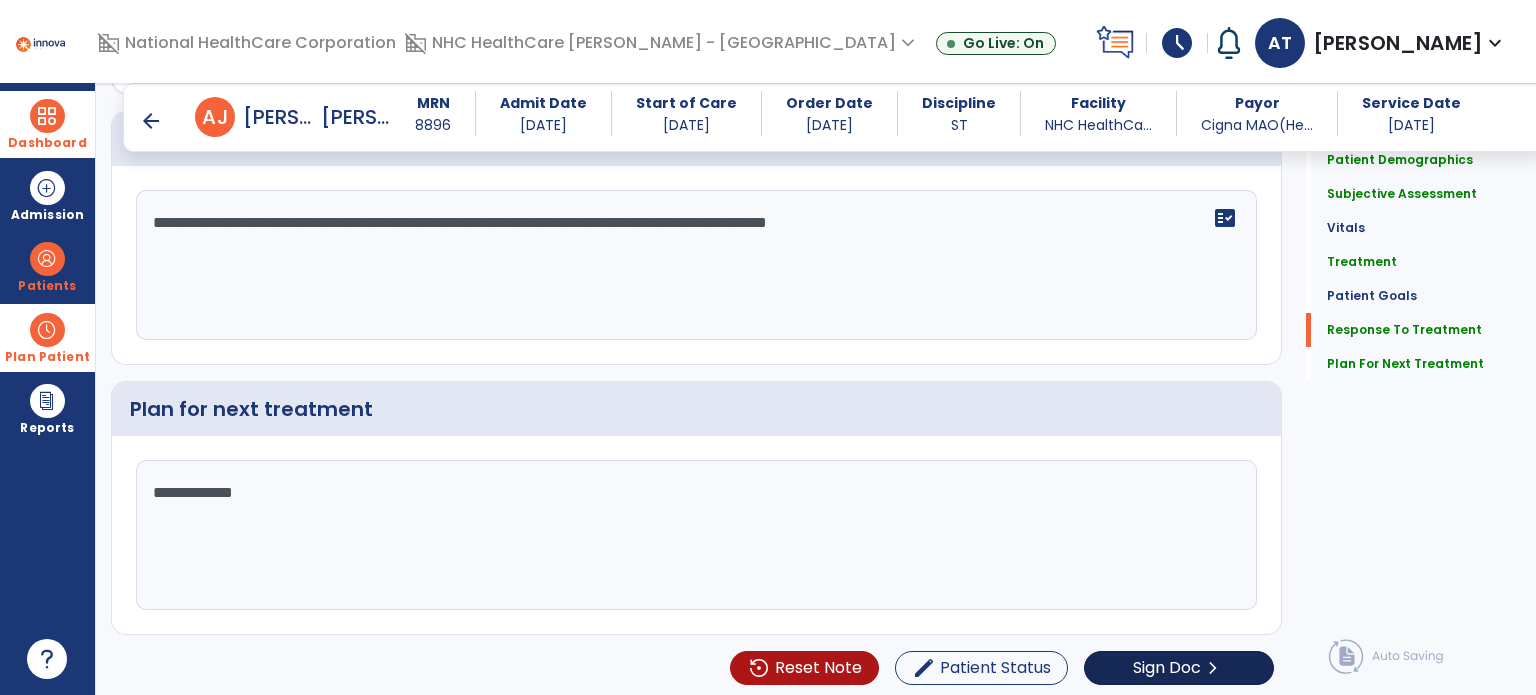 drag, startPoint x: 1201, startPoint y: 642, endPoint x: 1181, endPoint y: 659, distance: 26.24881 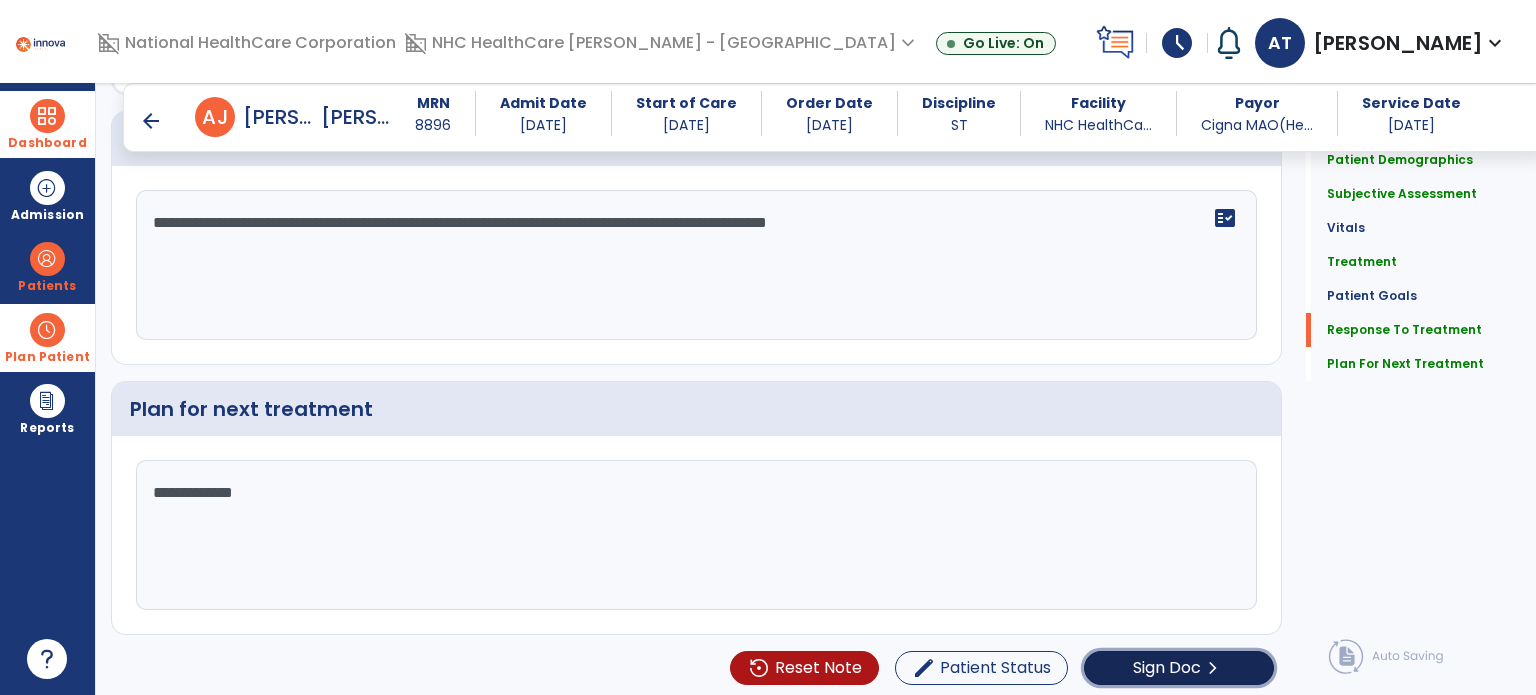 click on "Sign Doc" 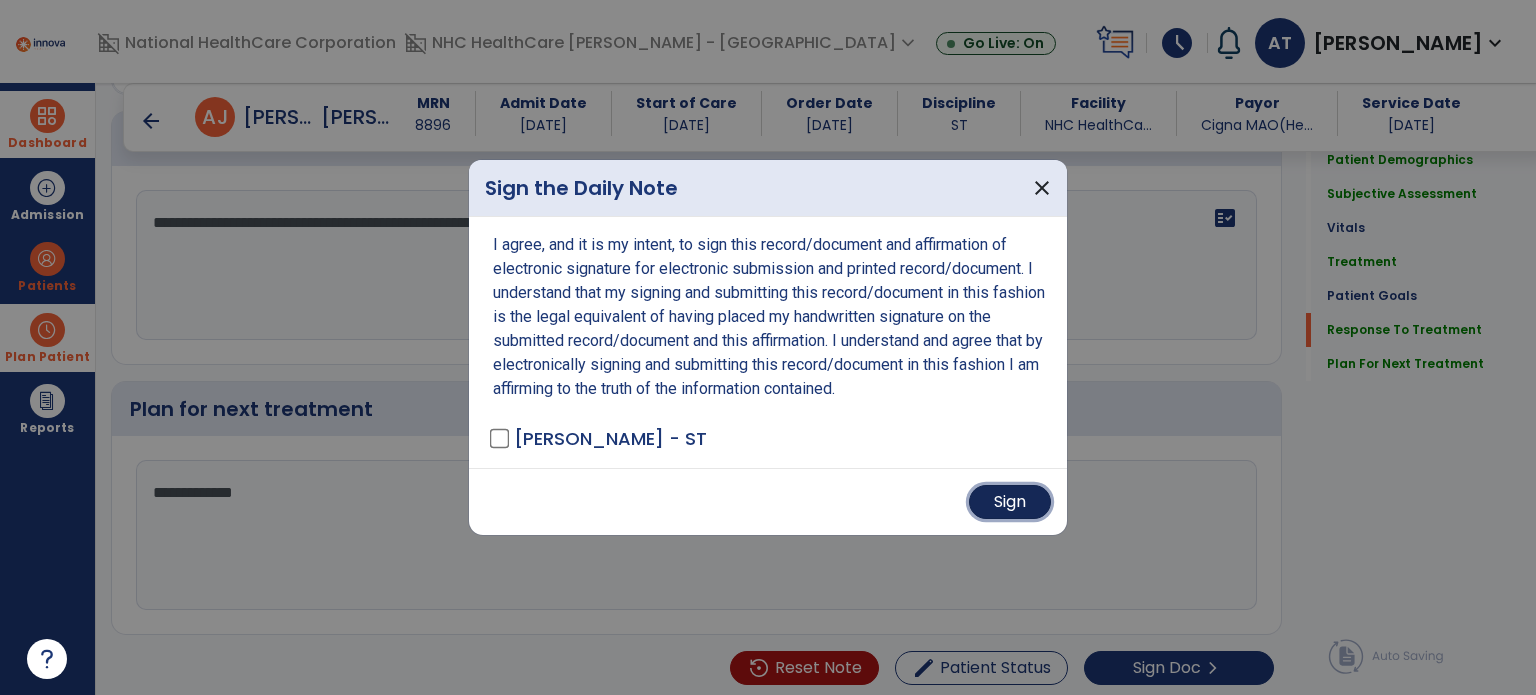 click on "Sign" at bounding box center [1010, 502] 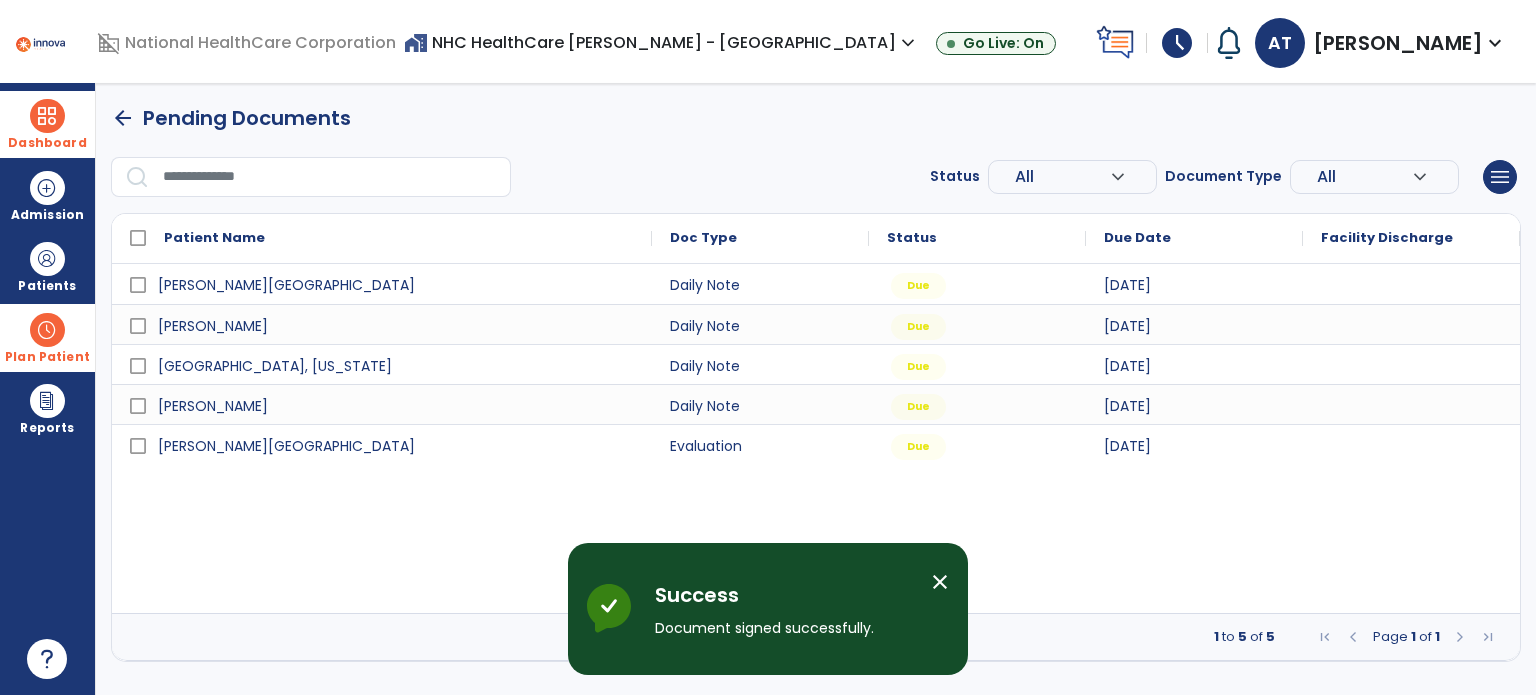 scroll, scrollTop: 0, scrollLeft: 0, axis: both 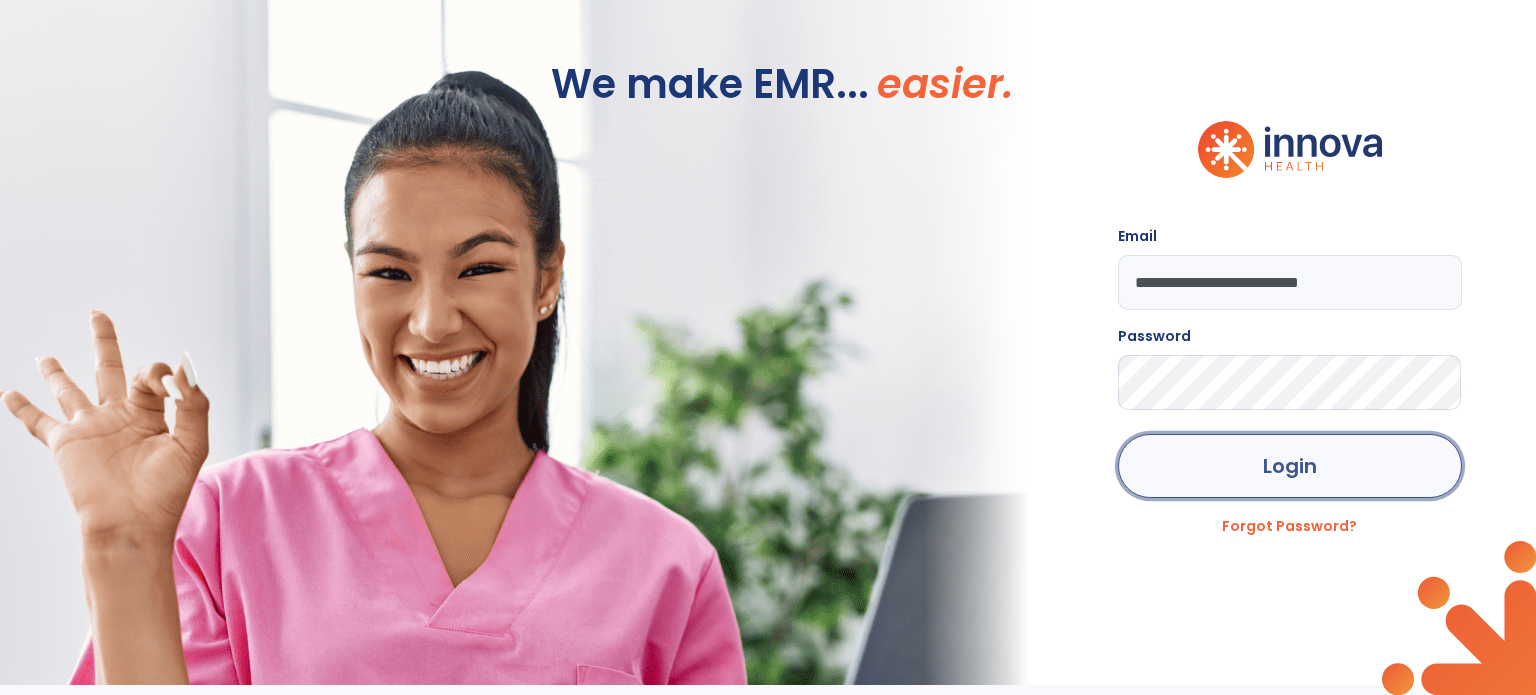 click on "Login" 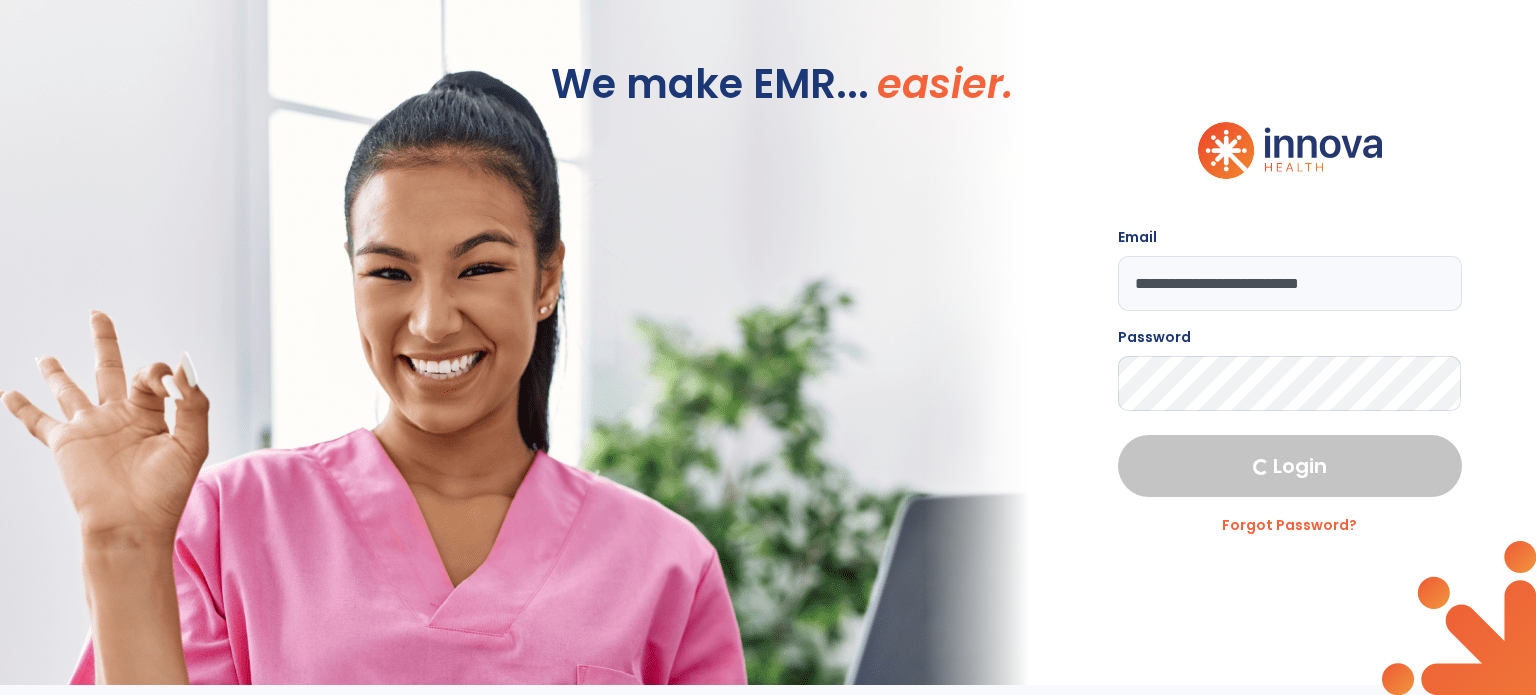 select on "****" 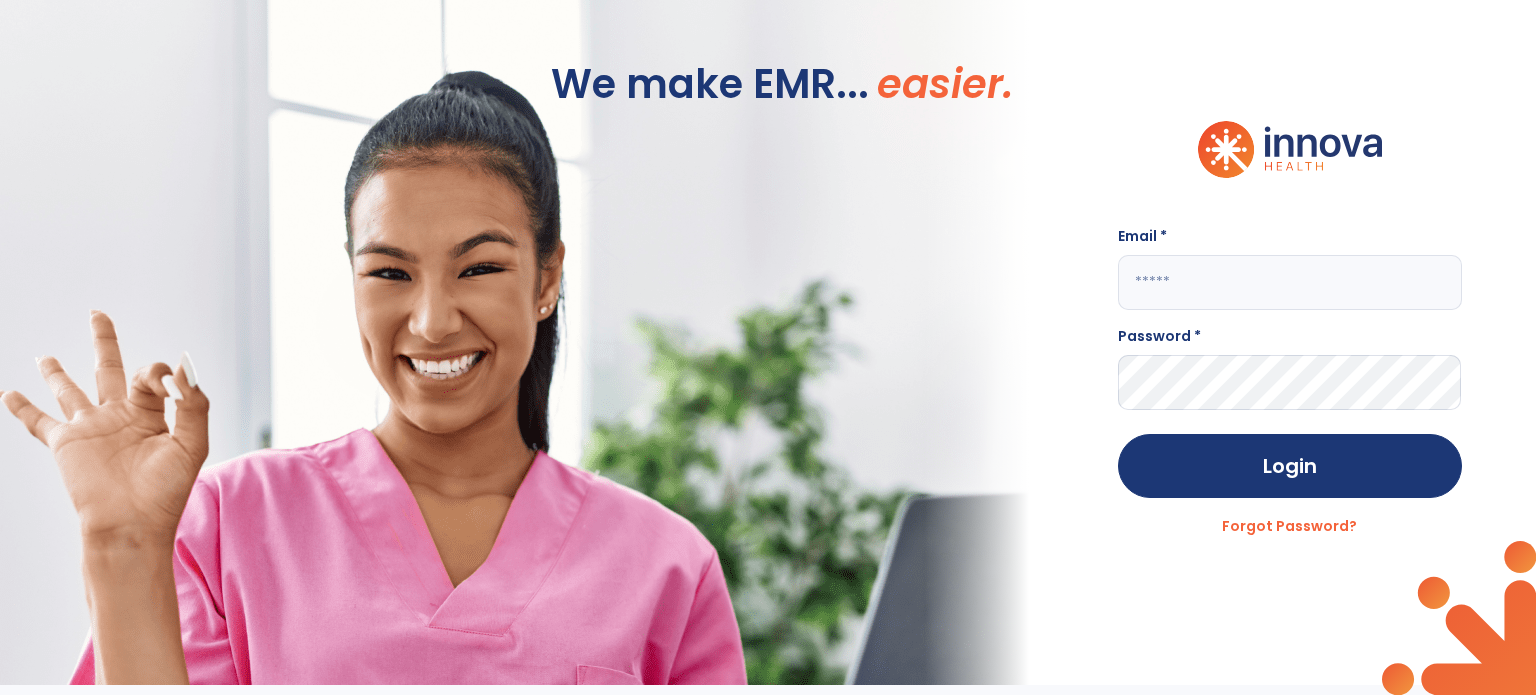 type on "**********" 